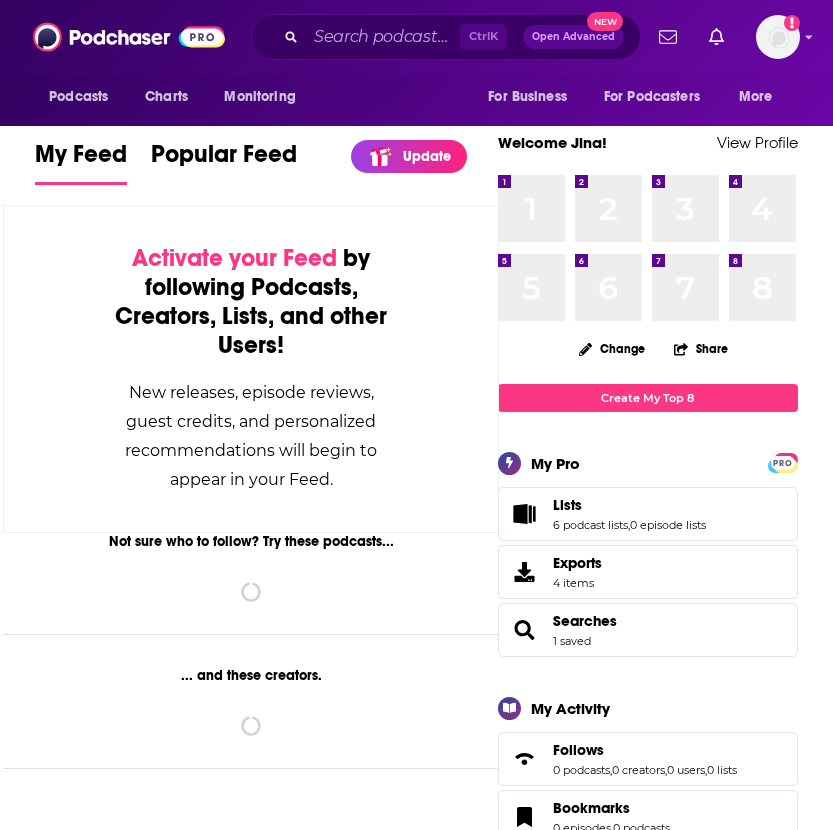 scroll, scrollTop: 0, scrollLeft: 0, axis: both 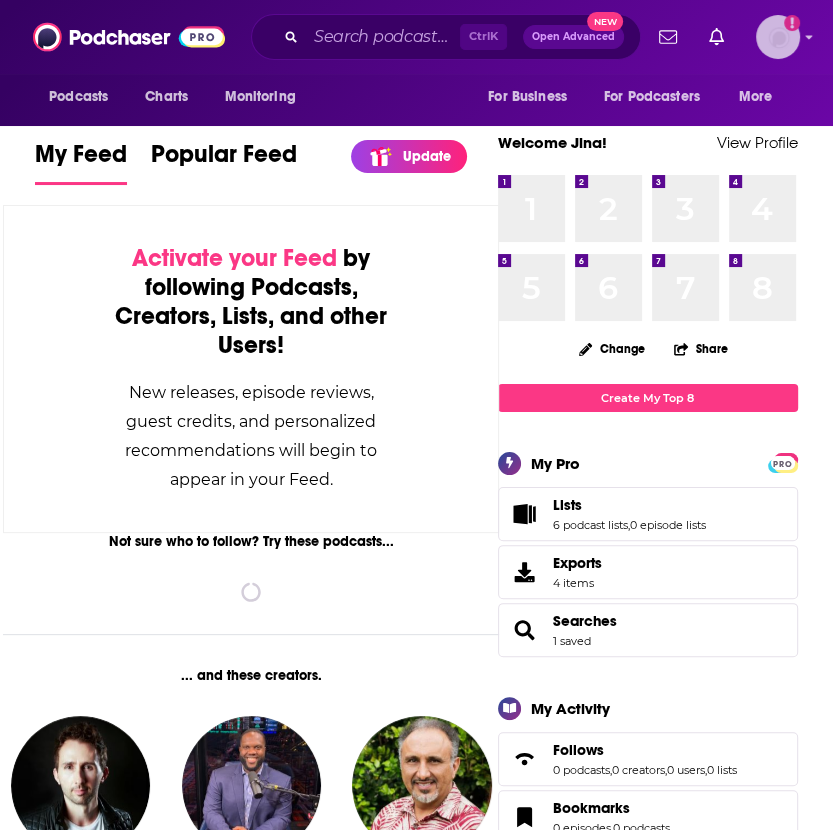 click at bounding box center (778, 37) 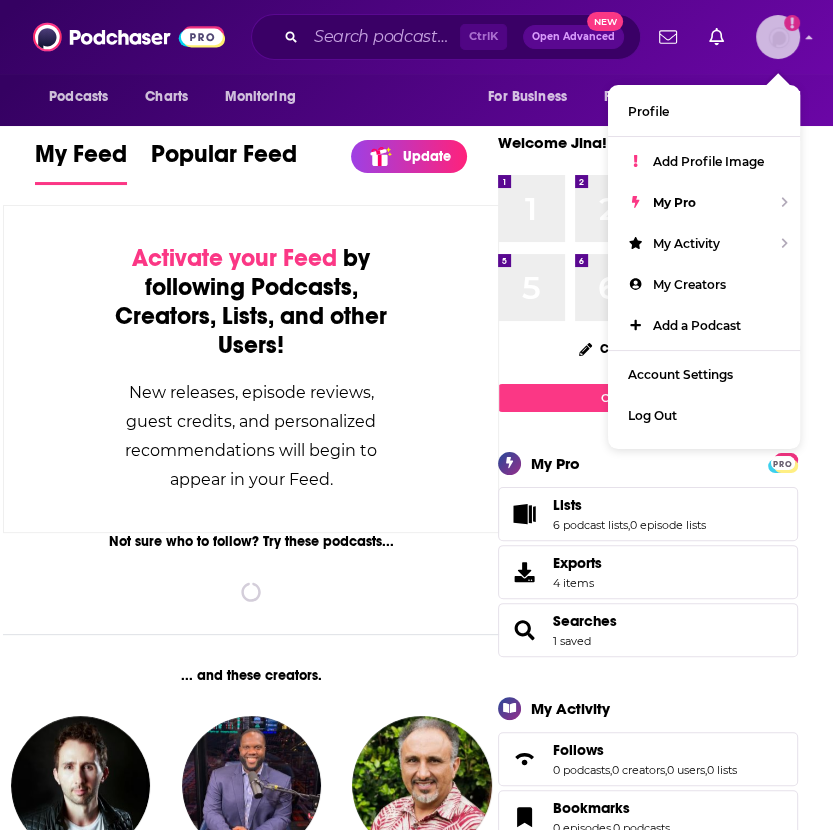 click at bounding box center [778, 37] 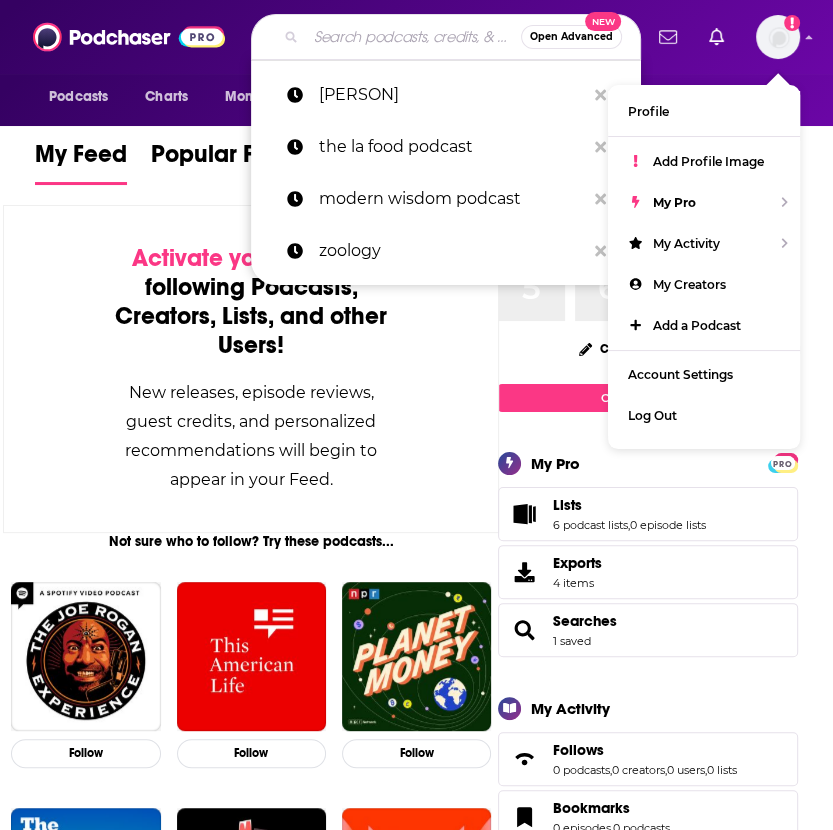 click at bounding box center (413, 37) 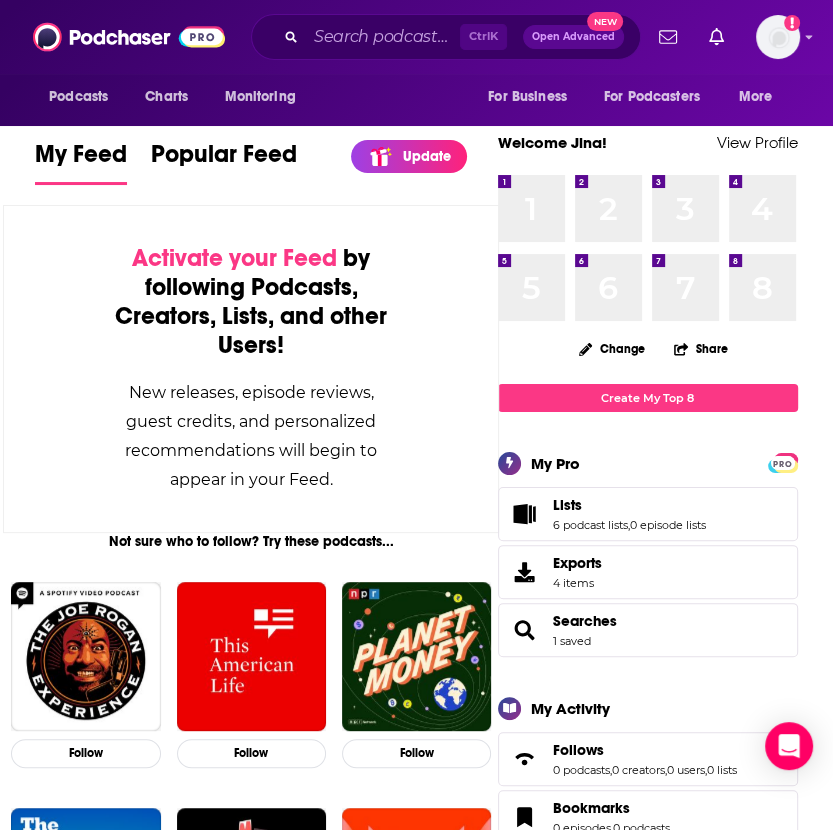 click on "My Feed Popular Feed Update What's New Activate your Feed   by following Podcasts, Creators, Lists, and other Users! New releases, episode reviews, guest credits, and personalized recommendations will begin to appear in your Feed. Not sure who to follow? Try these podcasts... Follow Follow Follow Follow Follow Follow Follow Follow Follow Follow Follow Follow ... and these creators. Nathan Cassidy Host on Daily Notes from Nathan Cass… Follow Femi Abebefe Host, Guest, and Guest Host on VSiN Best Bets Follow J.D. Farag Host on In Spirit & Truth Follow Nahlah Ayed Host on Ideas and Big Ideas Follow Mike Kofuzi Host on Kofuzi Run Club Follow Kayla Winsor Host on Greg & The Morning Buzz Follow Kelly Brown Host on Greg & The Morning Buzz Follow Sam Webb Host on Michigan Insider Follow Ira Weintraub Host on Michigan Insider Follow Greg Kretschmar Host on Greg & The Morning Buzz Follow Gary Meister Theme Music on Minnesota Today and In The Dark Follow Brian Byers Host on Byers & Co. and Byers & Co. Interviews Follow" at bounding box center [251, 1715] 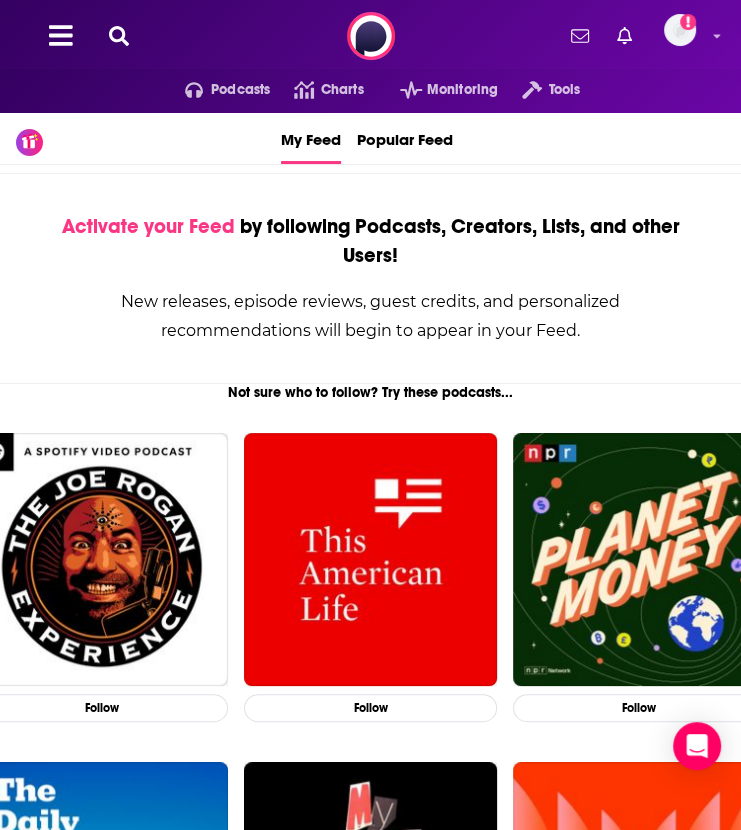 click on "Activate your Feed   by following Podcasts, Creators, Lists, and other Users! New releases, episode reviews, guest credits, and personalized recommendations will begin to appear in your Feed." at bounding box center [370, 279] 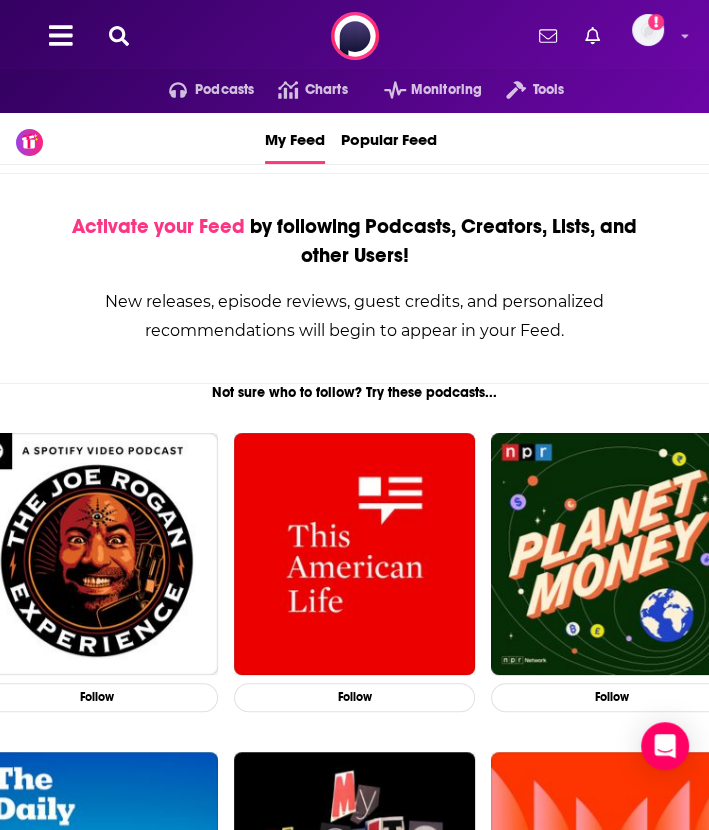 click on "Activate your Feed   by following Podcasts, Creators, Lists, and other Users! New releases, episode reviews, guest credits, and personalized recommendations will begin to appear in your Feed." at bounding box center [354, 279] 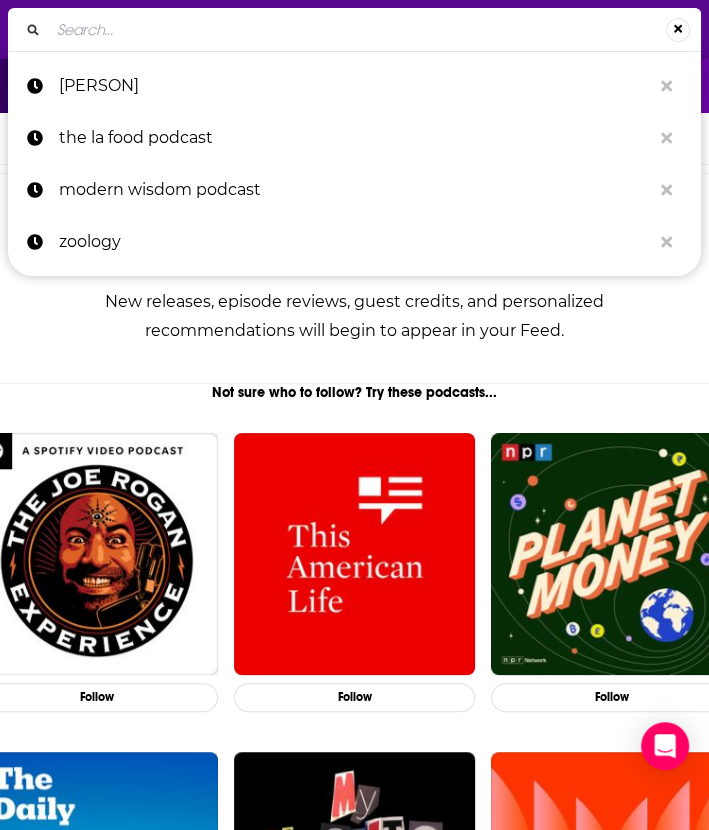 click at bounding box center (357, 30) 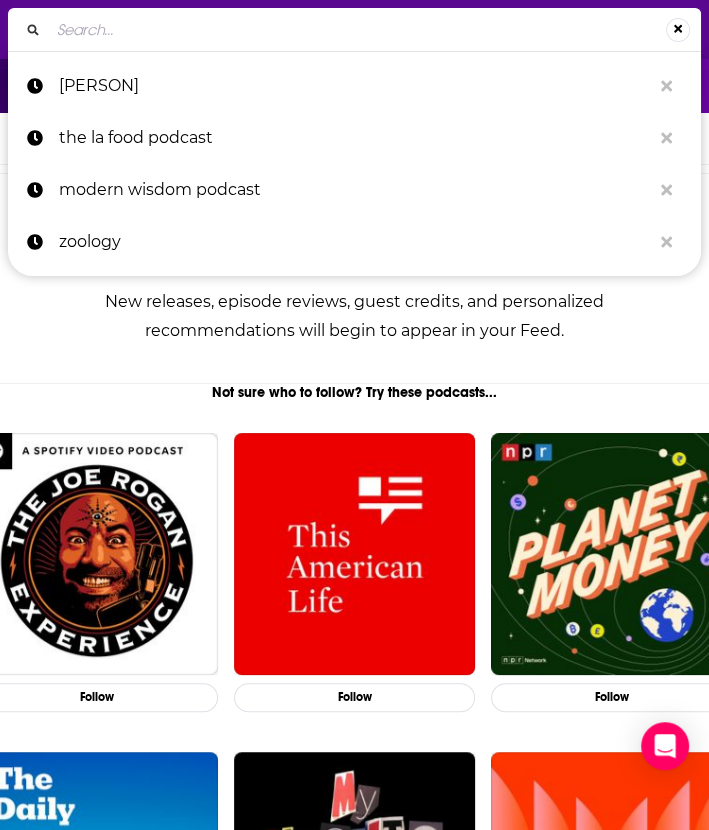 type on "s" 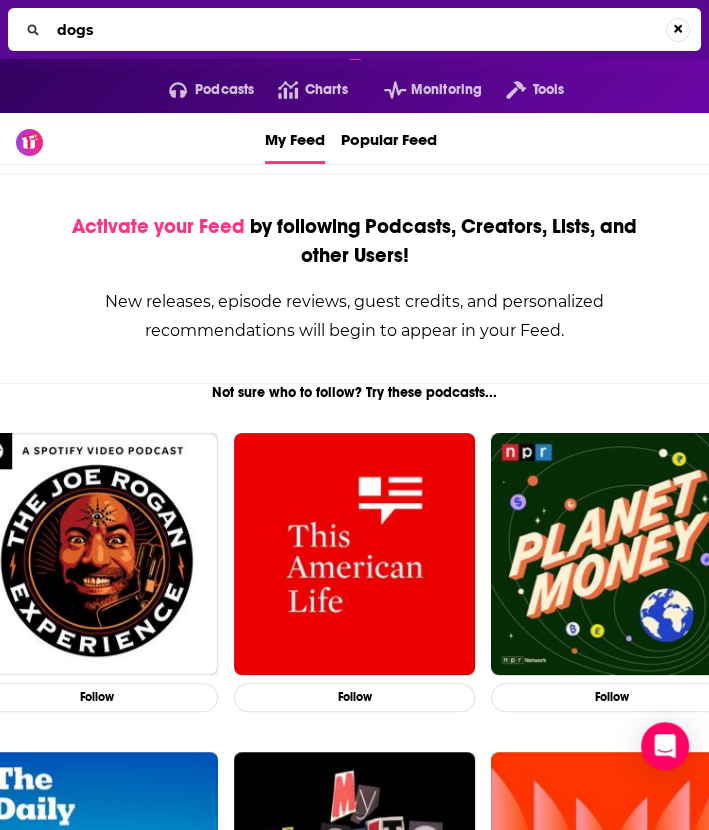 type on "dogs" 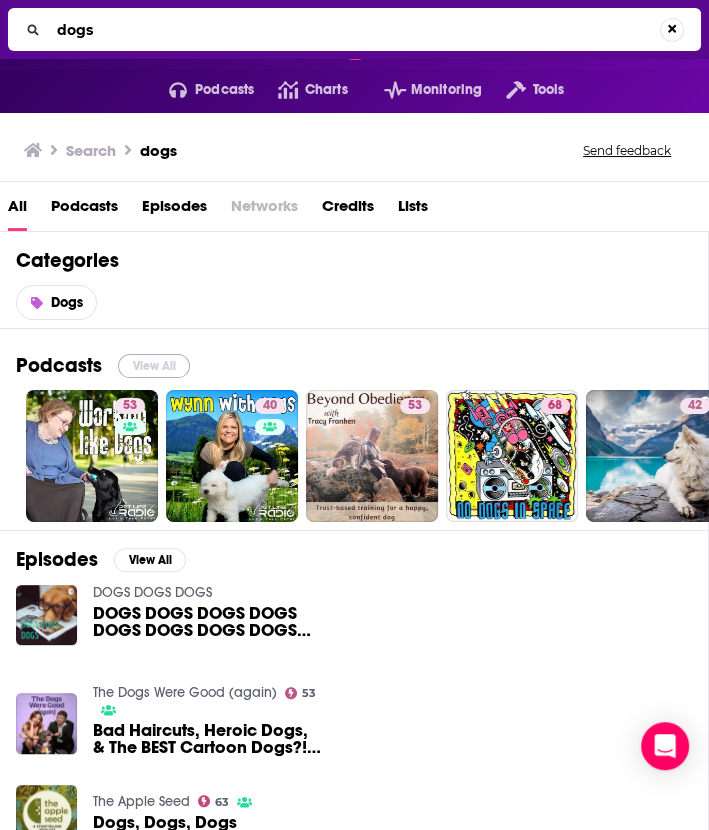 click on "View All" at bounding box center (154, 366) 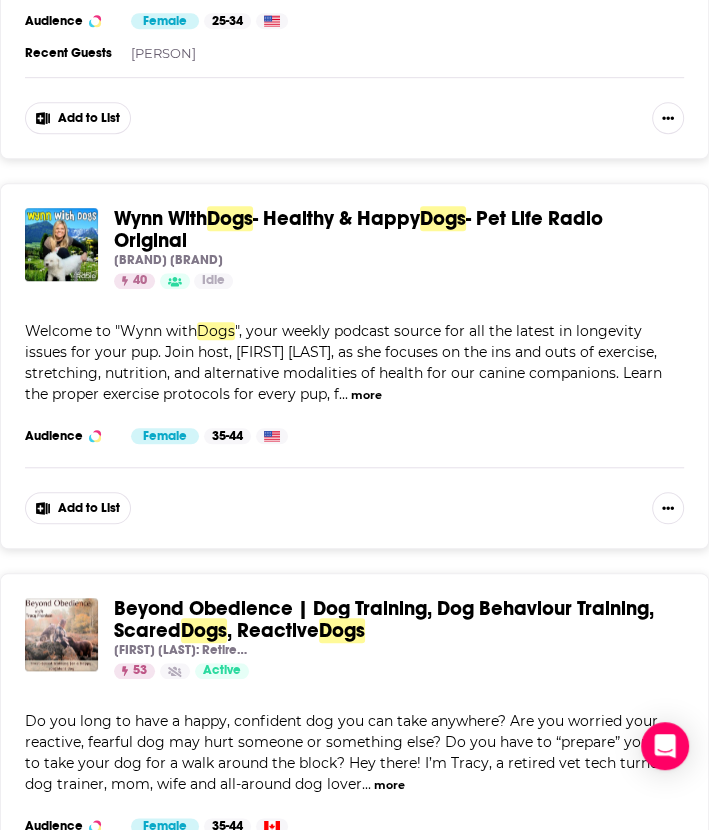 scroll, scrollTop: 712, scrollLeft: 0, axis: vertical 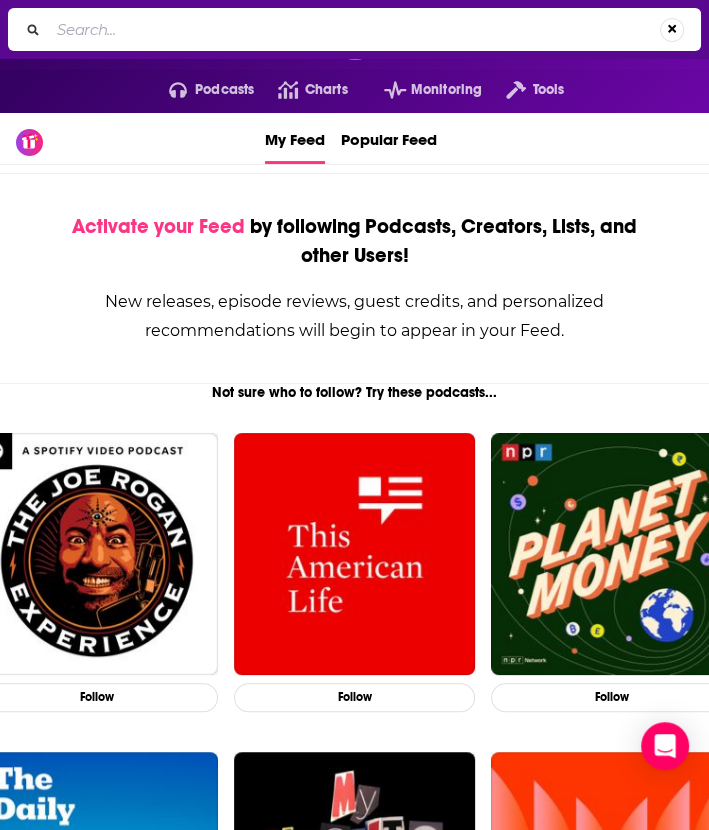 click at bounding box center [354, 30] 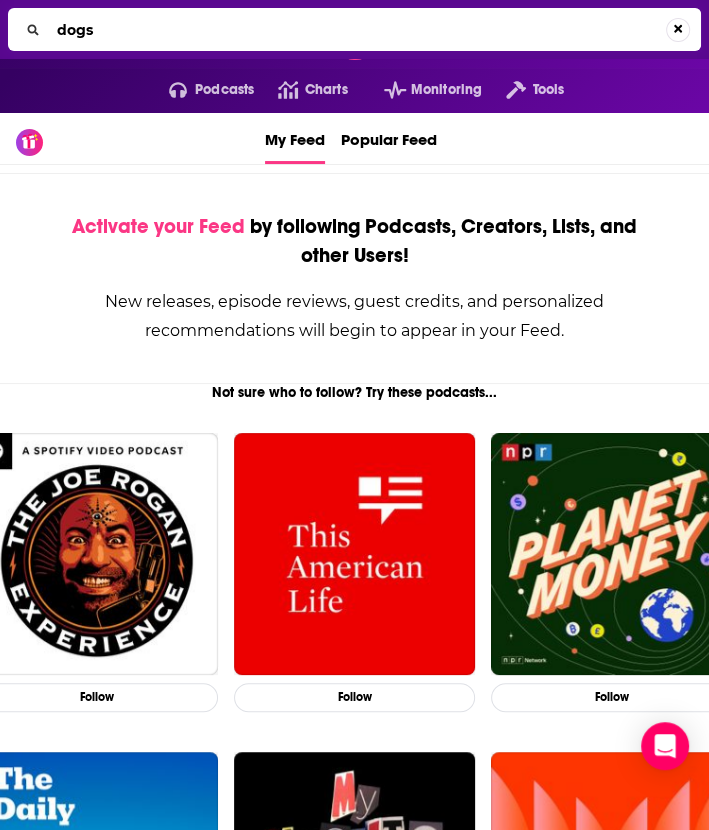 type on "dogs" 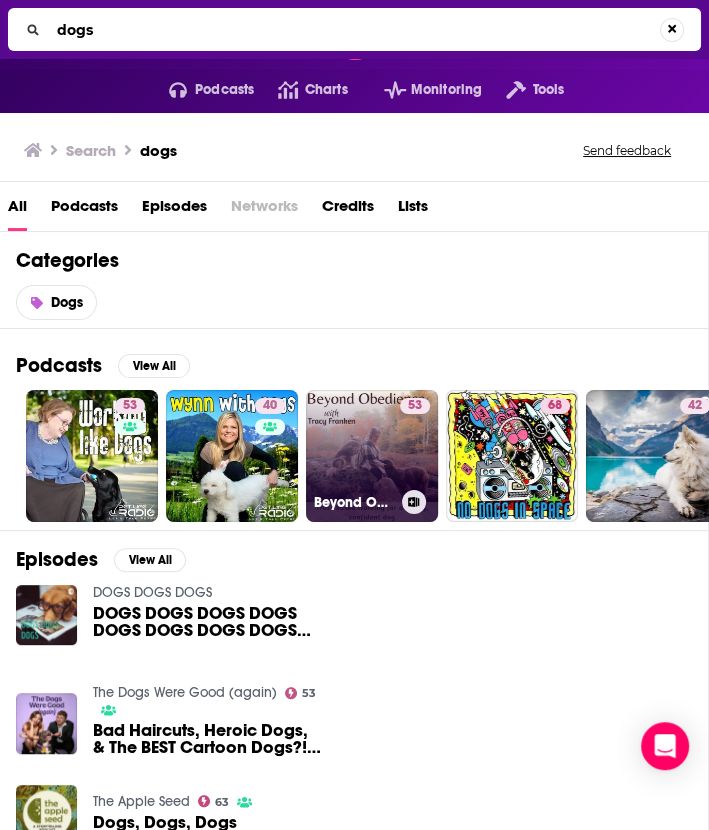 click on "53 Beyond Obedience | Dog Training, Dog Behaviour Training, Scared Dogs, Reactive Dogs" at bounding box center [372, 456] 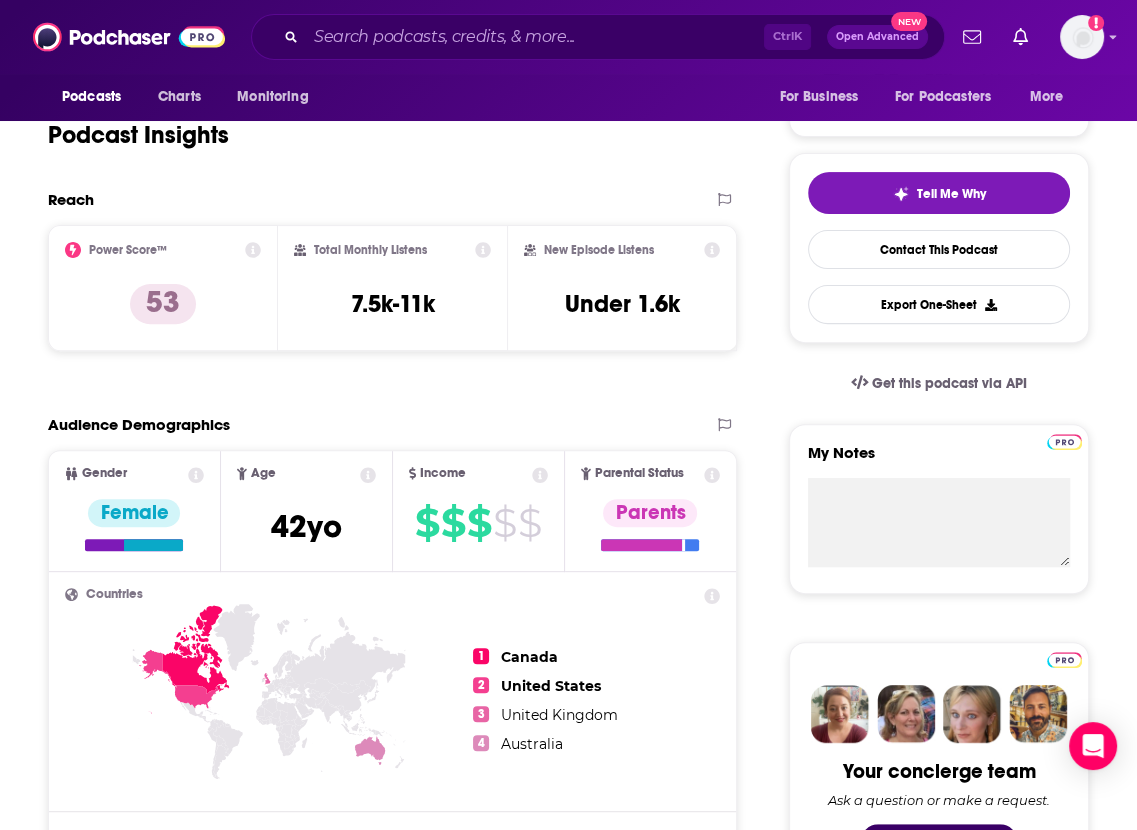 scroll, scrollTop: 392, scrollLeft: 0, axis: vertical 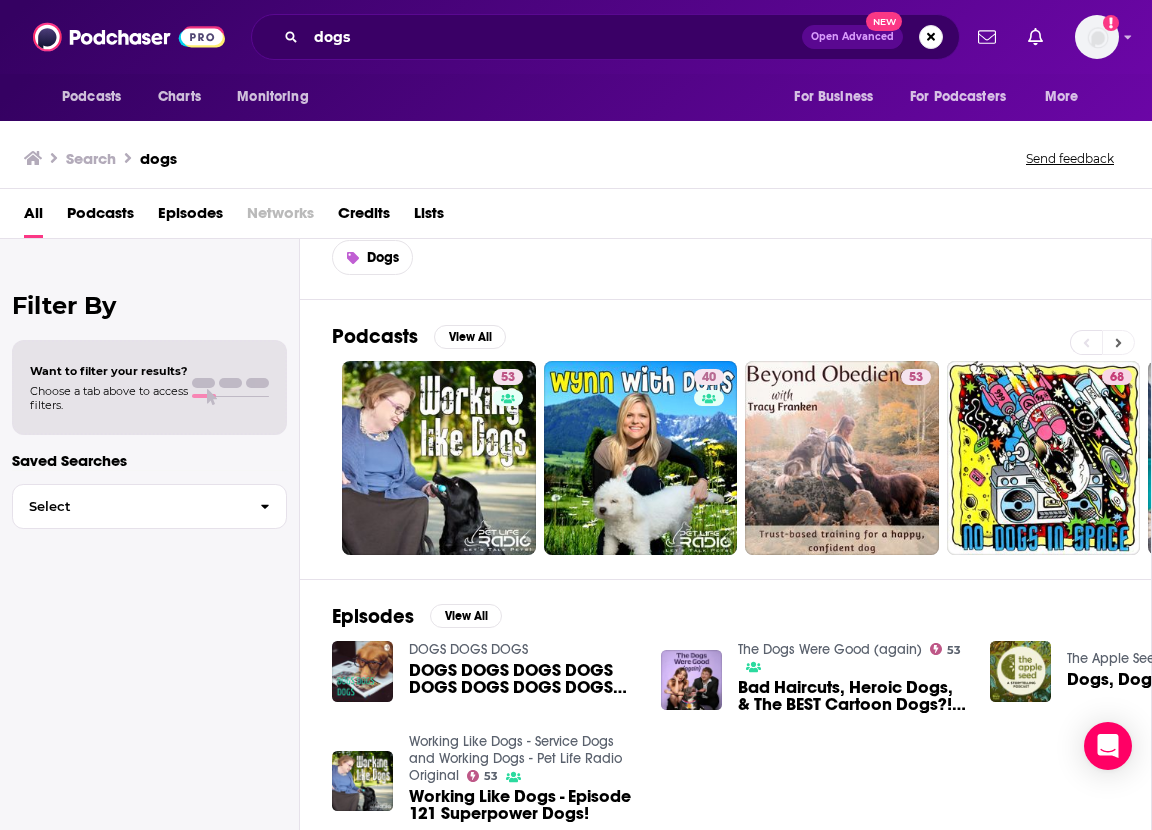 click at bounding box center (1118, 342) 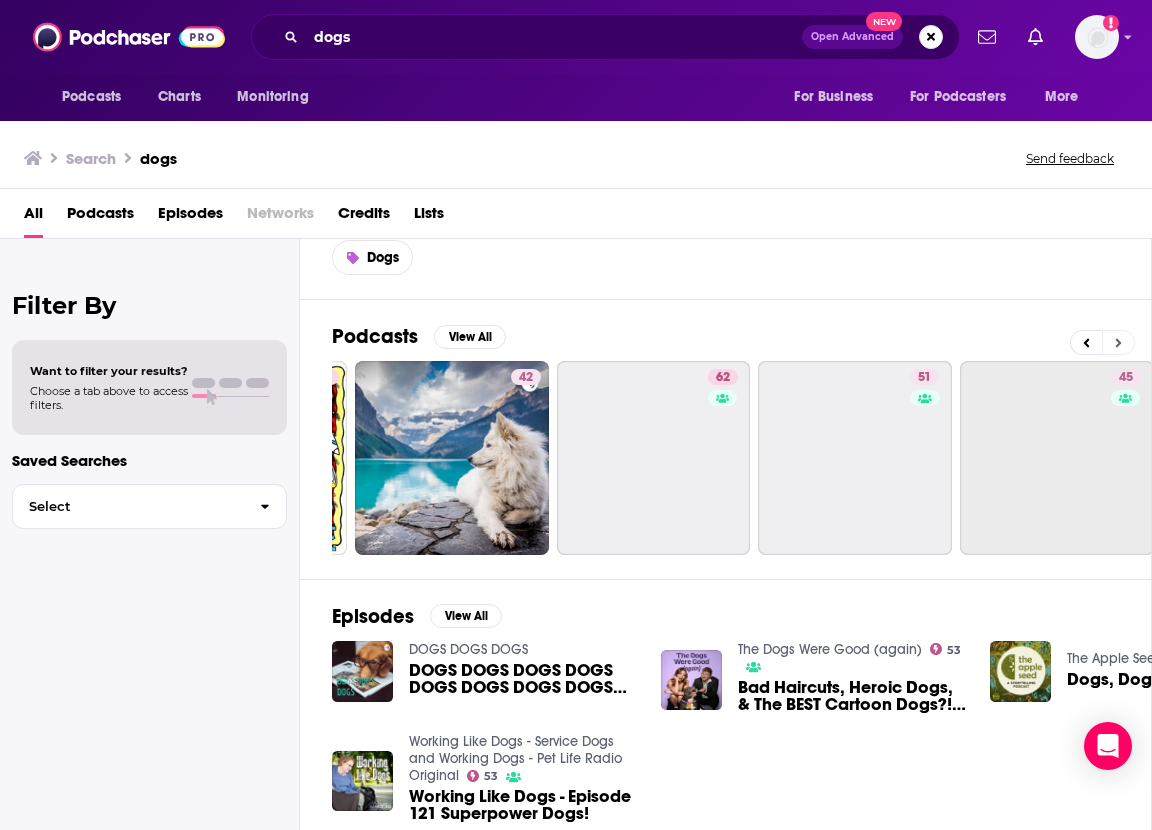 scroll, scrollTop: 0, scrollLeft: 819, axis: horizontal 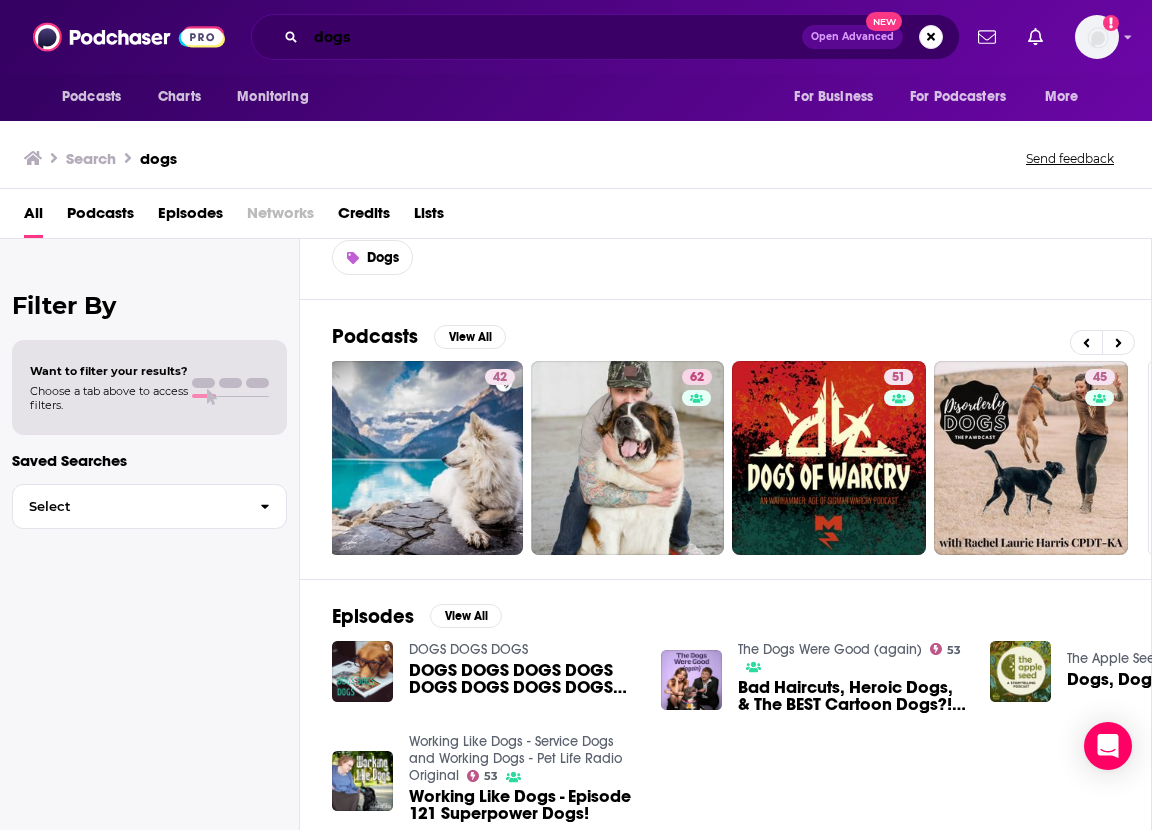 click on "dogs" at bounding box center (554, 37) 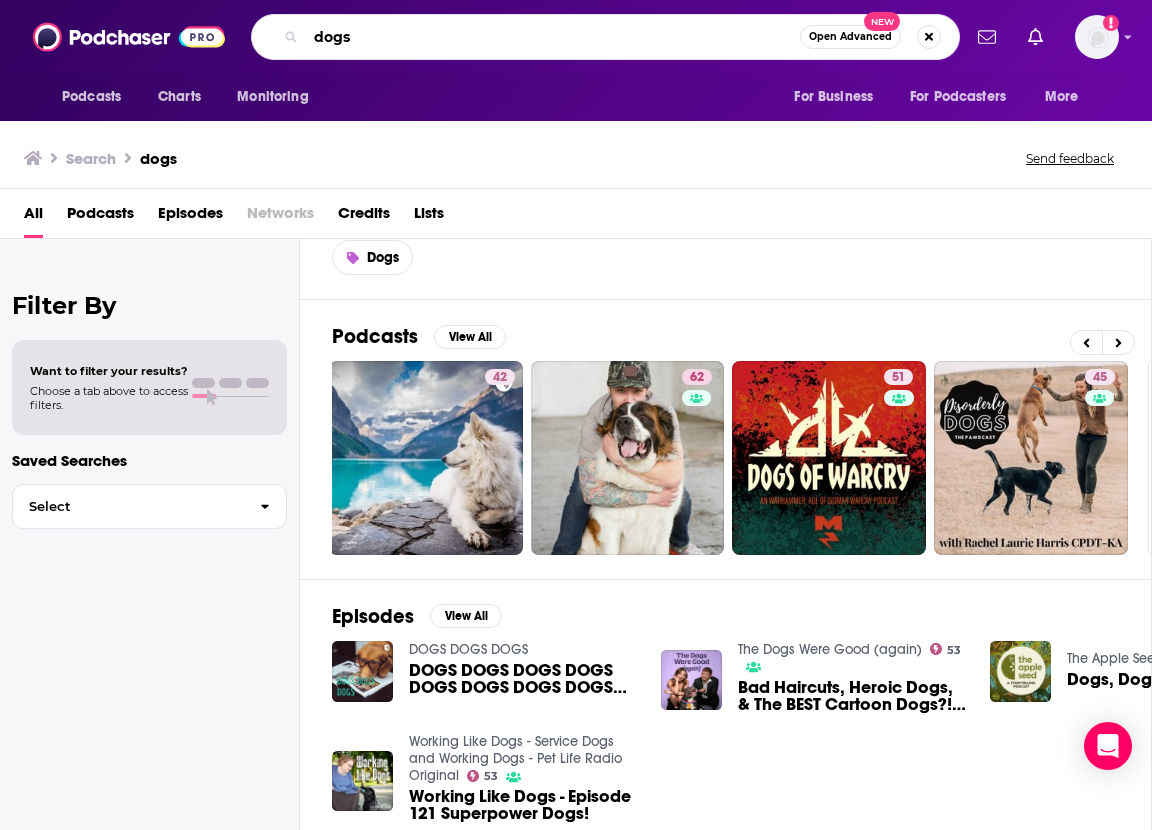 click on "dogs" at bounding box center (553, 37) 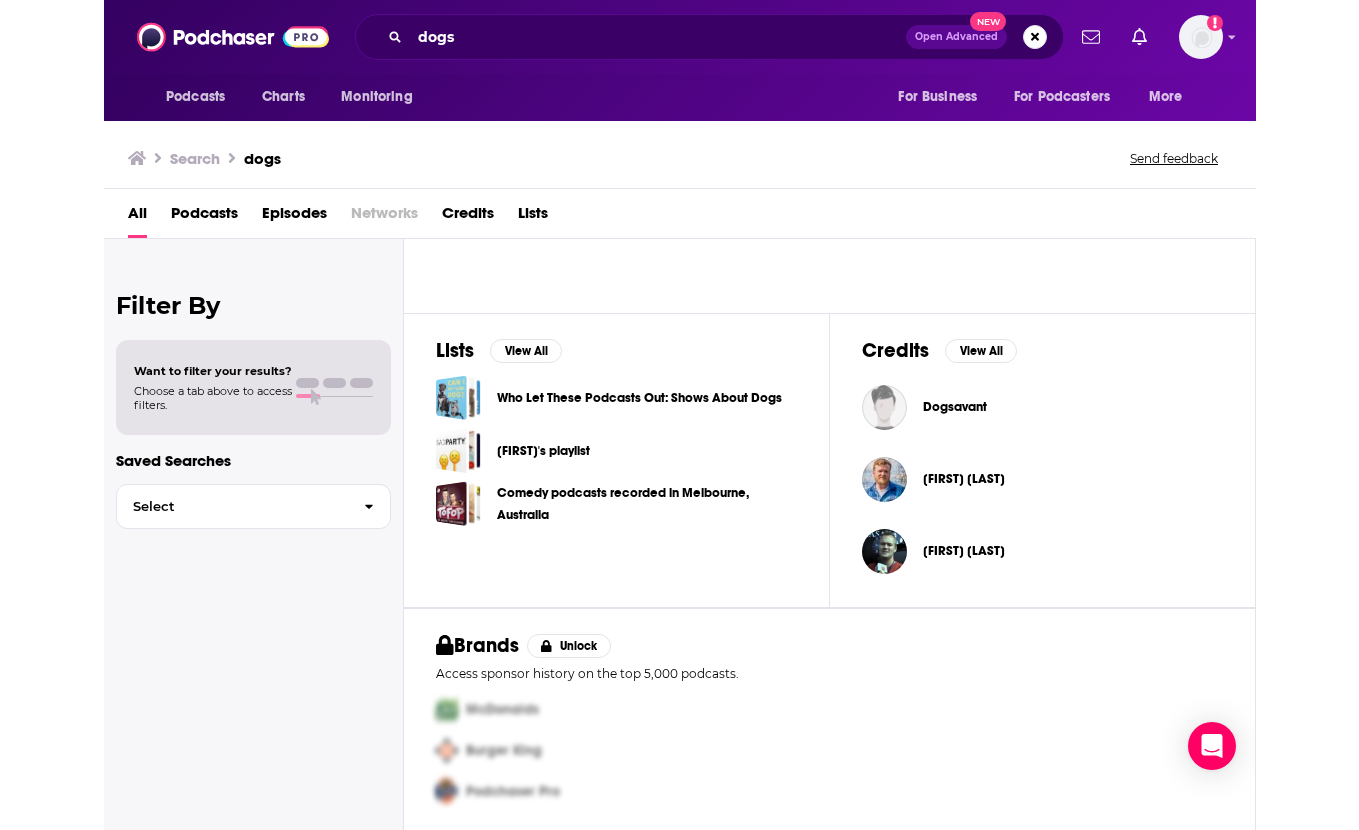 scroll, scrollTop: 655, scrollLeft: 0, axis: vertical 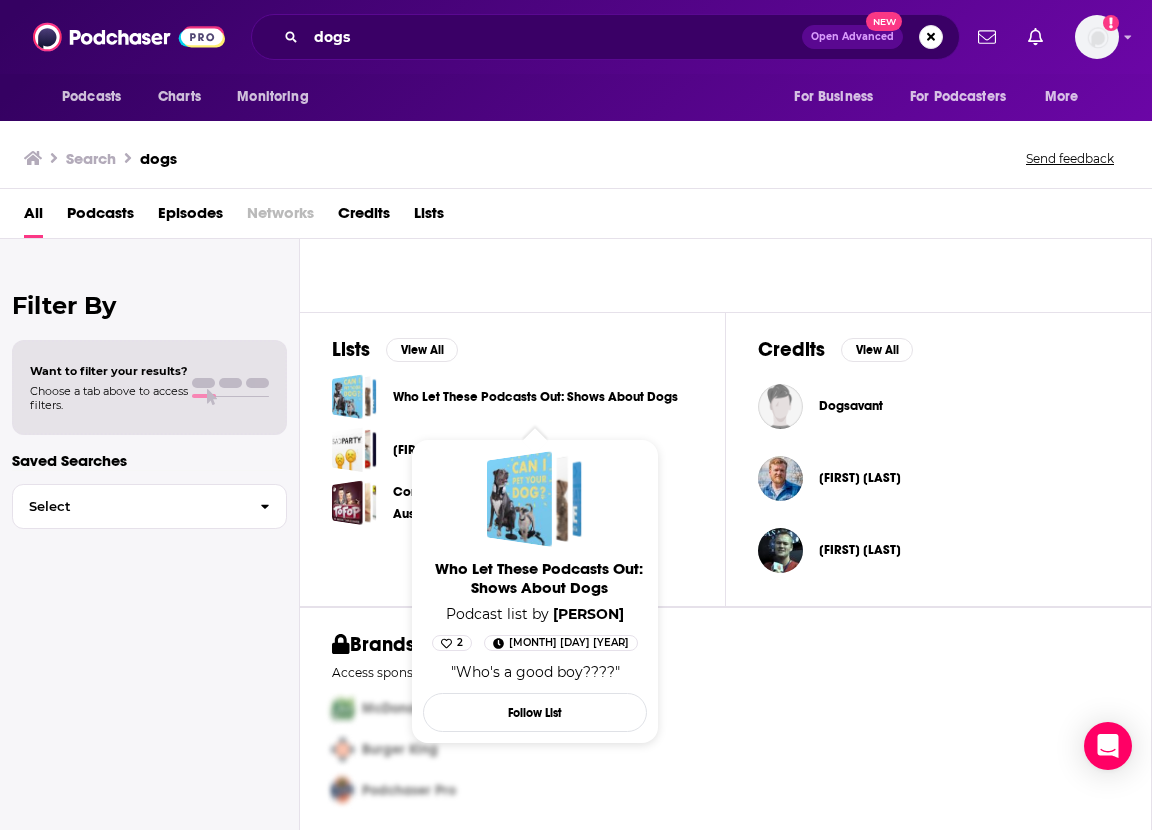 click on "Who Let These Podcasts Out: Shows About Dogs" at bounding box center [535, 397] 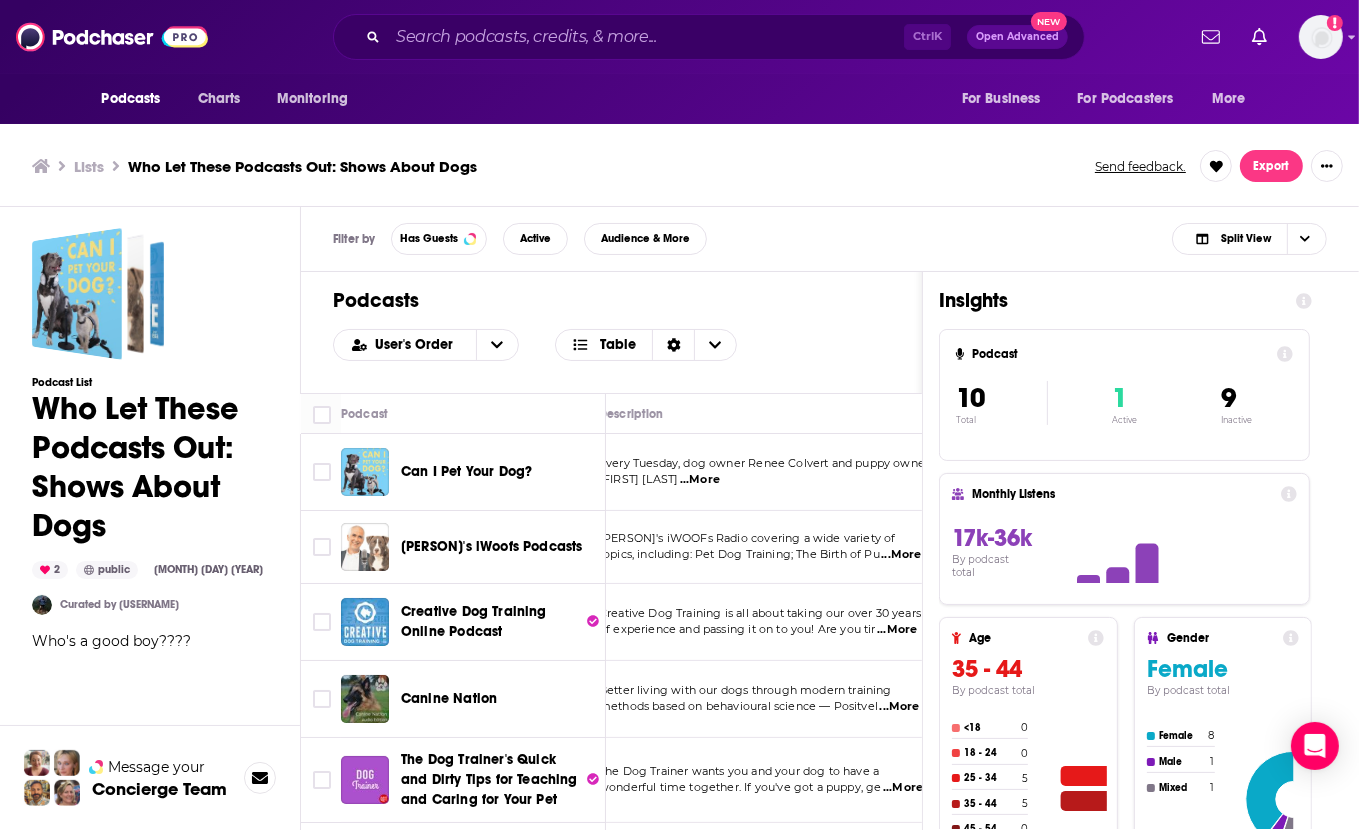 scroll, scrollTop: 0, scrollLeft: 0, axis: both 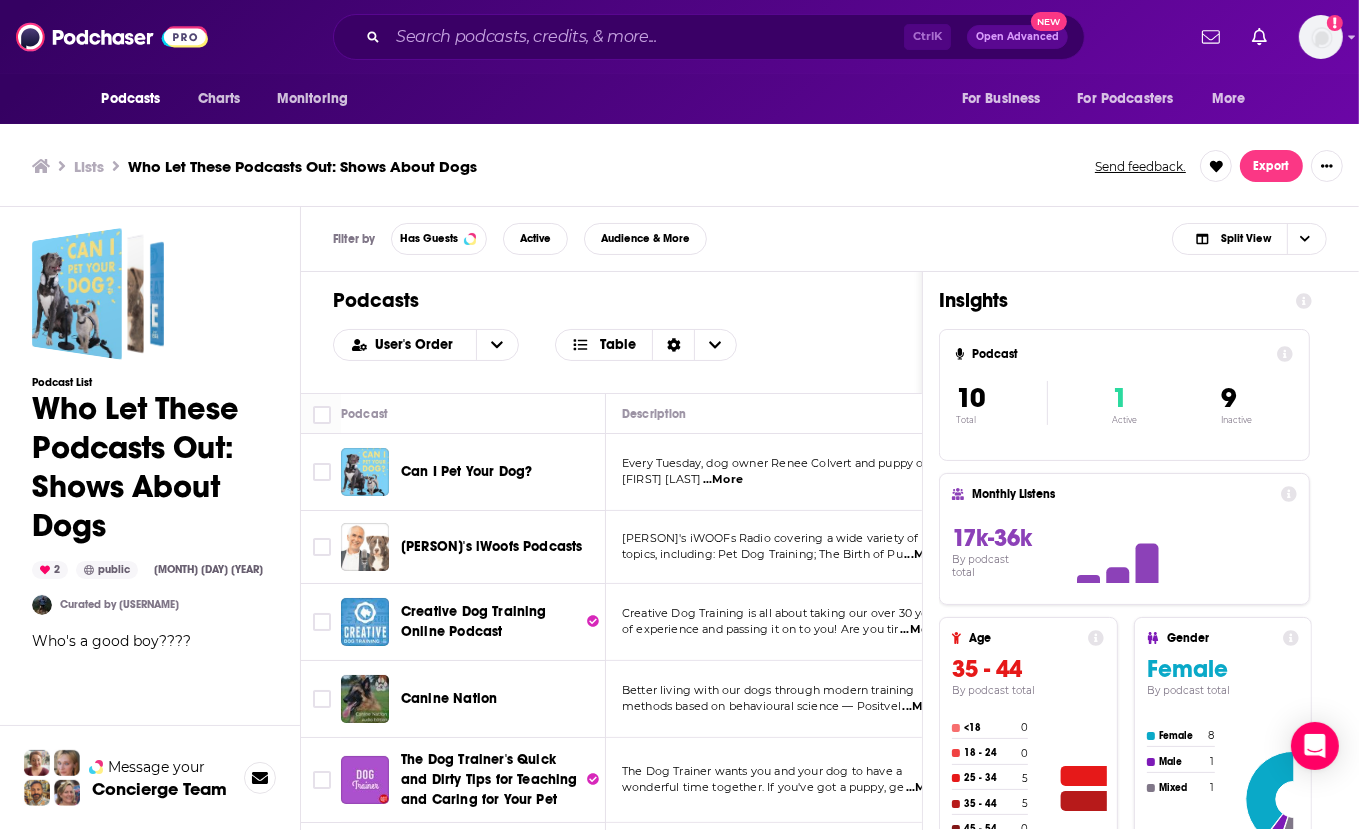 click on "Can I Pet Your Dog?" at bounding box center [466, 471] 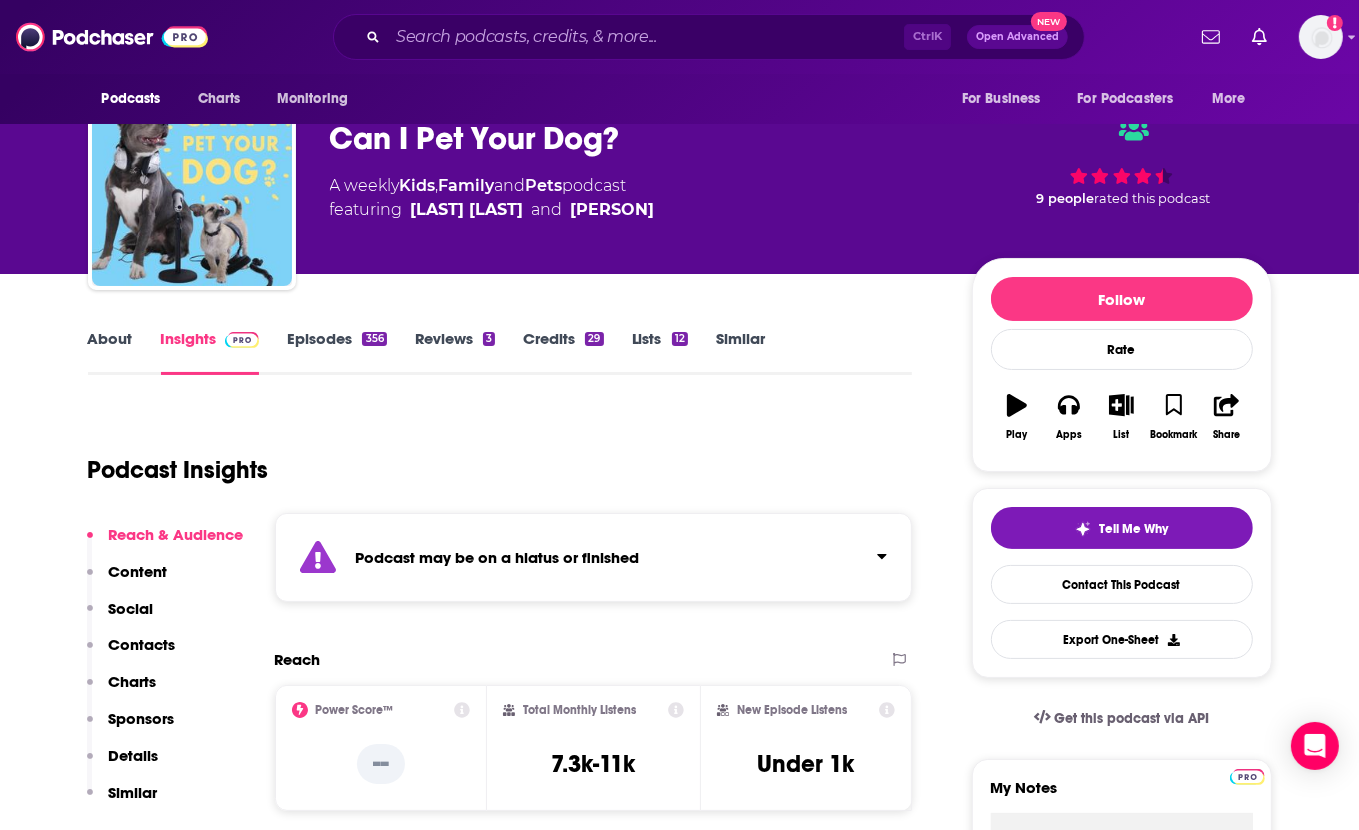 scroll, scrollTop: 0, scrollLeft: 0, axis: both 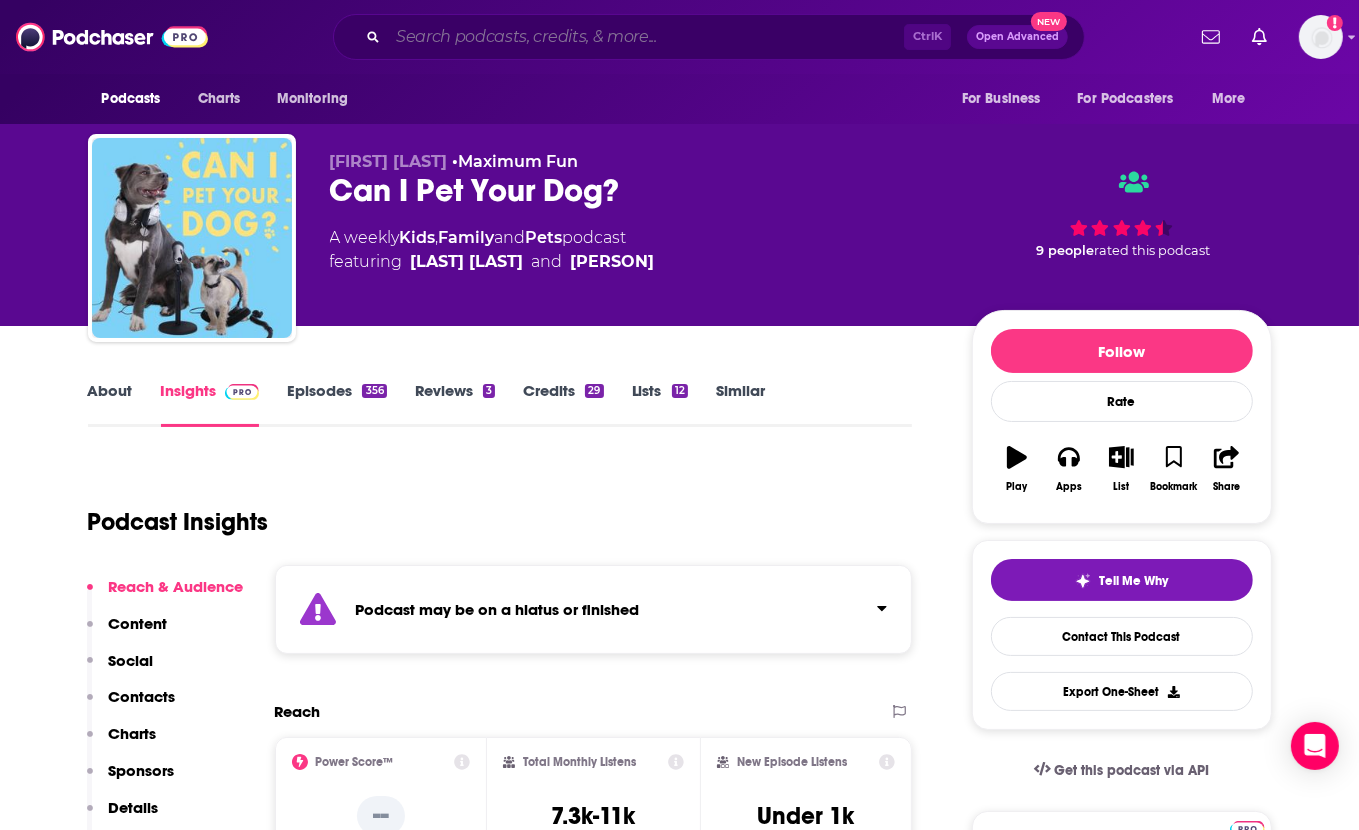 click at bounding box center (646, 37) 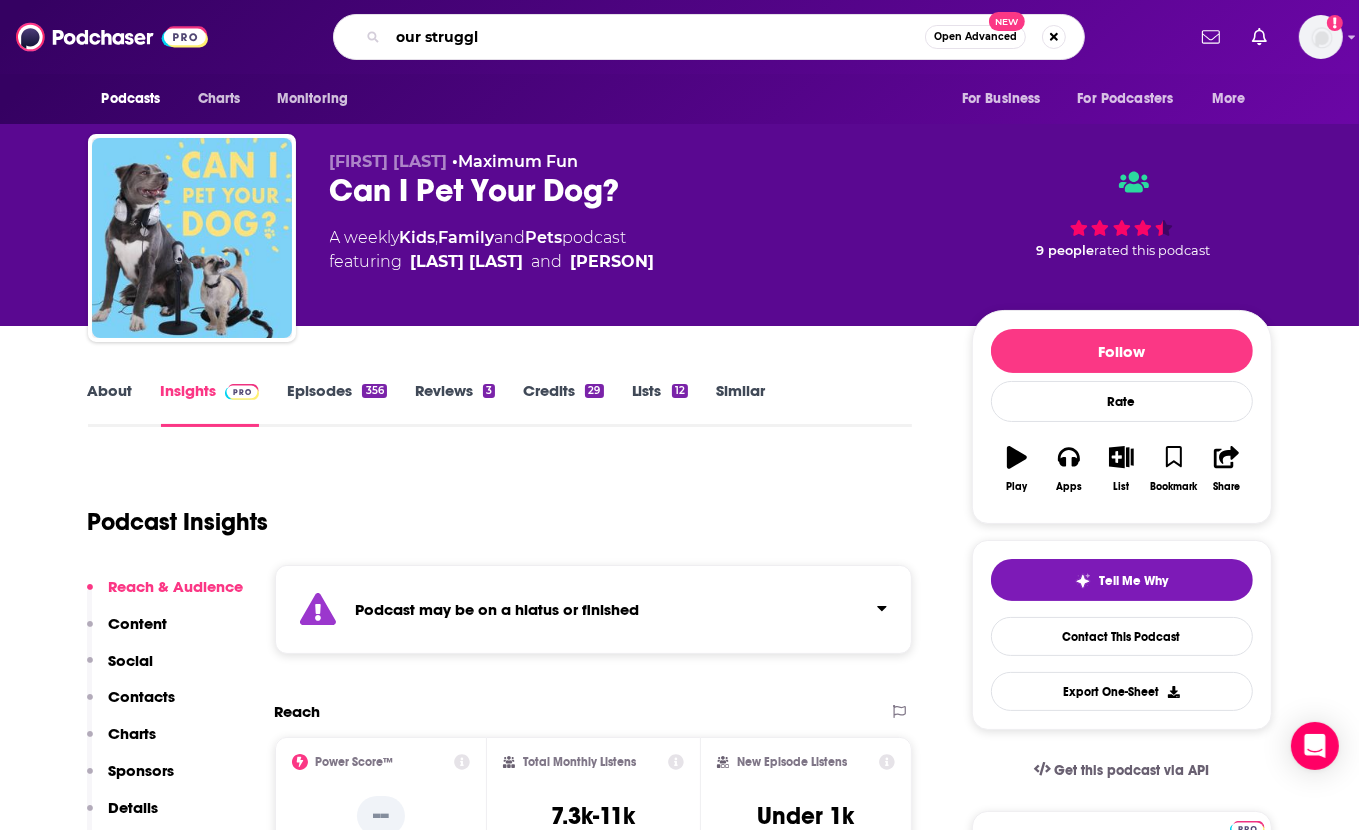 type on "our struggle" 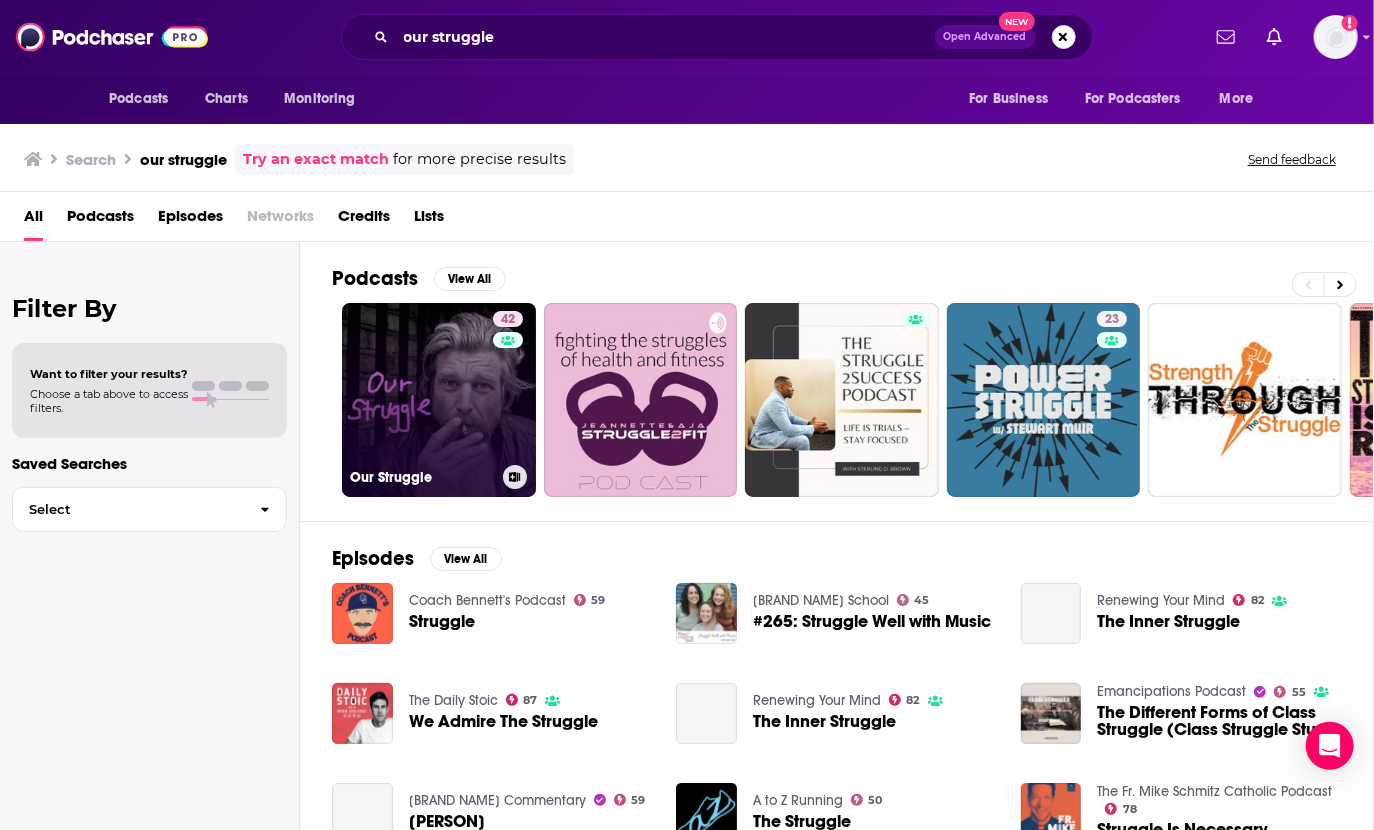 click on "42 Our Struggle" at bounding box center [439, 400] 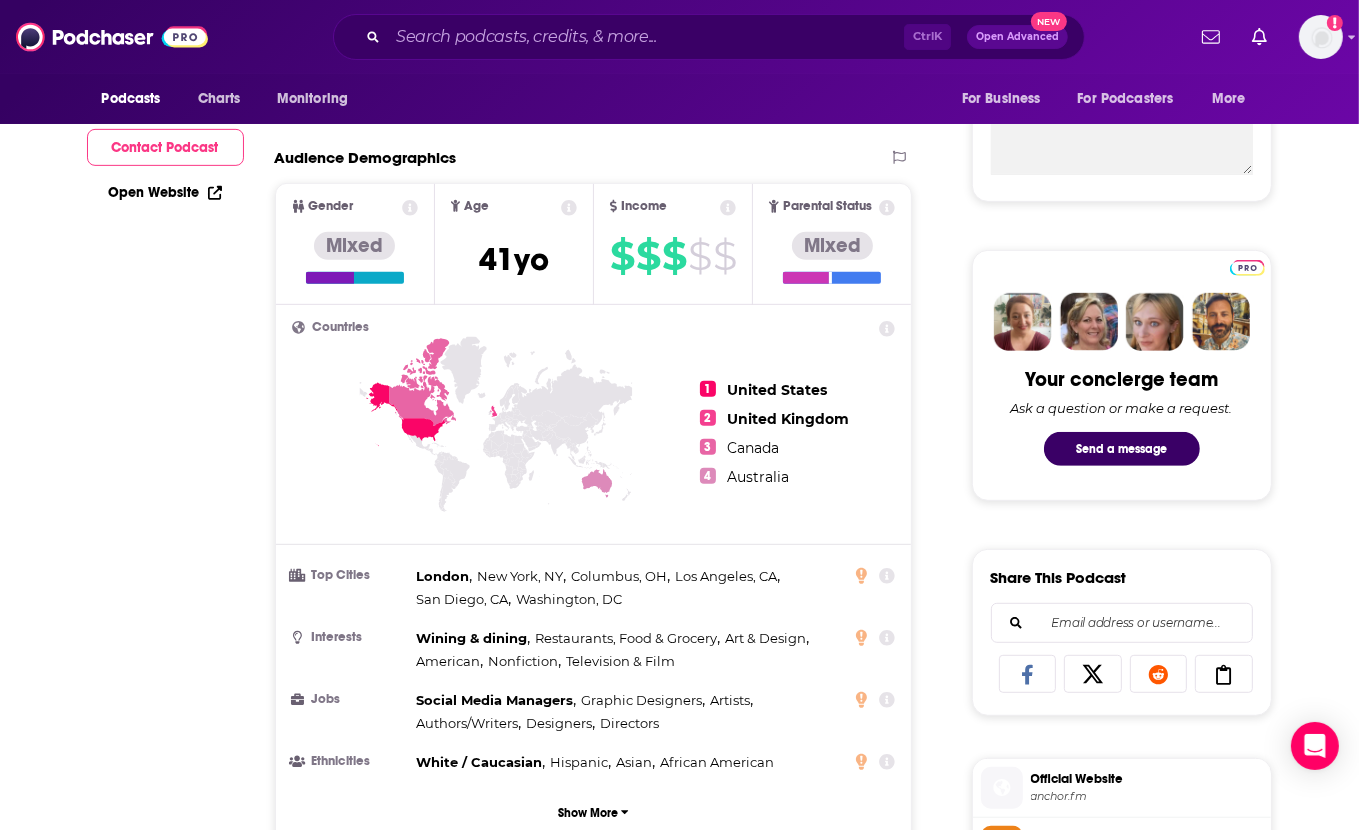 scroll, scrollTop: 324, scrollLeft: 0, axis: vertical 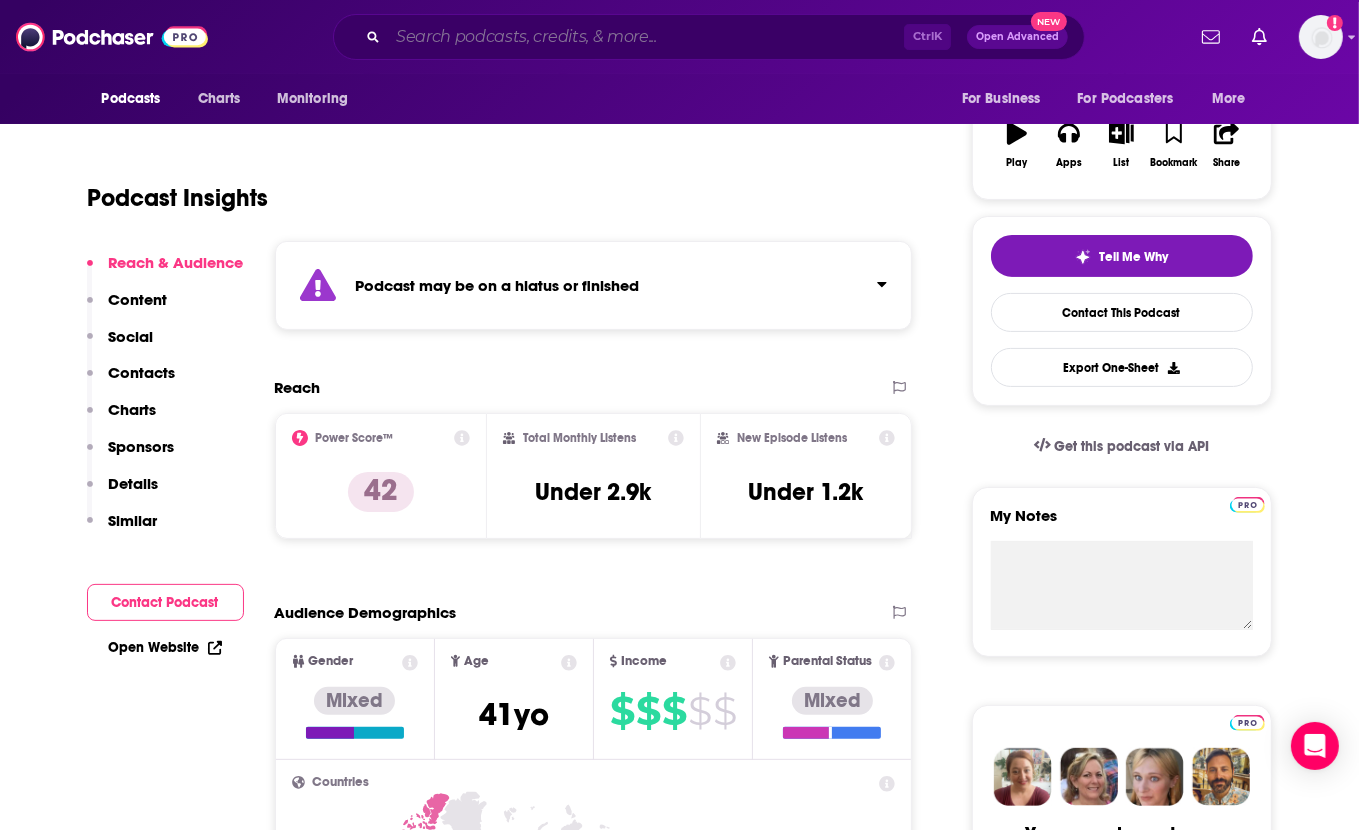 click at bounding box center (646, 37) 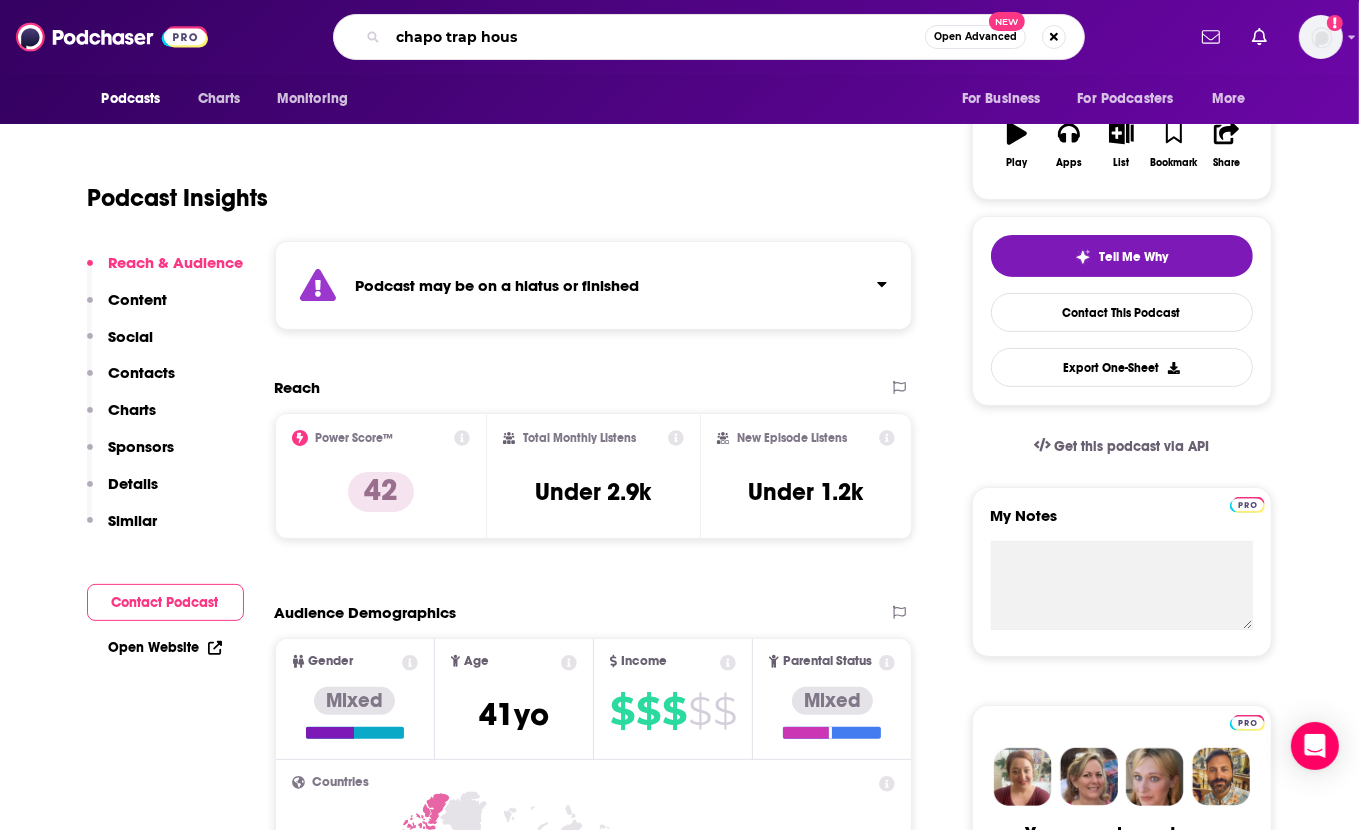type on "chapo trap house" 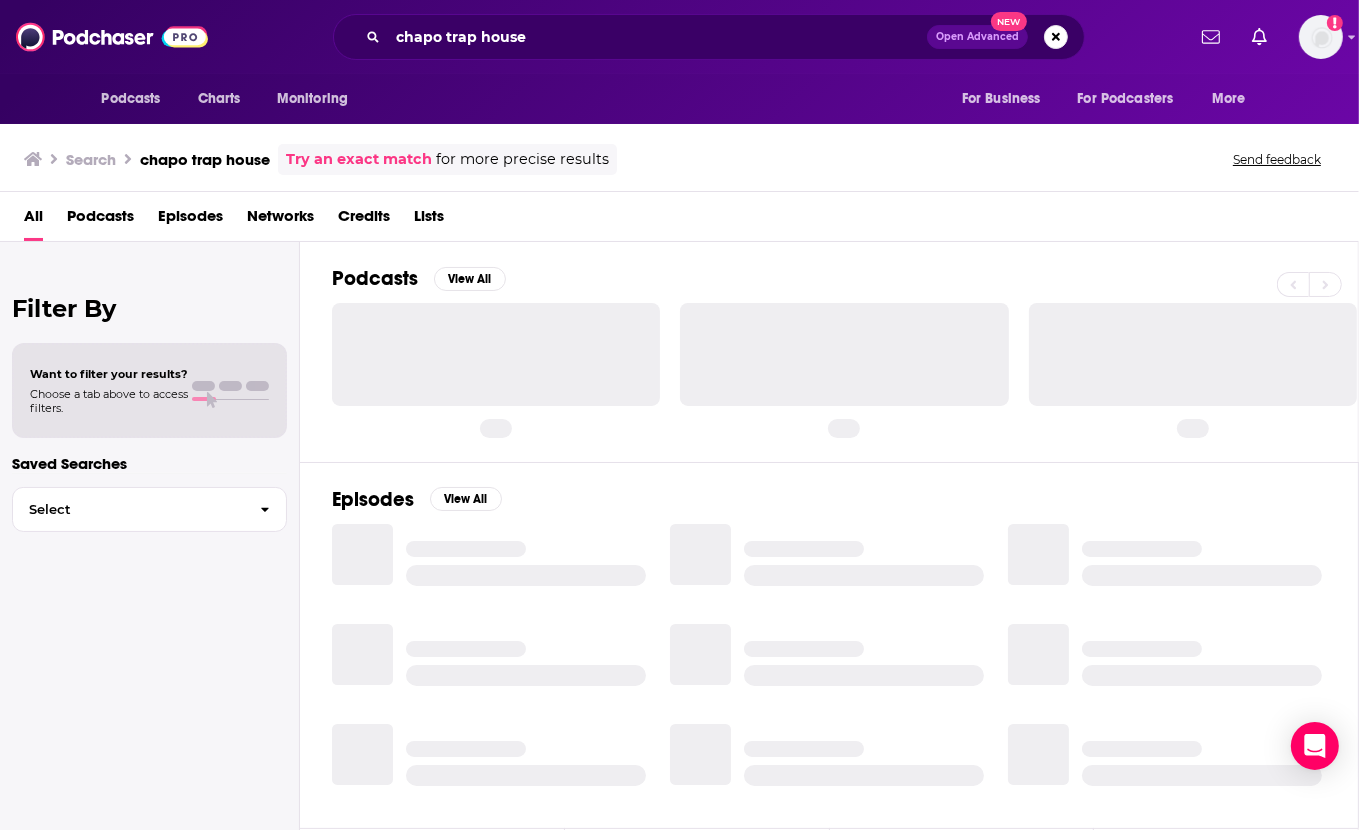 scroll, scrollTop: 0, scrollLeft: 0, axis: both 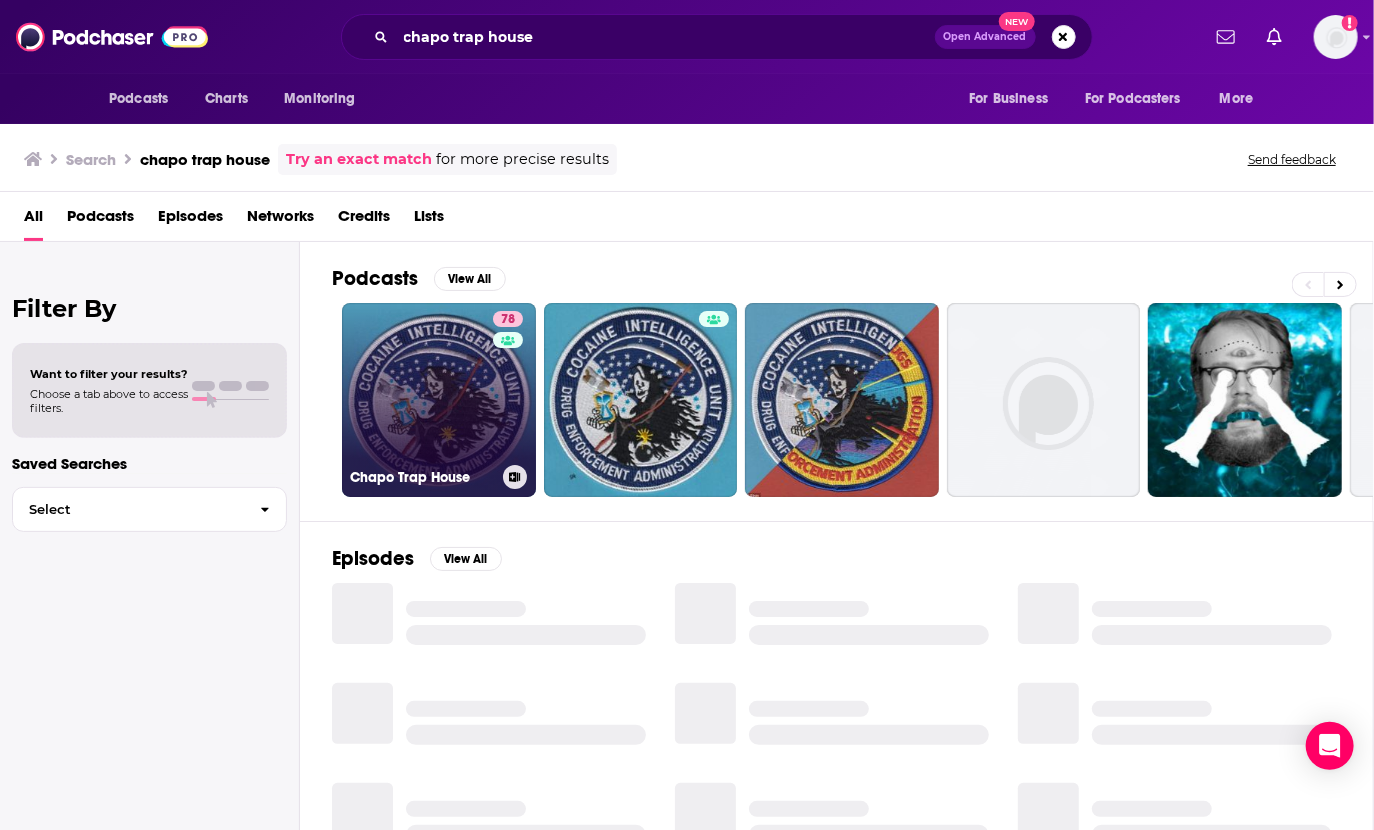 click on "78 Chapo Trap House" at bounding box center [439, 400] 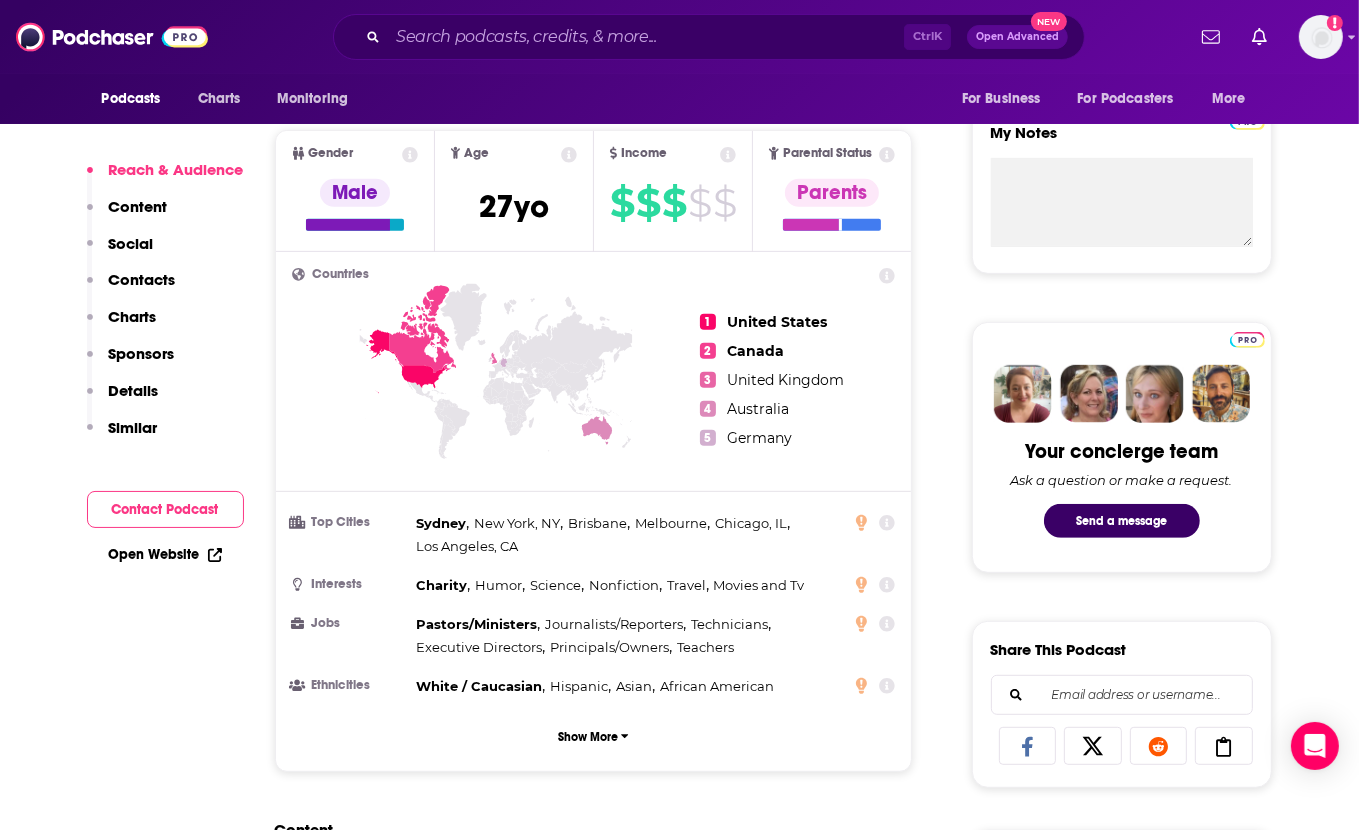 scroll, scrollTop: 712, scrollLeft: 0, axis: vertical 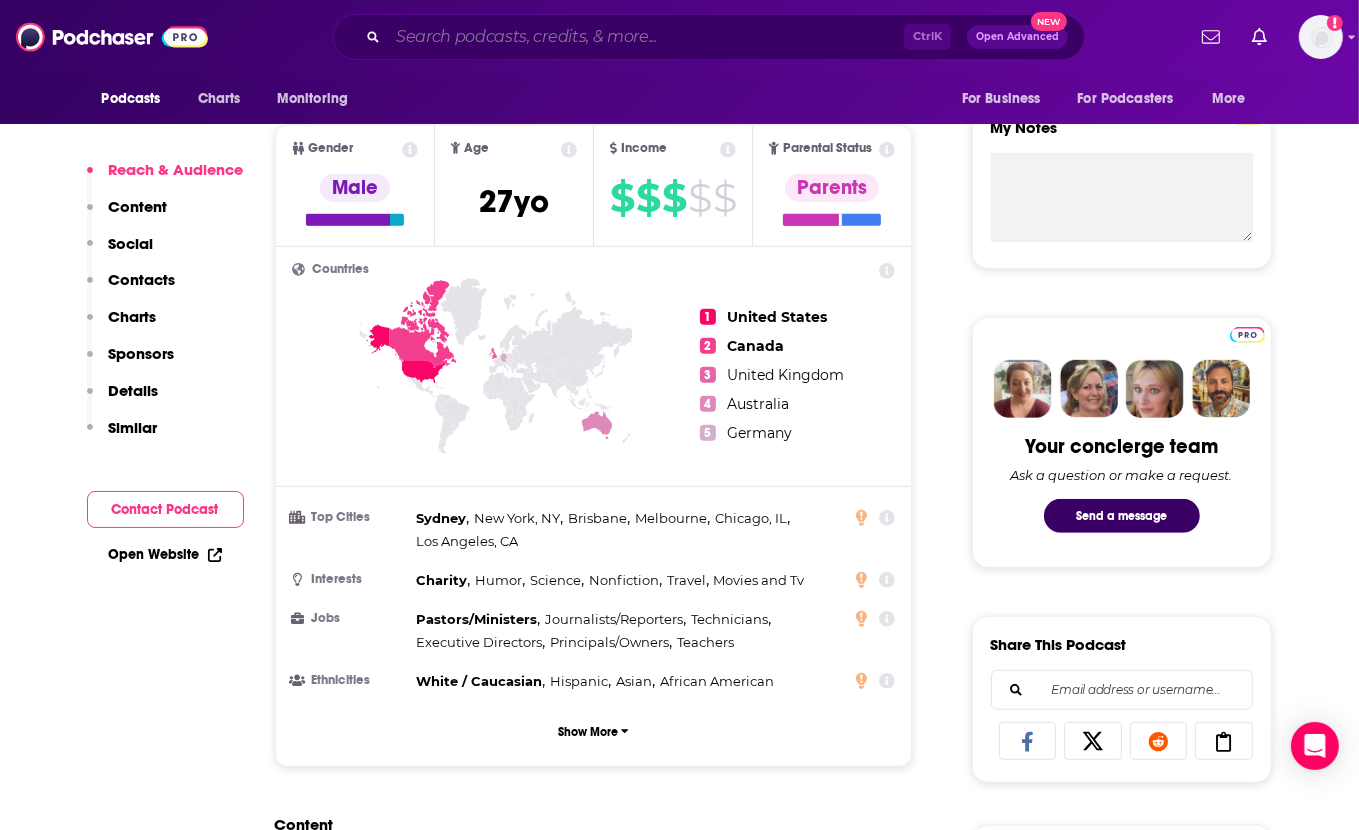 click at bounding box center [646, 37] 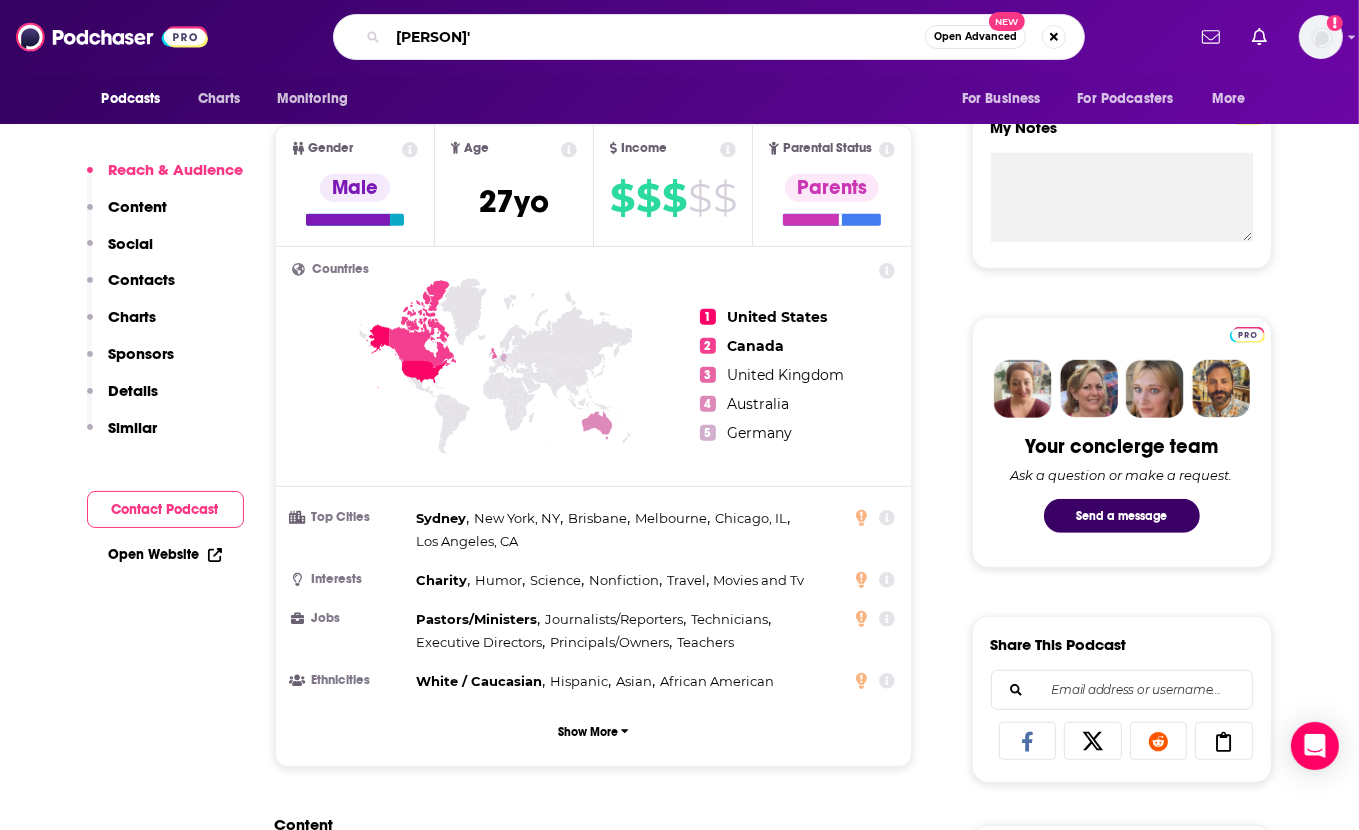 type on "adam friedland" 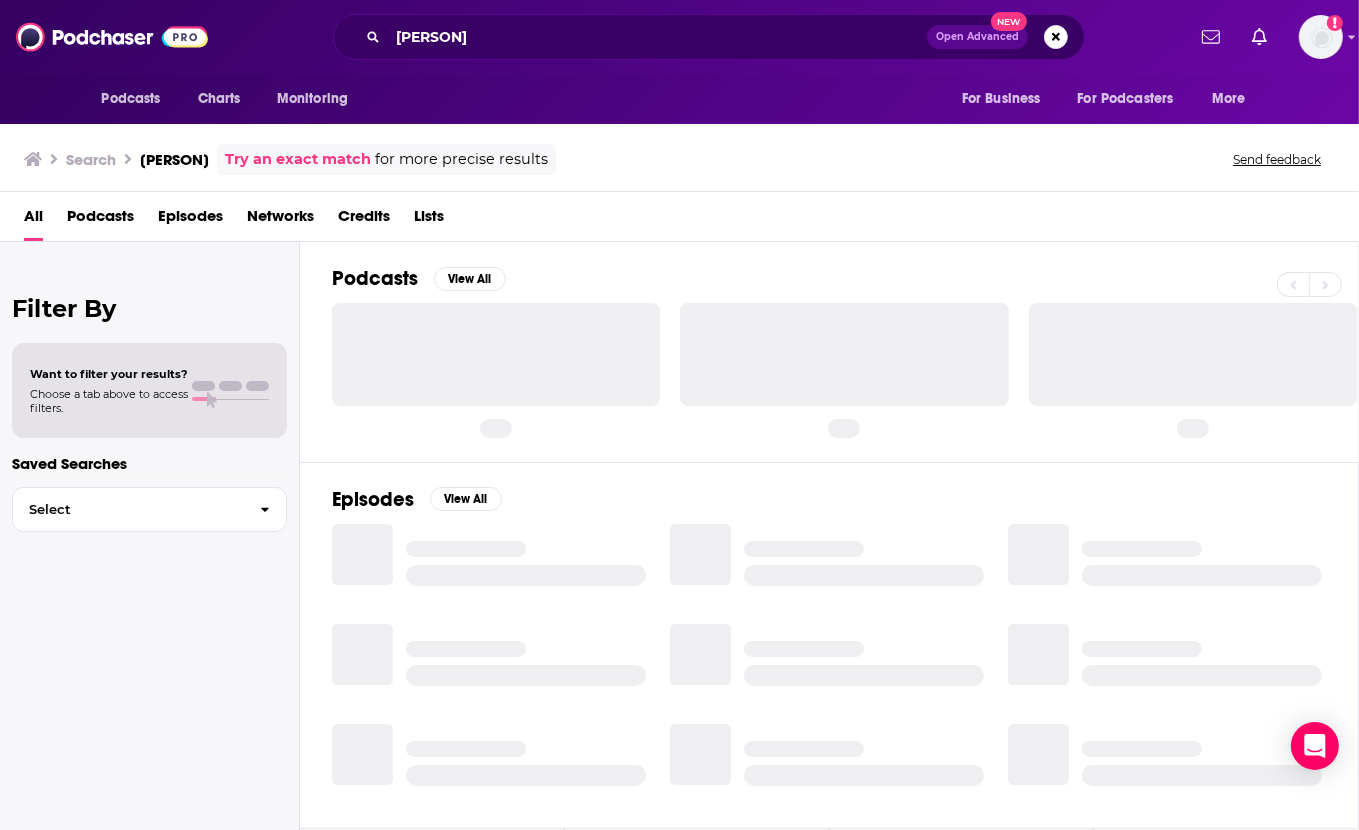 scroll, scrollTop: 0, scrollLeft: 0, axis: both 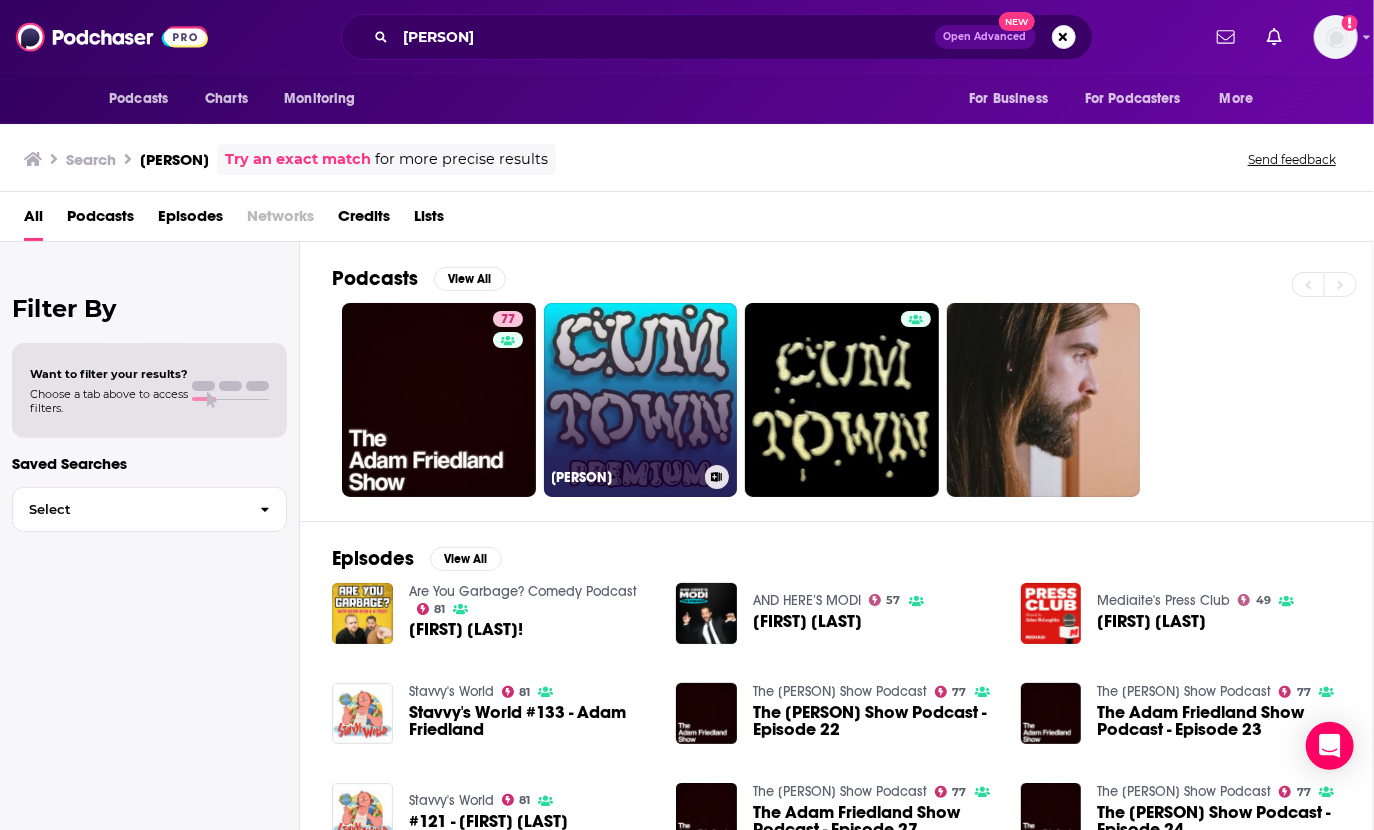 click on "Cum Town Premium" at bounding box center (641, 400) 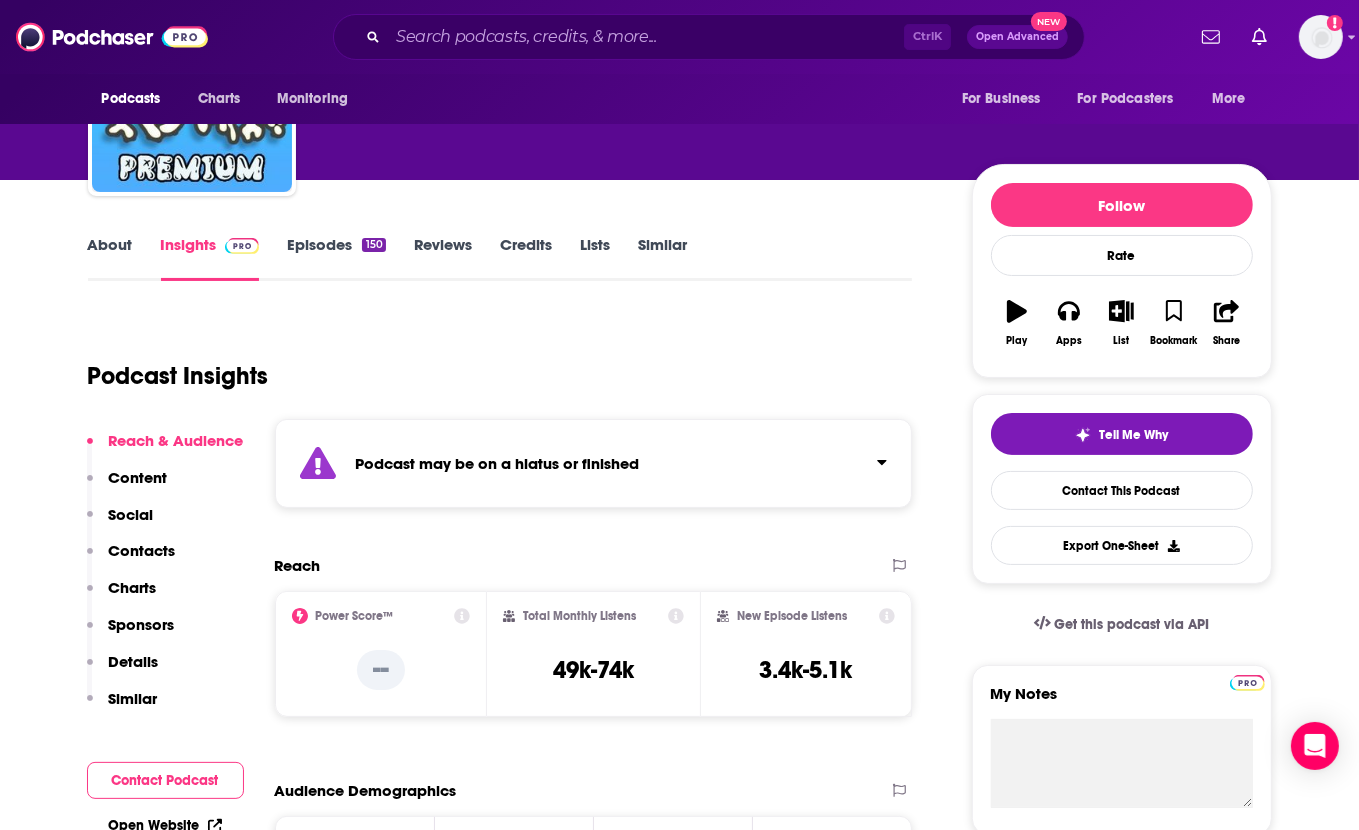 scroll, scrollTop: 144, scrollLeft: 0, axis: vertical 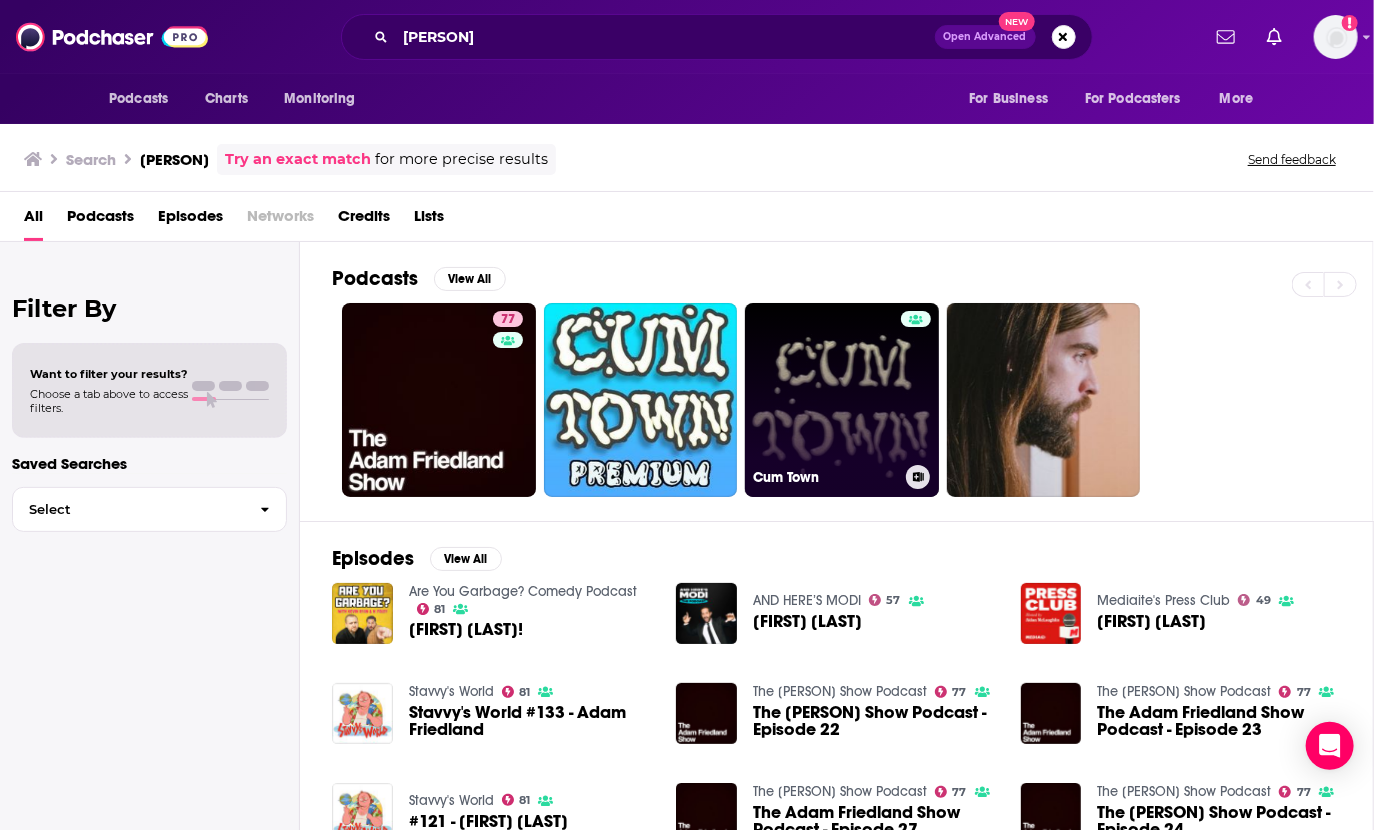click on "Cum Town" at bounding box center (842, 400) 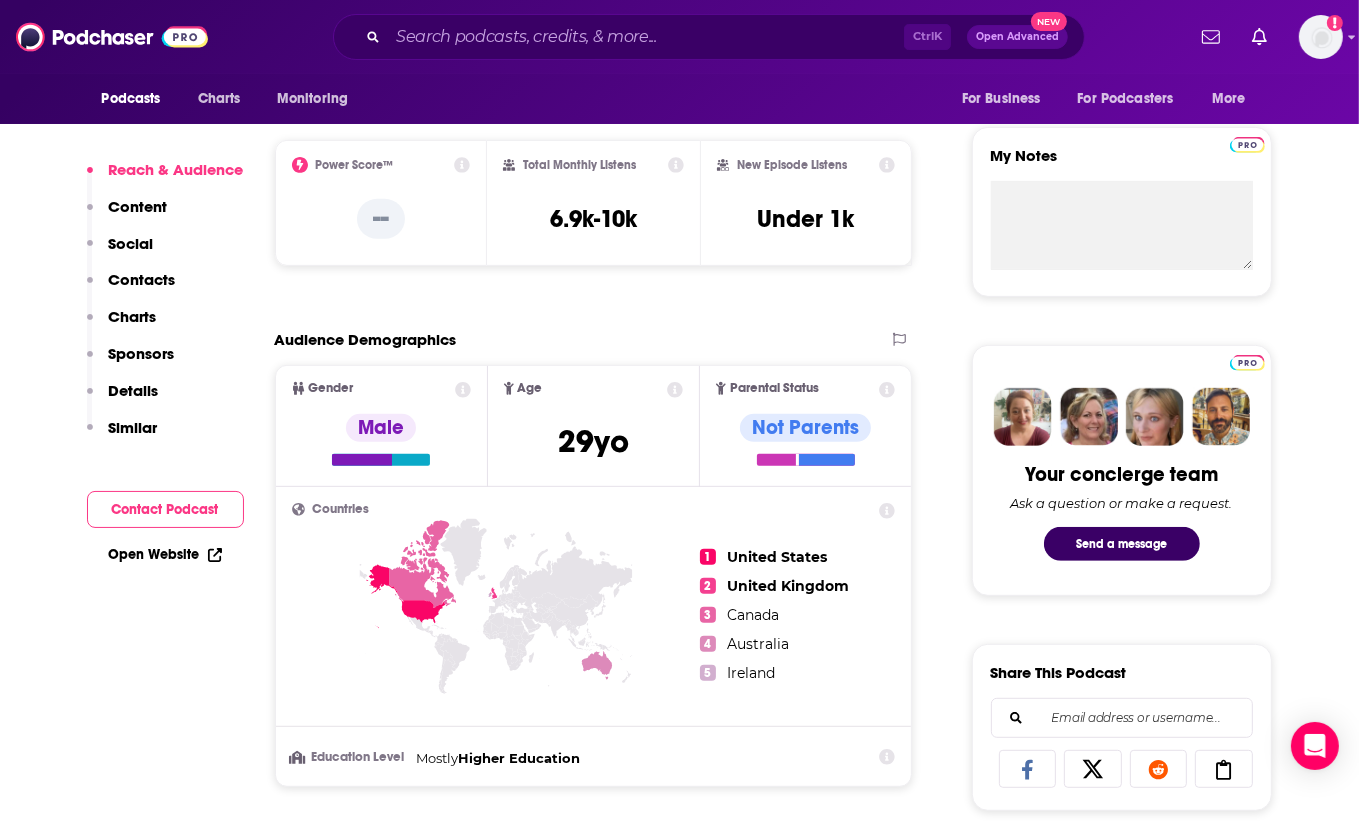scroll, scrollTop: 734, scrollLeft: 0, axis: vertical 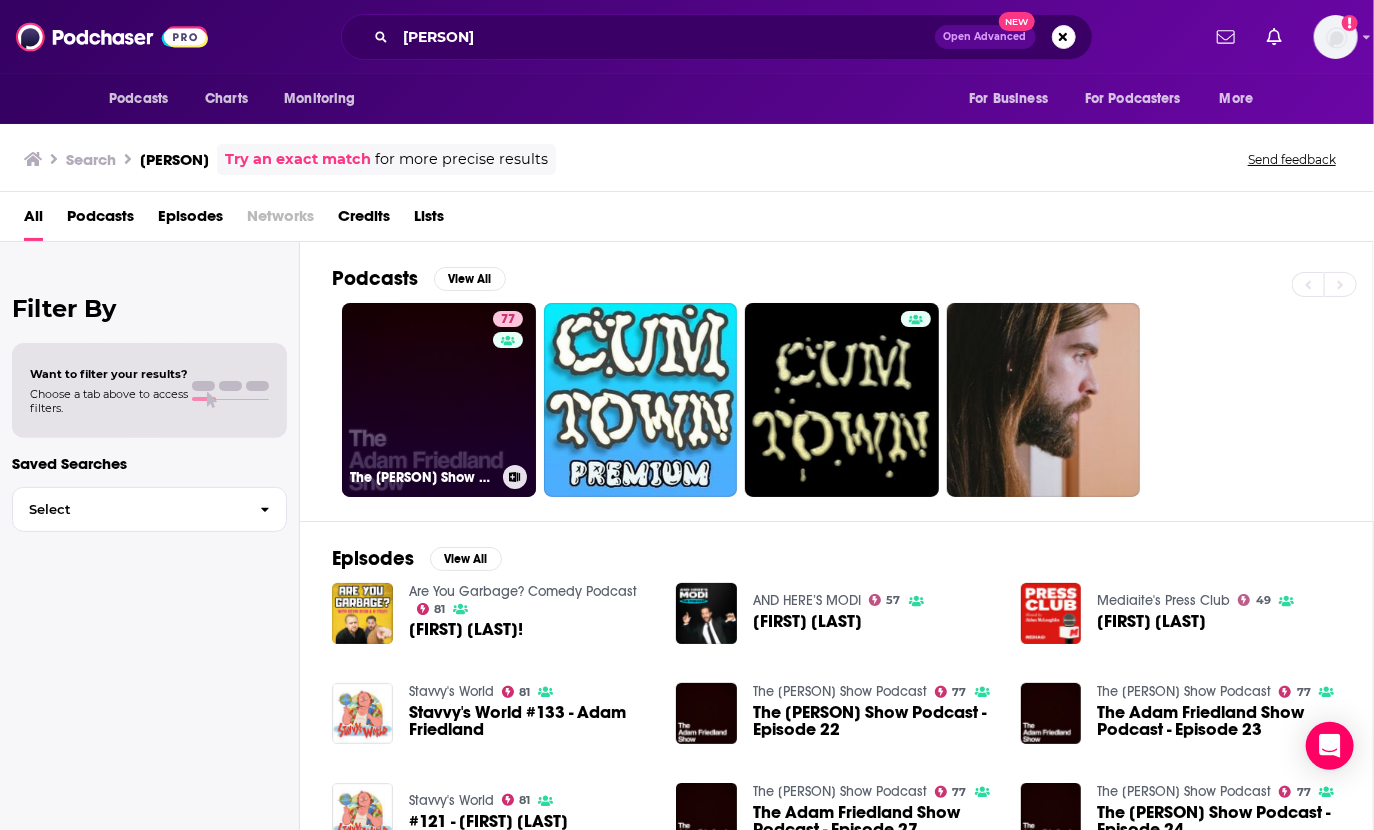 click on "77 The Adam Friedland Show Podcast" at bounding box center (439, 400) 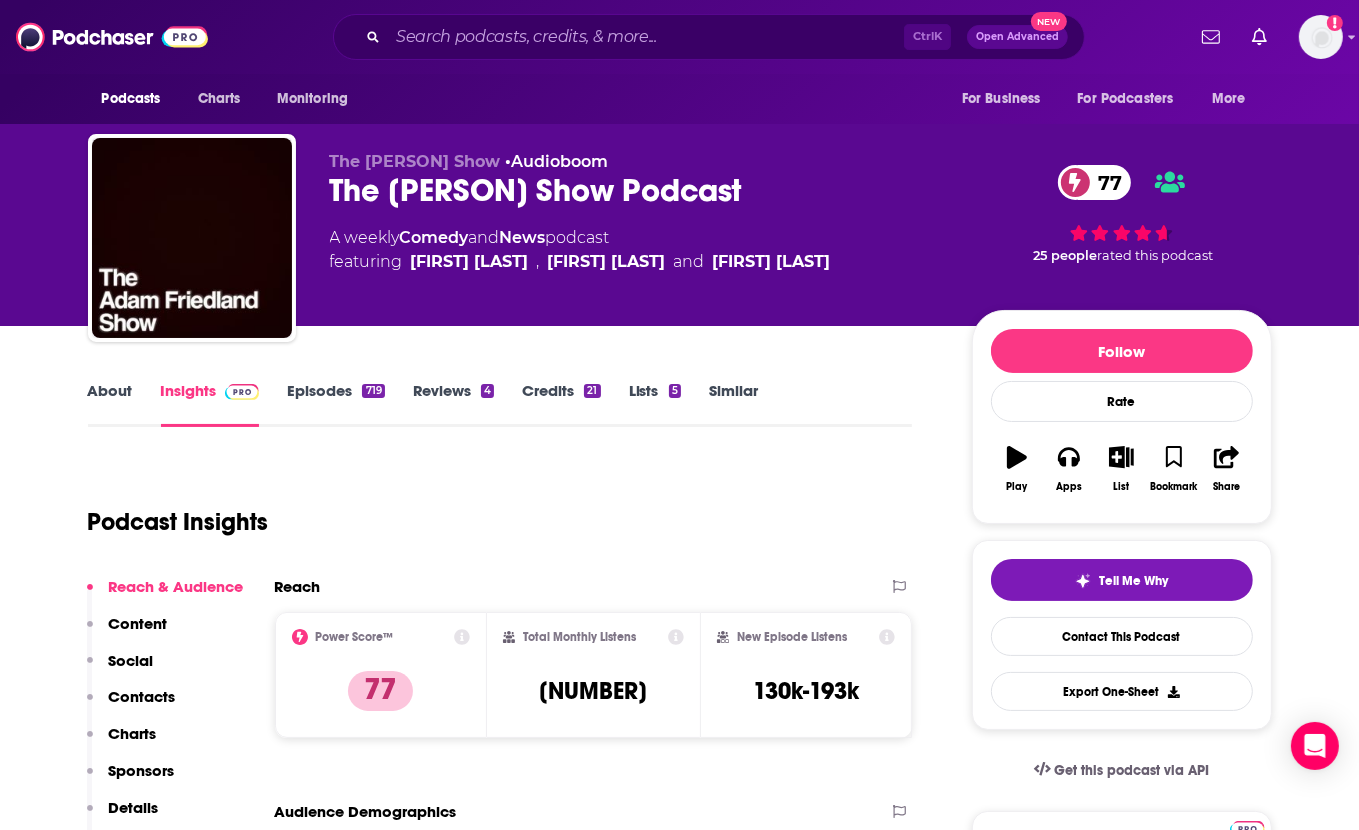 click on "Reviews 4" at bounding box center (453, 404) 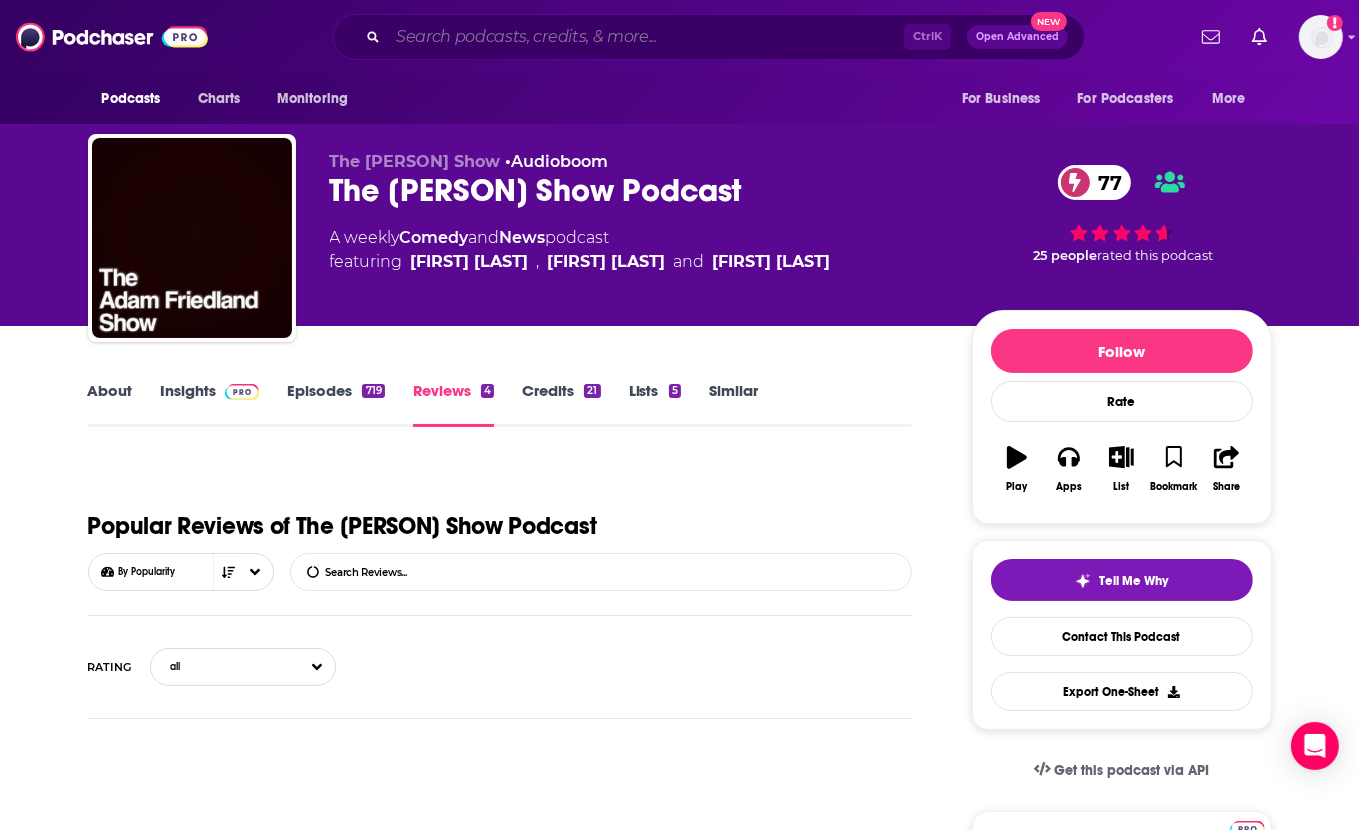 click at bounding box center [646, 37] 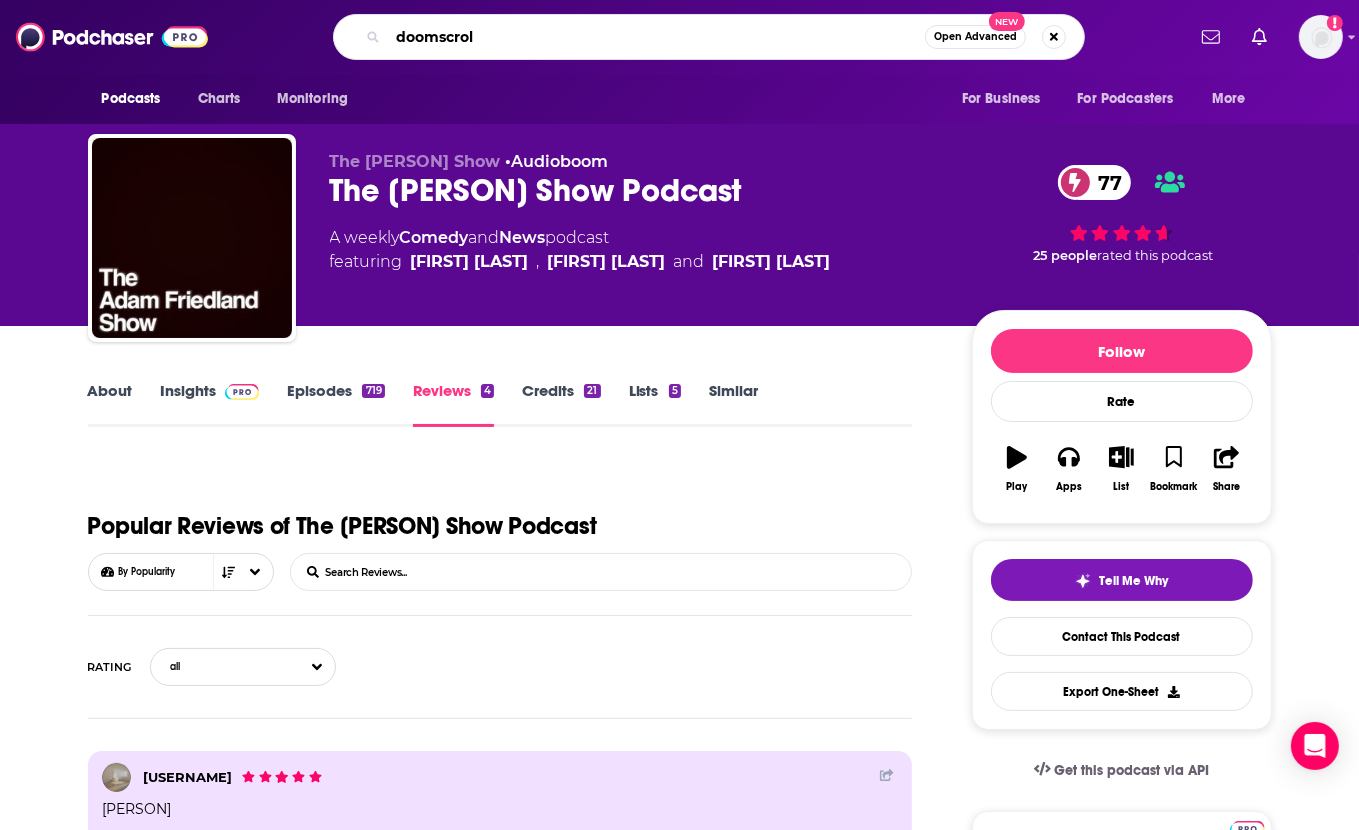 type on "doomscroll" 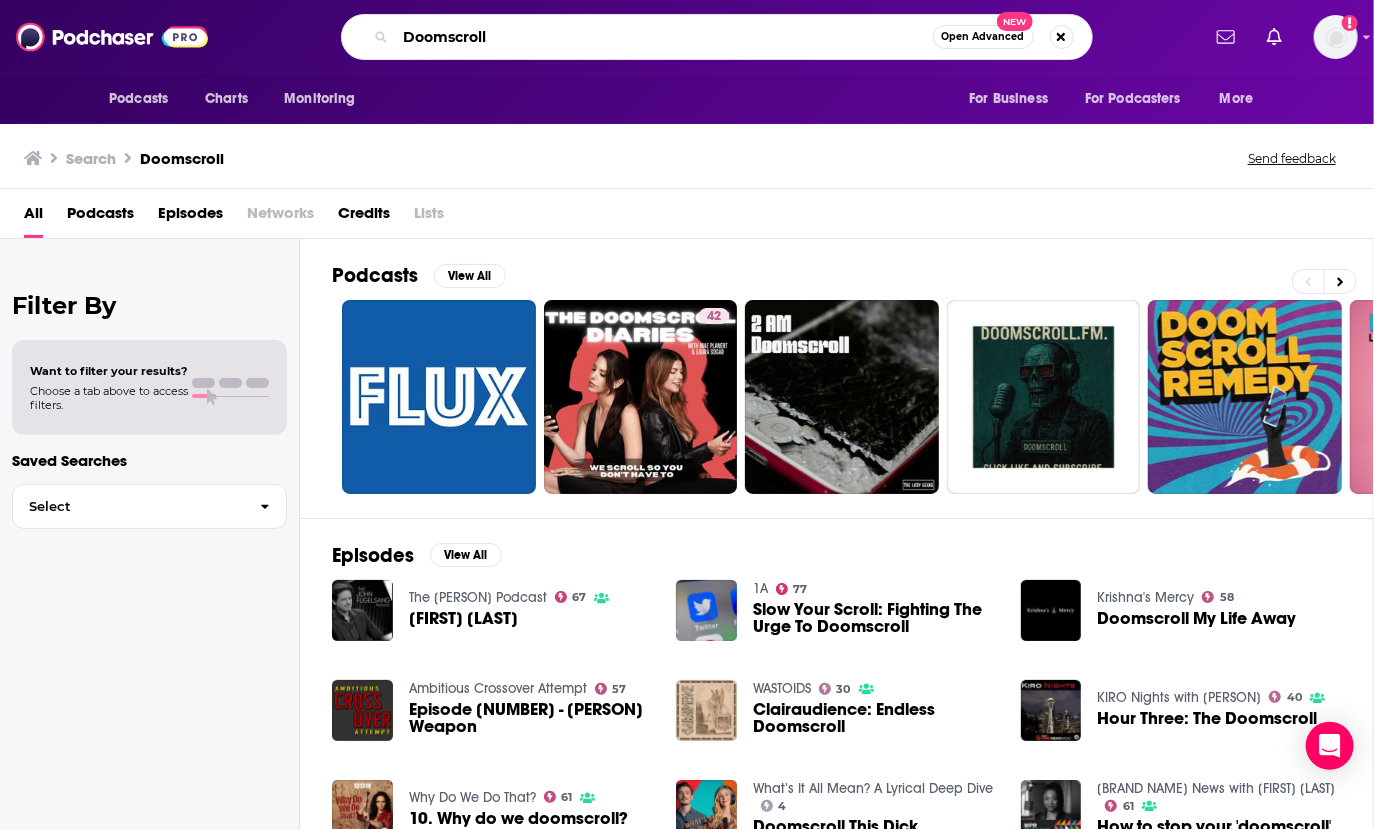 click on "doomscroll" at bounding box center (664, 37) 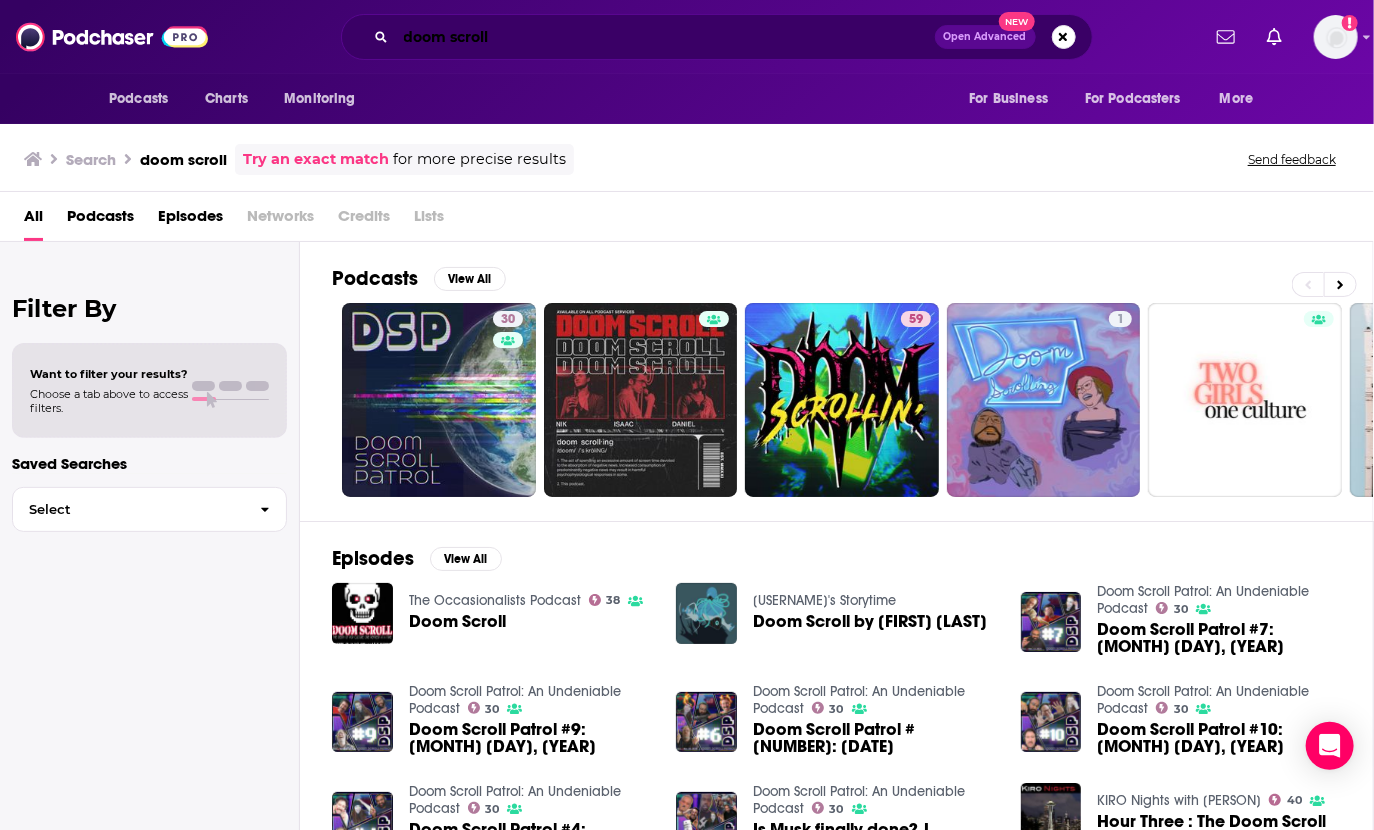 click on "doom scroll" at bounding box center [665, 37] 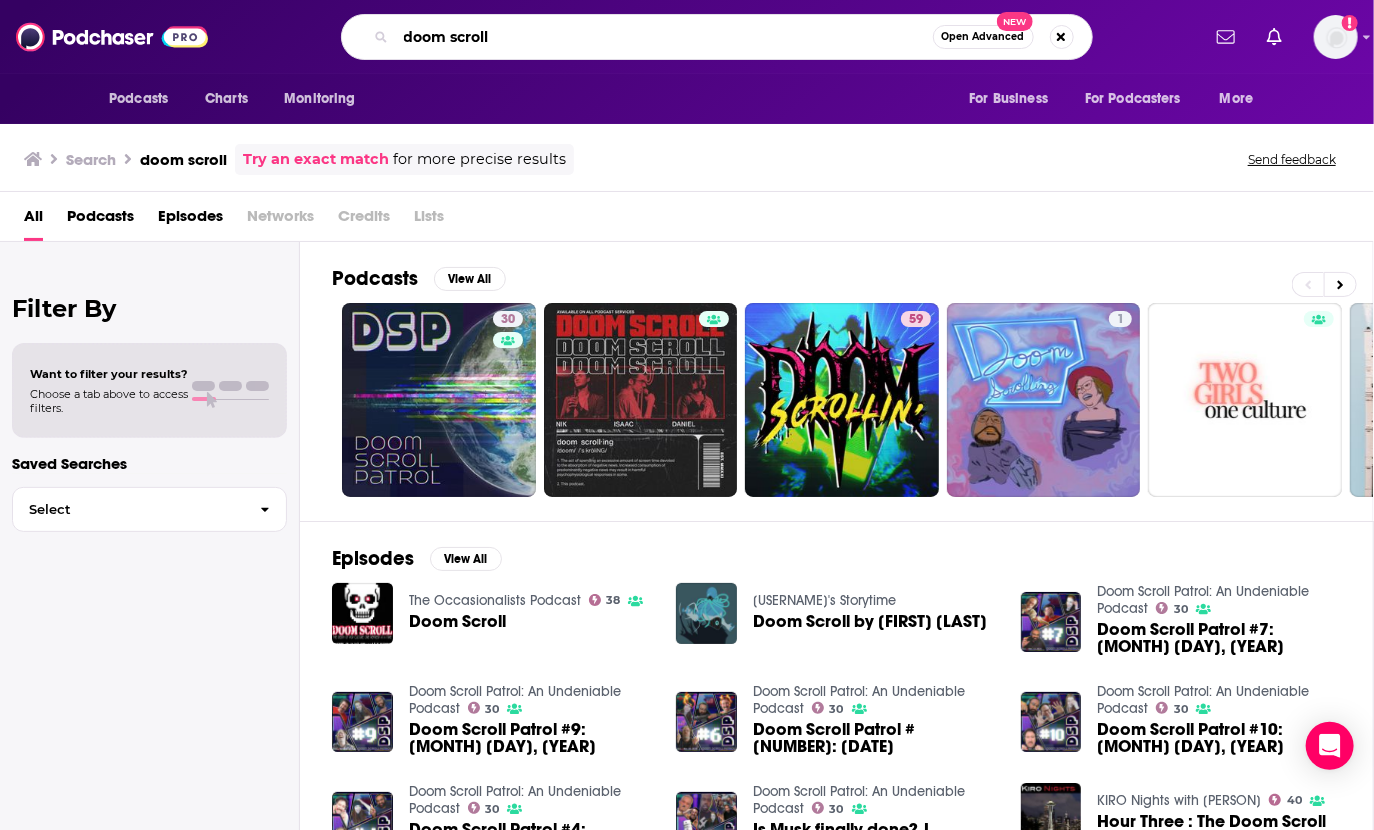 click on "doom scroll" at bounding box center (664, 37) 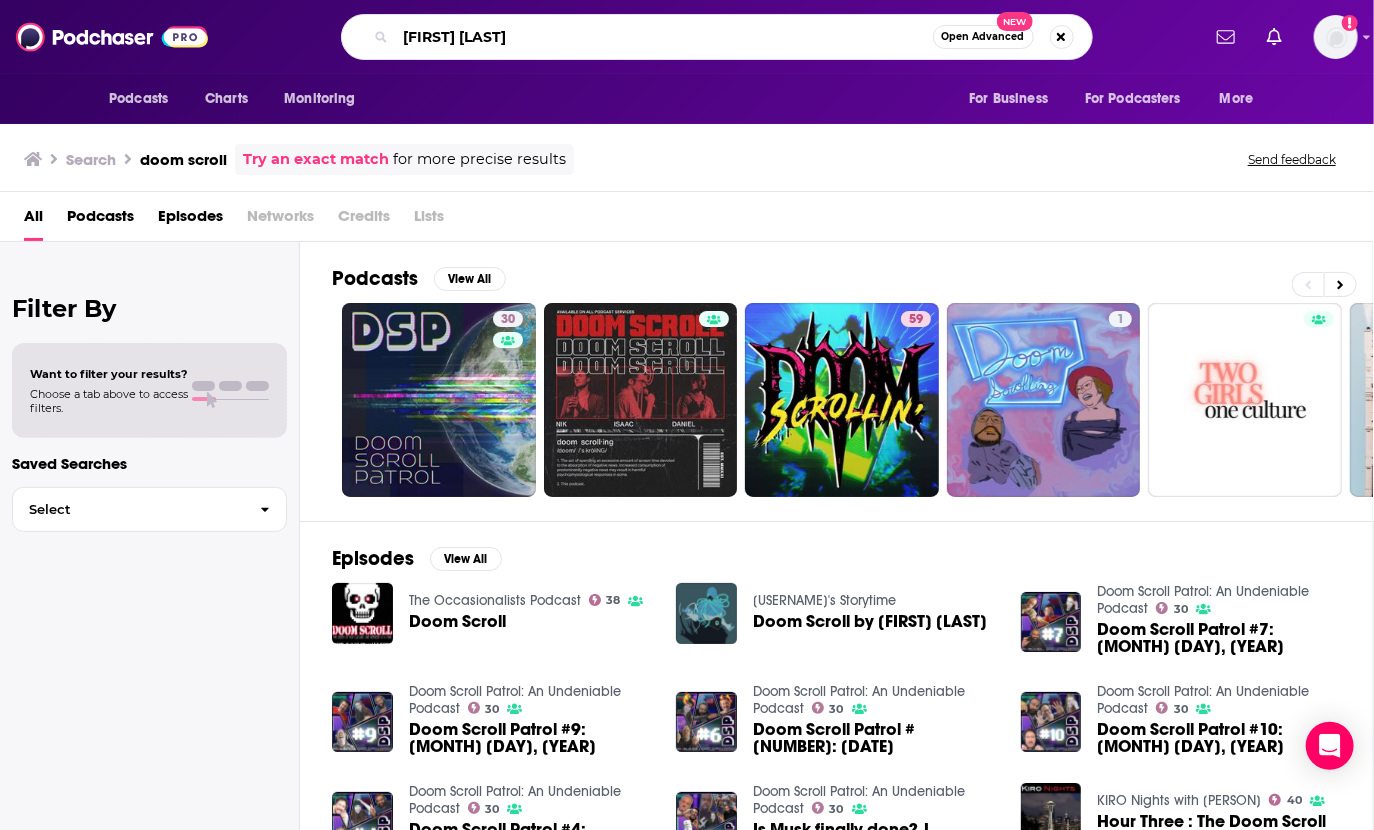 type on "[FIRST] [LAST]" 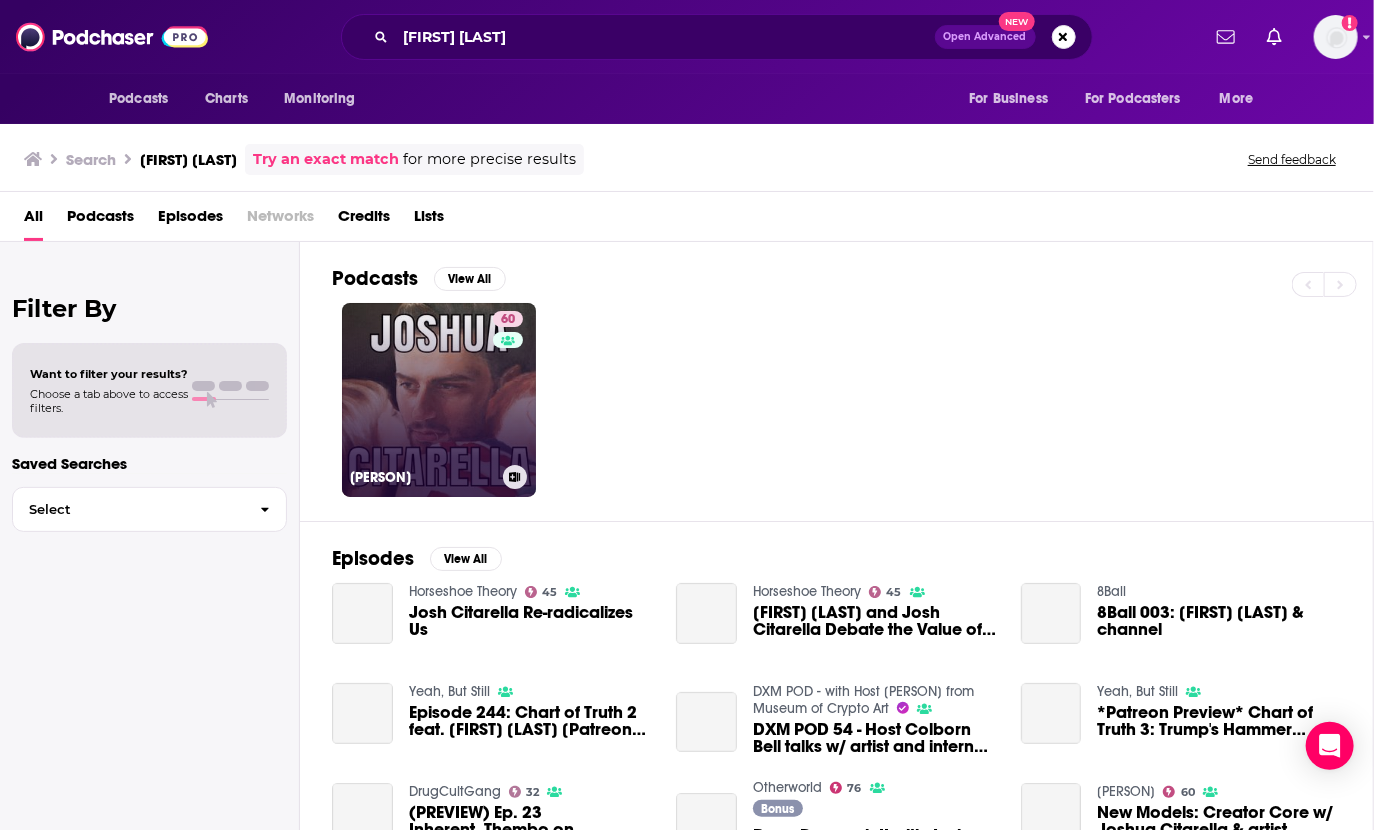 click on "60 Joshua Citarella" at bounding box center [439, 400] 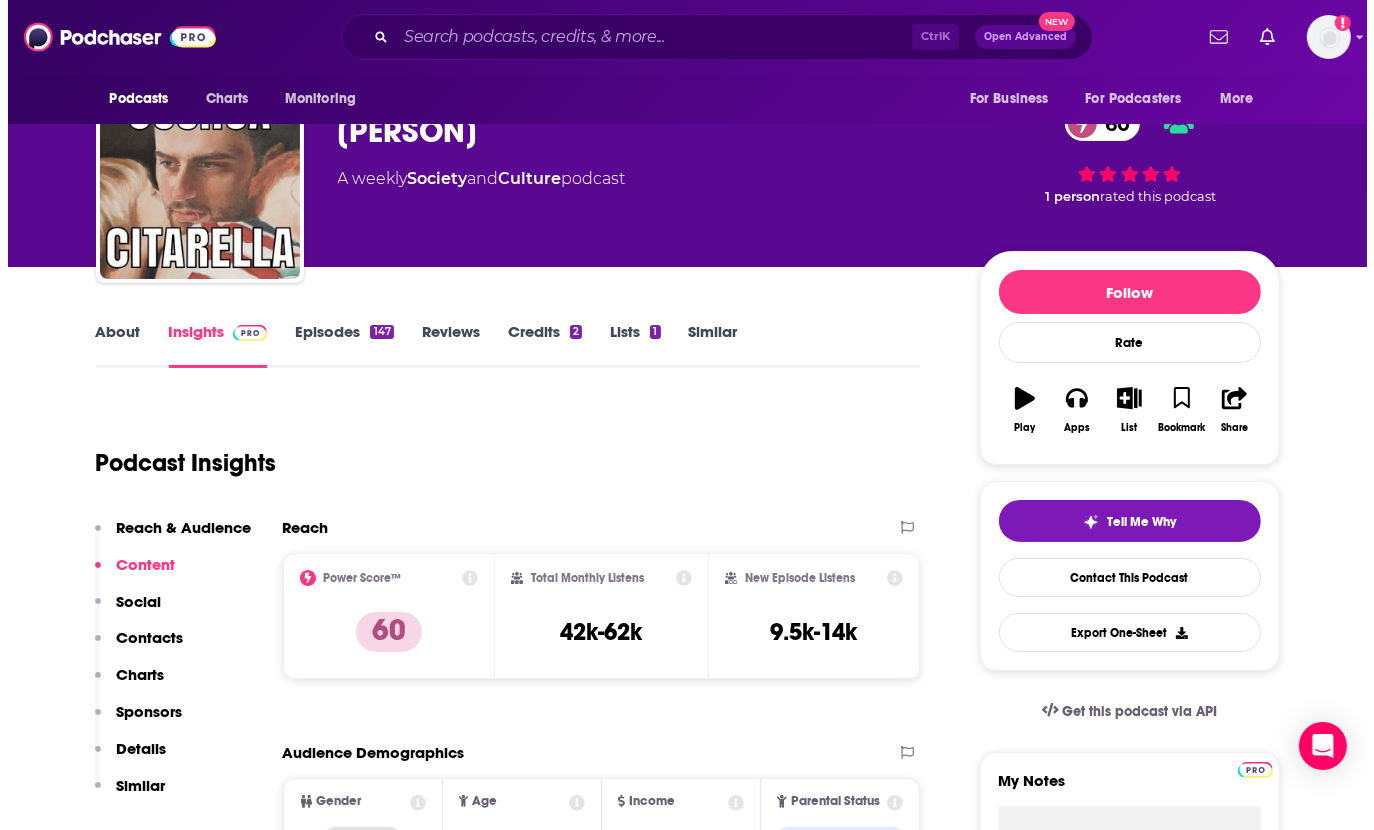 scroll, scrollTop: 0, scrollLeft: 0, axis: both 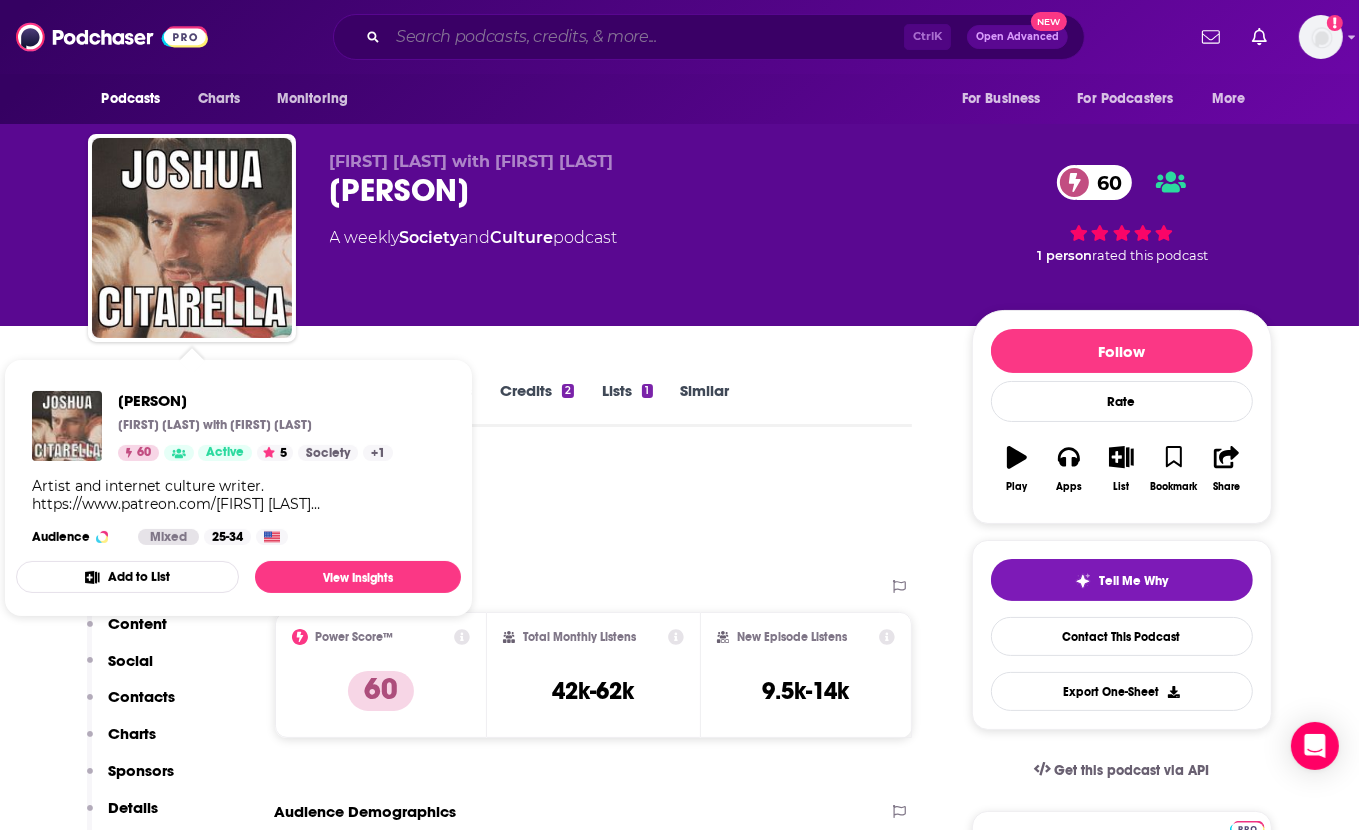 click at bounding box center [646, 37] 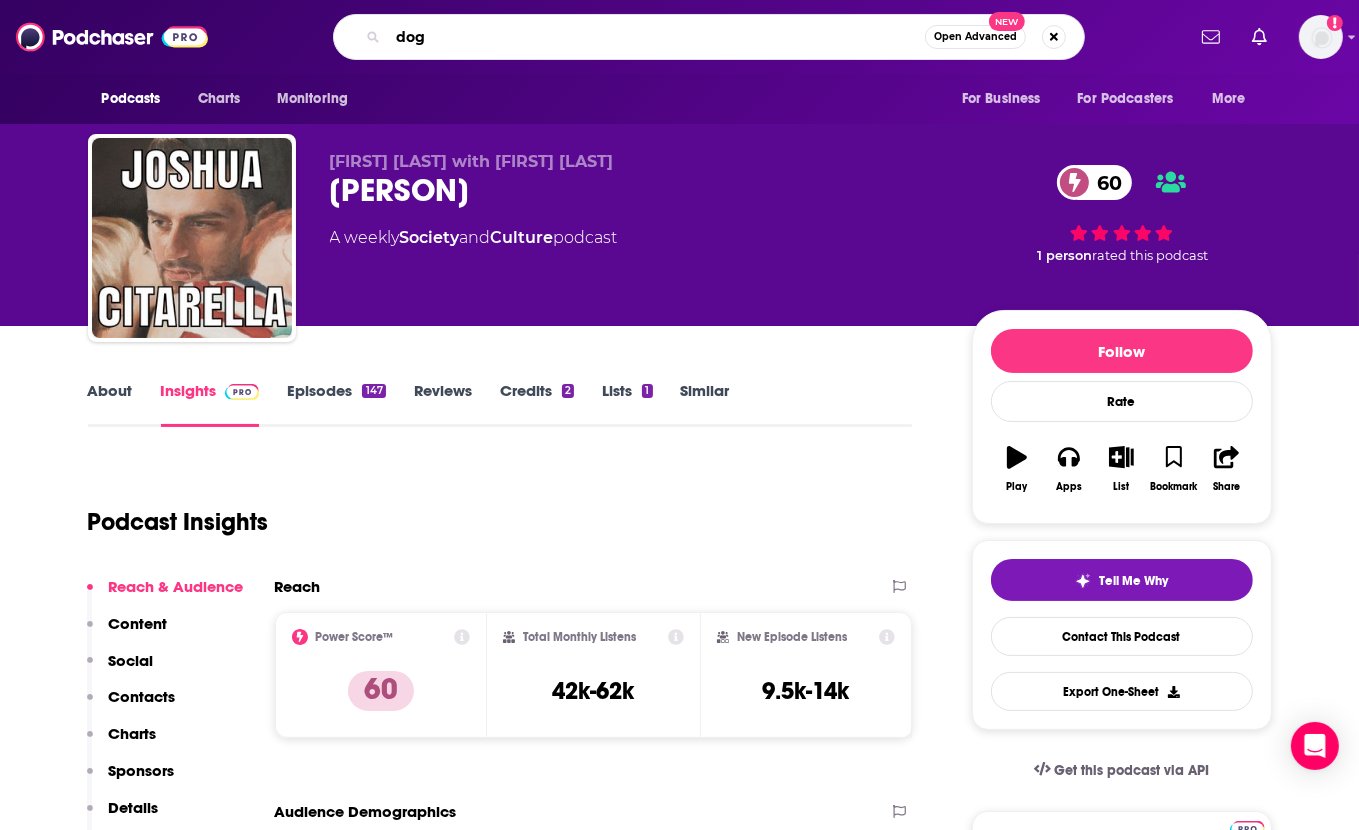 type on "dogs" 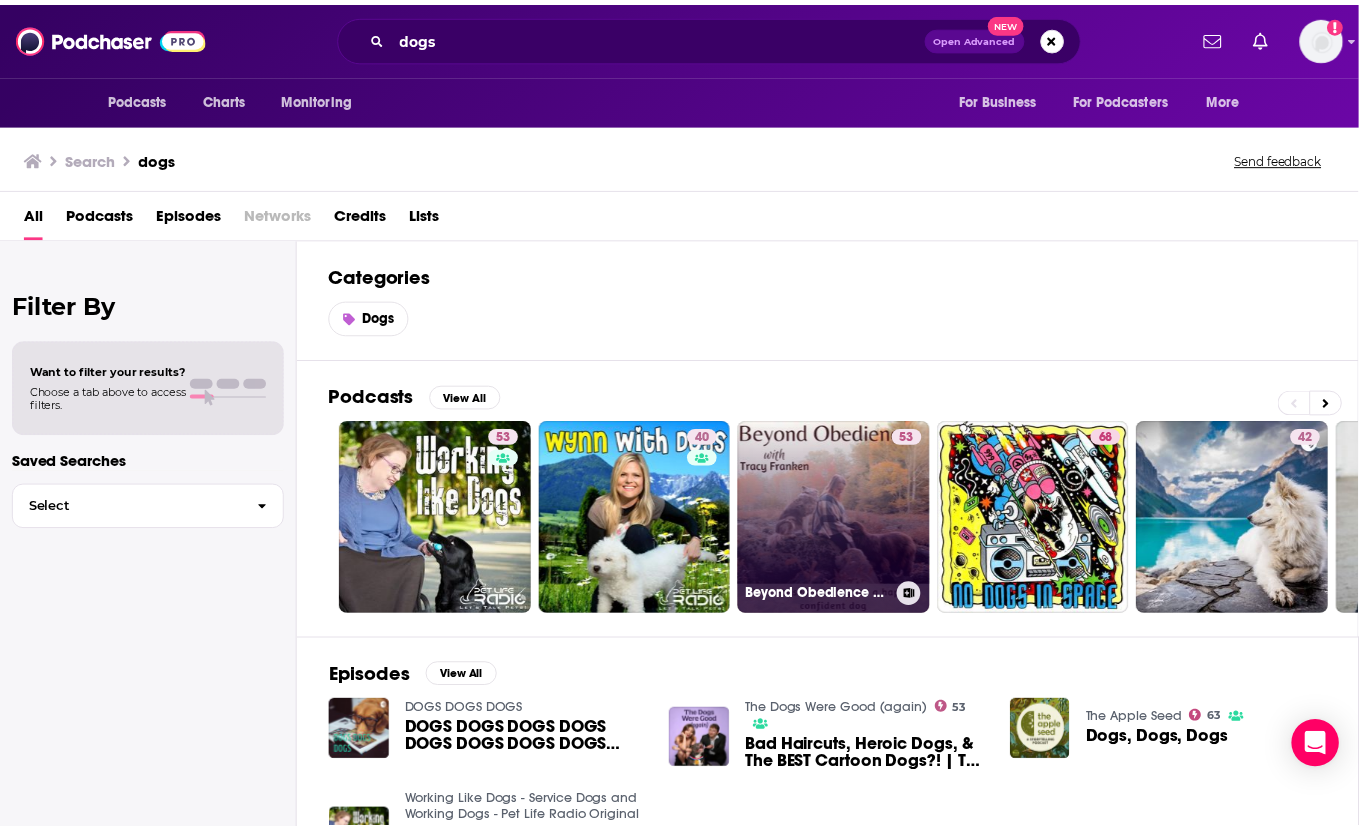 scroll, scrollTop: 432, scrollLeft: 0, axis: vertical 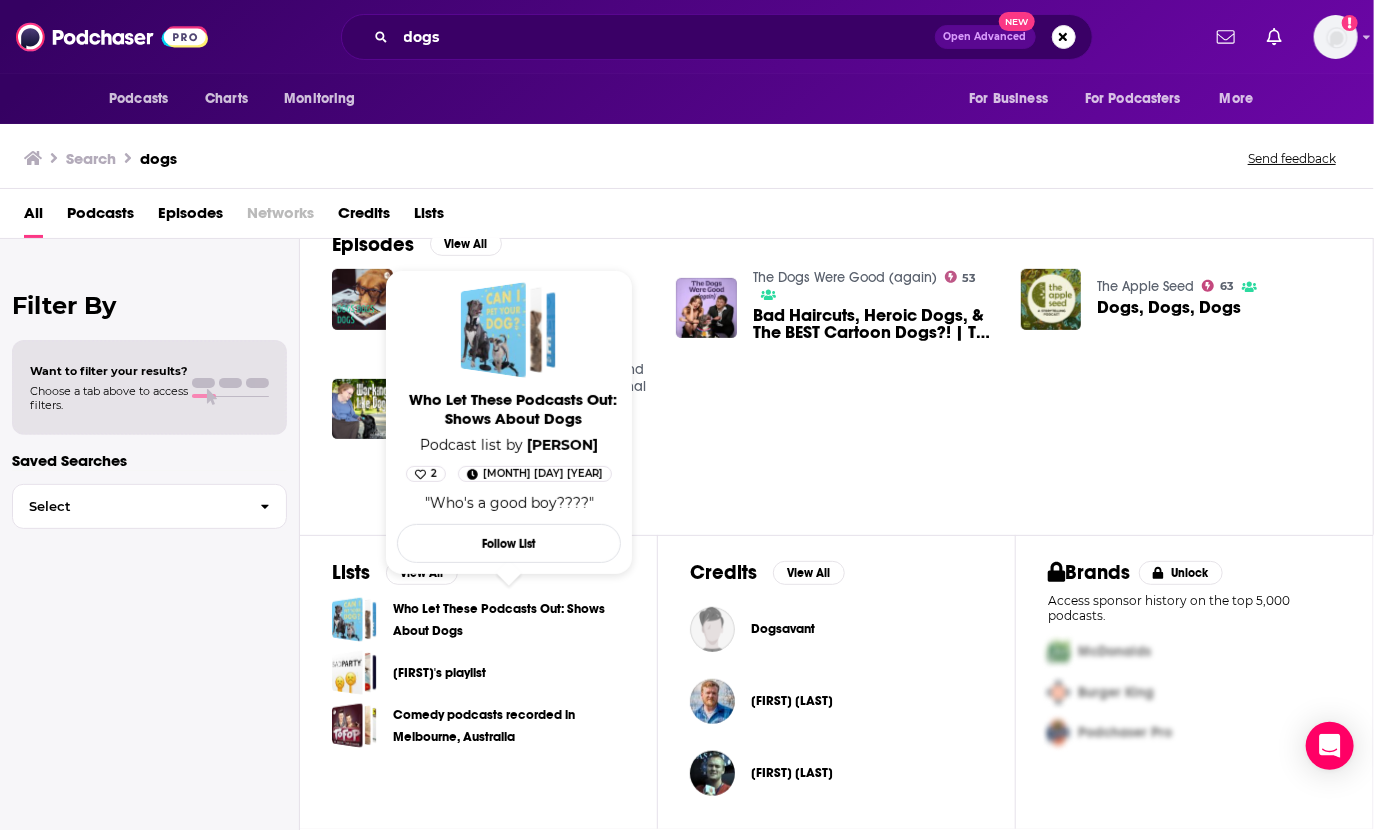 click on "Who Let These Podcasts Out: Shows About Dogs" at bounding box center [509, 620] 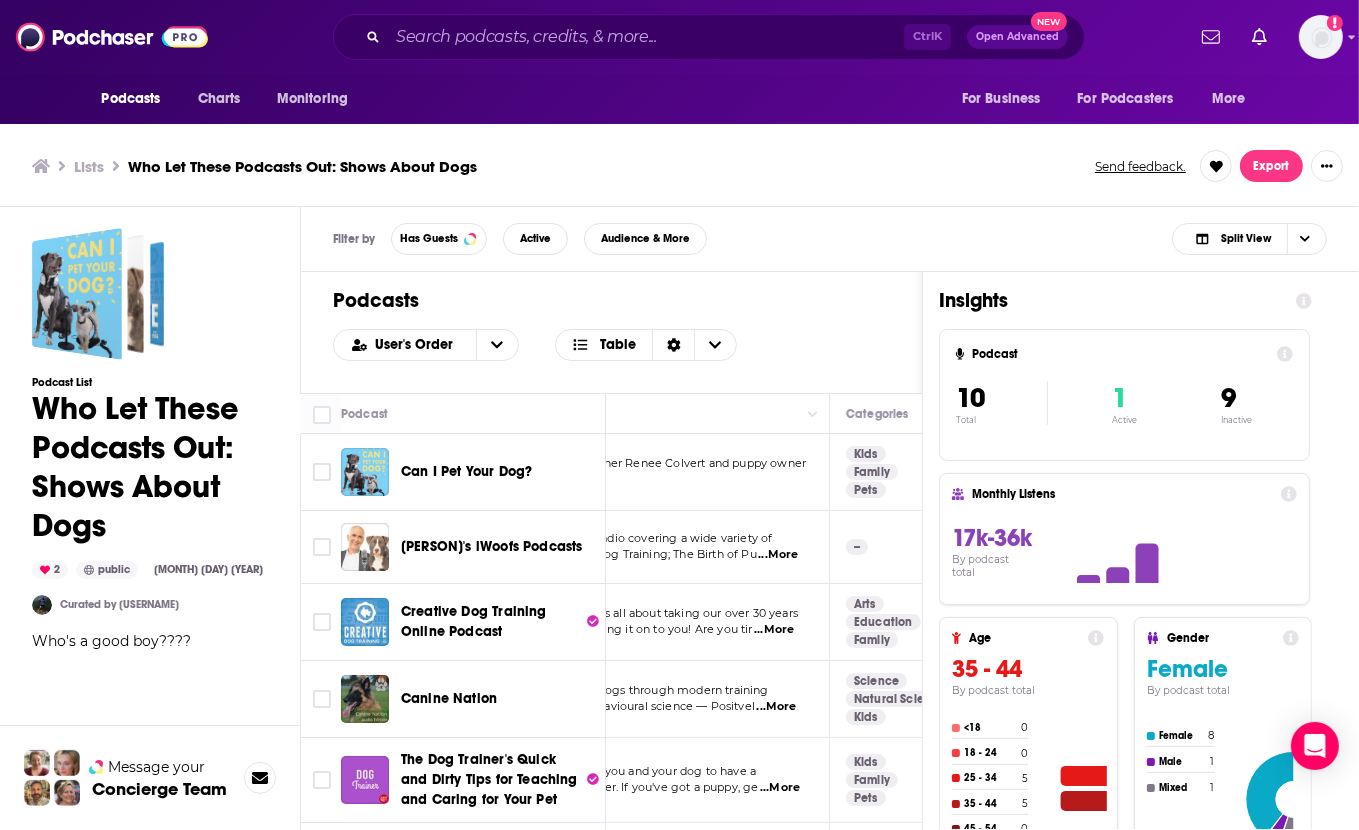 scroll, scrollTop: 0, scrollLeft: 0, axis: both 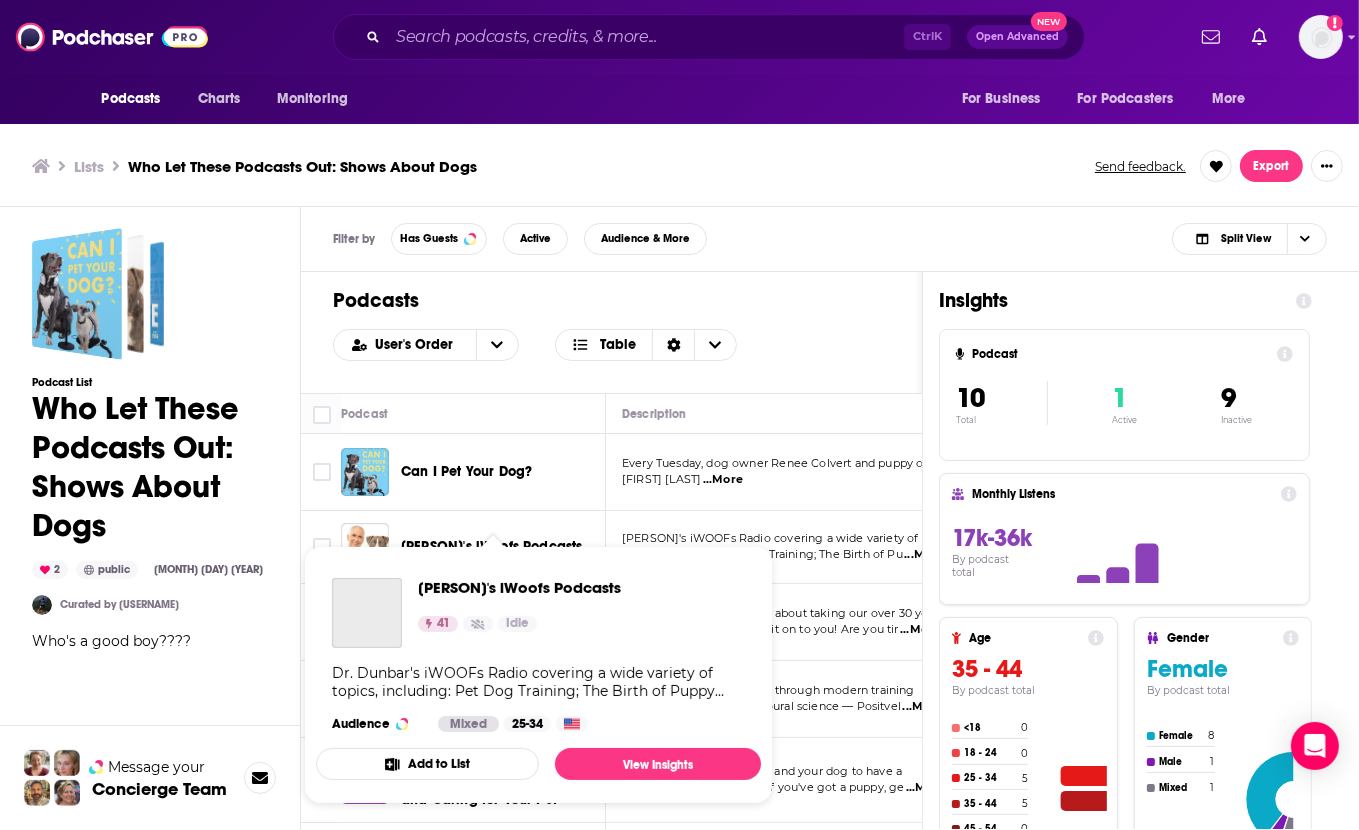 click on "Dr Dunbar's iWoofs Podcasts 41 Idle Dr. Dunbar's iWOOFs Radio covering a wide variety of topics, including: Pet Dog Training; The Birth of Puppy Training; Behavior Problems or Normal Behavior?; Errorless Housetraining & Chewtoy Training, Home Alone!; Socialization for Dogs &Their Owners; Come Here!; Hyperdog!; Pulling On-Leash; Dog Fears & Quarrels; Choosing & Adopting an Adult Dog; Fun & Games; and Animal Behavior in the Home & Office. Audience Mixed 25-34 Add to List View Insights" at bounding box center [538, 675] 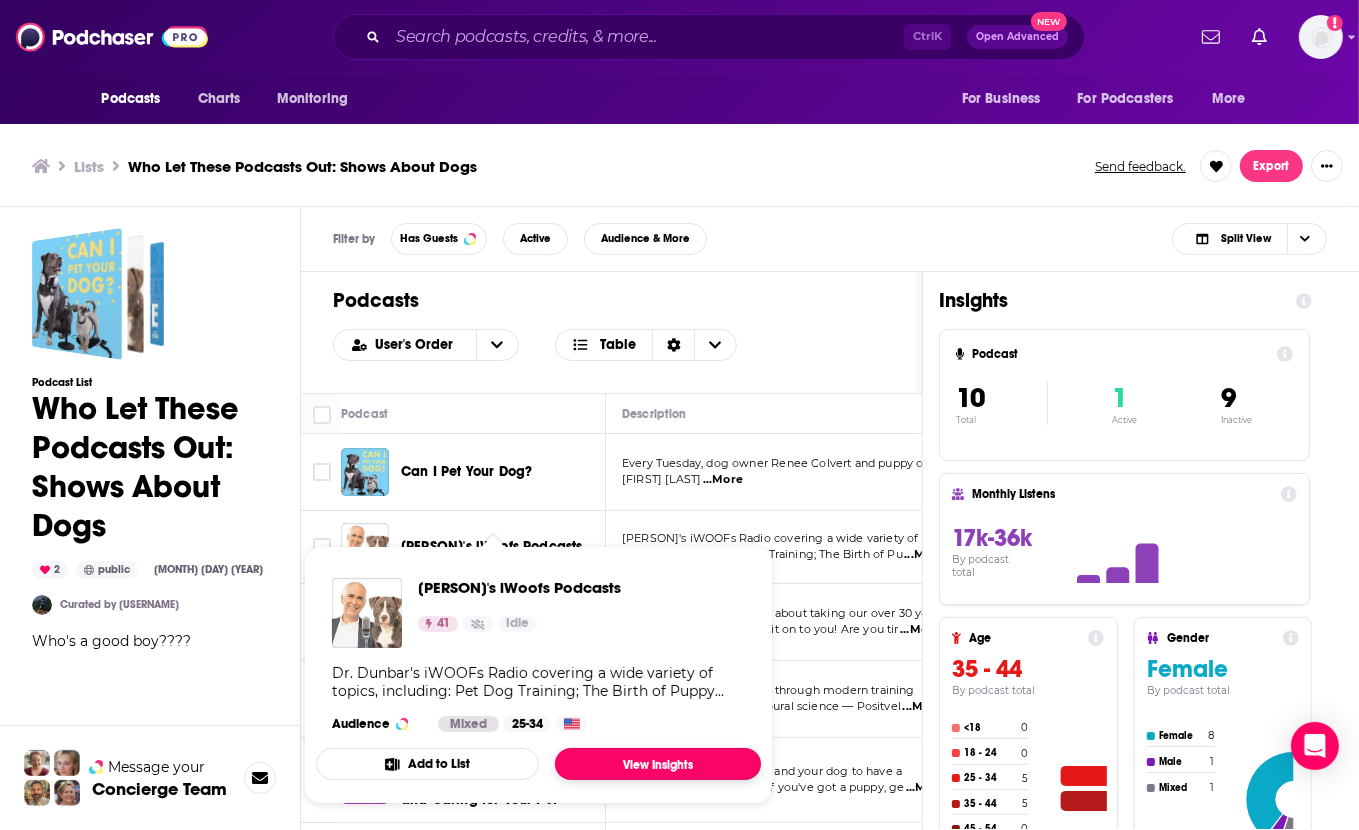 click on "View Insights" at bounding box center (658, 764) 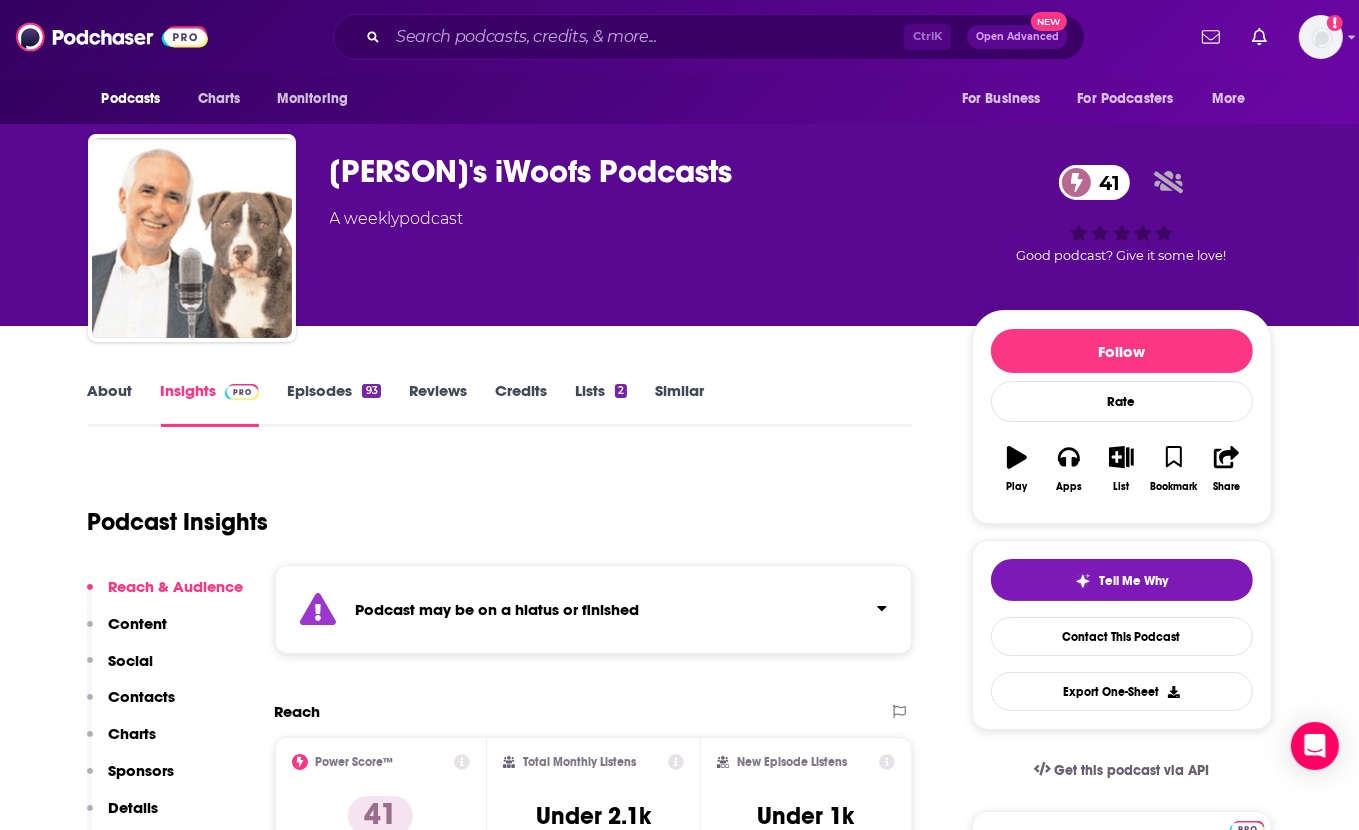scroll, scrollTop: 184, scrollLeft: 0, axis: vertical 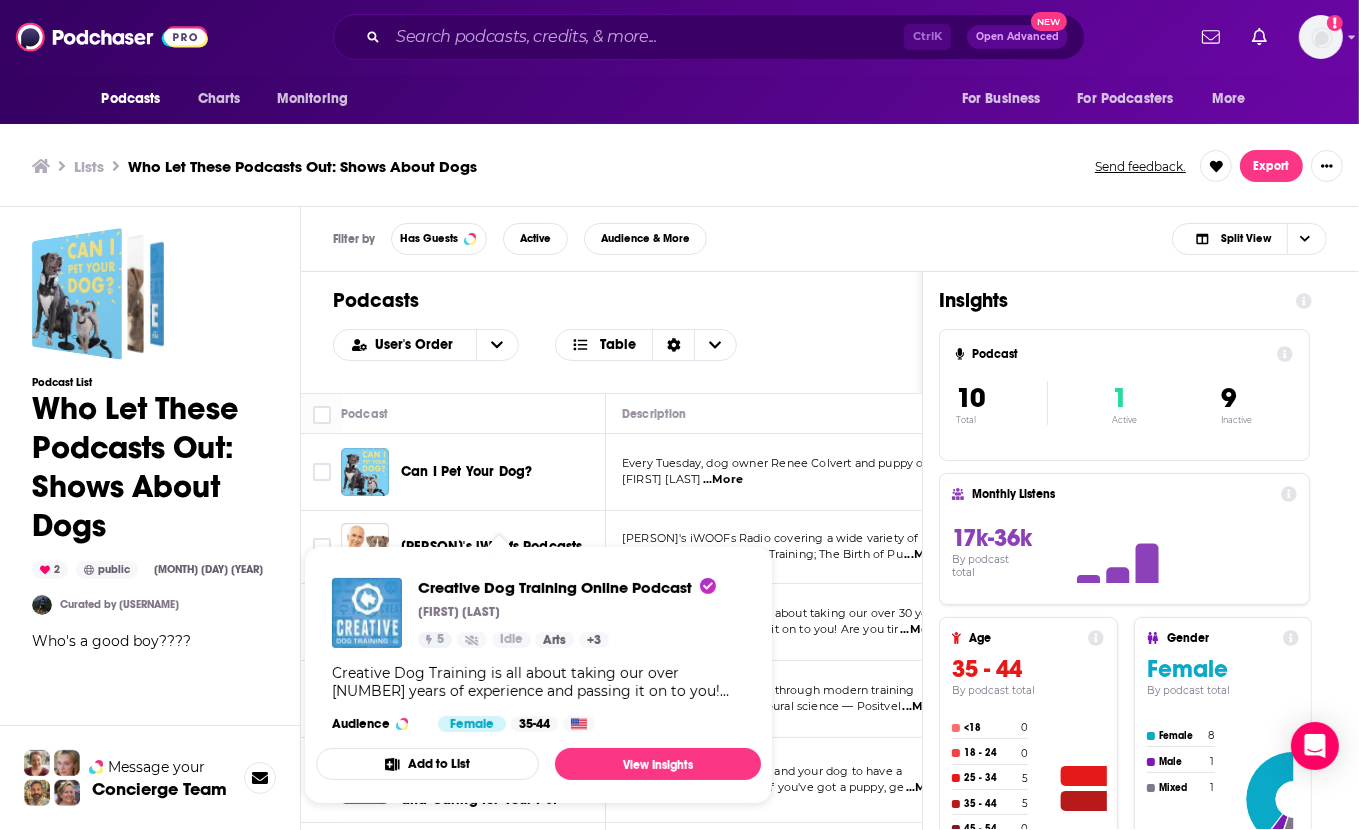 click on "Conor Davis" at bounding box center [459, 612] 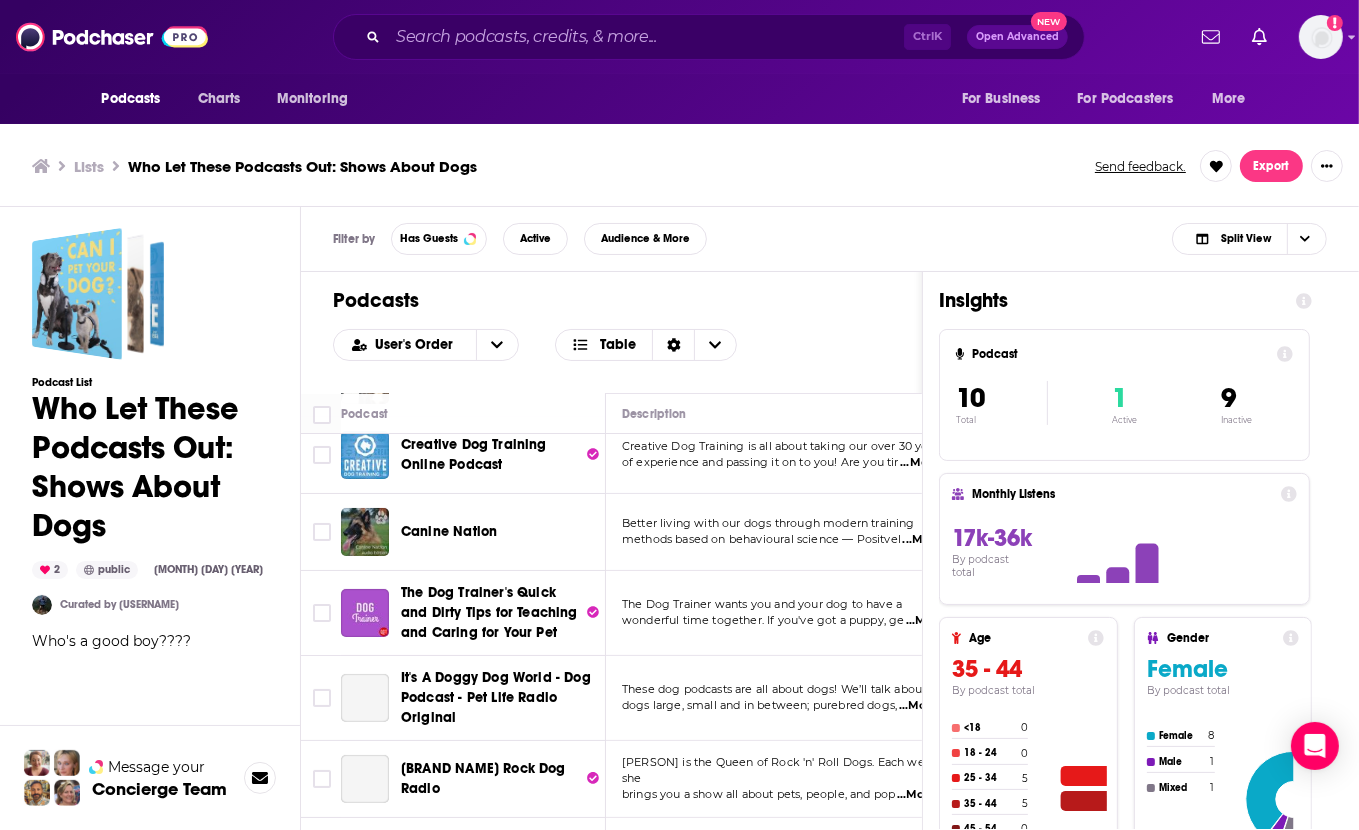 scroll, scrollTop: 168, scrollLeft: 0, axis: vertical 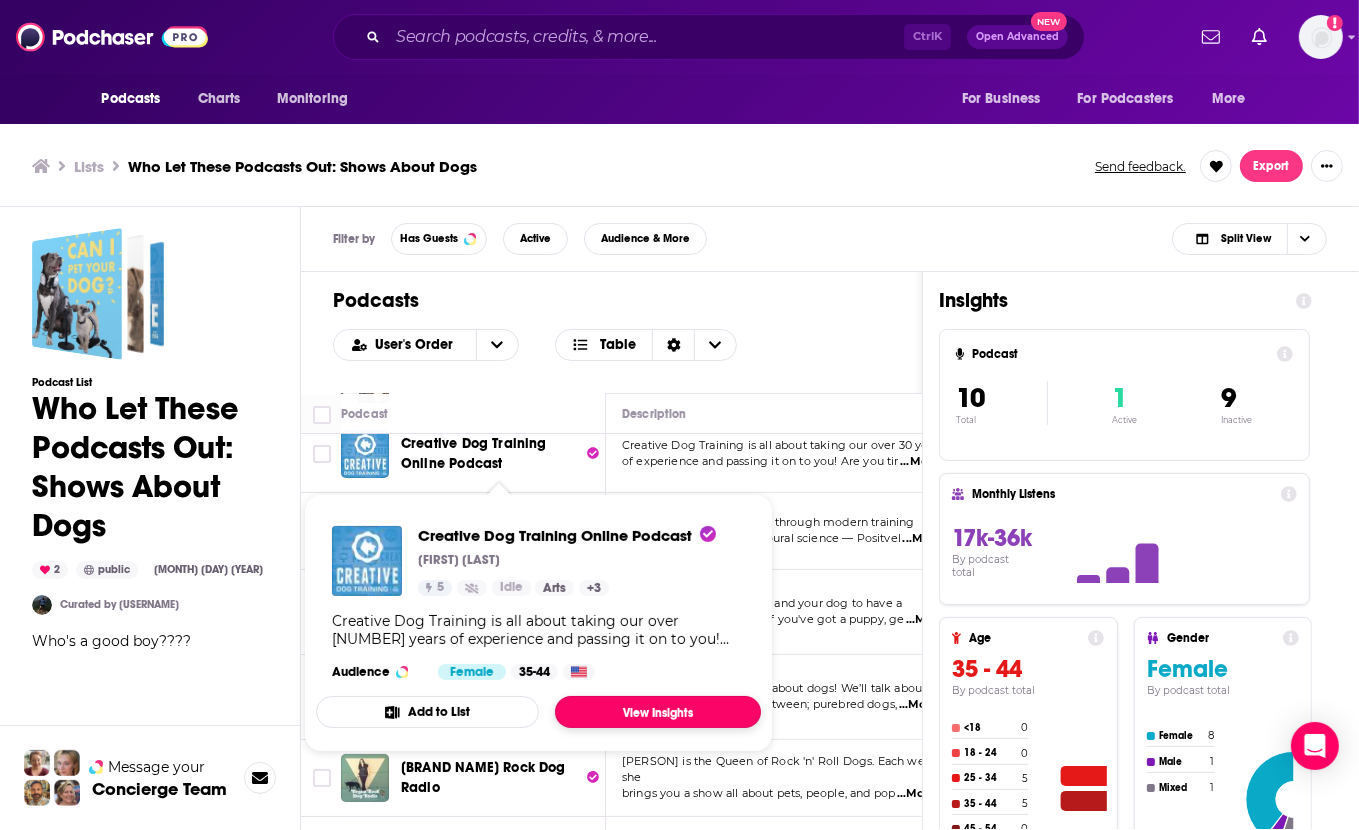 click on "View Insights" at bounding box center (658, 712) 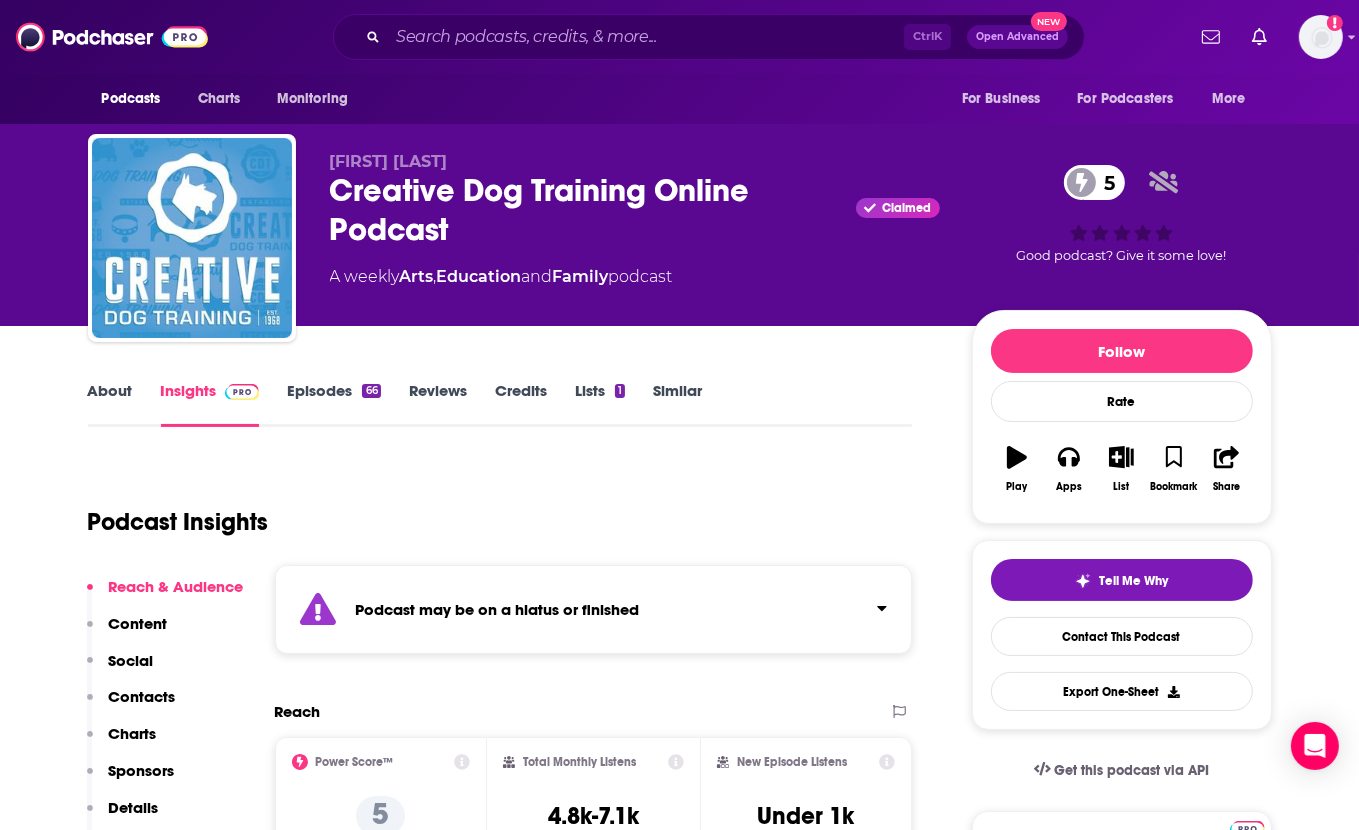 scroll, scrollTop: 172, scrollLeft: 0, axis: vertical 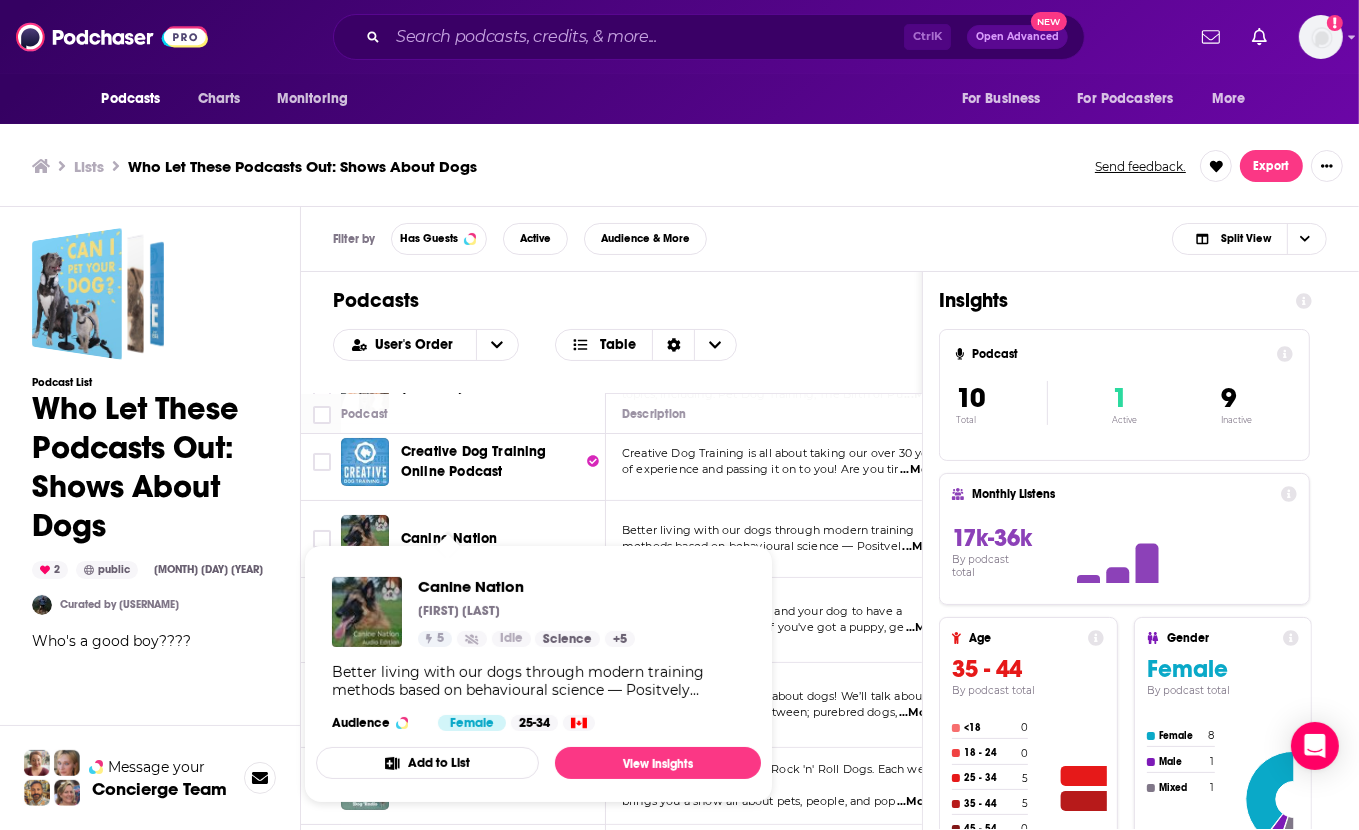 click on "Canine Nation Eric Brad 5 Idle Science + 5 Better living with our dogs through modern training methods based on behavioural science — Positvely rewarding for both you AND your dog! Audience Female 25-34 Add to List View Insights" at bounding box center [538, 674] 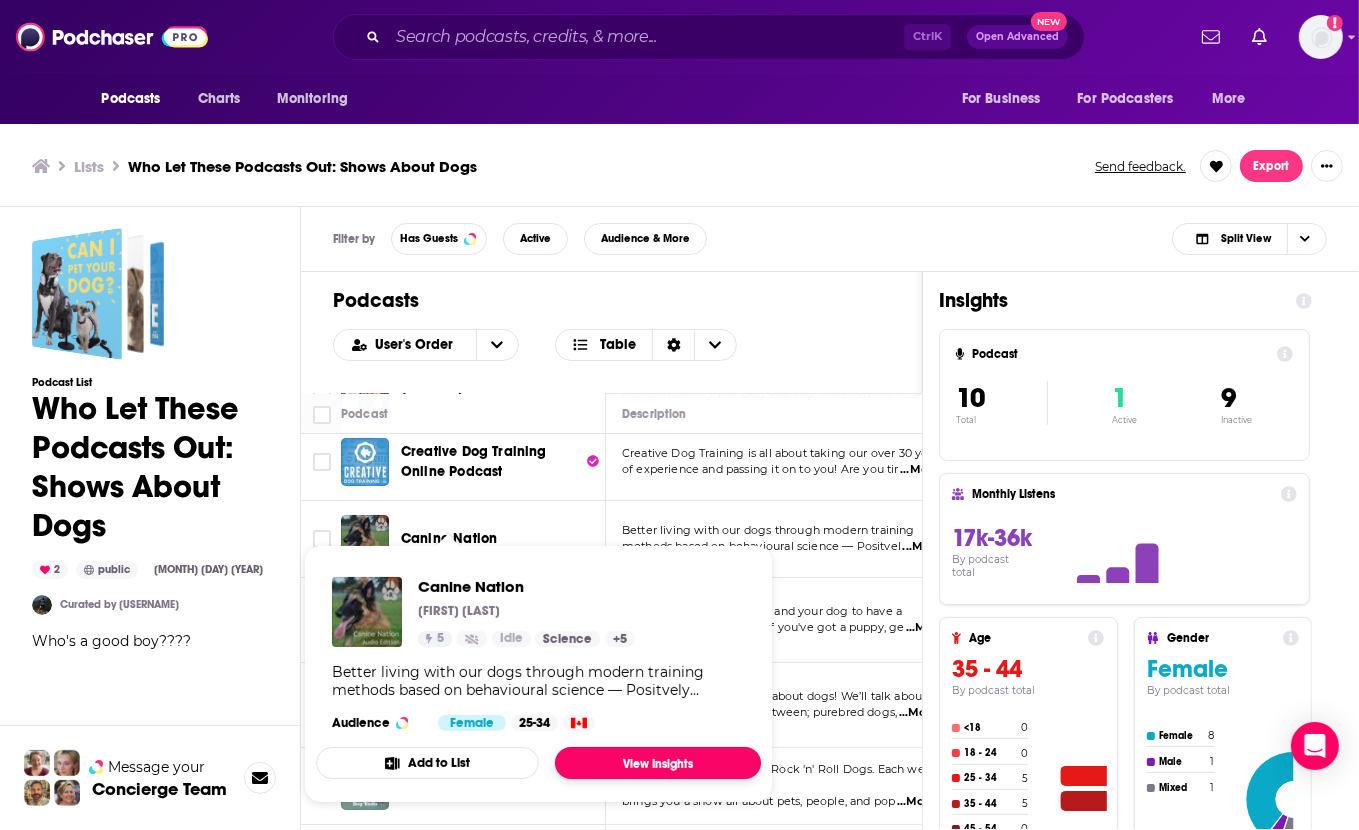 click on "View Insights" at bounding box center [658, 763] 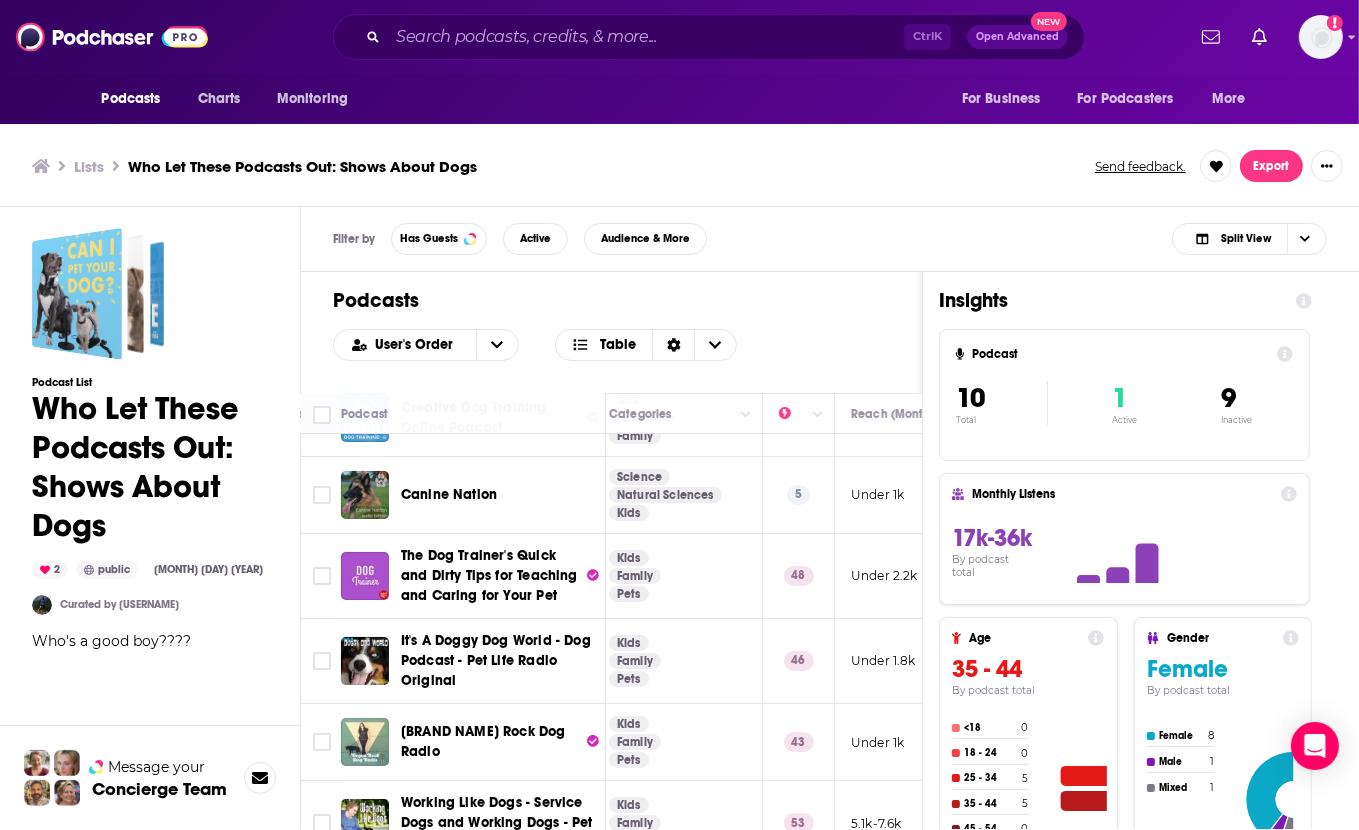 scroll, scrollTop: 204, scrollLeft: 0, axis: vertical 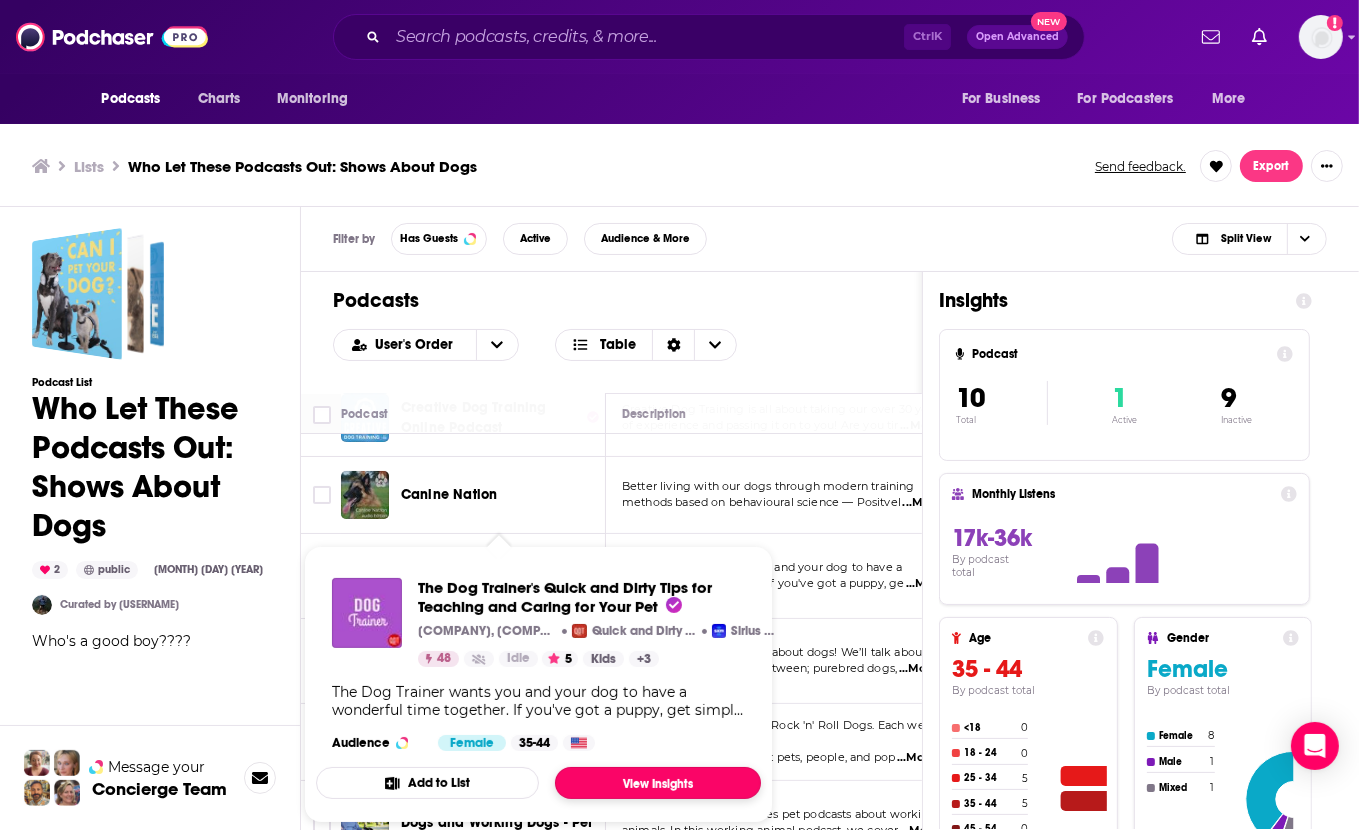 click on "View Insights" at bounding box center [658, 783] 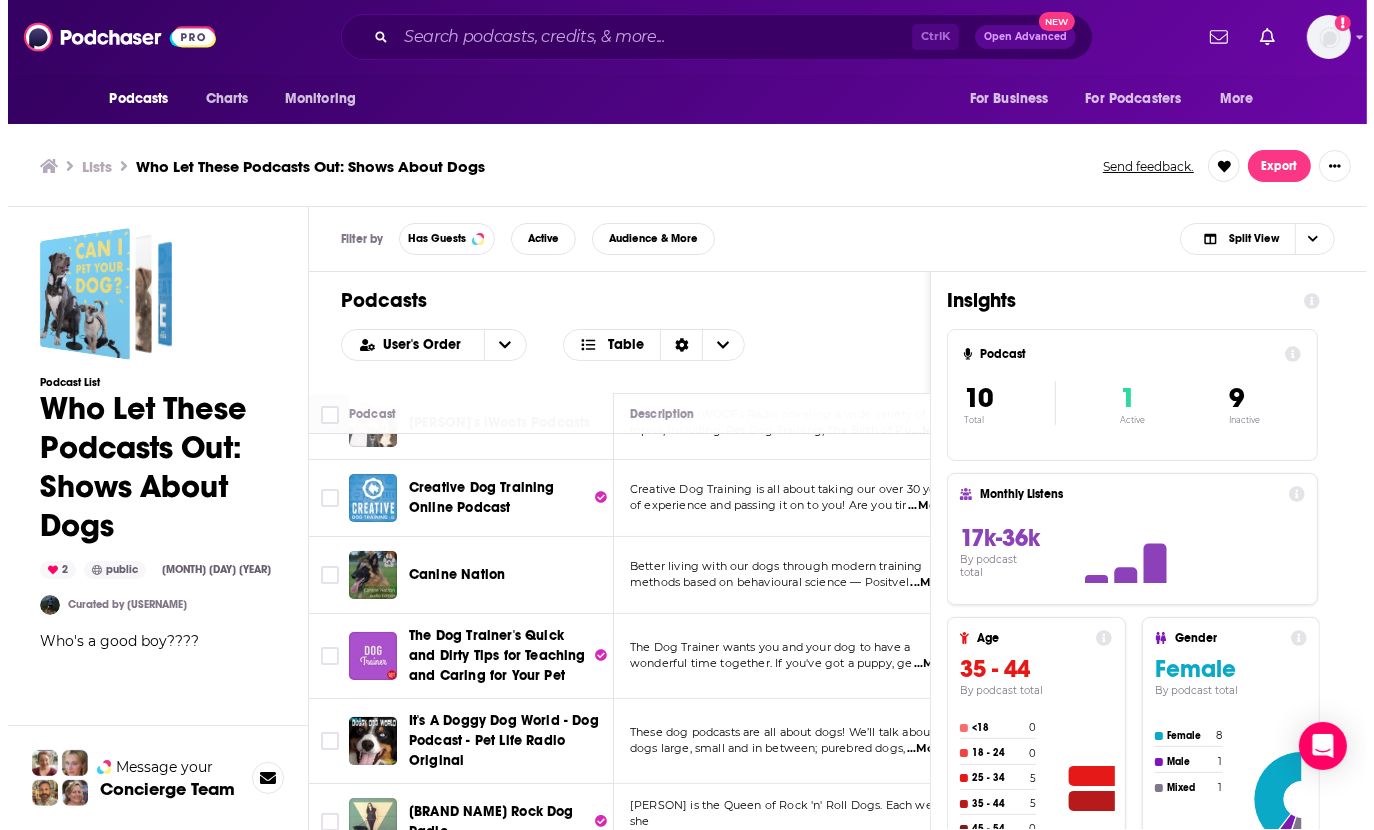 scroll, scrollTop: 299, scrollLeft: 0, axis: vertical 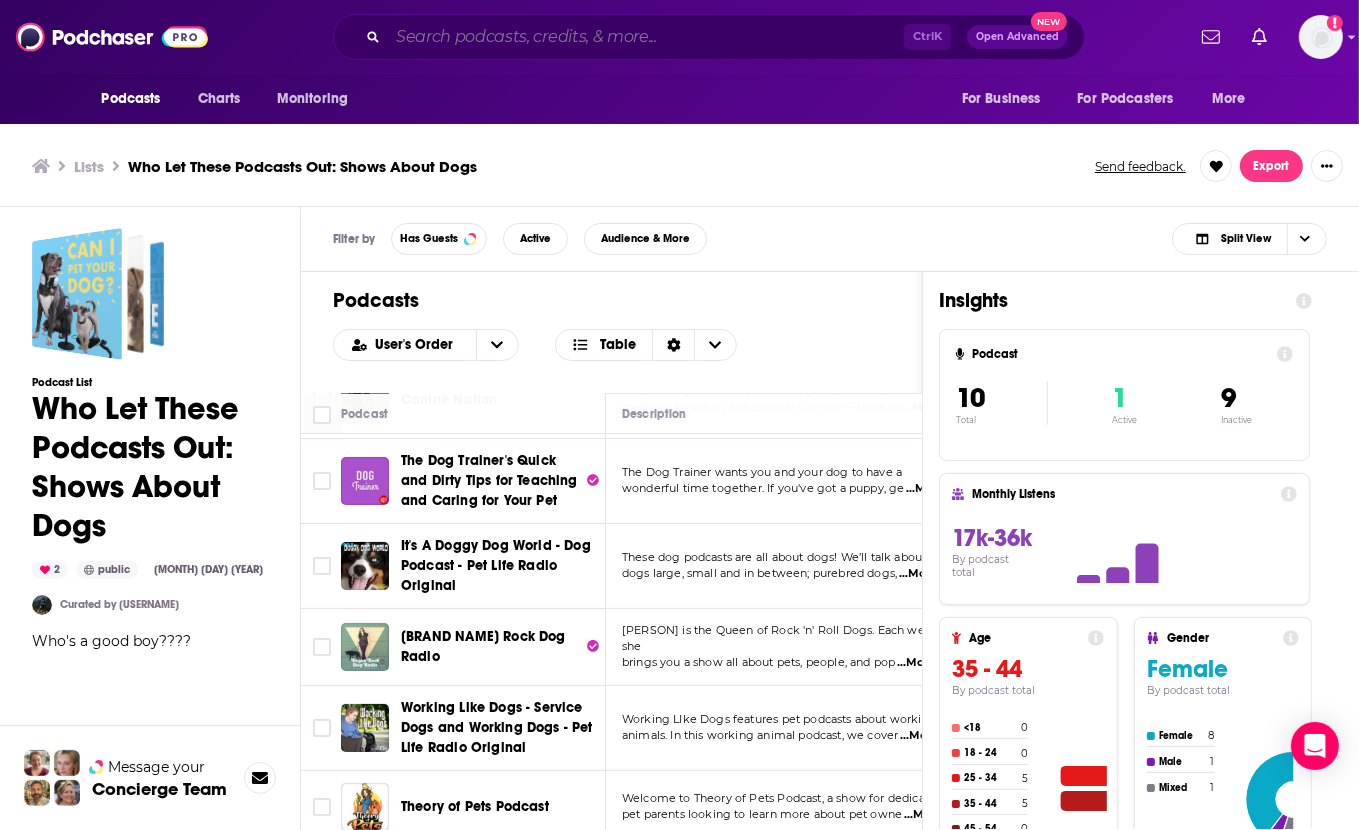 click at bounding box center (646, 37) 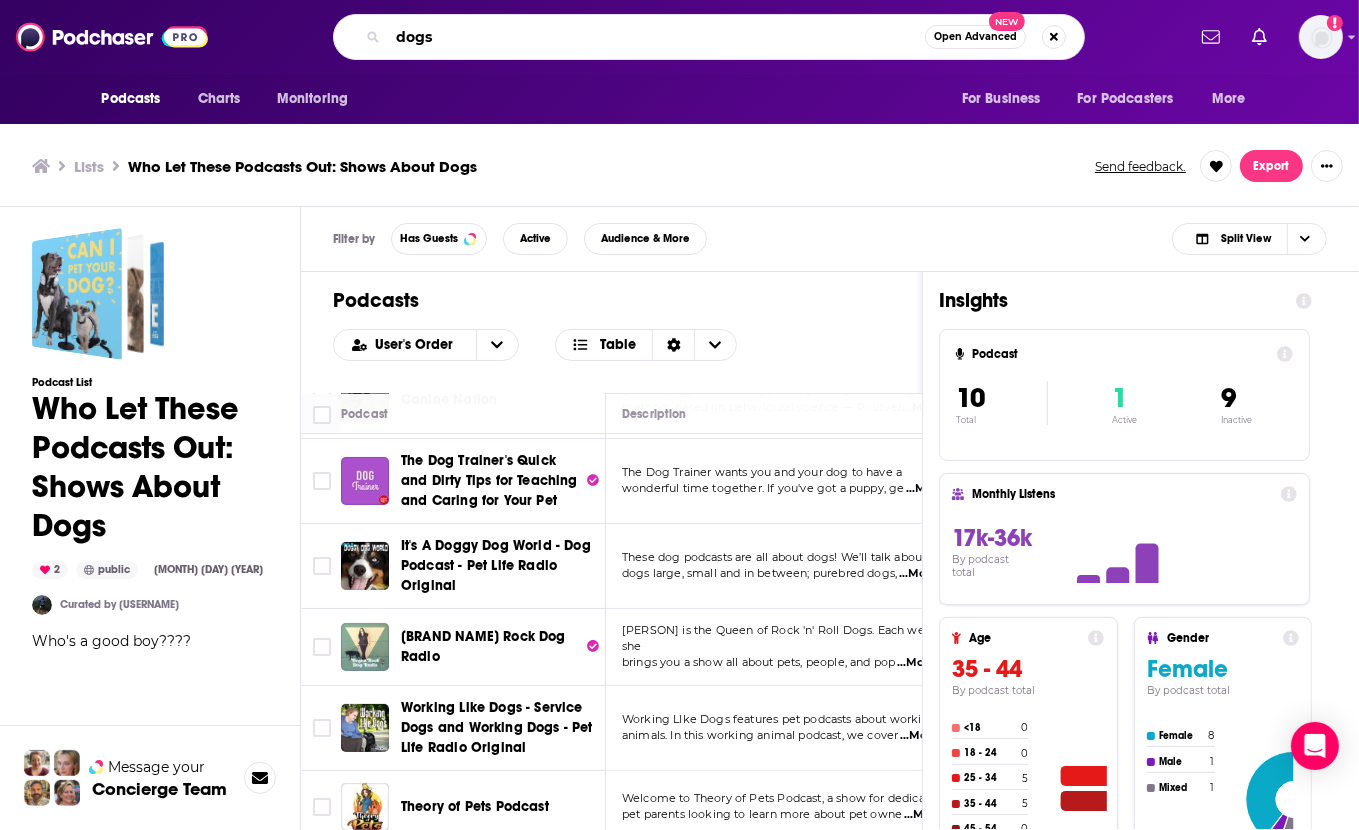 type on "dogs" 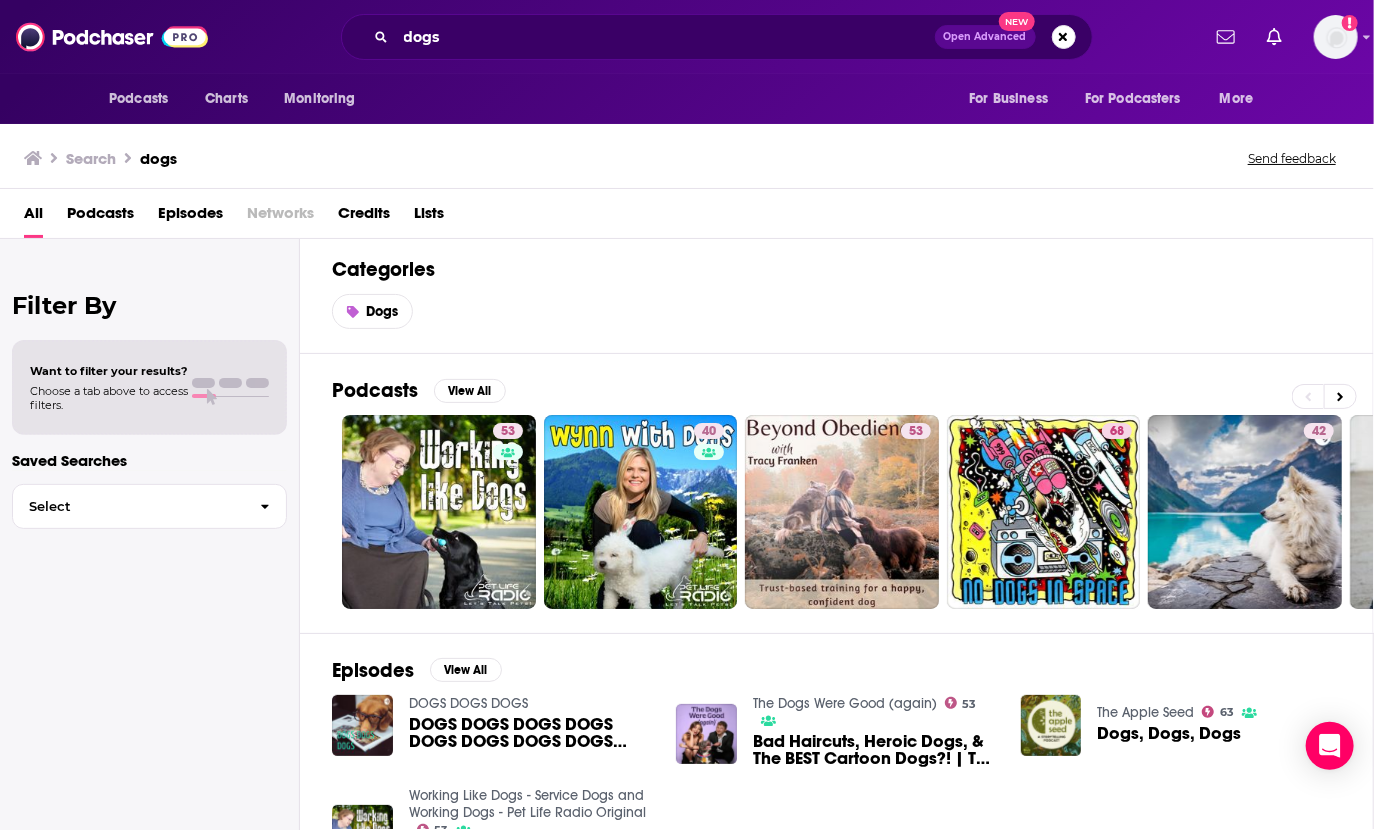 scroll, scrollTop: 0, scrollLeft: 0, axis: both 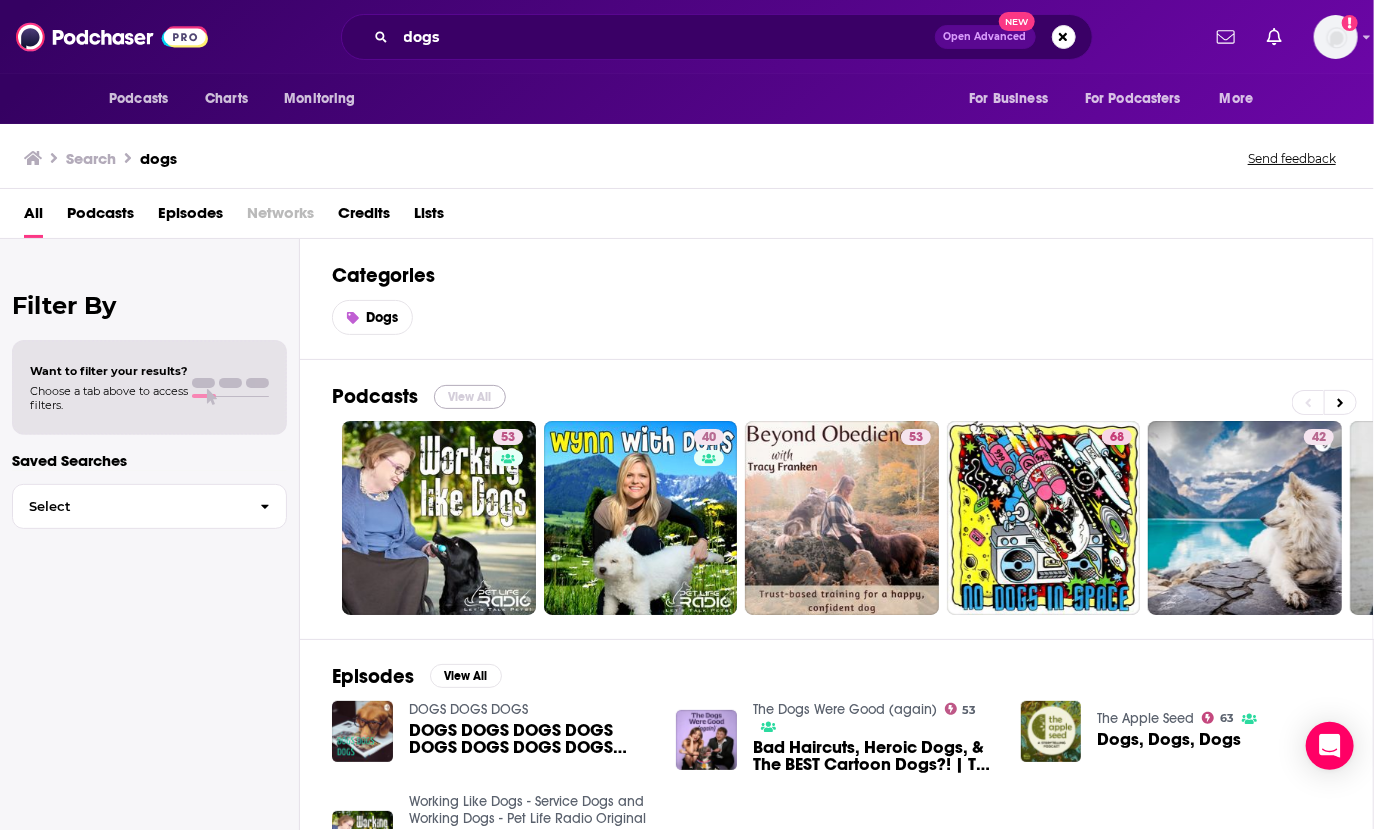click on "View All" at bounding box center [470, 397] 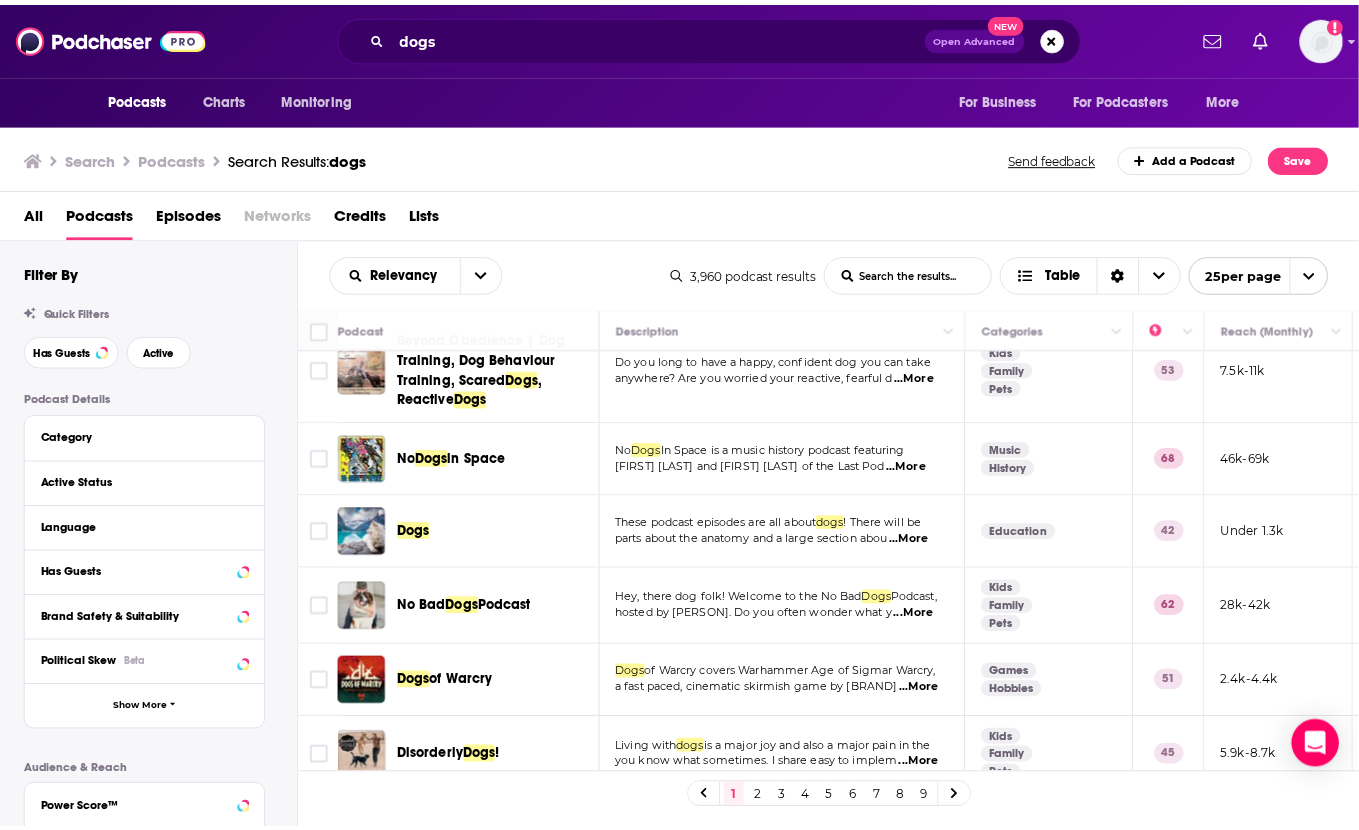 scroll, scrollTop: 224, scrollLeft: 0, axis: vertical 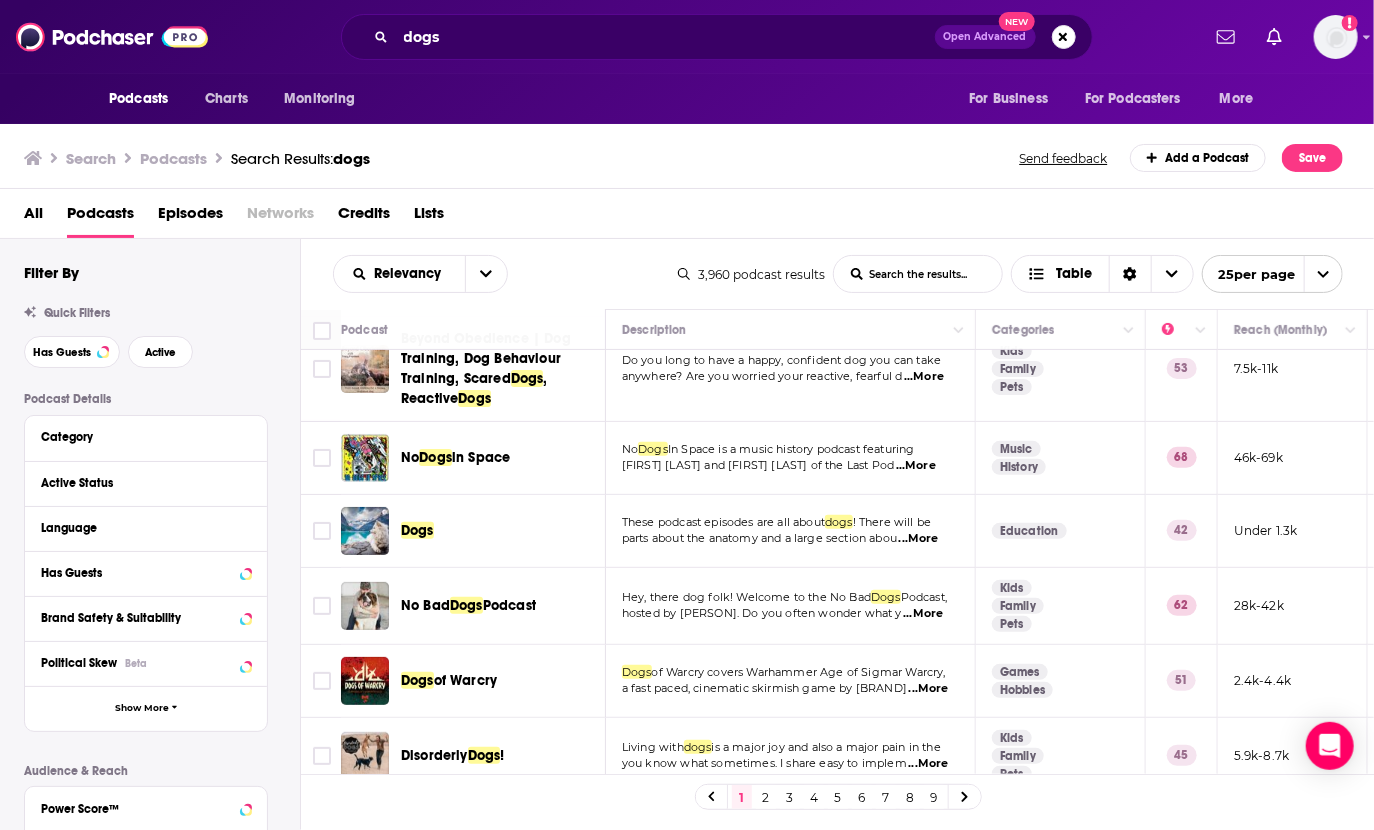 click on "...More" at bounding box center [923, 614] 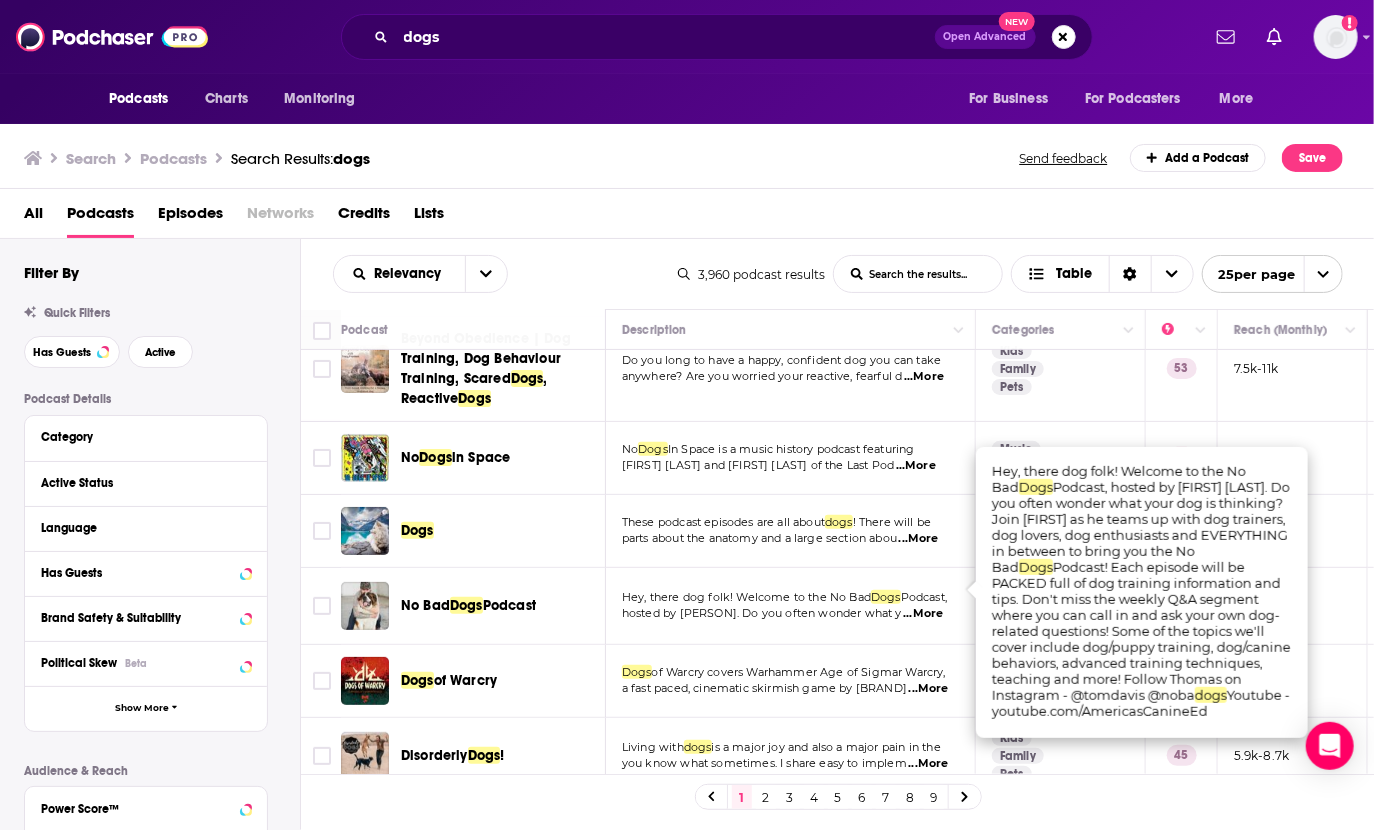 click on "...More" at bounding box center [923, 614] 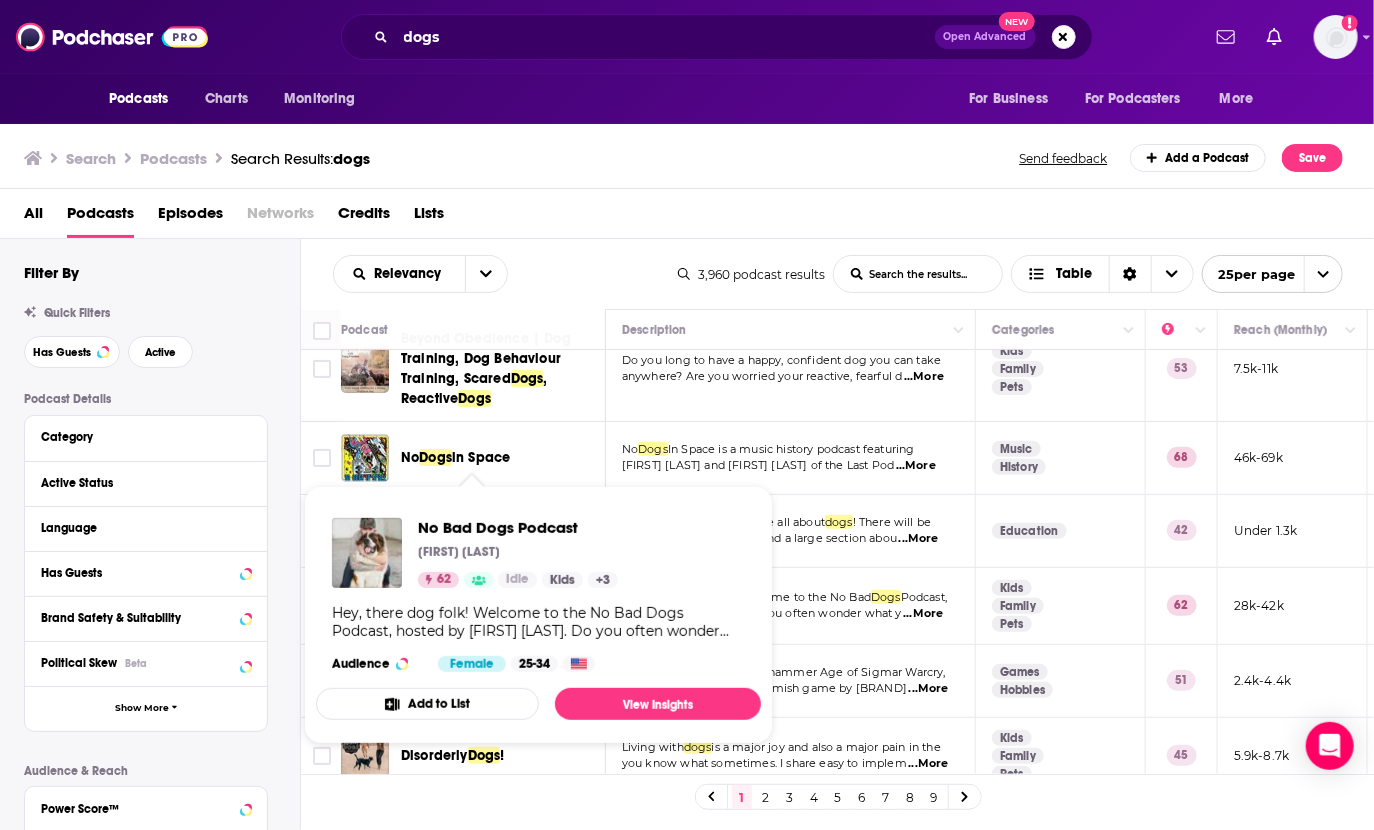 click on "62 Idle" at bounding box center [477, 580] 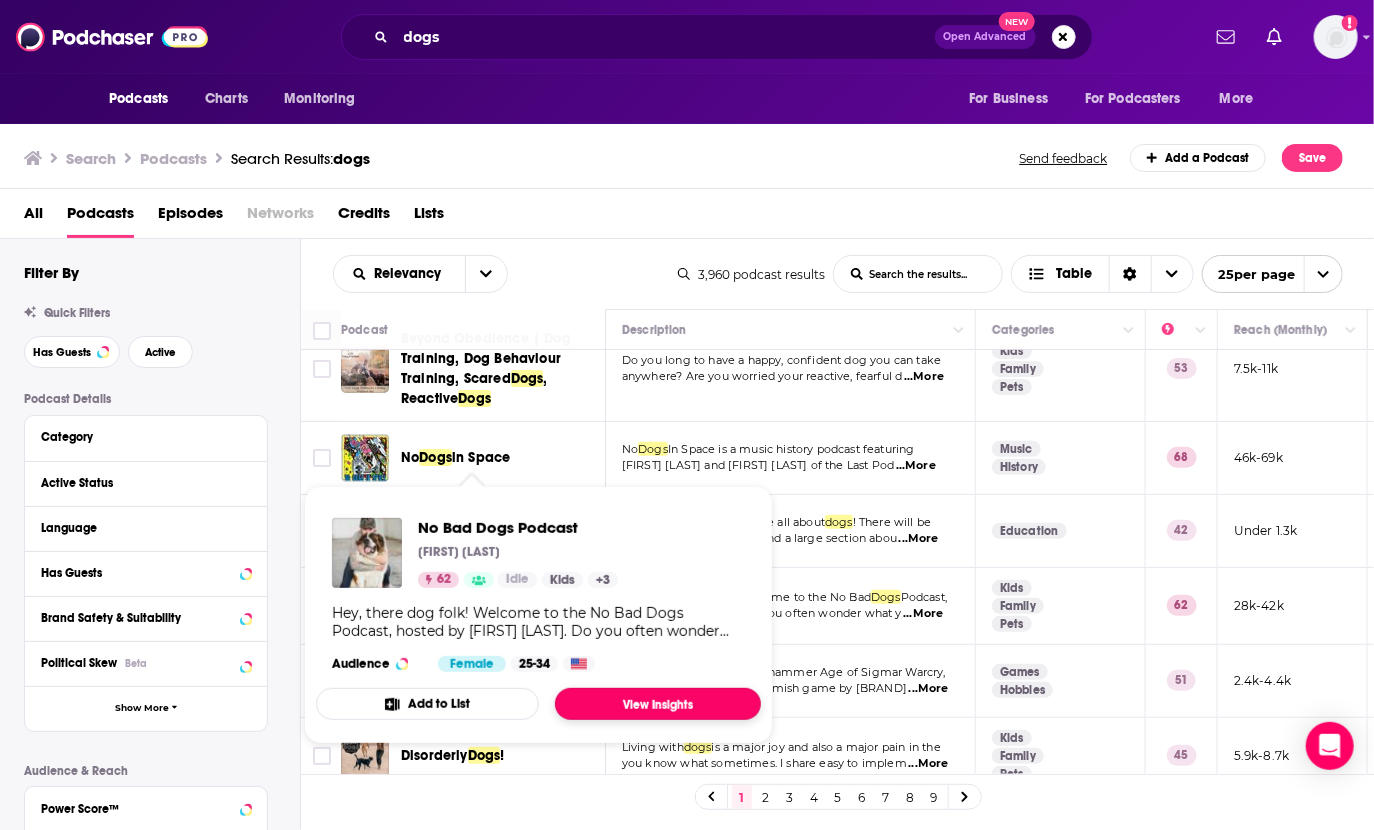 click on "View Insights" at bounding box center [658, 704] 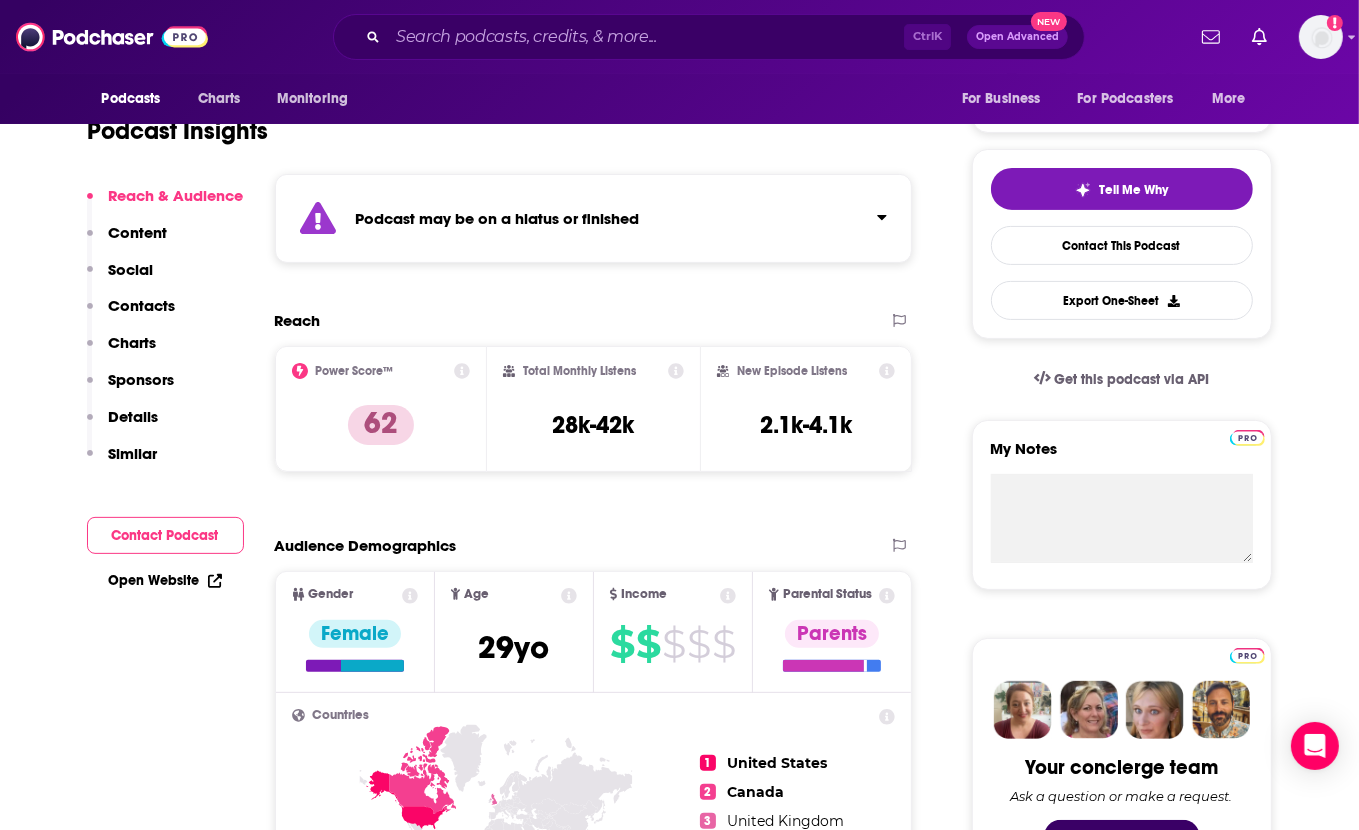 scroll, scrollTop: 0, scrollLeft: 0, axis: both 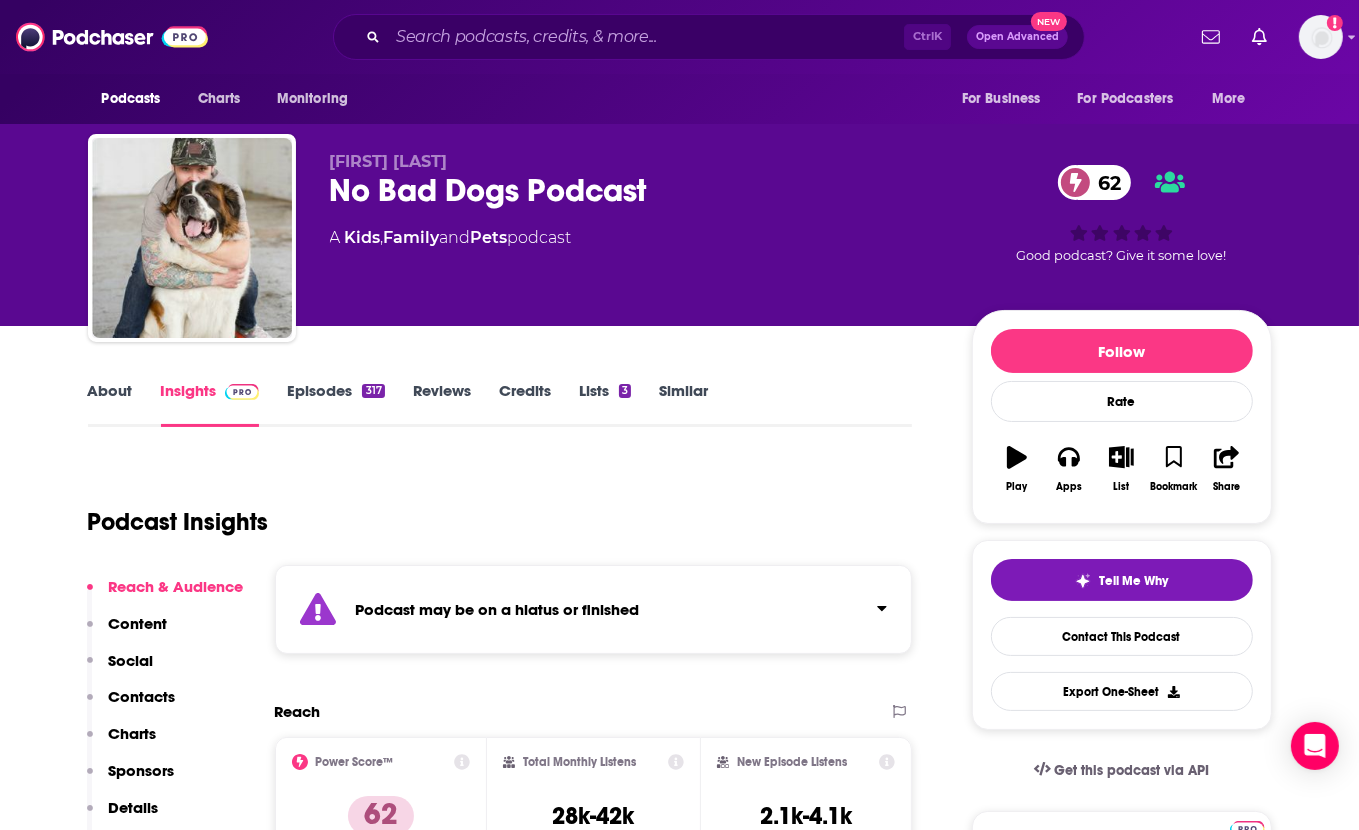click on "Podcast Insights" at bounding box center (492, 510) 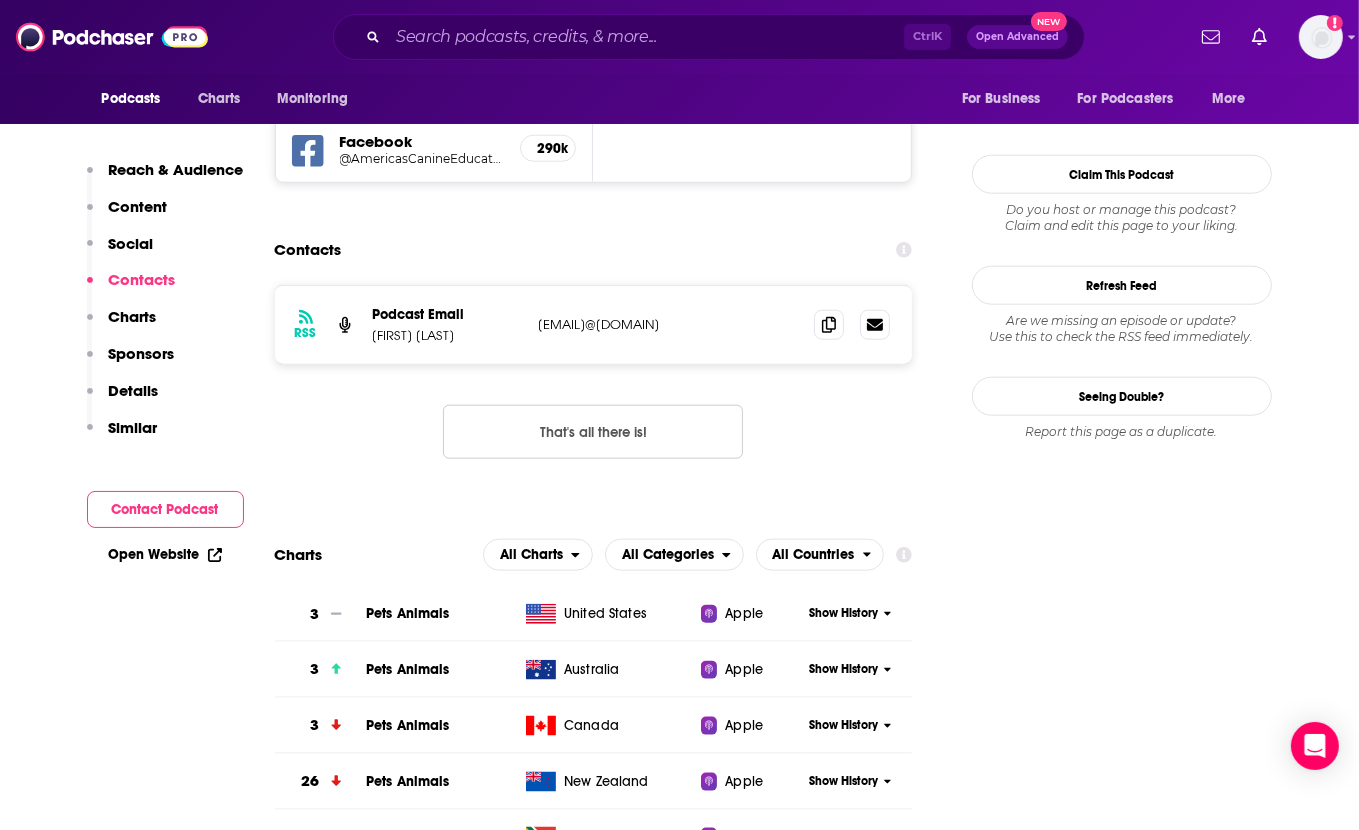 scroll, scrollTop: 1812, scrollLeft: 0, axis: vertical 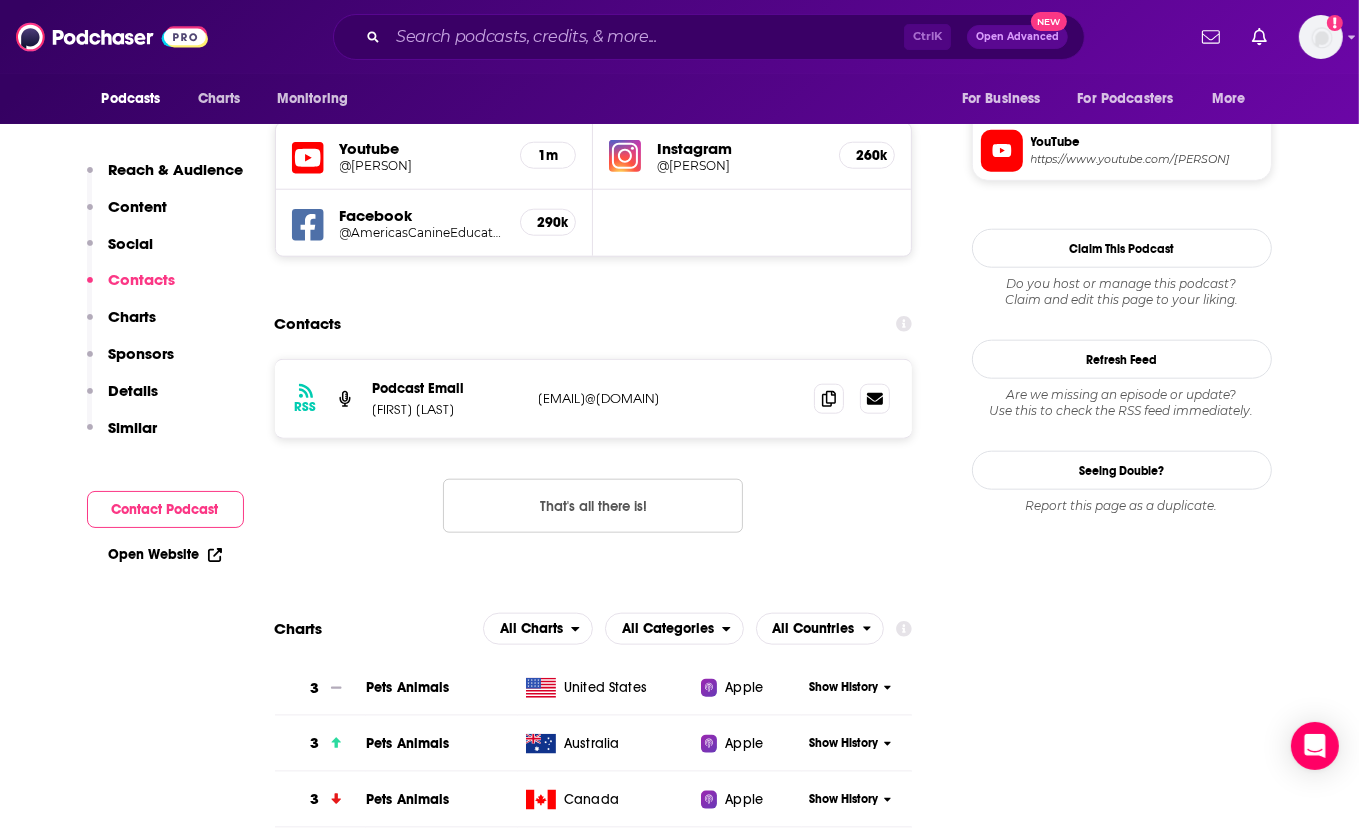 click on "RSS   Podcast Email Thomas Davis canineeducator@gmail.com canineeducator@gmail.com That's all there is!" at bounding box center (594, 462) 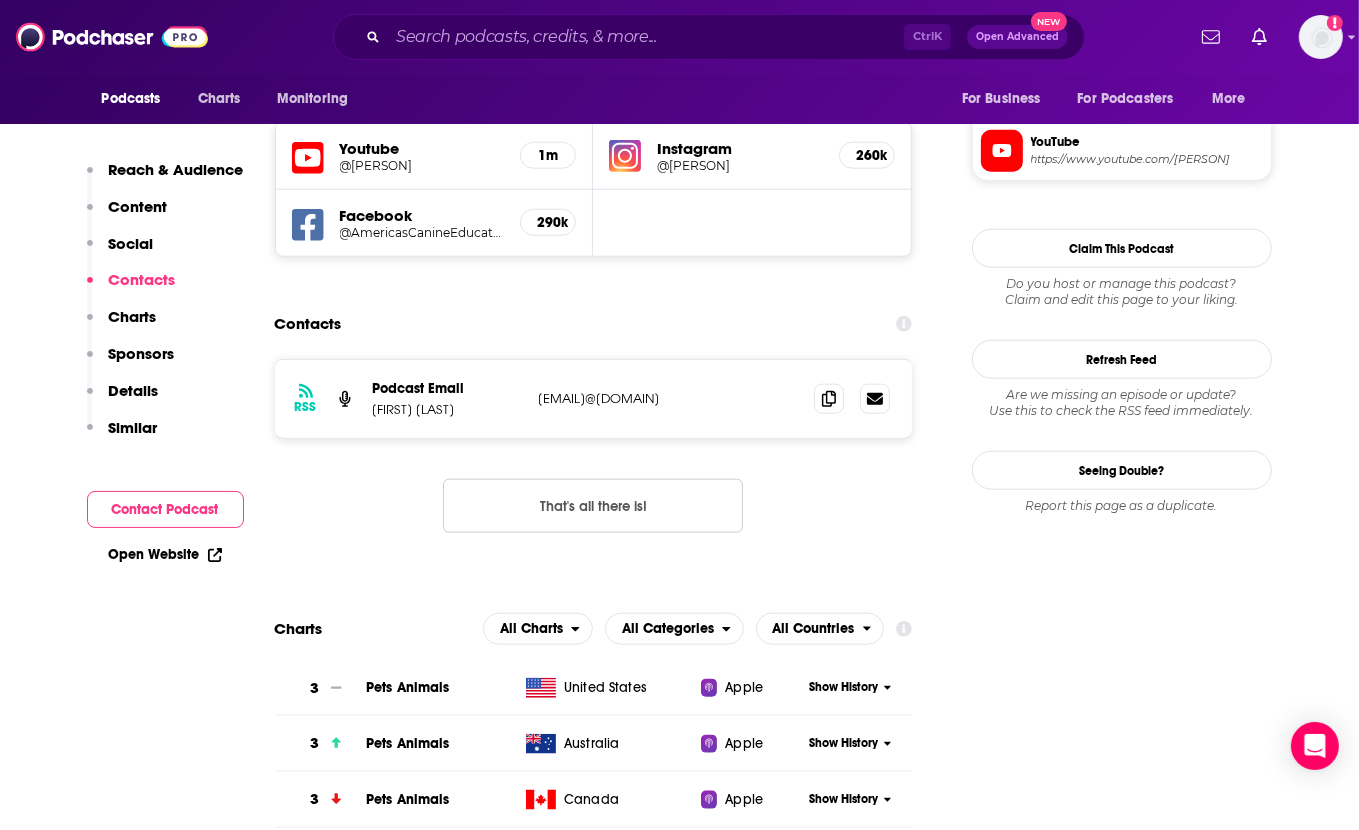 drag, startPoint x: 746, startPoint y: 396, endPoint x: 535, endPoint y: 398, distance: 211.00948 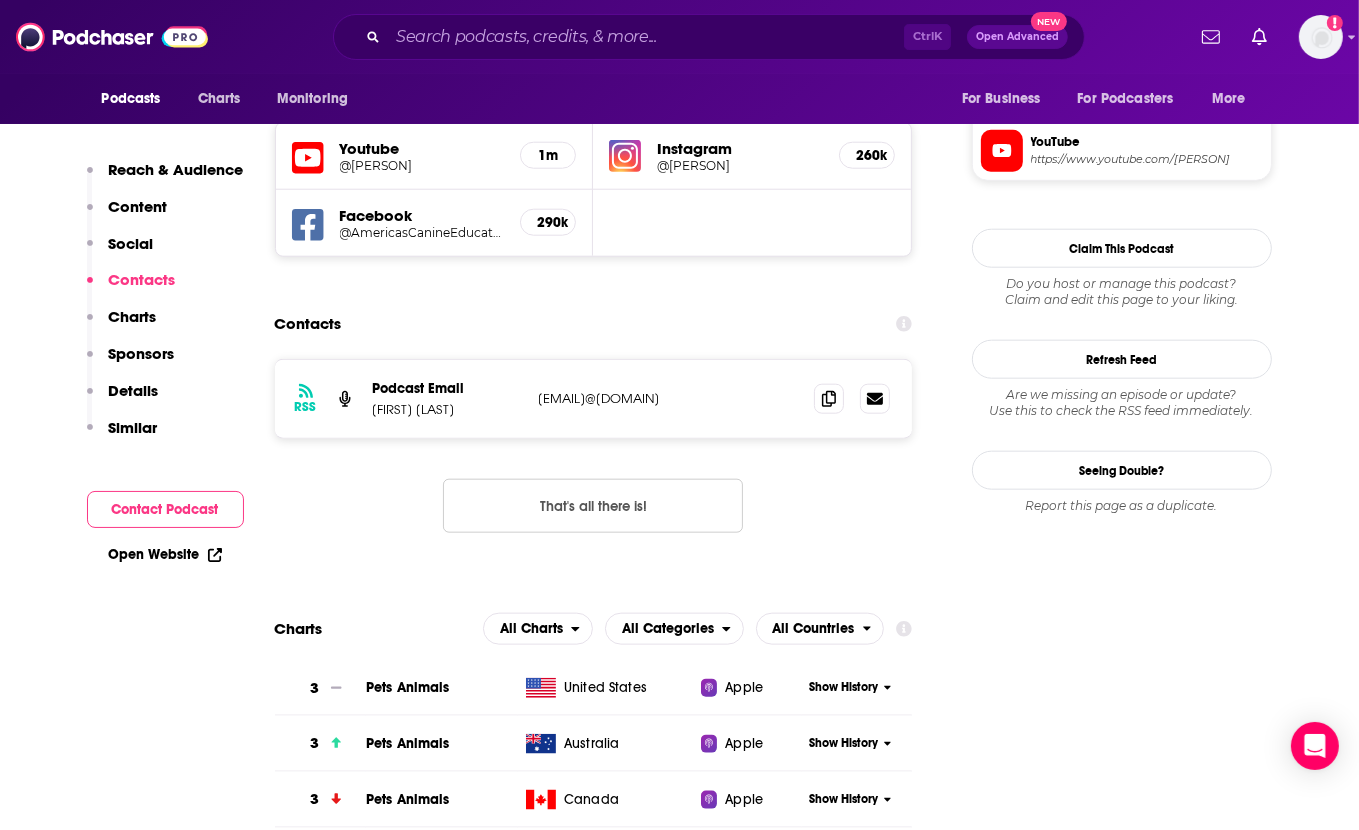 click on "RSS   Podcast Email Thomas Davis canineeducator@gmail.com canineeducator@gmail.com That's all there is!" at bounding box center [594, 462] 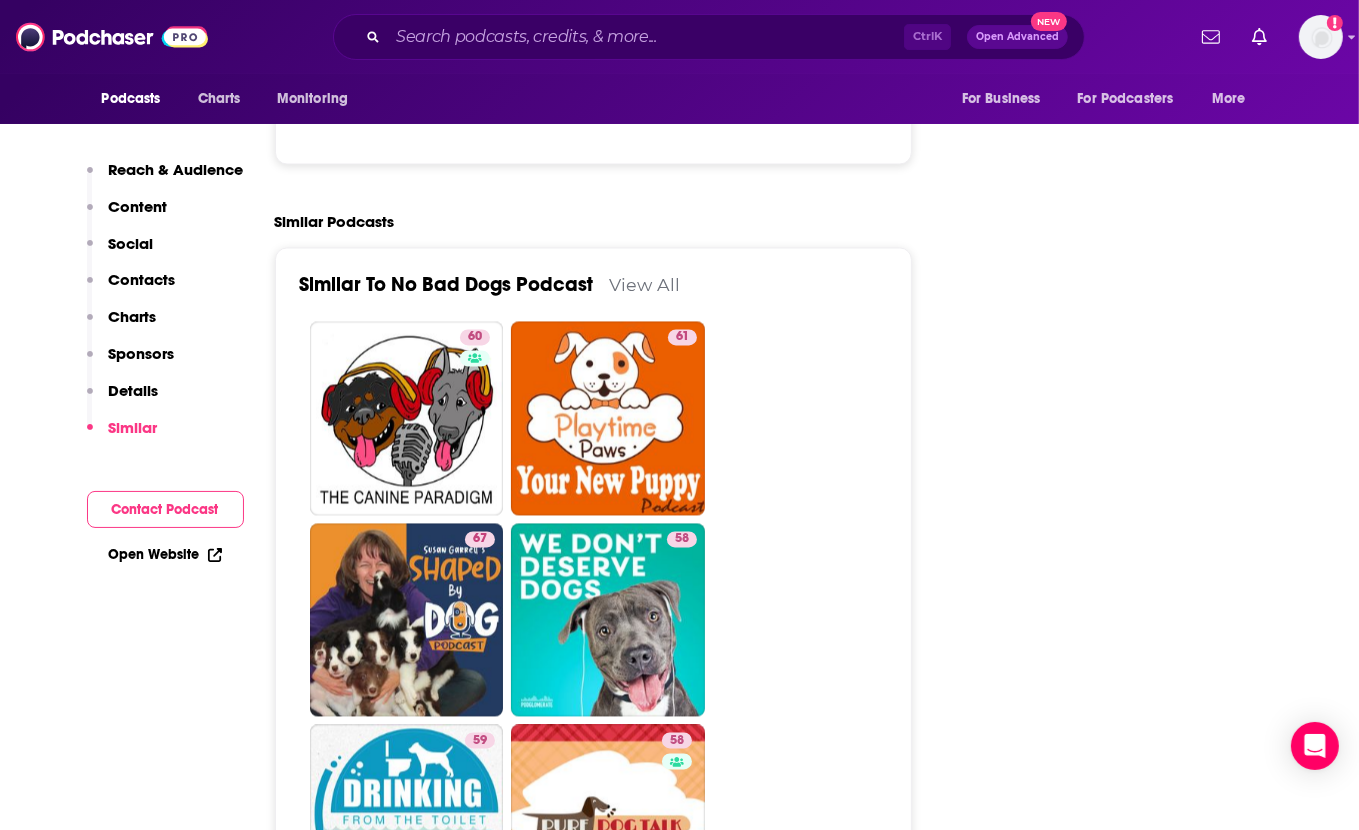scroll, scrollTop: 3396, scrollLeft: 0, axis: vertical 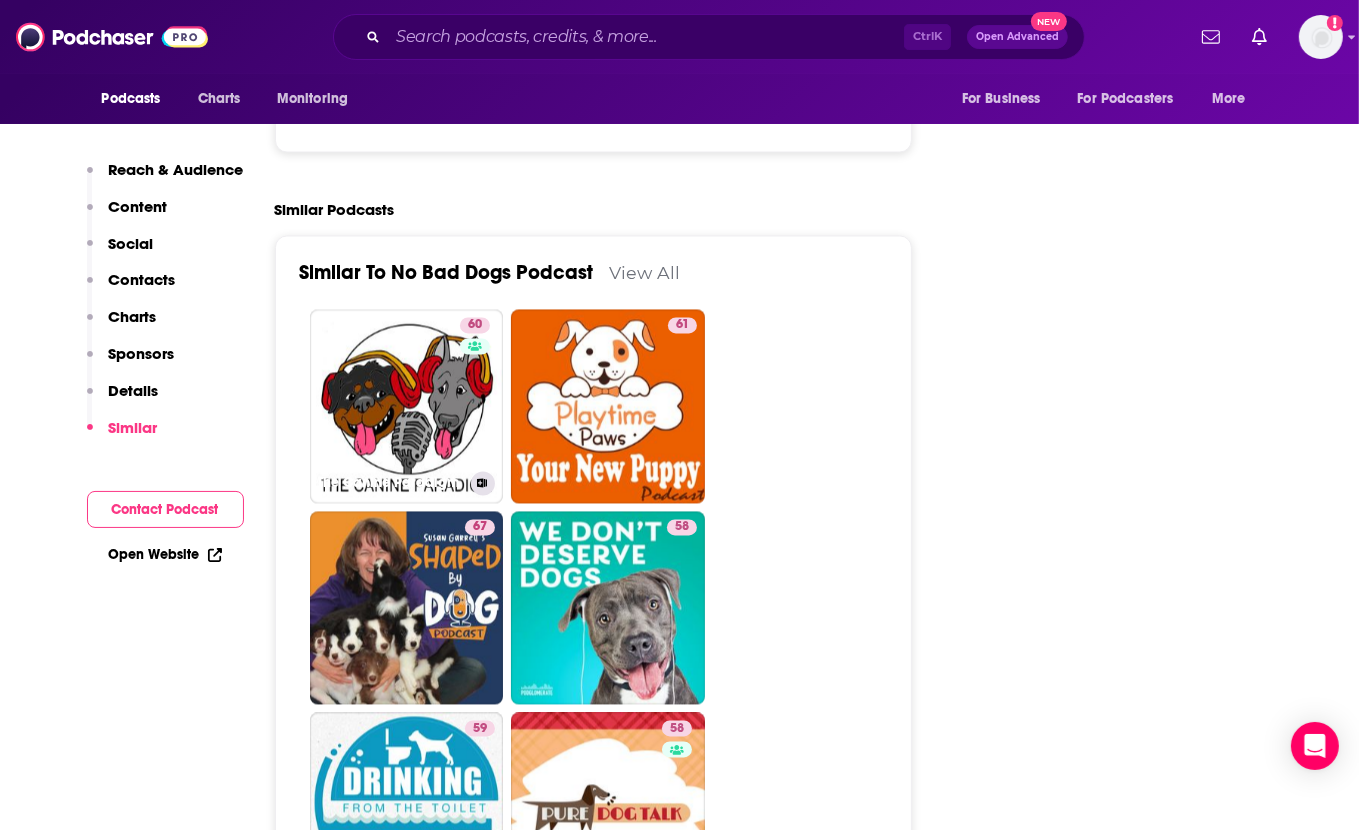 click on "60 The Canine Paradigm" at bounding box center (407, 407) 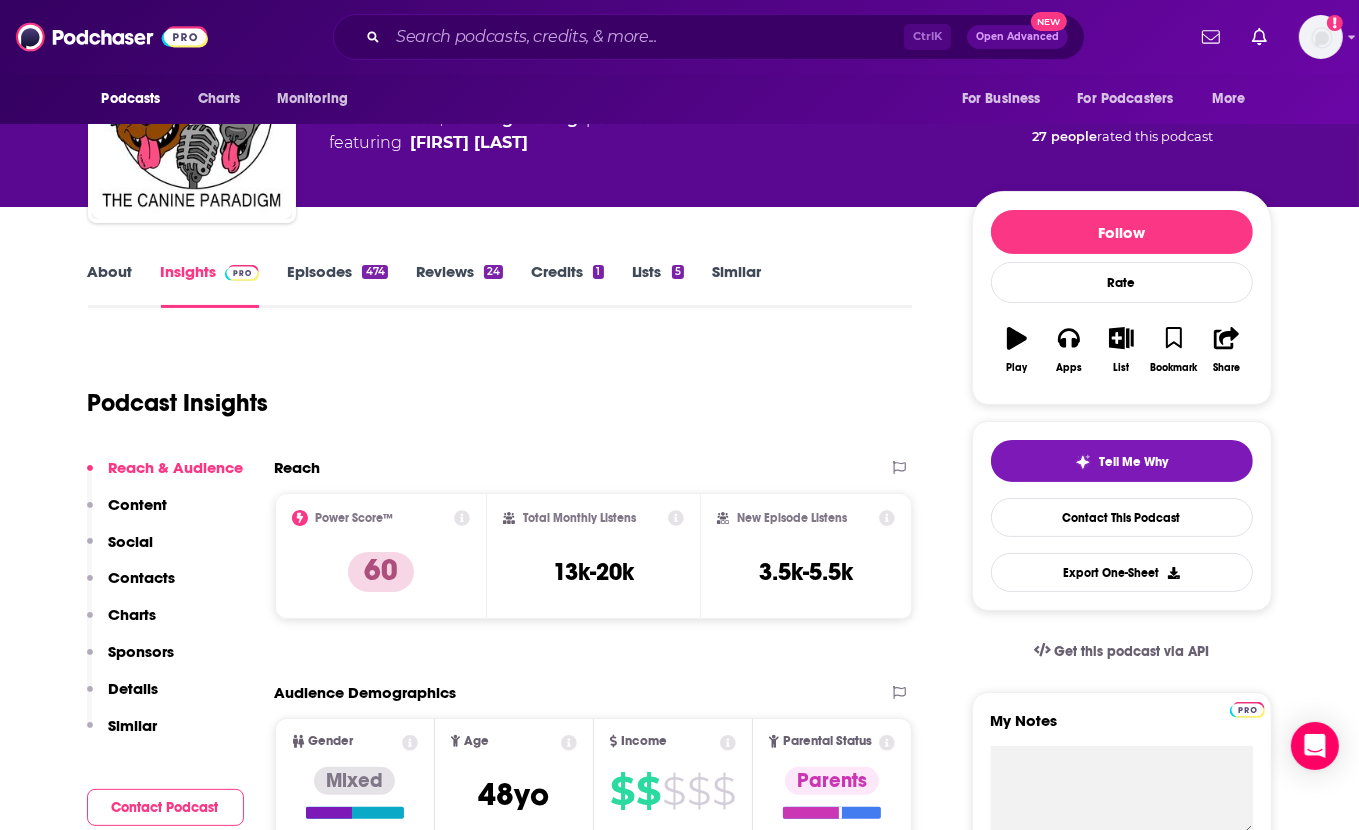 scroll, scrollTop: 0, scrollLeft: 0, axis: both 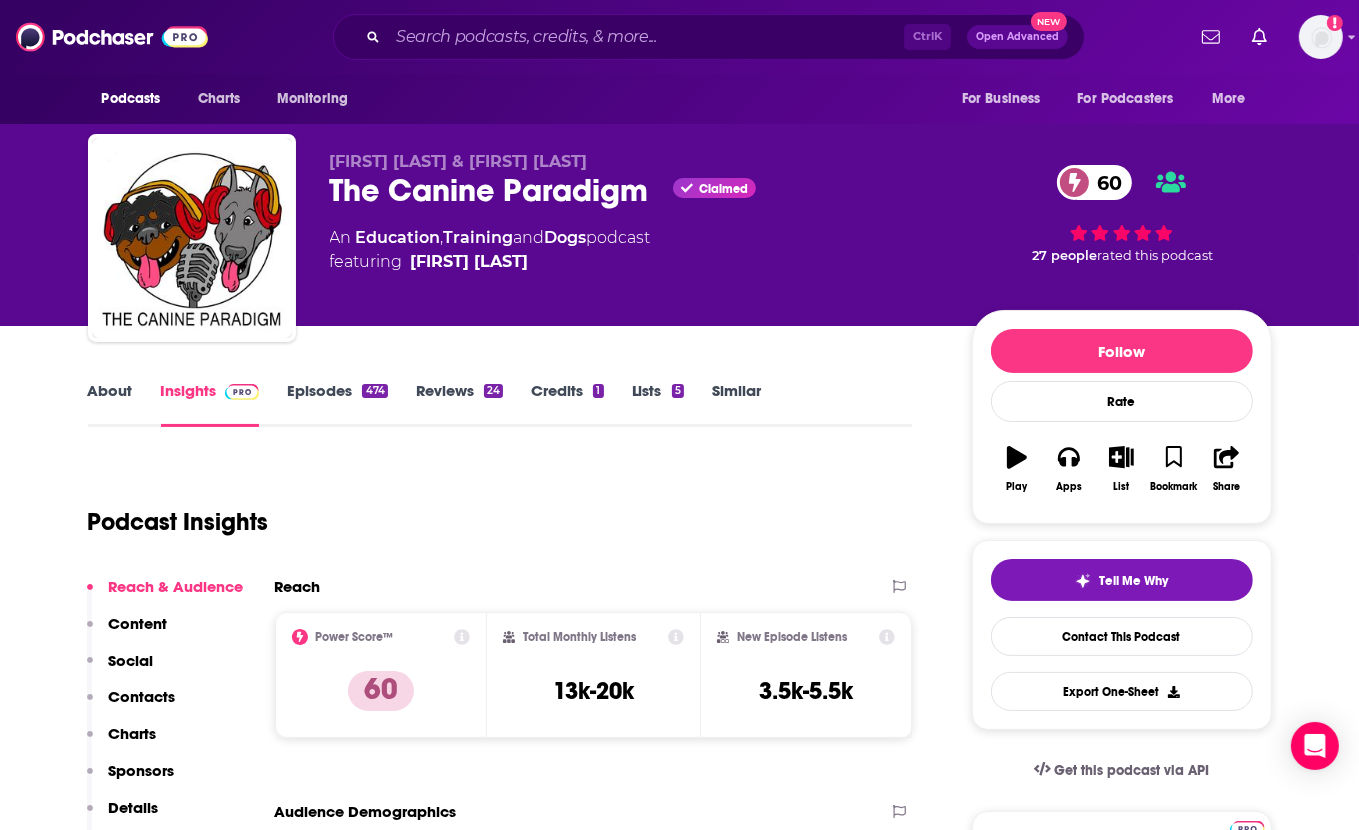 click on "About Insights Episodes 474 Reviews 24 Credits 1 Lists 5 Similar" at bounding box center (500, 402) 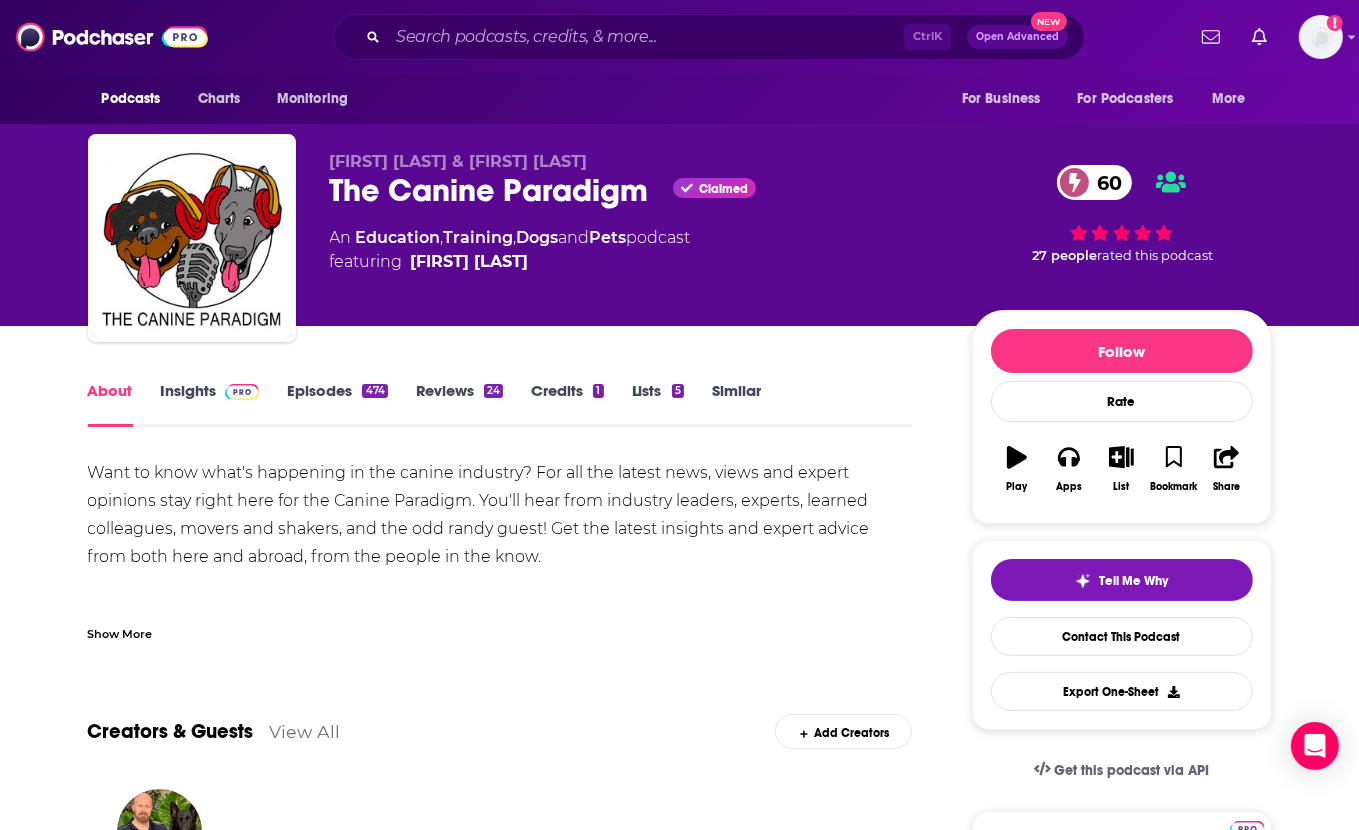 click on "Insights" at bounding box center [210, 404] 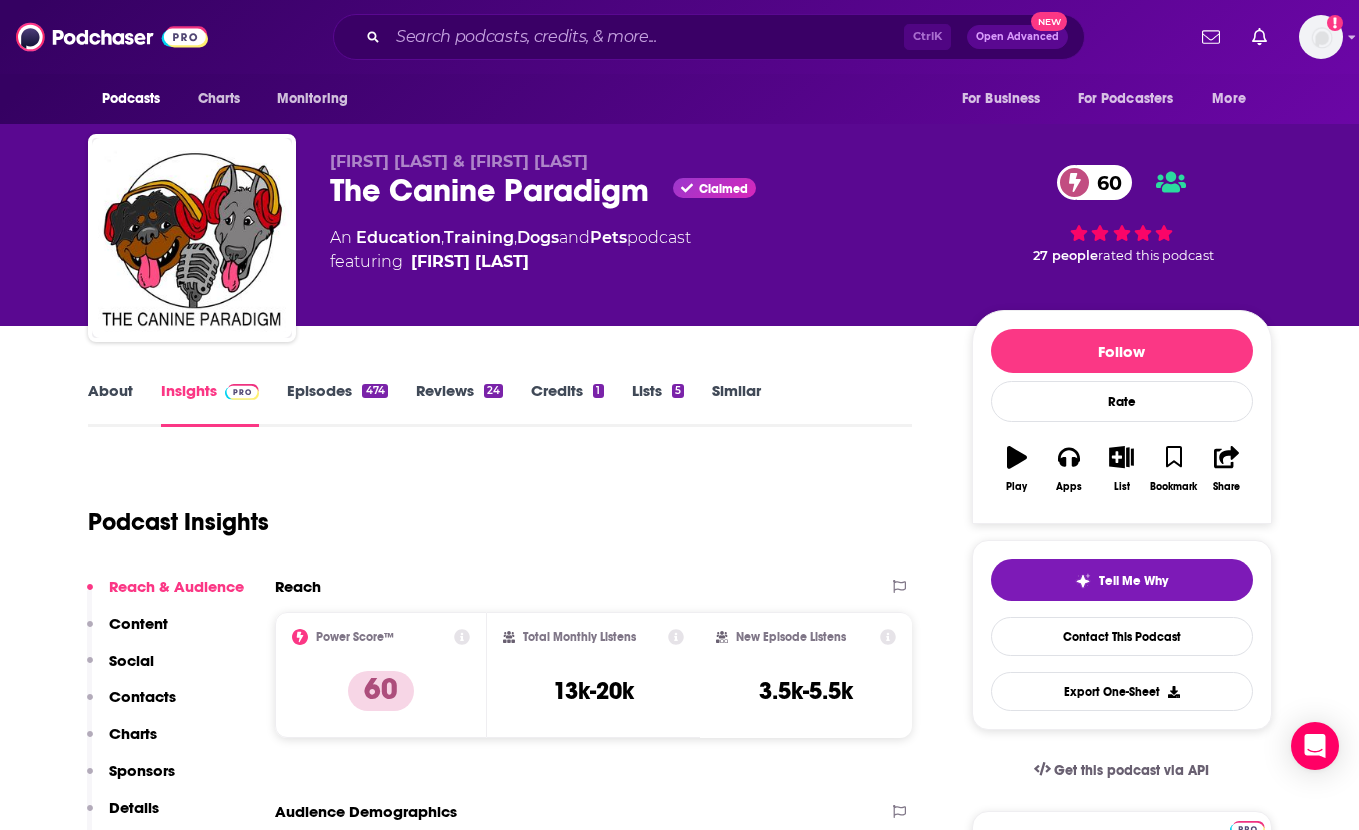 scroll, scrollTop: 0, scrollLeft: 0, axis: both 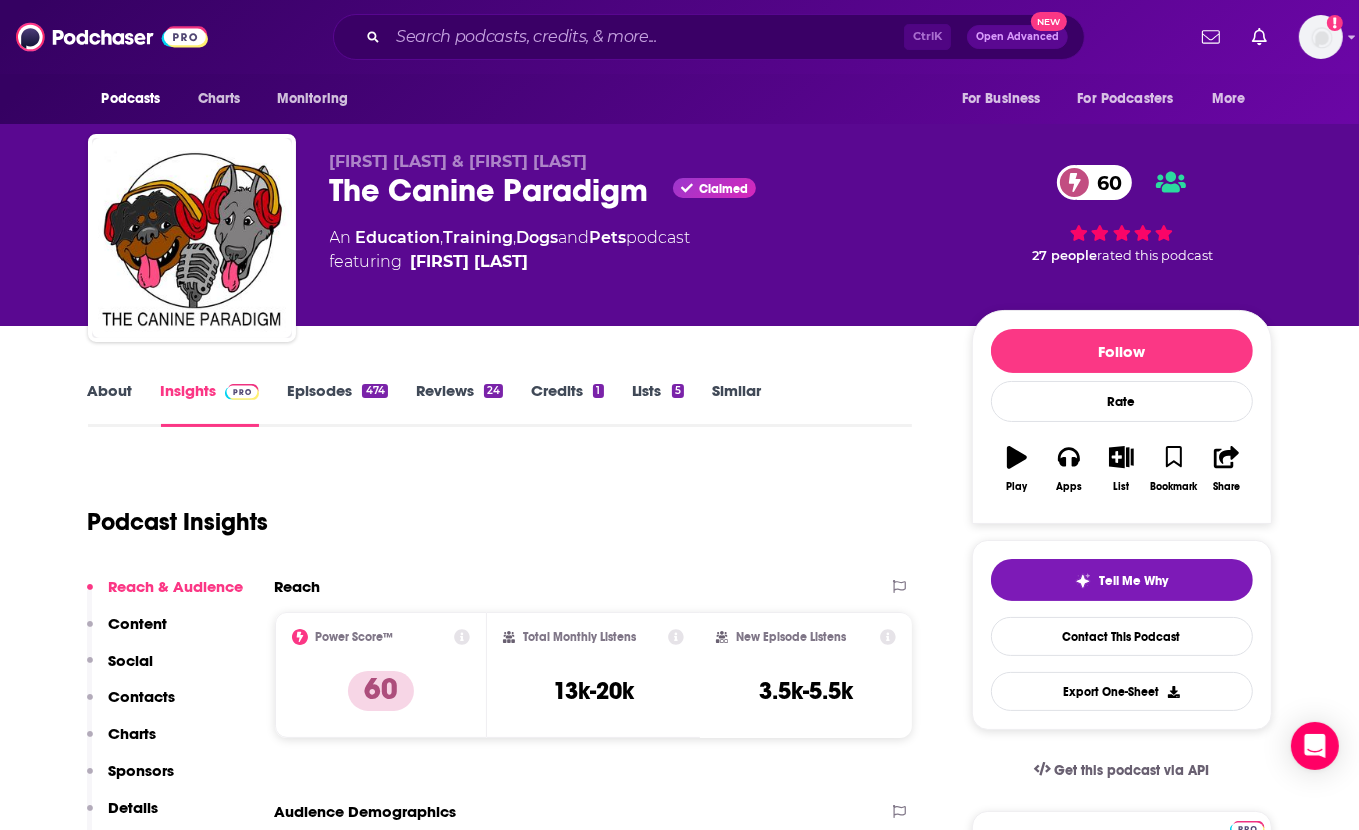 click on "Podcast Insights" at bounding box center [492, 510] 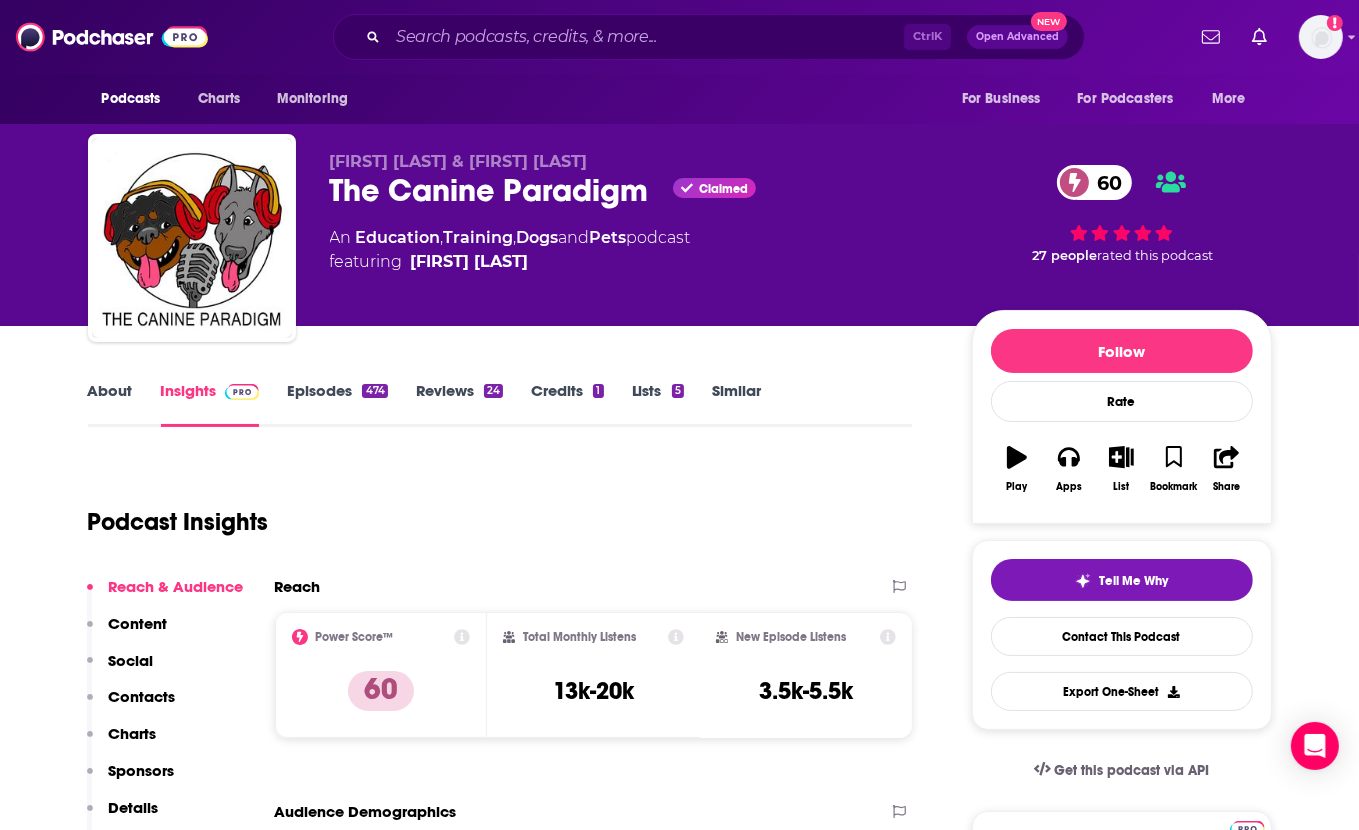 click on "Podcast Insights" at bounding box center [492, 510] 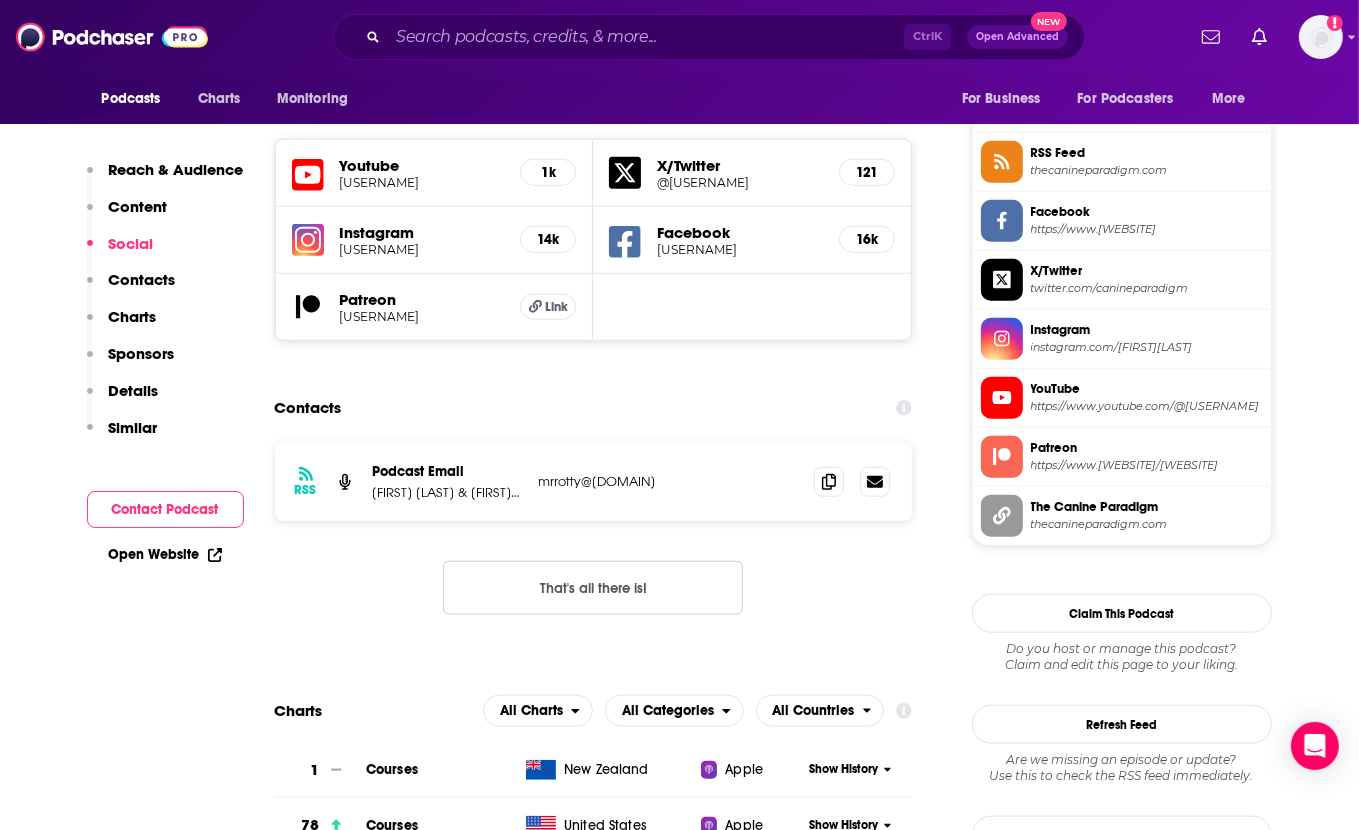scroll, scrollTop: 1640, scrollLeft: 0, axis: vertical 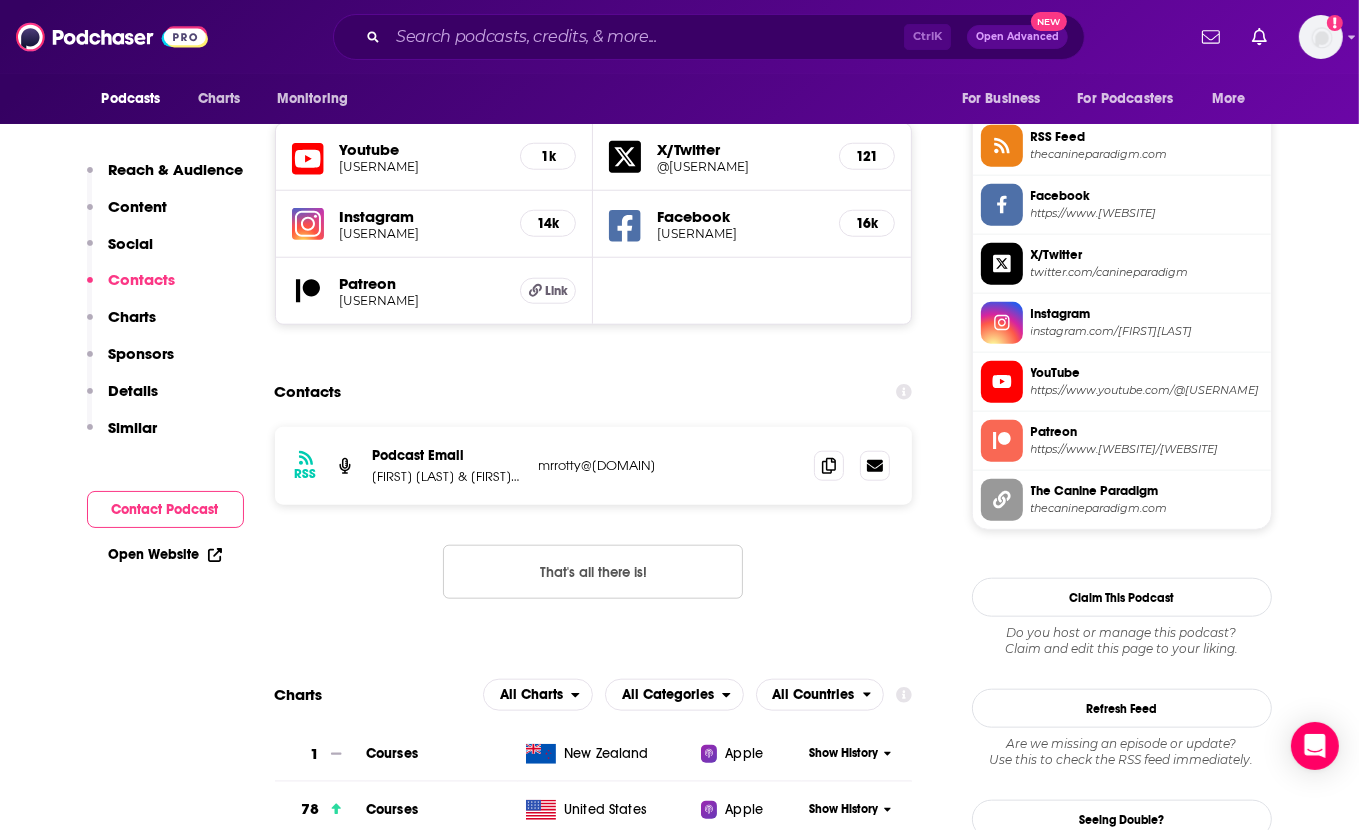click on "Reach Power Score™ 60 Total Monthly Listens 13k-20k New Episode Listens 3.5k-5.5k Export One-Sheet Audience Demographics Gender Mixed Age 48 yo Income $ $ $ $ $ Parental Status Parents Countries 1 [COUNTRY] 2 [COUNTRY] 3 [COUNTRY] 4 [COUNTRY] Top Cities [CITY] , [CITY] , [CITY] , [CITY] , [CITY] , [CITY] Interests Pets , Society - Work , Family and Parenting - Adoption , Sports , Science , Pets - Dogs Jobs Principals/Owners , Drivers , Cashiers , Nurses , Managers , Cooks/Kitchen Staff Ethnicities White / Caucasian , Hispanic , Asian , African American Show More Content Political Skew Neutral/Mixed Socials Youtube @thecanineparadigm8408 1k X/Twitter @canineparadigm 121 Instagram @thecanineparadigm 14k Facebook @thecanineparadigmshow 16k Patreon @thecanineparadigm Link Contacts   RSS   Podcast Email Glenn Cooke & Pat Stuart mrrotty@me.com mrrotty@me.com That's all there is! Charts All Charts All Categories All Countries 1 Courses   [COUNTRY] Apple Show History 78 Courses   [COUNTRY] Apple Show History 42 Courses   [COUNTRY] 42" at bounding box center [594, 3980] 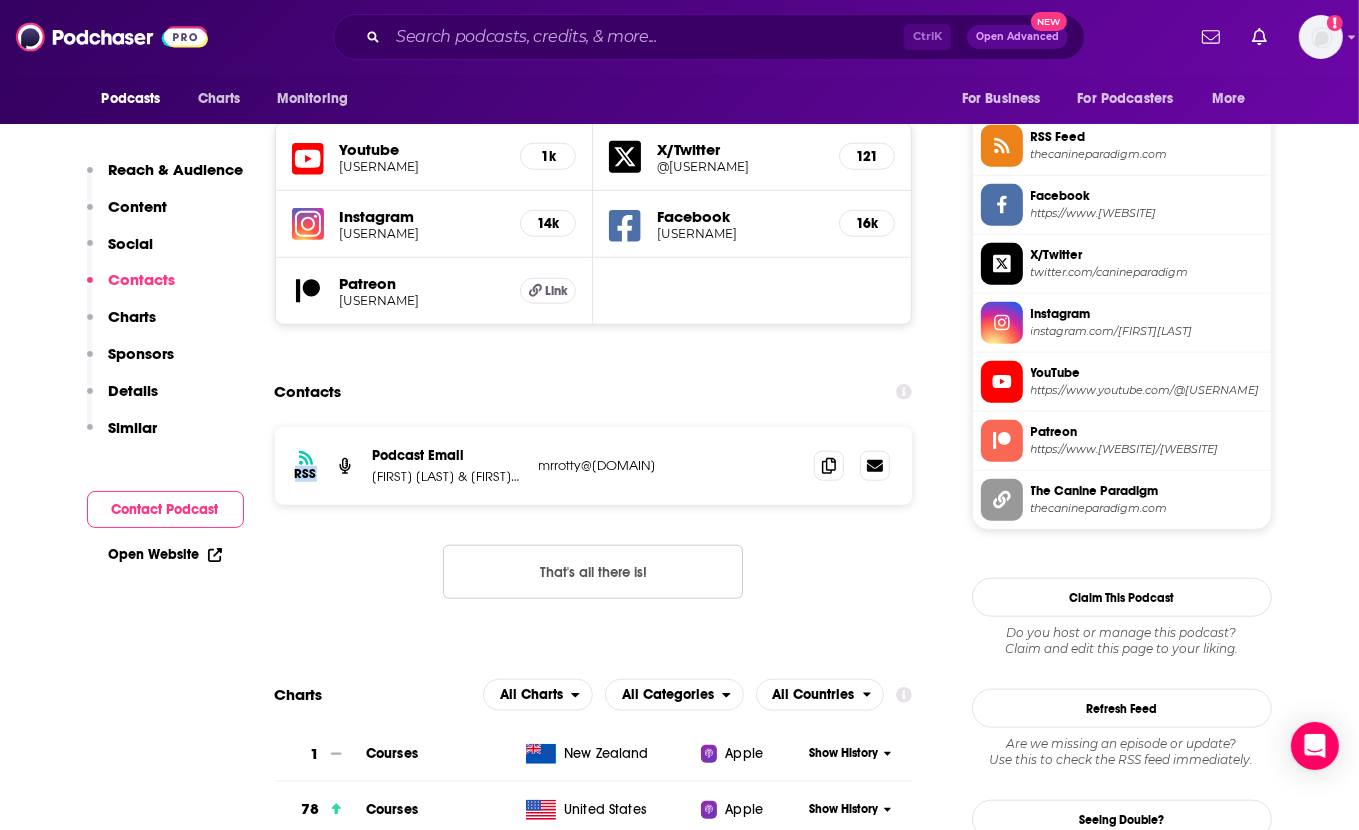 click on "Reach Power Score™ 60 Total Monthly Listens 13k-20k New Episode Listens 3.5k-5.5k Export One-Sheet Audience Demographics Gender Mixed Age 48 yo Income $ $ $ $ $ Parental Status Parents Countries 1 [COUNTRY] 2 [COUNTRY] 3 [COUNTRY] 4 [COUNTRY] Top Cities [CITY] , [CITY] , [CITY] , [CITY] , [CITY] , [CITY] Interests Pets , Society - Work , Family and Parenting - Adoption , Sports , Science , Pets - Dogs Jobs Principals/Owners , Drivers , Cashiers , Nurses , Managers , Cooks/Kitchen Staff Ethnicities White / Caucasian , Hispanic , Asian , African American Show More Content Political Skew Neutral/Mixed Socials Youtube @thecanineparadigm8408 1k X/Twitter @canineparadigm 121 Instagram @thecanineparadigm 14k Facebook @thecanineparadigmshow 16k Patreon @thecanineparadigm Link Contacts   RSS   Podcast Email Glenn Cooke & Pat Stuart mrrotty@me.com mrrotty@me.com That's all there is! Charts All Charts All Categories All Countries 1 Courses   [COUNTRY] Apple Show History 78 Courses   [COUNTRY] Apple Show History 42 Courses   [COUNTRY] 42" at bounding box center [594, 3980] 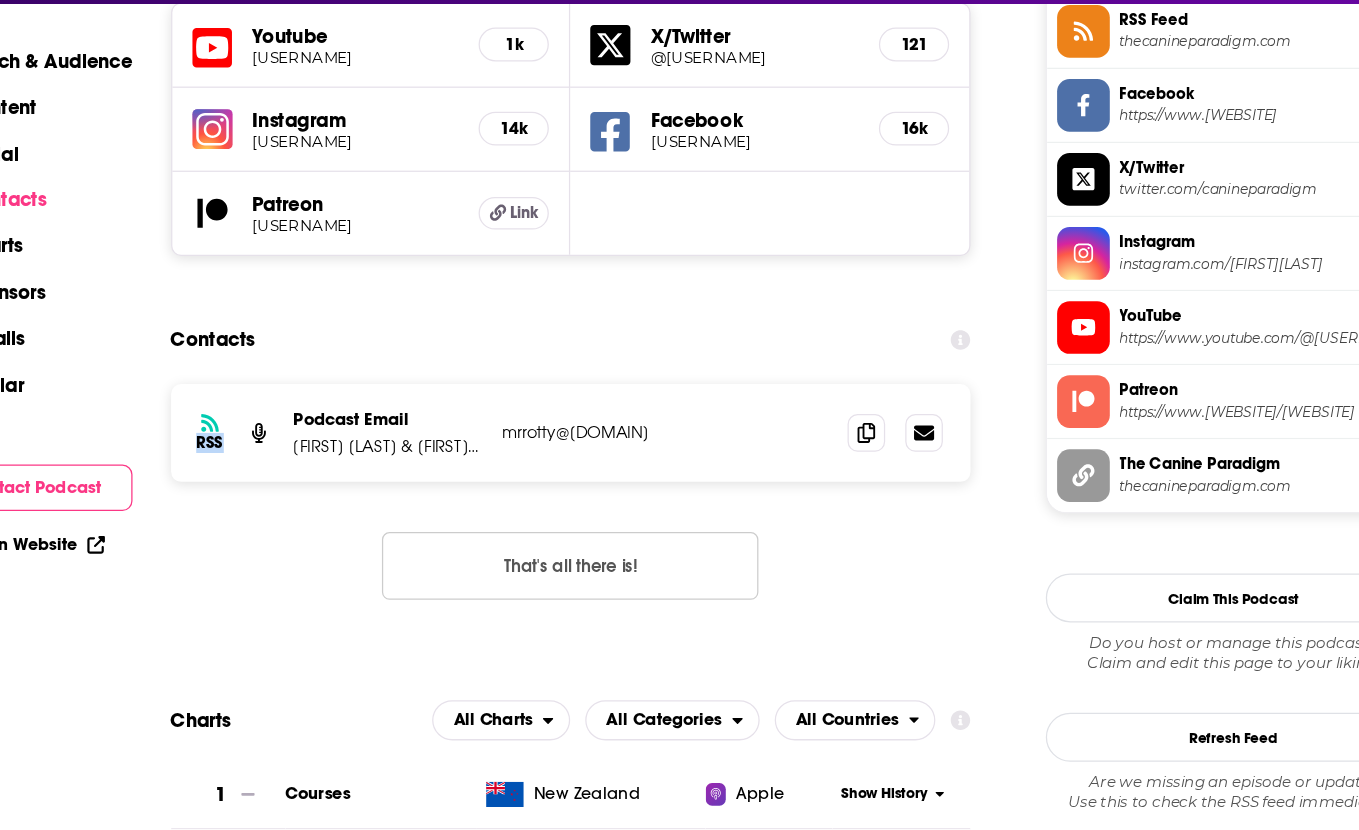 scroll, scrollTop: 1640, scrollLeft: 0, axis: vertical 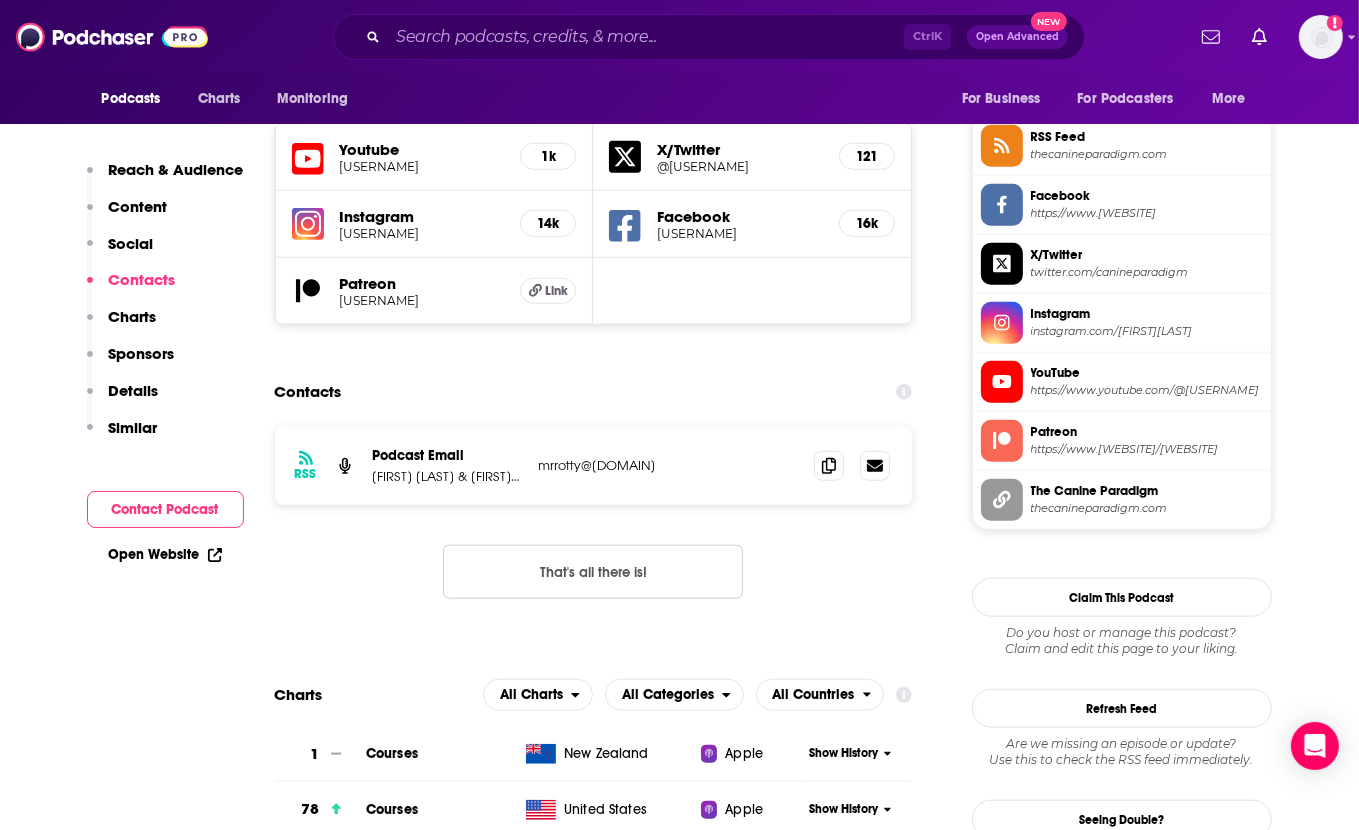 click on "Reach Power Score™ 60 Total Monthly Listens 13k-20k New Episode Listens 3.5k-5.5k Export One-Sheet Audience Demographics Gender Mixed Age 48 yo Income $ $ $ $ $ Parental Status Parents Countries 1 [COUNTRY] 2 [COUNTRY] 3 [COUNTRY] 4 [COUNTRY] Top Cities [CITY] , [CITY] , [CITY] , [CITY] , [CITY] , [CITY] Interests Pets , Society - Work , Family and Parenting - Adoption , Sports , Science , Pets - Dogs Jobs Principals/Owners , Drivers , Cashiers , Nurses , Managers , Cooks/Kitchen Staff Ethnicities White / Caucasian , Hispanic , Asian , African American Show More Content Political Skew Neutral/Mixed Socials Youtube @thecanineparadigm8408 1k X/Twitter @canineparadigm 121 Instagram @thecanineparadigm 14k Facebook @thecanineparadigmshow 16k Patreon @thecanineparadigm Link Contacts   RSS   Podcast Email Glenn Cooke & Pat Stuart mrrotty@me.com mrrotty@me.com That's all there is! Charts All Charts All Categories All Countries 1 Courses   [COUNTRY] Apple Show History 78 Courses   [COUNTRY] Apple Show History 42 Courses   [COUNTRY] 42" at bounding box center (594, 3980) 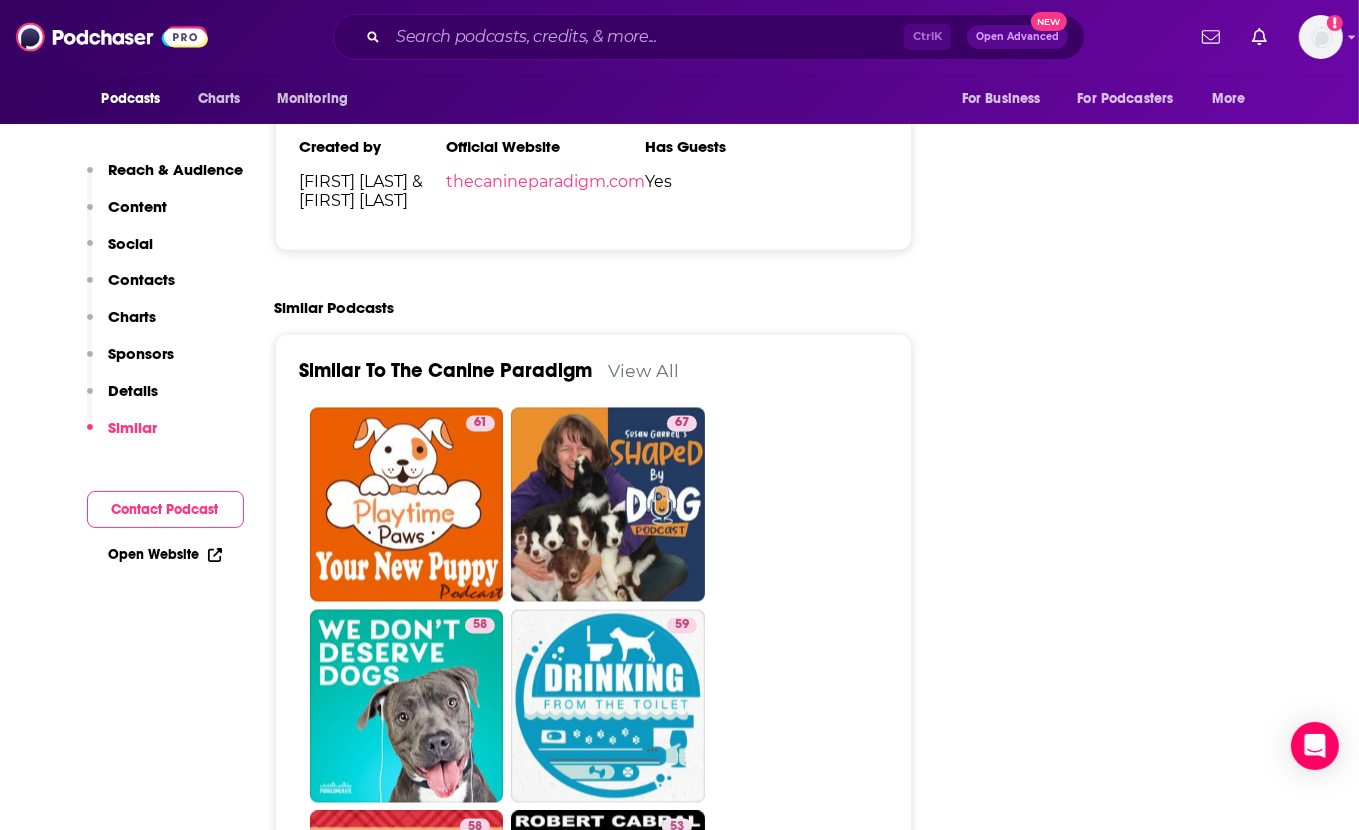 scroll, scrollTop: 3214, scrollLeft: 0, axis: vertical 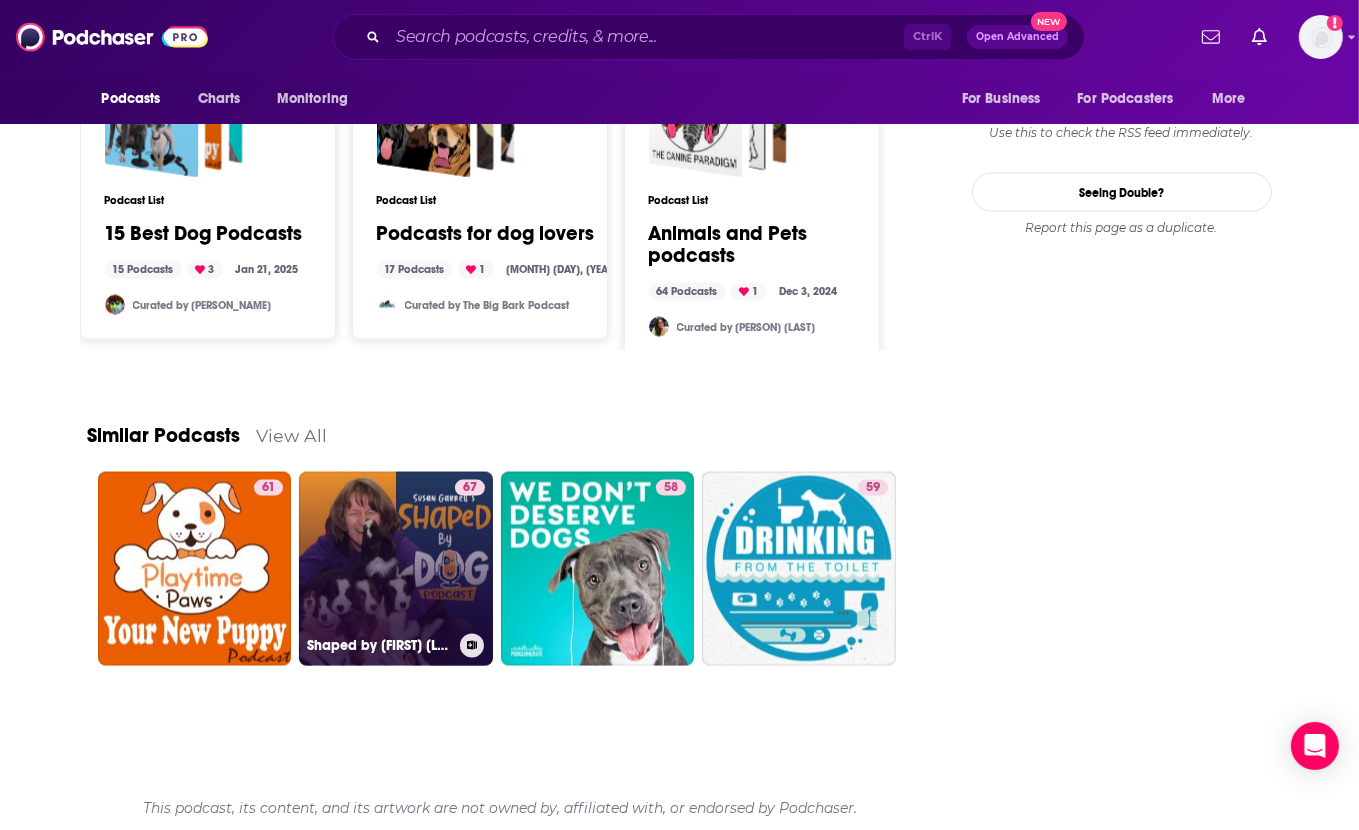 click on "[NUMBER] Shaped by Dog with [FIRST] [LAST]" at bounding box center (396, 569) 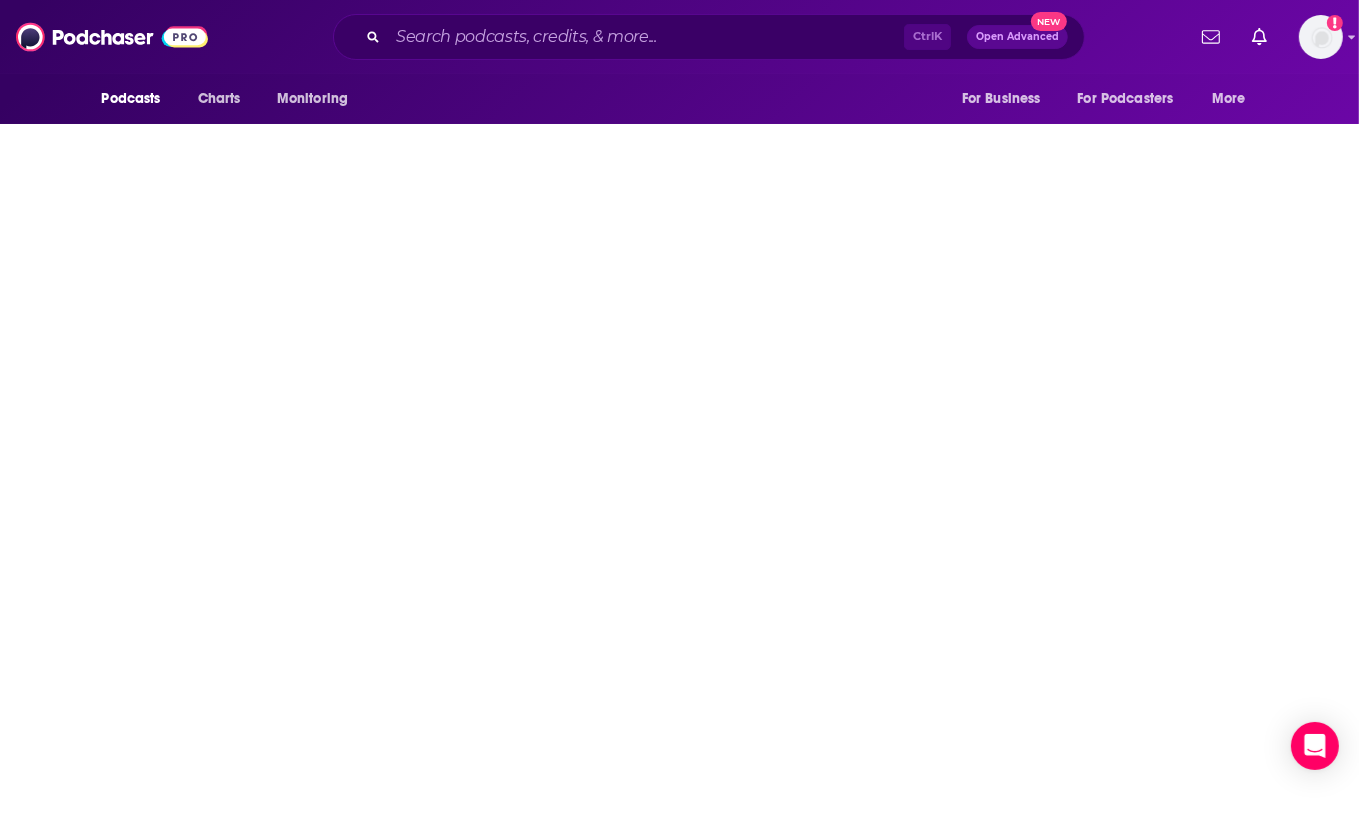 scroll, scrollTop: 0, scrollLeft: 0, axis: both 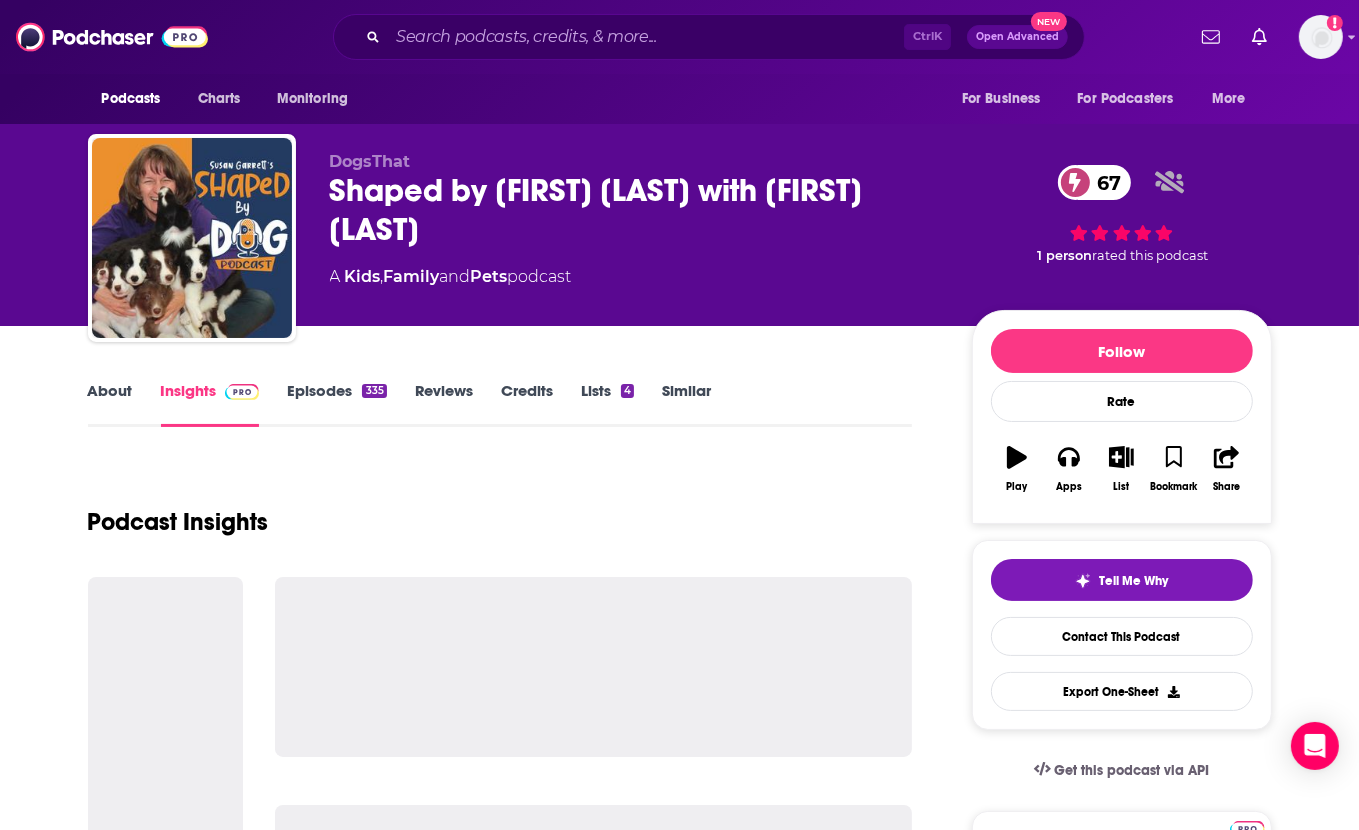 click on "Podcast Insights" at bounding box center (500, 510) 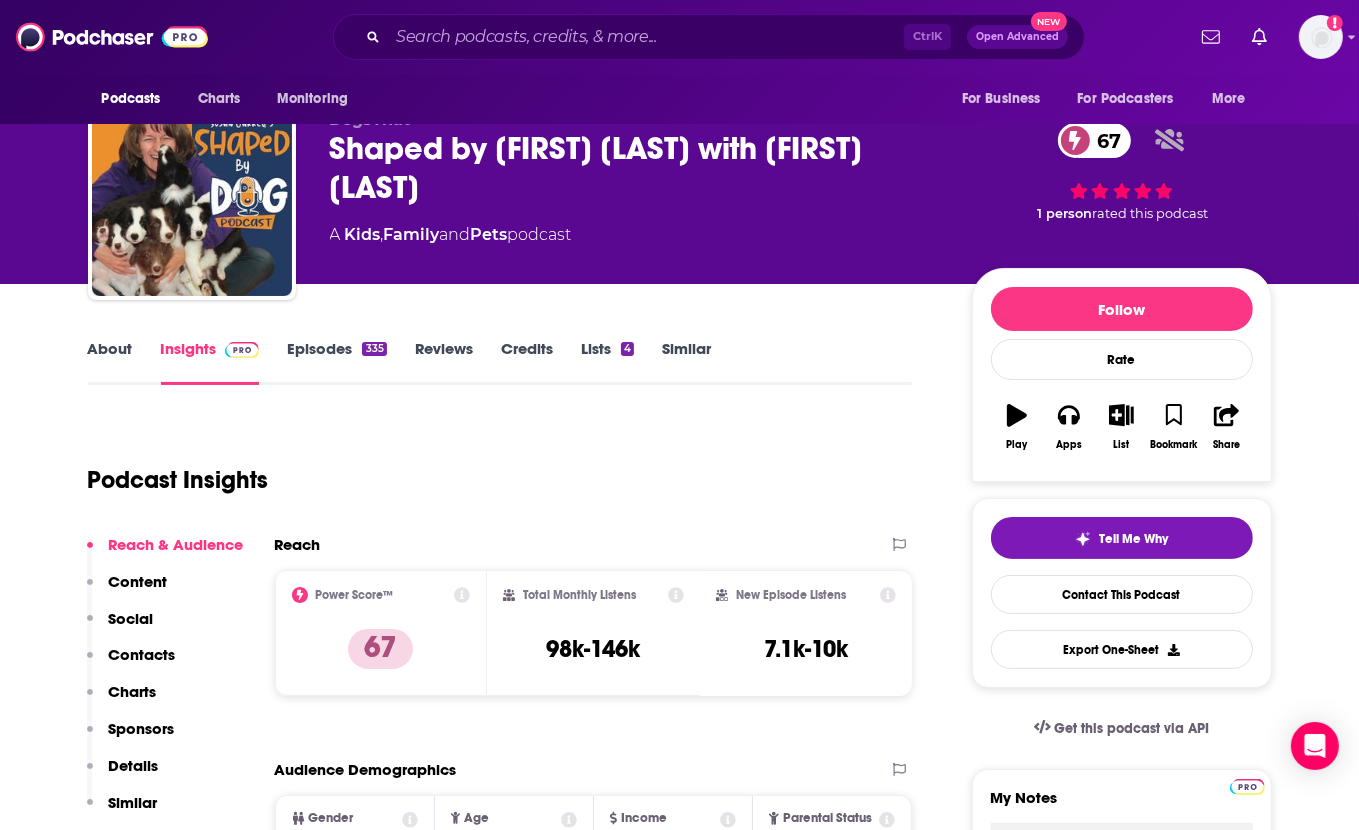 scroll, scrollTop: 0, scrollLeft: 0, axis: both 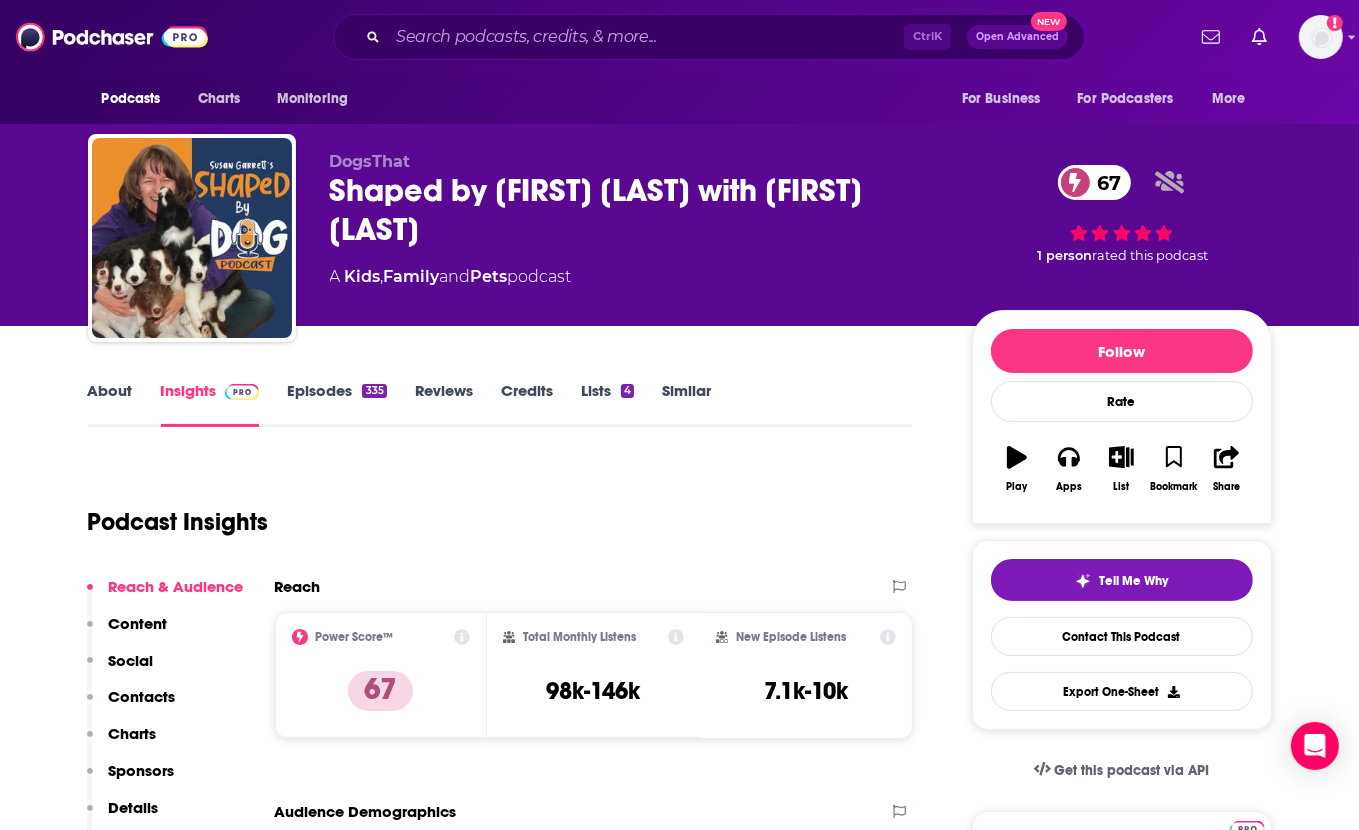 click on "[WEBSITE] [WEBSITE] with [PERSON] 67 A Kids , Family and Pets podcast" at bounding box center (635, 232) 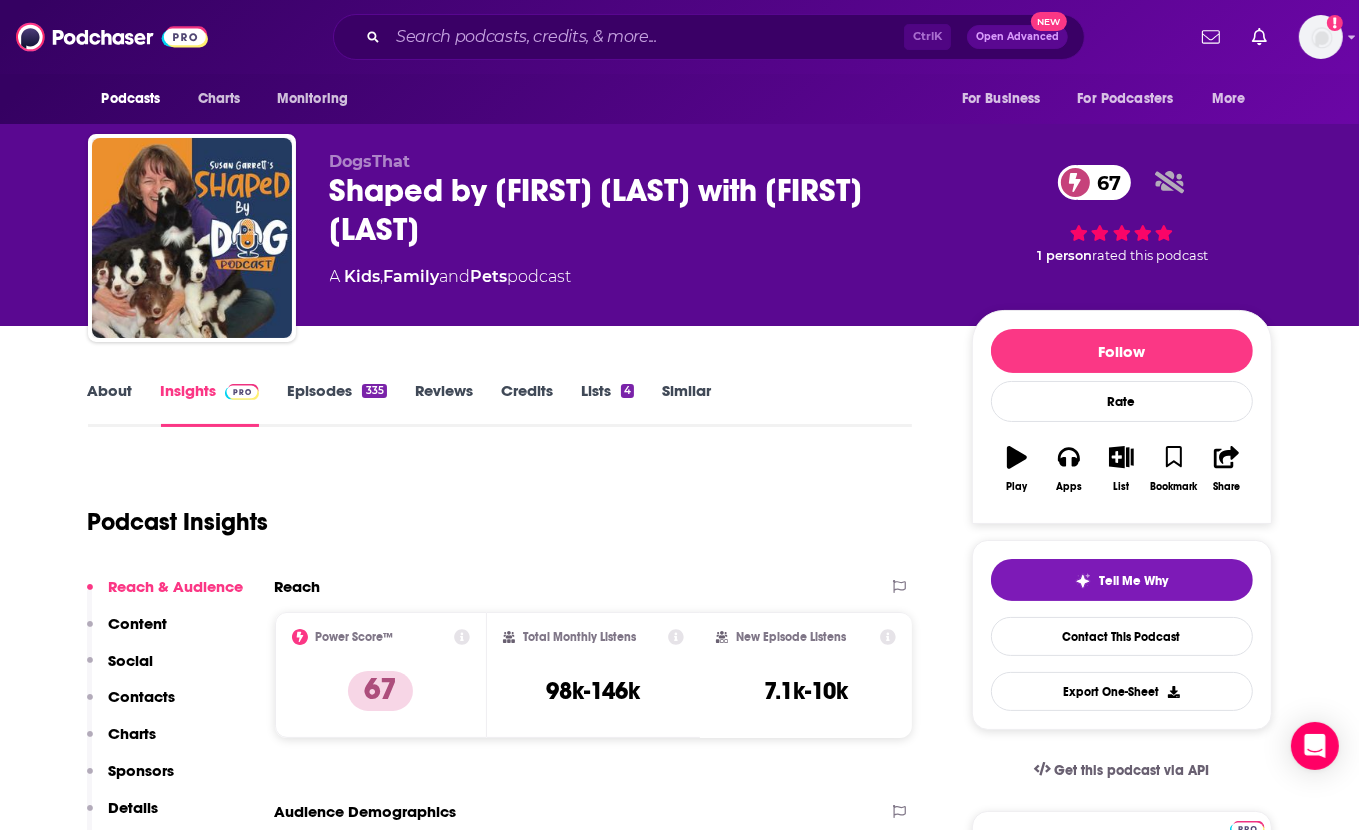 click on "Podcast Insights" at bounding box center (492, 510) 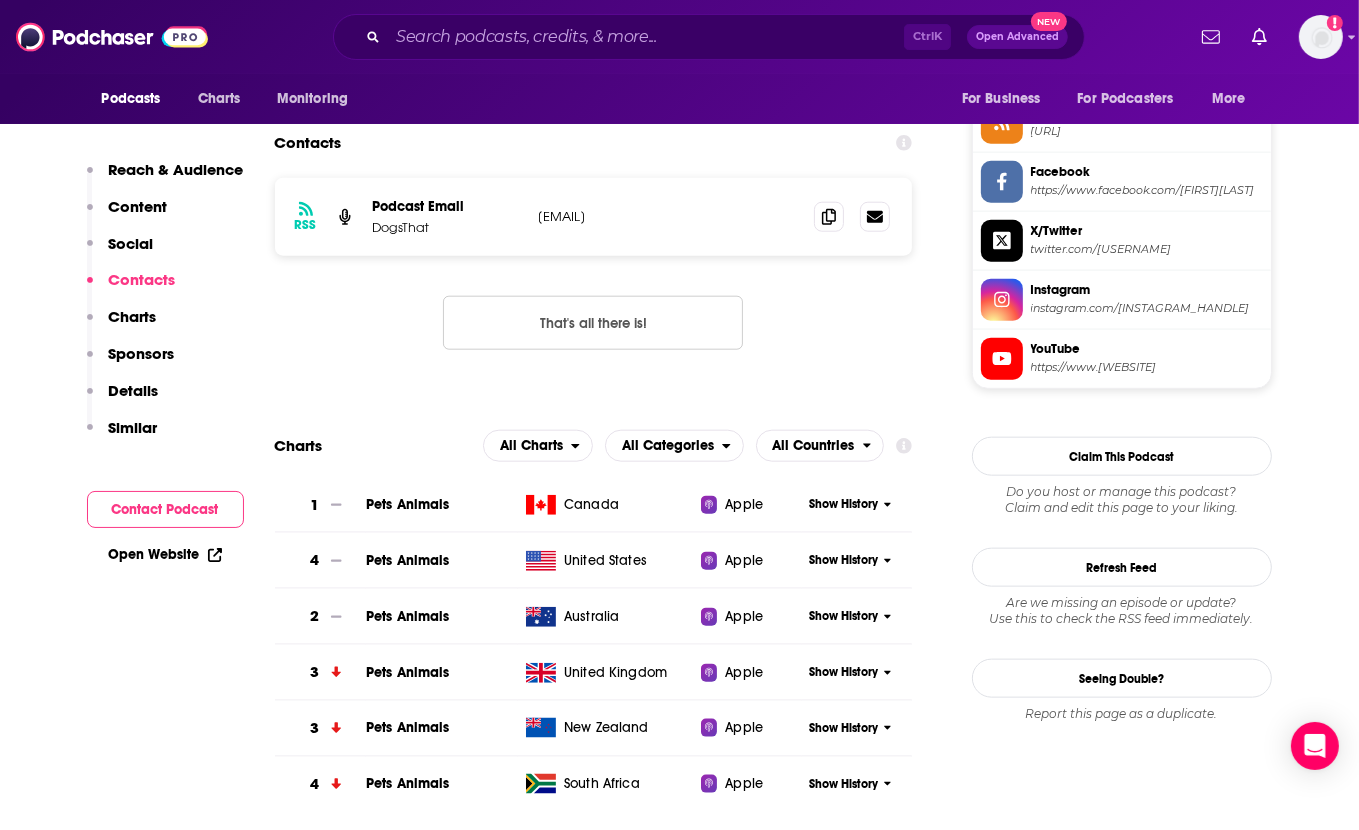 scroll, scrollTop: 1819, scrollLeft: 0, axis: vertical 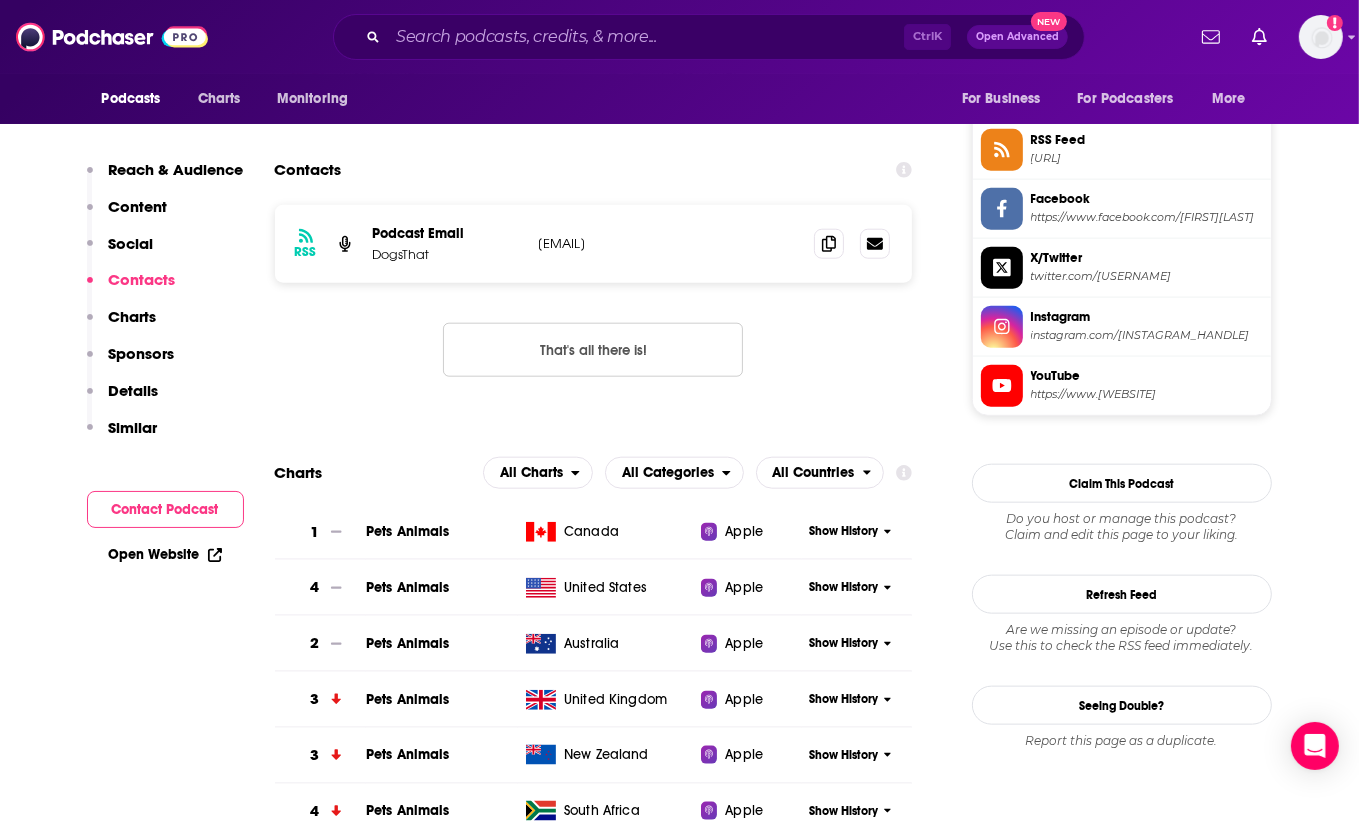 click on "Reach Power Score™ 67 Total Monthly Listens 98k-146k New Episode Listens 7.1k-10k Export One-Sheet Audience Demographics Gender Female Age 35 yo Income $ $ $ $ $ Parental Status Parents Countries 1 United States 2 Brazil 3 Canada 4 United Kingdom 5 Australia Top Cities São Paulo , Rio de Janeiro , Belo Horizonte , Los Angeles, CA , Melbourne , Brasília Interests Pets , Friends, Family & Relationships , Travel, Tourism & Aviation , Restaurants, Food & Grocery , Camera & Photography , Sports Jobs Principals/Owners , Drivers , Cashiers , Nurses , Managers , Cooks/Kitchen Staff Ethnicities White / Caucasian , Hispanic , Asian , African American Show More Content Political Skew Neutral/Mixed Socials Youtube @DogsThat 199k X/Twitter @susangarrett 7k Instagram @susangarrettdogsthat 75k Facebook @susangarrettdogagility 192k Contacts   RSS   Podcast Email DogsThat tech@dogsthat.com tech@dogsthat.com That's all there is! Charts All Charts All Categories All Countries 1 Pets Animals   Canada Apple Show History 4   2" at bounding box center (594, 3916) 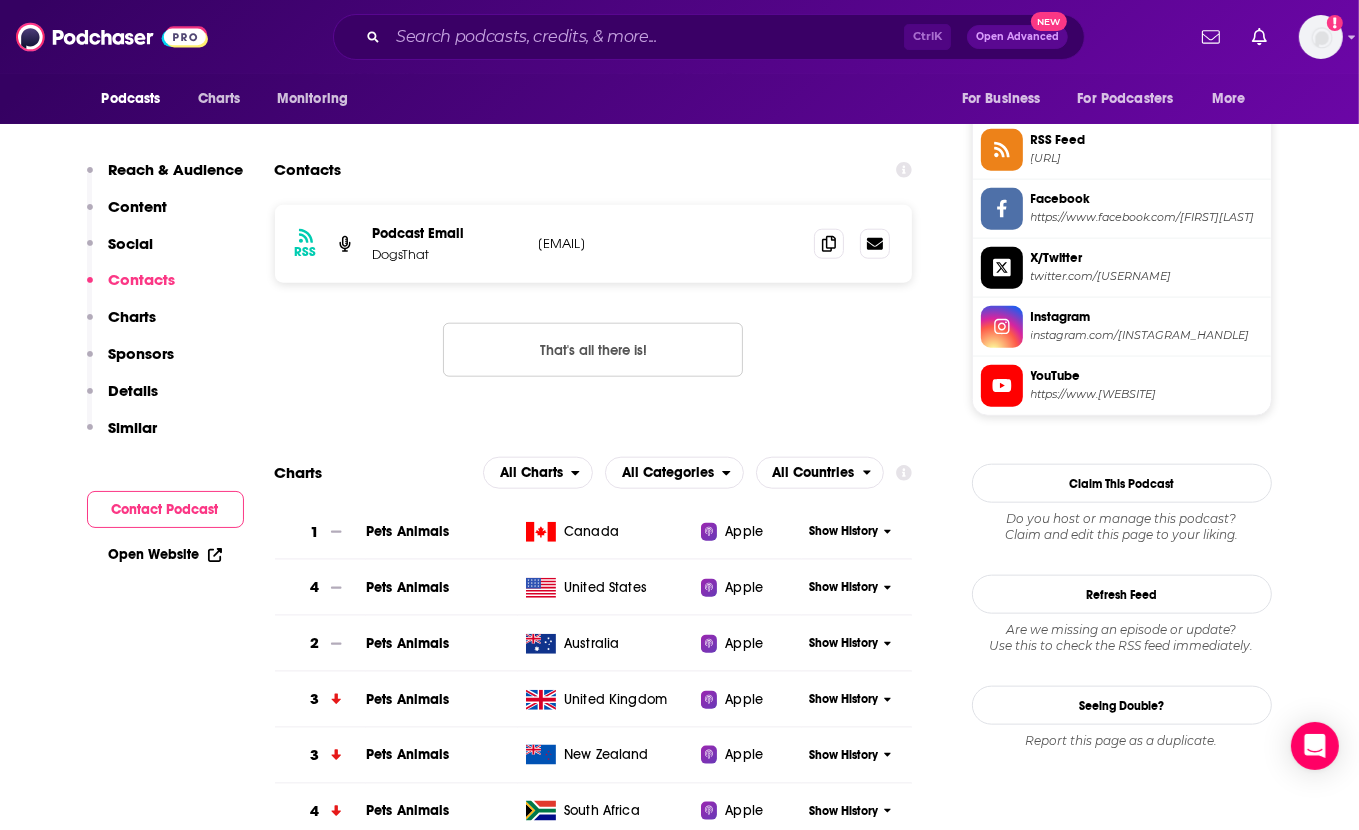 click on "RSS Podcast Email DogsThat tech@dogsthat.com tech@dogsthat.com That's all there is!" at bounding box center (594, 307) 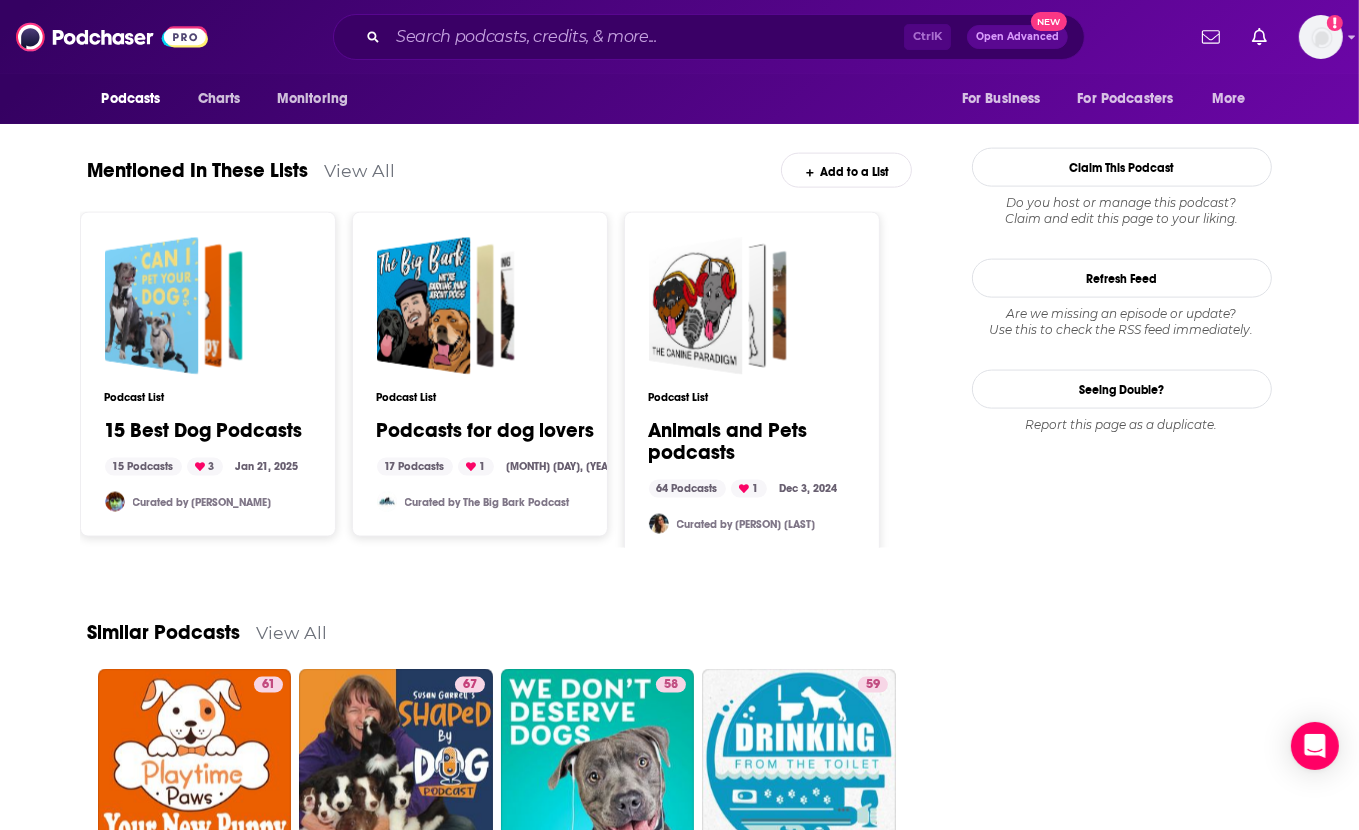 scroll, scrollTop: 2644, scrollLeft: 0, axis: vertical 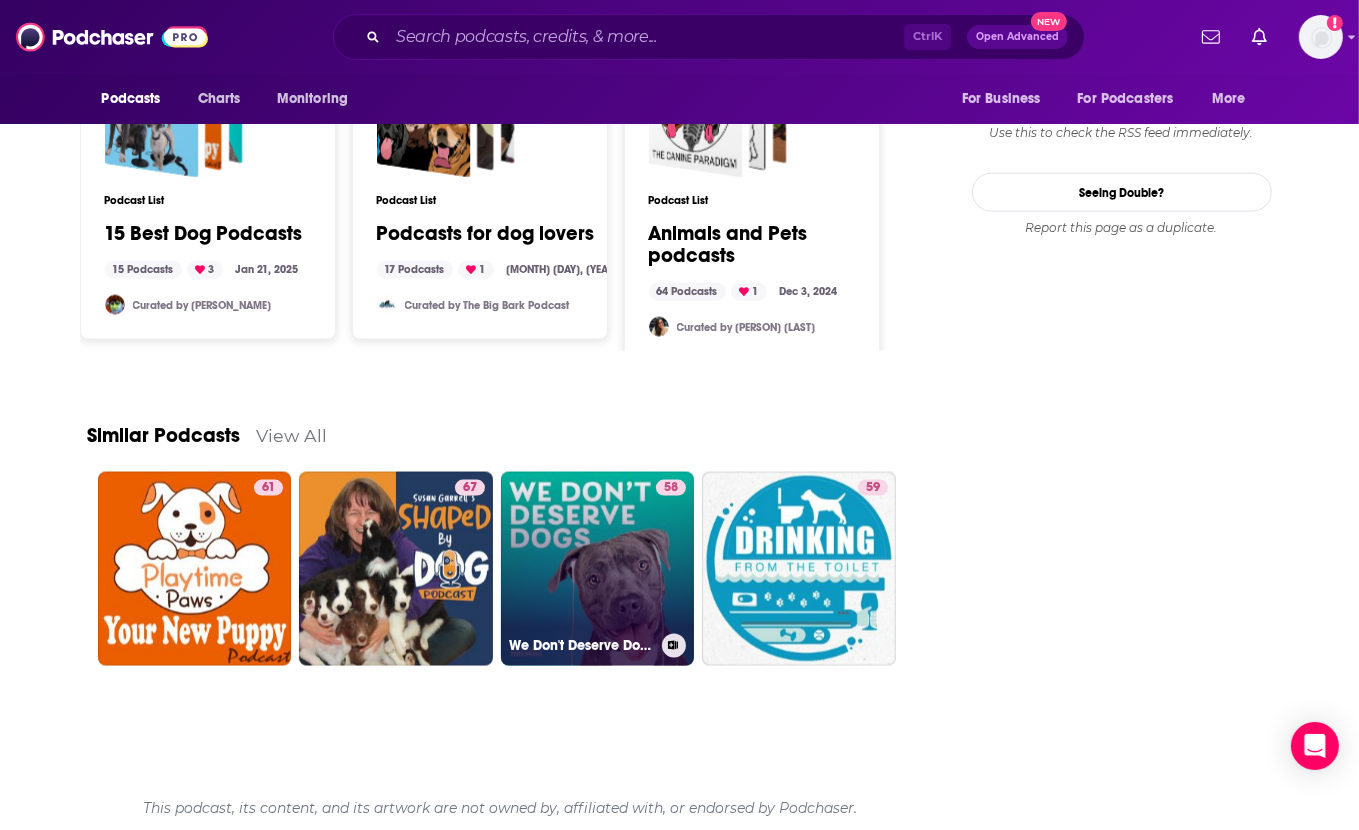 click on "58 [PODCAST_NAME]" at bounding box center [598, 569] 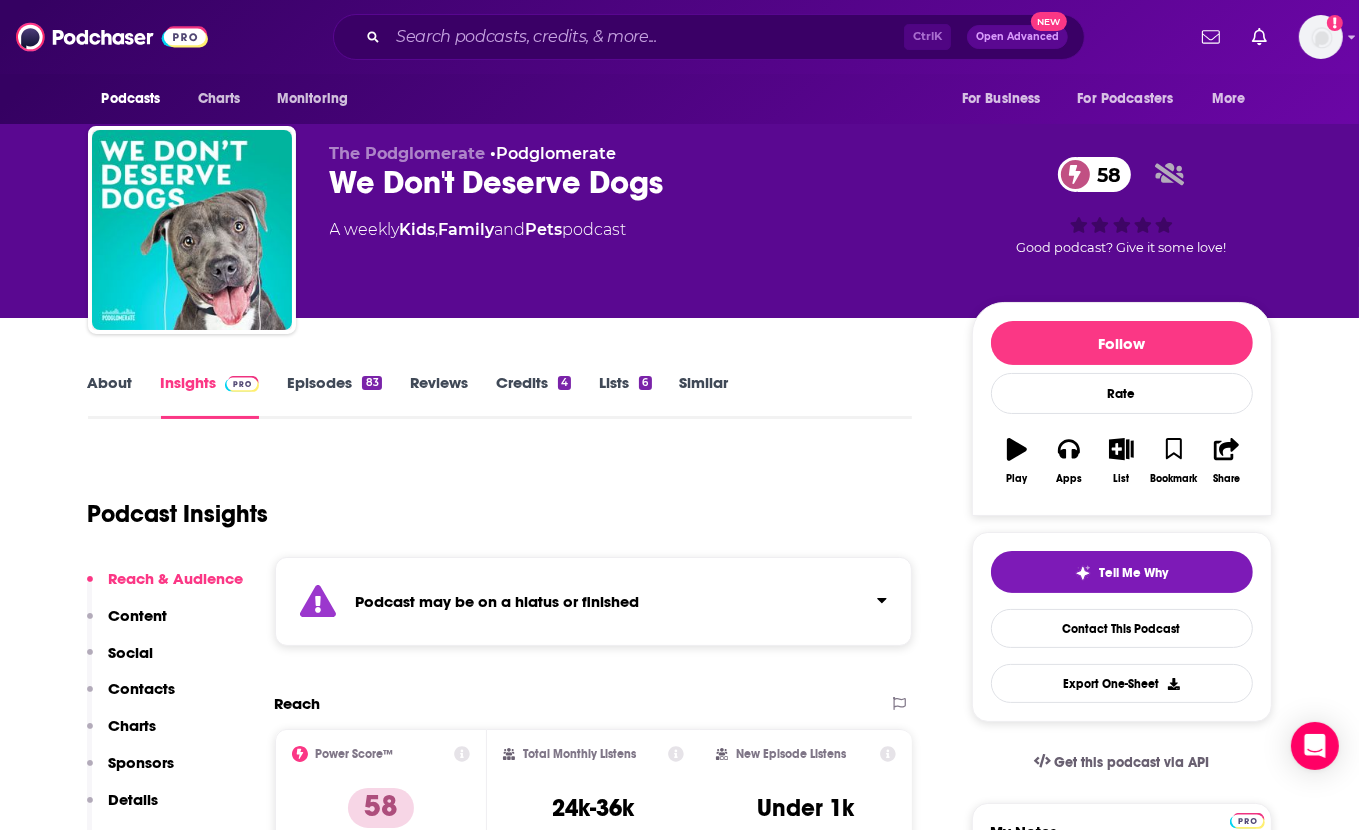 scroll, scrollTop: 10, scrollLeft: 0, axis: vertical 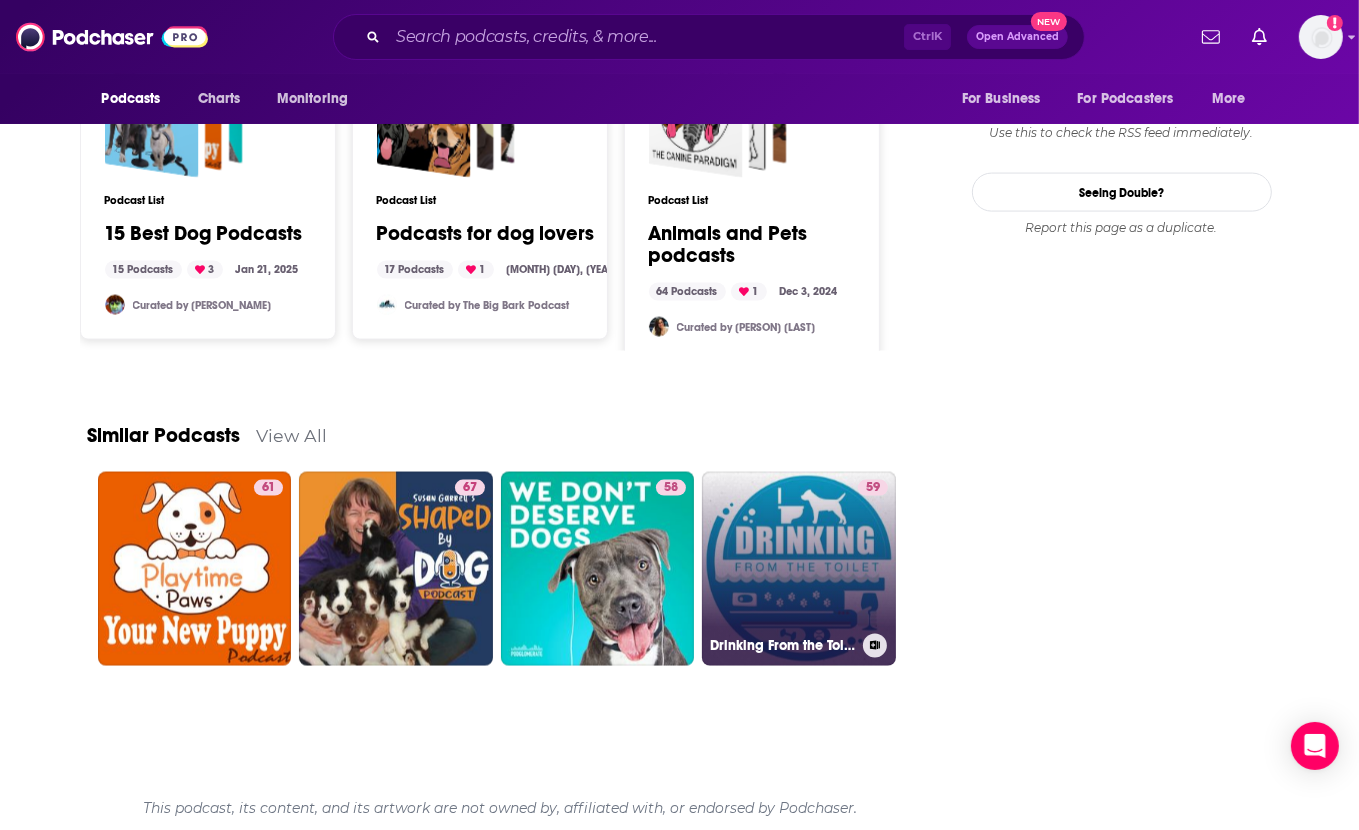 click on "59 Drinking From the Toilet: Real dogs, Real training" at bounding box center (799, 569) 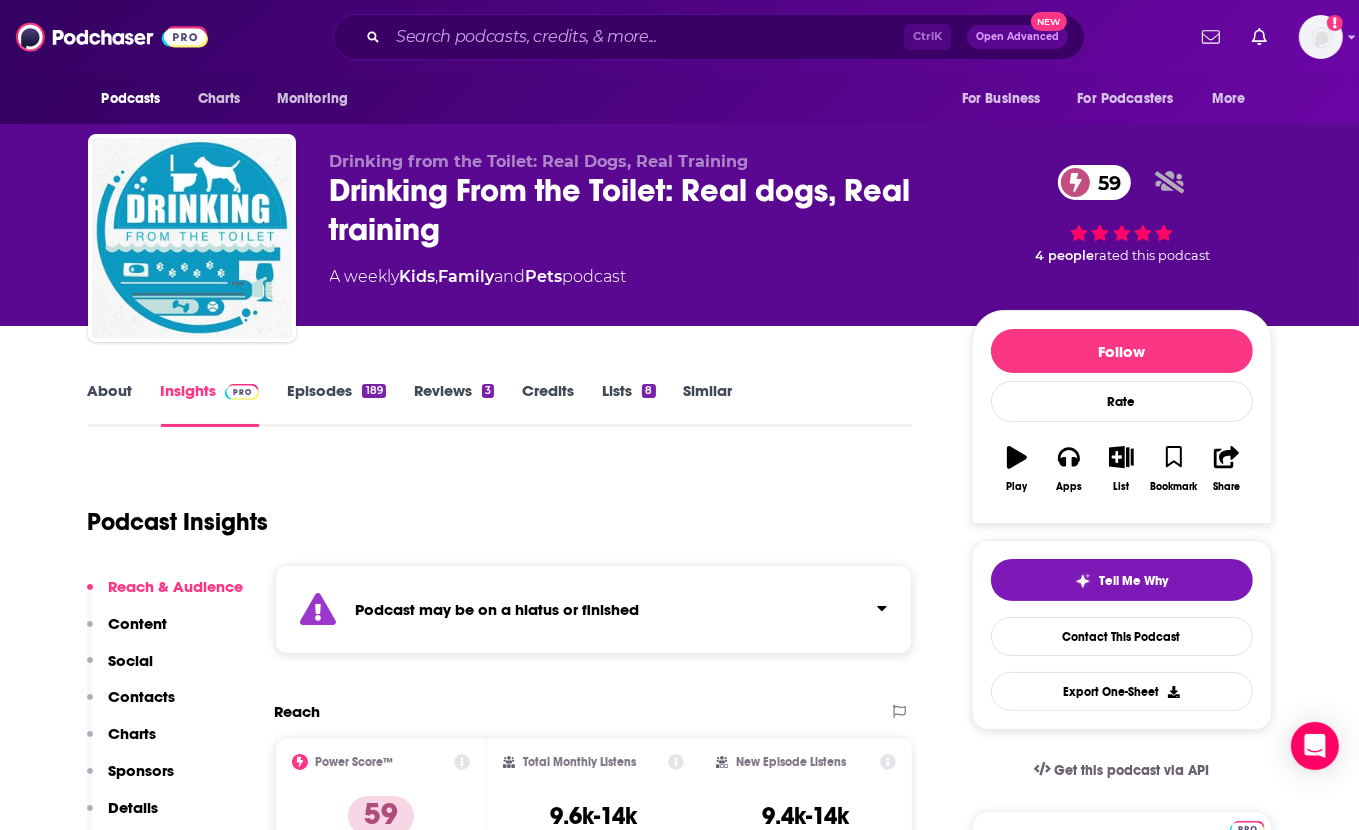 scroll, scrollTop: 88, scrollLeft: 0, axis: vertical 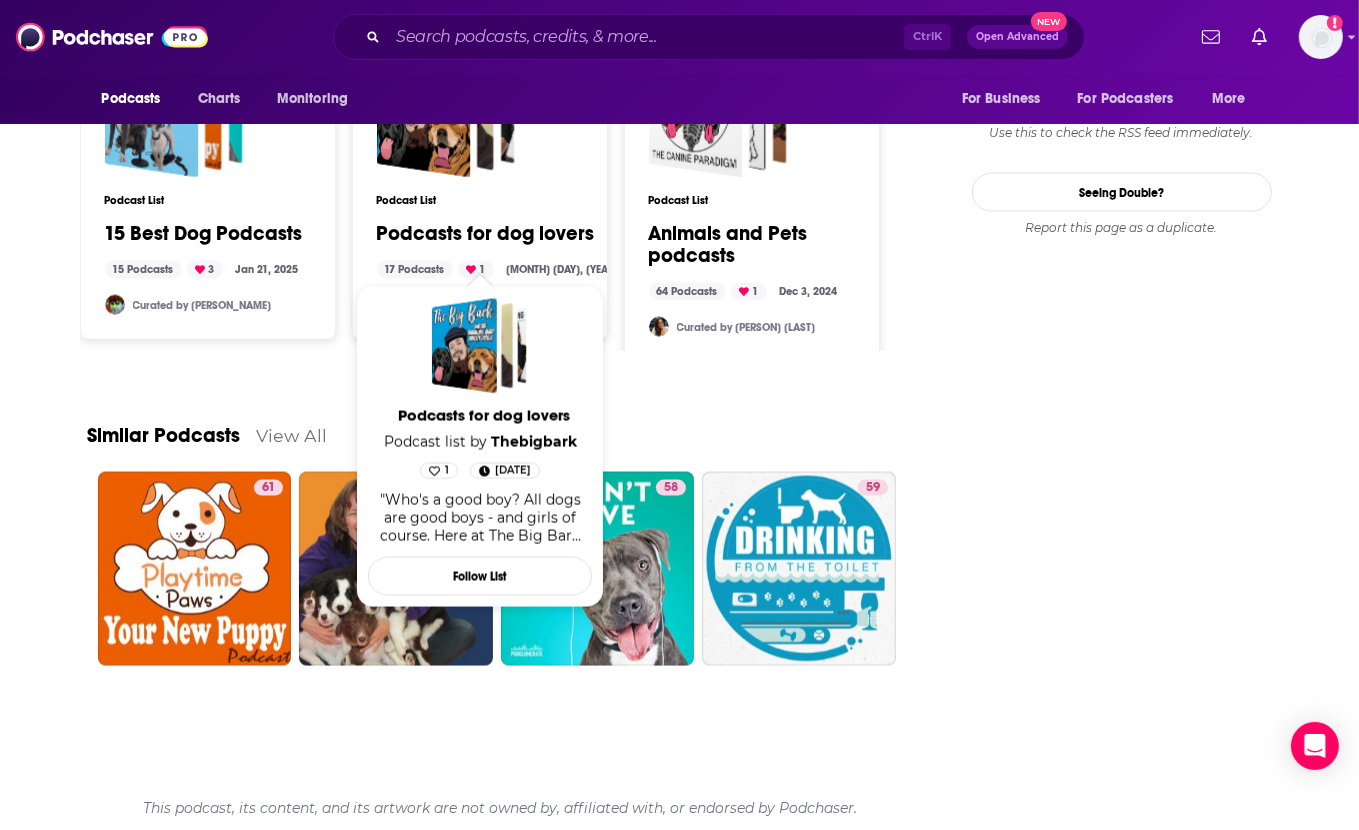 click on "Podcasts for dog lovers" at bounding box center (486, 234) 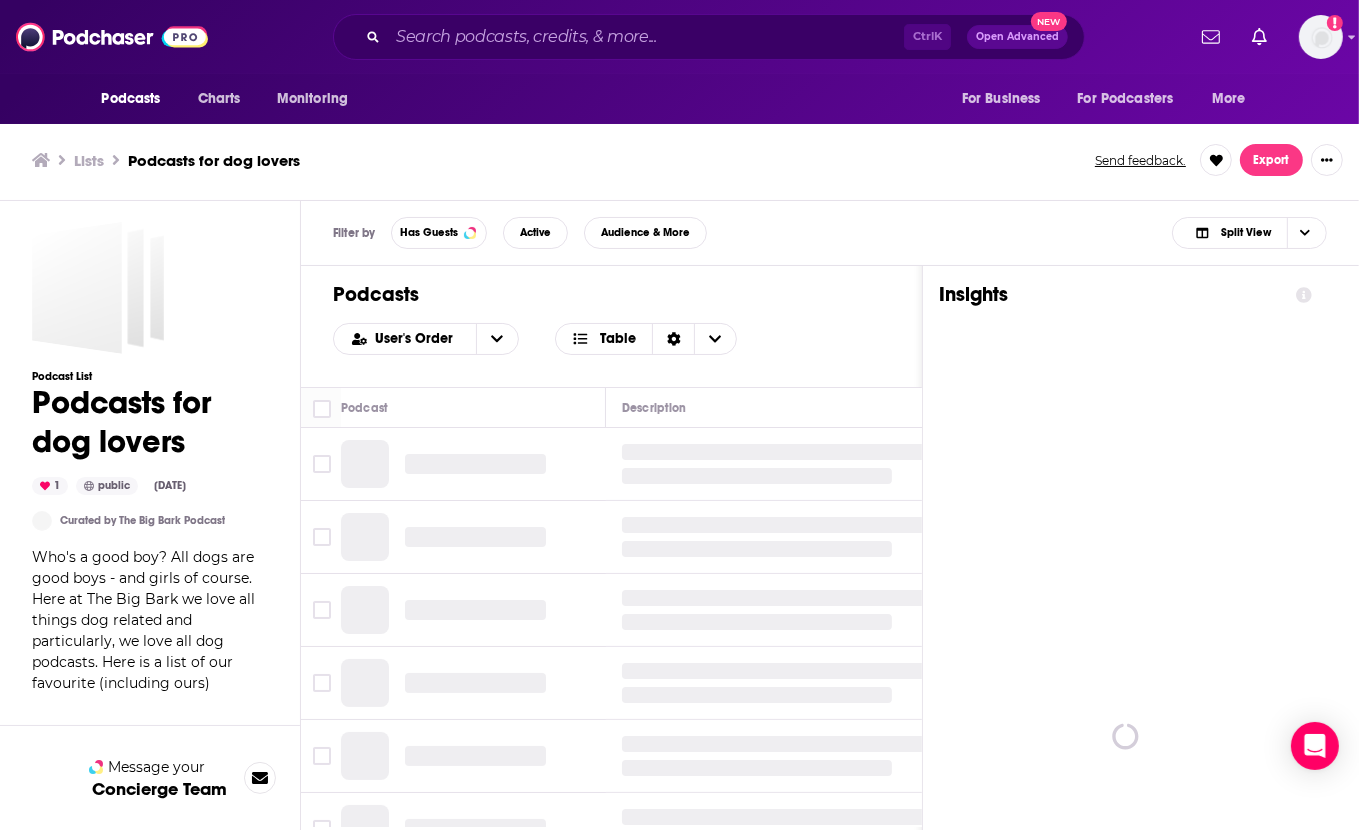 scroll, scrollTop: 0, scrollLeft: 0, axis: both 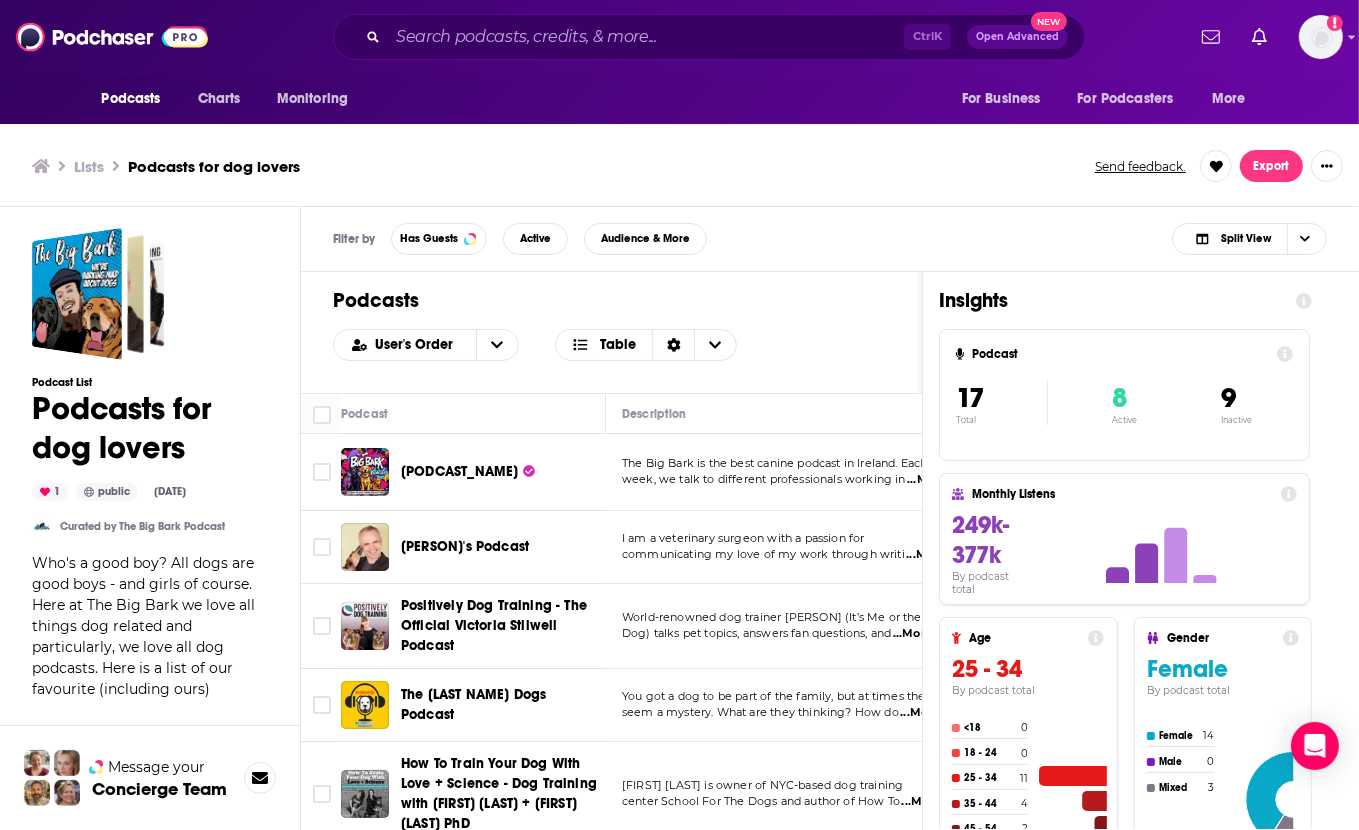 click on "[PODCAST_NAME]" at bounding box center (459, 471) 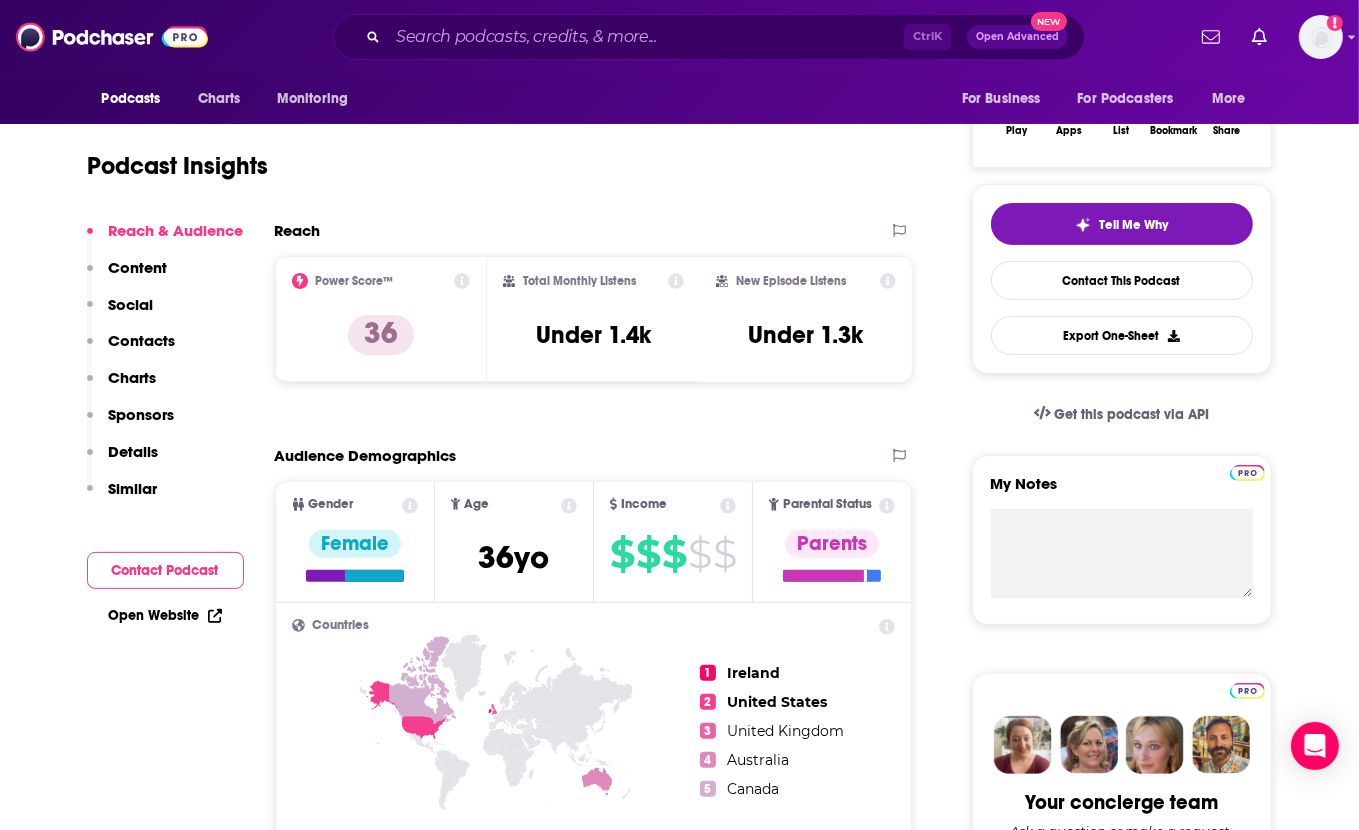 scroll, scrollTop: 355, scrollLeft: 0, axis: vertical 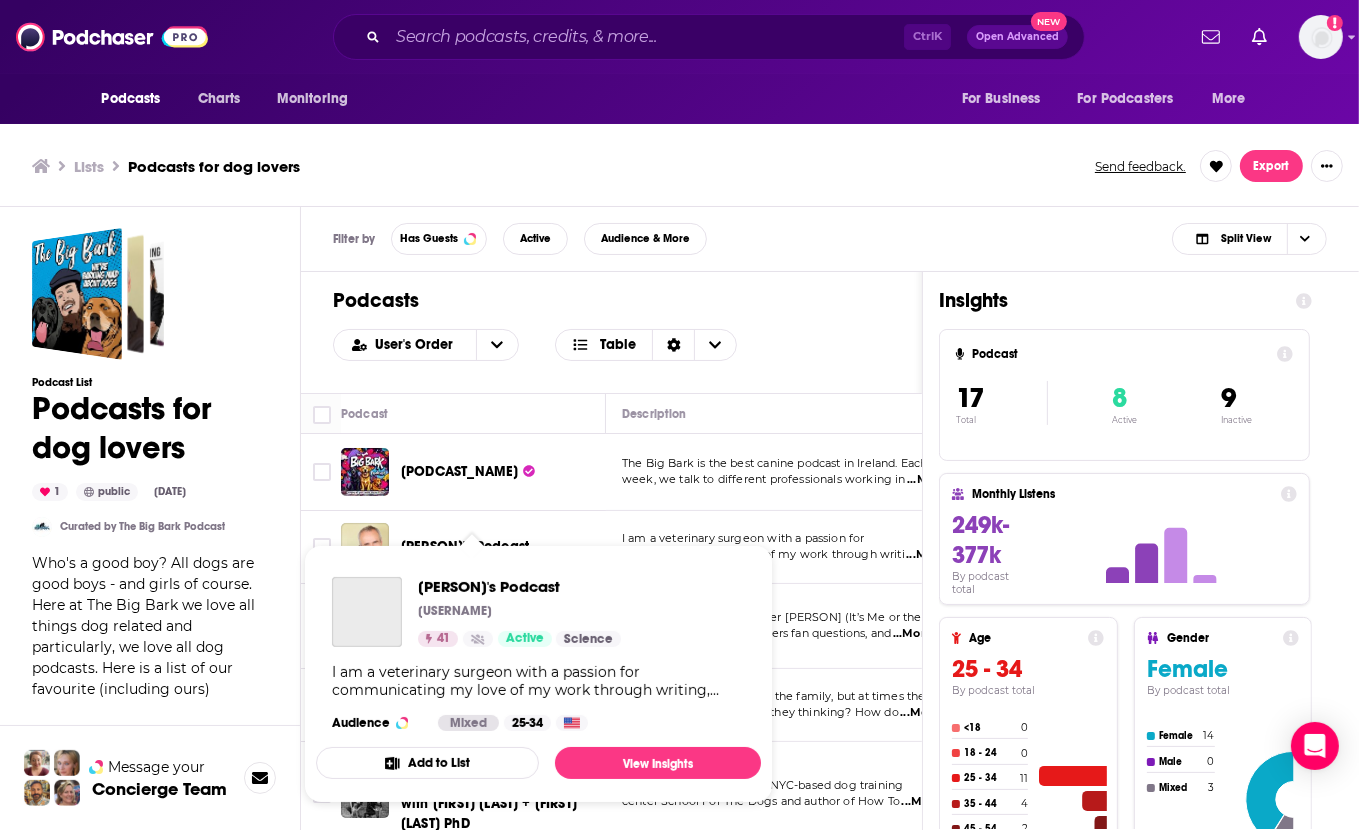 click on "Pete the Vet's Podcast petethevet 41 Active Science I am a veterinary surgeon with a passion for communicating my love of my work through writing, radio,  television and the internet. My mission is to use the media to act as an advocate on behalf of animals.
I am a partner in a busy 4 vet practice in Bray, Co Wicklow, Ireland, but I spend 50% of my working week on media work.
I've been broadcasting a weekly "vet spot" on my local radio station, East Coast FM, for the past fifteen years, and I'm delighted, through Soundcloud, to now make this weekly animal-related discussion available globally as a podcast. Audience Mixed 25-34 Add to List View Insights" at bounding box center (538, 674) 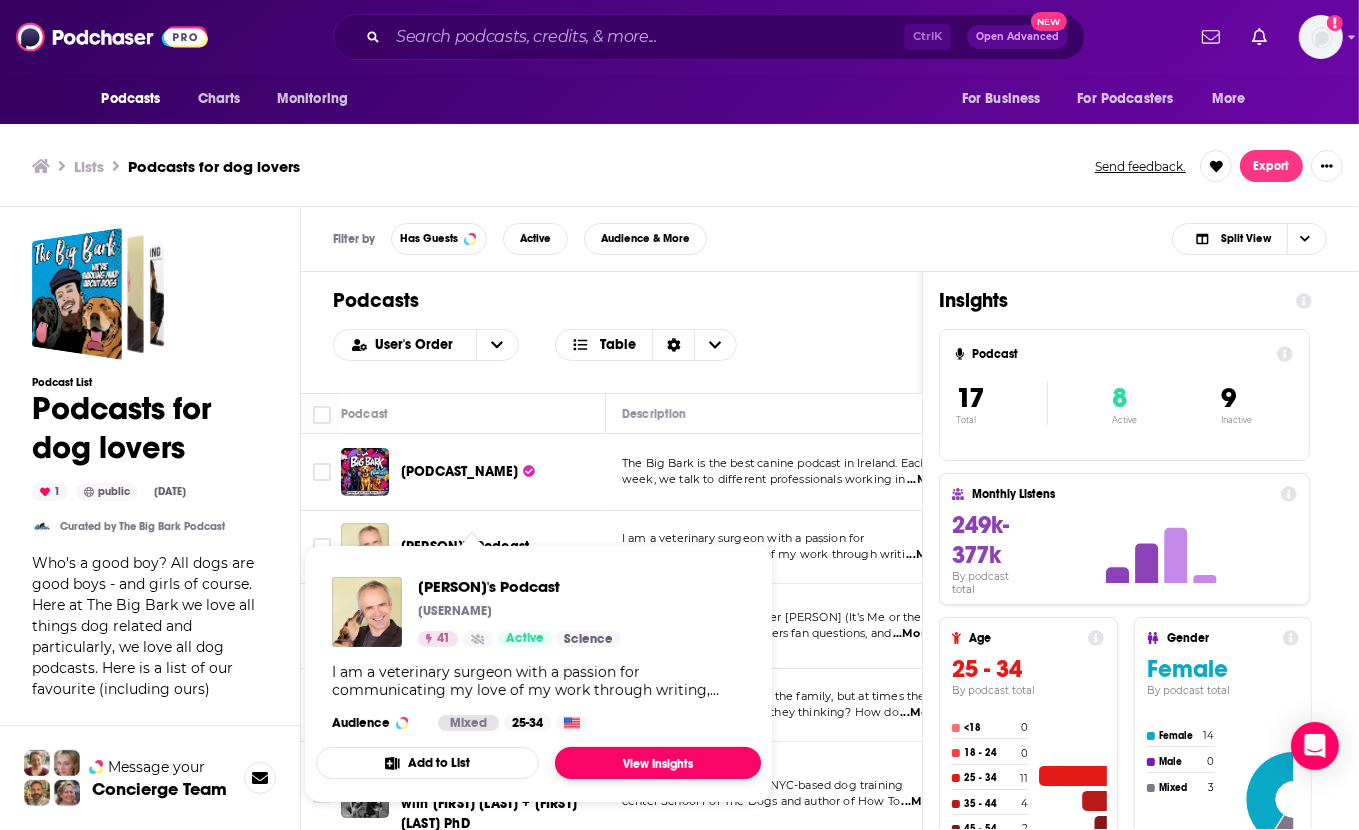 click on "View Insights" at bounding box center (658, 763) 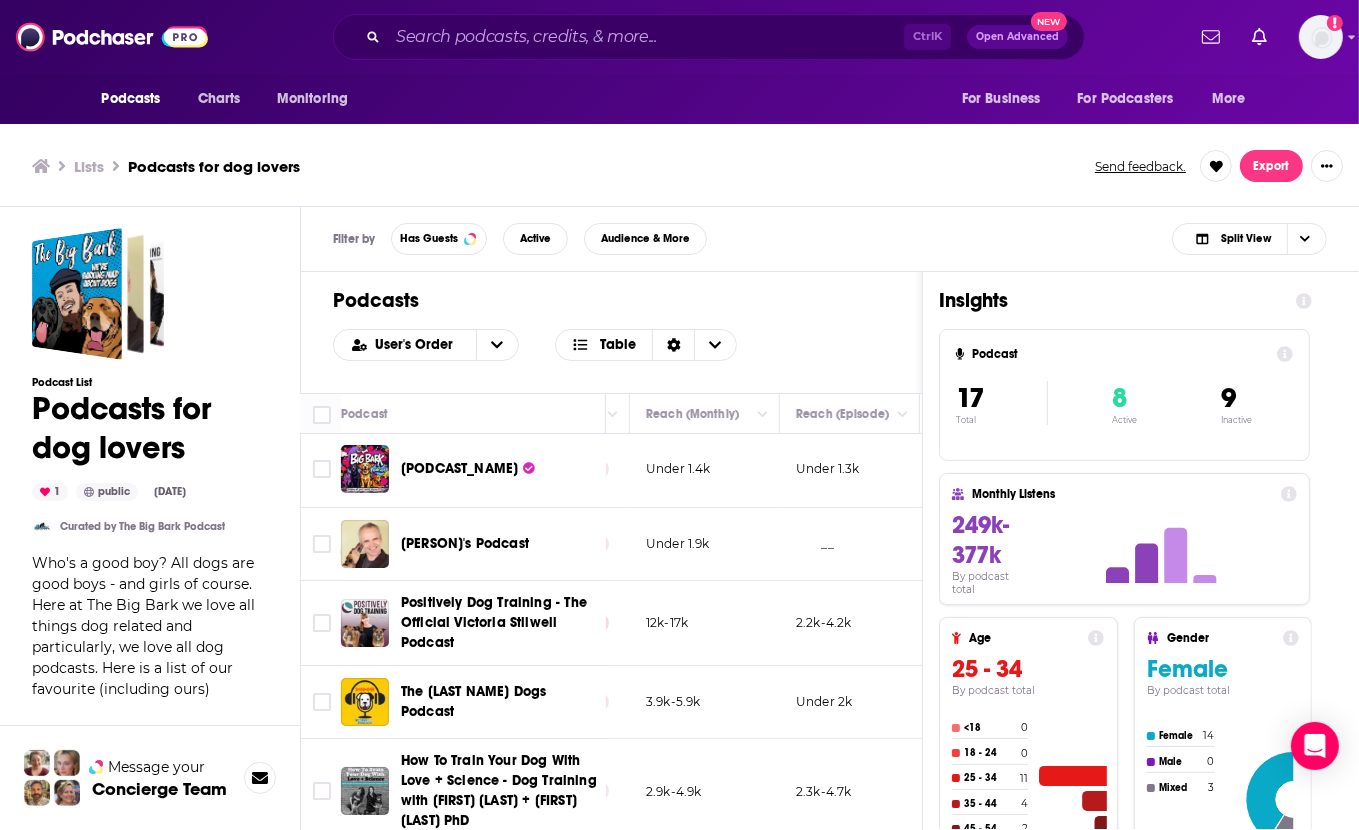 scroll, scrollTop: 15, scrollLeft: 588, axis: both 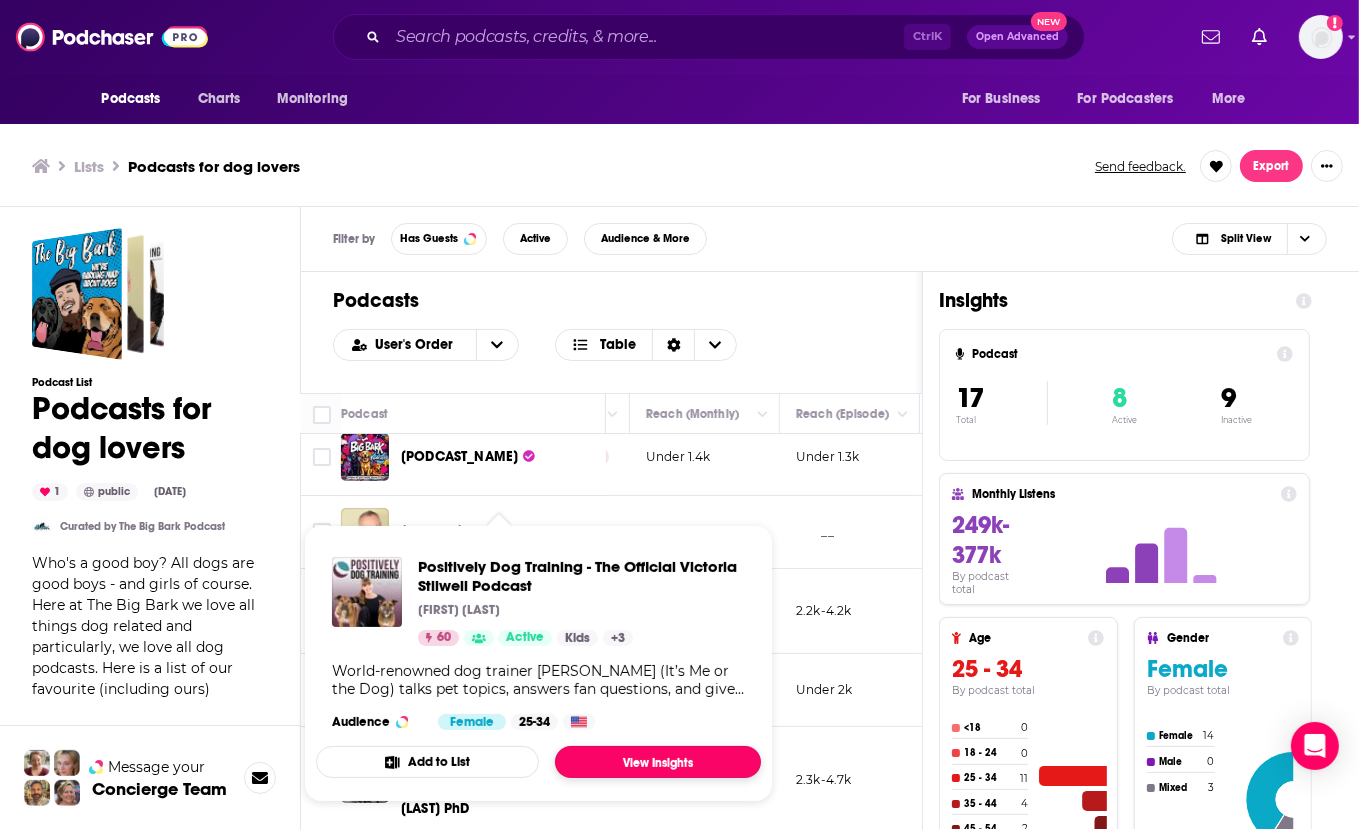click on "View Insights" at bounding box center (658, 762) 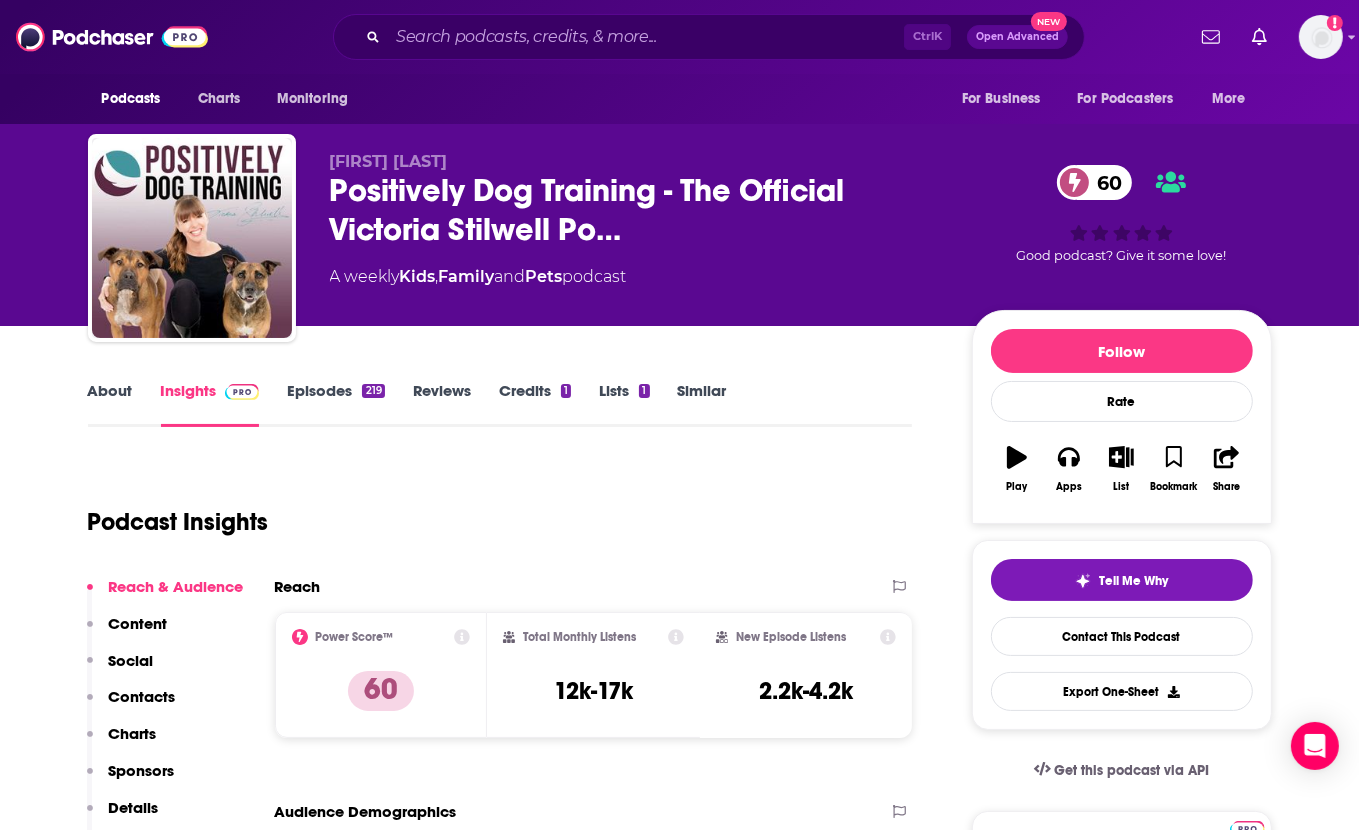 click on "Podcast Insights" at bounding box center (500, 518) 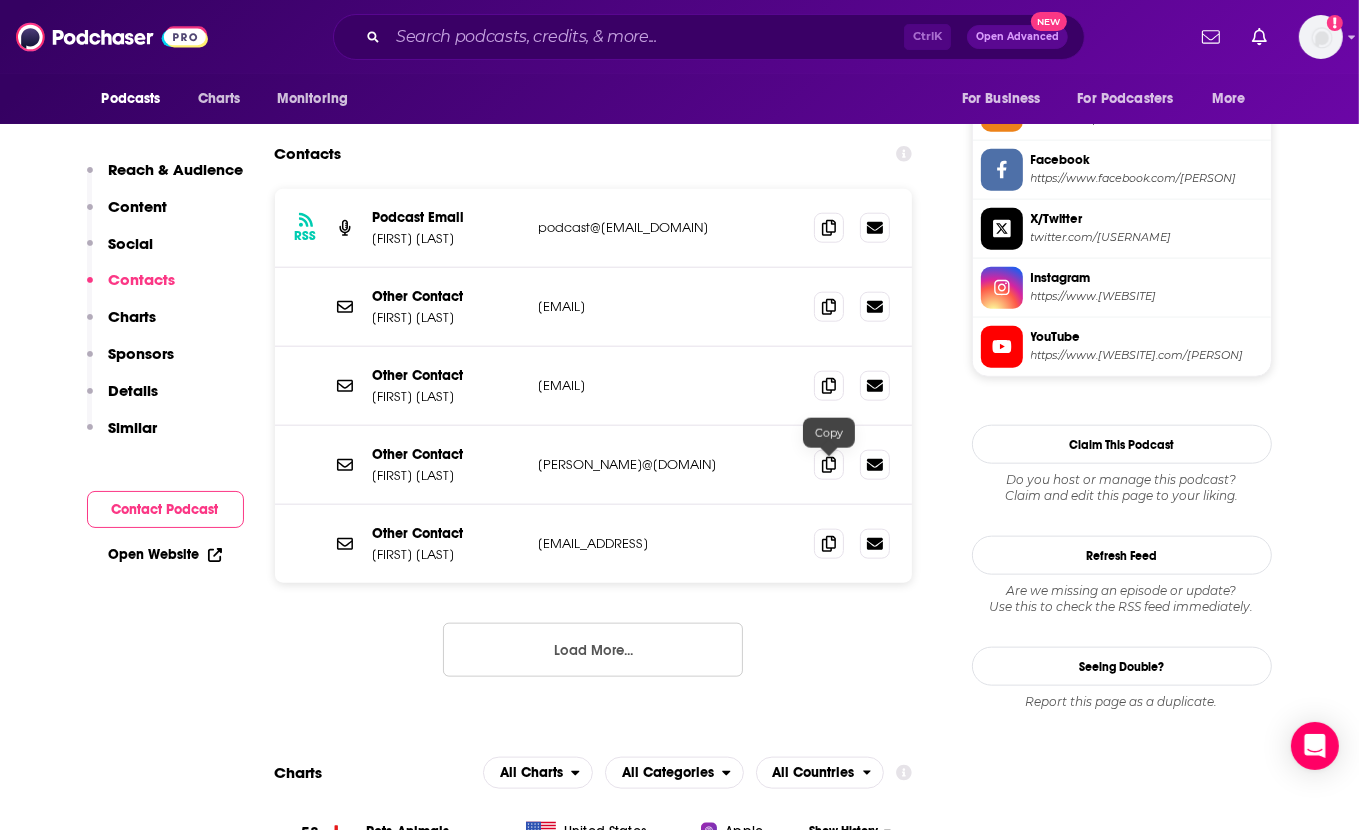 scroll, scrollTop: 1740, scrollLeft: 0, axis: vertical 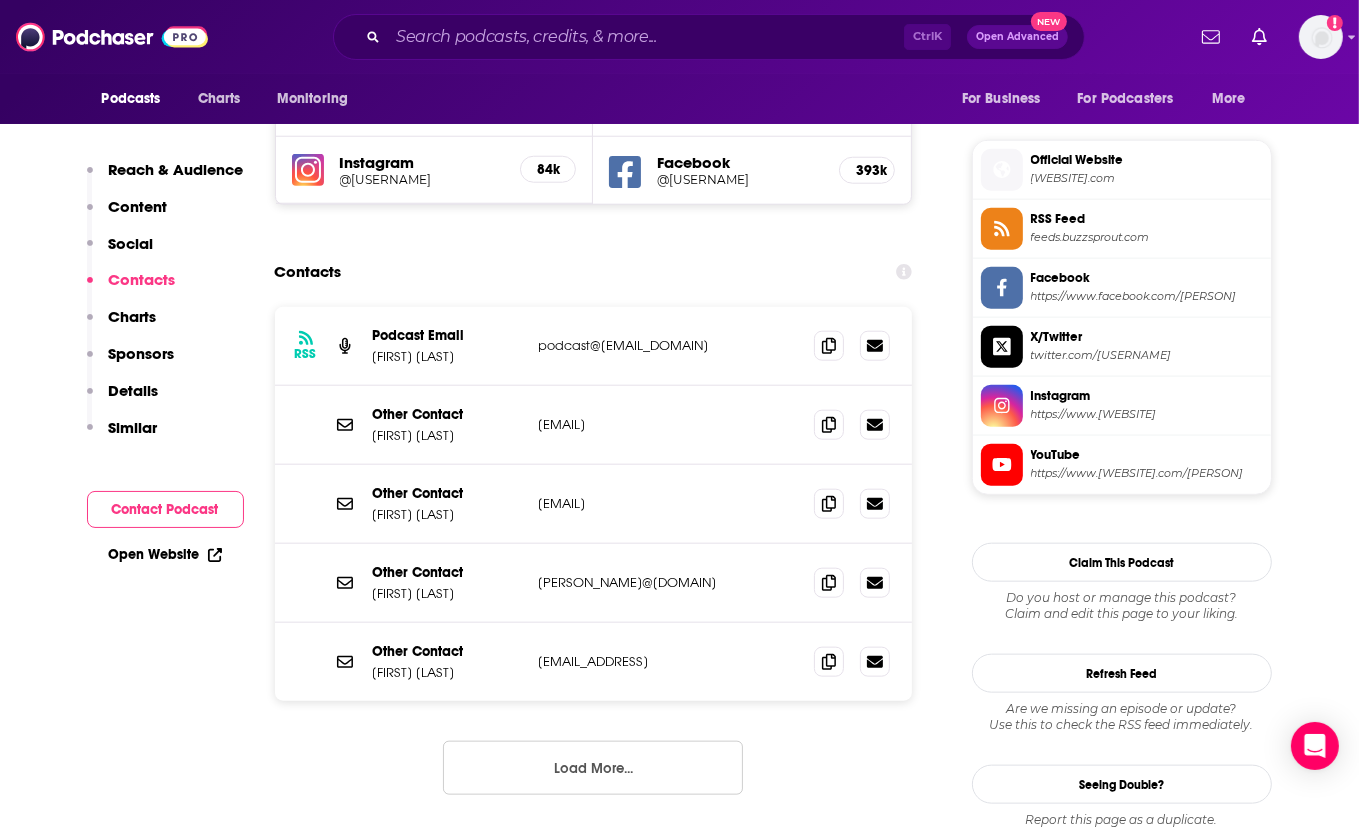 click on "Contacts" at bounding box center (594, 272) 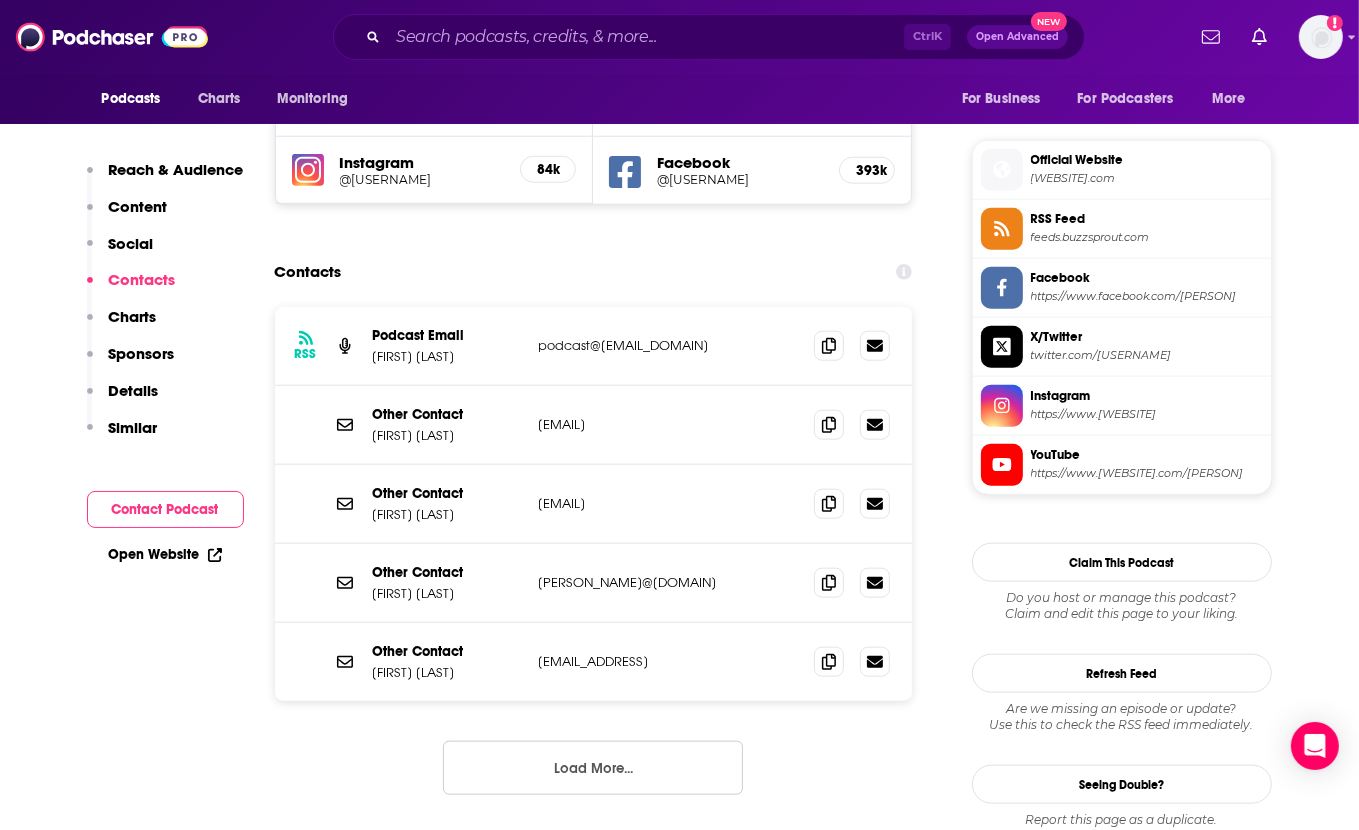 click on "Reach Power Score™ 60 Total Monthly Listens 12k-17k New Episode Listens 2.2k-4.2k Export One-Sheet Audience Demographics Gender Female Age 31 yo Income $ $ $ $ $ Parental Status Parents Countries 1 [COUNTRY] 2 [COUNTRY] 3 [COUNTRY] 4 [COUNTRY] 5 [COUNTRY] Top Cities [CITY] , [CITY] , [CITY] , [CITY] , [CITY] , [CITY] Interests Pets , Friends, Family & Relationships , Restaurants, Food & Grocery , Toys, Children & Baby , Camera & Photography , Travel, Tourism & Aviation Jobs Principals/Owners , Drivers , Cashiers , Nurses , Managers , Cooks/Kitchen Staff Ethnicities White / Caucasian , Asian , Hispanic , African American Show More Content Political Skew Neutral/Mixed Socials Youtube @VictoriaStilwellPositively 59k X/Twitter @VictoriaS 68k Instagram @victoriastilwell 84k Facebook @VictoriaStilwell 393k Contacts   RSS   Podcast Email Victoria Stilwell podcast@positively.com podcast@positively.com     Other Contact Katherine Kekel katherine.kekel@positively.com     Other Contact" at bounding box center [594, 4111] 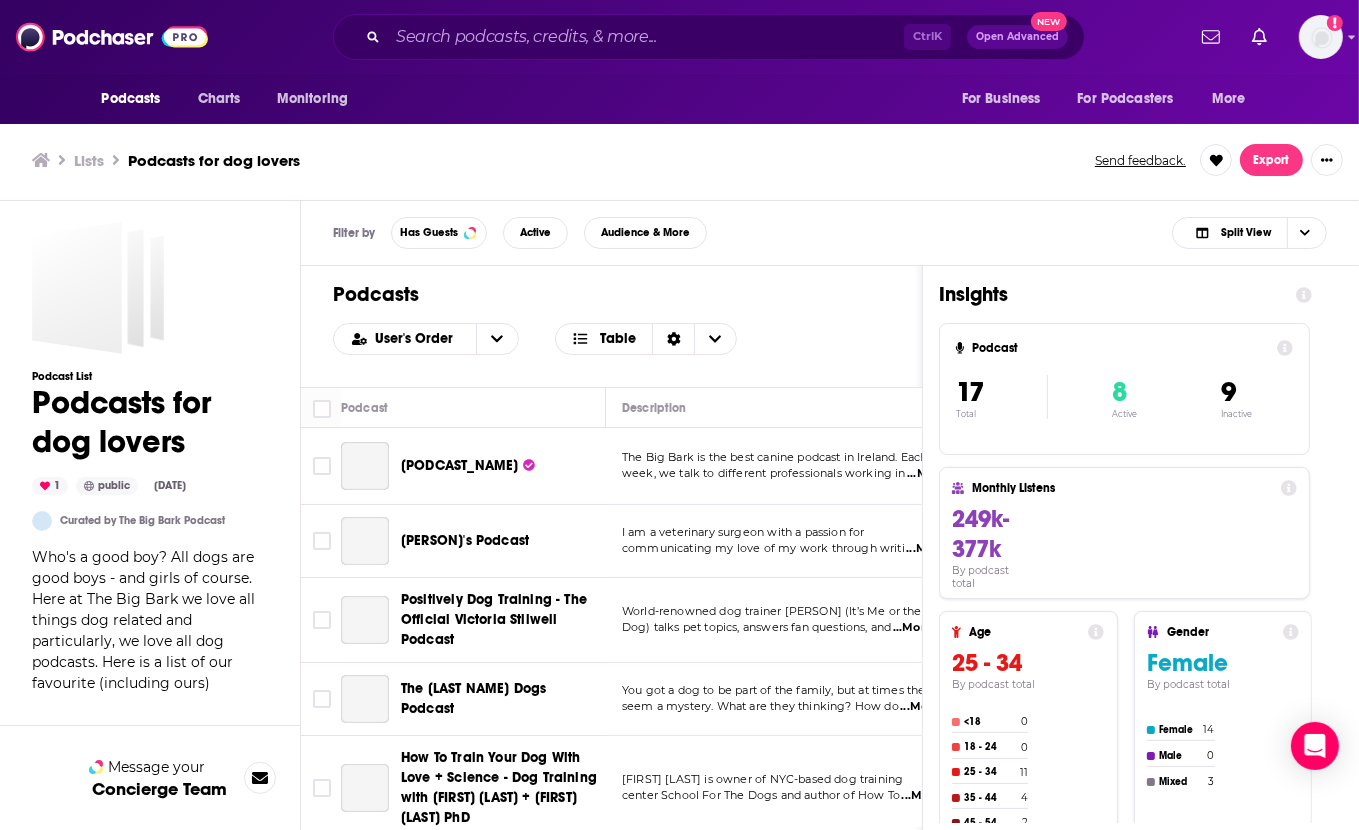 scroll, scrollTop: 0, scrollLeft: 0, axis: both 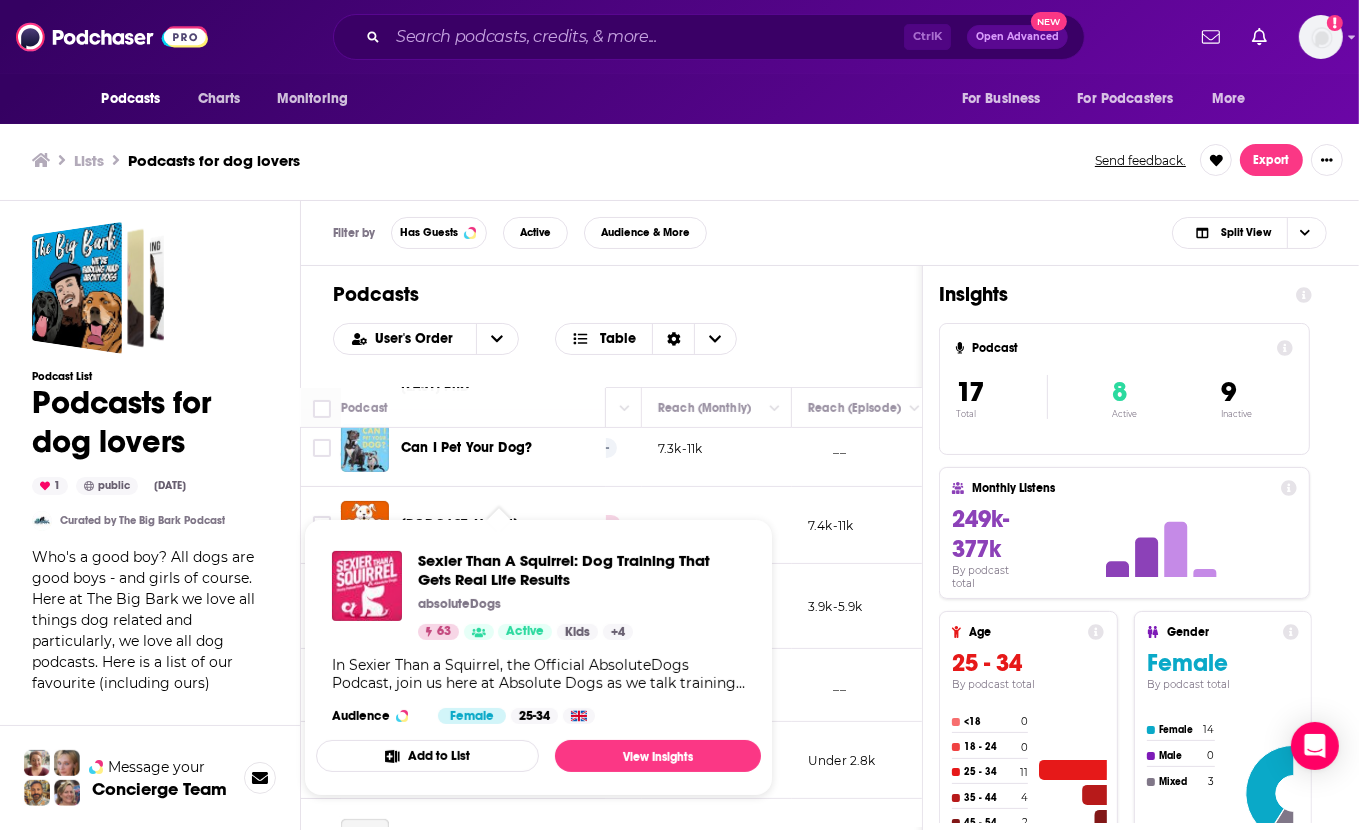 click at bounding box center (479, 632) 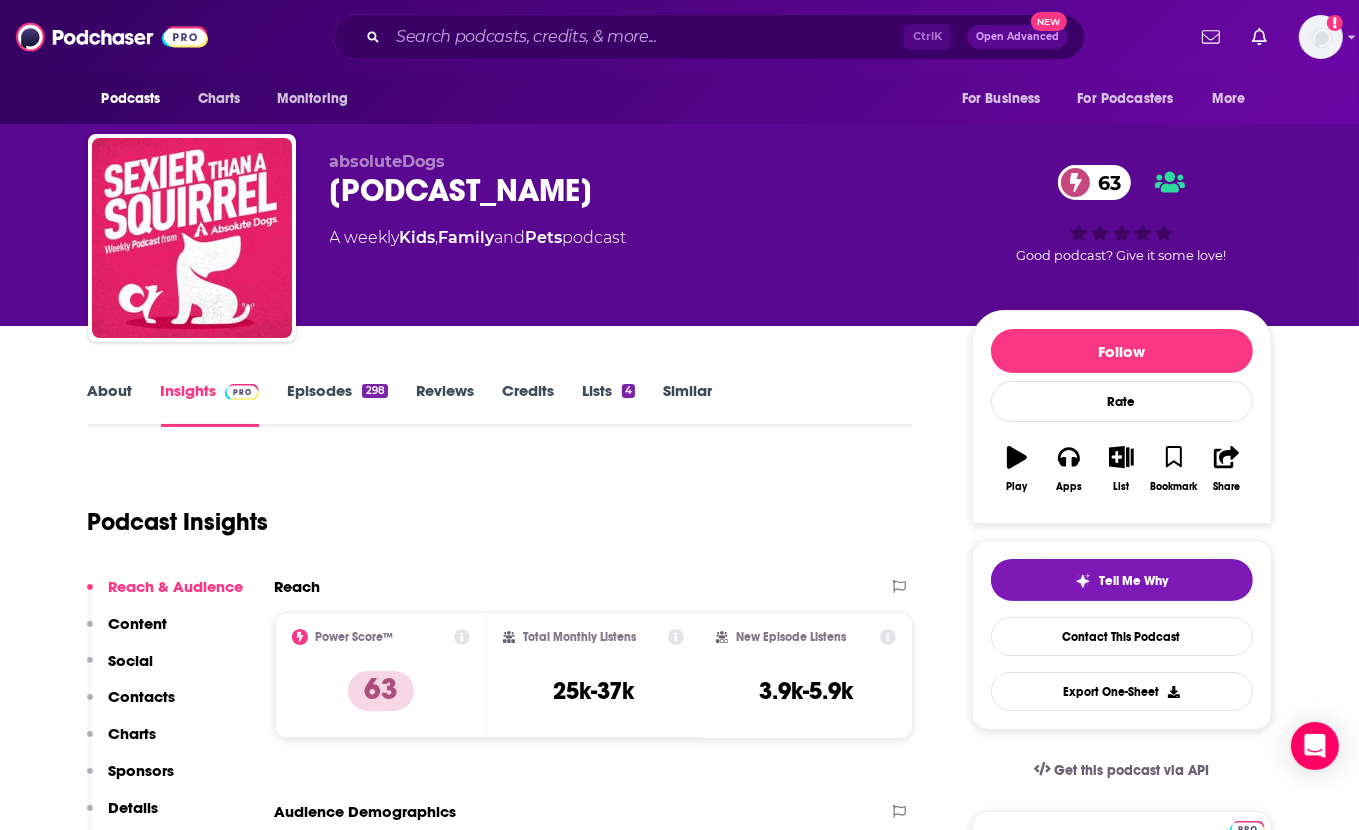 drag, startPoint x: 823, startPoint y: 401, endPoint x: 38, endPoint y: 250, distance: 799.391 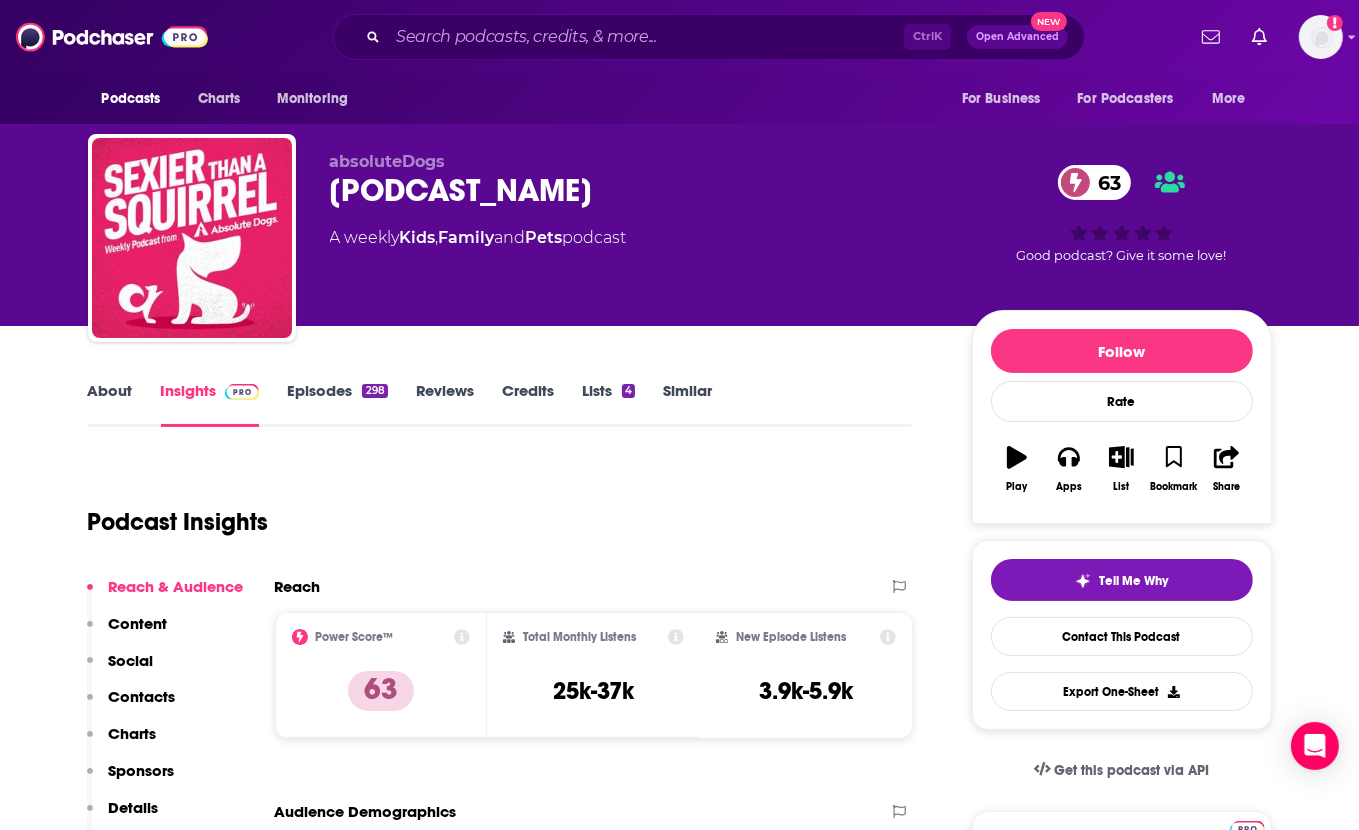 click on "Podcast Insights" at bounding box center (492, 510) 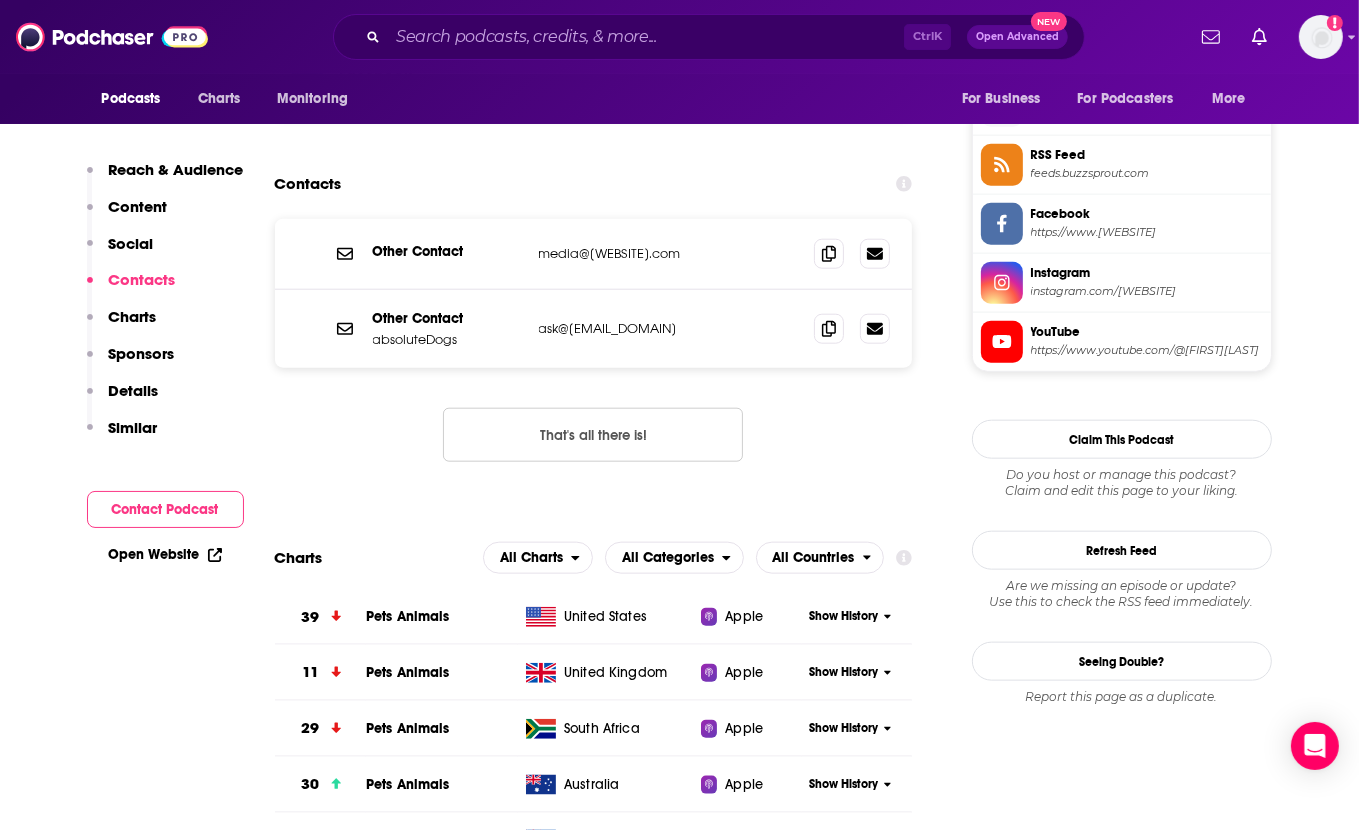 scroll, scrollTop: 1770, scrollLeft: 0, axis: vertical 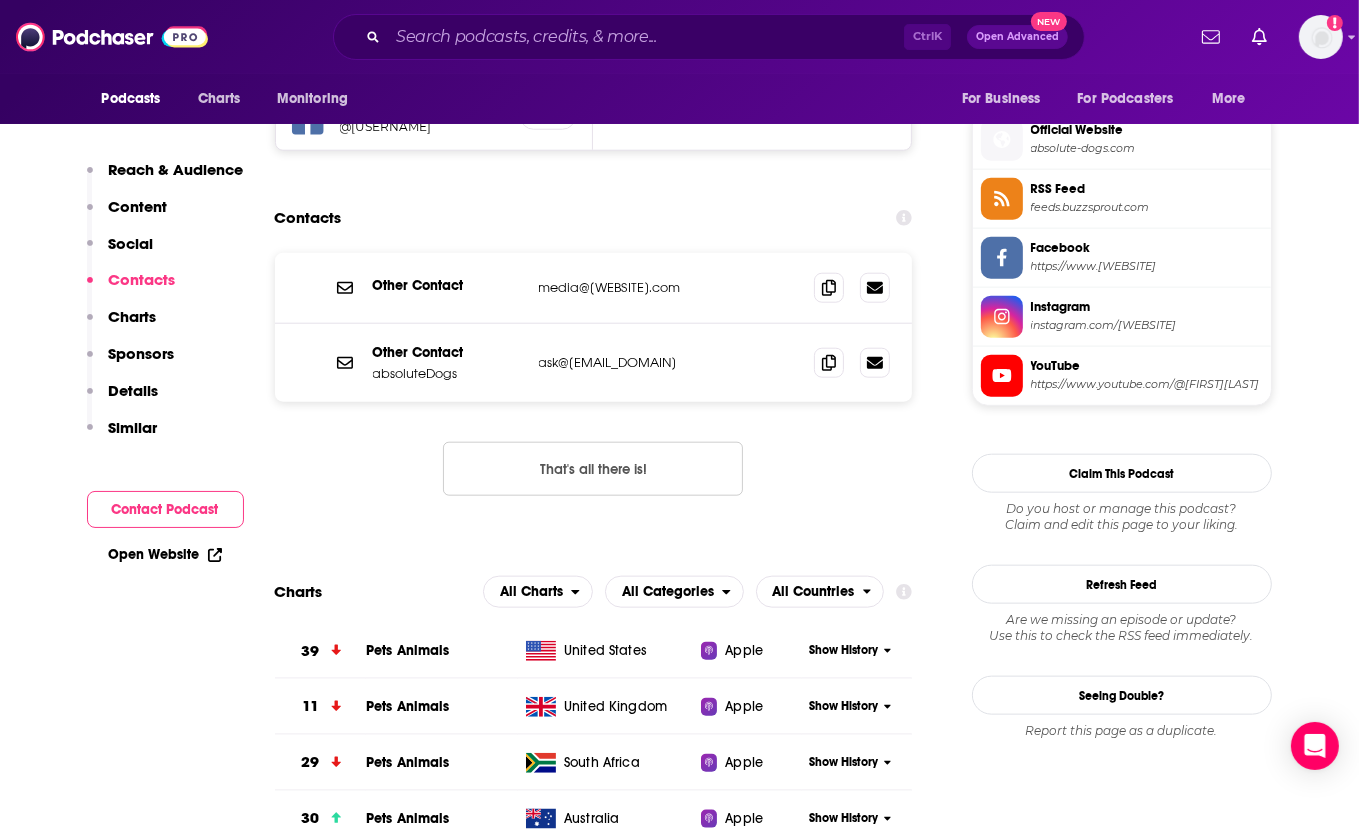click on "Other Contact [EMAIL] [EMAIL]     Other Contact absoluteDogs [EMAIL] [EMAIL] That's all there is!" at bounding box center (594, 390) 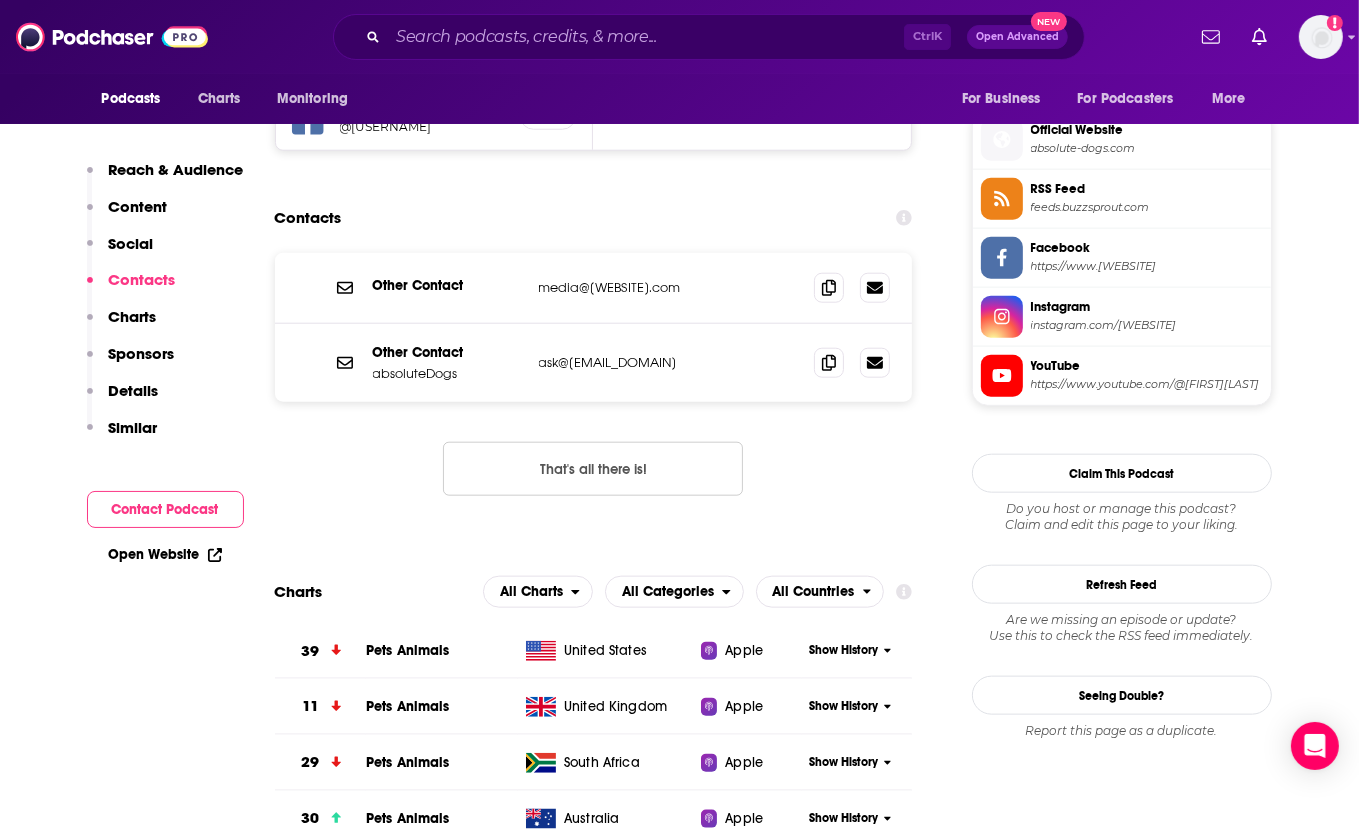 click on "That's all there is!" at bounding box center (593, 469) 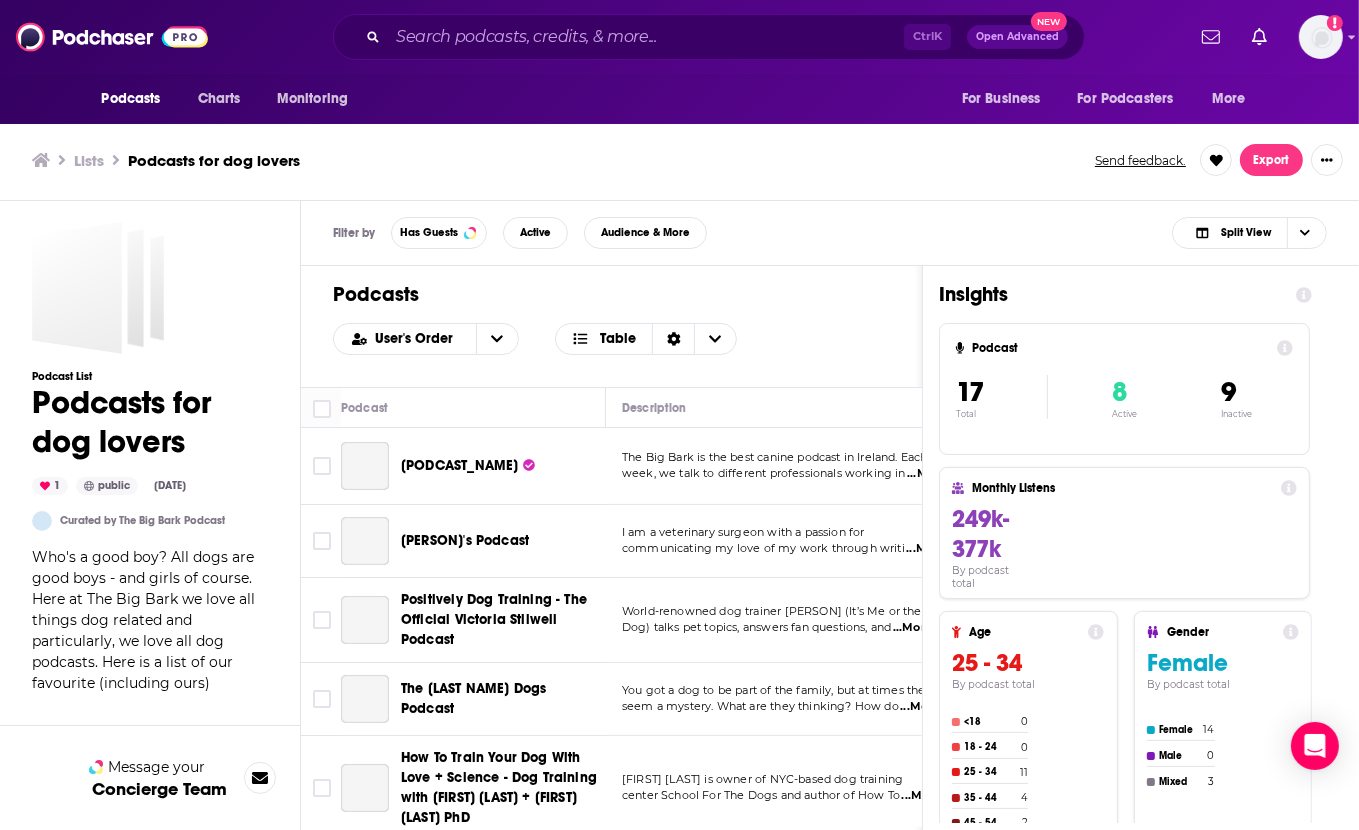 scroll, scrollTop: 0, scrollLeft: 0, axis: both 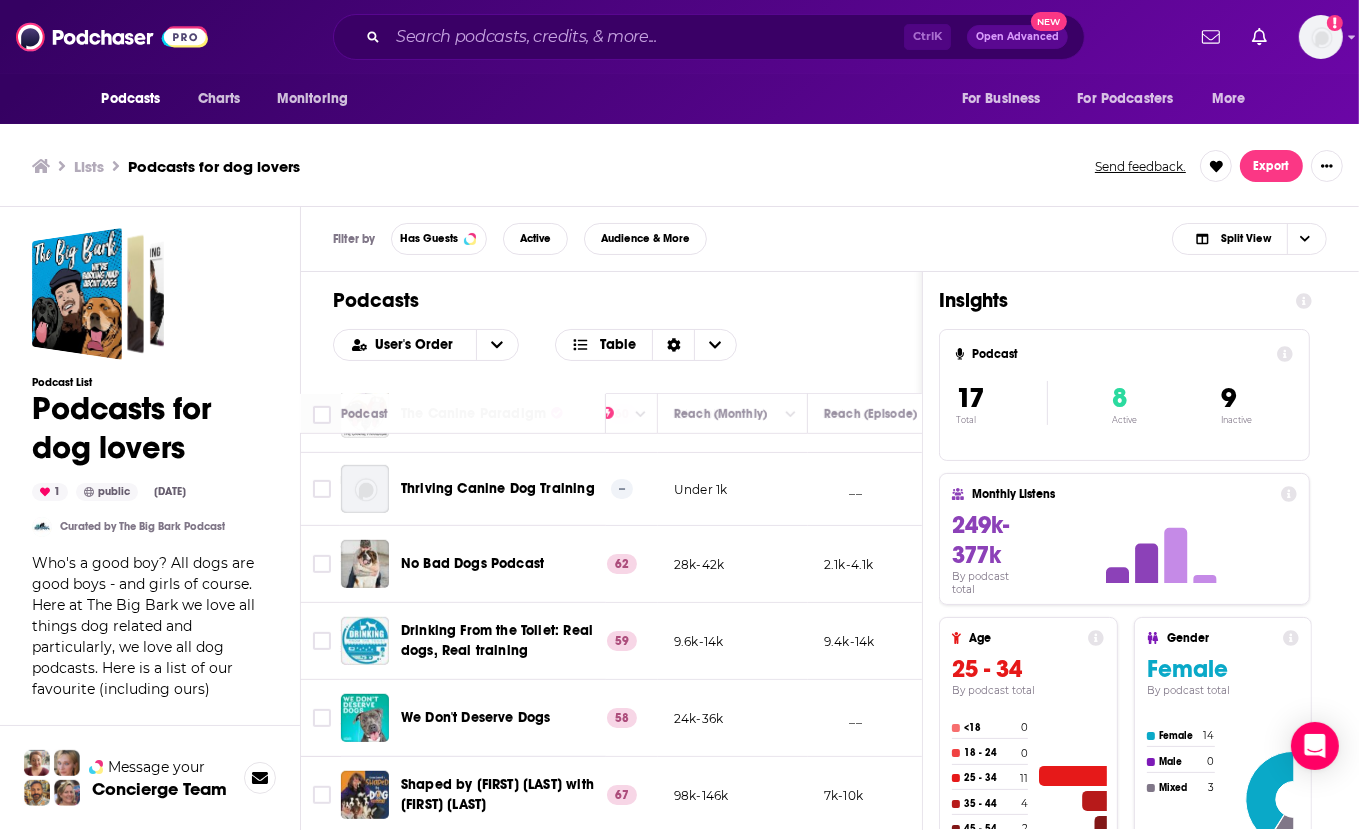 click on "9.6k-14k" at bounding box center (733, 641) 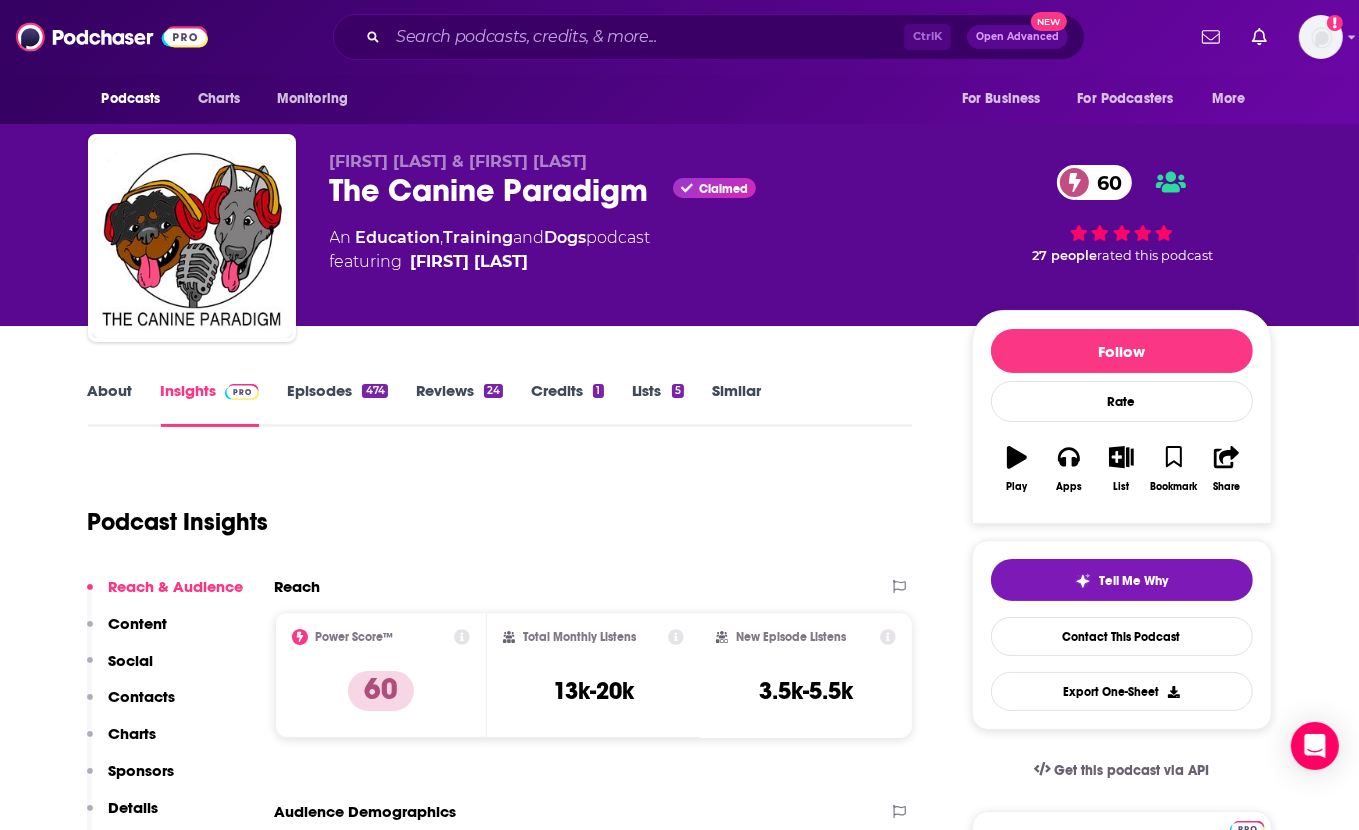 type on "https://www.podchaser.com/podcasts/no-bad-dogs-podcast-623135" 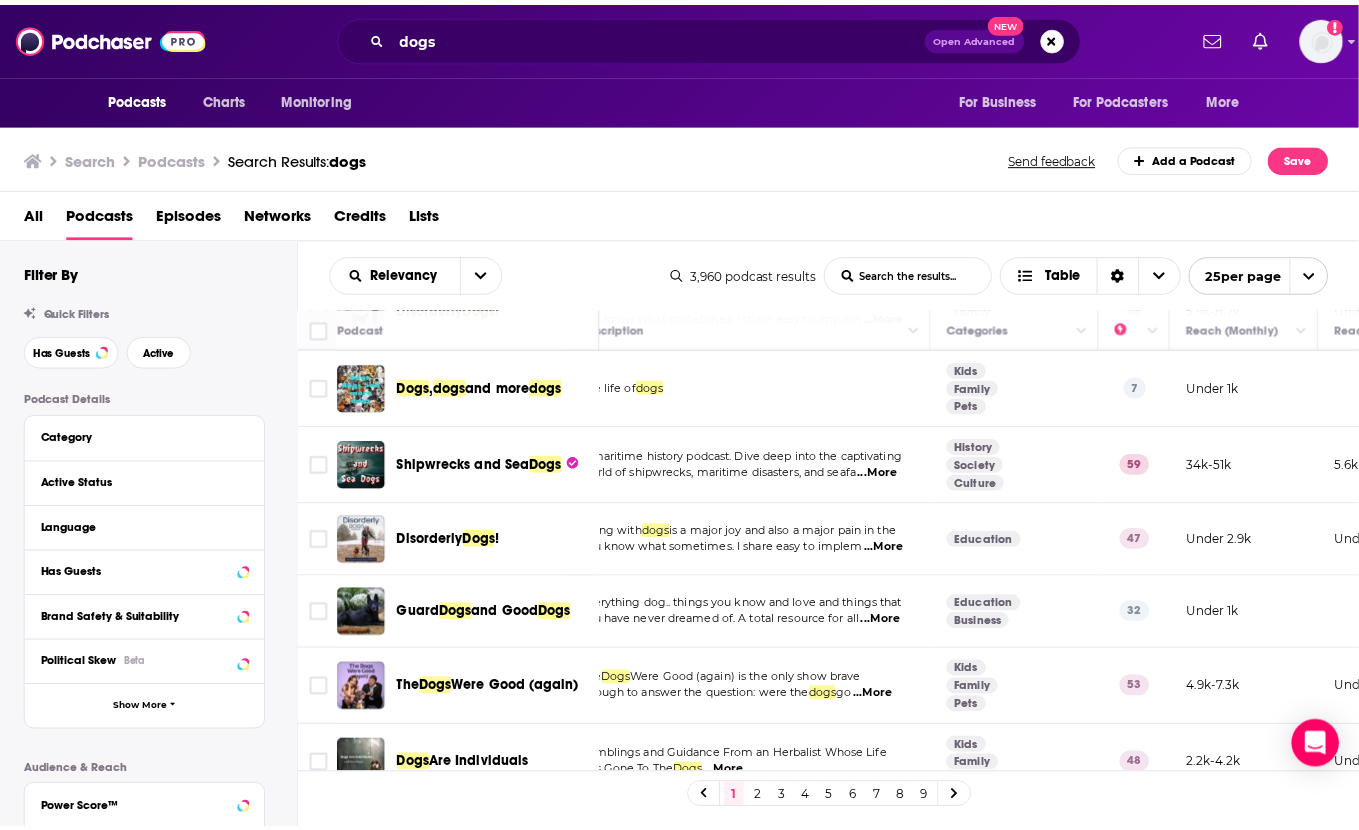 scroll, scrollTop: 592, scrollLeft: 35, axis: both 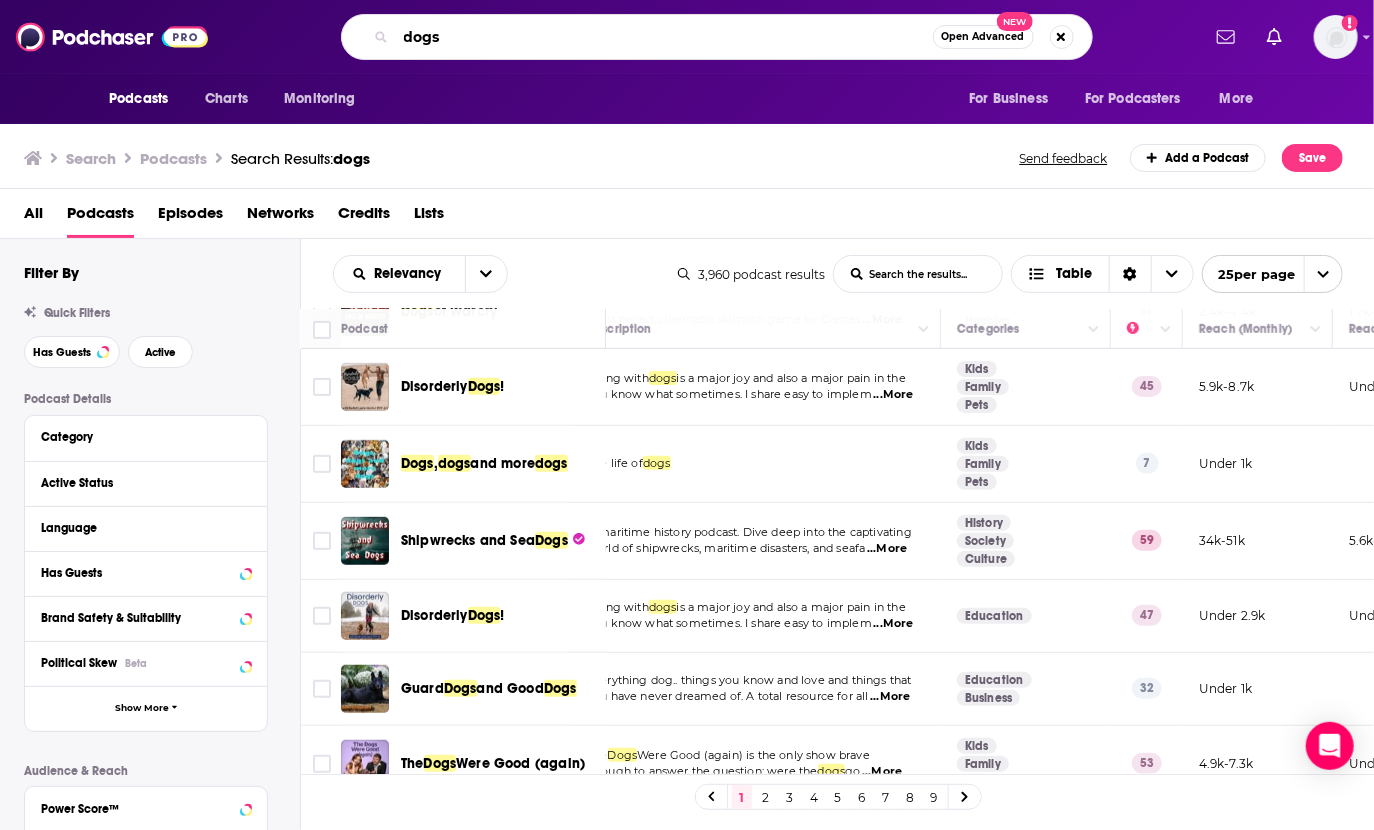 click on "dogs" at bounding box center [664, 37] 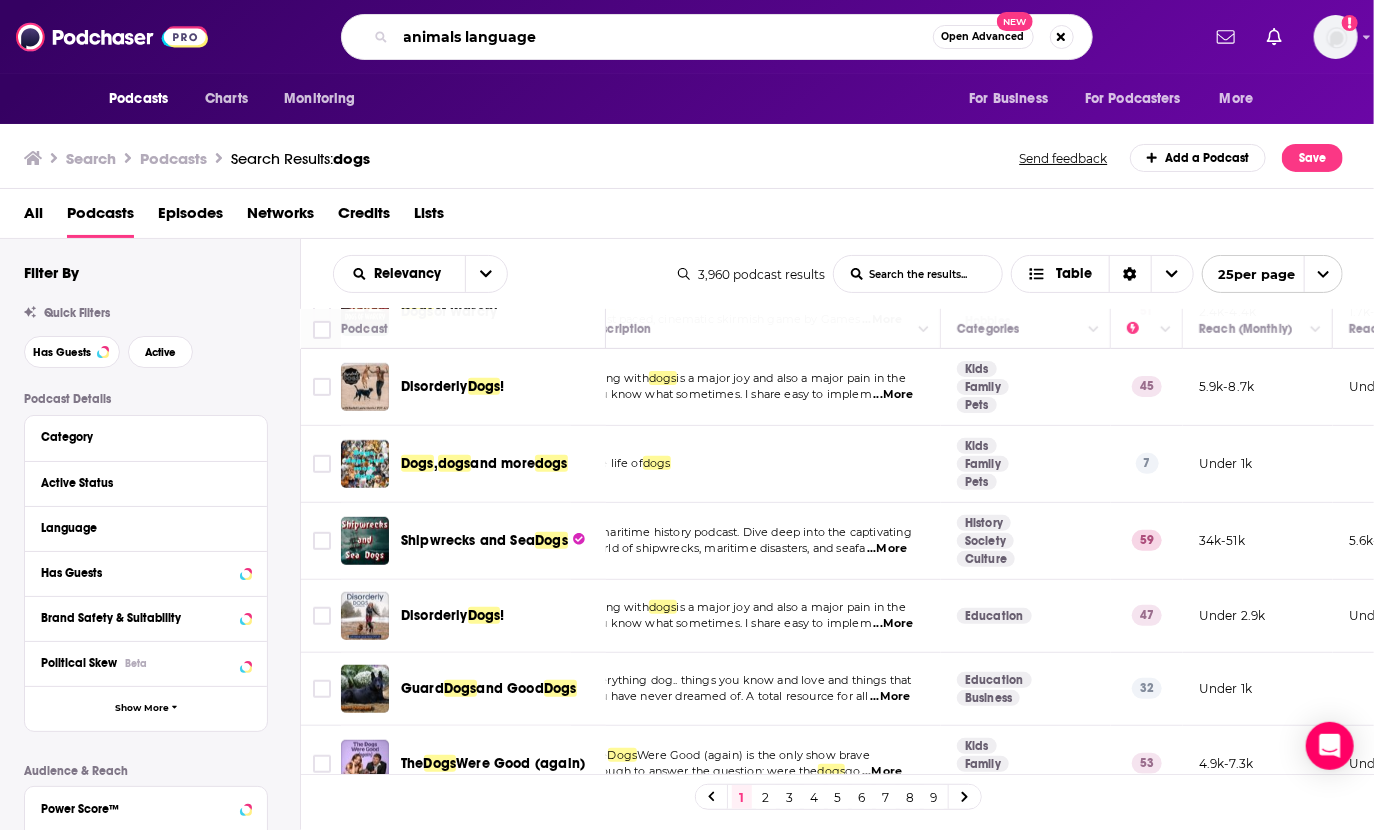 type on "animals language" 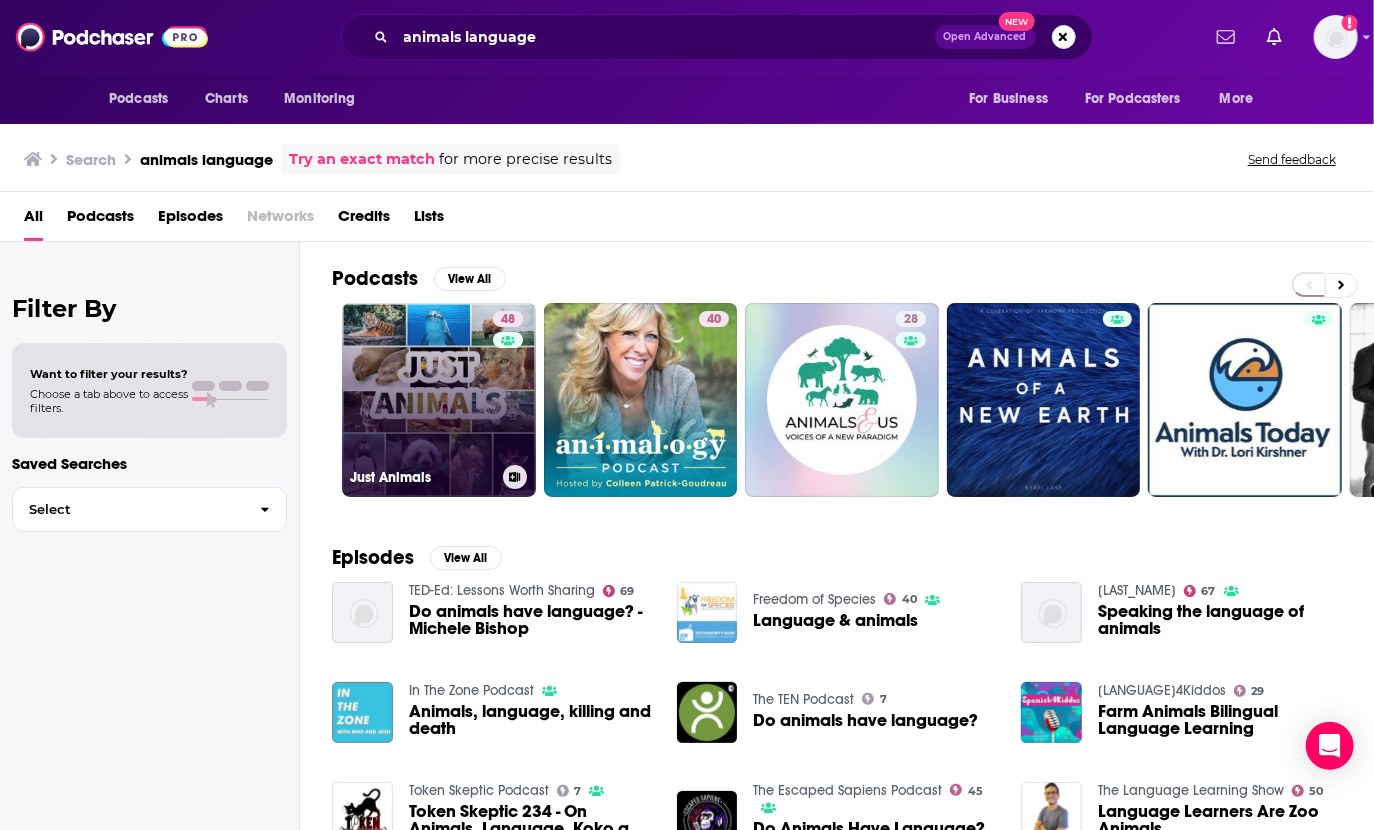 click on "48 Just Animals" at bounding box center (439, 400) 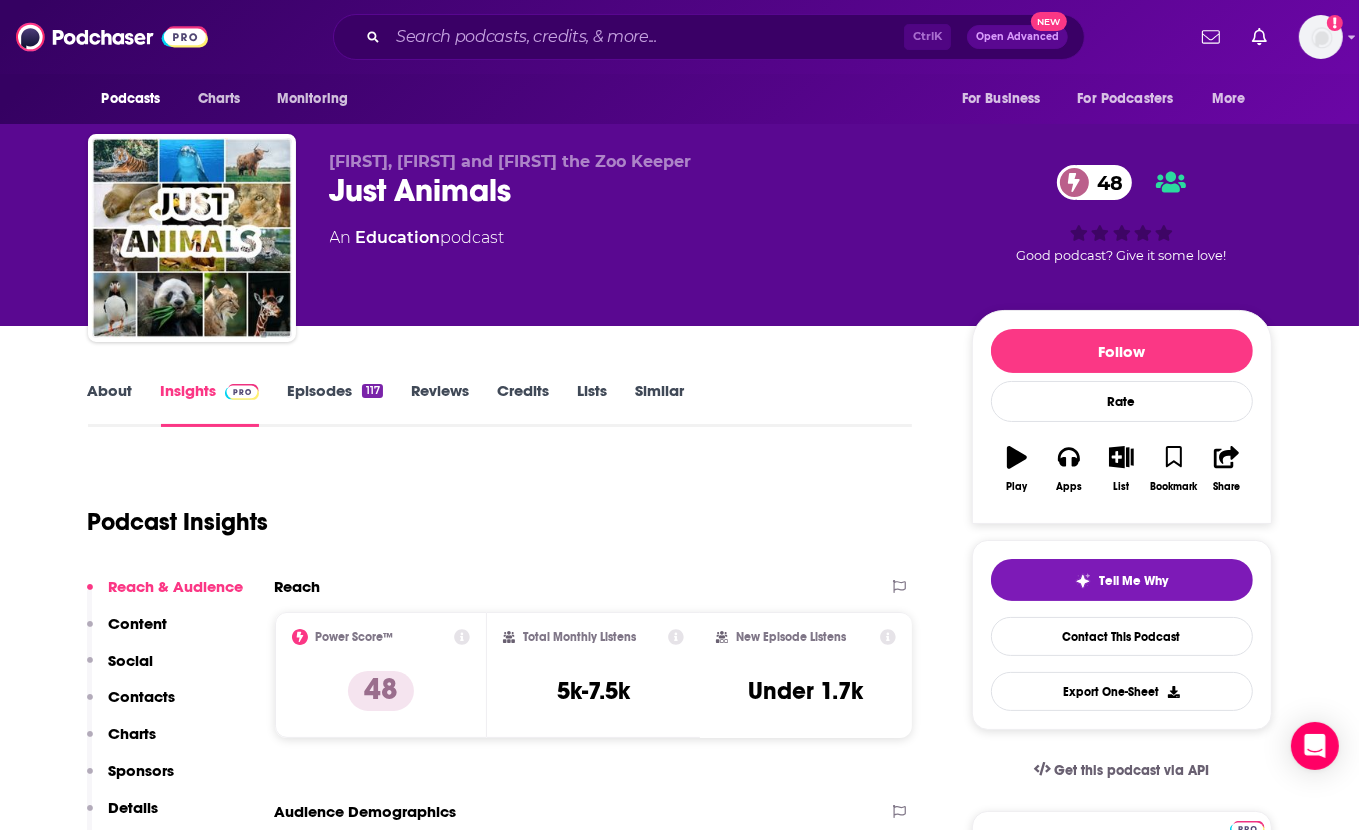 click on "Podcast Insights" at bounding box center [492, 510] 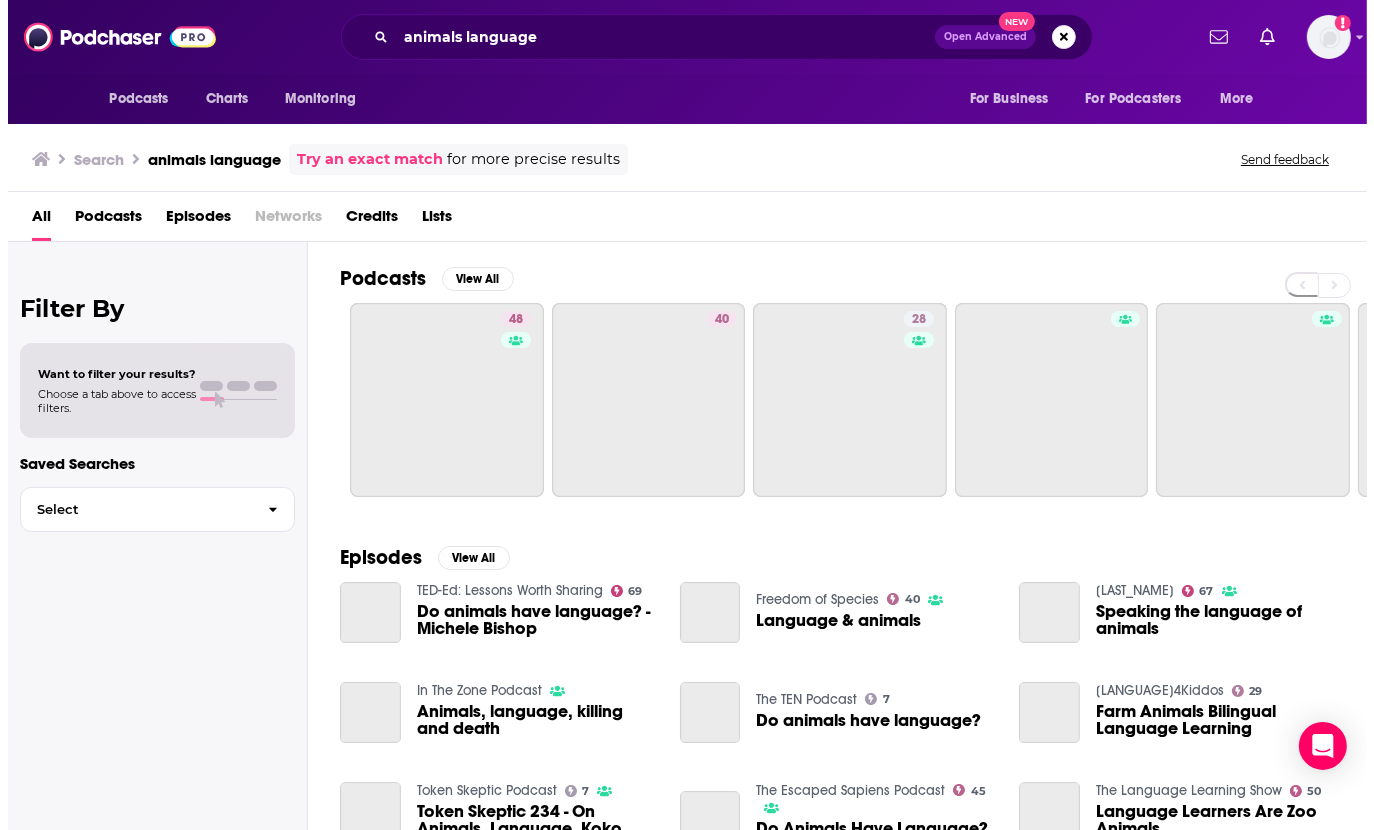 scroll, scrollTop: 0, scrollLeft: 0, axis: both 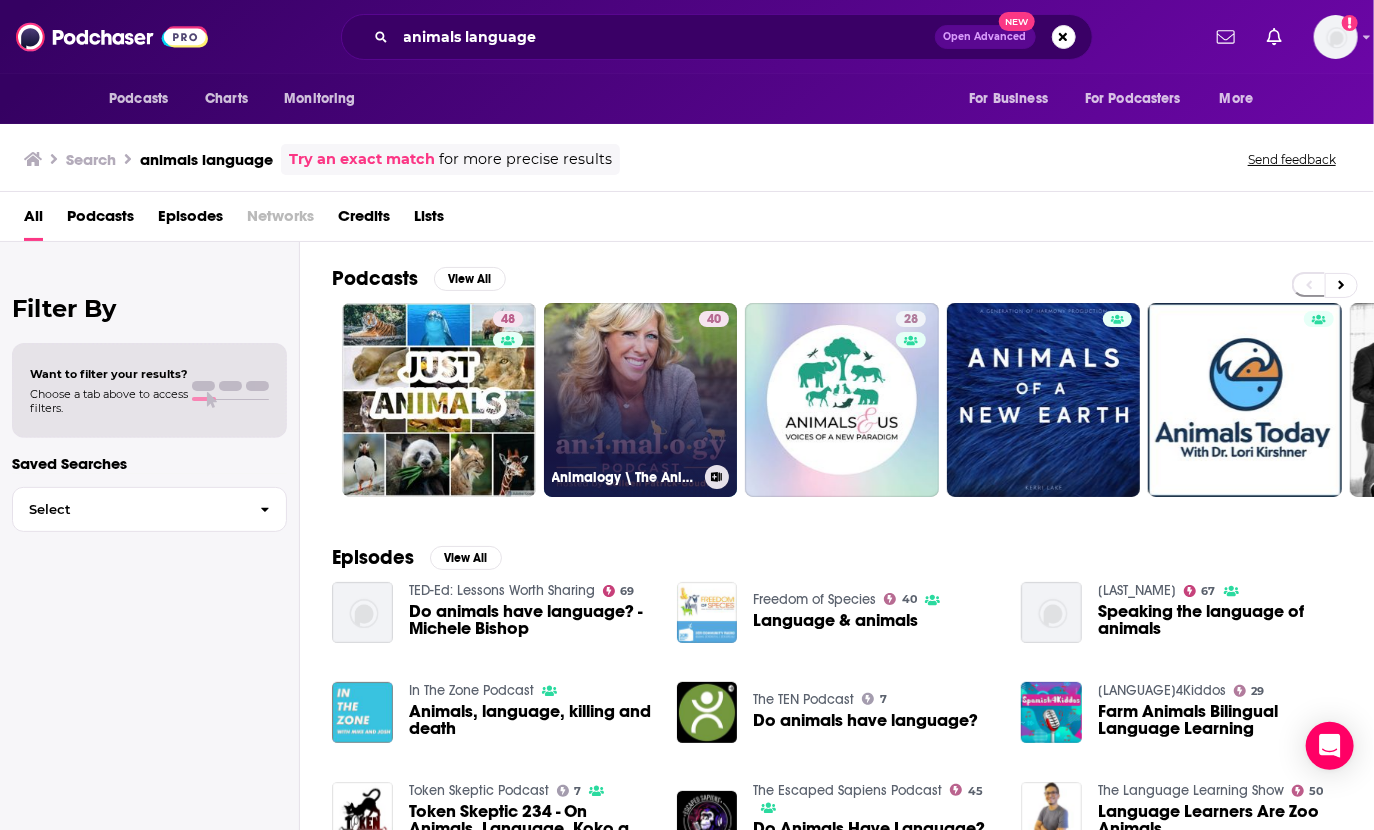 click on "40 Animalogy \ The Animals in Our Everyday Words & Phrases" at bounding box center (641, 400) 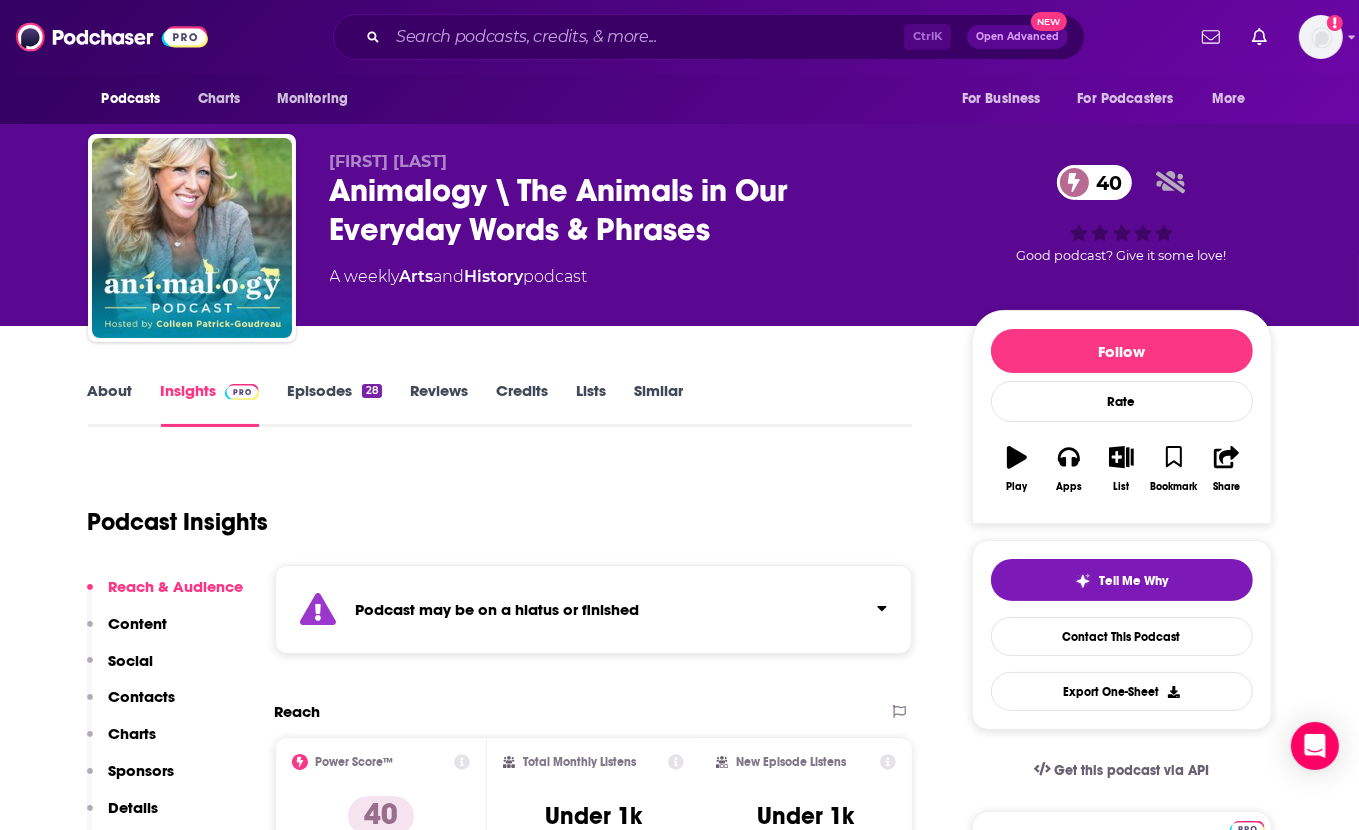 click on "Animalogy \ The Animals in Our Everyday Words & Phrases 40" at bounding box center [635, 210] 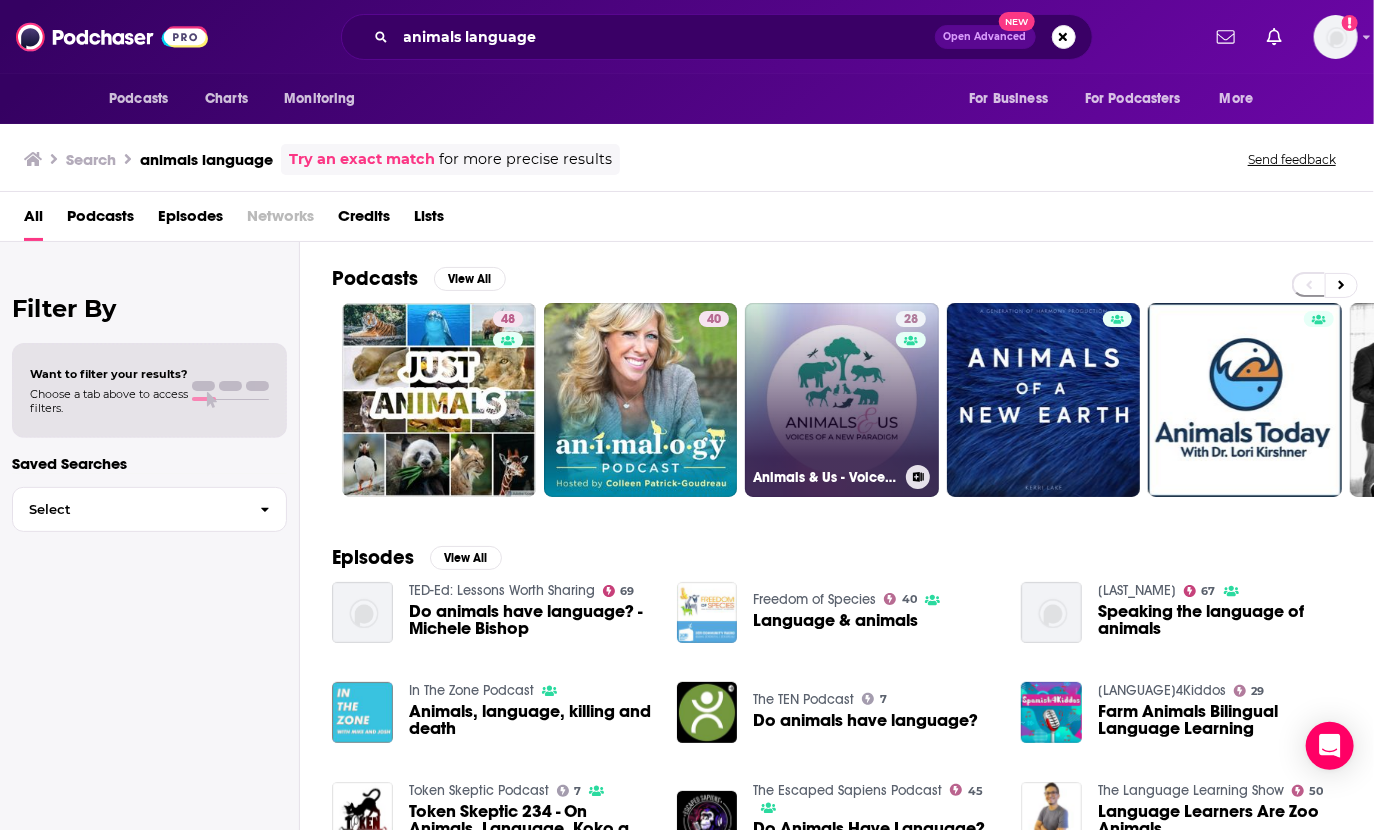 click on "28 Animals & Us - Voices of a New Paradigm" at bounding box center [842, 400] 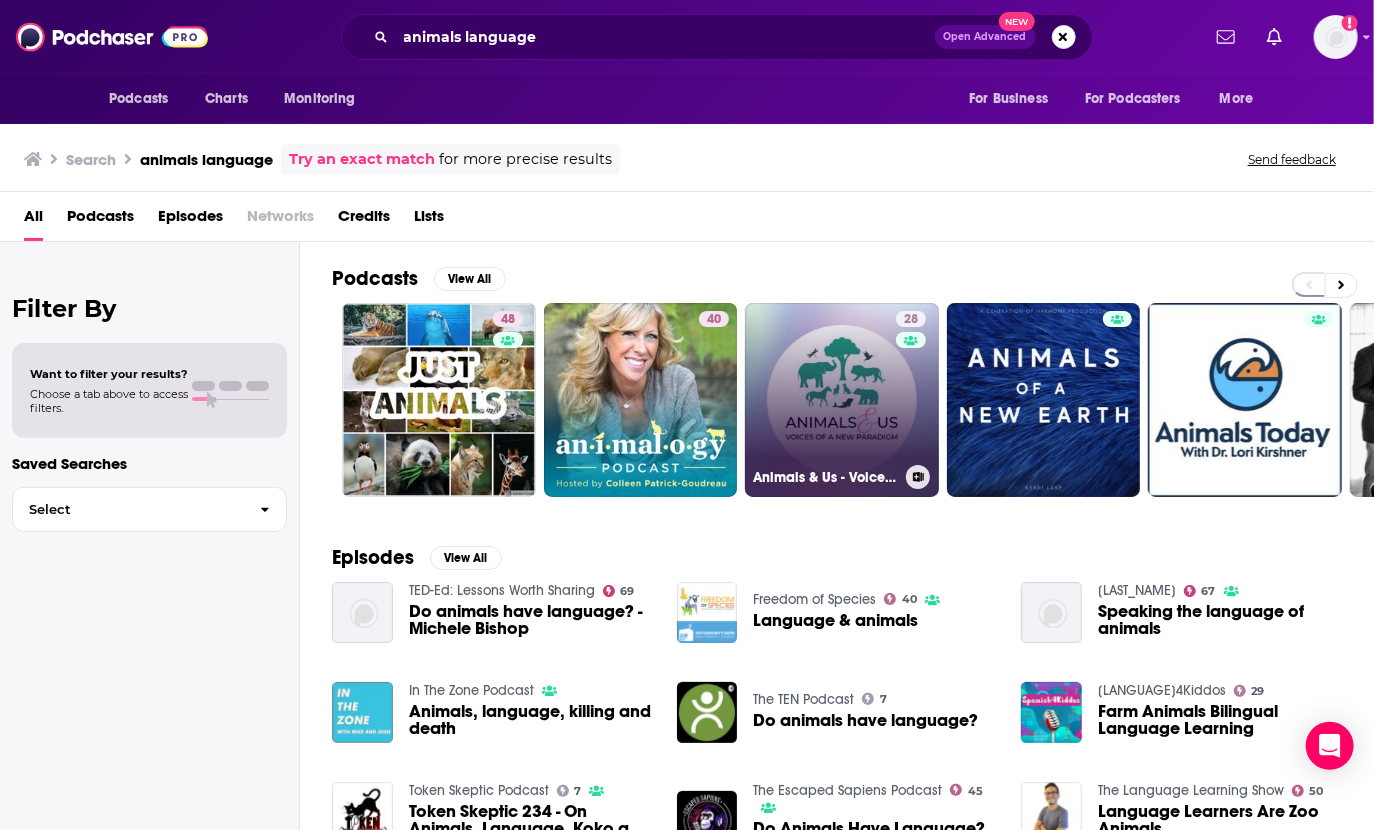 click on "28 Animals & Us - Voices of a New Paradigm" at bounding box center (842, 400) 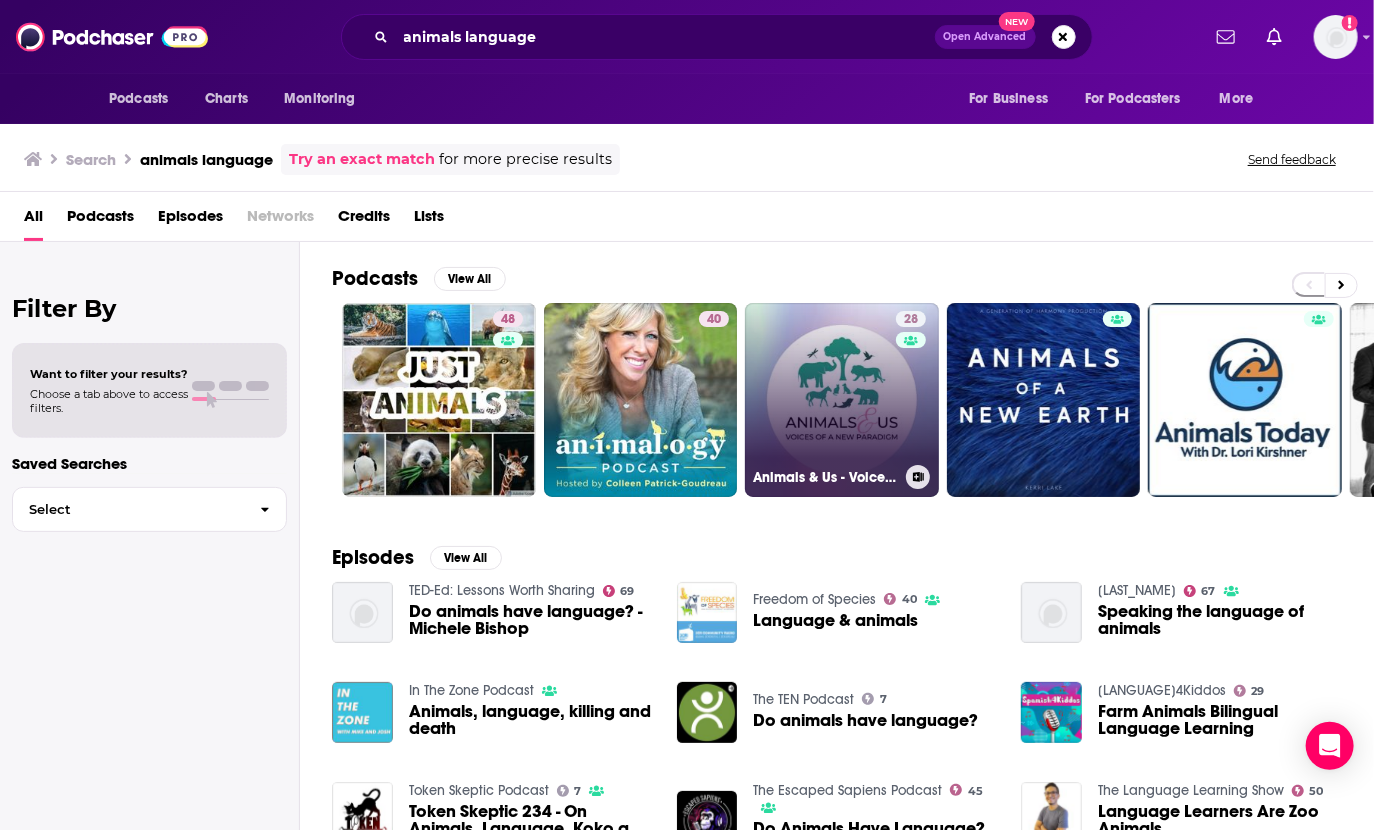 click on "28 Animals & Us - Voices of a New Paradigm" at bounding box center [842, 400] 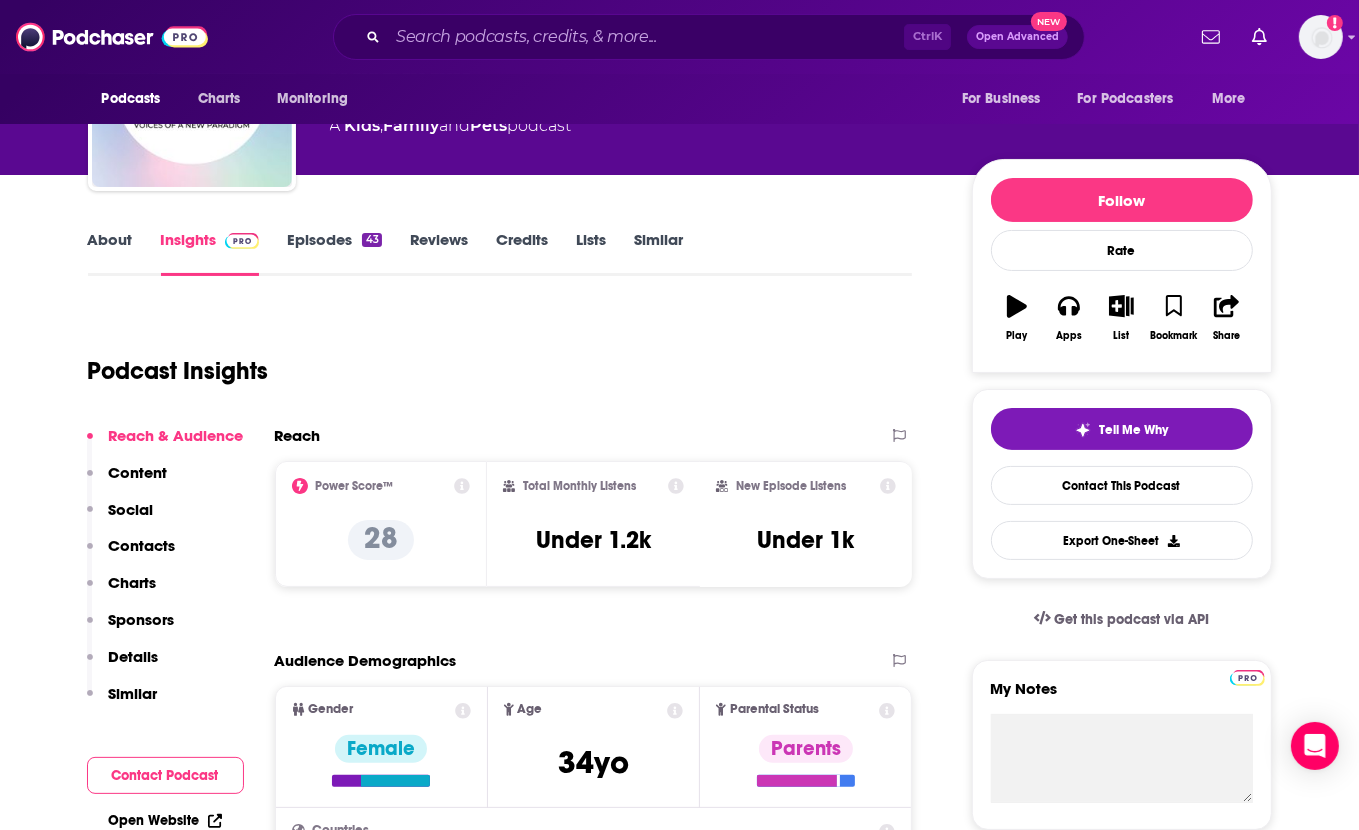 scroll, scrollTop: 27, scrollLeft: 0, axis: vertical 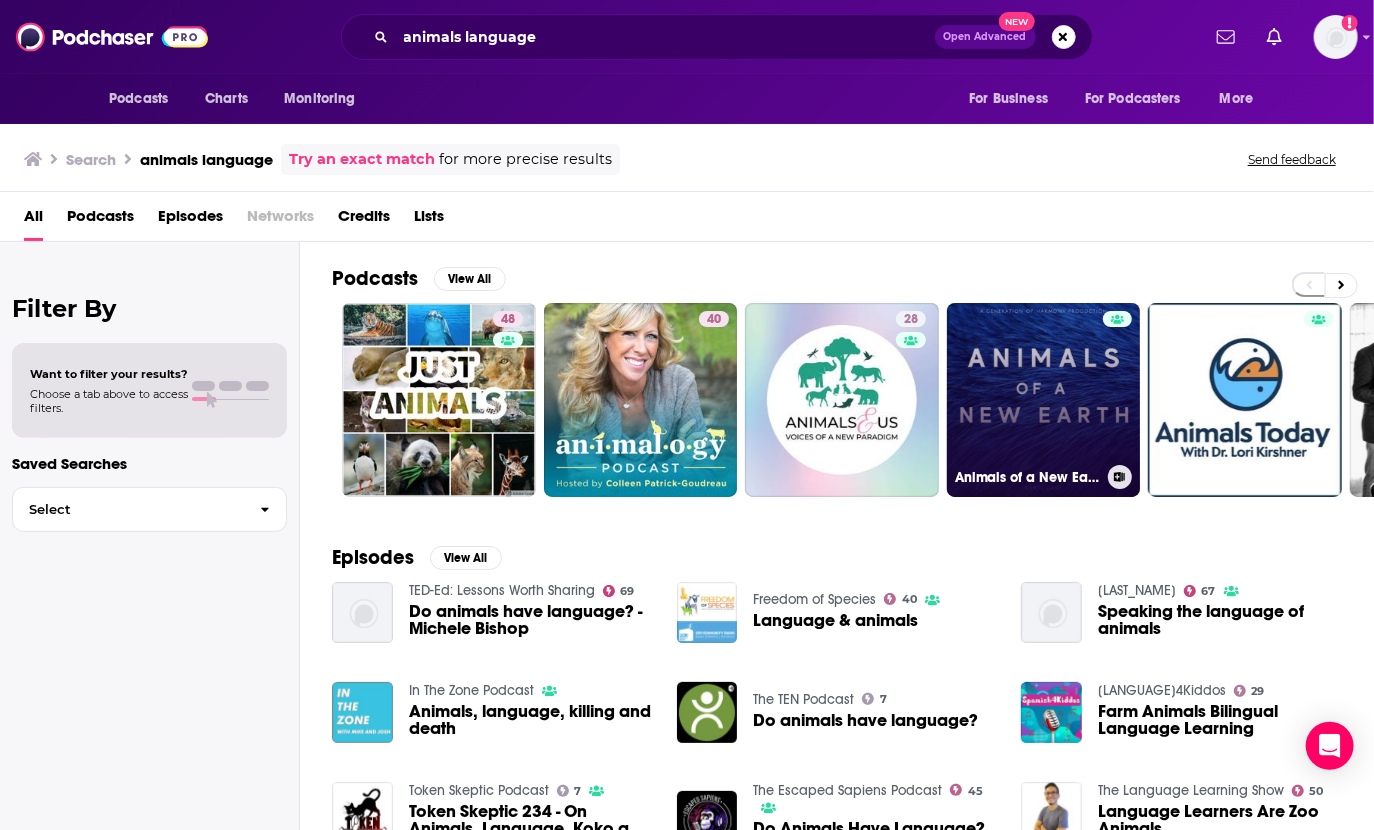 click on "Animals of a New Earth" at bounding box center [1044, 400] 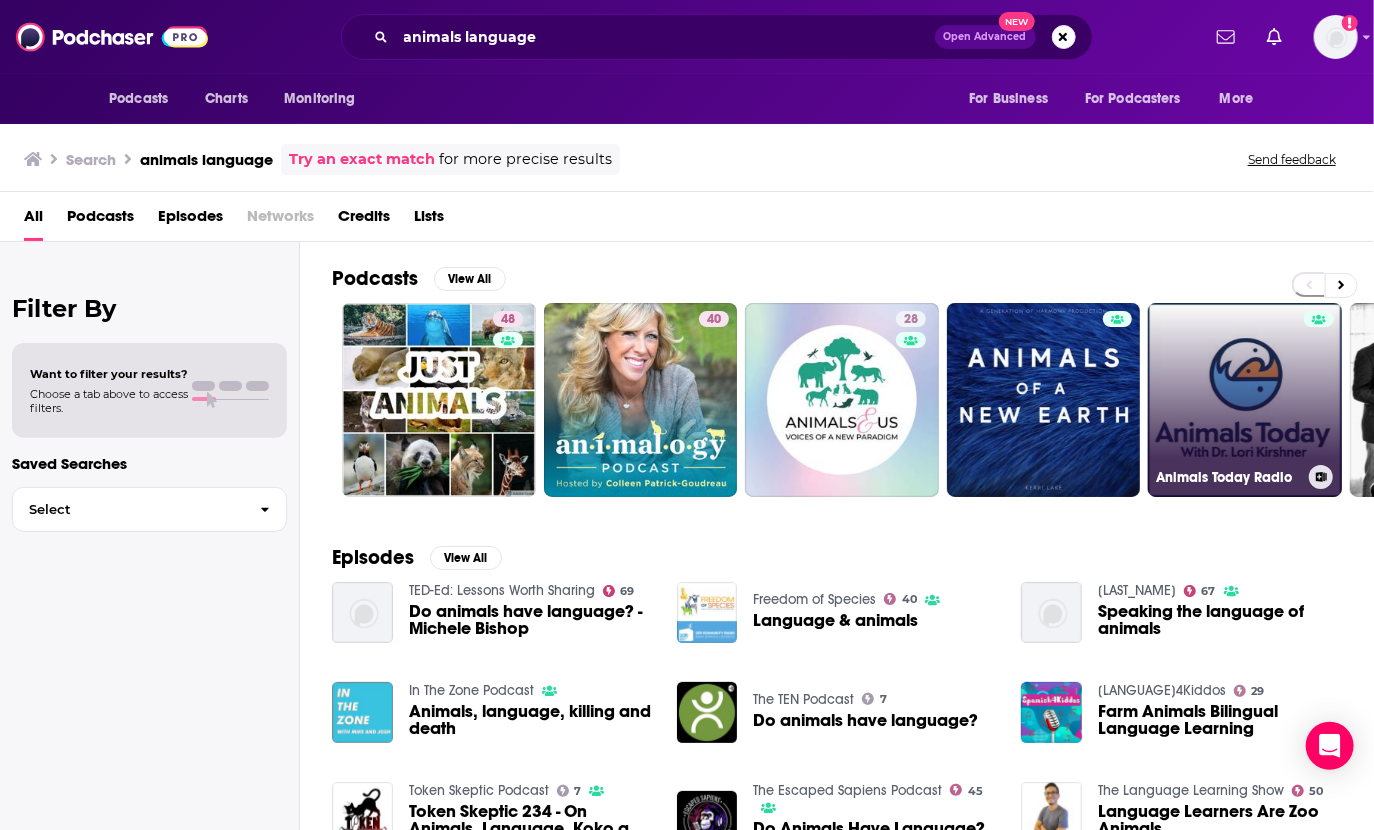 click on "Animals Today Radio" at bounding box center (1245, 400) 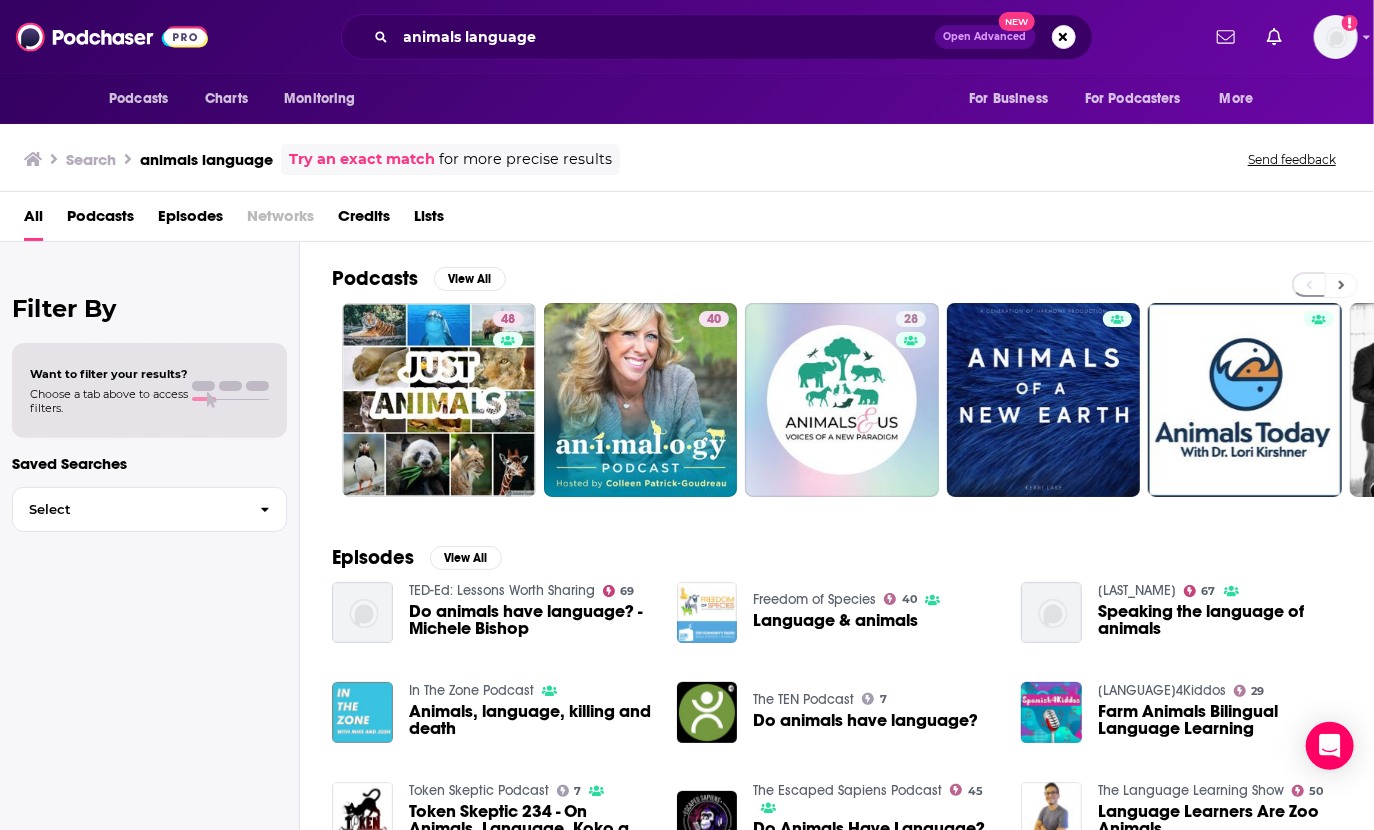 click at bounding box center (1341, 285) 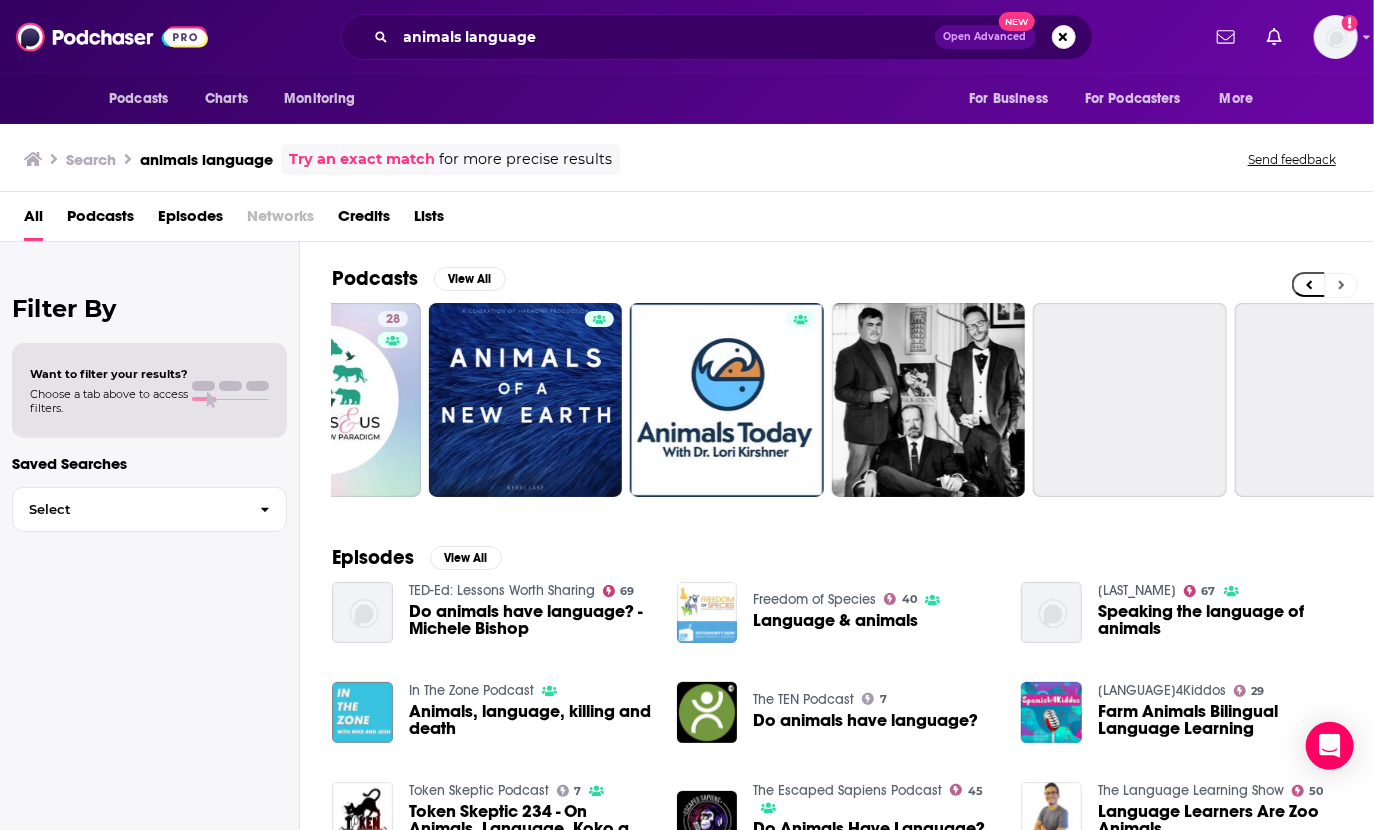 scroll, scrollTop: 0, scrollLeft: 572, axis: horizontal 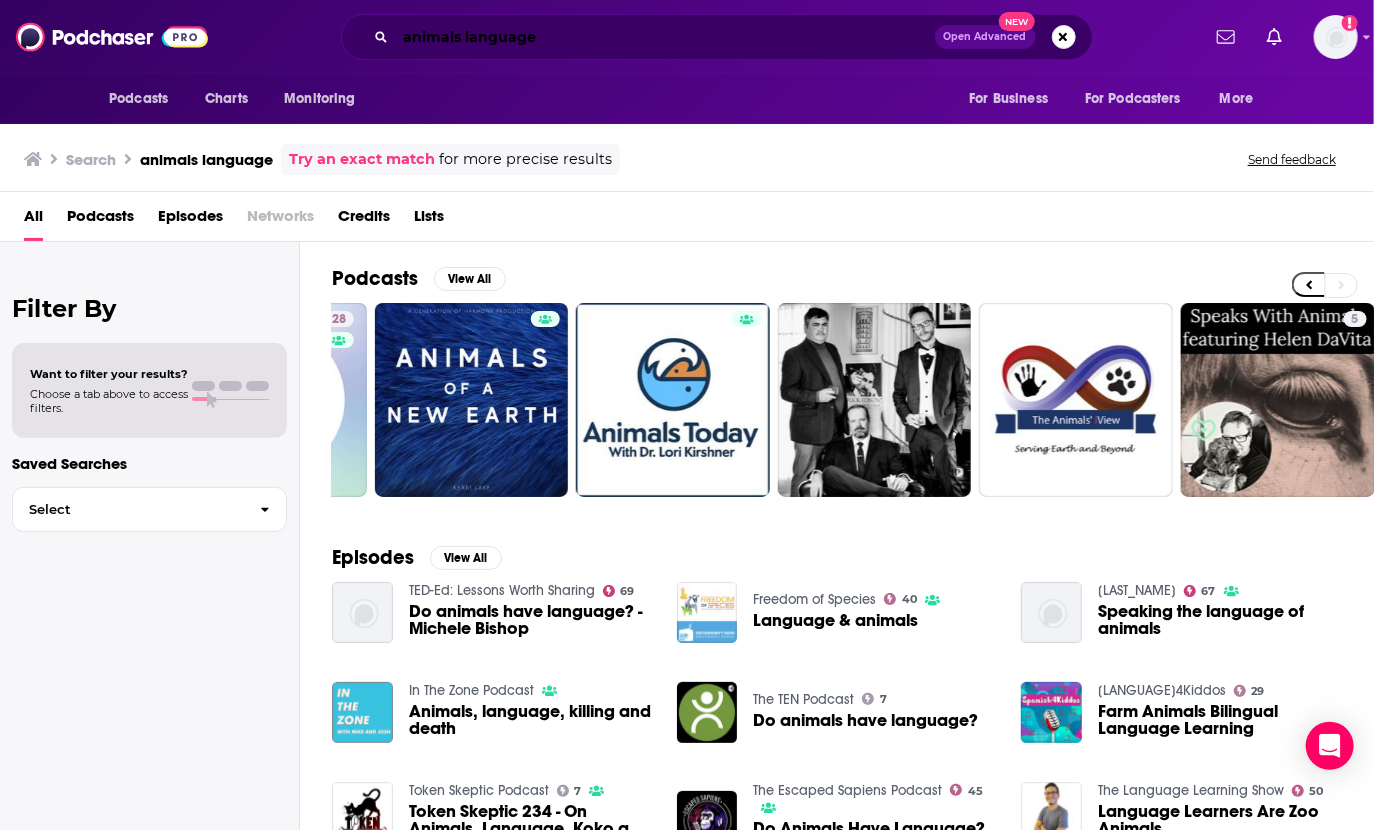 click on "animals language" at bounding box center (665, 37) 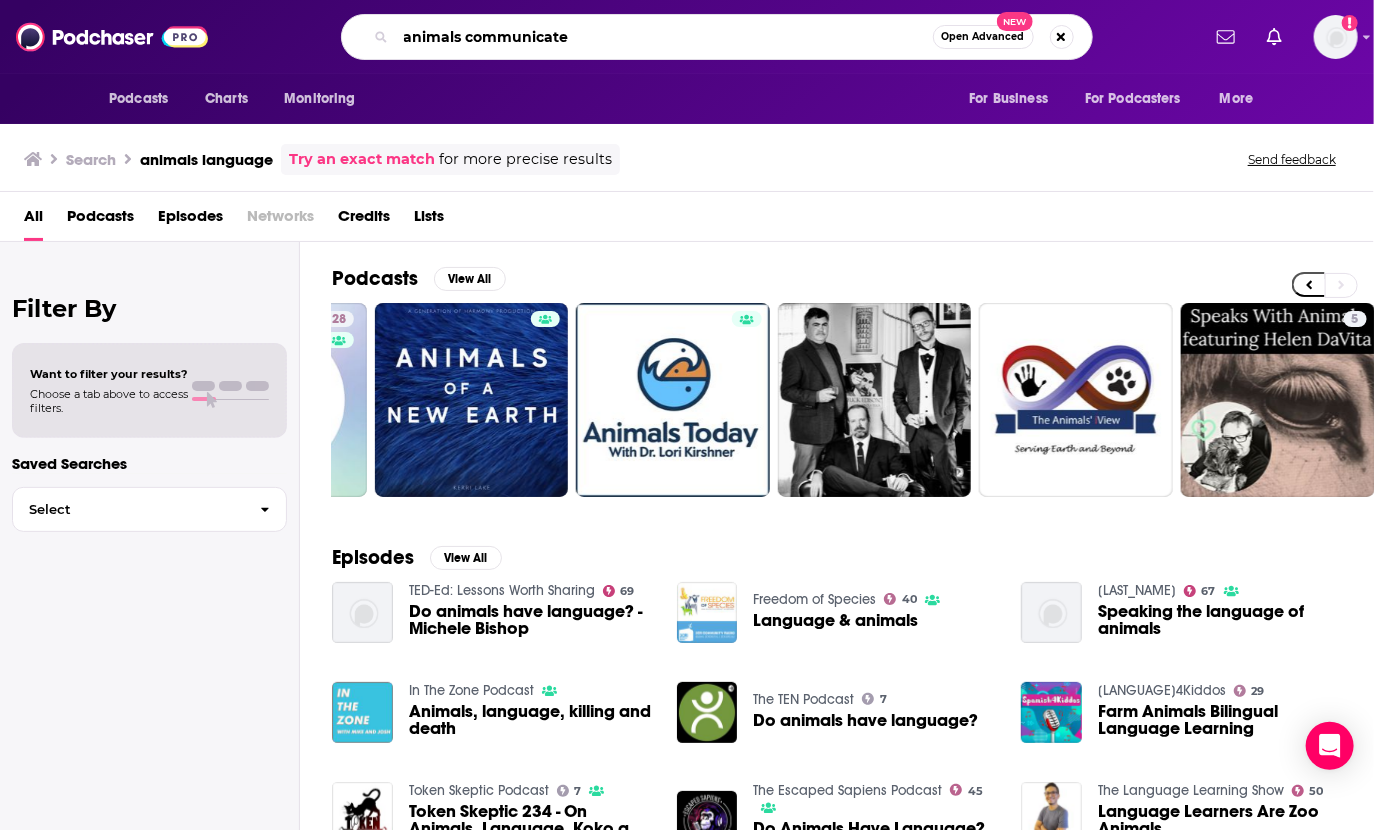 type on "animals communicate" 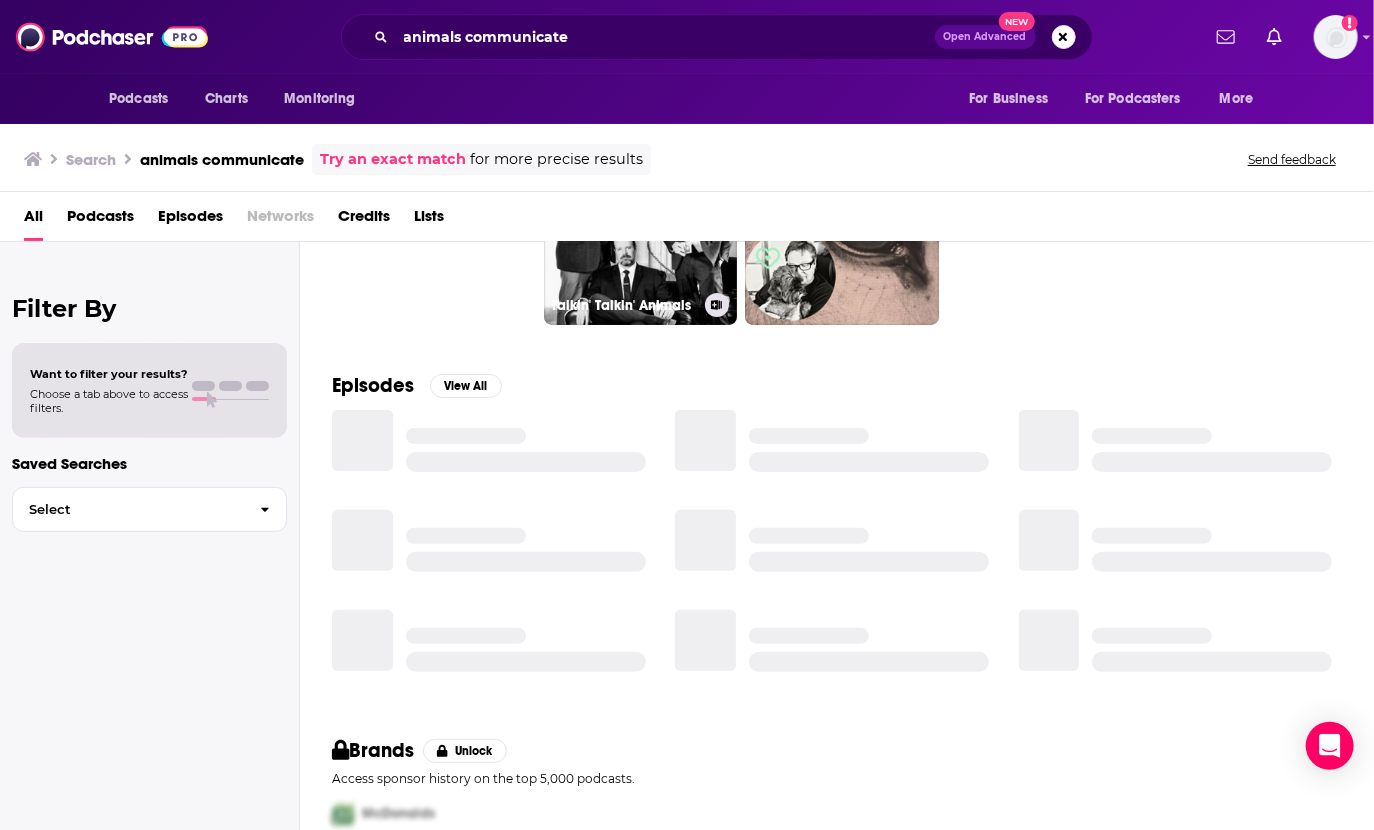 scroll, scrollTop: 170, scrollLeft: 0, axis: vertical 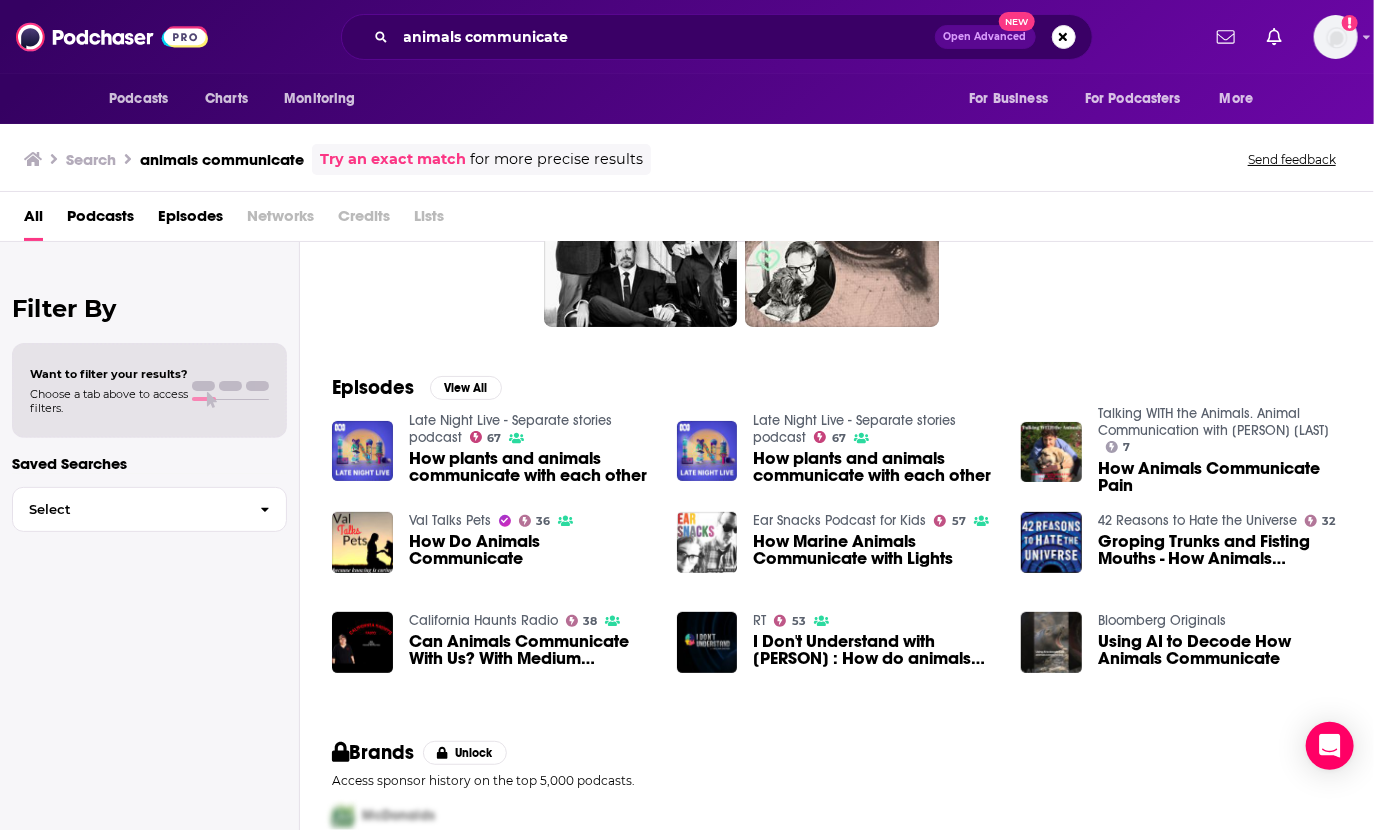 click on "How plants and animals communicate with each other" at bounding box center [531, 467] 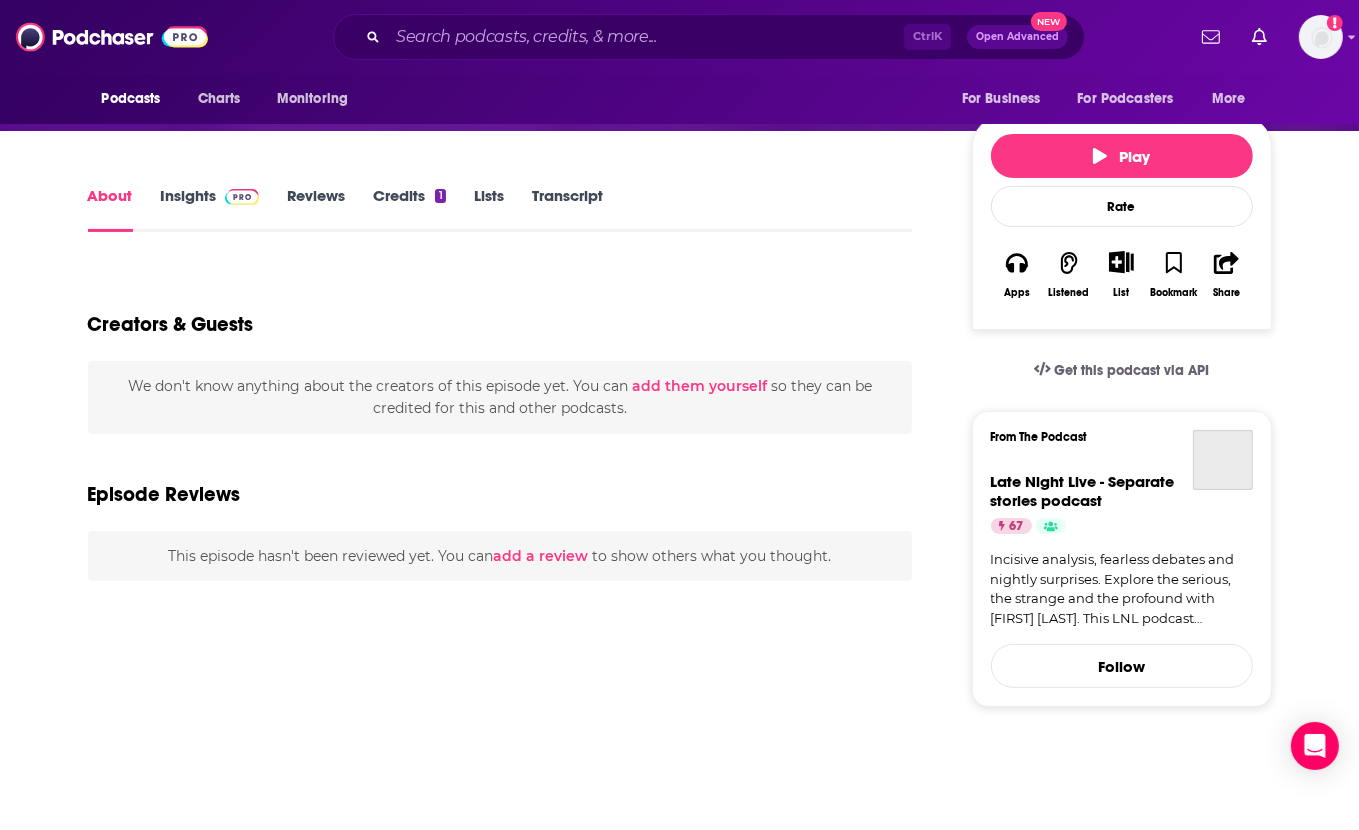 scroll, scrollTop: 256, scrollLeft: 0, axis: vertical 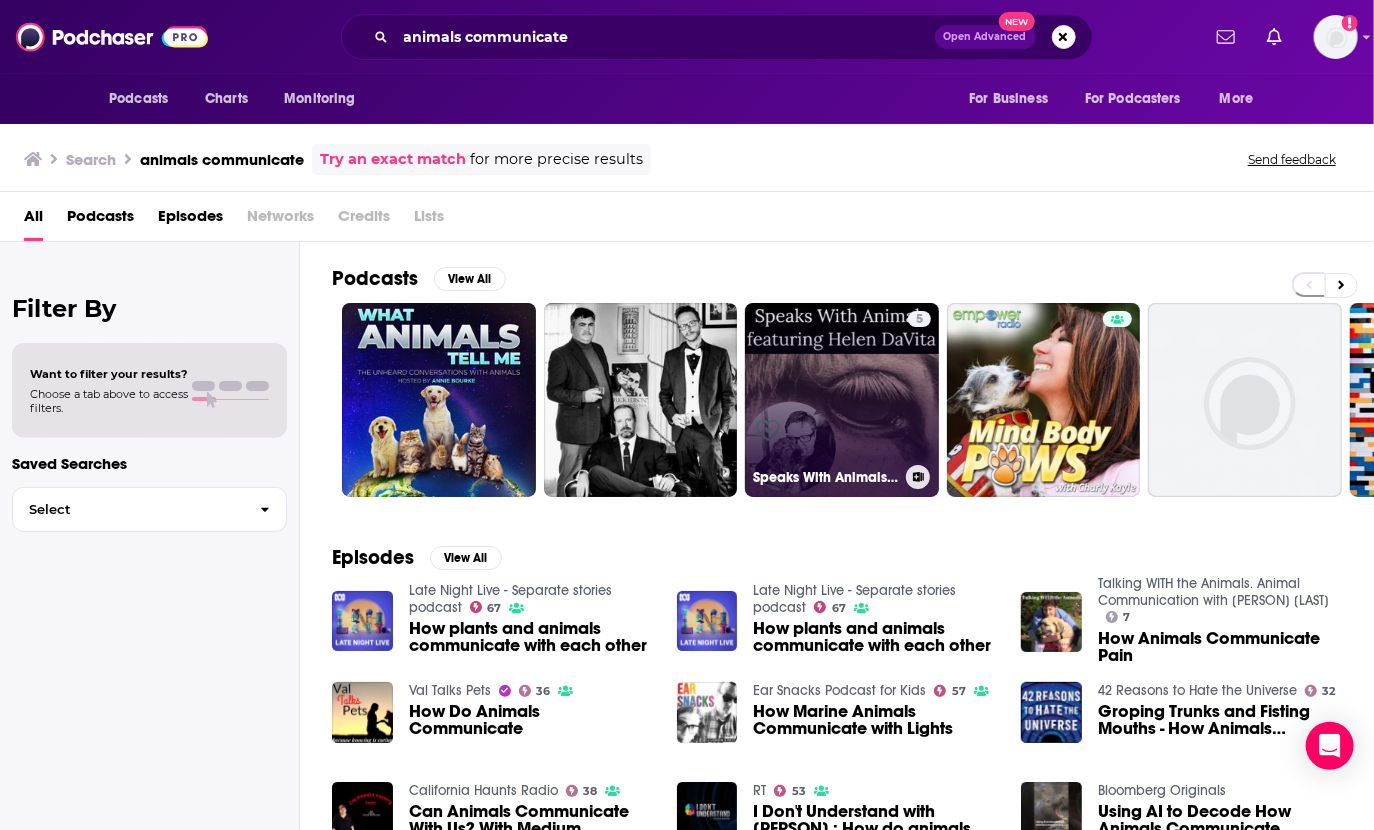 click on "5 [PODCAST_NAME]" at bounding box center [842, 400] 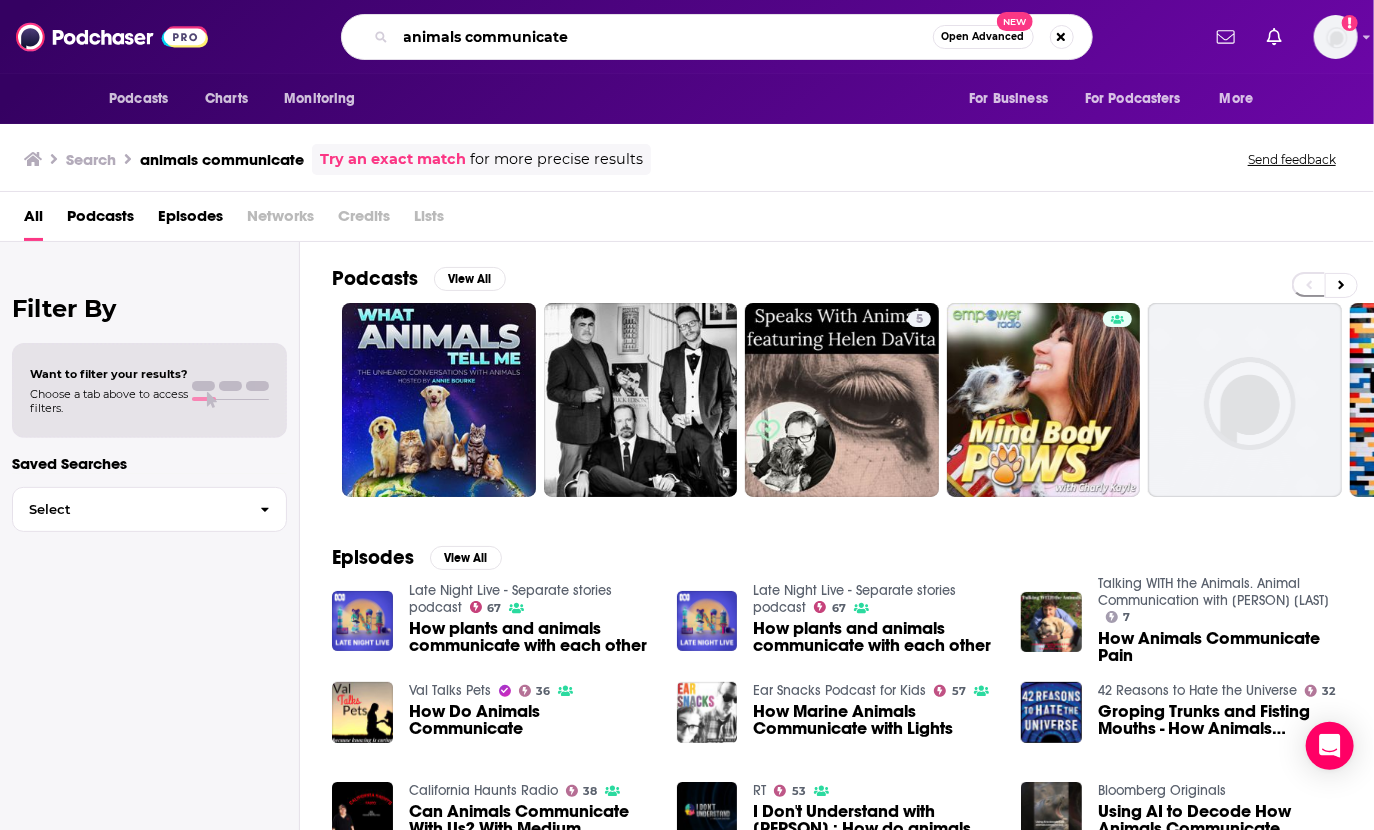 click on "animals communicate" at bounding box center [664, 37] 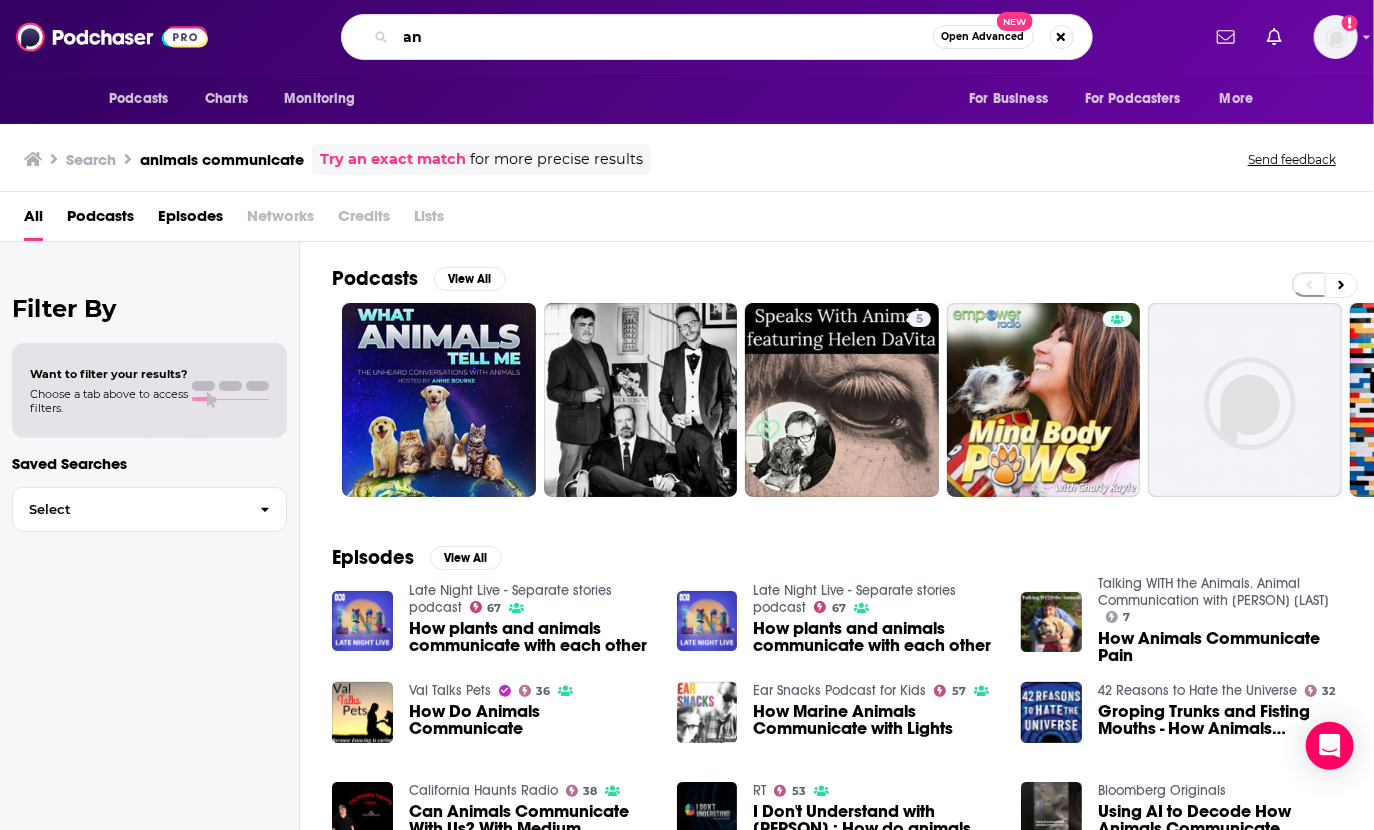 type on "a" 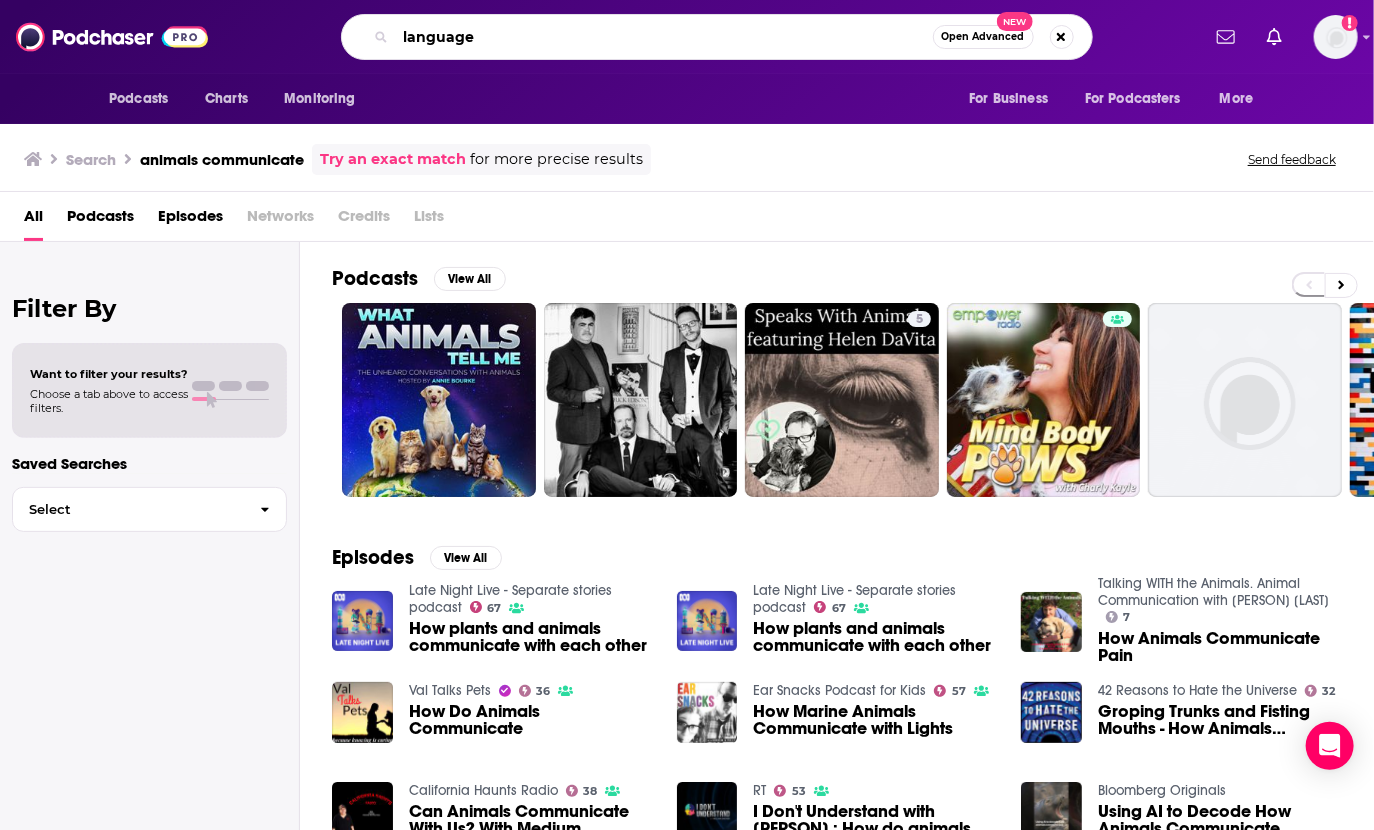 type on "language" 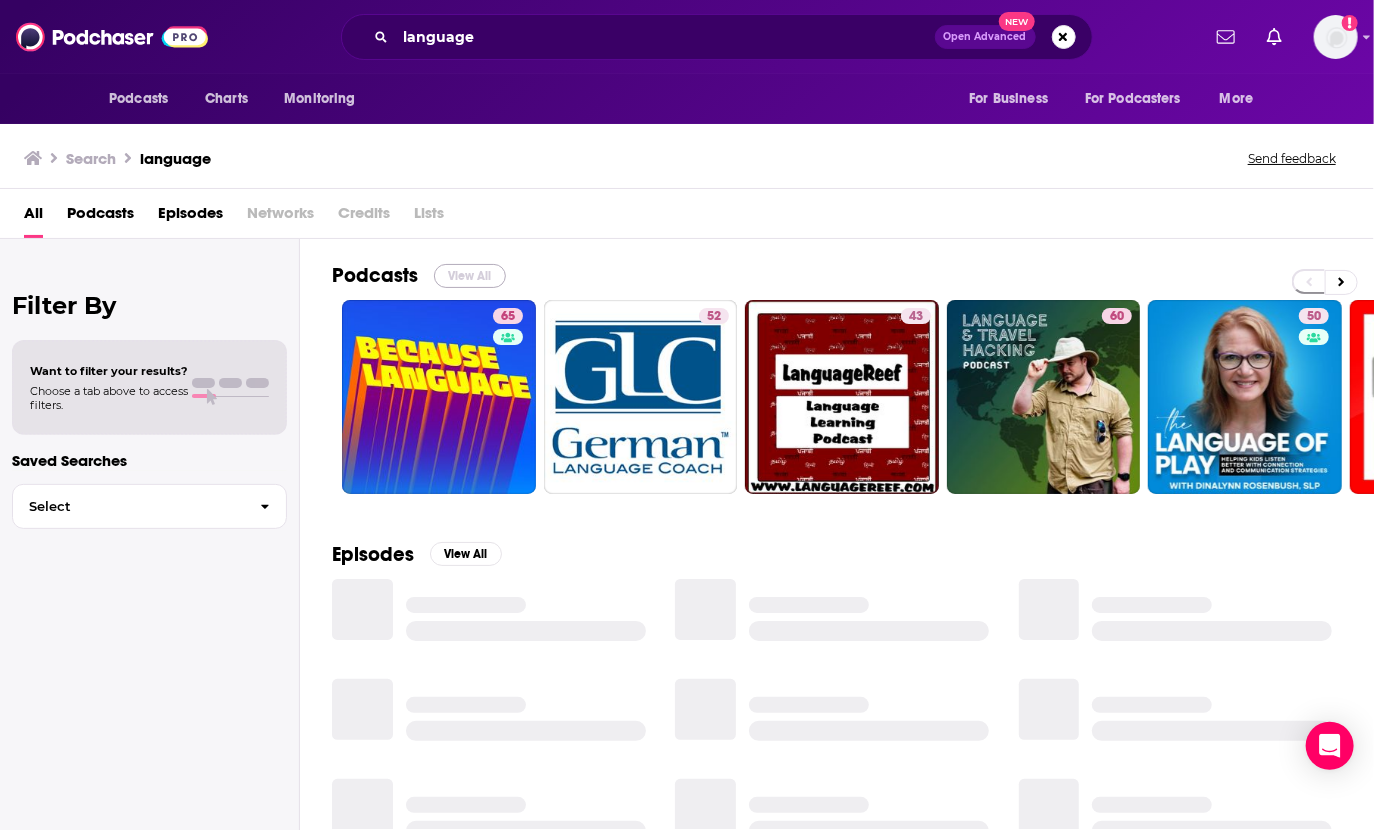 click on "View All" at bounding box center [470, 276] 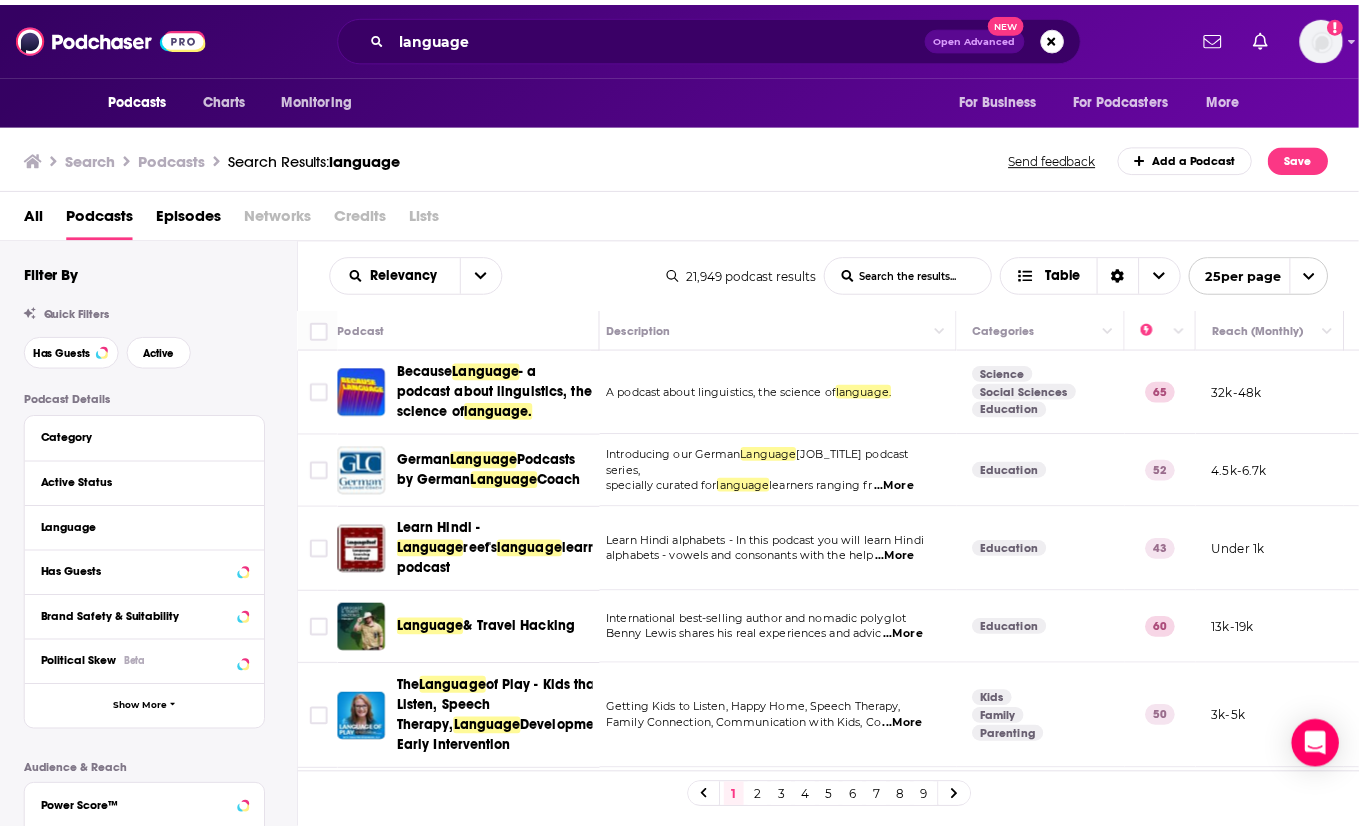 scroll, scrollTop: 0, scrollLeft: 0, axis: both 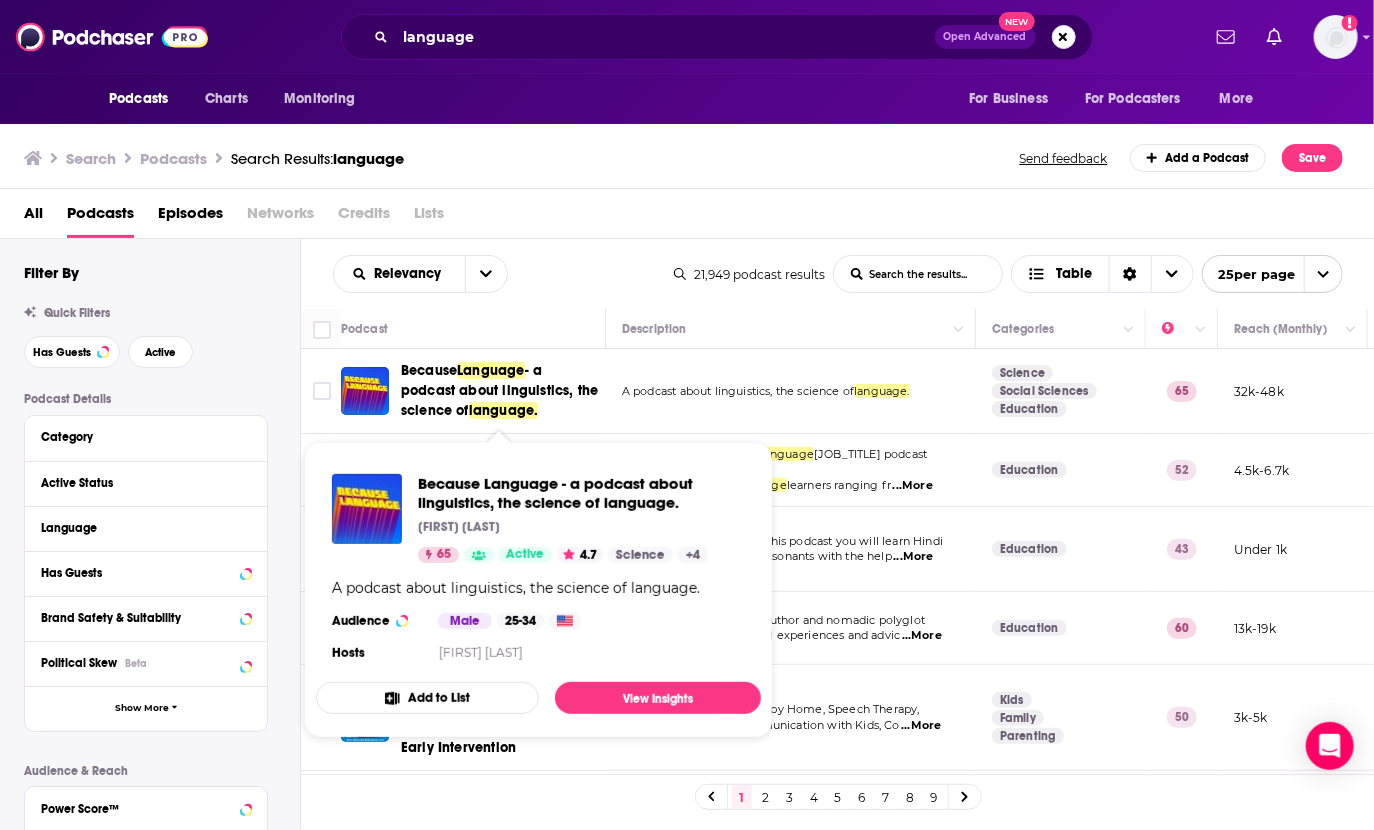 click on "- a podcast about linguistics, the science of" at bounding box center (499, 390) 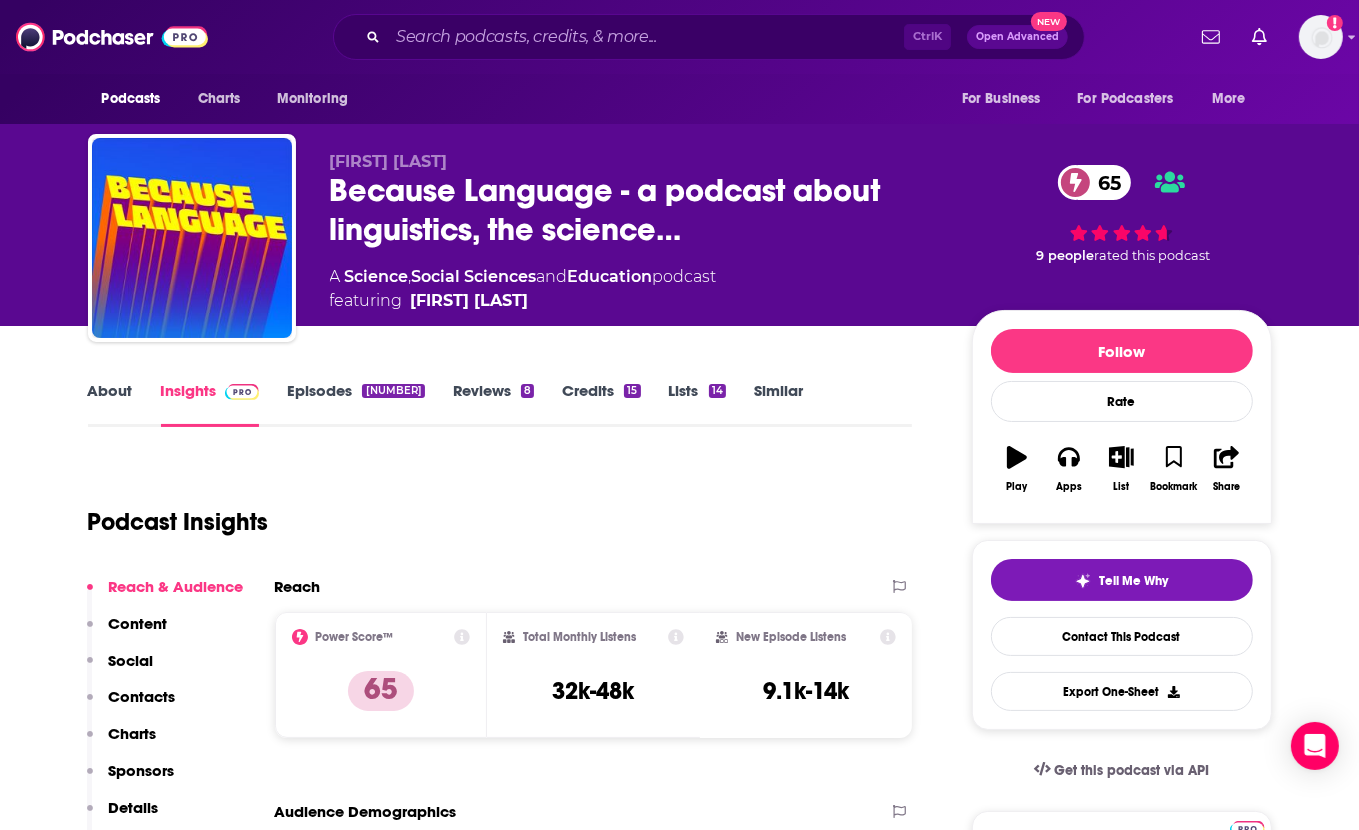 click on "Podcast Insights" at bounding box center (492, 510) 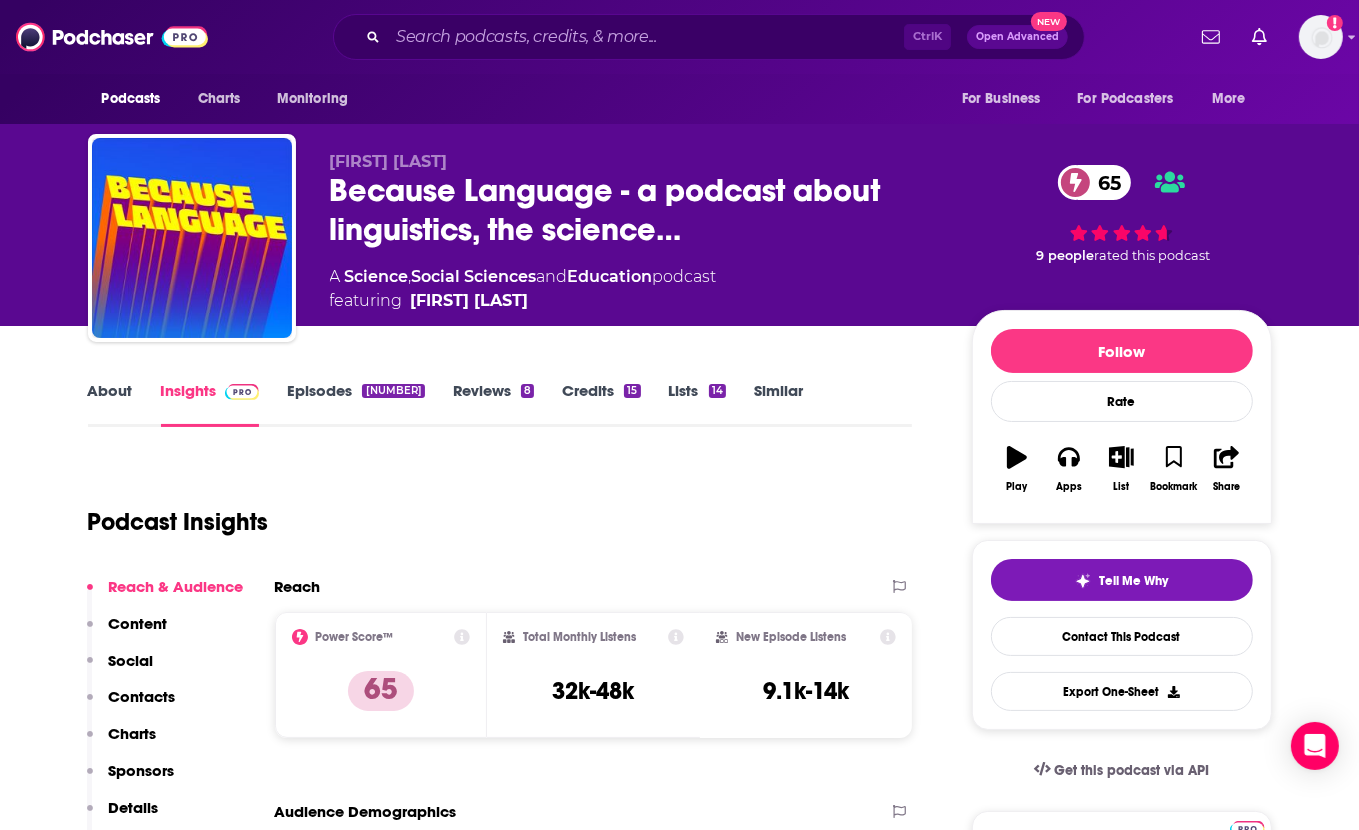 click on "Podcast Insights" at bounding box center (492, 510) 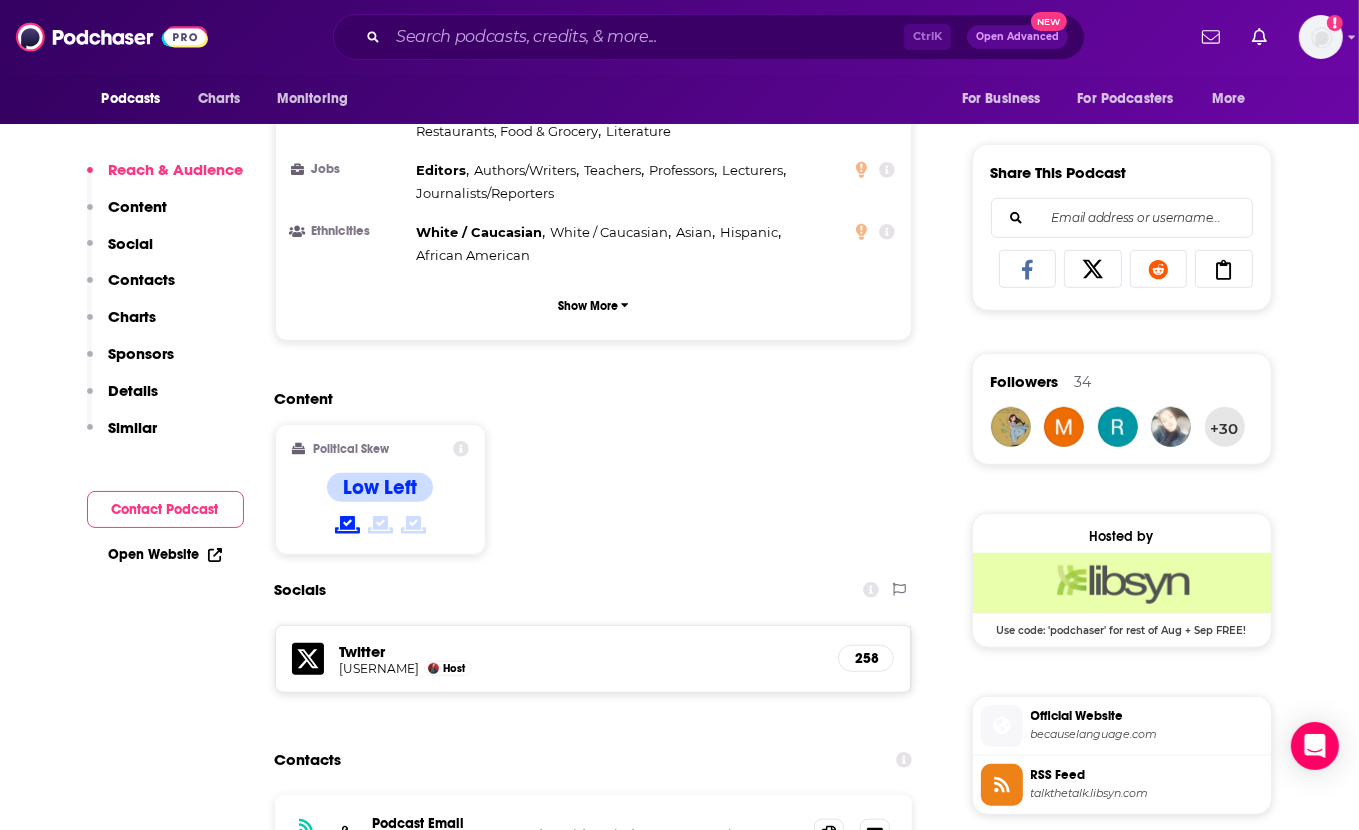 scroll, scrollTop: 1368, scrollLeft: 0, axis: vertical 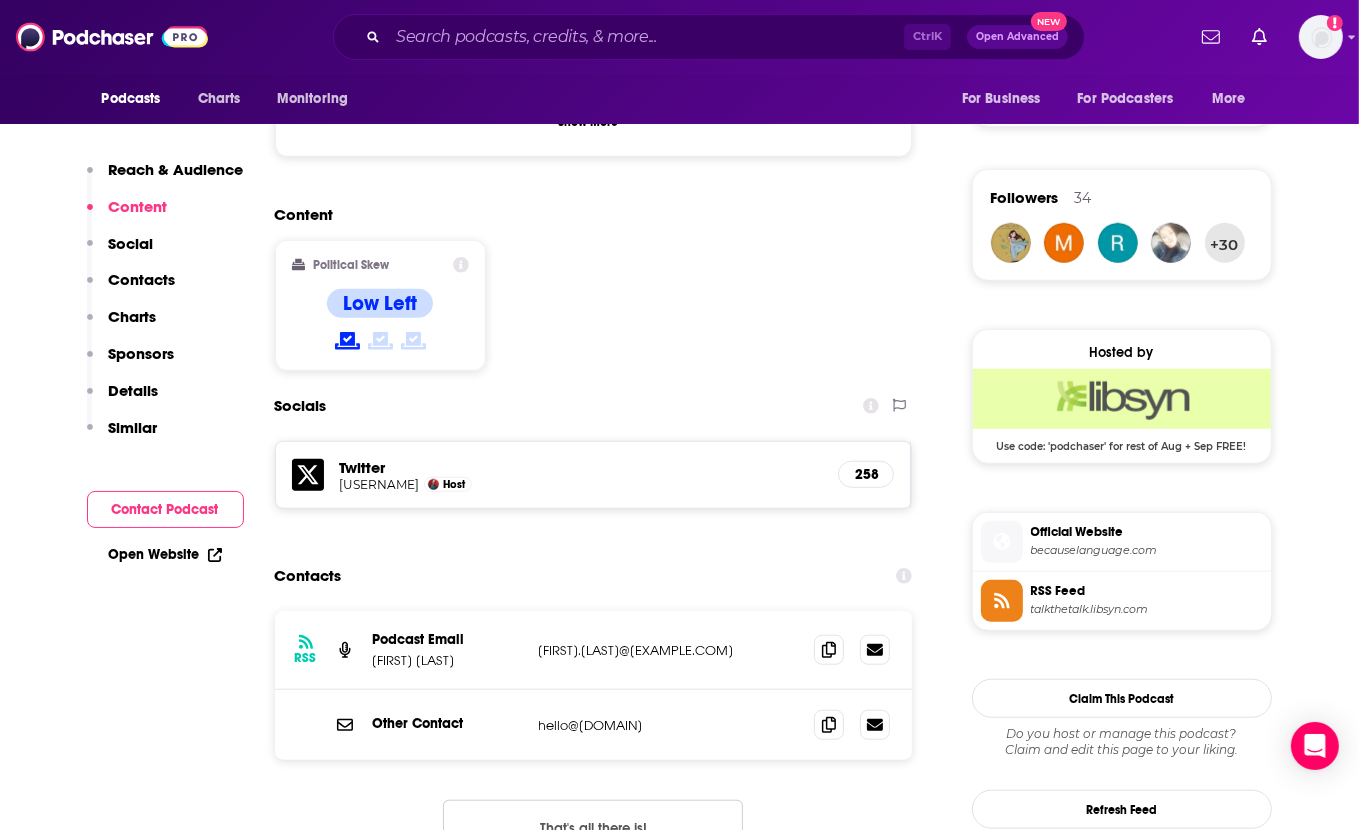 click on "Socials Twitter @[USERNAME] Host [NUMBER]" at bounding box center [594, 448] 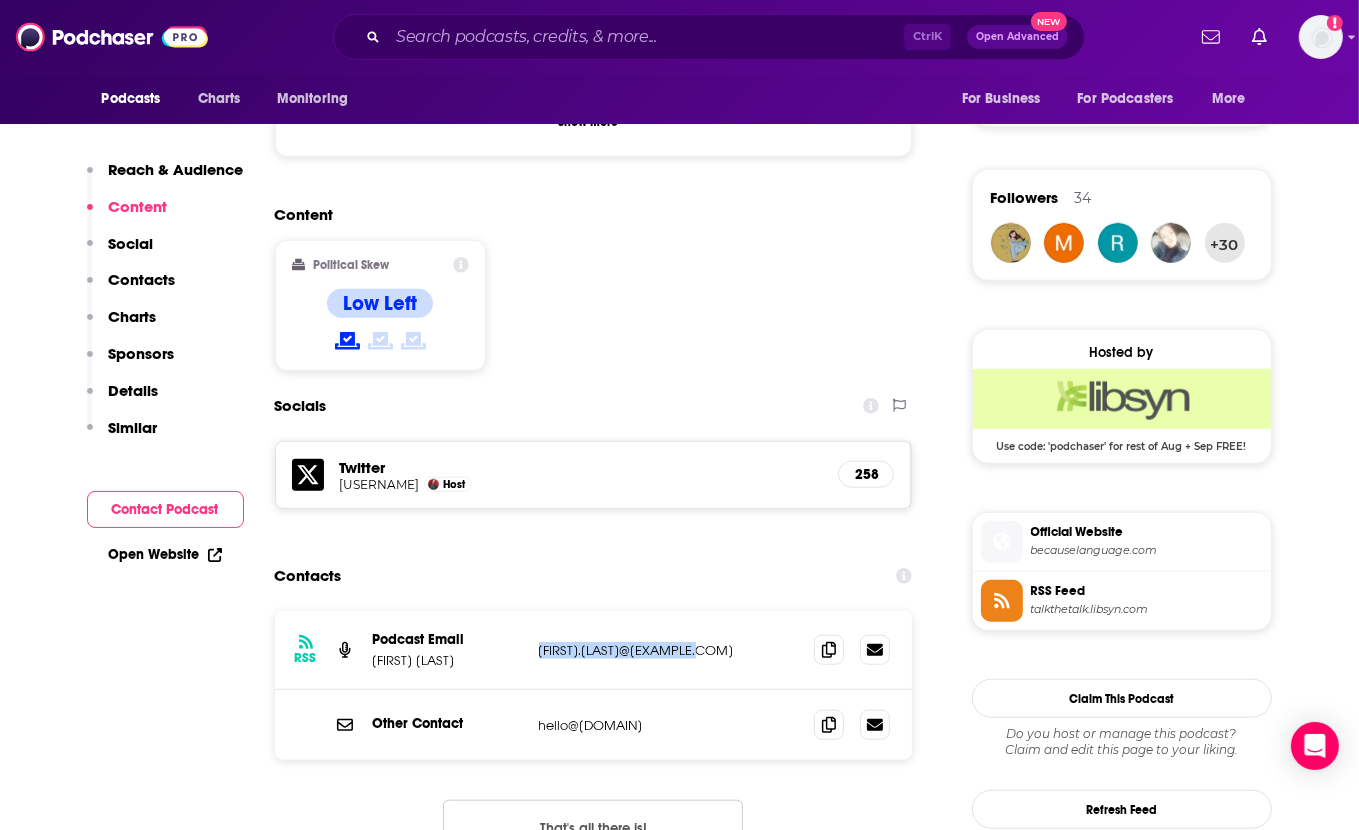 drag, startPoint x: 724, startPoint y: 653, endPoint x: 533, endPoint y: 646, distance: 191.12823 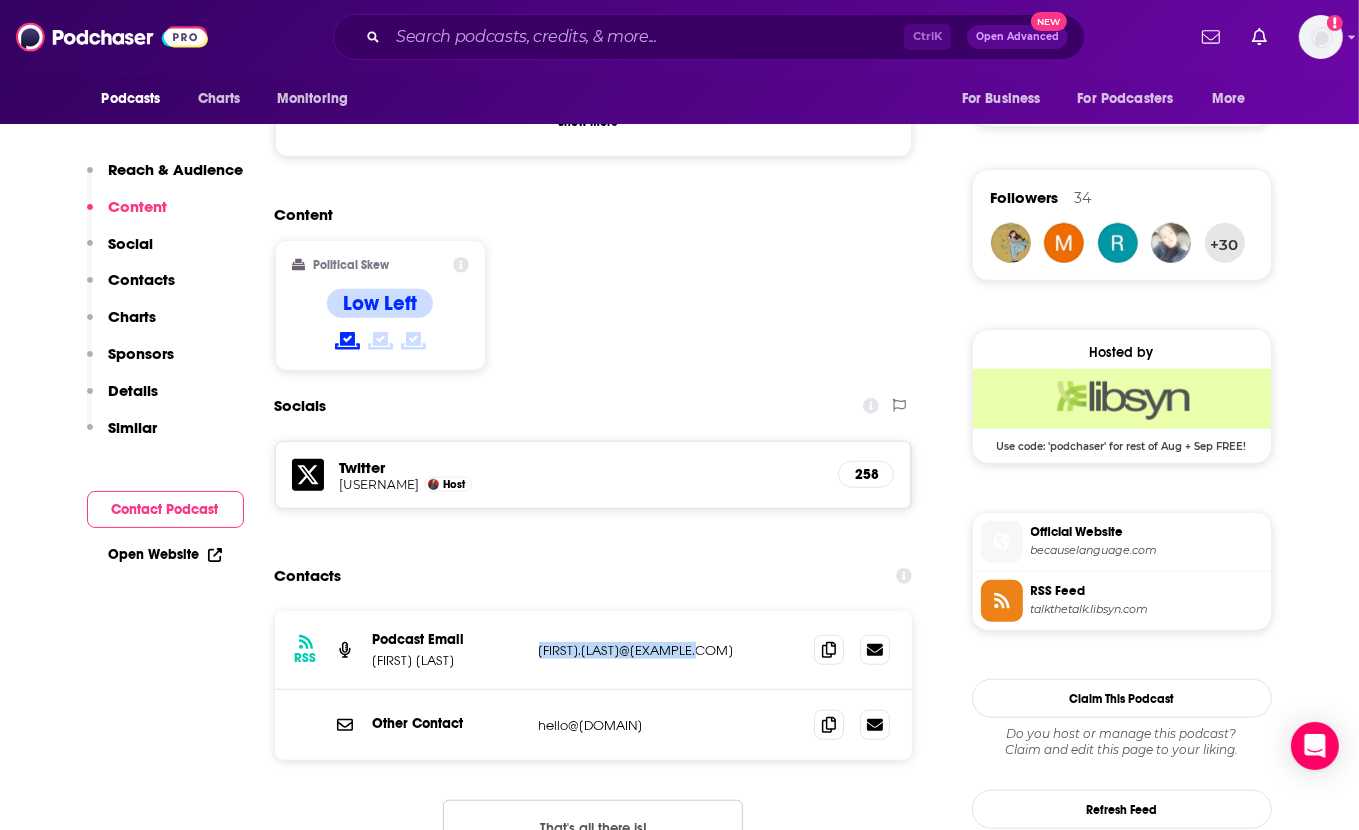 copy on "[FIRST].[LAST]@[EXAMPLE.COM]" 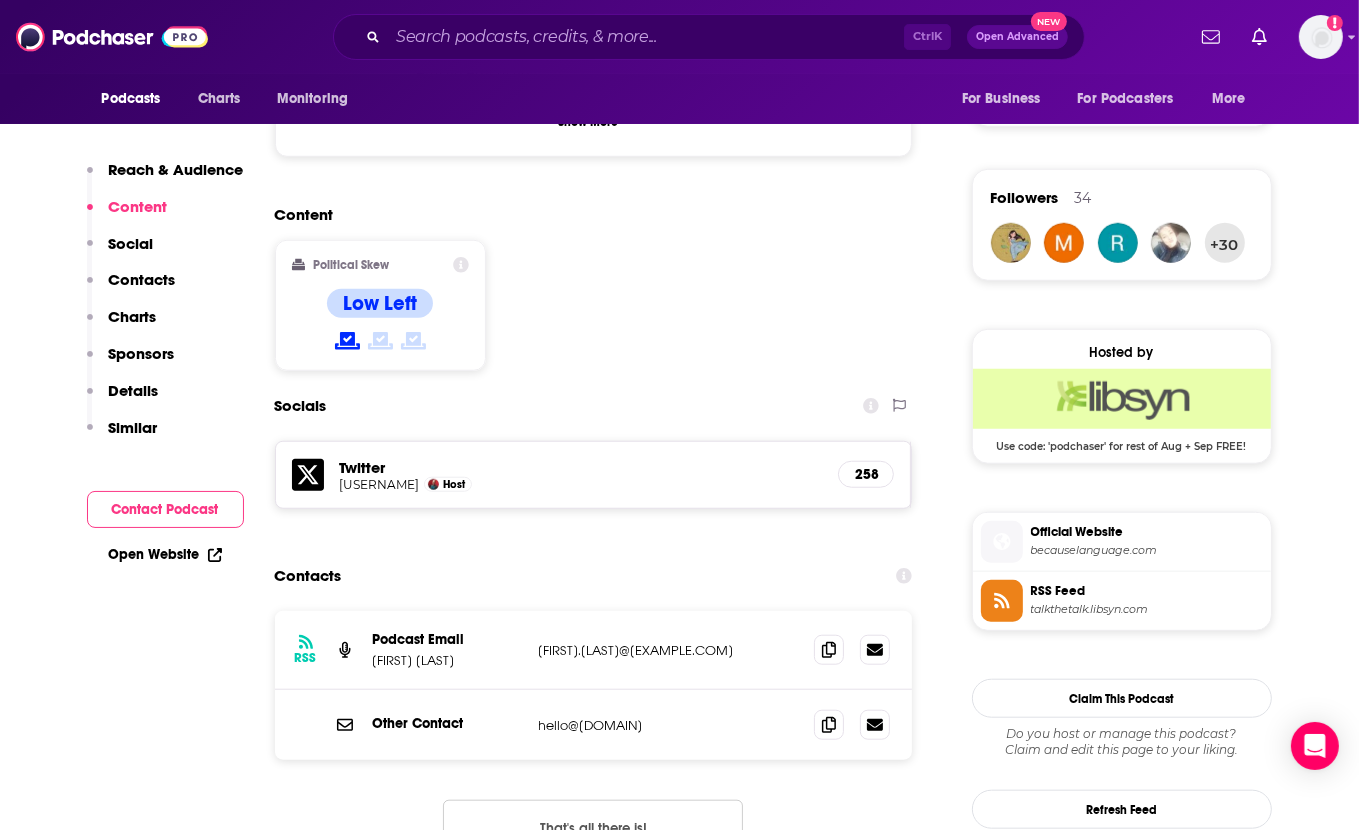click on "Content Political Skew Low Left" at bounding box center (594, 296) 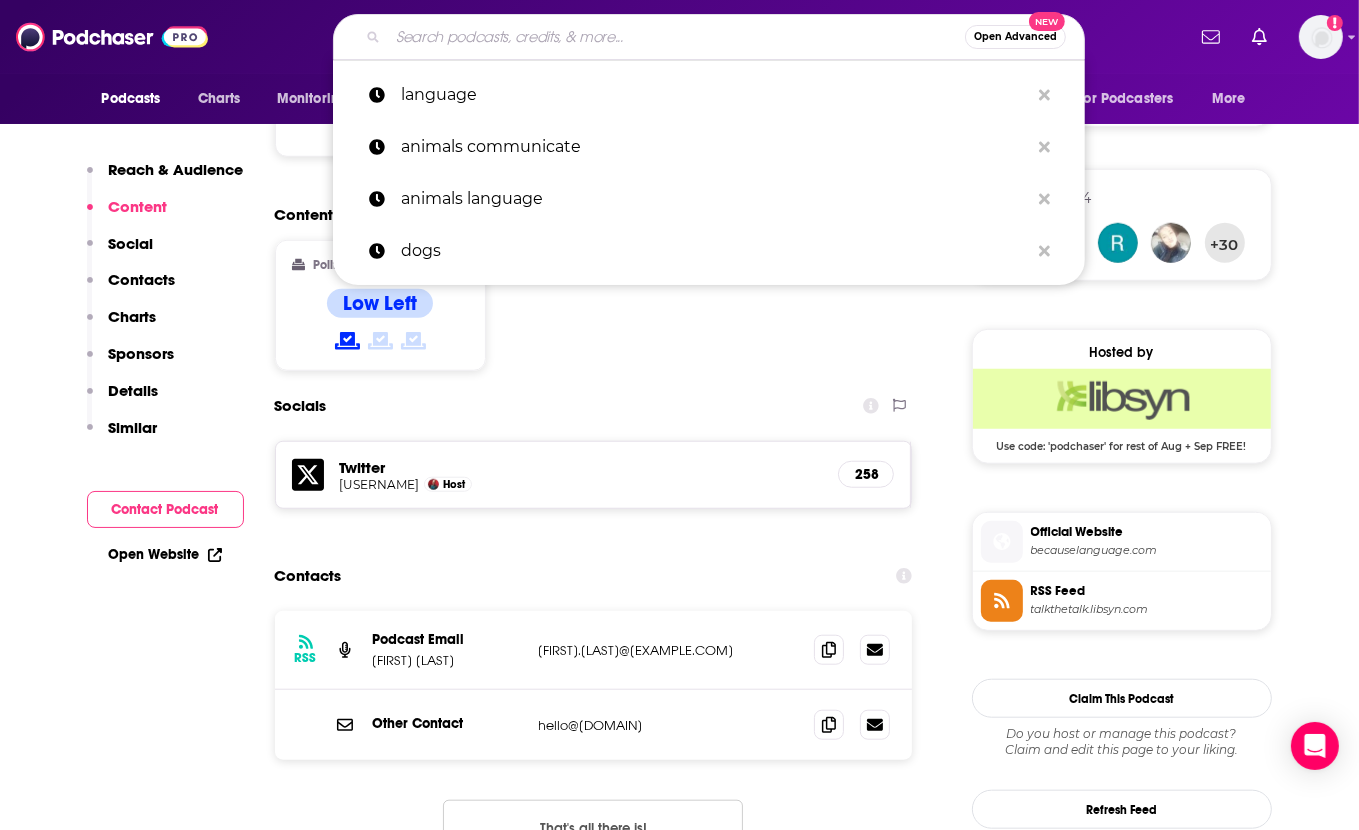 click at bounding box center (676, 37) 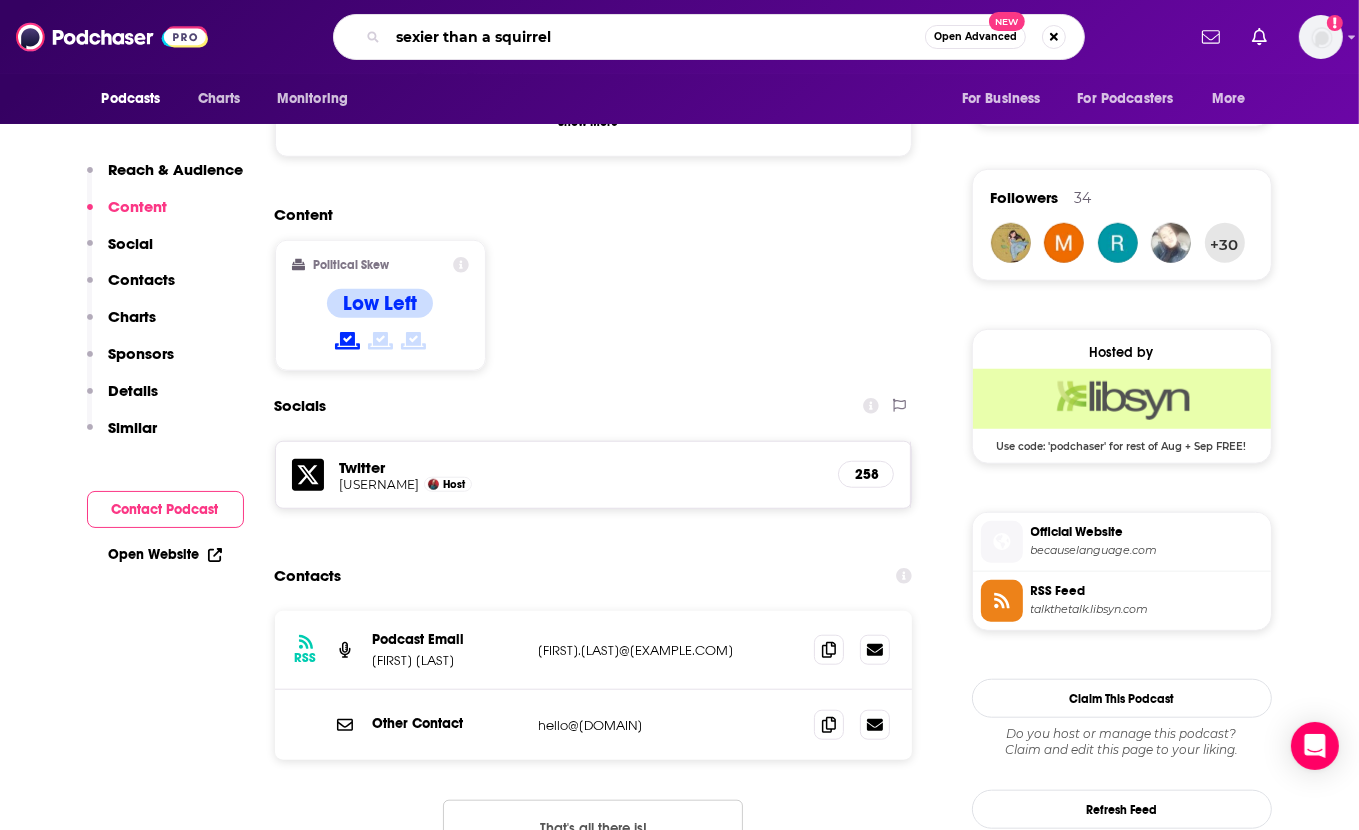 type on "sexier than a squirrel" 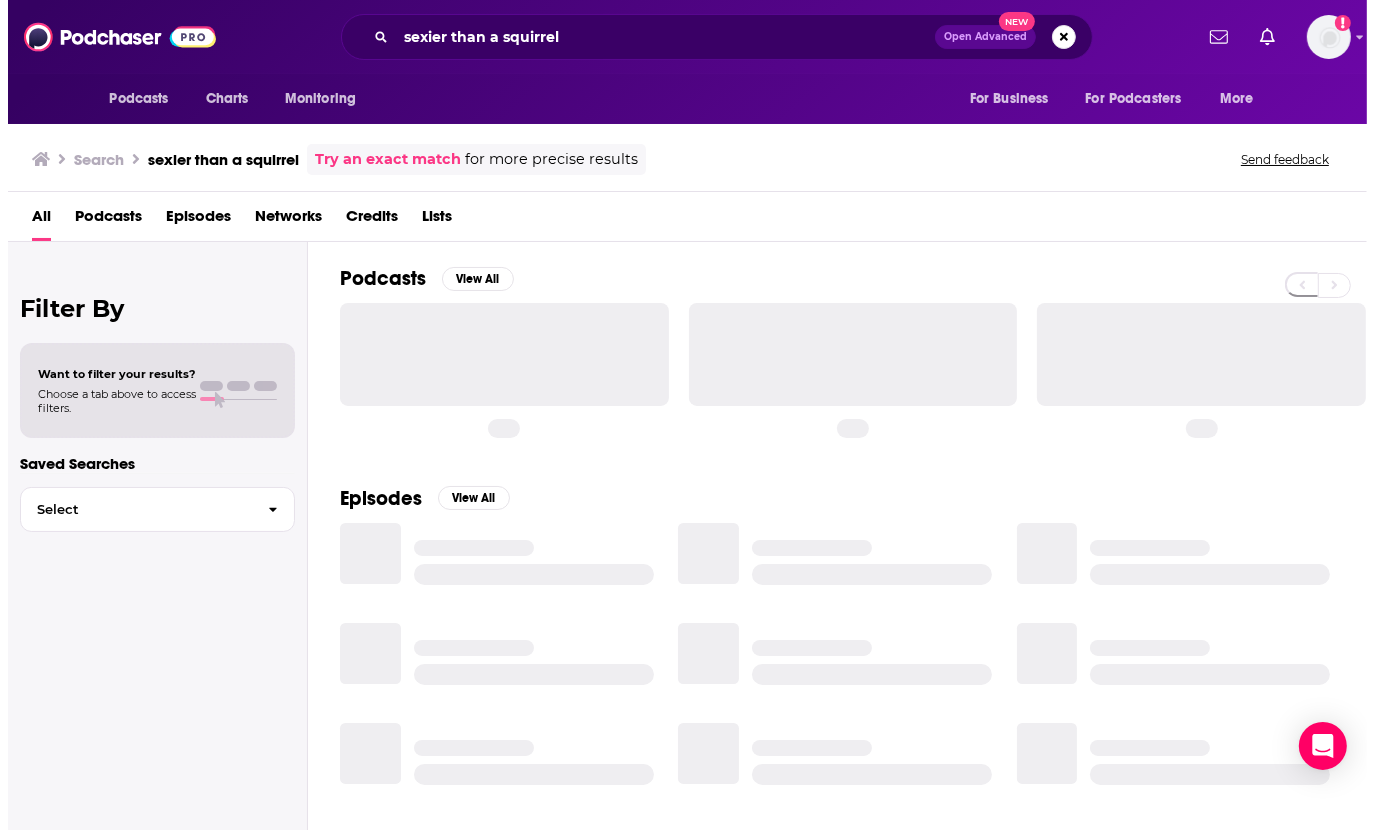 scroll, scrollTop: 0, scrollLeft: 0, axis: both 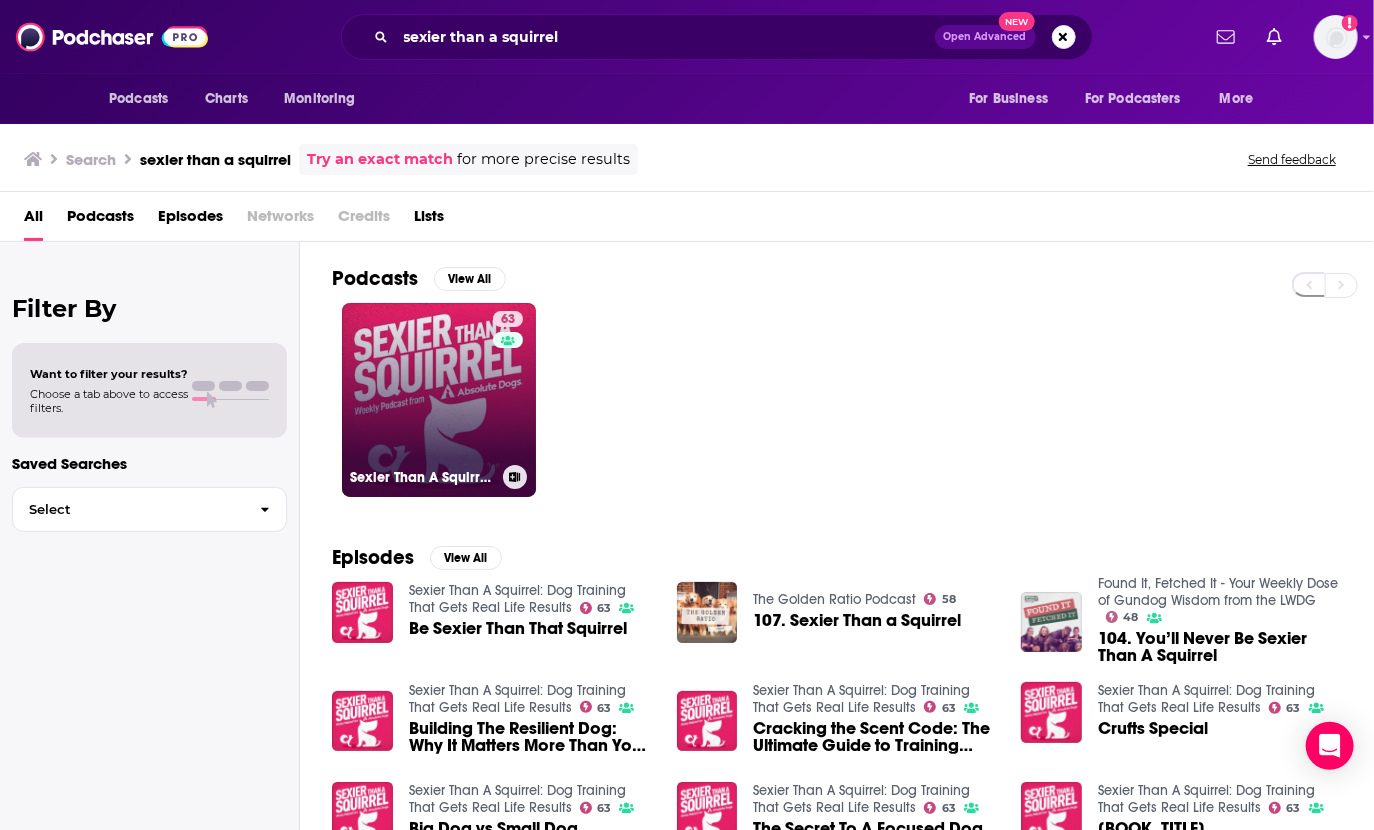 click on "[NUMBER] [PODCAST_NAME]" at bounding box center [439, 400] 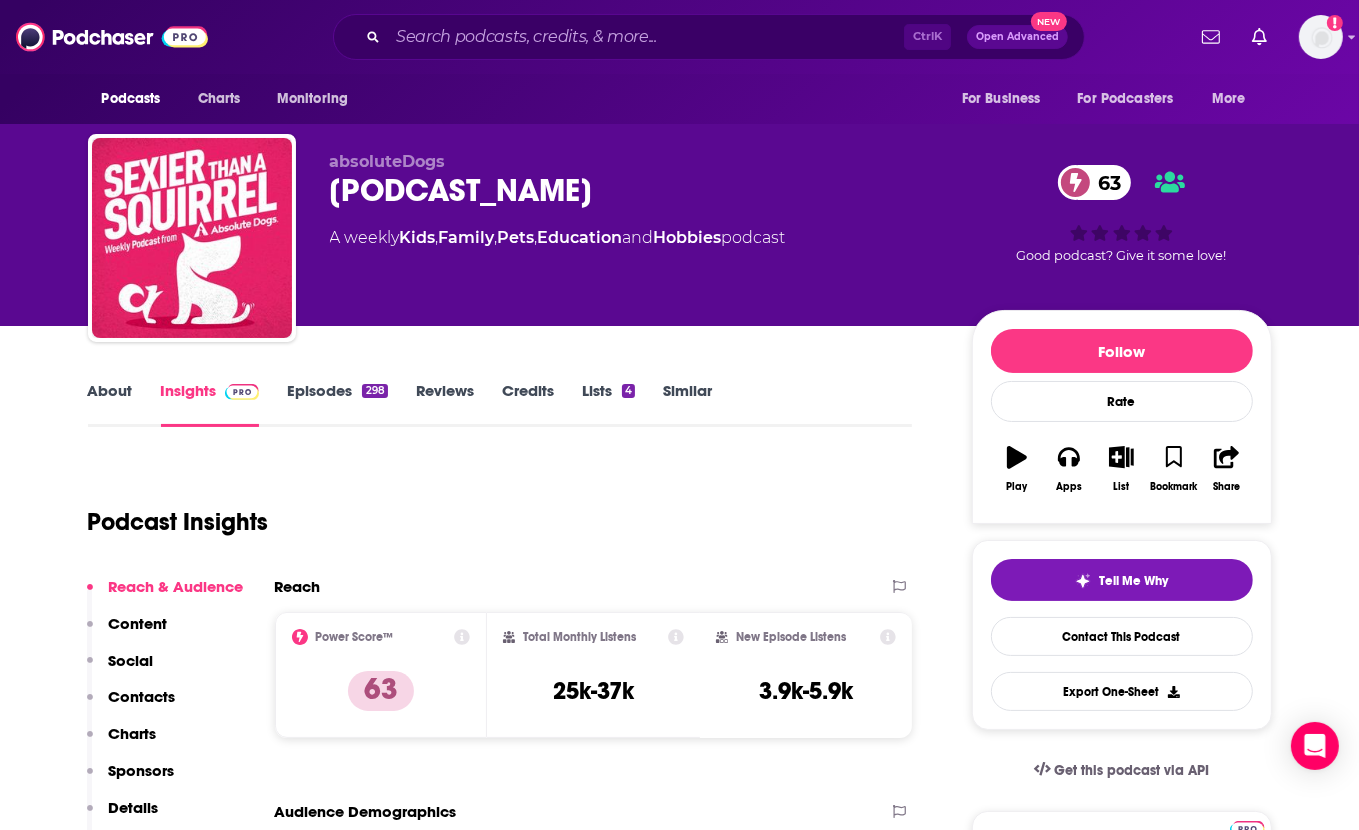 click on "Podcast Insights" at bounding box center [492, 510] 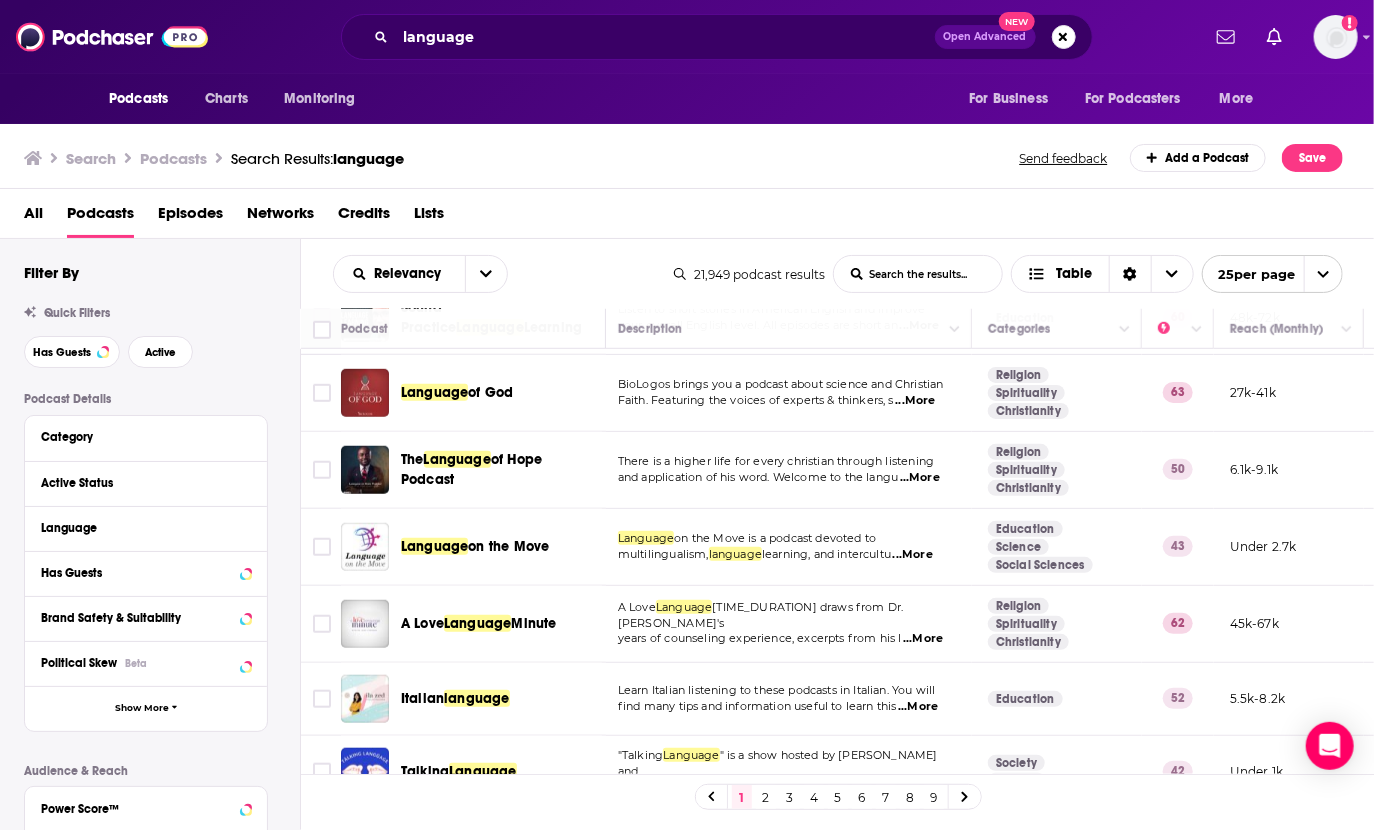 scroll, scrollTop: 740, scrollLeft: 0, axis: vertical 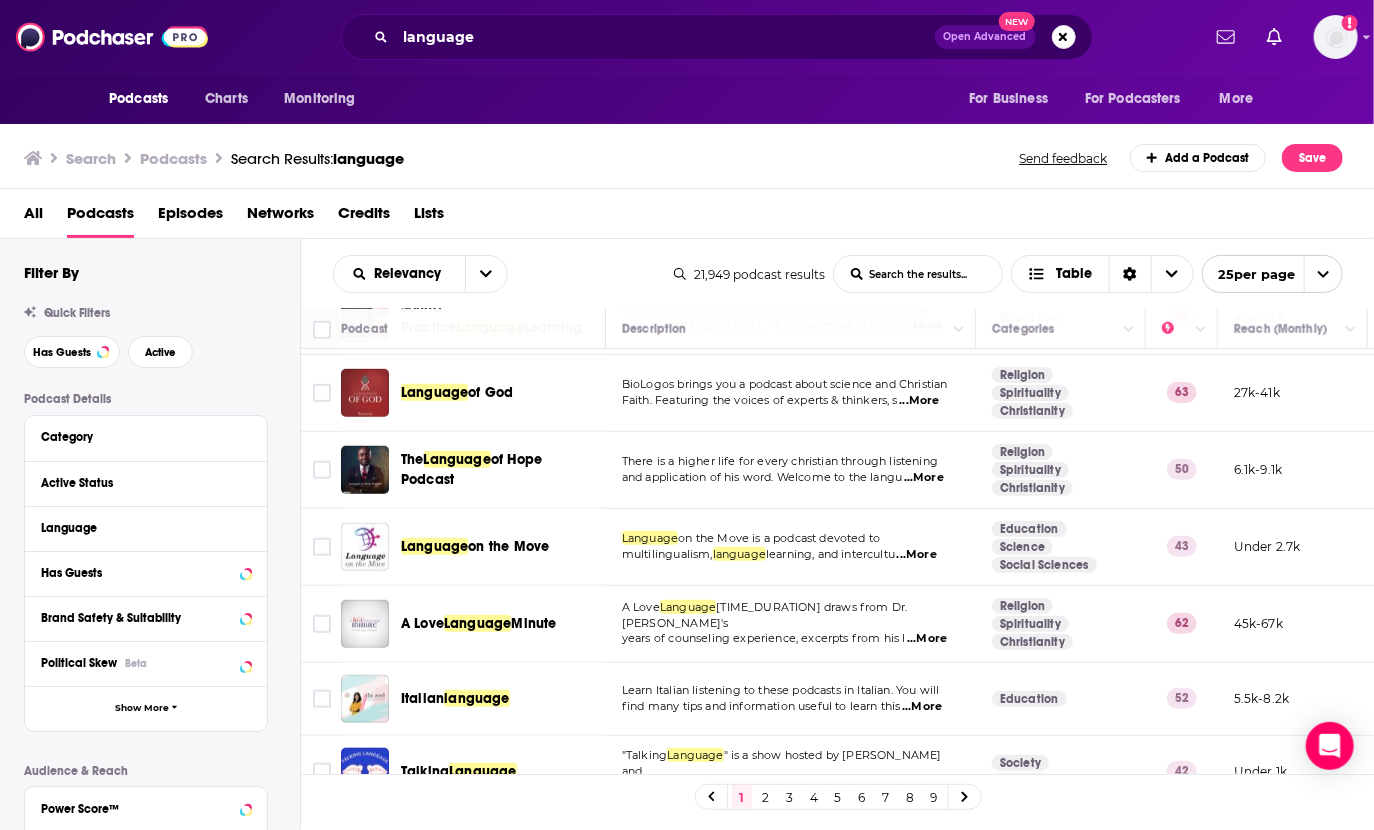 click on "...More" at bounding box center [927, 639] 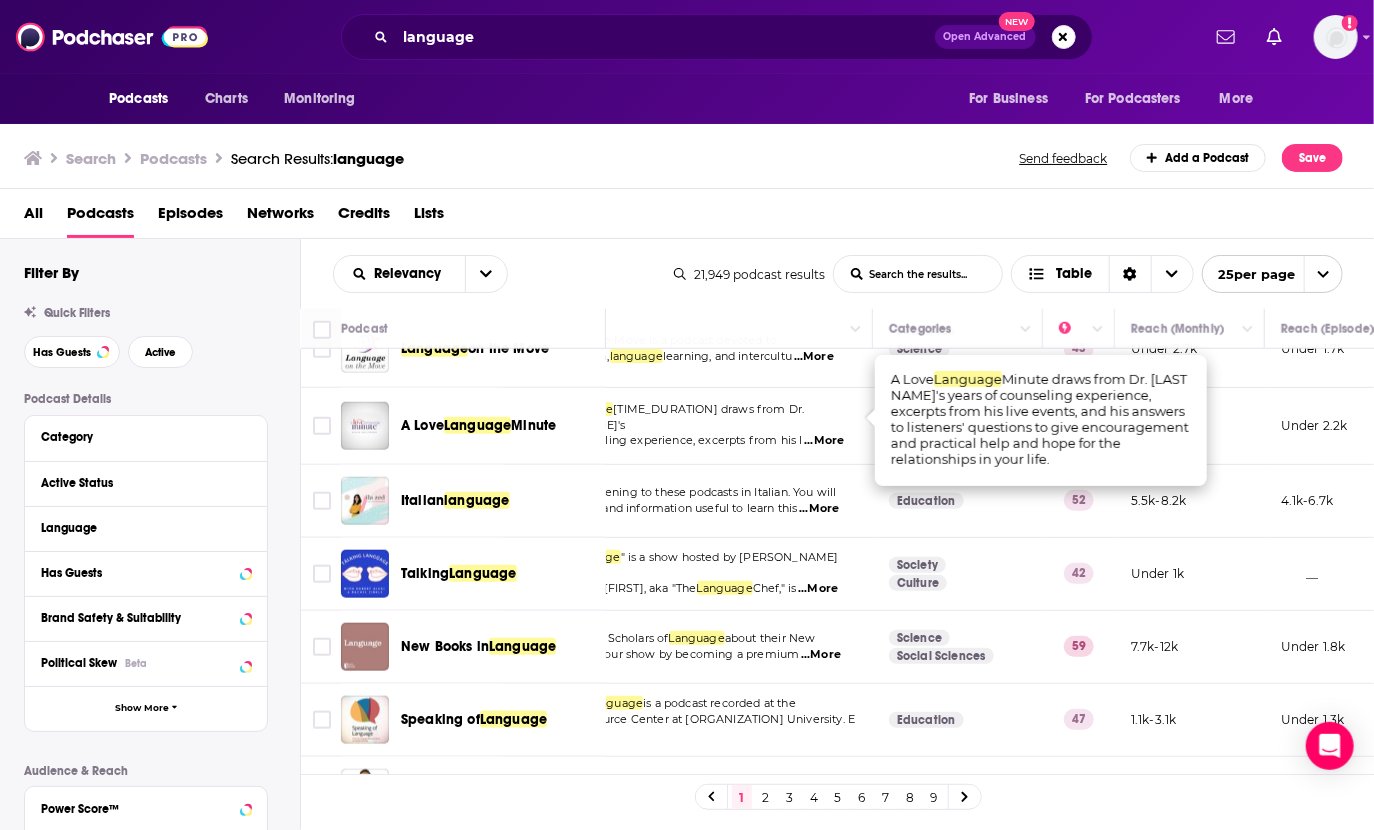 scroll, scrollTop: 938, scrollLeft: 102, axis: both 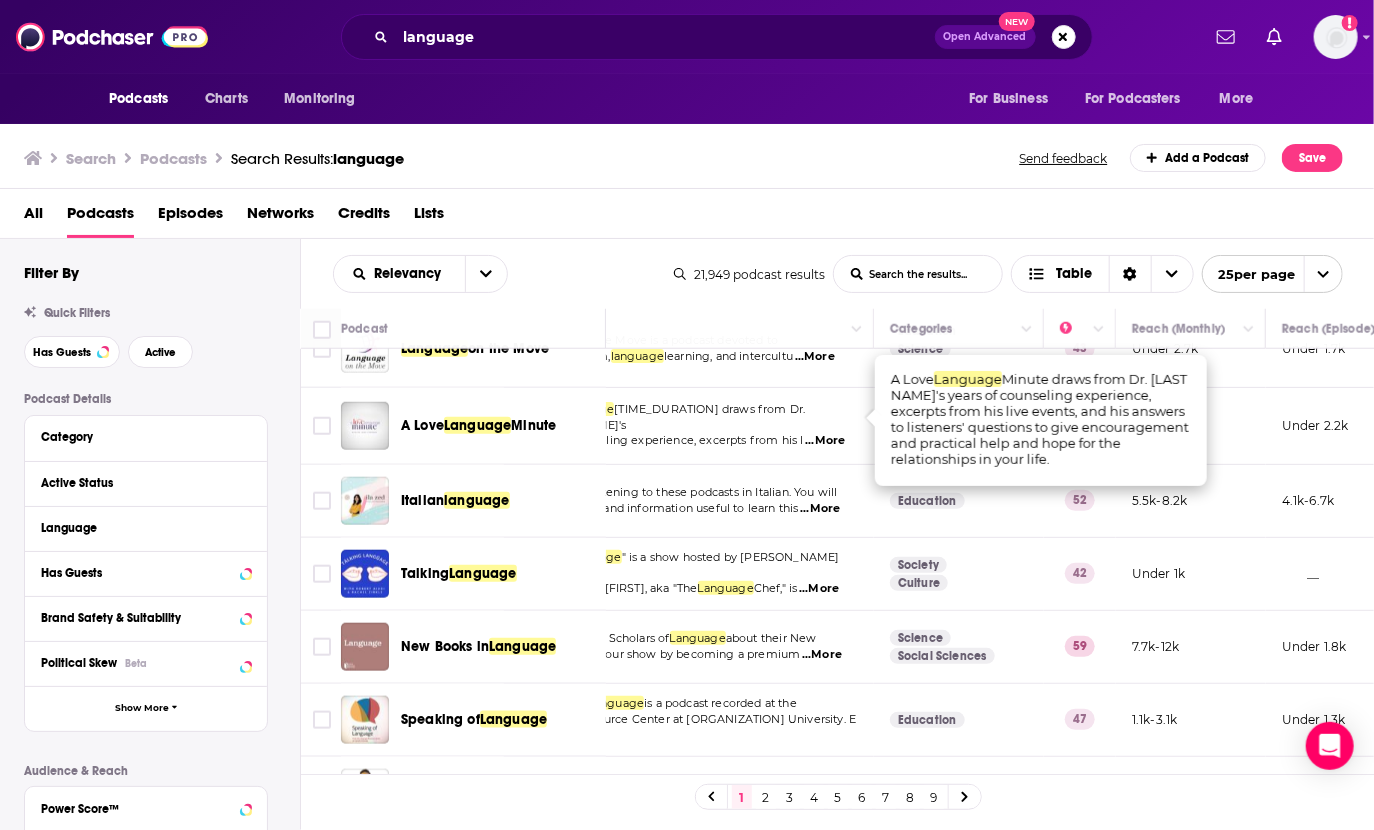 click on "...More" at bounding box center (819, 589) 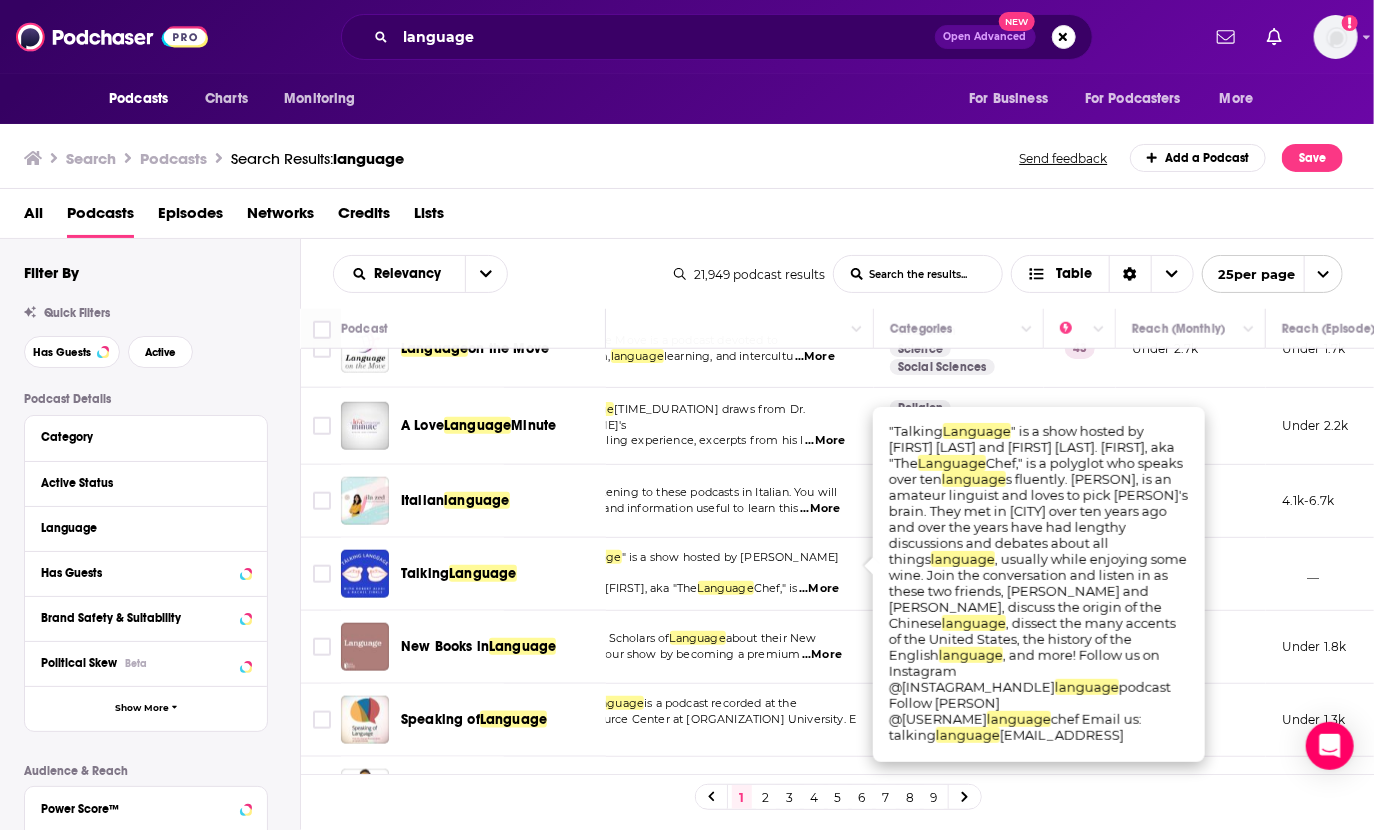 click on "...More" at bounding box center (819, 589) 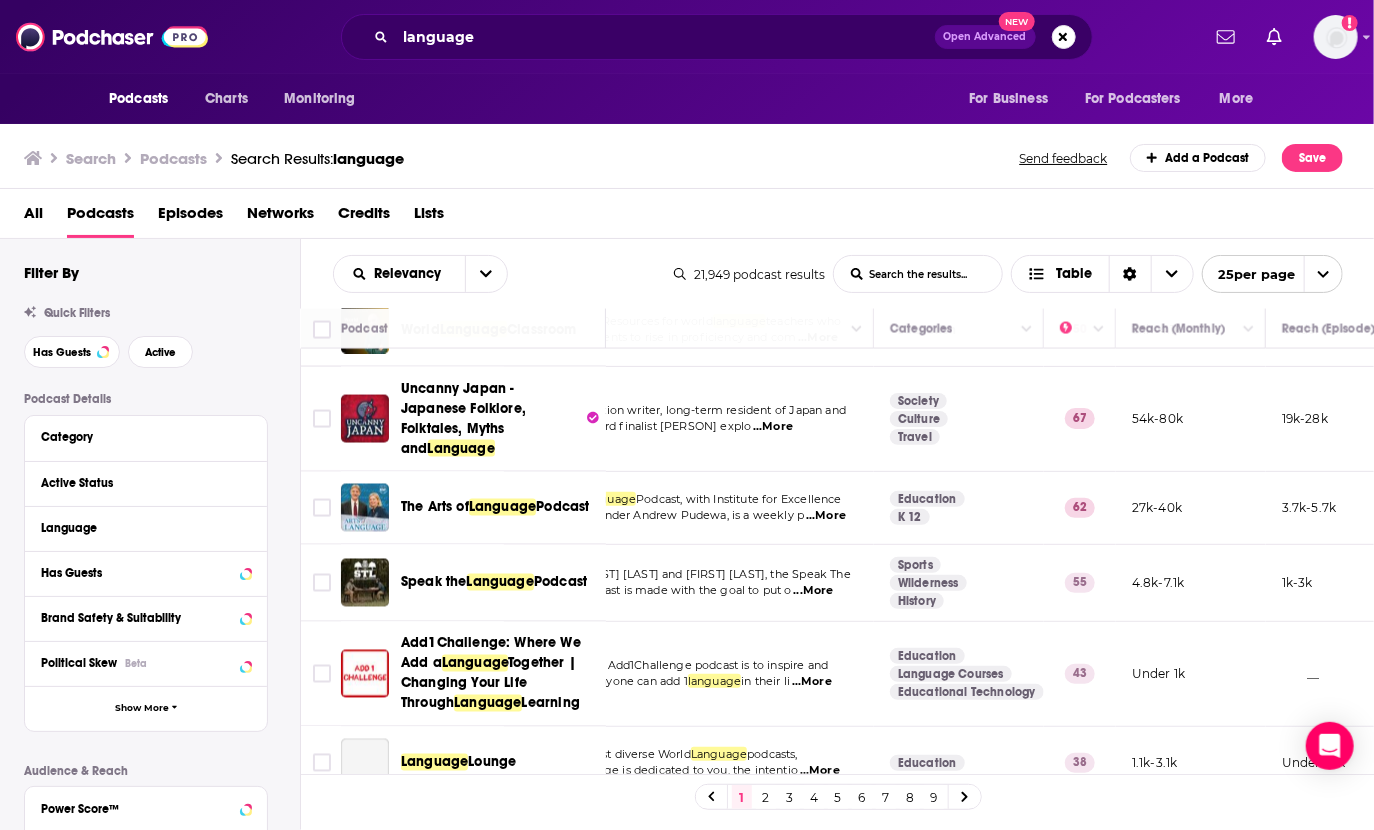 scroll, scrollTop: 1549, scrollLeft: 102, axis: both 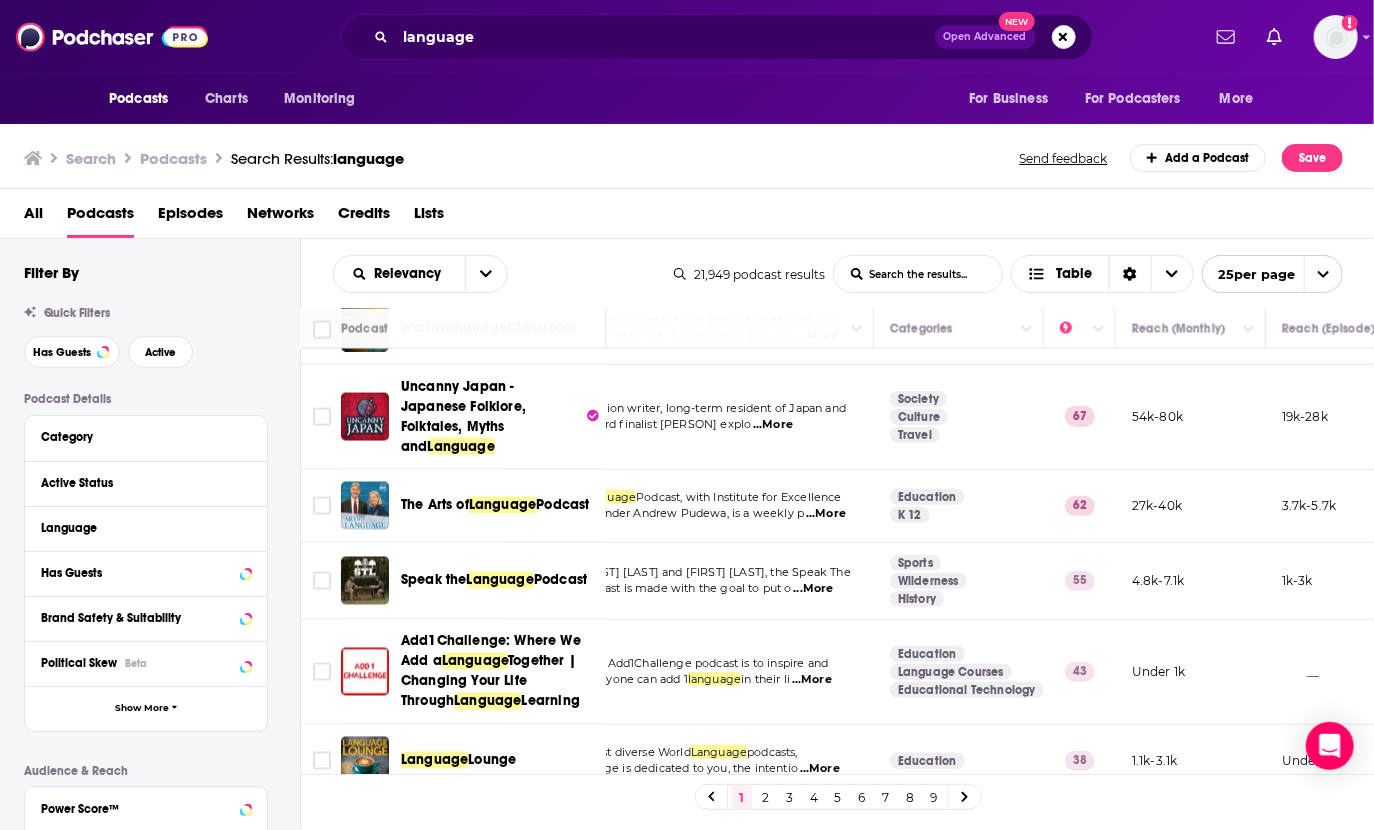 click on "...More" at bounding box center [826, 514] 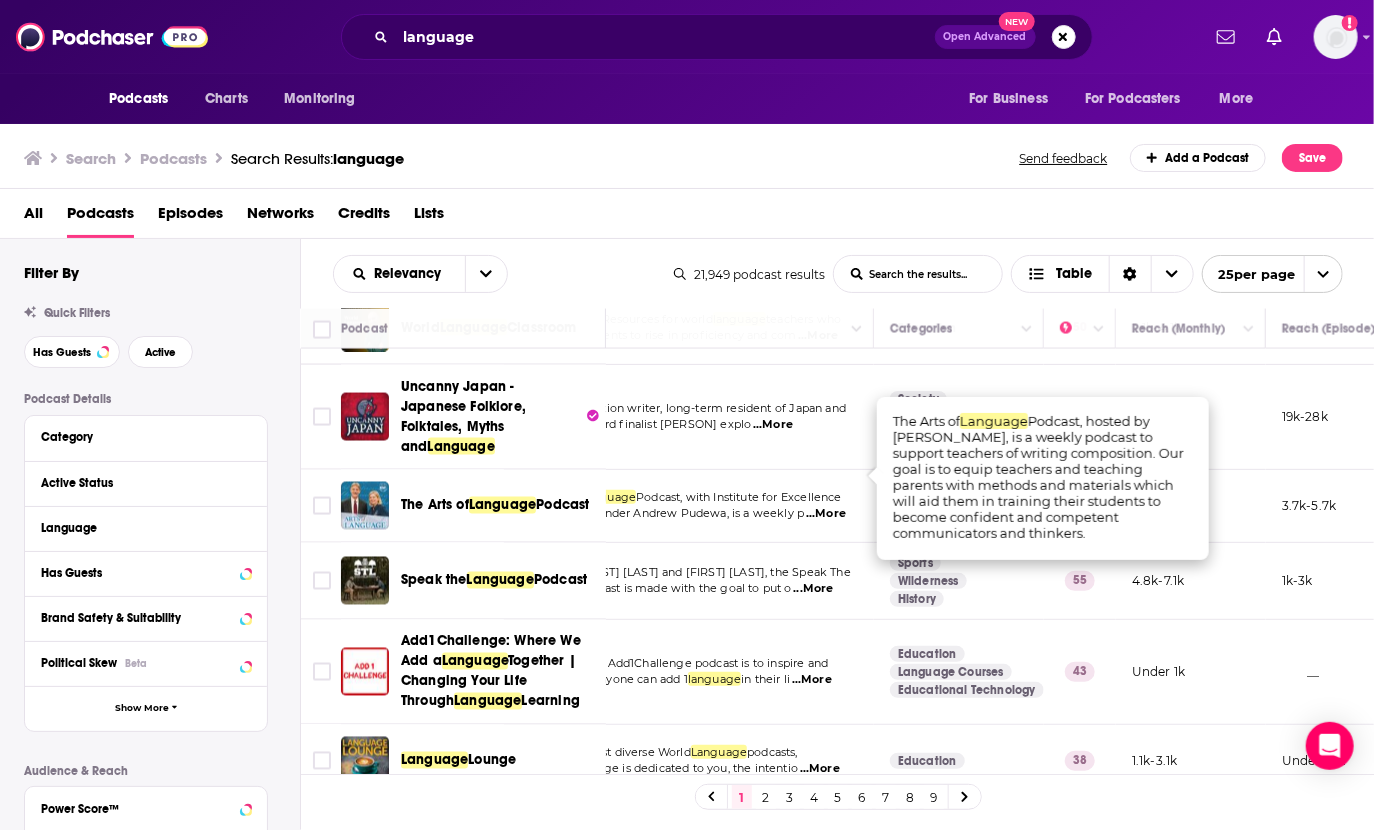 click on "...More" at bounding box center (826, 514) 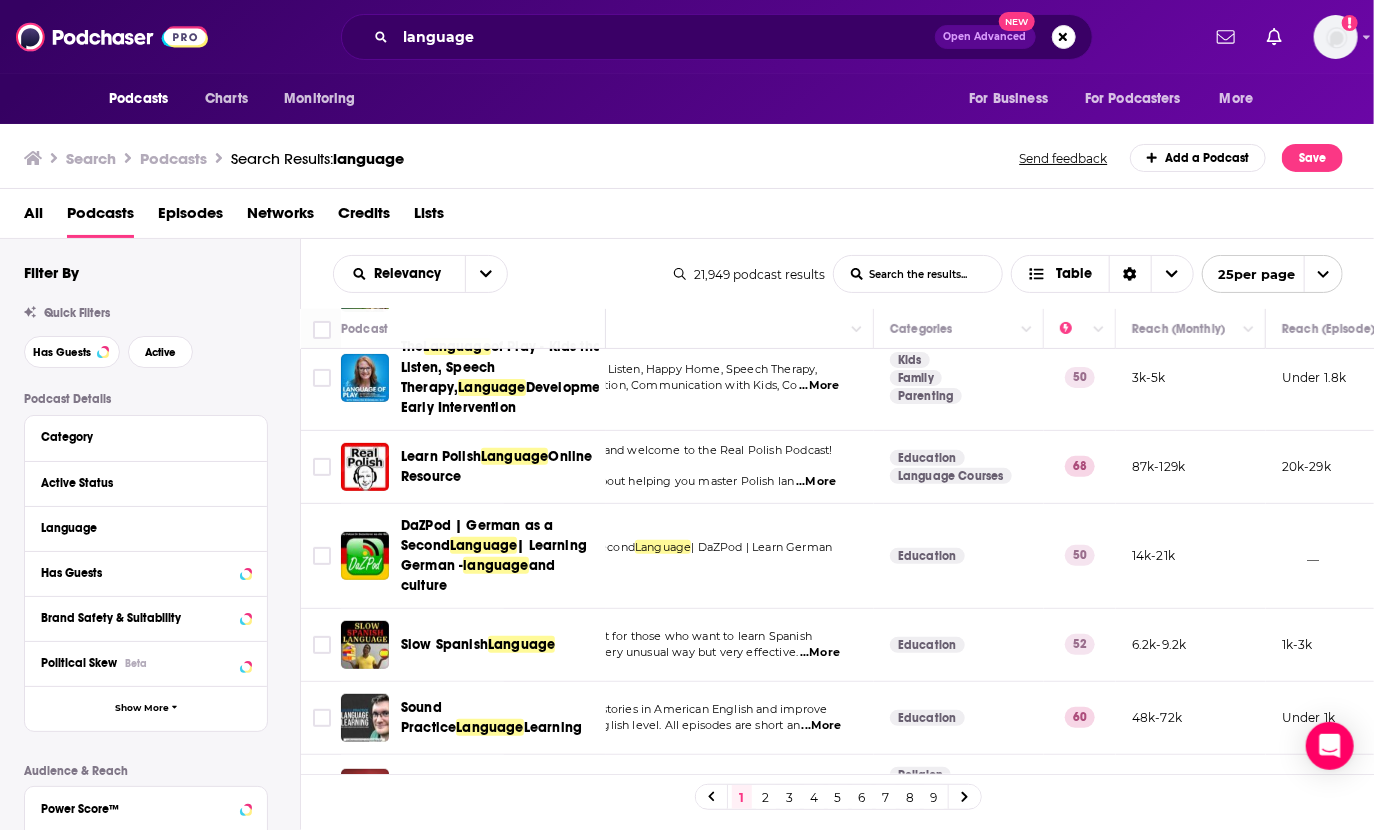 scroll, scrollTop: 0, scrollLeft: 102, axis: horizontal 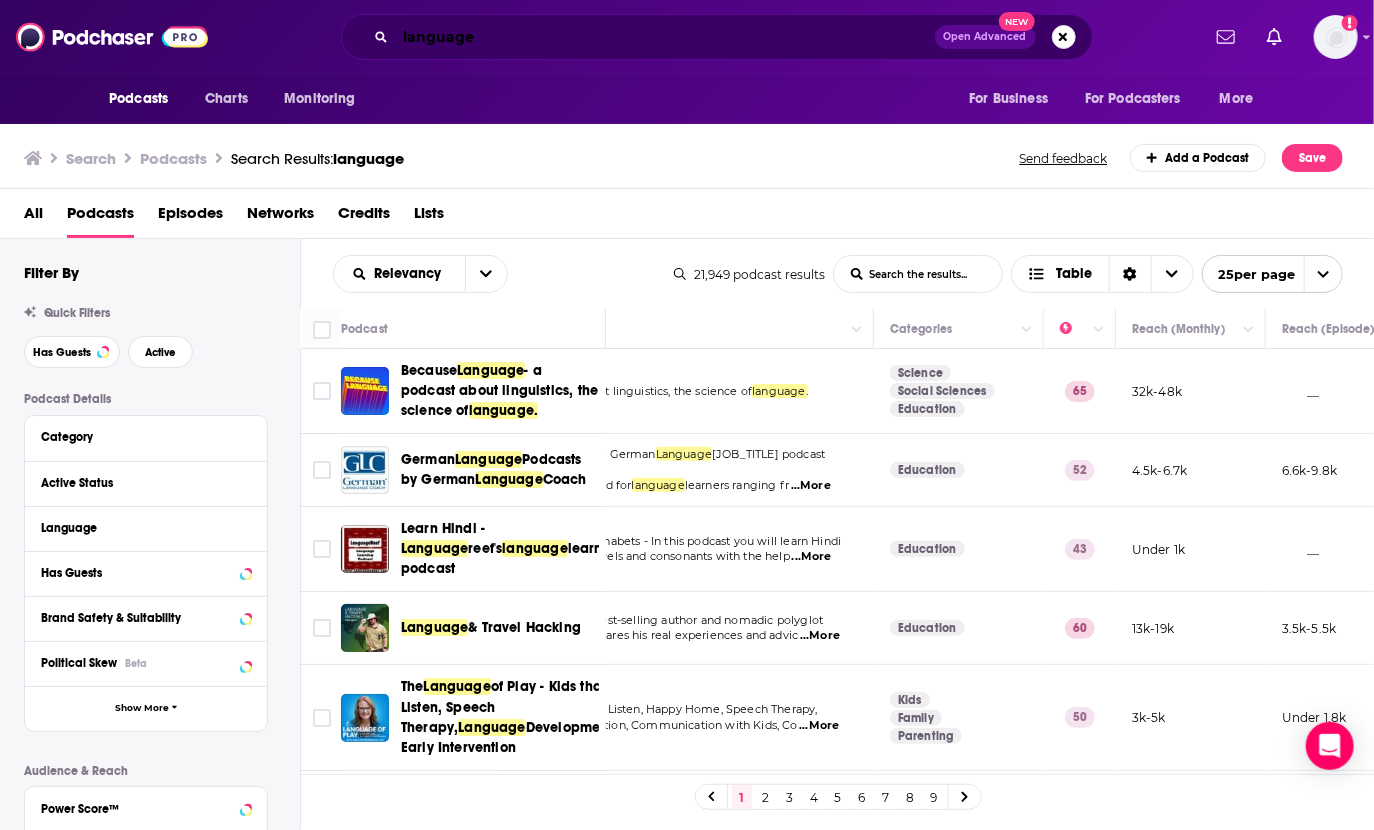 click on "language" at bounding box center (665, 37) 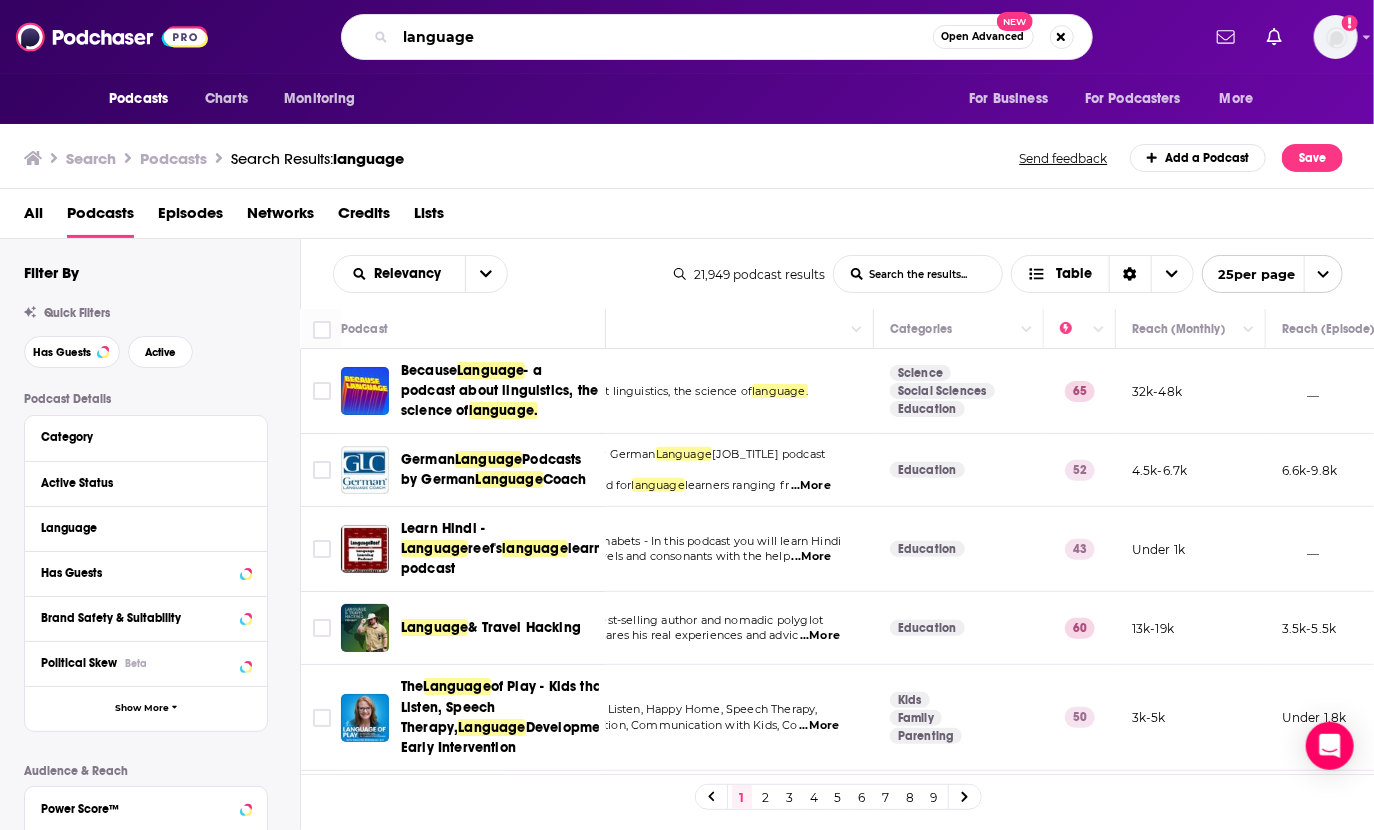click on "language" at bounding box center (664, 37) 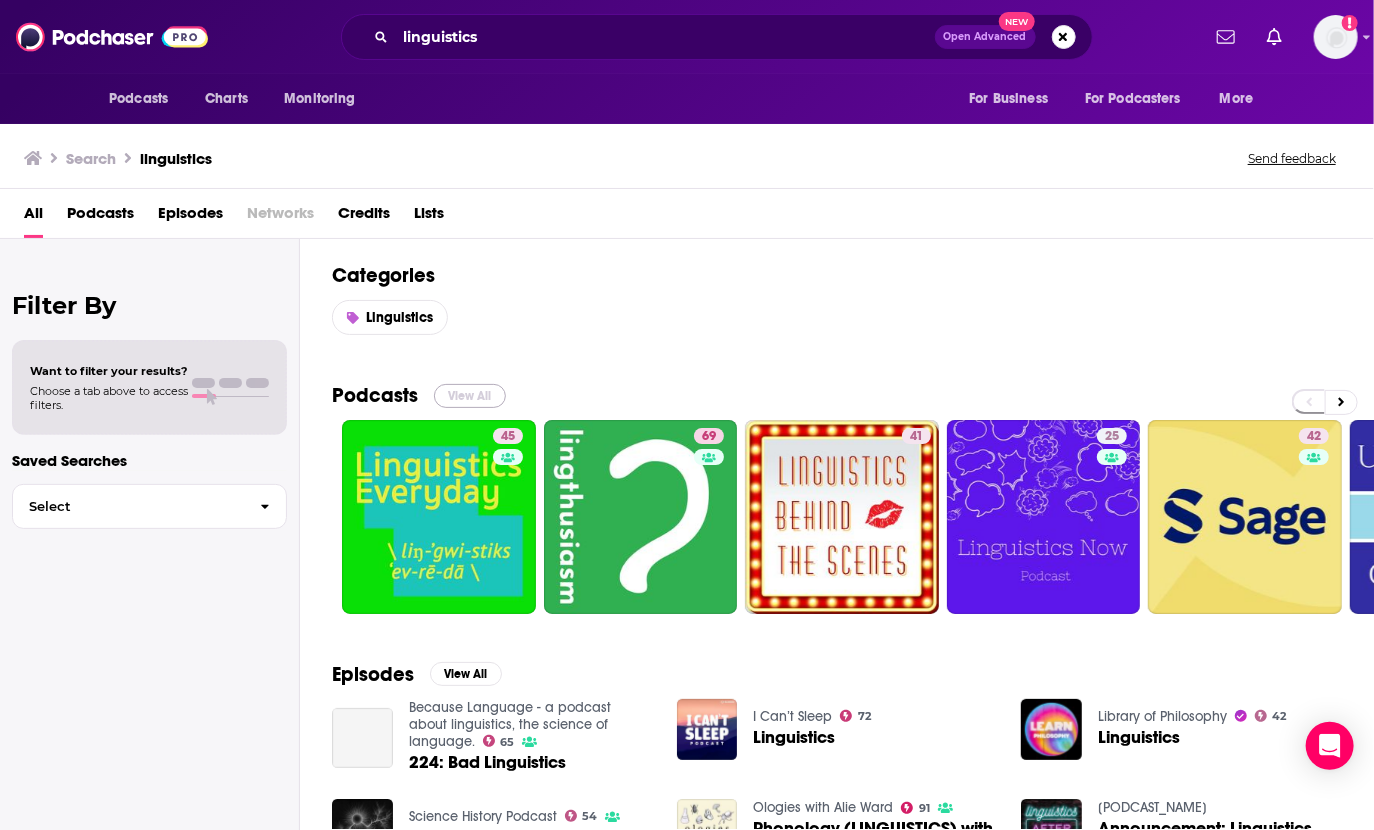 click on "View All" at bounding box center (470, 396) 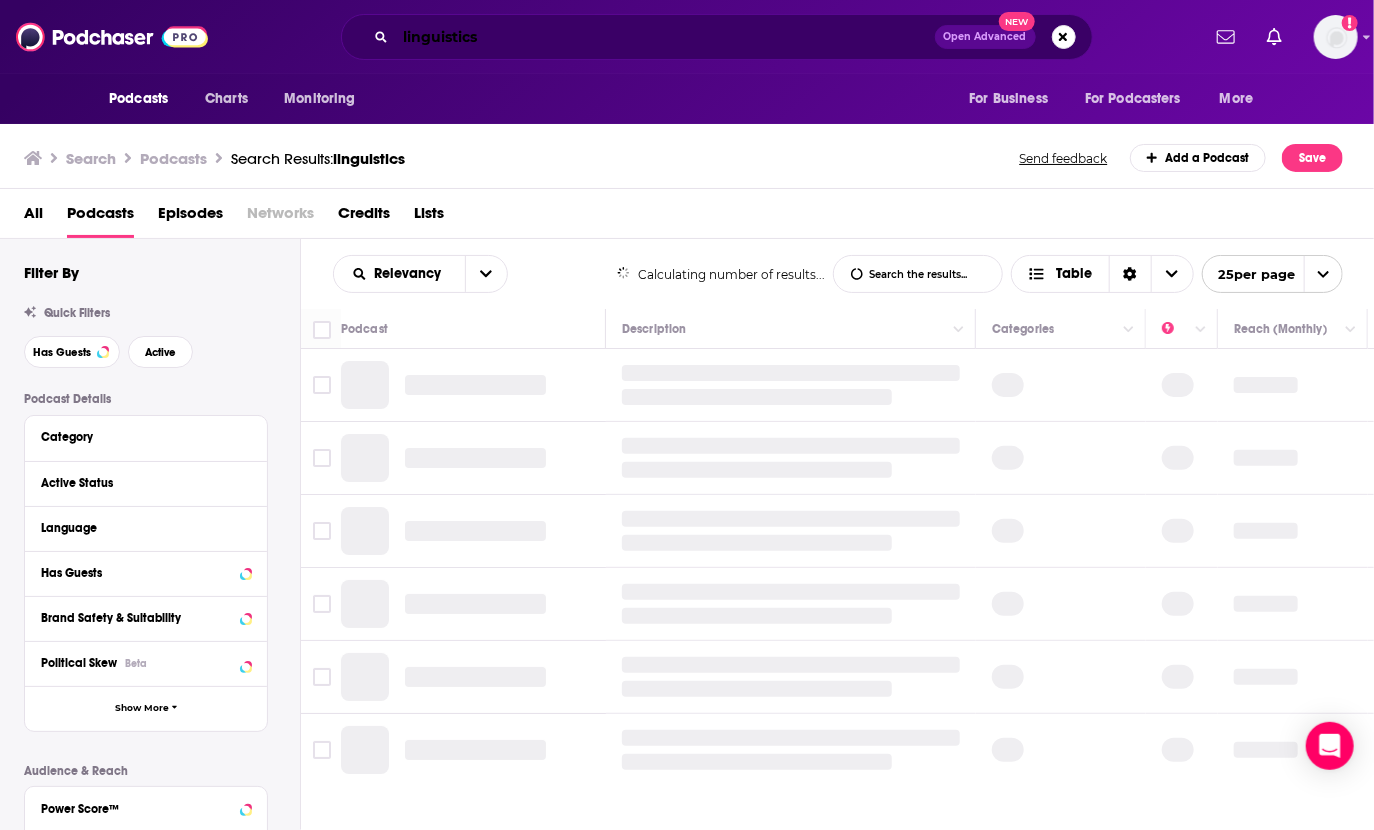 click on "linguistics" at bounding box center [665, 37] 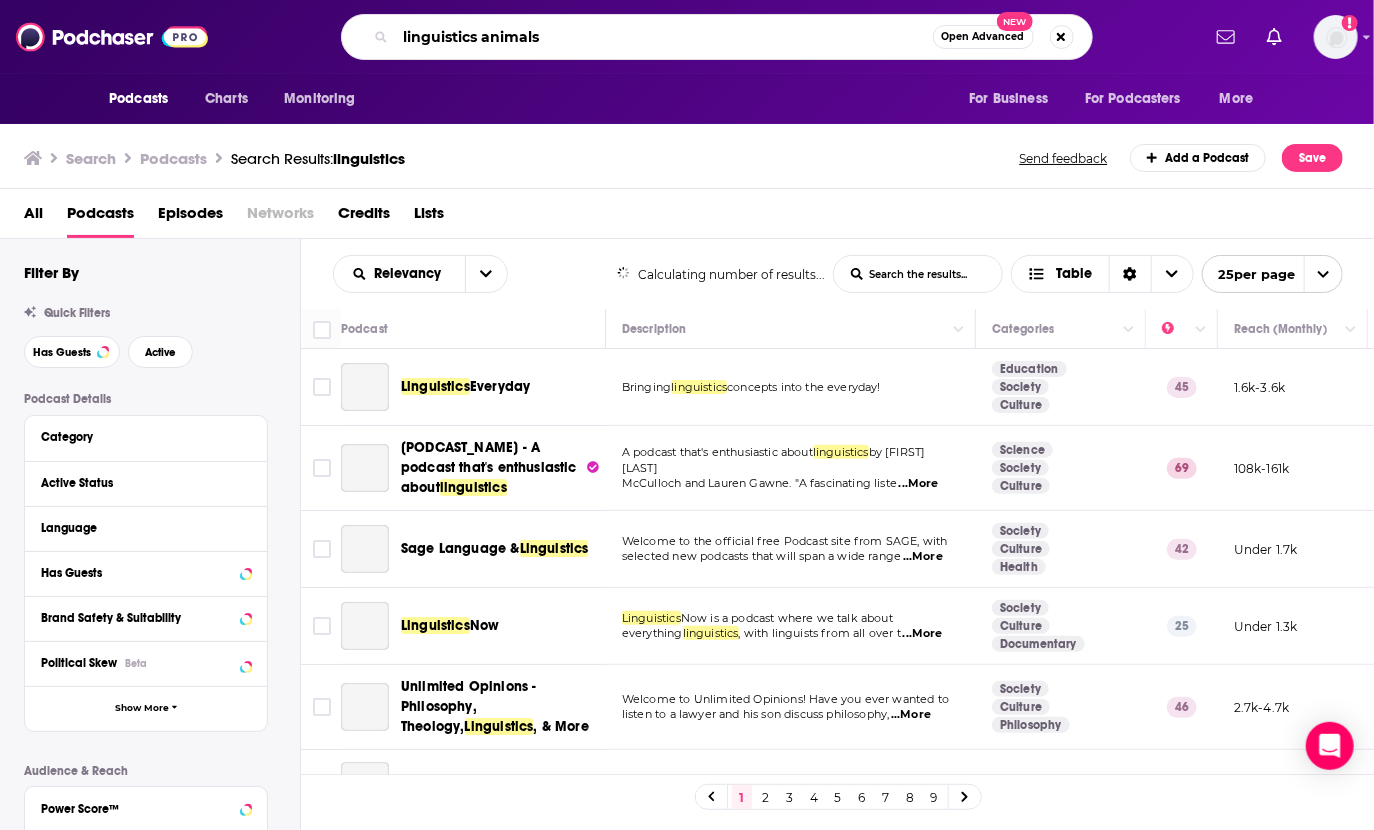 type on "linguistics animals" 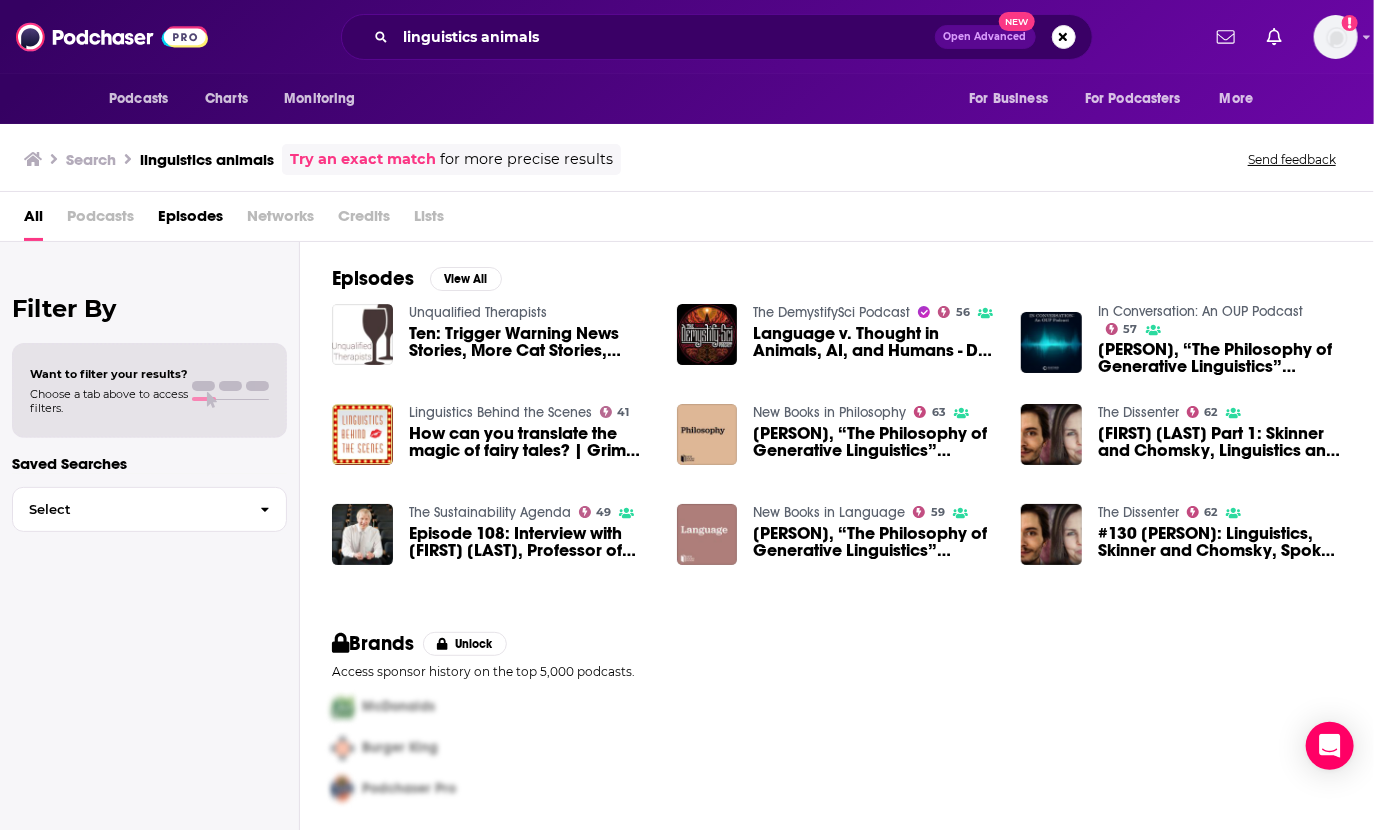 scroll, scrollTop: 4, scrollLeft: 0, axis: vertical 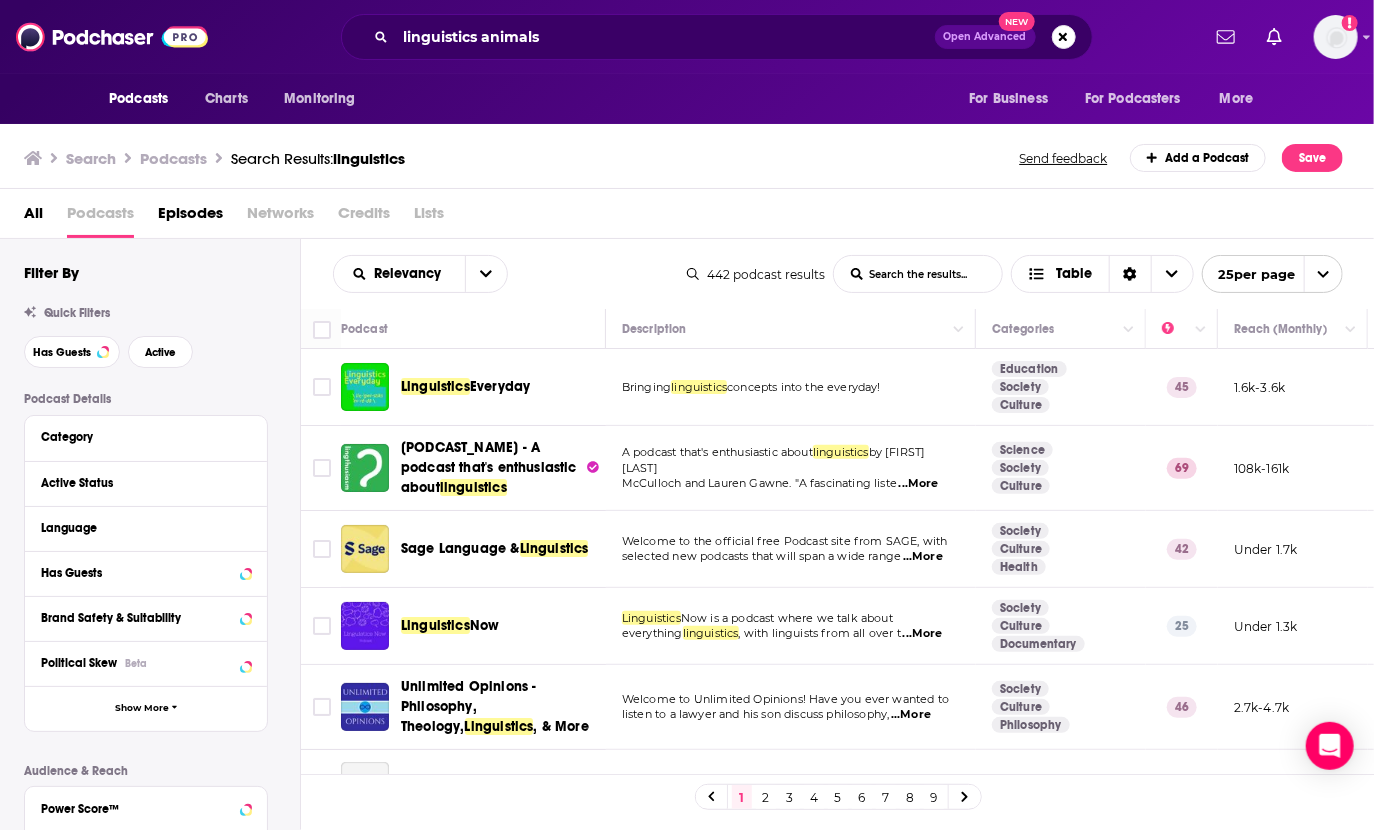 click on "...More" at bounding box center [919, 484] 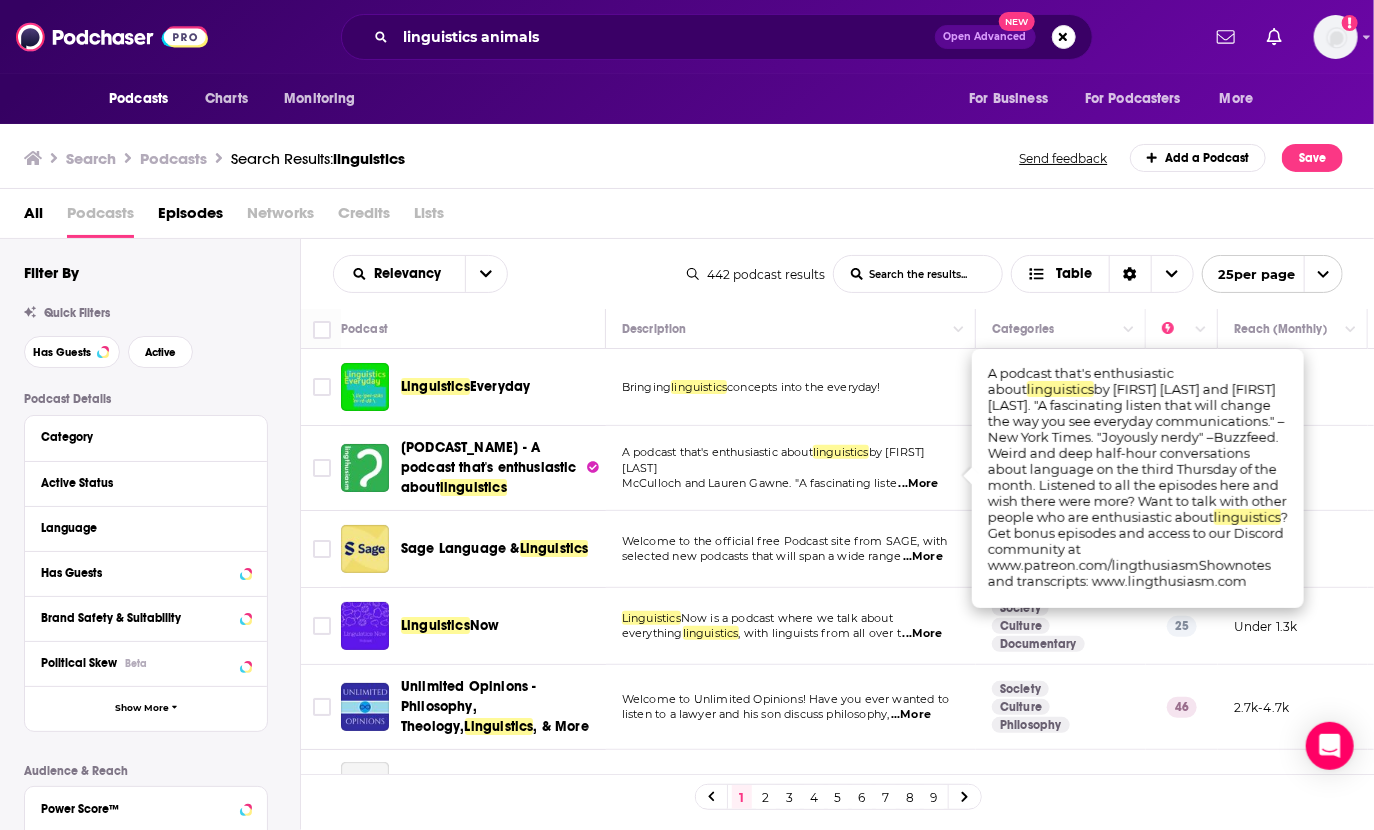click on "...More" at bounding box center [919, 484] 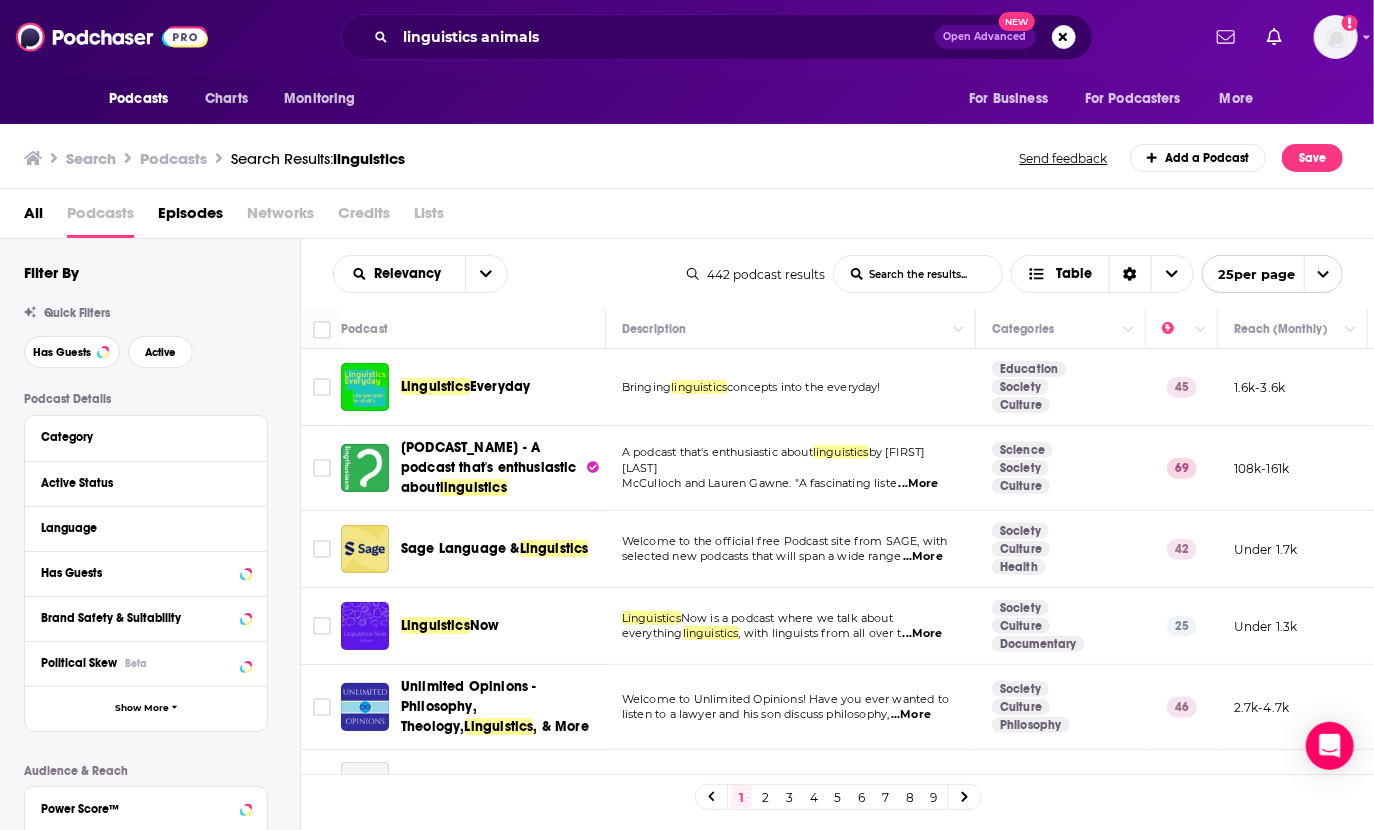 click on "...More" at bounding box center (919, 484) 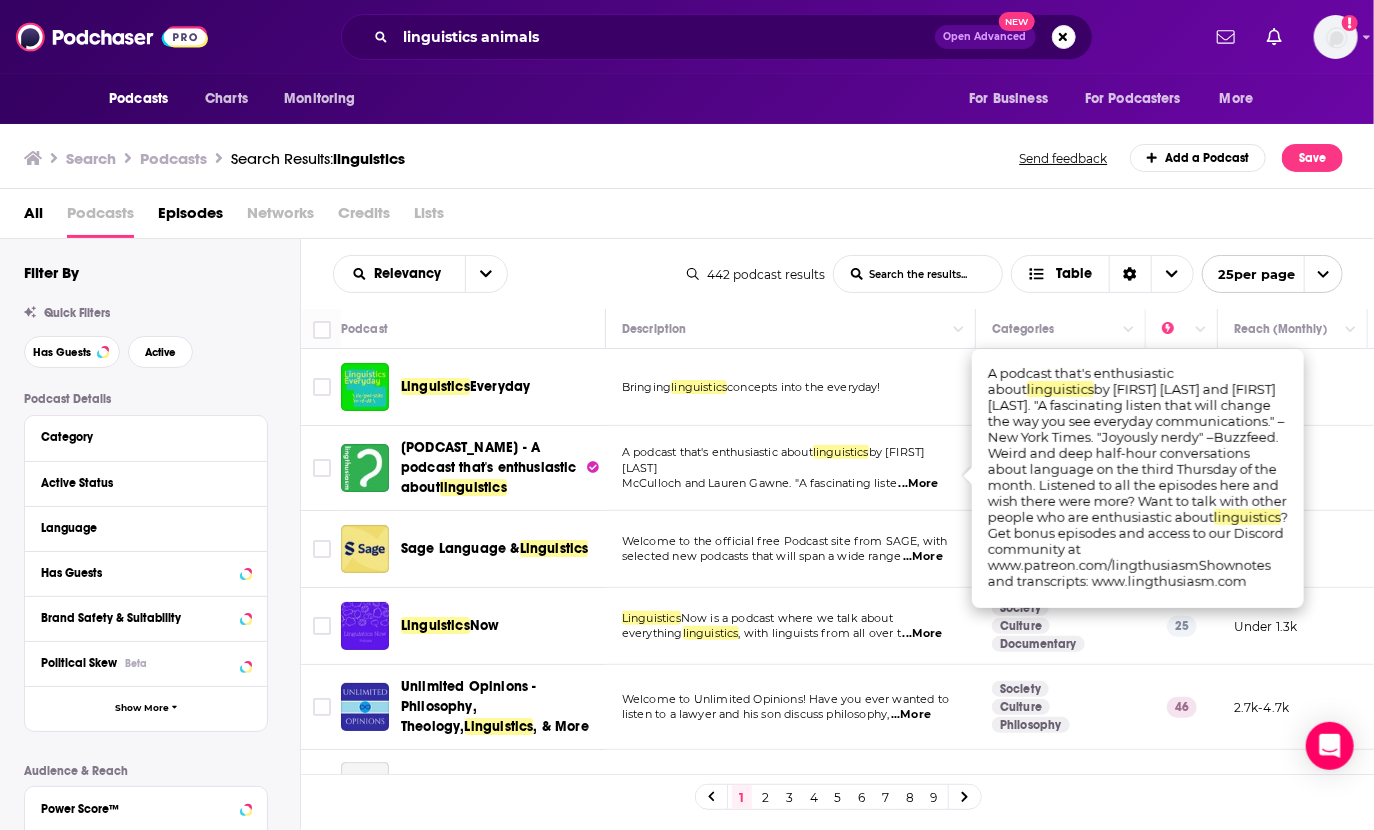 click on "McCulloch and Lauren Gawne. "A fascinating liste" at bounding box center (759, 483) 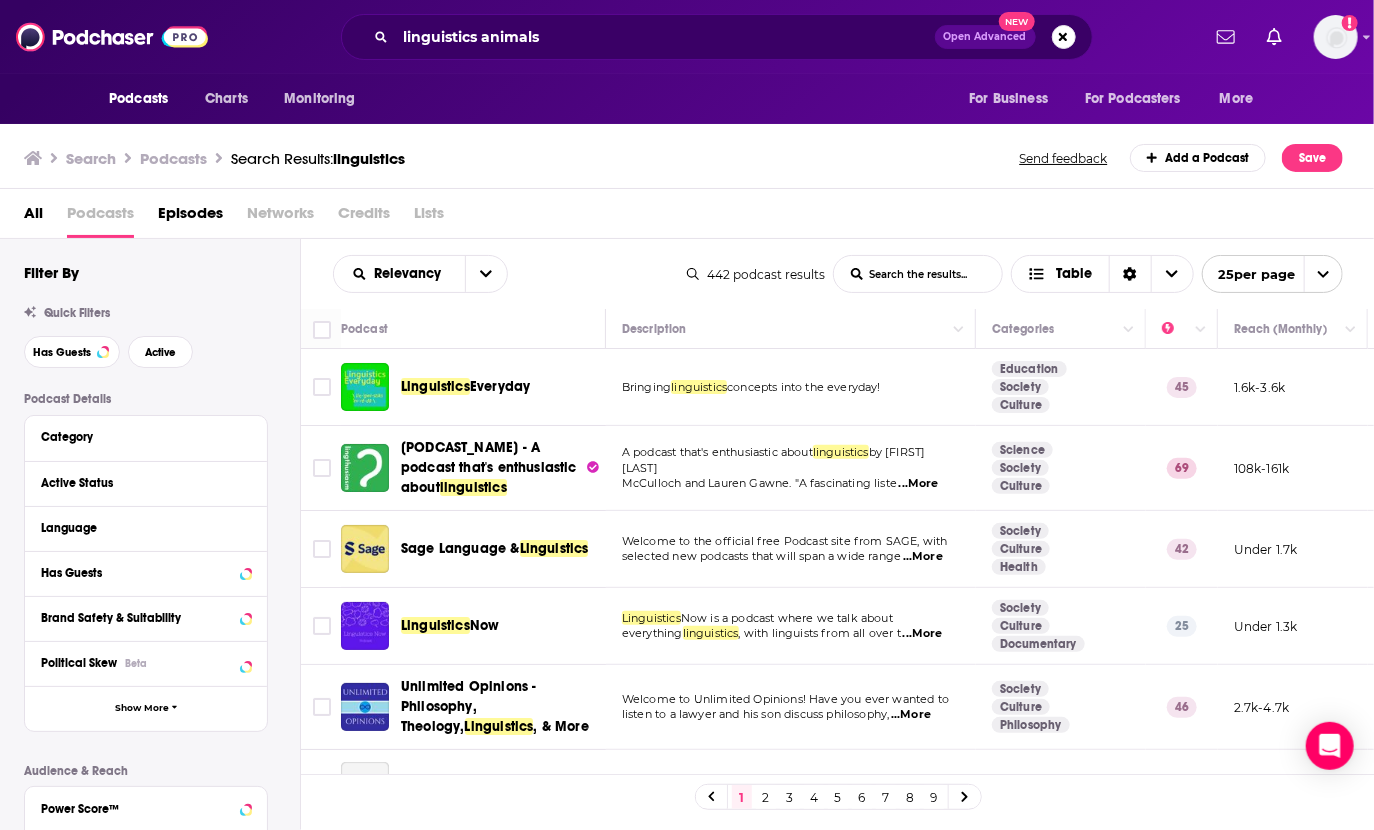 click on "A podcast that's enthusiastic about  linguistics  by [FIRST] [LAST] and [FIRST] [LAST]. "A fascinating liste  ...More" at bounding box center [791, 468] 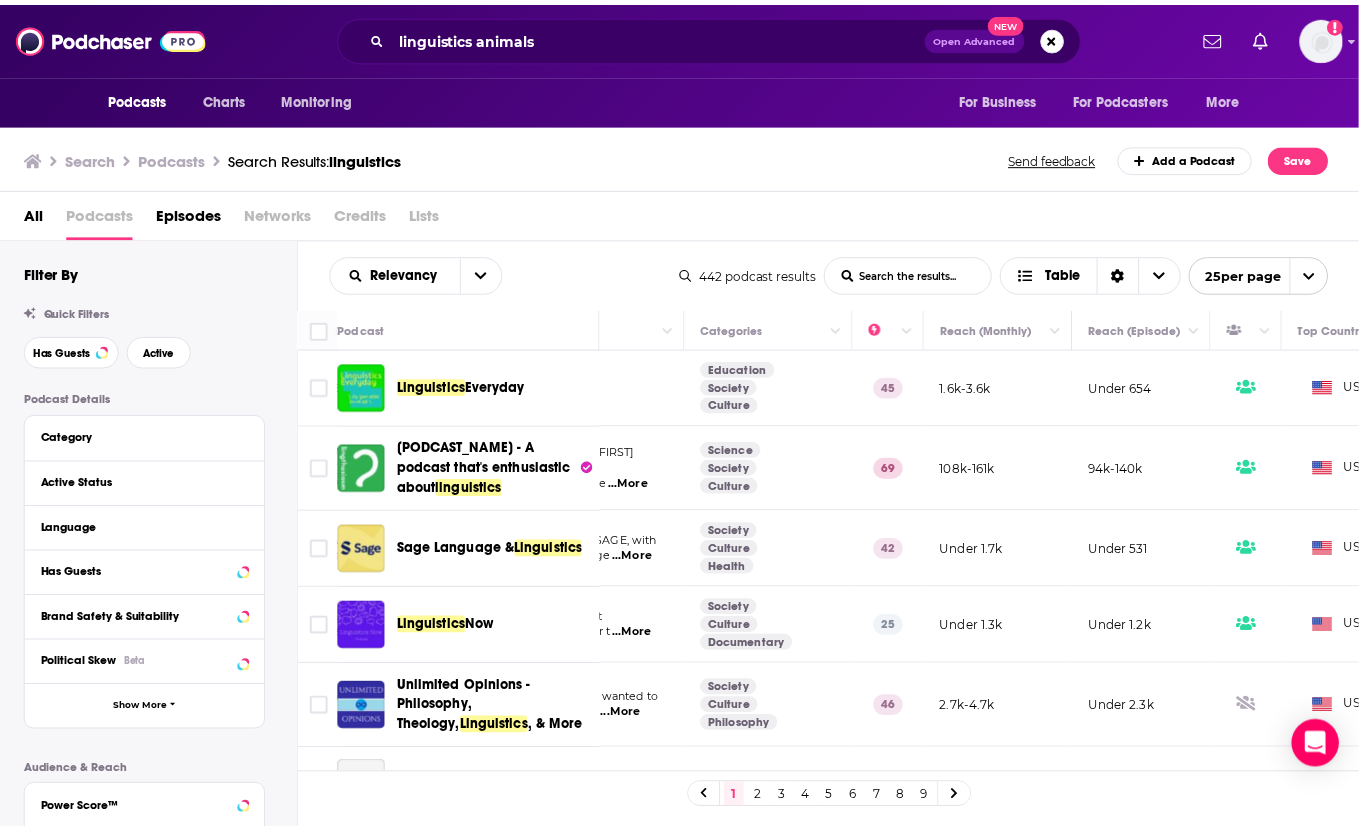 scroll, scrollTop: 0, scrollLeft: 444, axis: horizontal 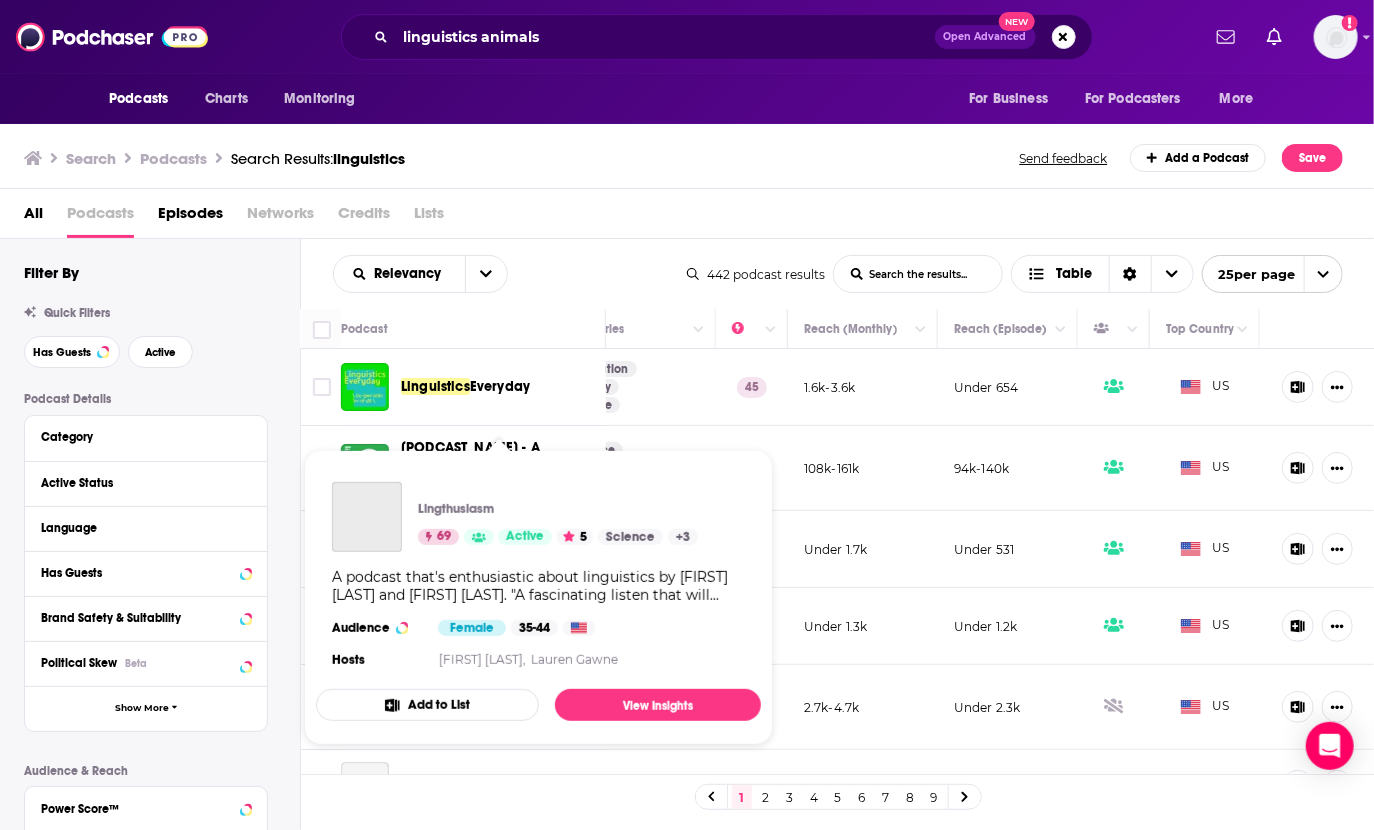 click on "[PODCAST_NAME] 69 Active 5 Science + 3 A podcast that's enthusiastic about linguistics by [PERSON_NAME] and [PERSON_NAME]. "A fascinating listen that will change the way you see everyday communications." –New York Times. "Joyously nerdy" –Buzzfeed.
Weird and deep half-hour conversations about language on the third Thursday of the month.
Listened to all the episodes here and wish there were more? Want to talk with other people who are enthusiastic about linguistics? Get bonus episodes and access to our Discord community at www.patreon.com/[PATREON_NAME]
Shownotes and transcripts: www.lingthusiasm.com Audience Female 35-44 Hosts   [PERSON_NAME], [PERSON_NAME] Add to List View Insights" at bounding box center [538, 597] 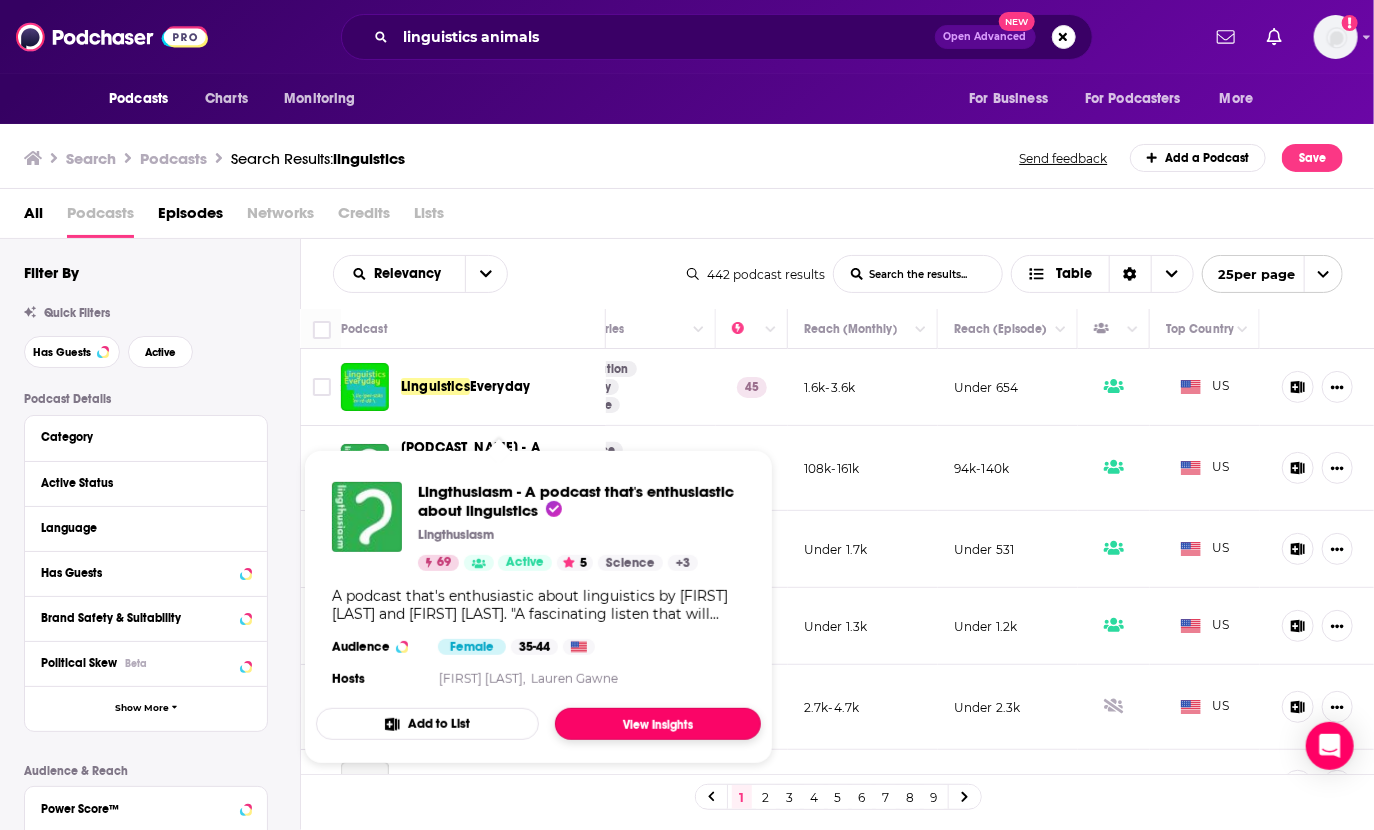 click on "View Insights" at bounding box center (658, 724) 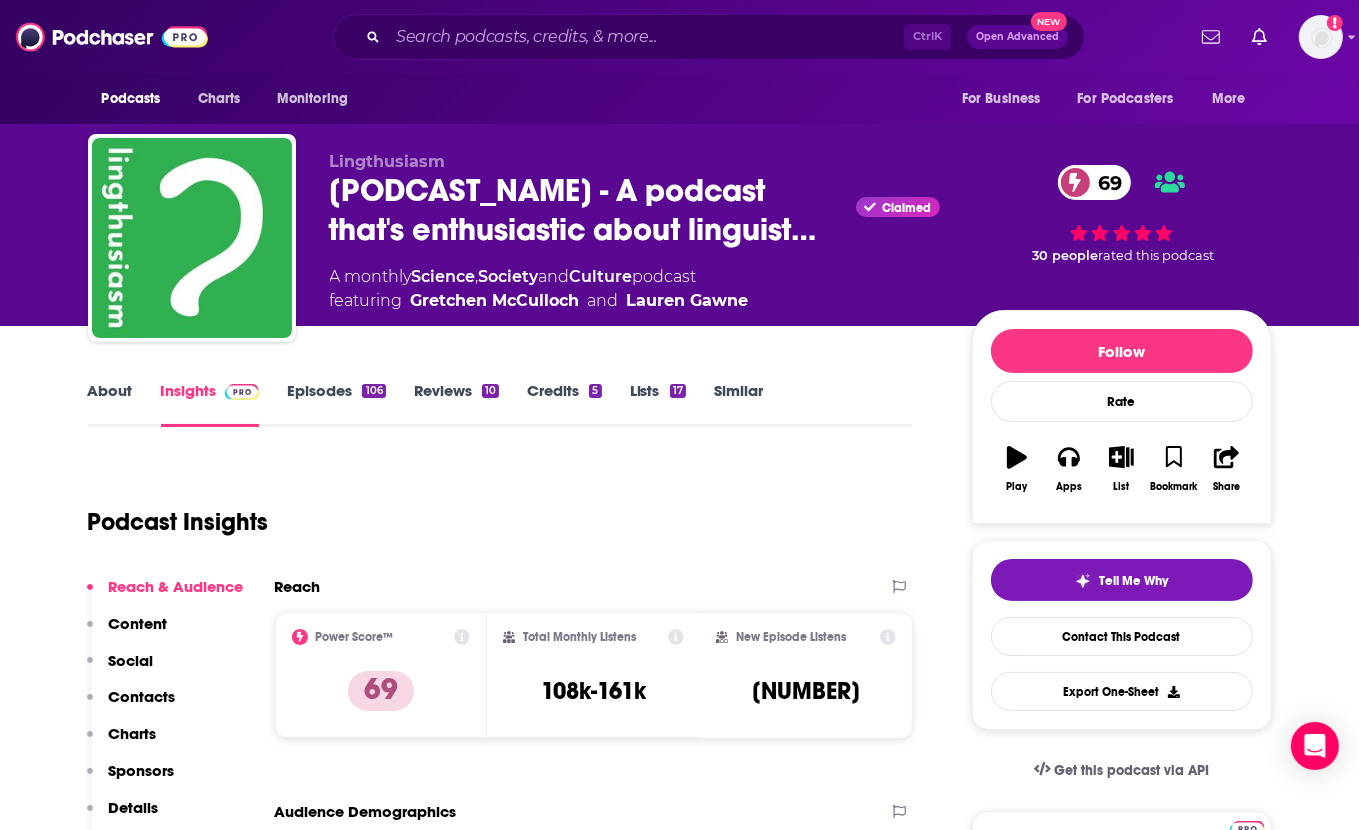 click on "Total Monthly Listens 108k-161k" at bounding box center [593, 675] 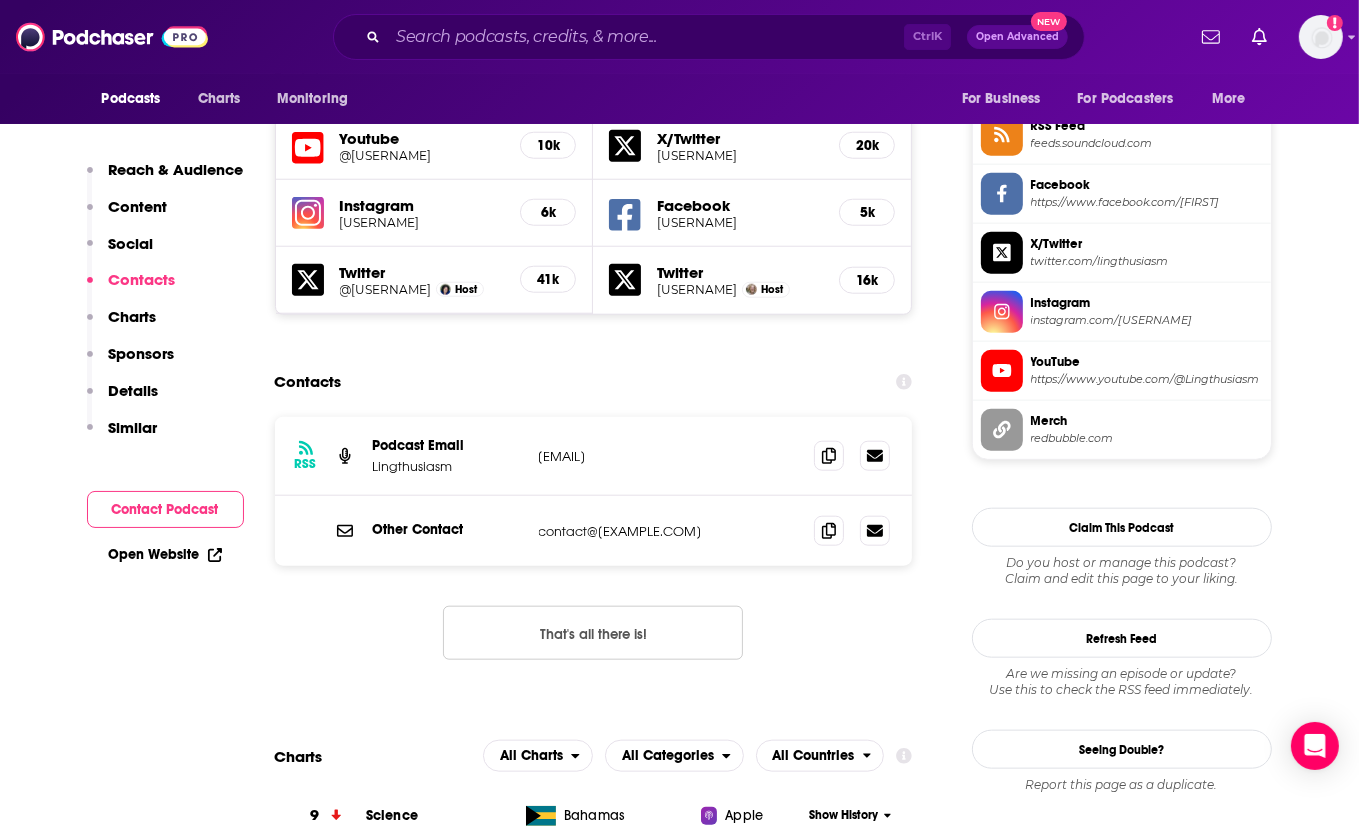 scroll, scrollTop: 1615, scrollLeft: 0, axis: vertical 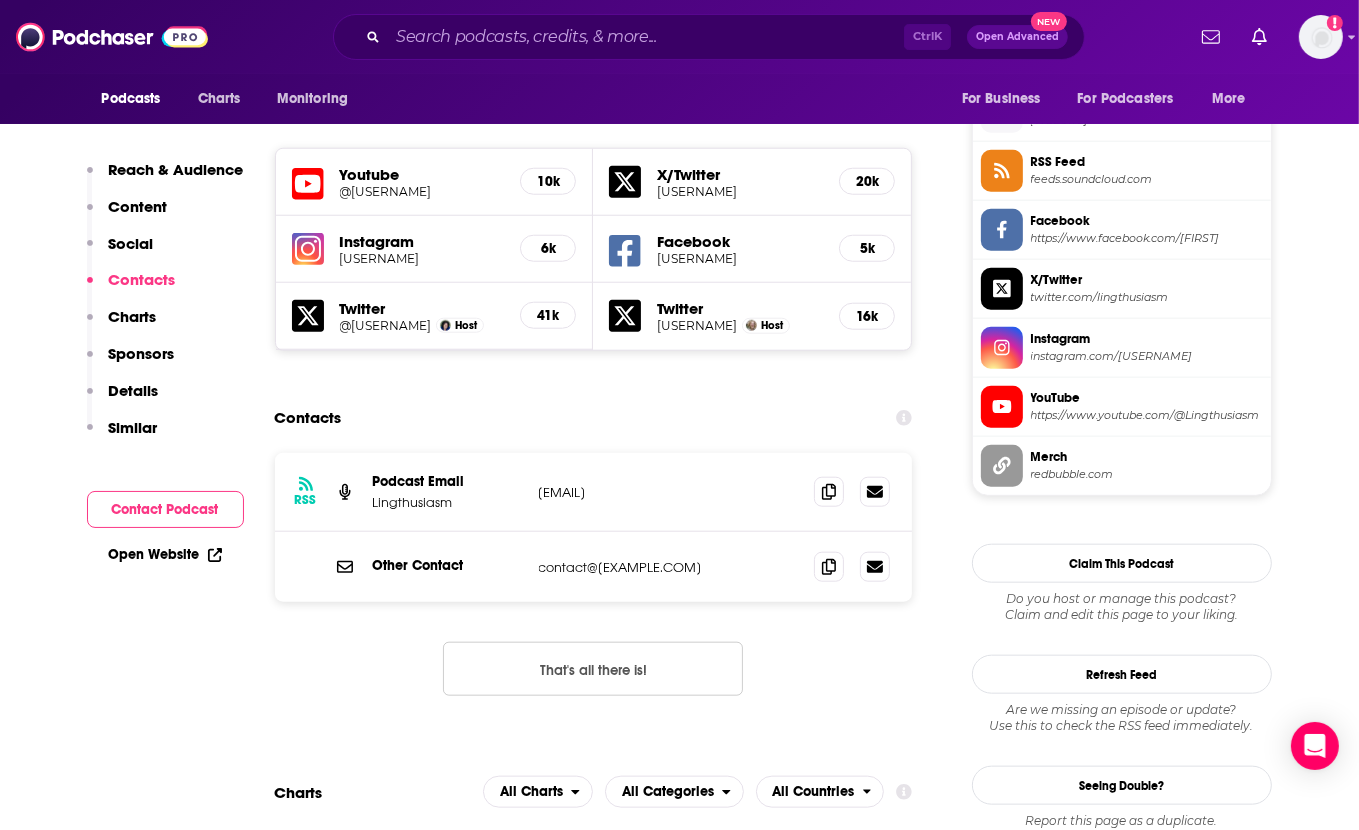 click on "Contacts" at bounding box center (594, 418) 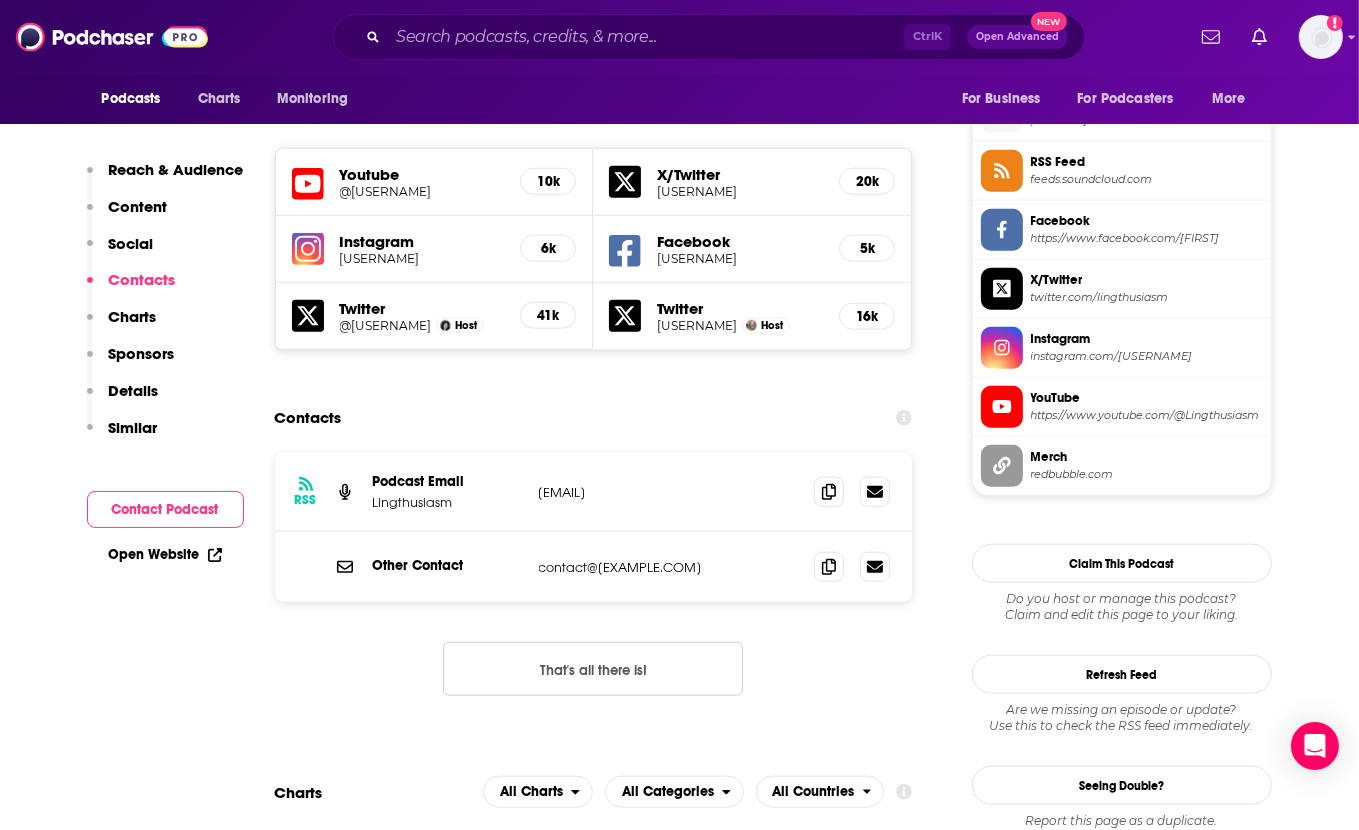 drag, startPoint x: 721, startPoint y: 579, endPoint x: 543, endPoint y: 566, distance: 178.47409 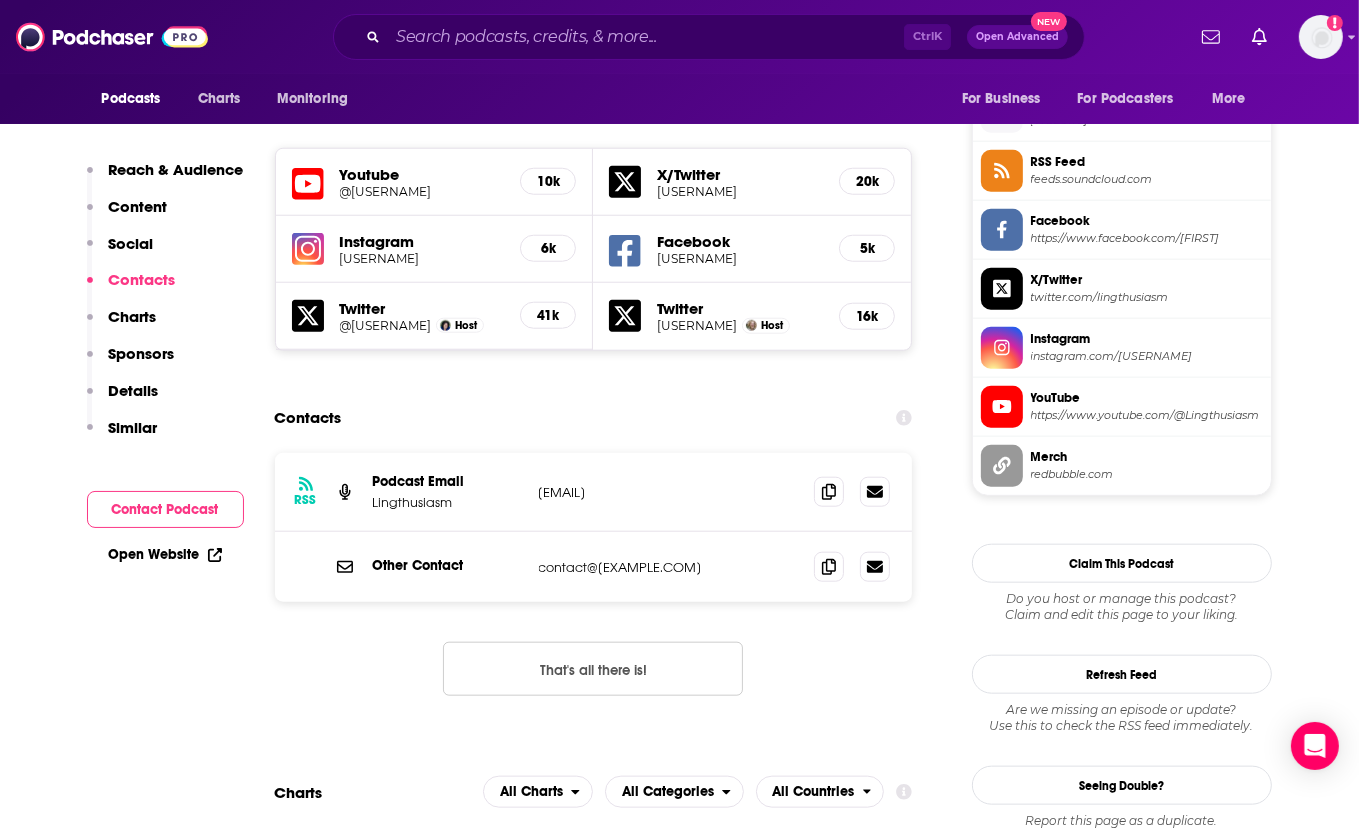 click on "Contacts" at bounding box center [594, 418] 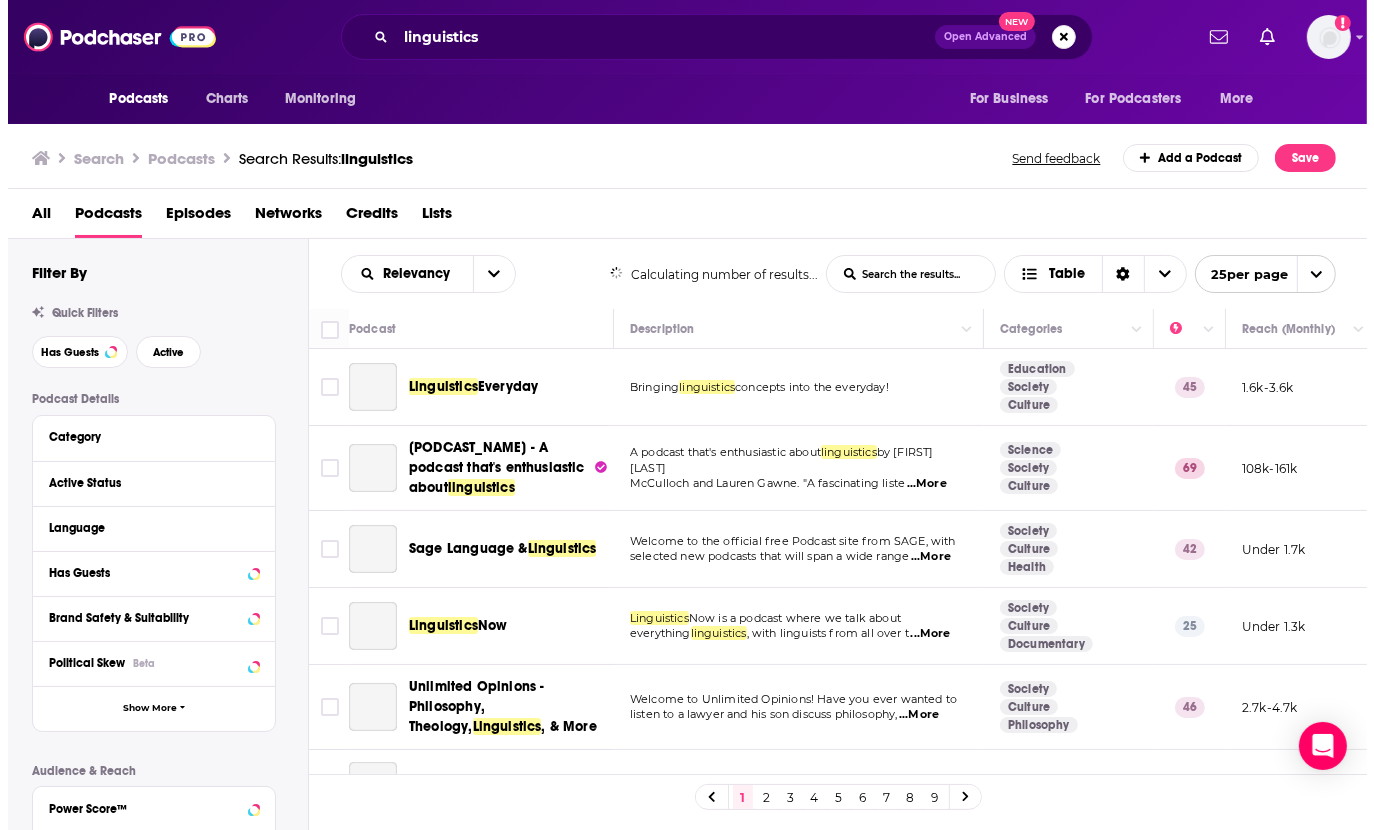 scroll, scrollTop: 0, scrollLeft: 0, axis: both 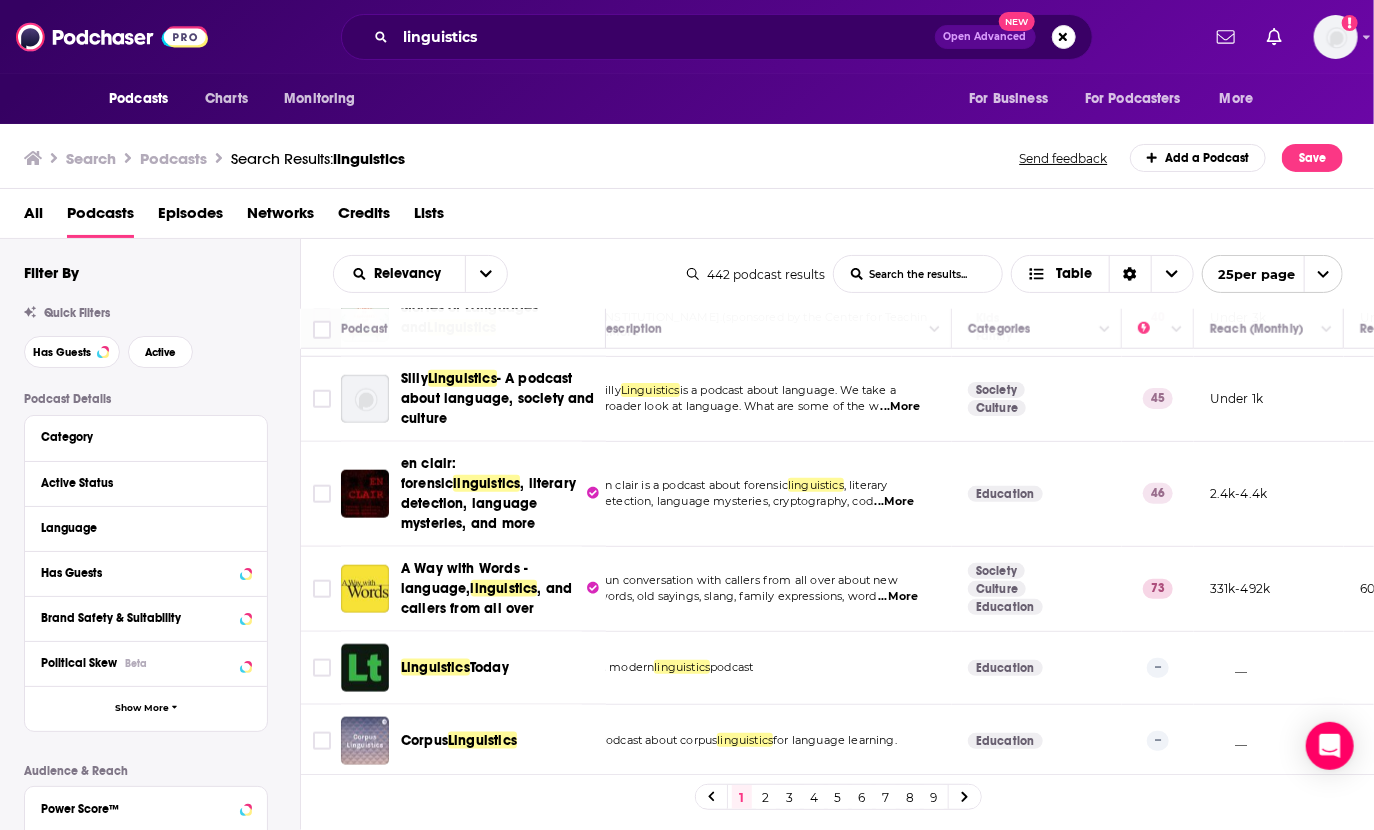 click on "...More" at bounding box center (898, 597) 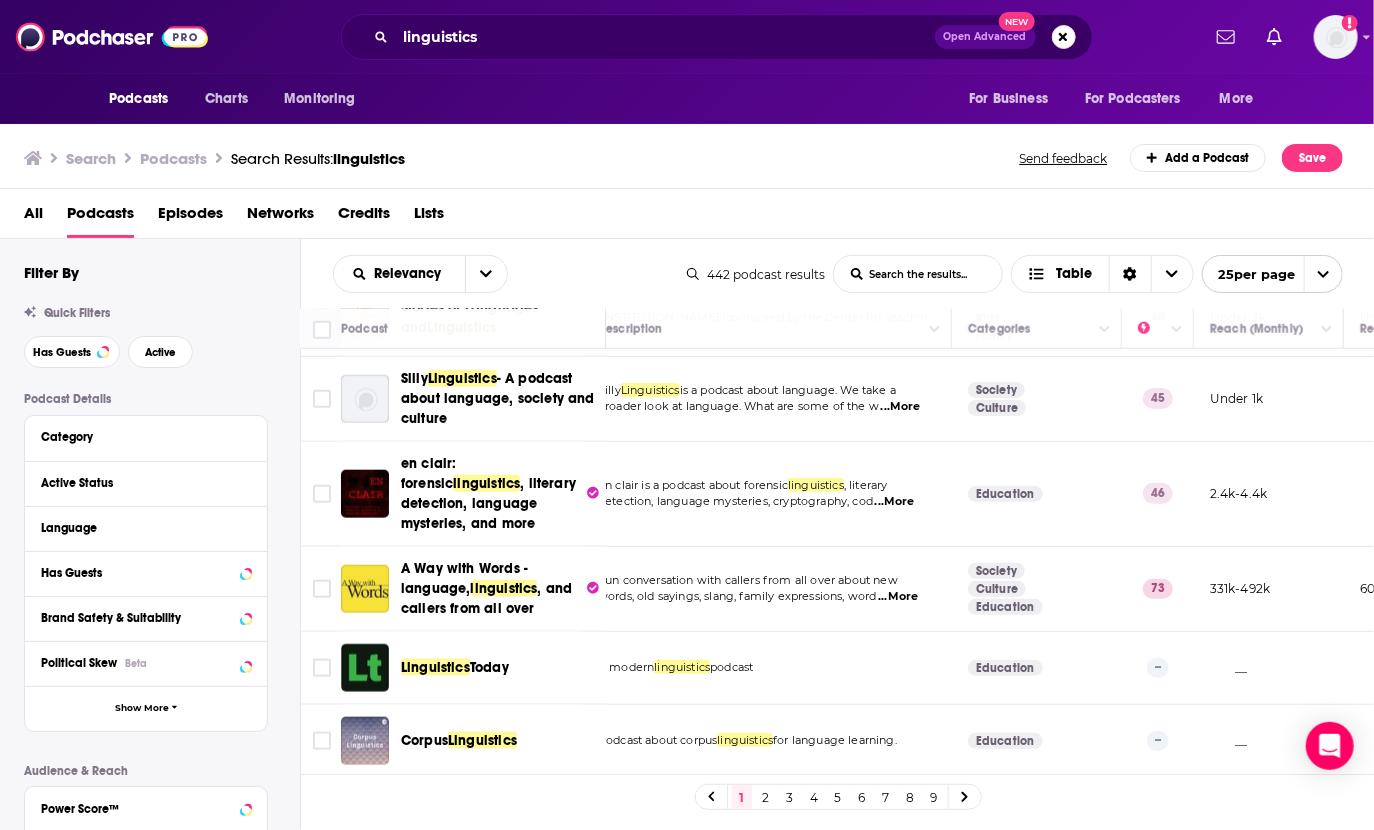 click on "Fun conversation with callers from all over about new" at bounding box center [748, 580] 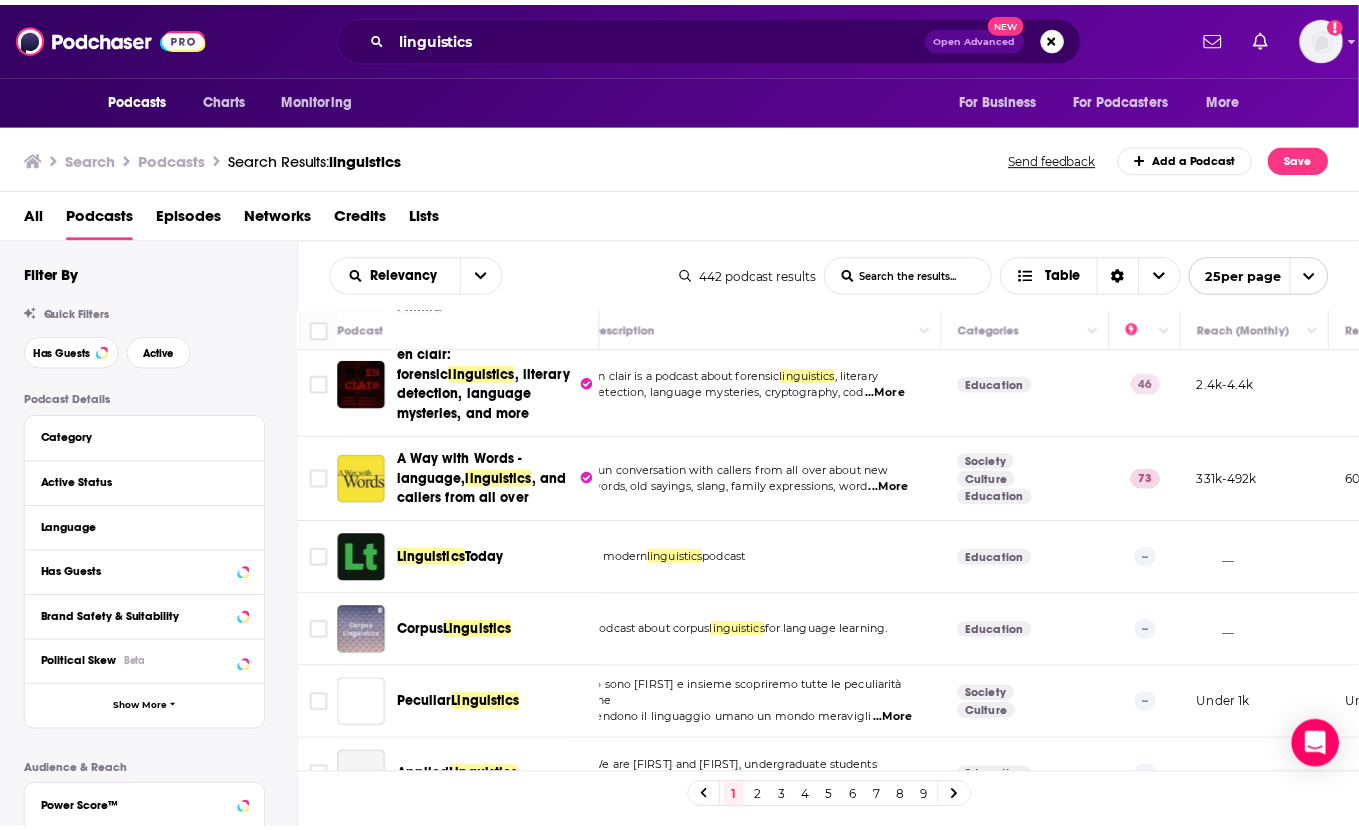 scroll, scrollTop: 1118, scrollLeft: 24, axis: both 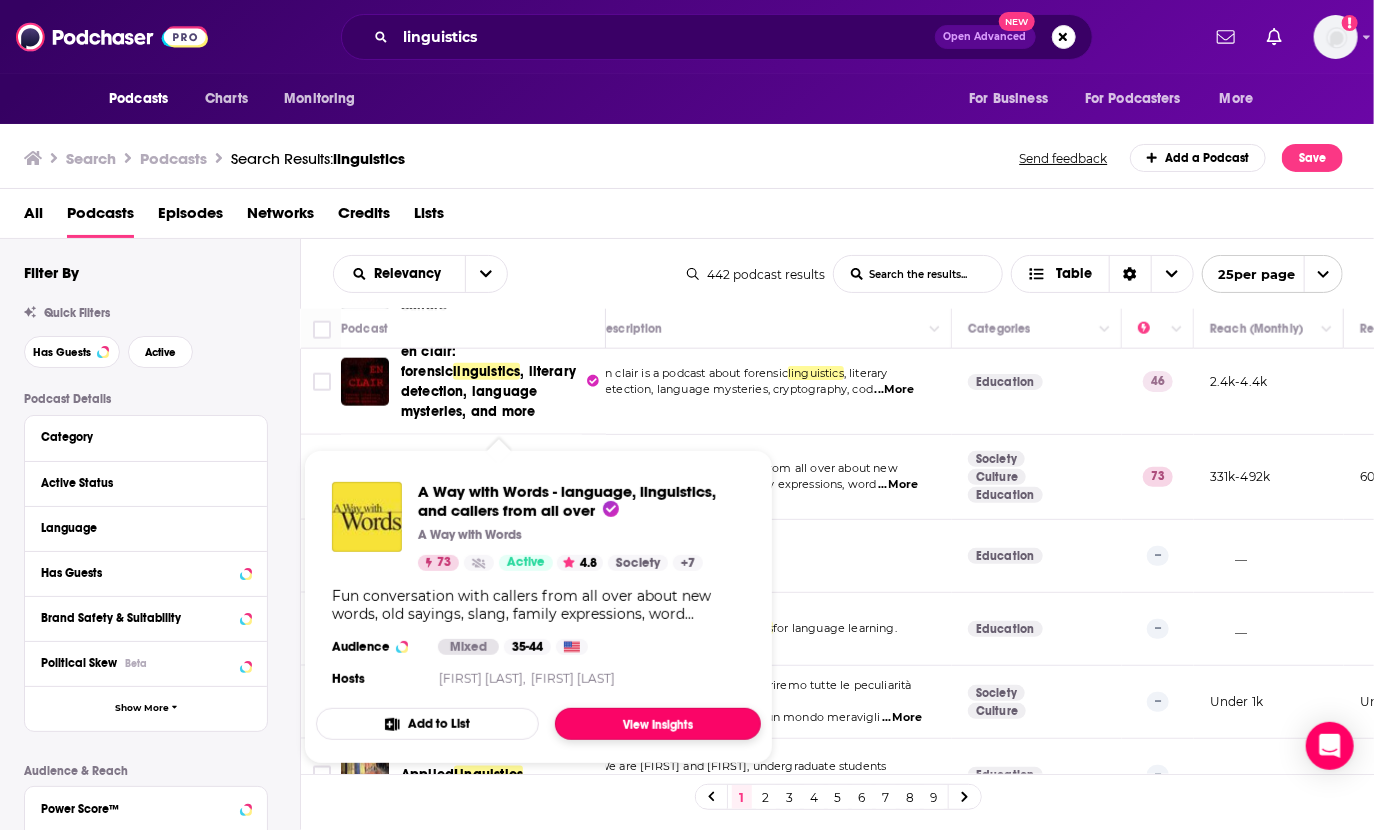 click on "View Insights" at bounding box center [658, 724] 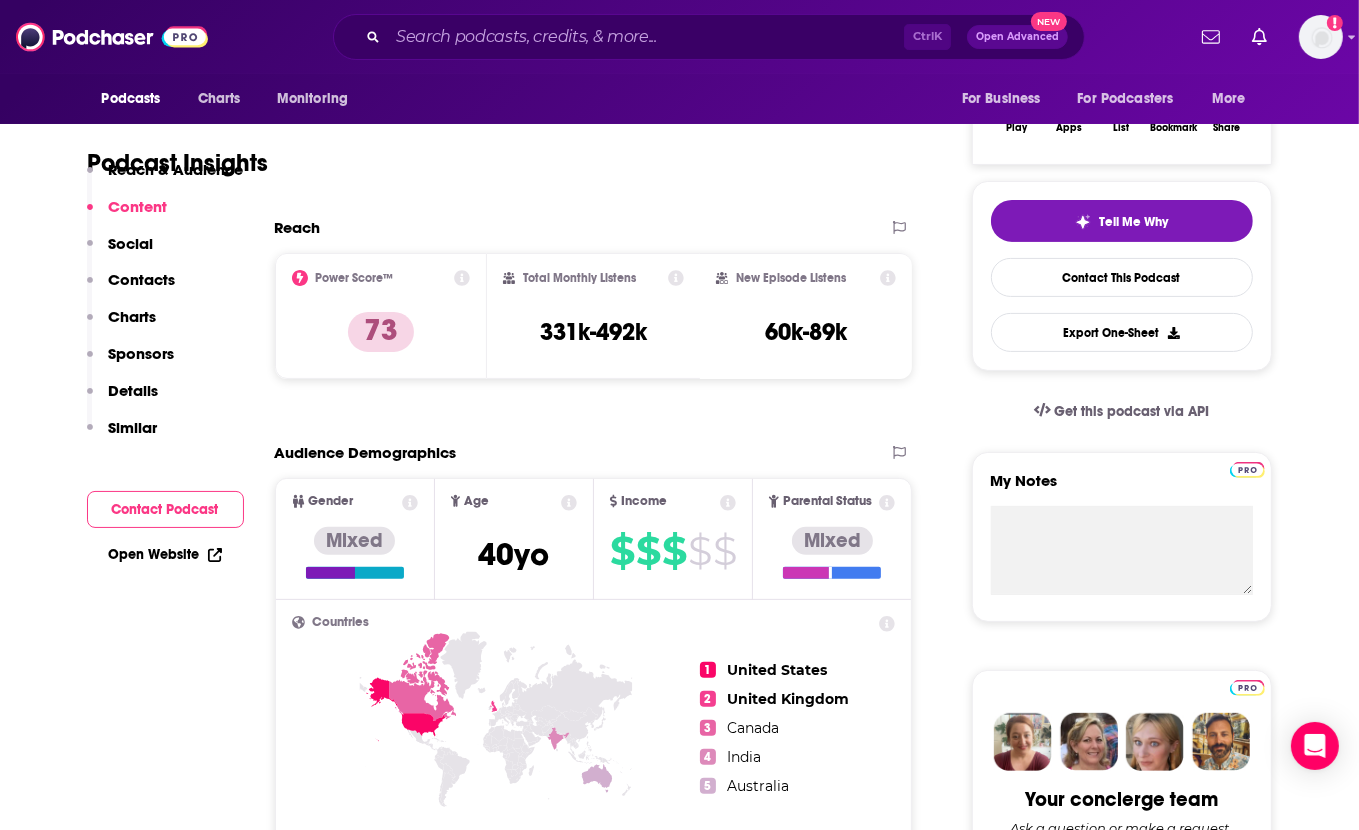 scroll, scrollTop: 0, scrollLeft: 0, axis: both 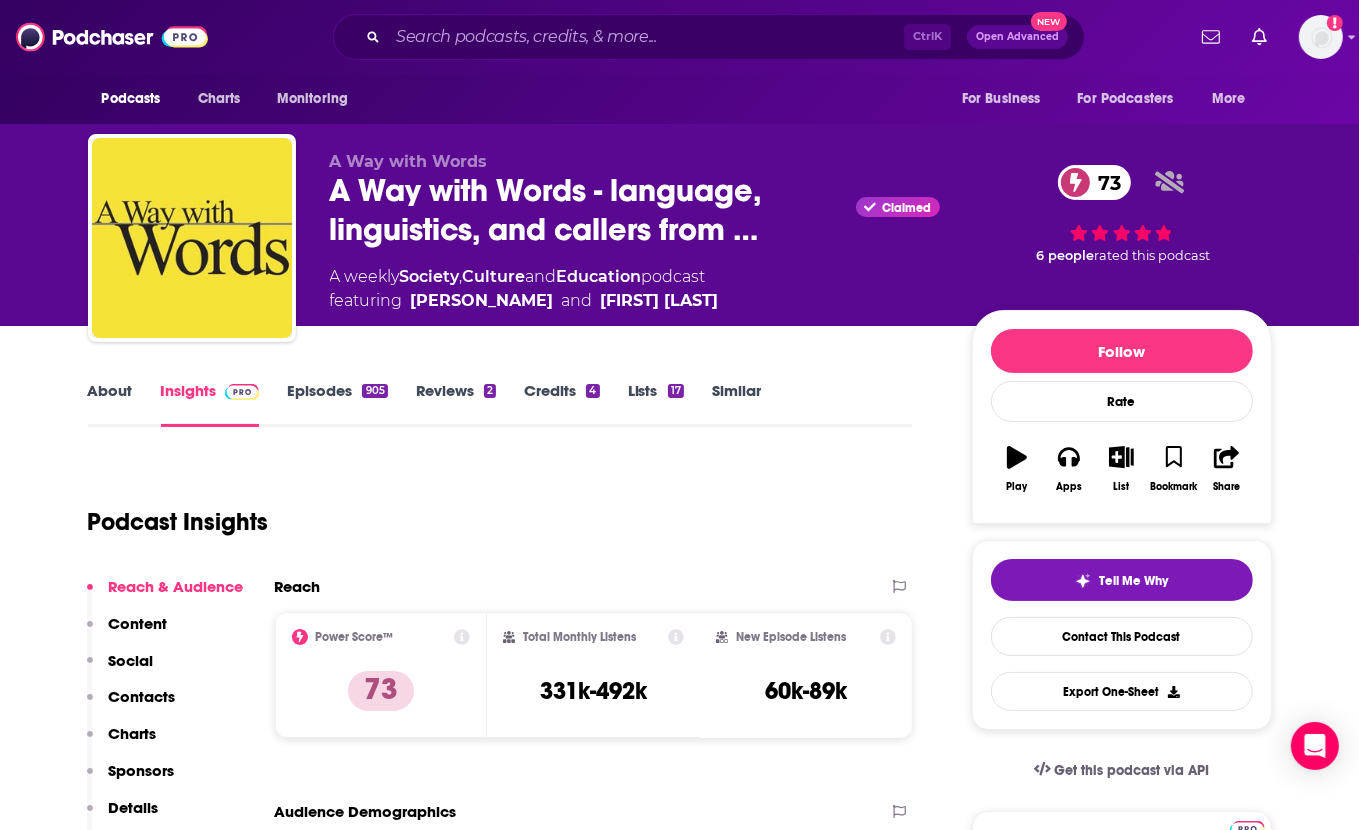 click on "Podcast Insights" at bounding box center (492, 510) 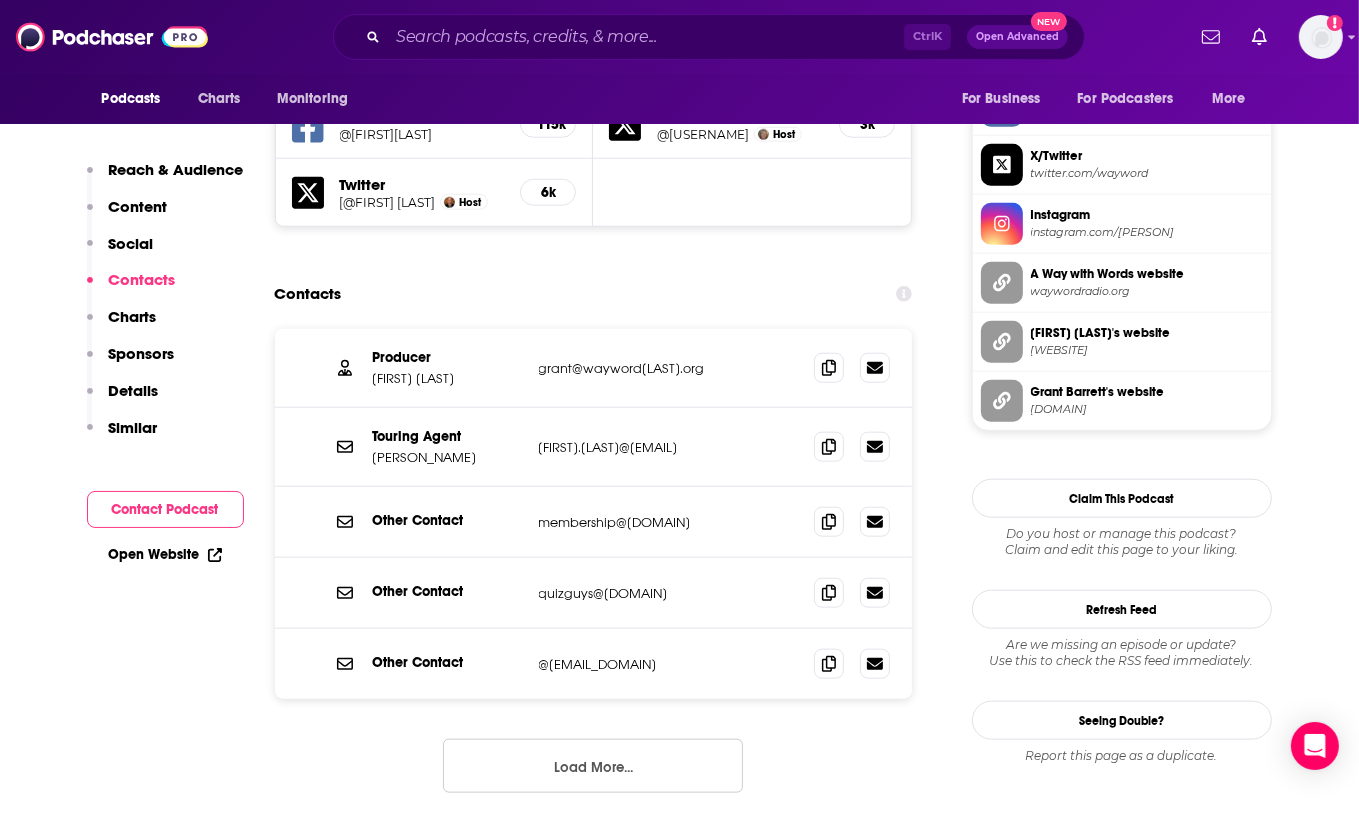 scroll, scrollTop: 1782, scrollLeft: 0, axis: vertical 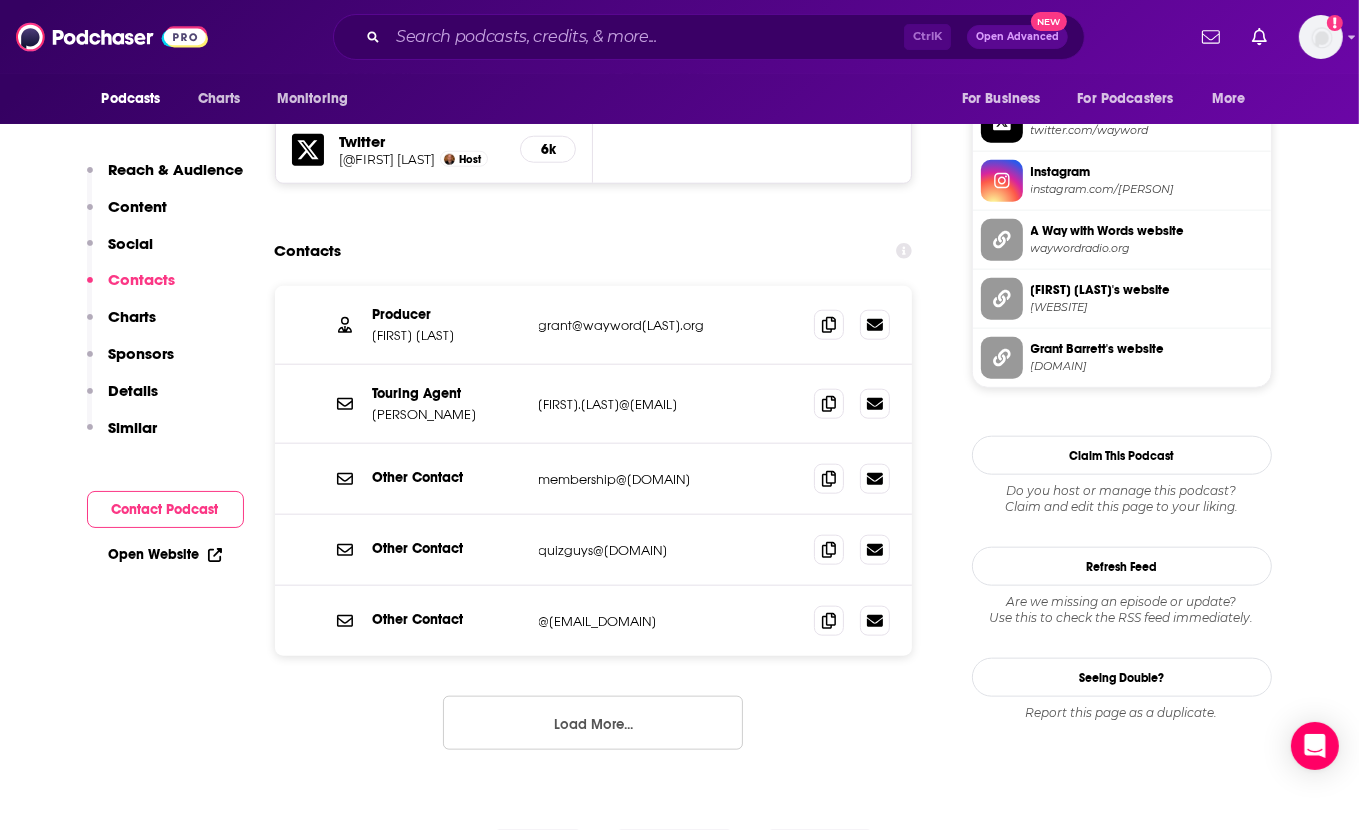 click on "Contacts Producer [FIRST] [LAST] [EMAIL] [EMAIL] Touring Agent [FIRST] [LAST] [EMAIL] [EMAIL] Other Contact [EMAIL] [EMAIL] Other Contact [EMAIL] [EMAIL] Other Contact [EMAIL] [EMAIL] Load More..." at bounding box center [594, 507] 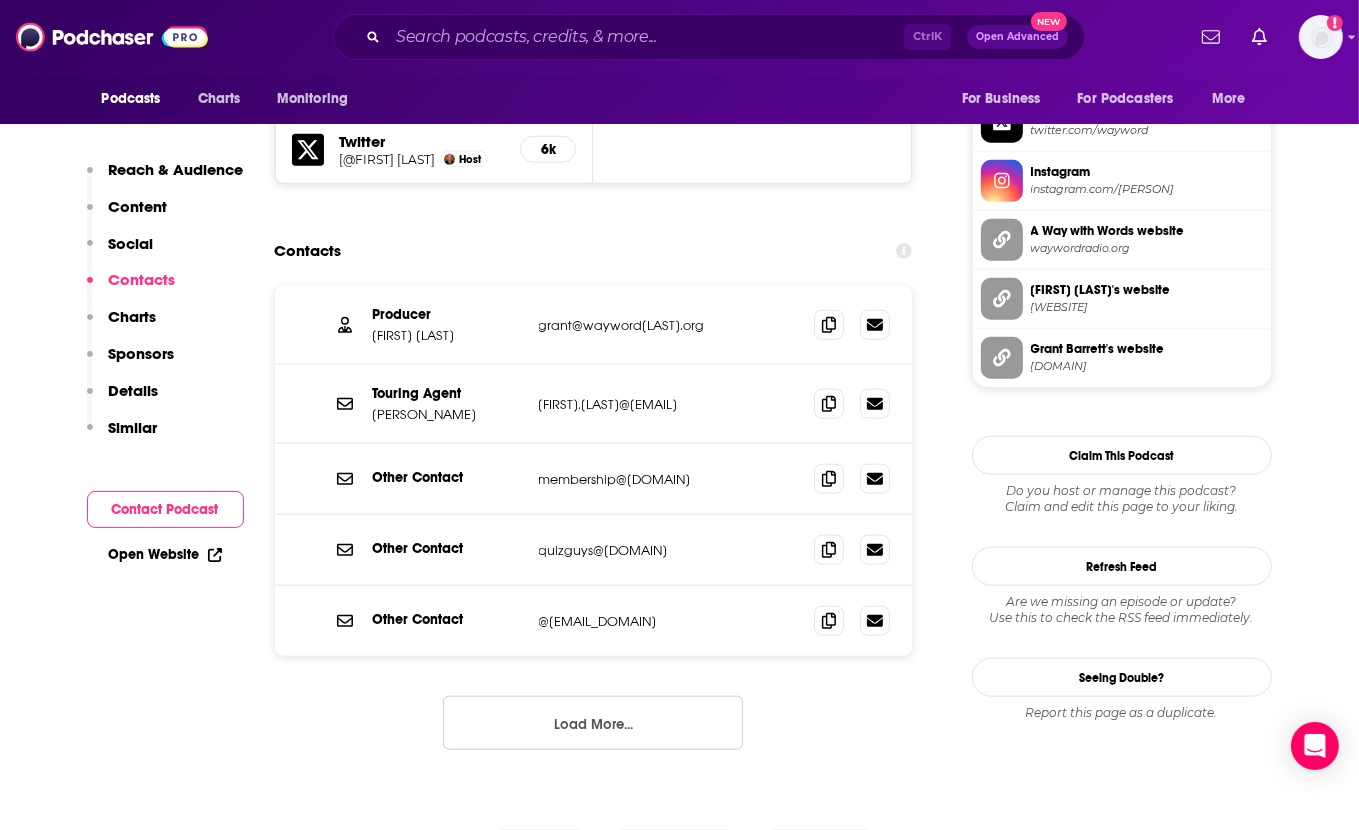 click on "Contacts Producer [FIRST] [LAST] [EMAIL] [EMAIL] Touring Agent [FIRST] [LAST] [EMAIL] [EMAIL] Other Contact [EMAIL] [EMAIL] Other Contact [EMAIL] [EMAIL] Other Contact [EMAIL] [EMAIL] Load More..." at bounding box center (594, 507) 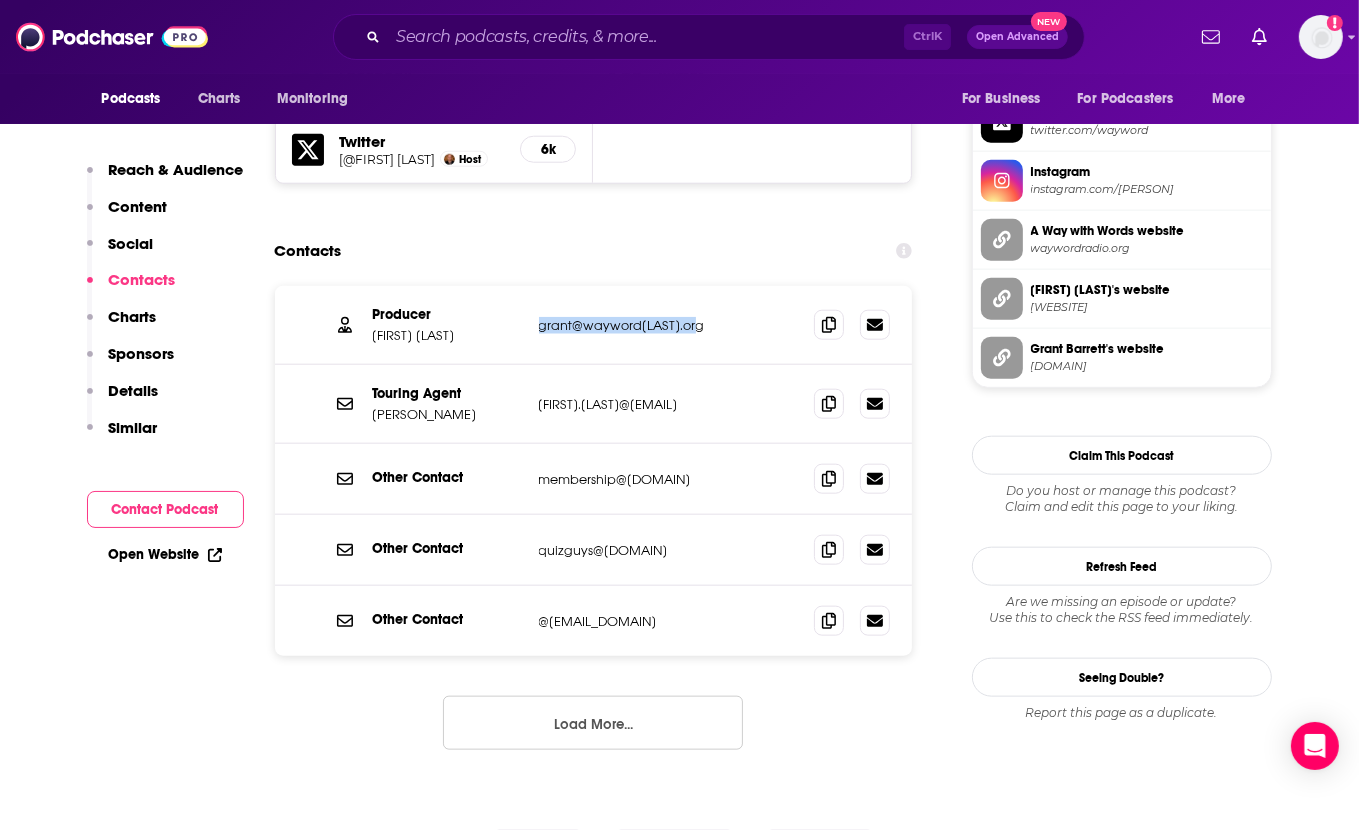 drag, startPoint x: 708, startPoint y: 332, endPoint x: 534, endPoint y: 330, distance: 174.01149 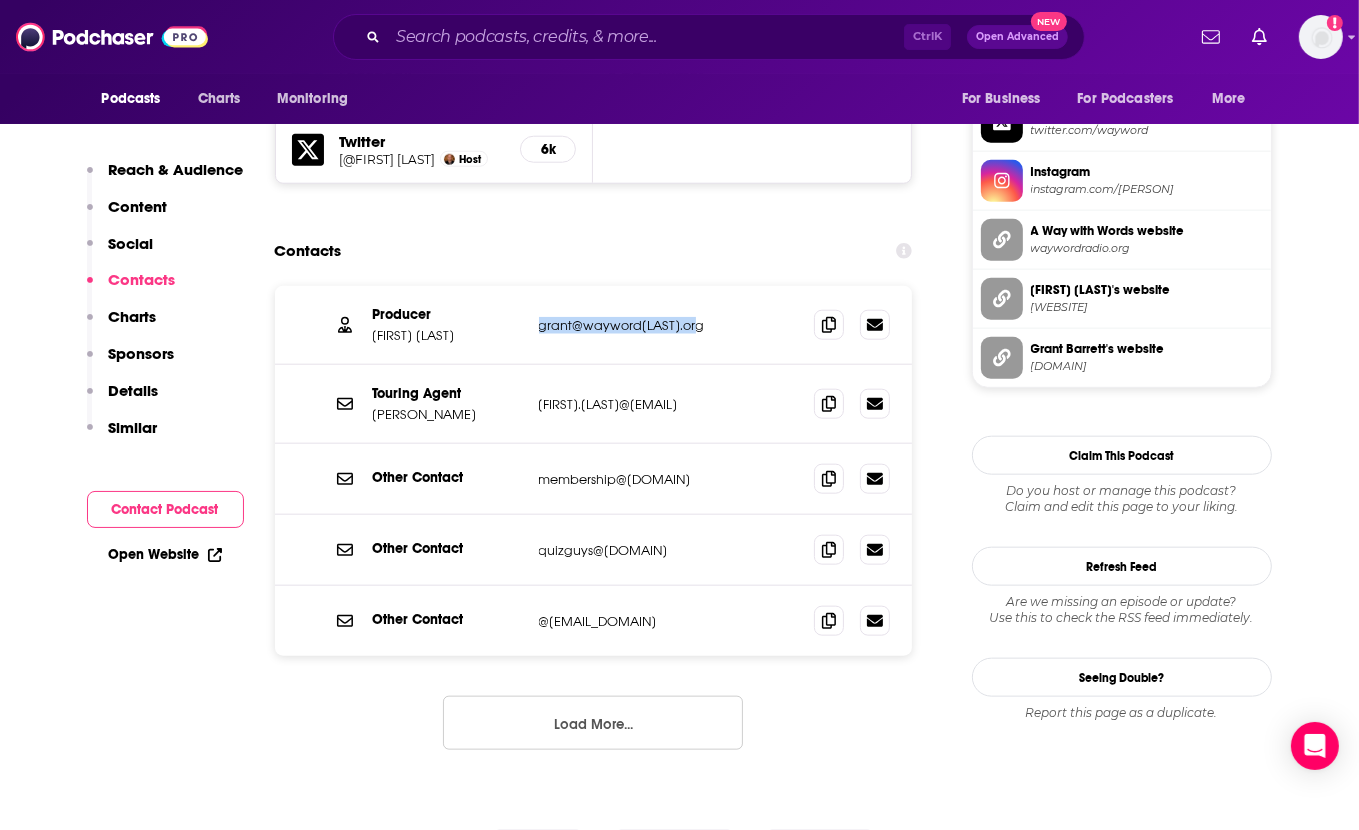 click on "Producer [PERSON_NAME] [EMAIL] [EMAIL] Touring Agent [PERSON_NAME] [EMAIL] [EMAIL] Other Contact [EMAIL] [EMAIL] Other Contact [EMAIL] [EMAIL] Load More..." at bounding box center [594, 534] 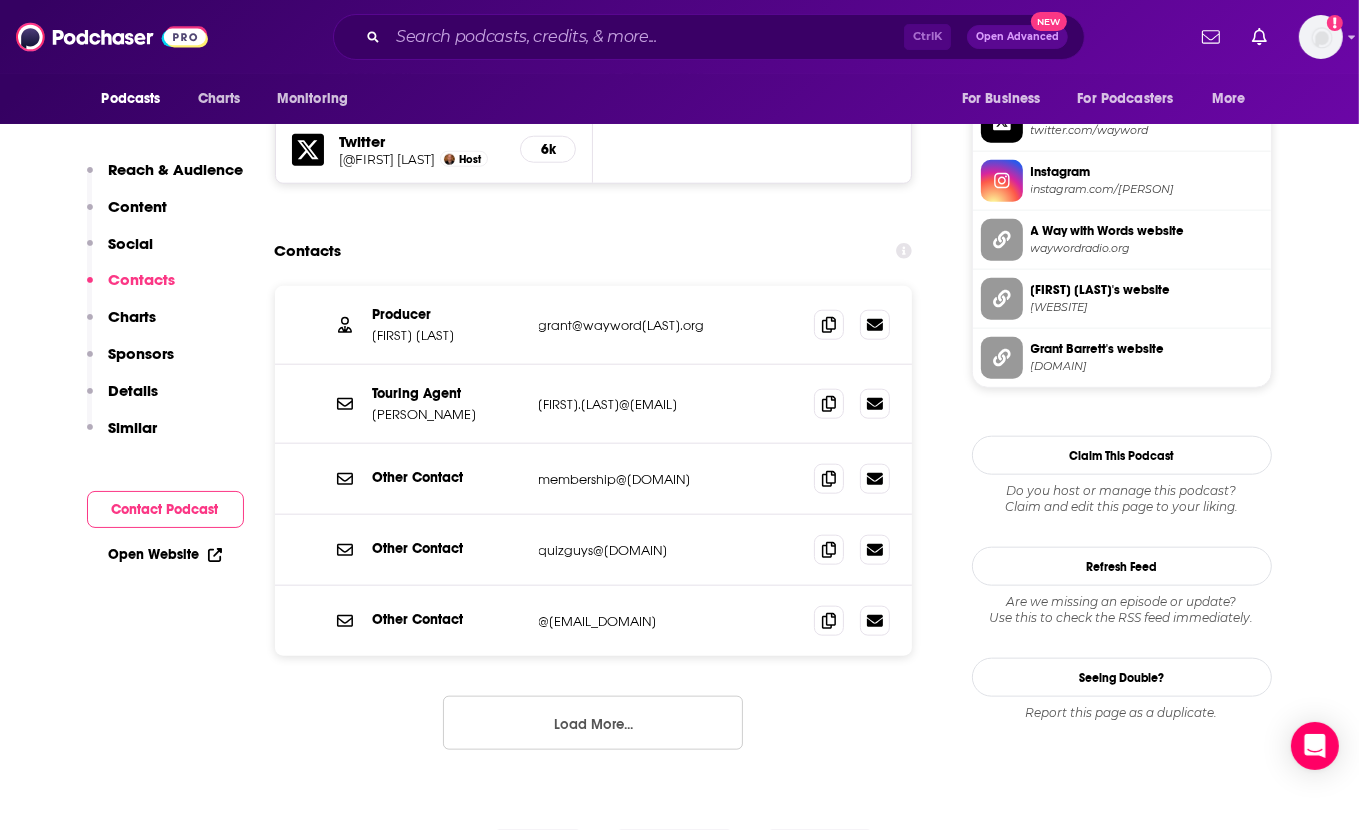 click on "About Insights Episodes 905 Reviews 2 Credits 4 Lists 17 Similar Podcast Insights Reach & Audience Content Social Contacts Charts Sponsors Details Similar Contact Podcast Open Website Reach Power Score™ 73 Total Monthly Listens 331k-492k New Episode Listens 60k-89k Export One-Sheet Audience Demographics Gender Mixed Age 40 yo Income $ $ $ $ $ Parental Status Mixed Countries 1 United States 2 United Kingdom 3 Canada 4 India 5 Australia Top Cities San Diego, CA , New York, NY , Dallas, TX , Indianapolis, IN , London , Los Angeles, CA Interests News , Nonfiction , Technology , Politics , Art/culture , Literature Jobs Editors , Authors/Writers , Teachers , Directors , Journalists/Reporters , Professors Ethnicities White / Caucasian , Hispanic , African American , Asian Show More Content Political Skew Neutral/Mixed Socials X/Twitter @[USERNAME] 26k Instagram @[WEBSITE] 3k Facebook @[WEBSITE] 115k Twitter @[FIRST] [LAST] Host 3k Twitter @[FIRST] [LAST] Host 6k Contacts Producer [FIRST] [LAST]" at bounding box center (514, 4287) 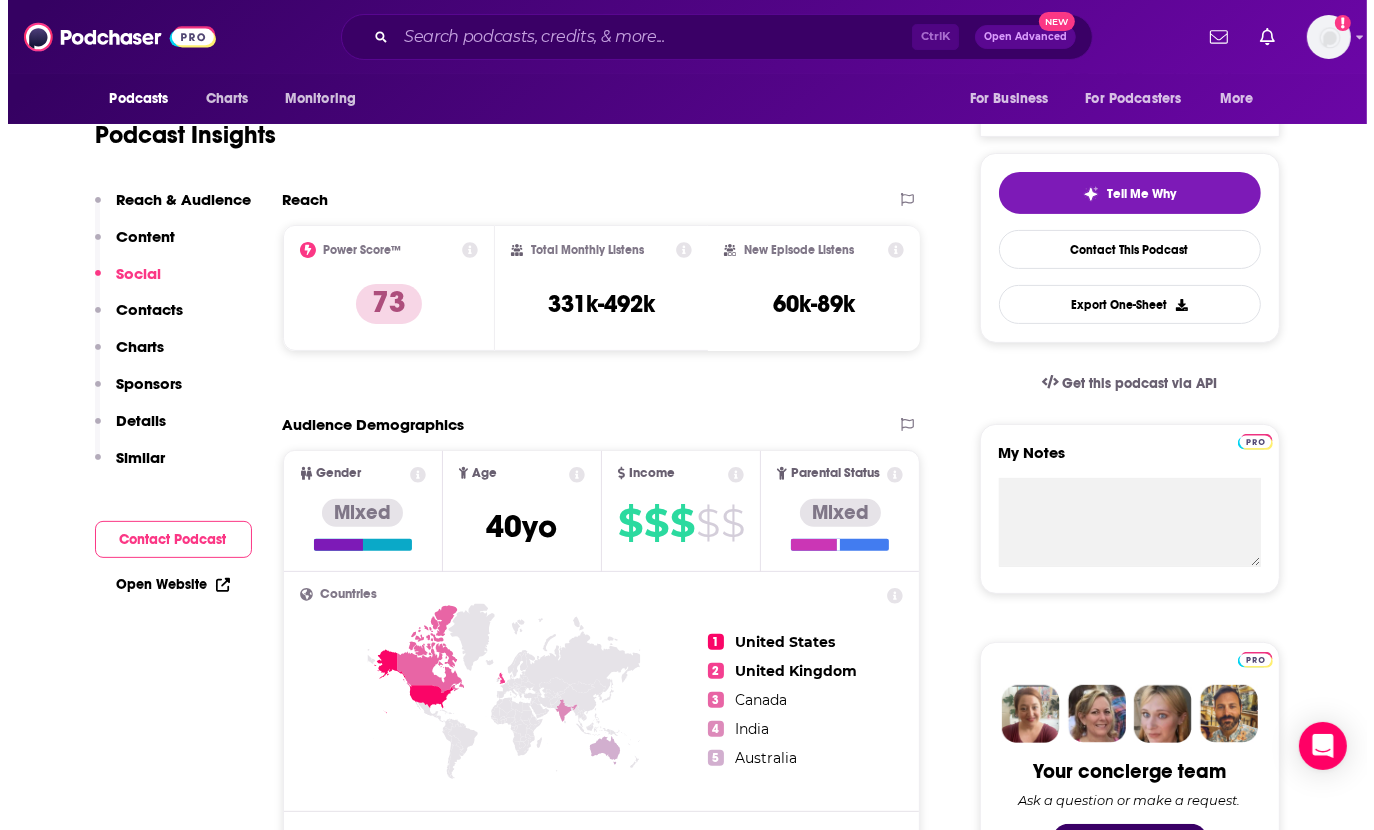 scroll, scrollTop: 0, scrollLeft: 0, axis: both 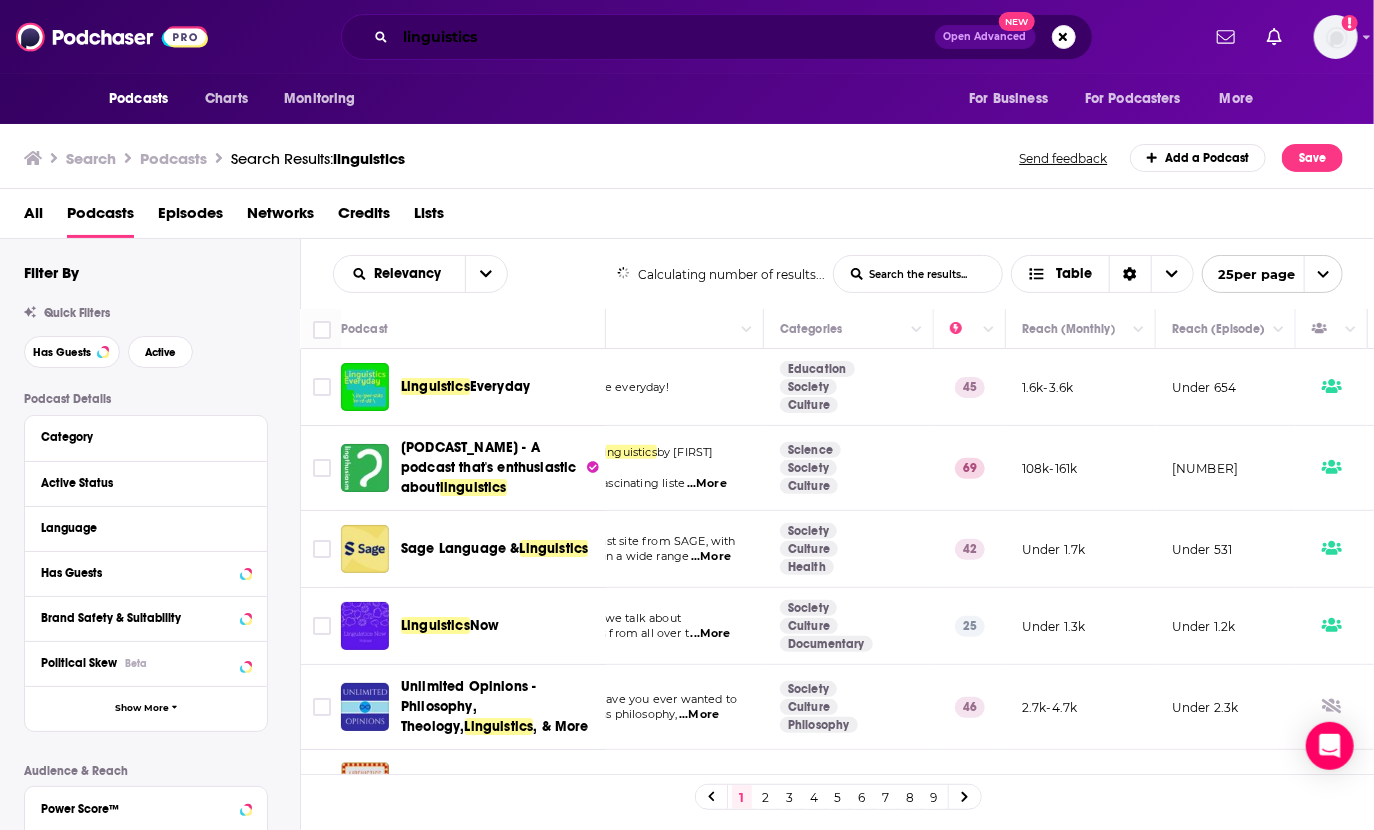click on "linguistics" at bounding box center [665, 37] 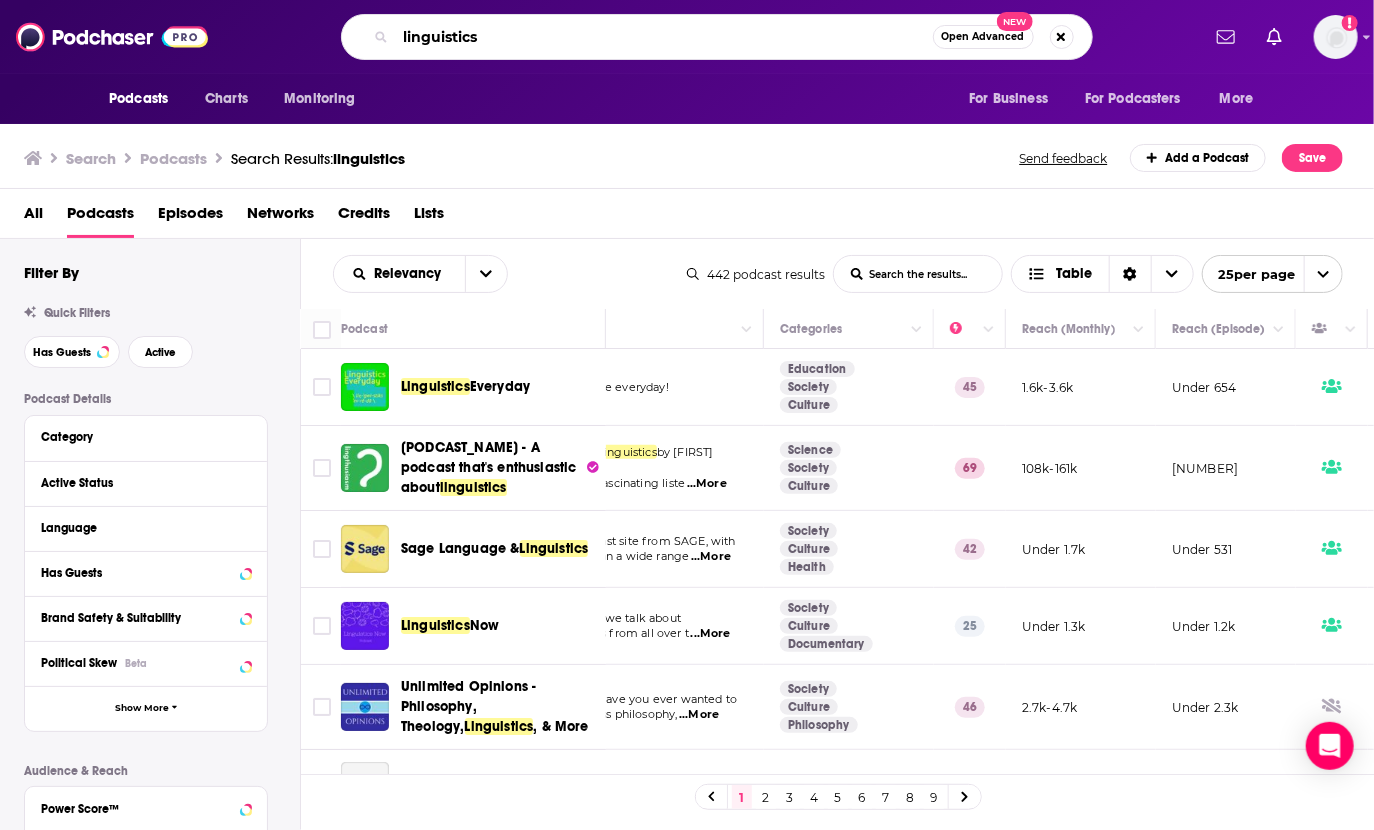 drag, startPoint x: 424, startPoint y: 40, endPoint x: 453, endPoint y: 34, distance: 29.614185 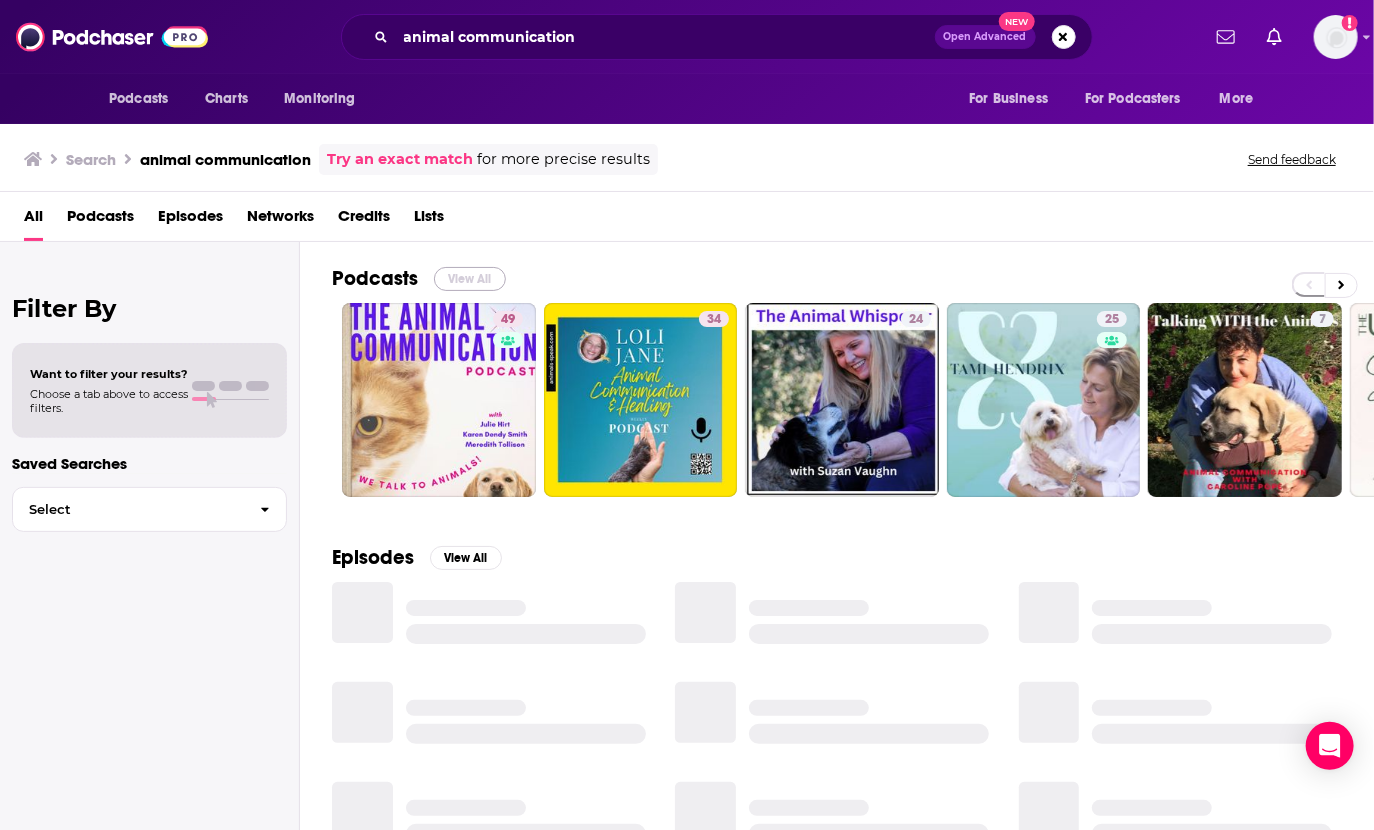 click on "View All" at bounding box center (470, 279) 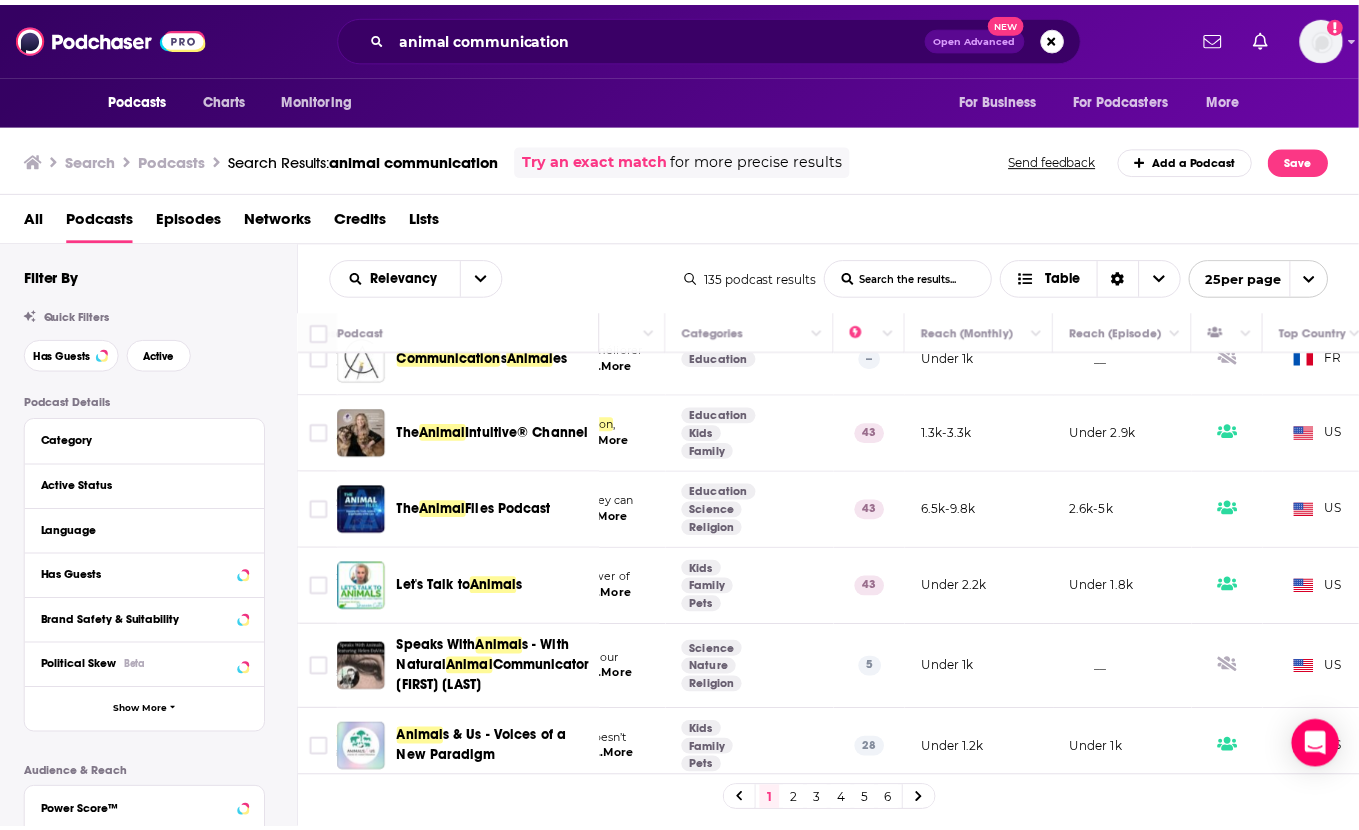 scroll, scrollTop: 1146, scrollLeft: 303, axis: both 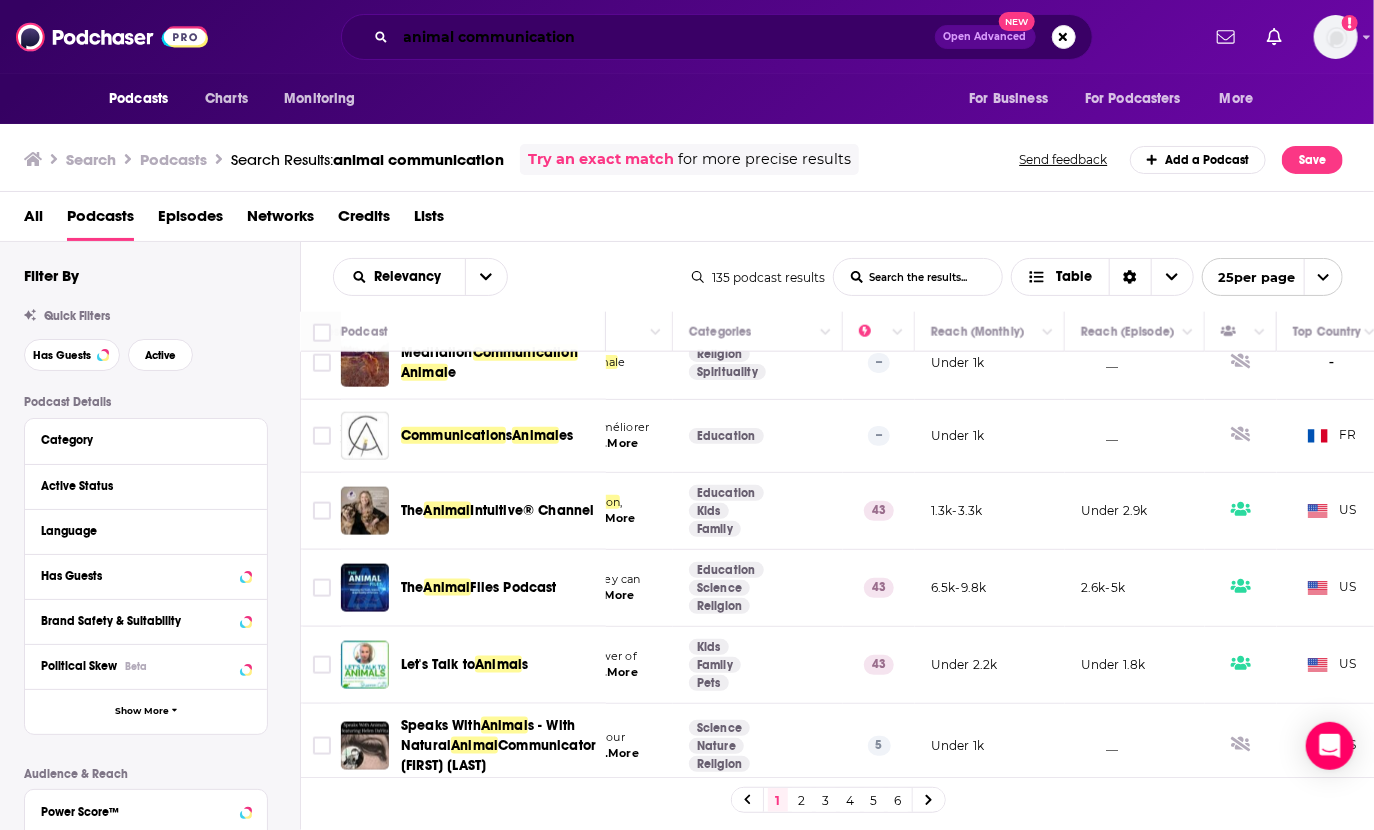 click on "animal communication" at bounding box center (665, 37) 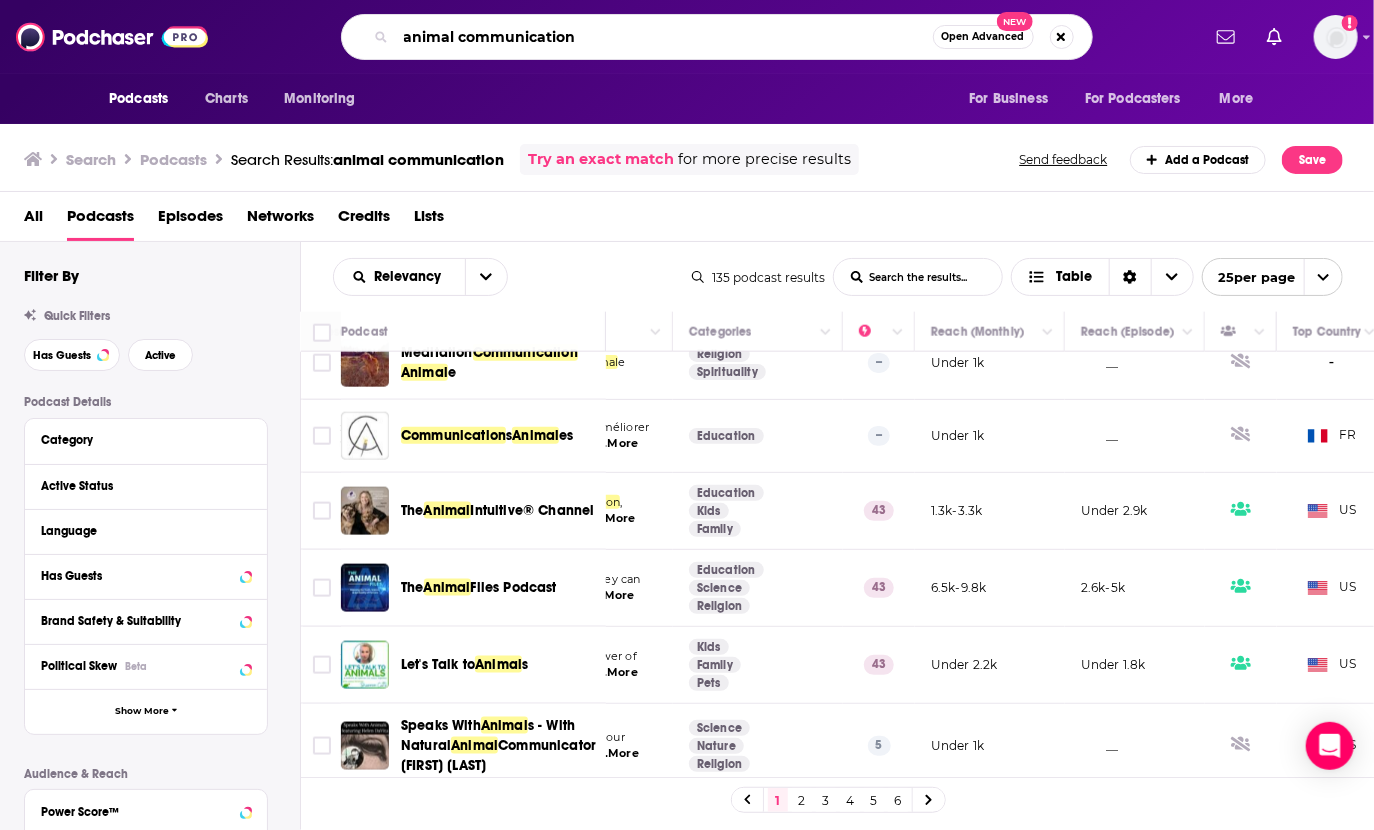 click on "animal communication" at bounding box center [664, 37] 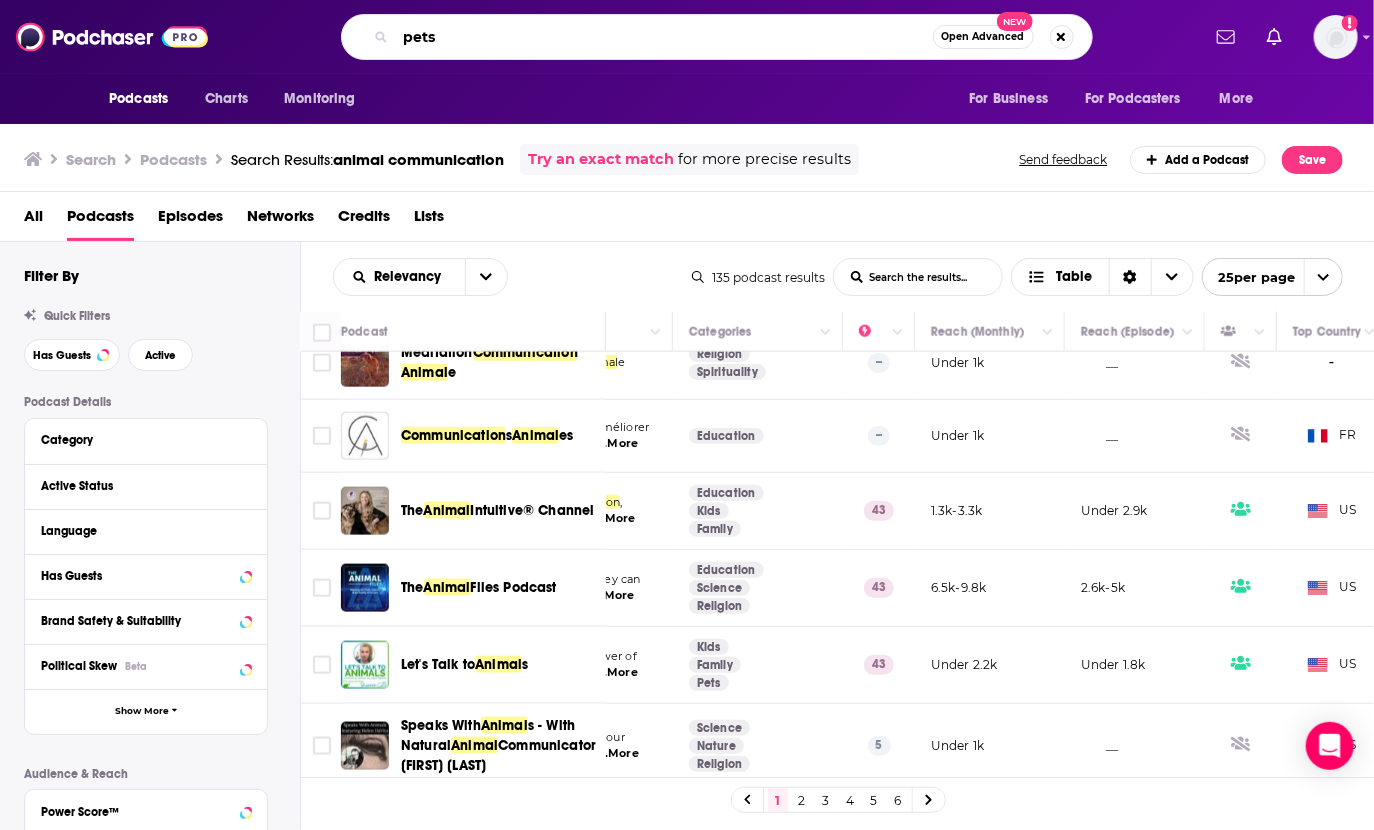 type on "pets" 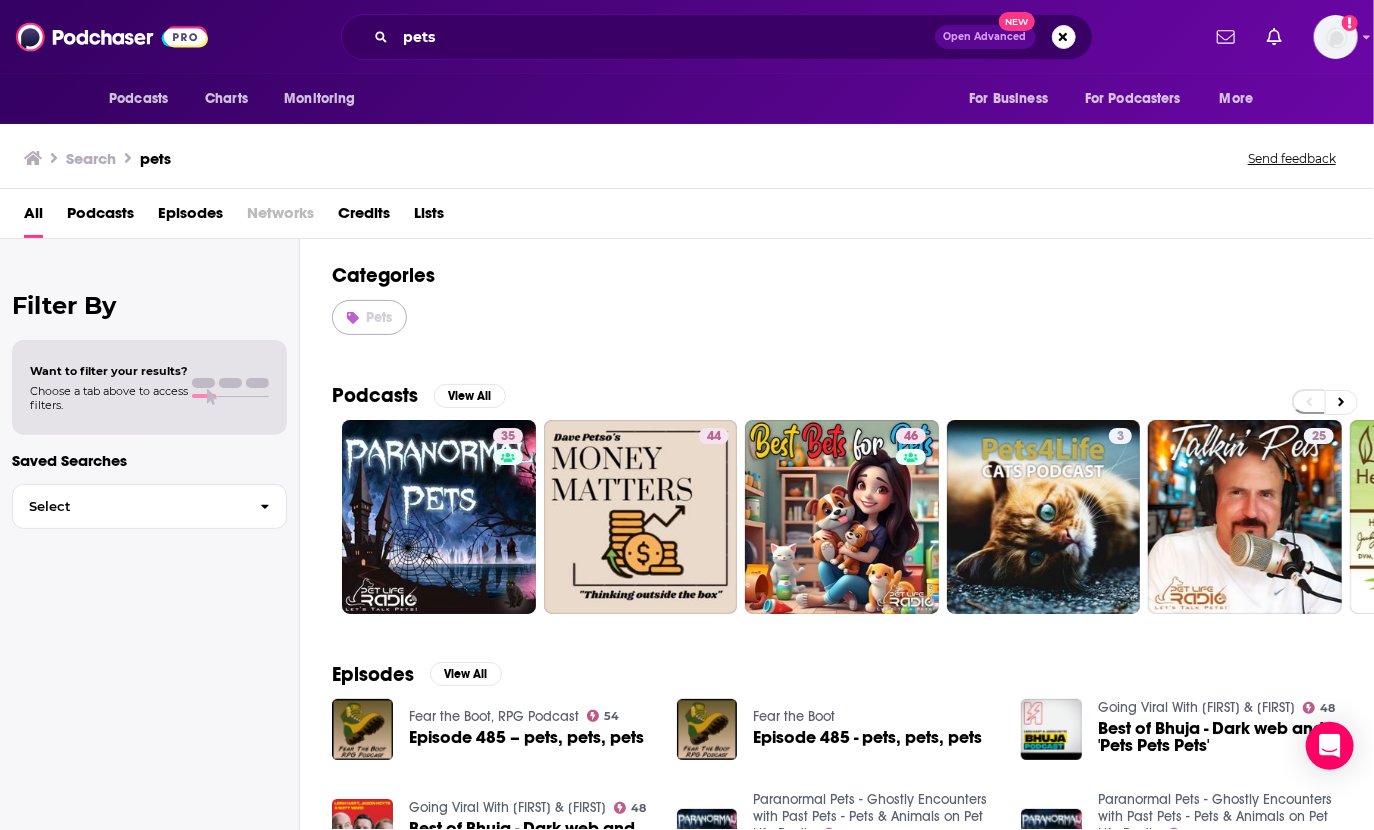 click on "Pets" at bounding box center [380, 317] 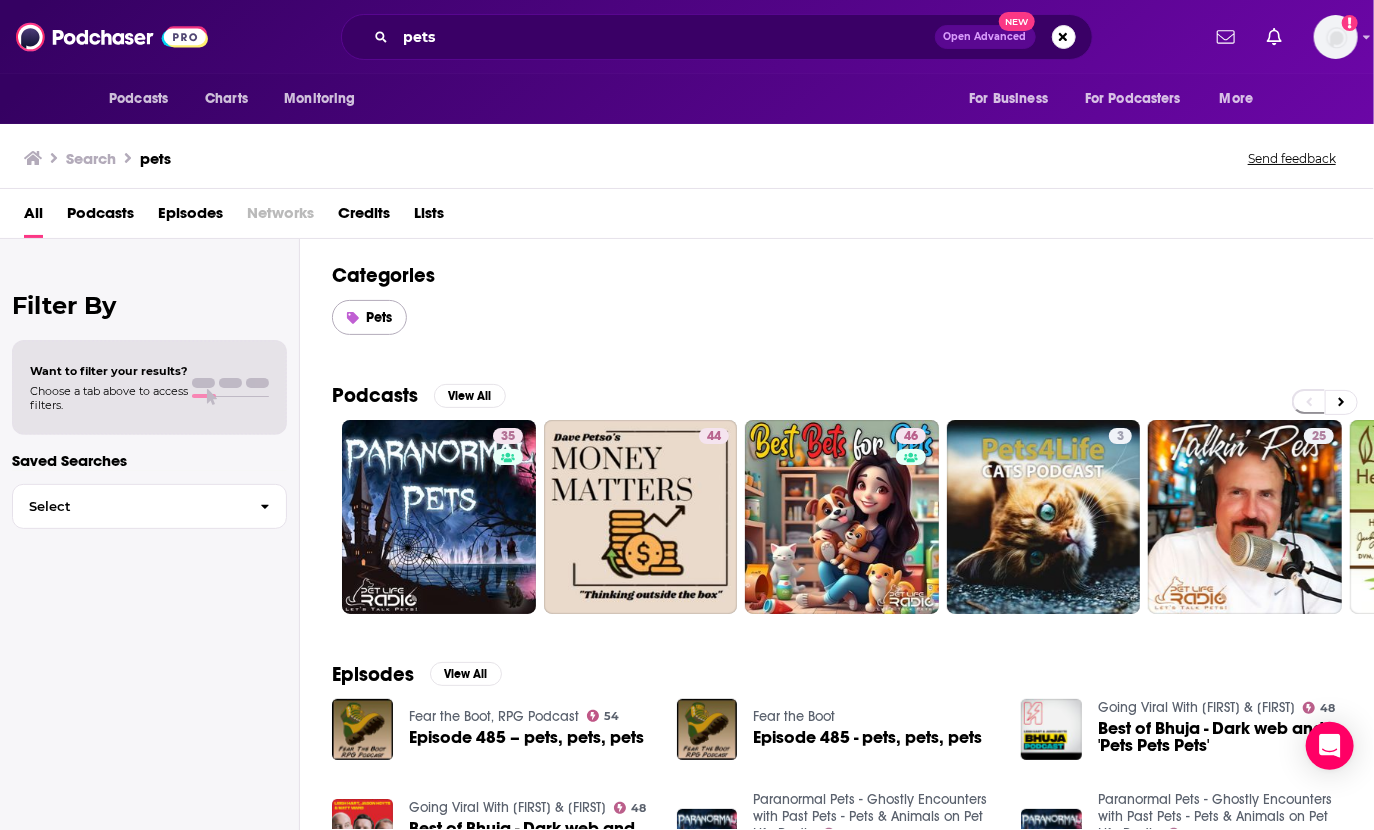 type 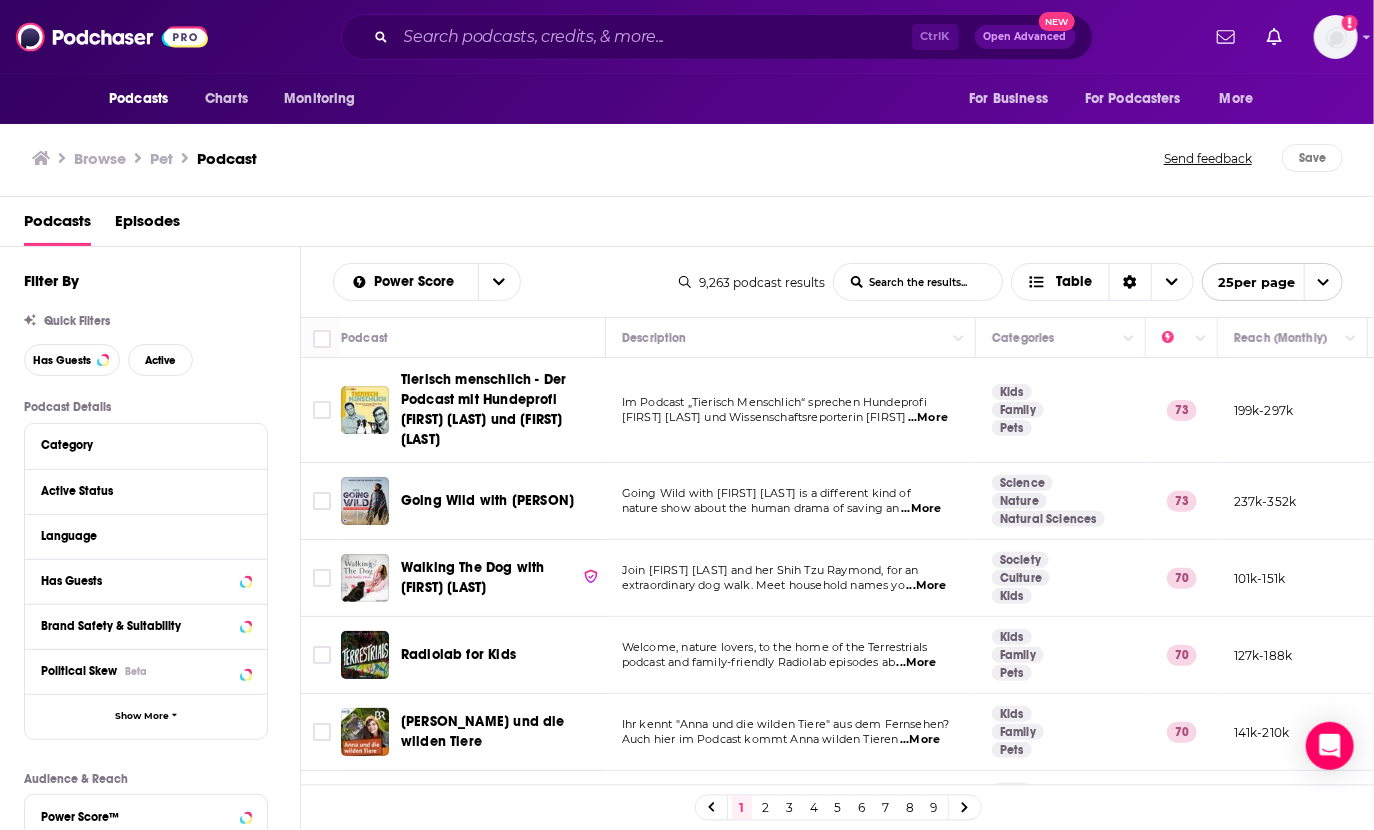 click on "...More" at bounding box center (927, 586) 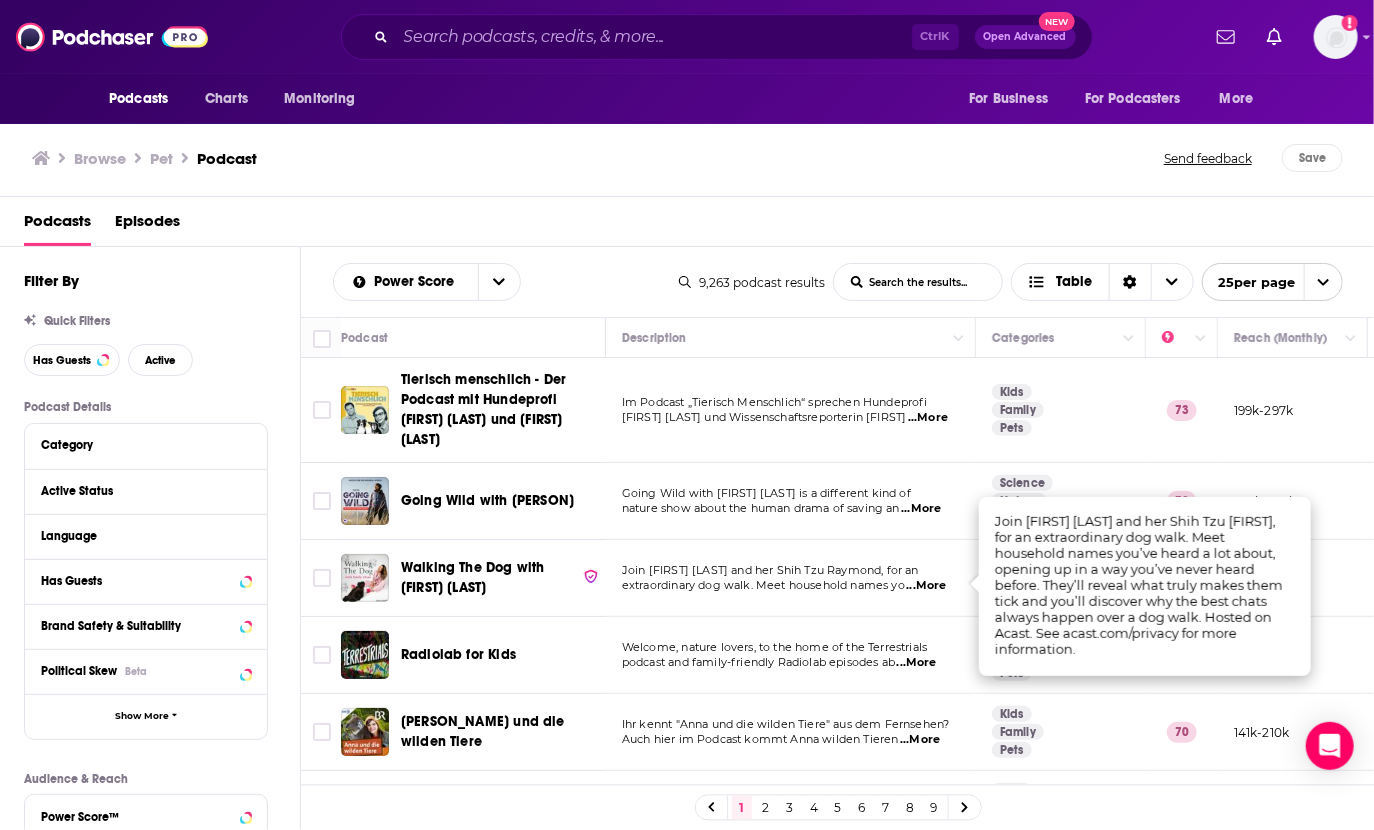 drag, startPoint x: 928, startPoint y: 581, endPoint x: 660, endPoint y: 649, distance: 276.4923 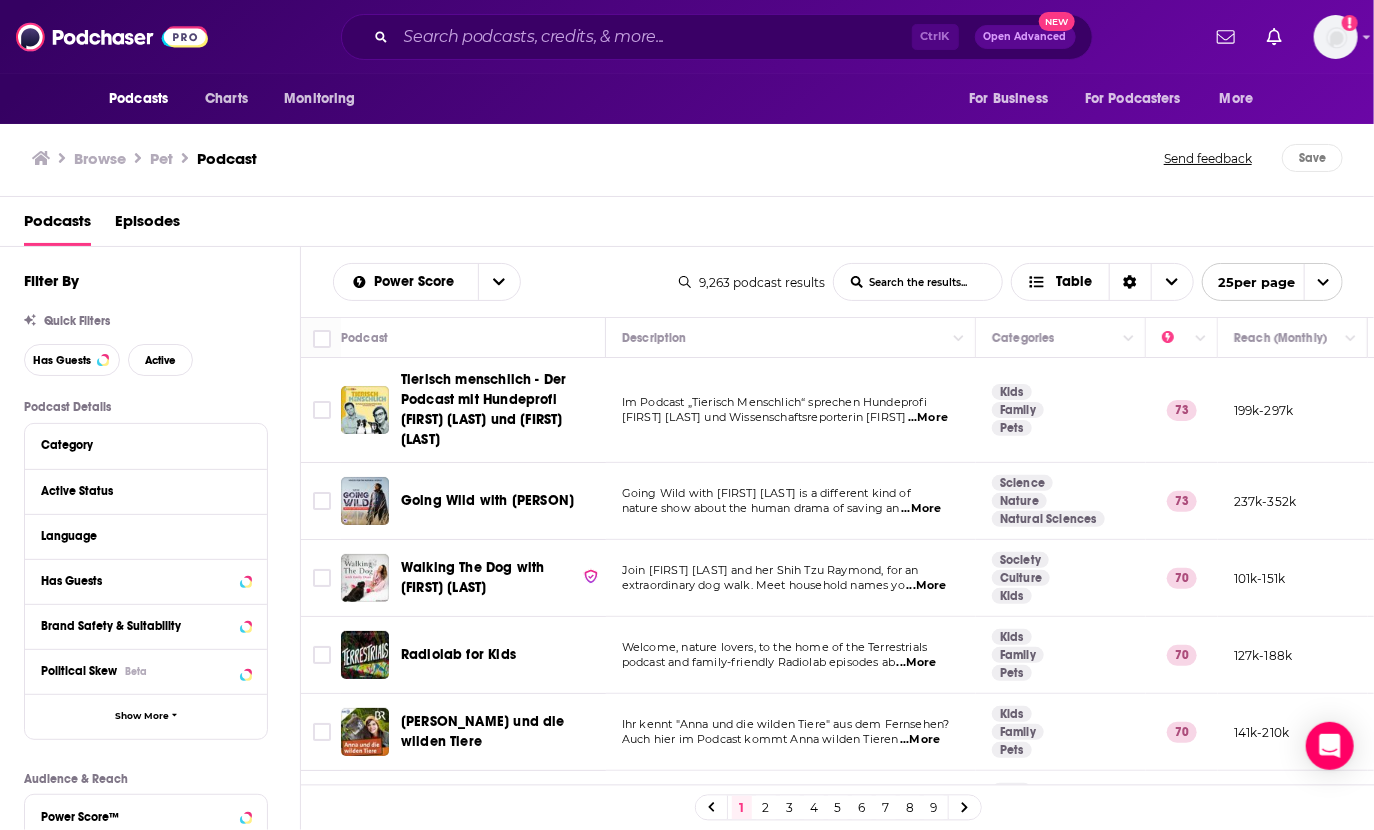 drag, startPoint x: 660, startPoint y: 649, endPoint x: 459, endPoint y: 575, distance: 214.18916 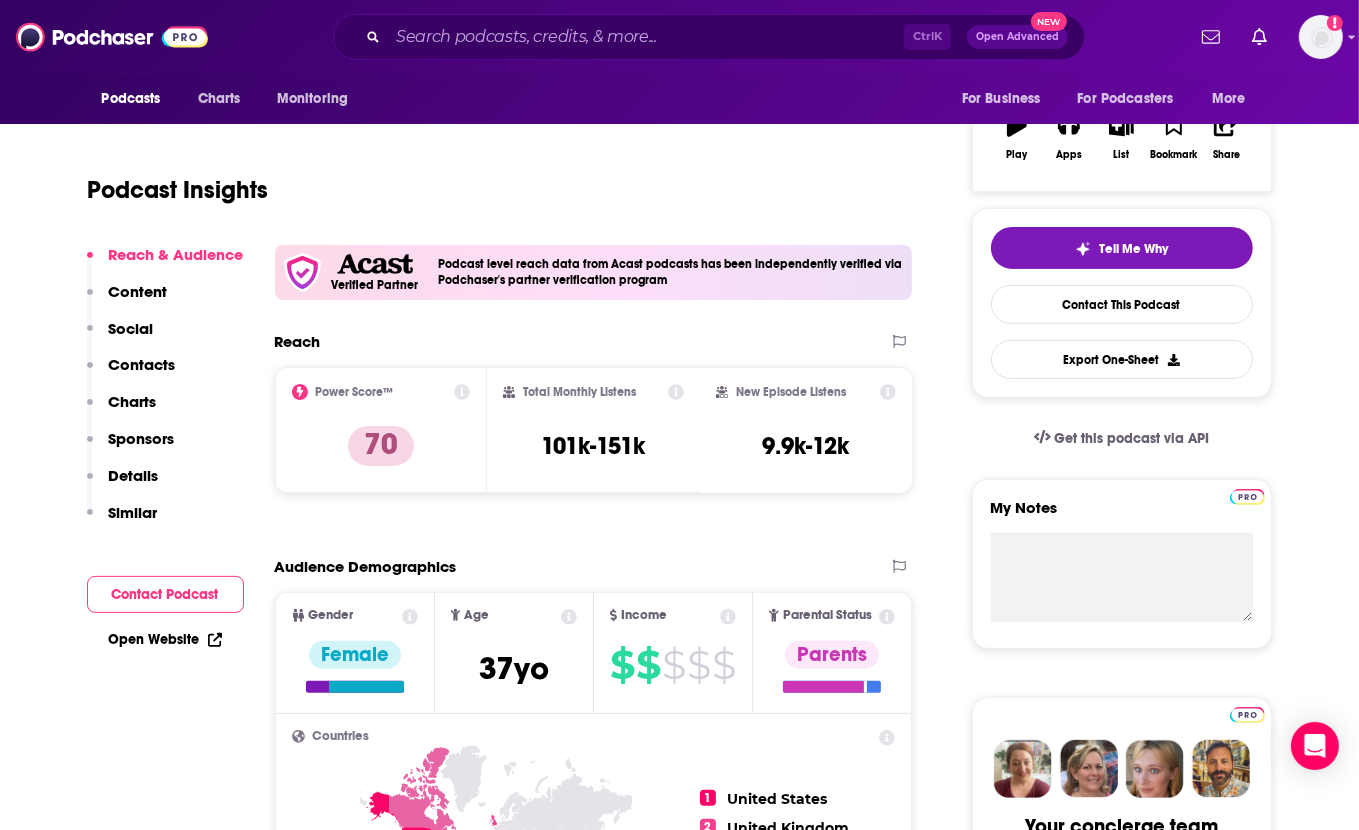 scroll, scrollTop: 0, scrollLeft: 0, axis: both 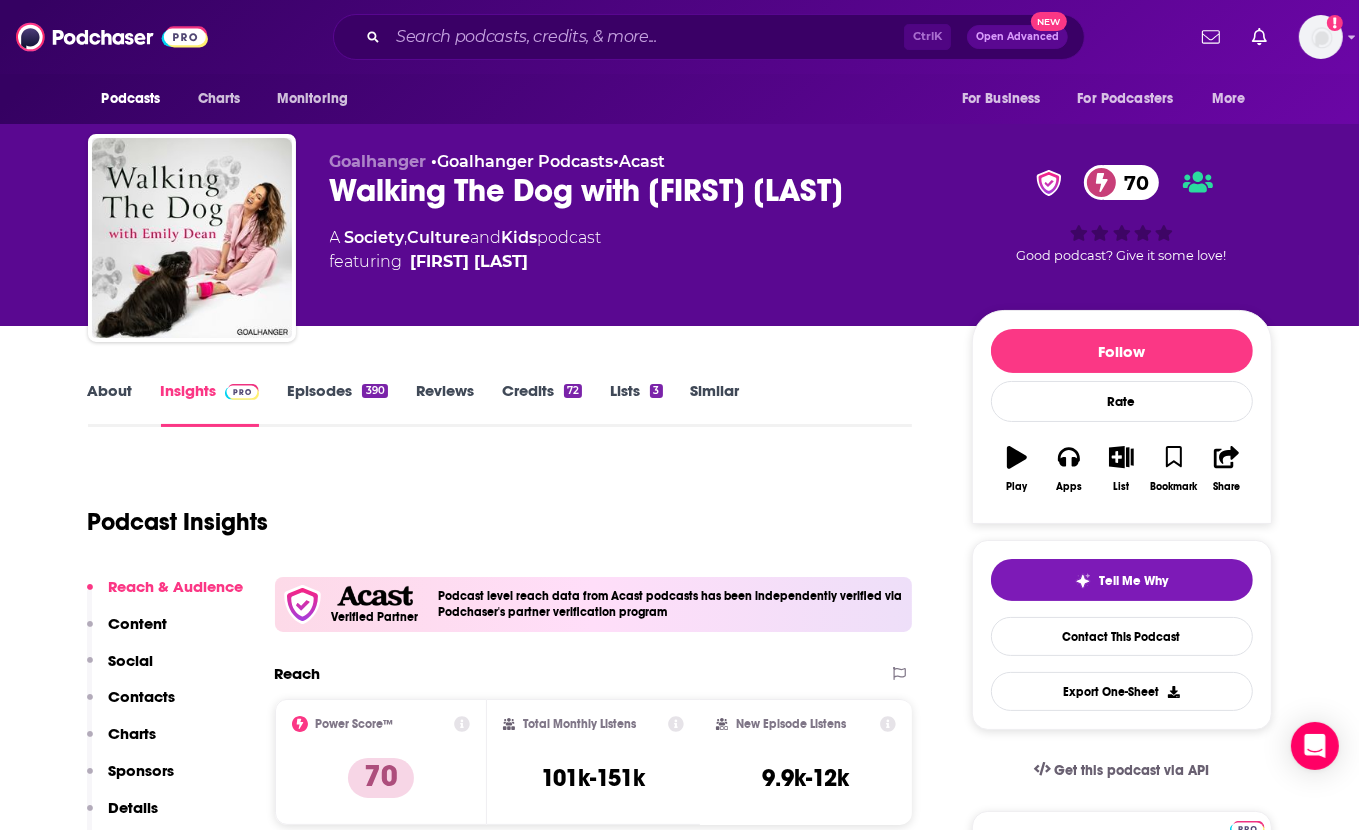 click on "About" at bounding box center [110, 404] 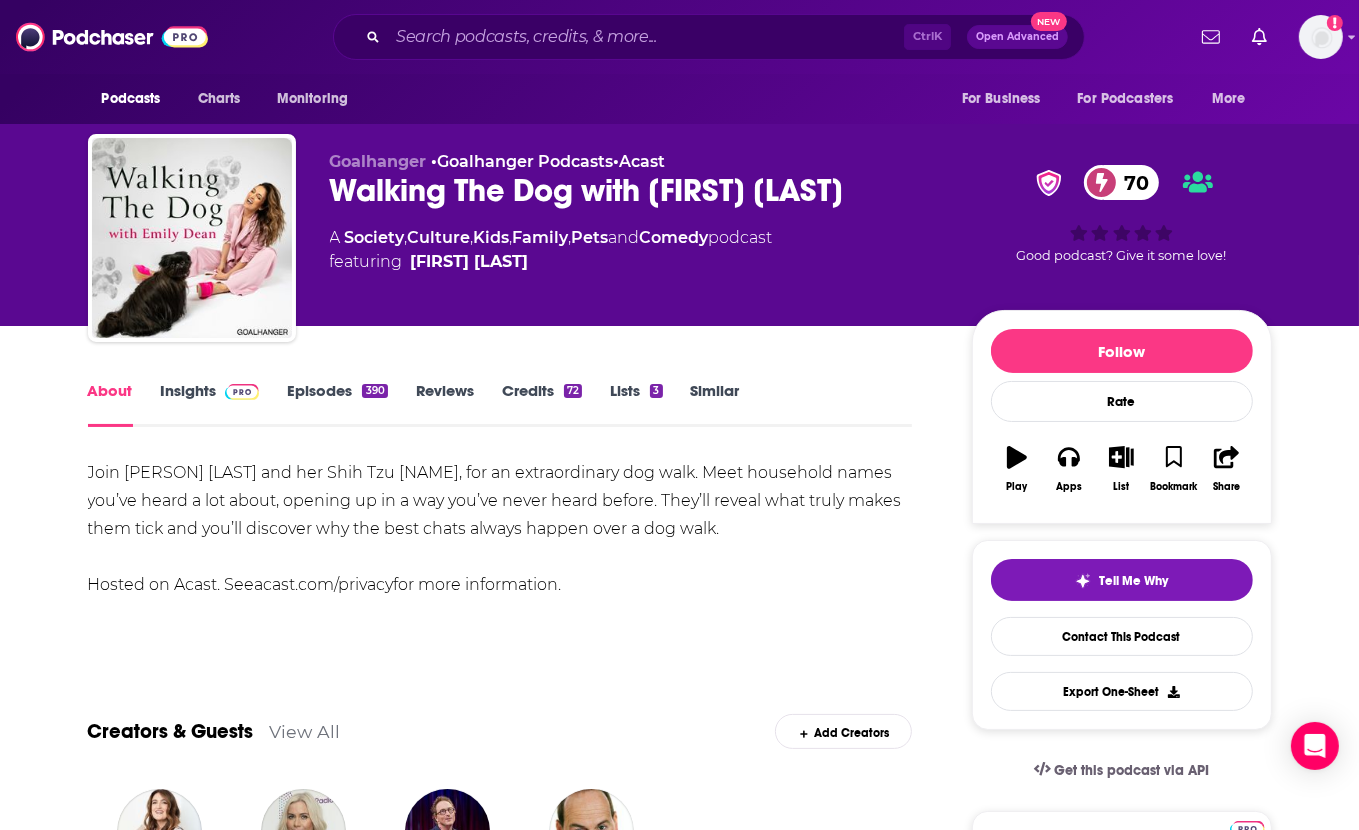 click on "Join [FIRST] [LAST] and her Shih Tzu Raymond, for an extraordinary dog walk. Meet household names you’ve heard a lot about, opening up in a way you’ve never heard before. They’ll reveal what truly makes them tick and you’ll discover why the best chats always happen over a dog walk.
Hosted on Acast. See  acast.com/privacy  for more information. Show More Creators & Guests View All Add Creators Host  [FIRST] [LAST] 390 episodes Guest [FIRST] [LAST] 2 episodes Guest [FIRST] [LAST] 1 episode Guest [FIRST] [LAST] 1 episode Add Creators Recent Episodes View All [FIRST] [LAST] (Part One) Aug 4th, 2025 [FIRST] [LAST] (Part Two) Jul 30th, 2025 [FIRST] [LAST] (Part One) Jul 28th, 2025 View All Episodes Best Episodes View All [FIRST] [LAST] 2 Dec 21st, 2018 [FIRST] [LAST] (Part One) 1 May 28th, 2024 [FIRST] [LAST] 1 Jun 14th, 2018 View Best Episodes Podcast Reviews This podcast hasn't been reviewed yet. You can  add a review   to show others what you thought. Podcast List" at bounding box center [514, 1661] 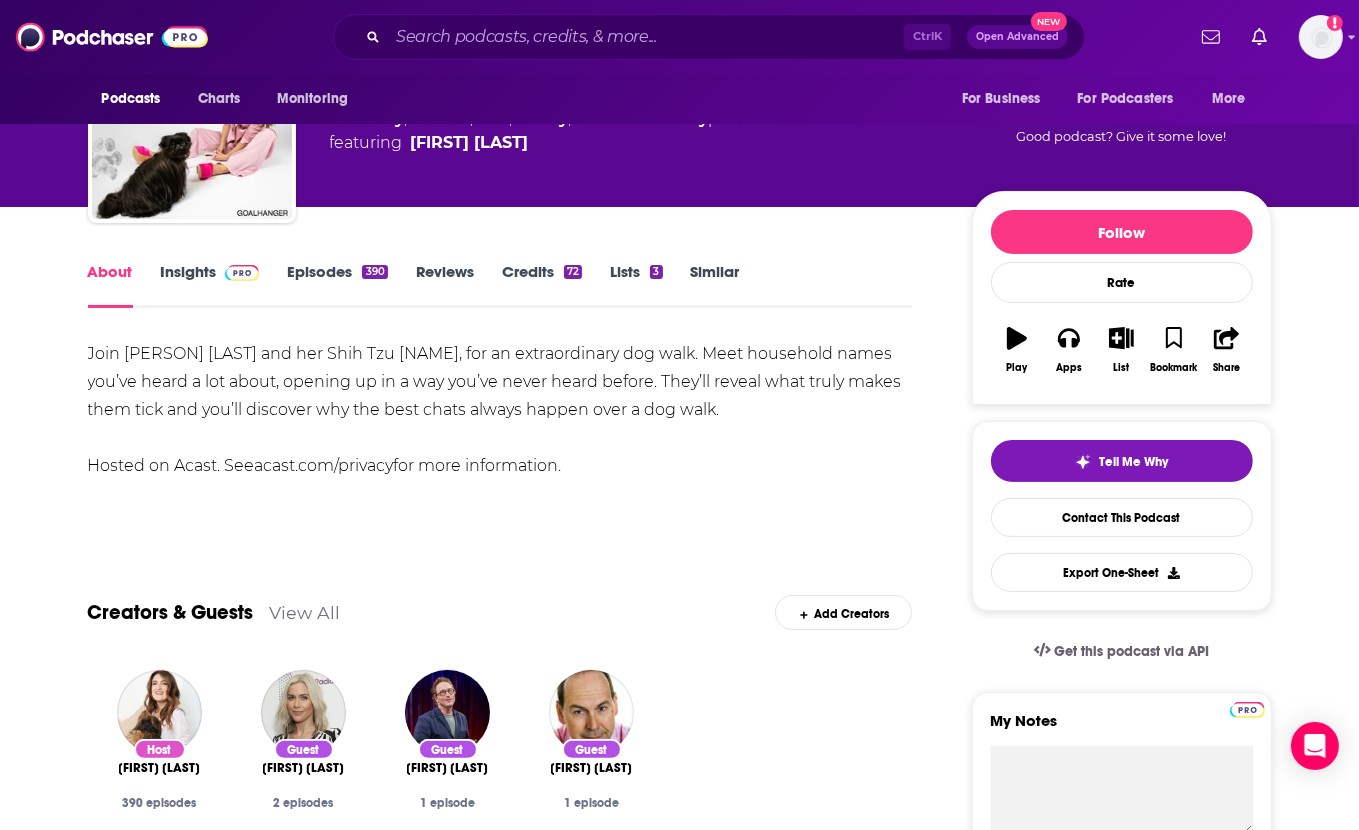 scroll, scrollTop: 0, scrollLeft: 0, axis: both 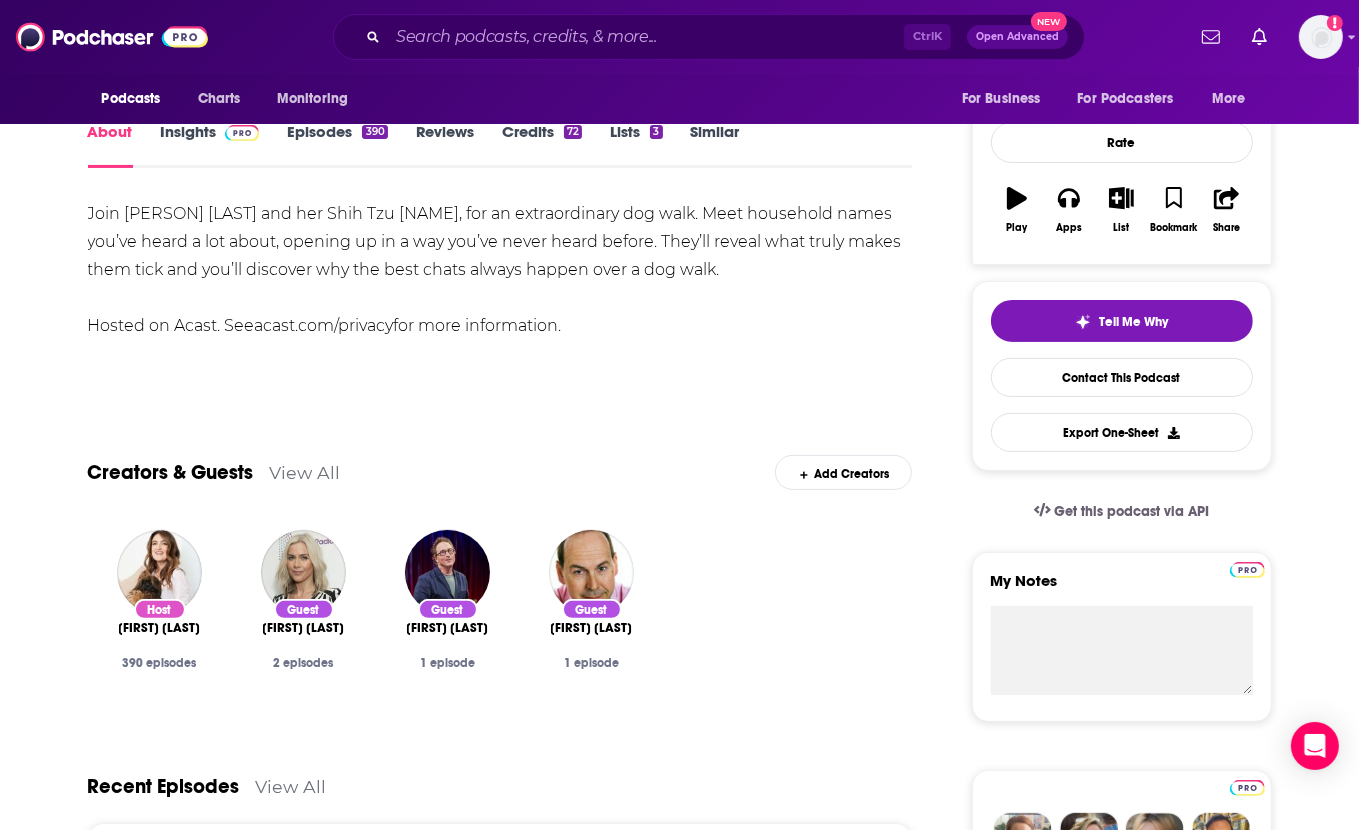 click on "Host [PERSON_NAME] [NUMBER] episodes Guest [PERSON_NAME] [NUMBER] episodes Guest [PERSON_NAME] [NUMBER] episode Guest [PERSON_NAME] [NUMBER] episode" at bounding box center [500, 620] 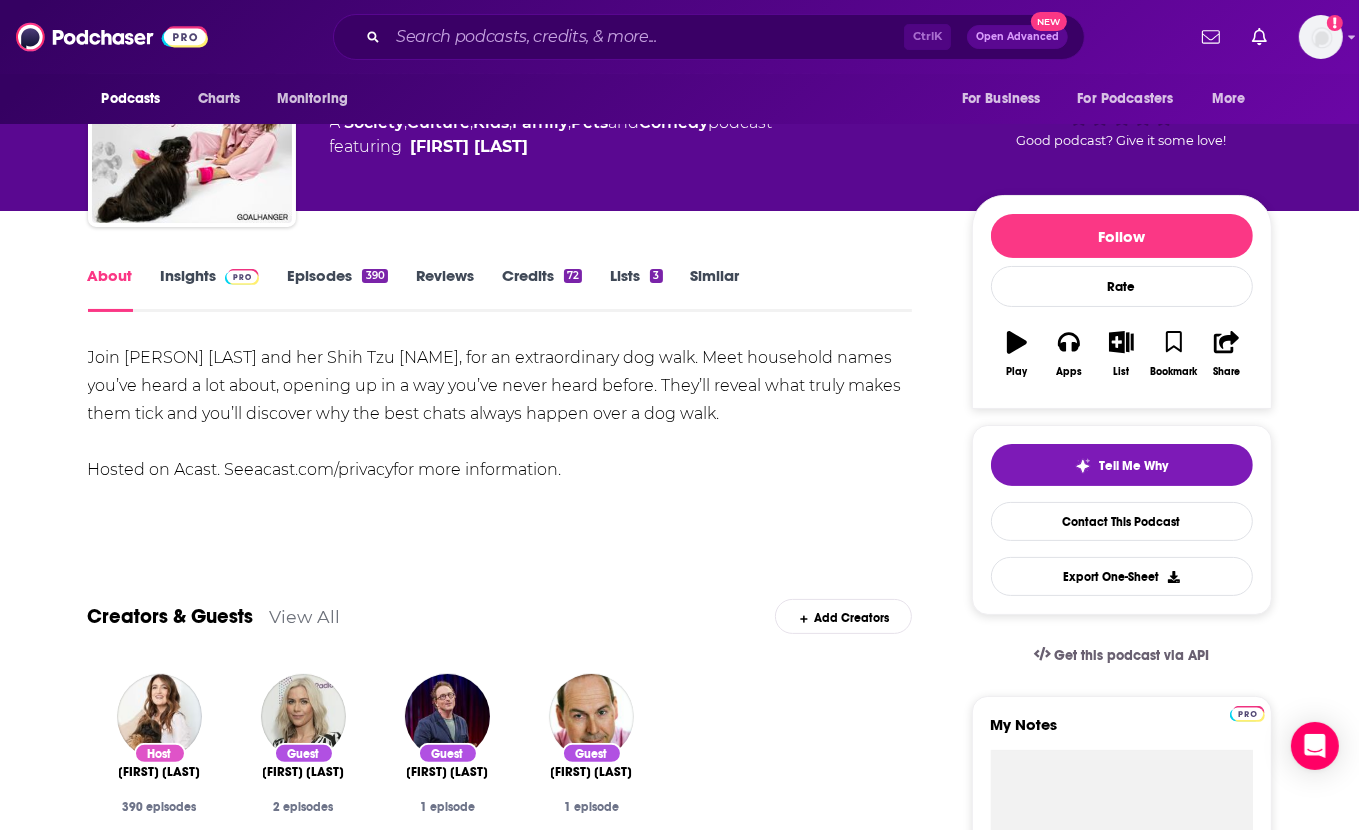 click on "Insights" at bounding box center [210, 289] 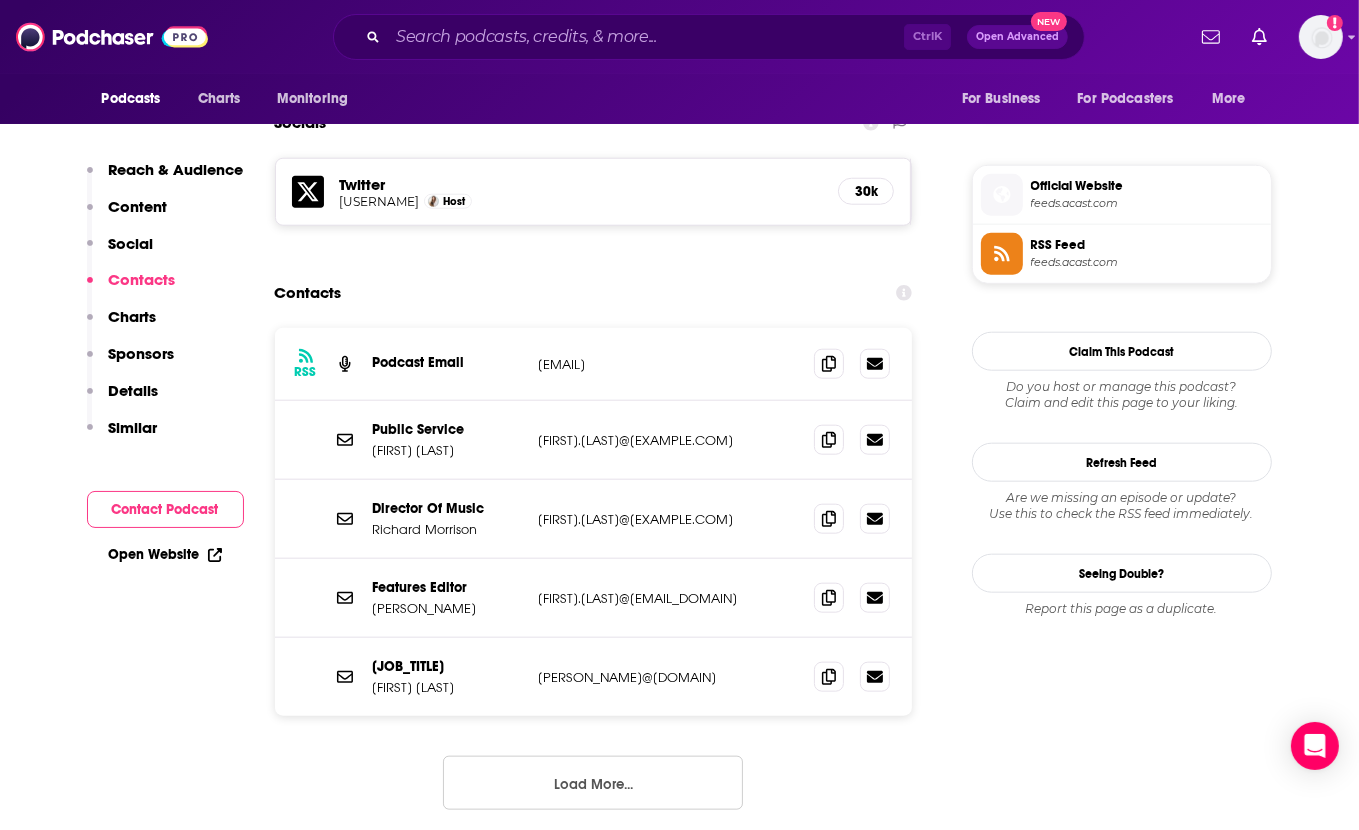 scroll, scrollTop: 1710, scrollLeft: 0, axis: vertical 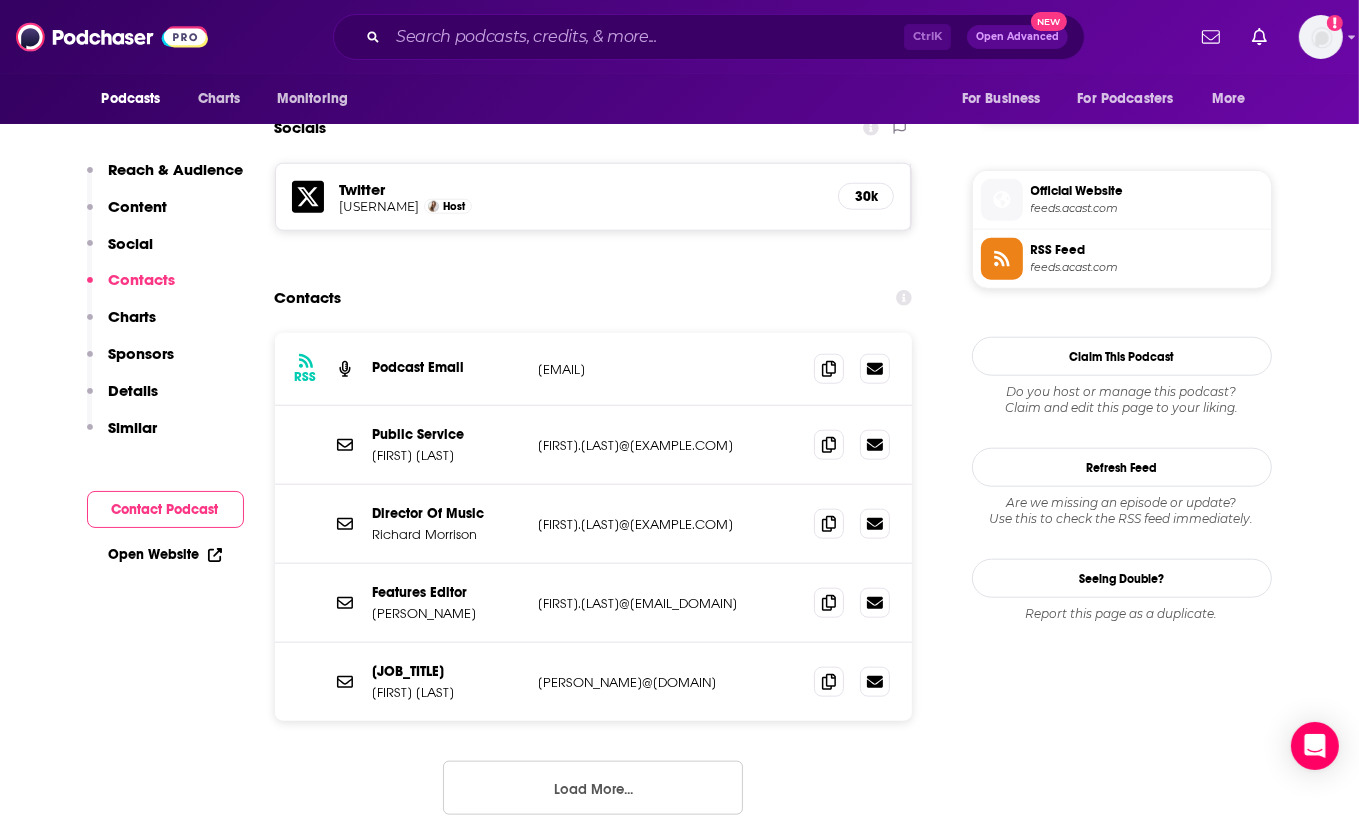click on "Load More..." at bounding box center (593, 788) 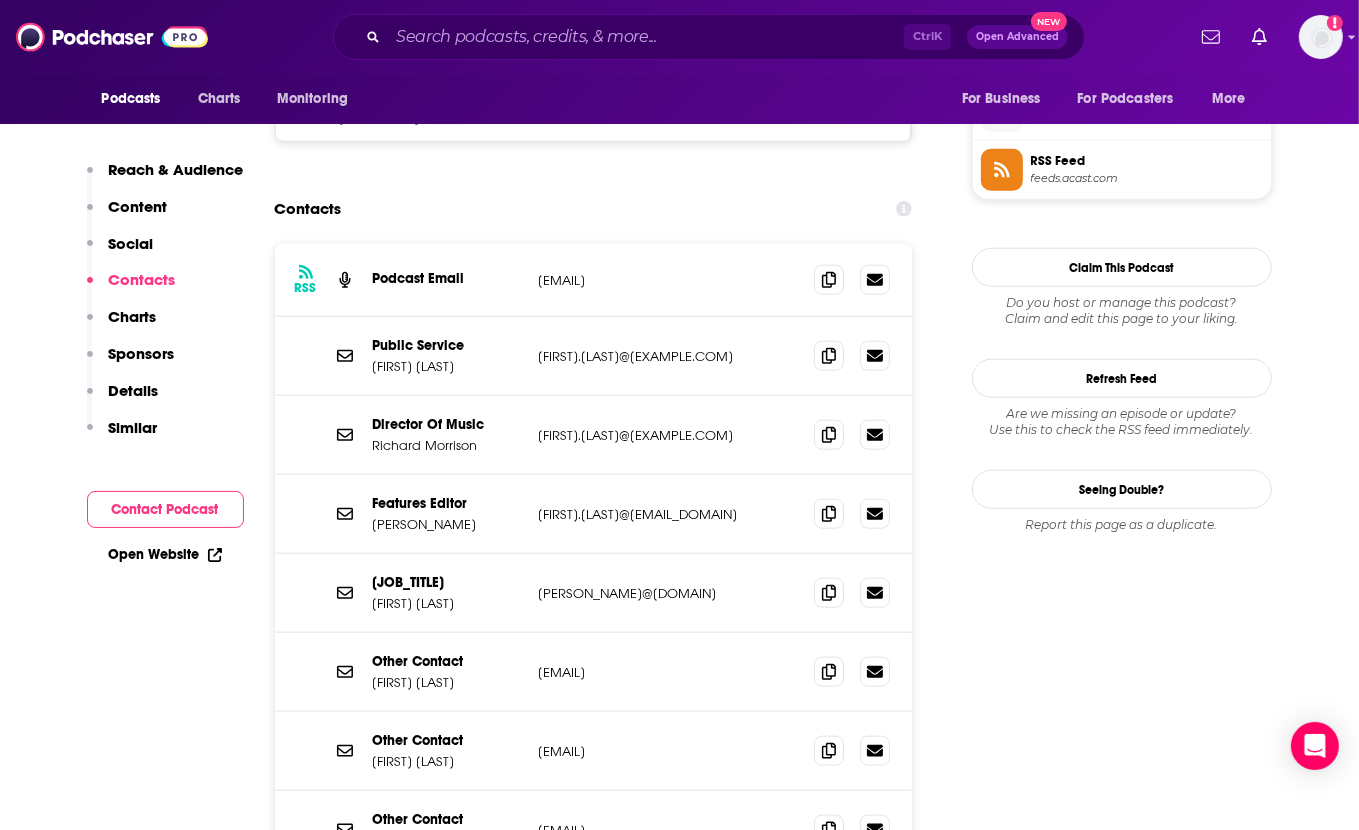 scroll, scrollTop: 1798, scrollLeft: 0, axis: vertical 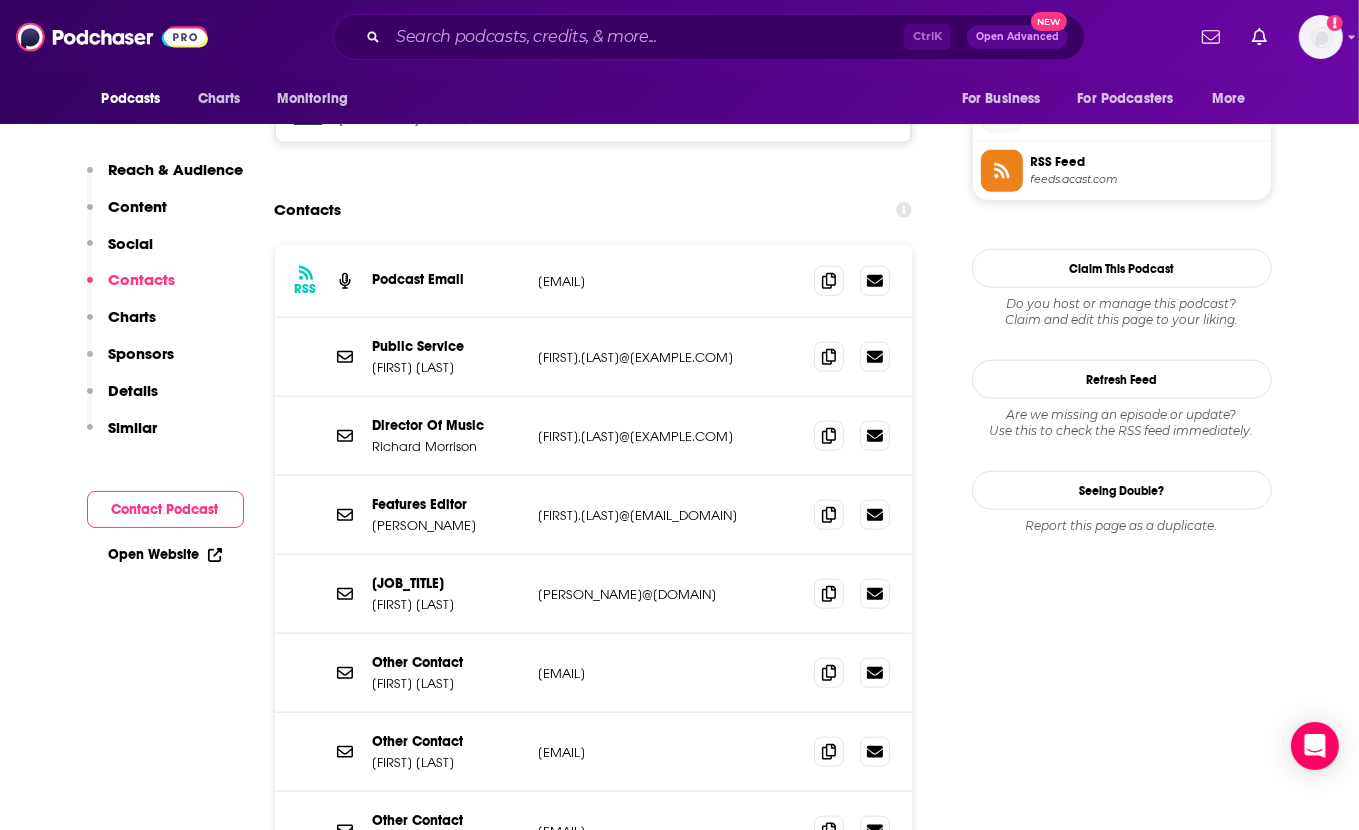 click on "Follow Rate Play Apps List Bookmark Share Tell Me Why Contact This Podcast Export One-Sheet Get this podcast via API My Notes Your concierge team Ask a question or make a request. Send a message Share This Podcast Recommendation sent https://www.podchaser.com/podcasts/[PODCAST_NAME] Copy Link Followers 11 +7 Hosted by Get 3 months free with code PODCHASER Official Website feeds.acast.com RSS Feed feeds.acast.com Claim This Podcast Do you host or manage this podcast? Claim and edit this page to your liking. Refresh Feed Are we missing an episode or update? Use this to check the RSS feed immediately. Seeing Double? Report this page as a duplicate." at bounding box center [1122, 4472] 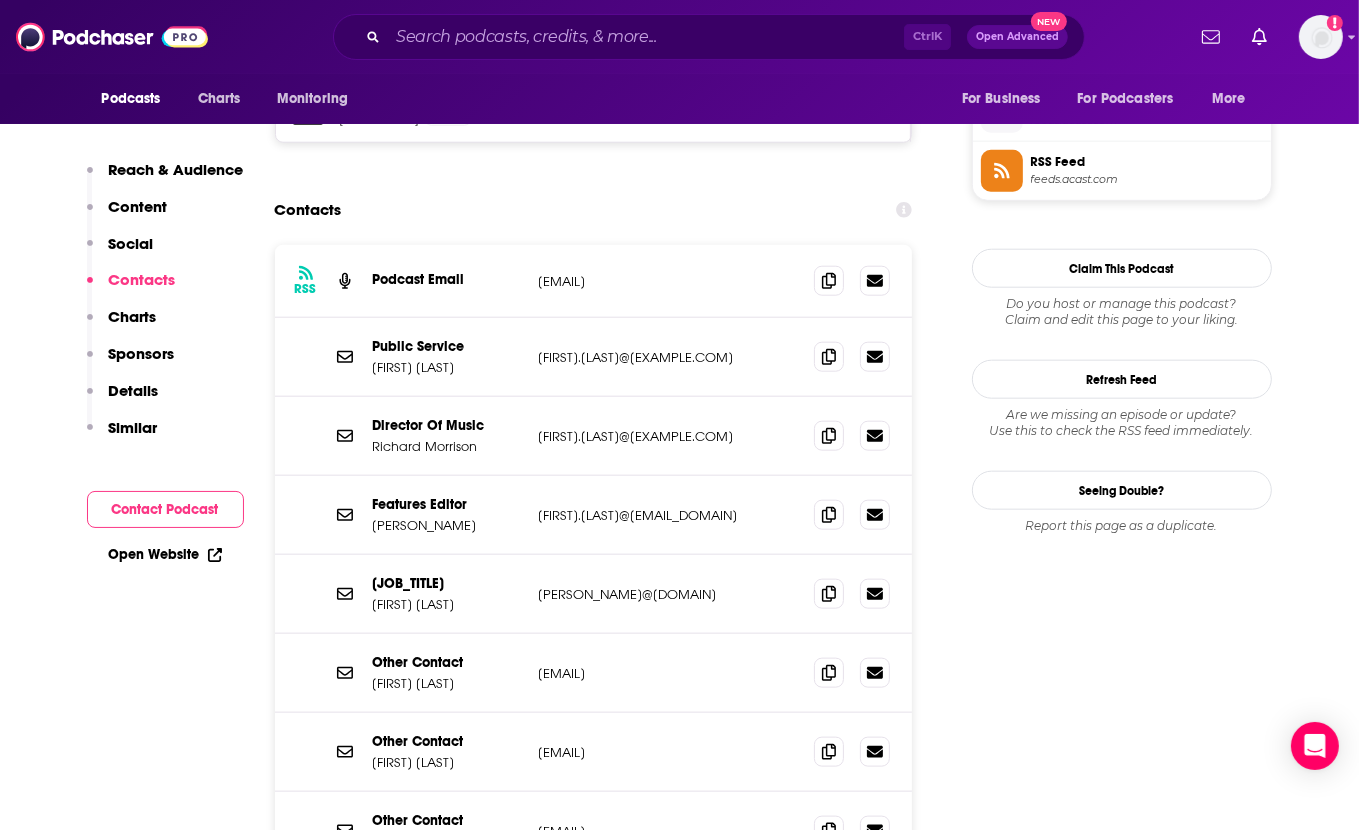 click on "Report this page as a duplicate." at bounding box center (1122, 526) 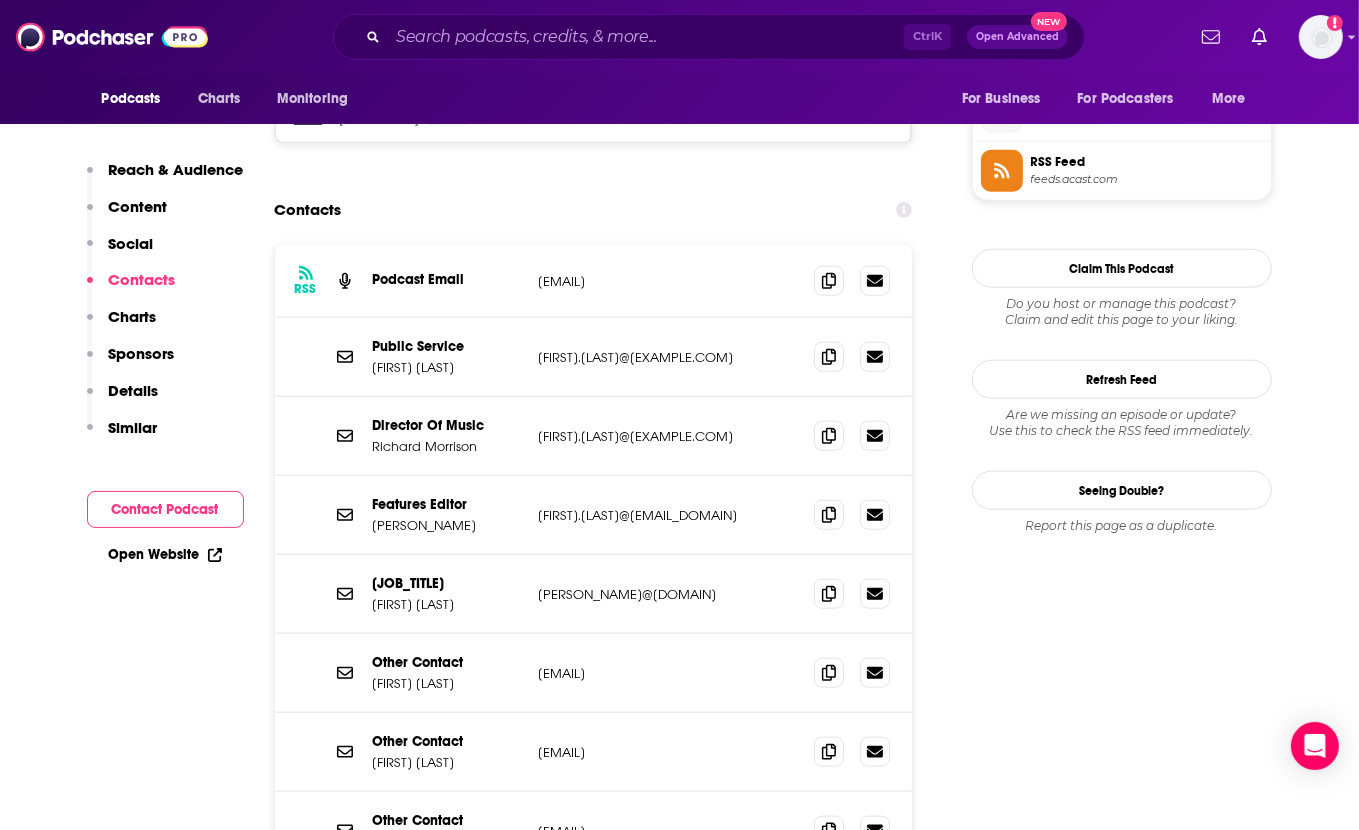 click on "Follow Rate Play Apps List Bookmark Share Tell Me Why Contact This Podcast Export One-Sheet Get this podcast via API My Notes Your concierge team Ask a question or make a request. Send a message Share This Podcast Recommendation sent https://www.podchaser.com/podcasts/[PODCAST_NAME] Copy Link Followers 11 +7 Hosted by Get 3 months free with code PODCHASER Official Website feeds.acast.com RSS Feed feeds.acast.com Claim This Podcast Do you host or manage this podcast? Claim and edit this page to your liking. Refresh Feed Are we missing an episode or update? Use this to check the RSS feed immediately. Seeing Double? Report this page as a duplicate." at bounding box center (1122, 4472) 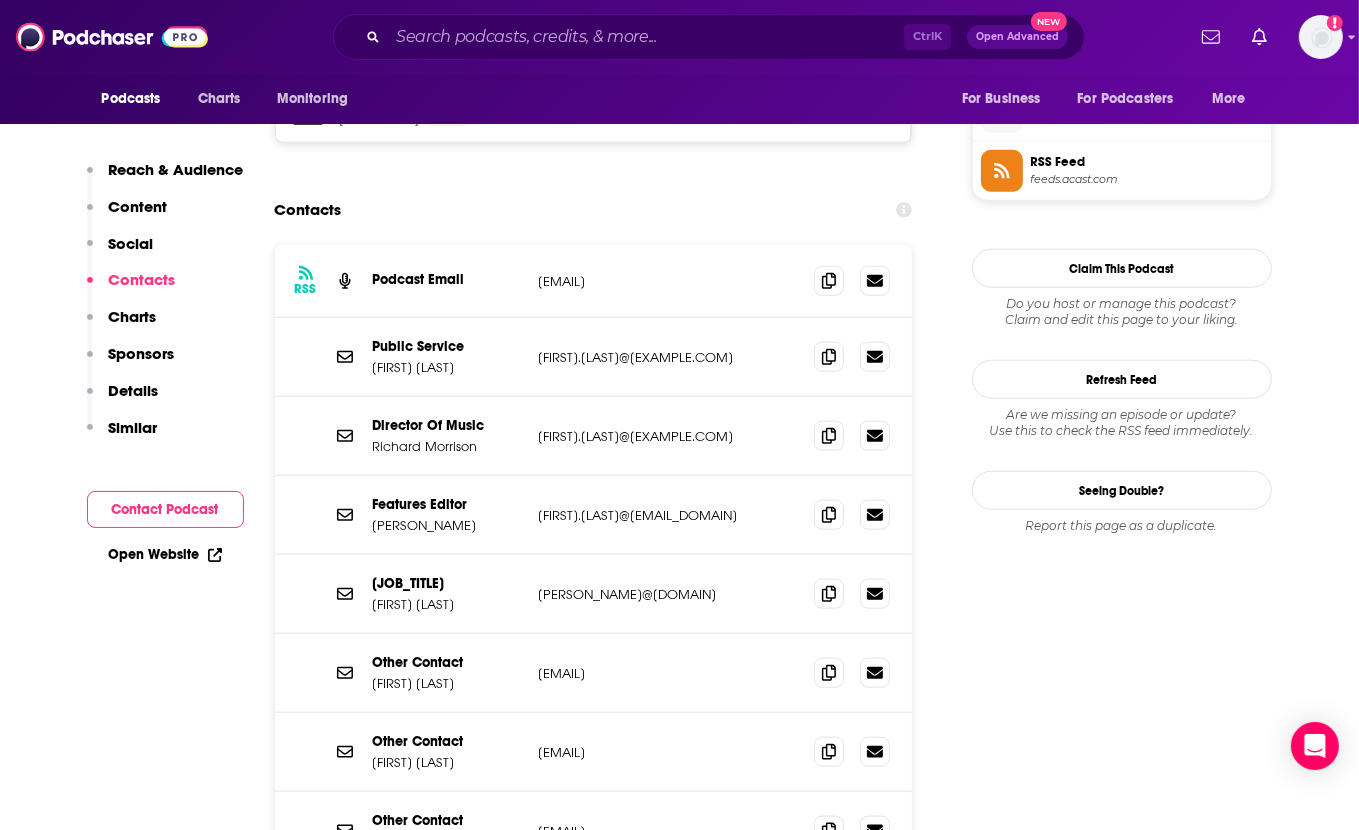 drag, startPoint x: 742, startPoint y: 334, endPoint x: 523, endPoint y: 349, distance: 219.51309 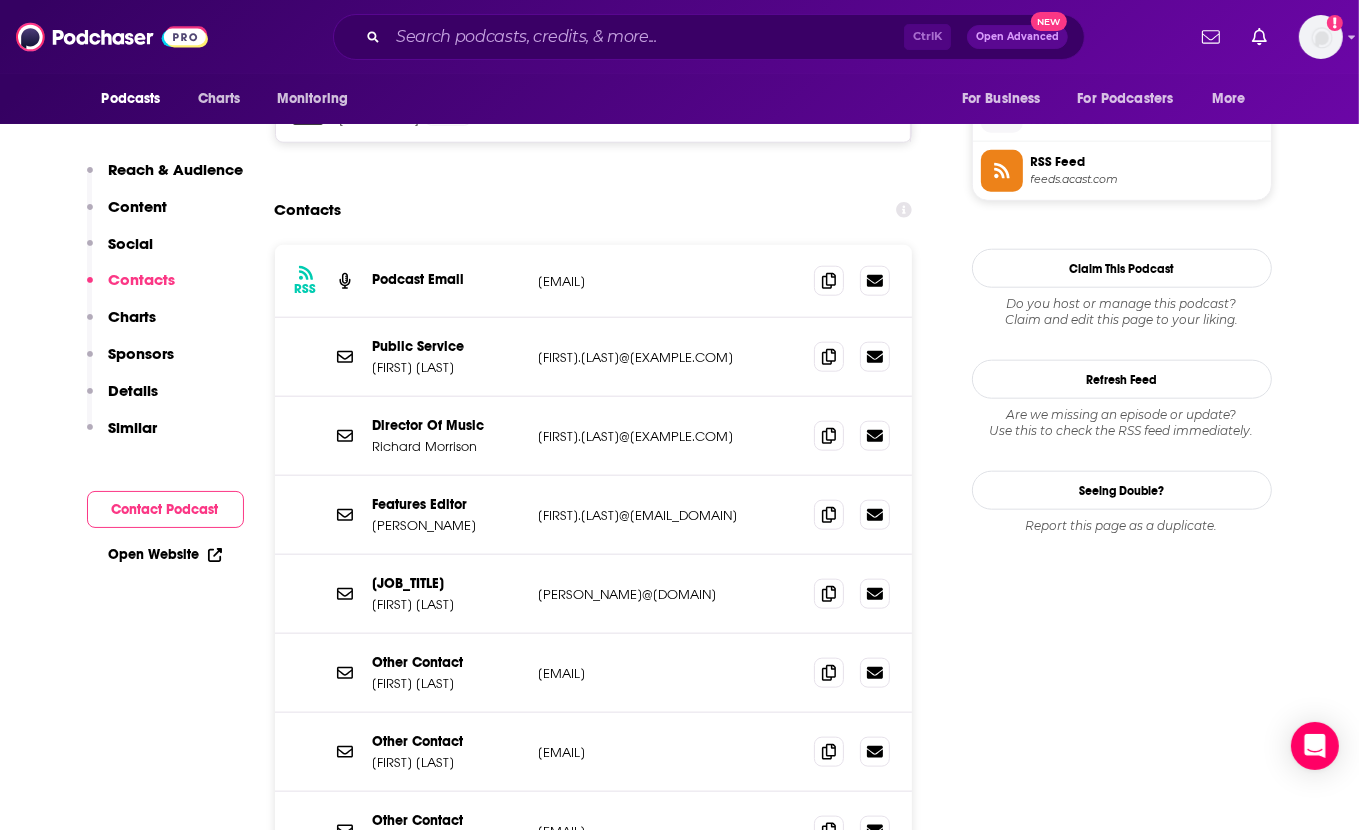 click on "Follow Rate Play Apps List Bookmark Share Tell Me Why Contact This Podcast Export One-Sheet Get this podcast via API My Notes Your concierge team Ask a question or make a request. Send a message Share This Podcast Recommendation sent https://www.podchaser.com/podcasts/[PODCAST_NAME] Copy Link Followers 11 +7 Hosted by Get 3 months free with code PODCHASER Official Website feeds.acast.com RSS Feed feeds.acast.com Claim This Podcast Do you host or manage this podcast? Claim and edit this page to your liking. Refresh Feed Are we missing an episode or update? Use this to check the RSS feed immediately. Seeing Double? Report this page as a duplicate." at bounding box center (1122, 4472) 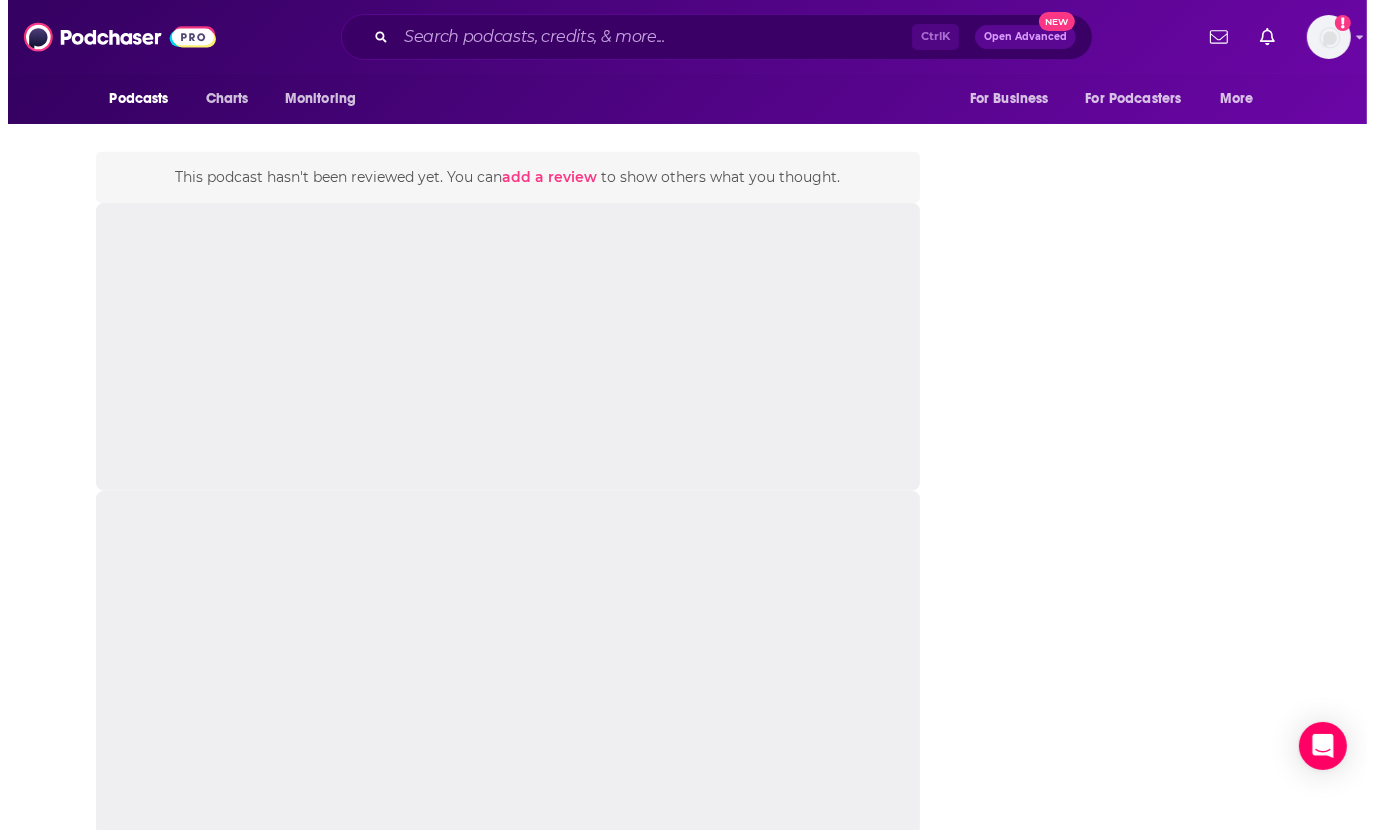 scroll, scrollTop: 0, scrollLeft: 0, axis: both 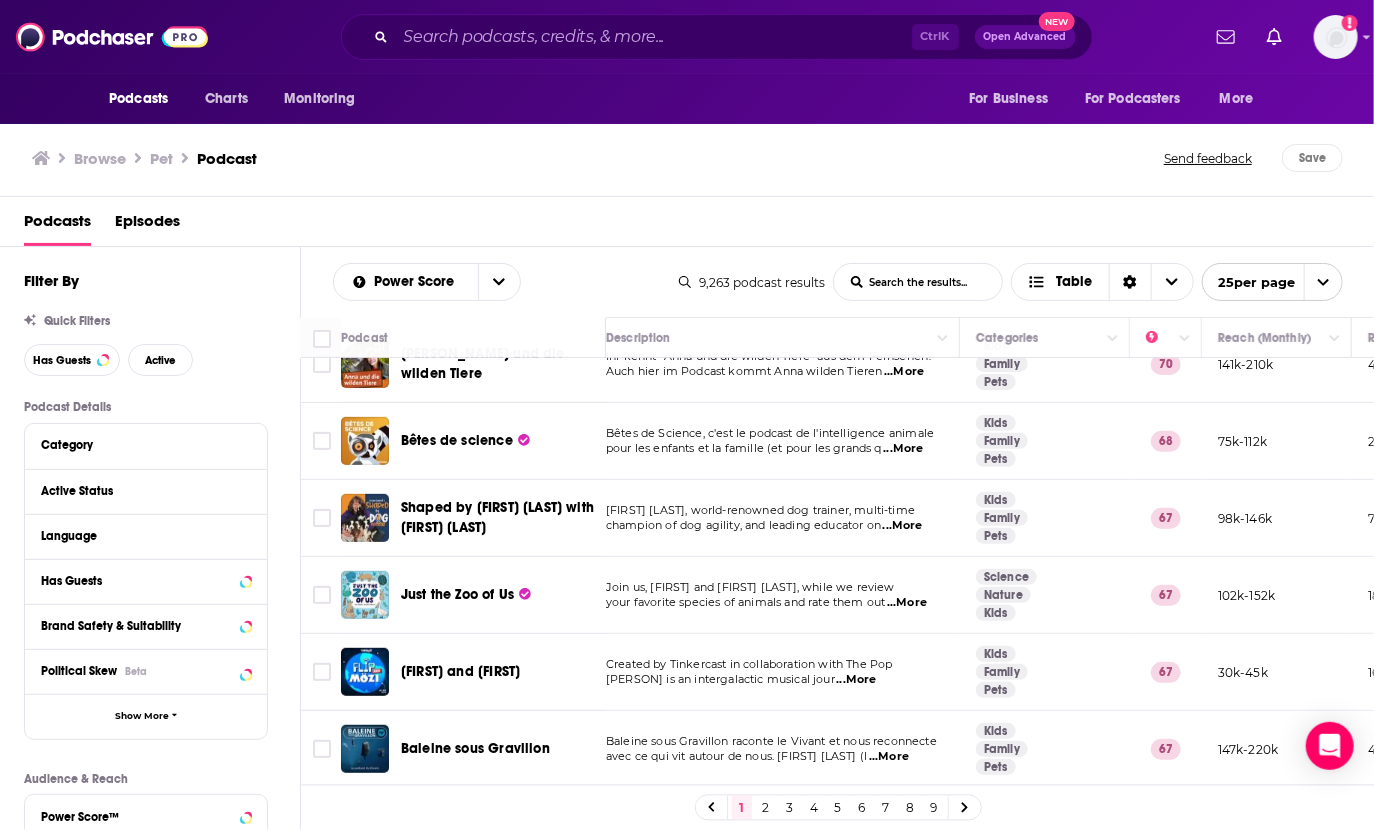 click on "Join us, [FIRST] and [FIRST] [LAST], while we review" at bounding box center [750, 587] 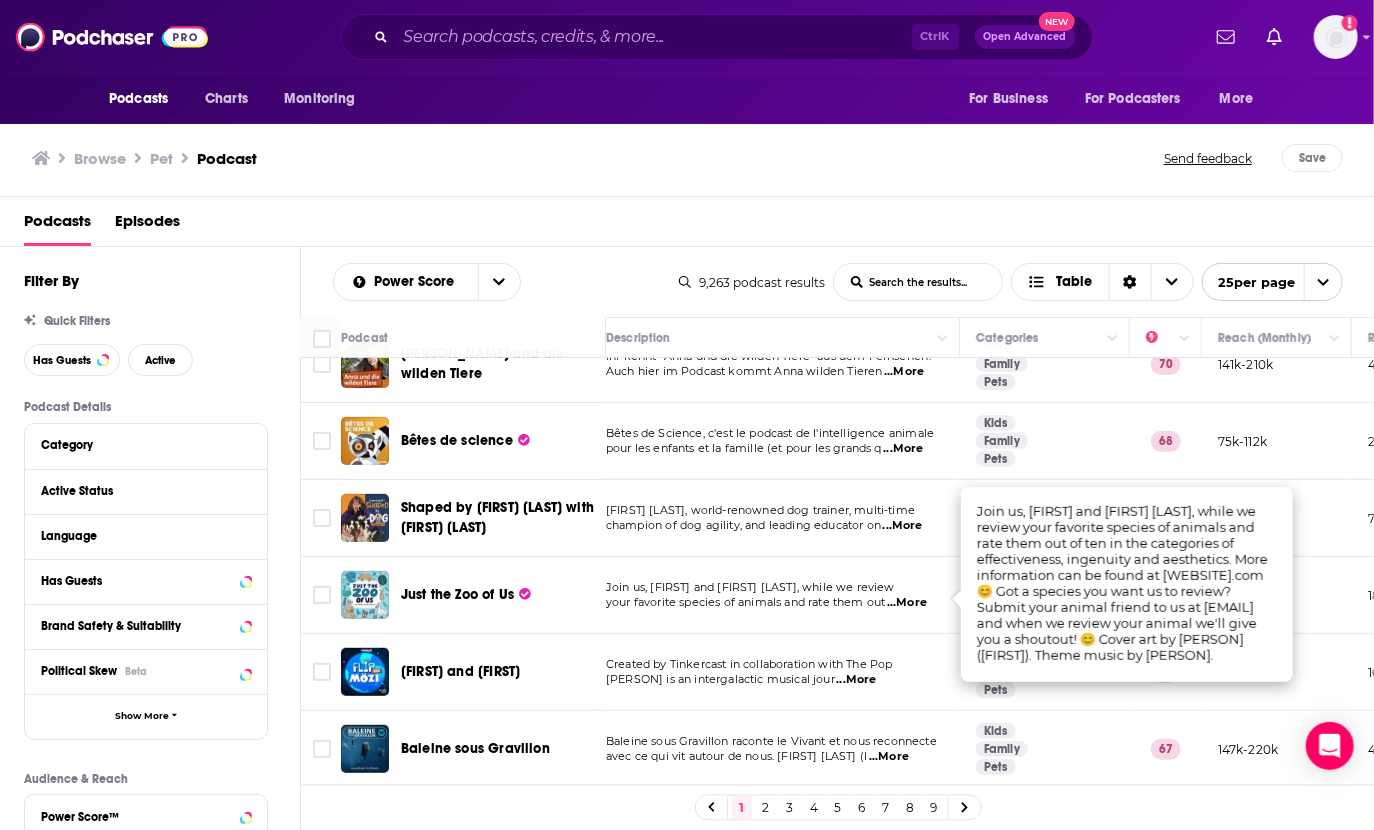 click on "...More" at bounding box center [907, 603] 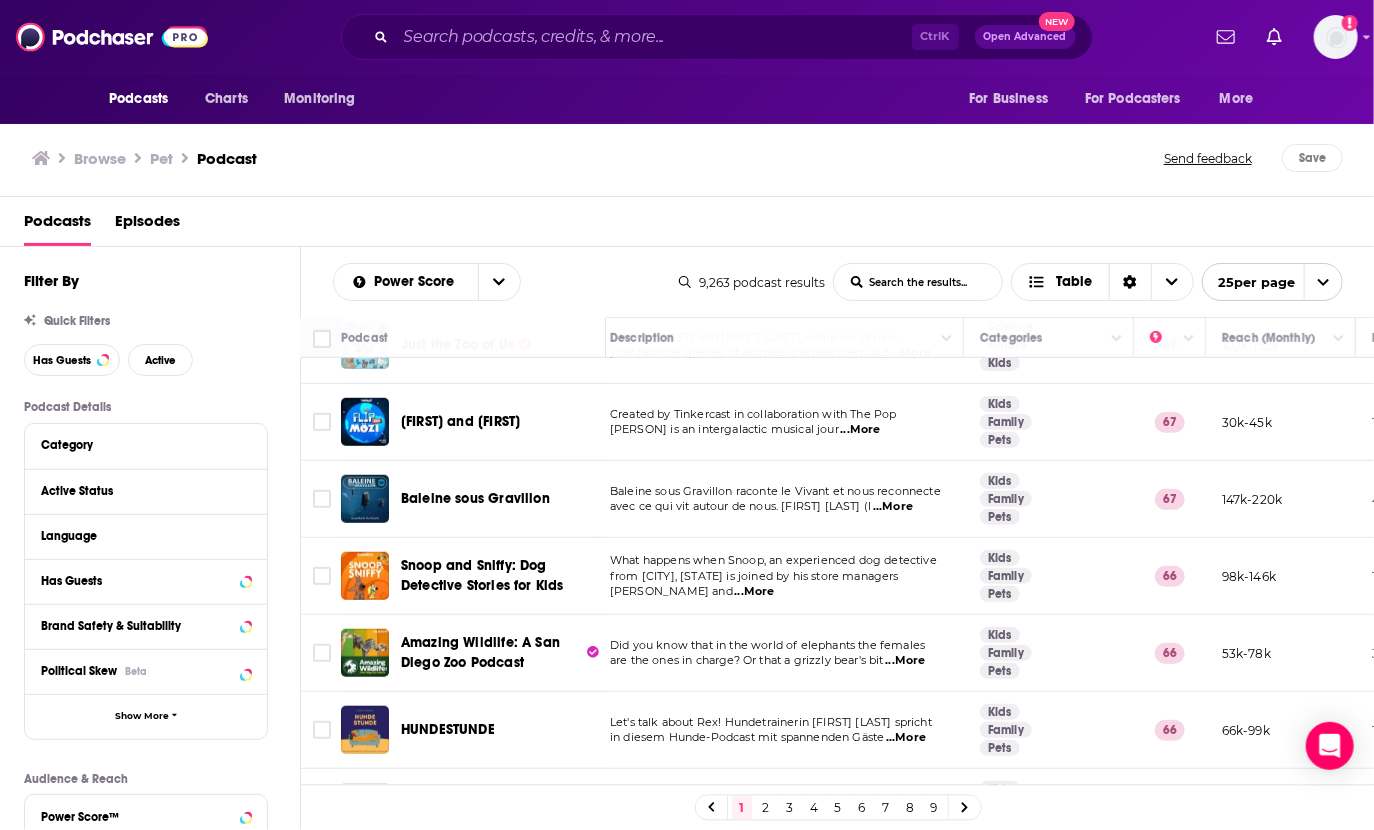 scroll, scrollTop: 618, scrollLeft: 0, axis: vertical 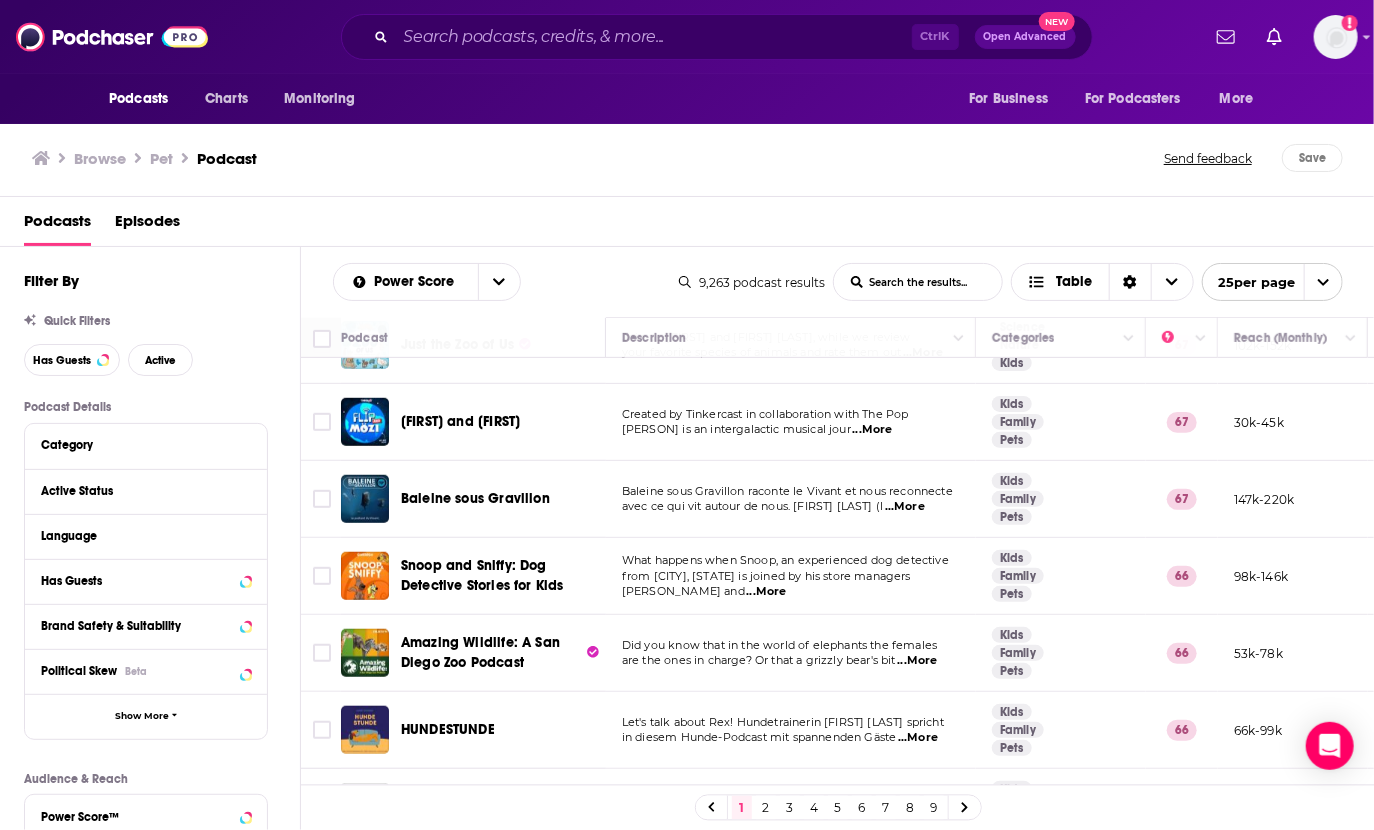 click on "...More" at bounding box center (917, 661) 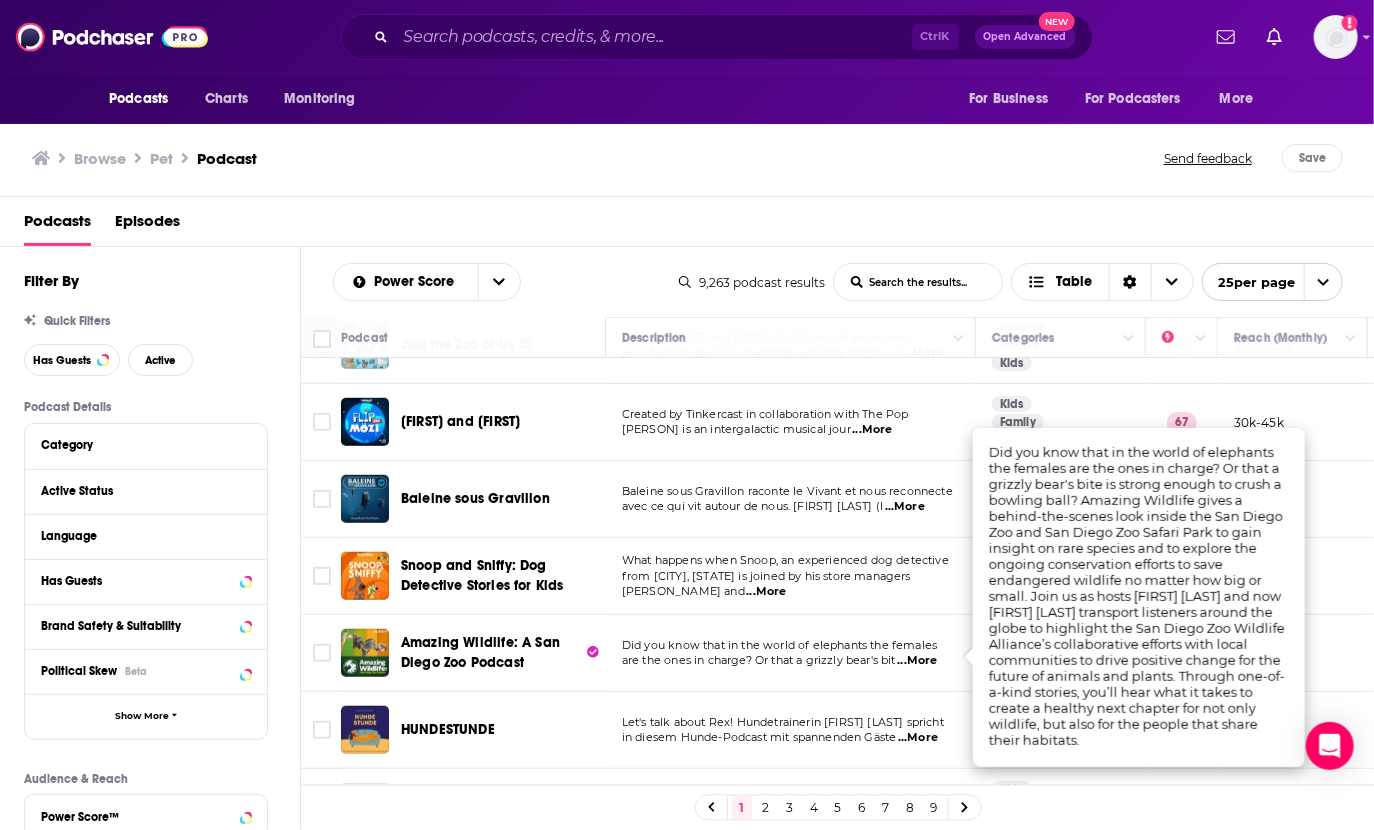 click on "...More" at bounding box center [917, 661] 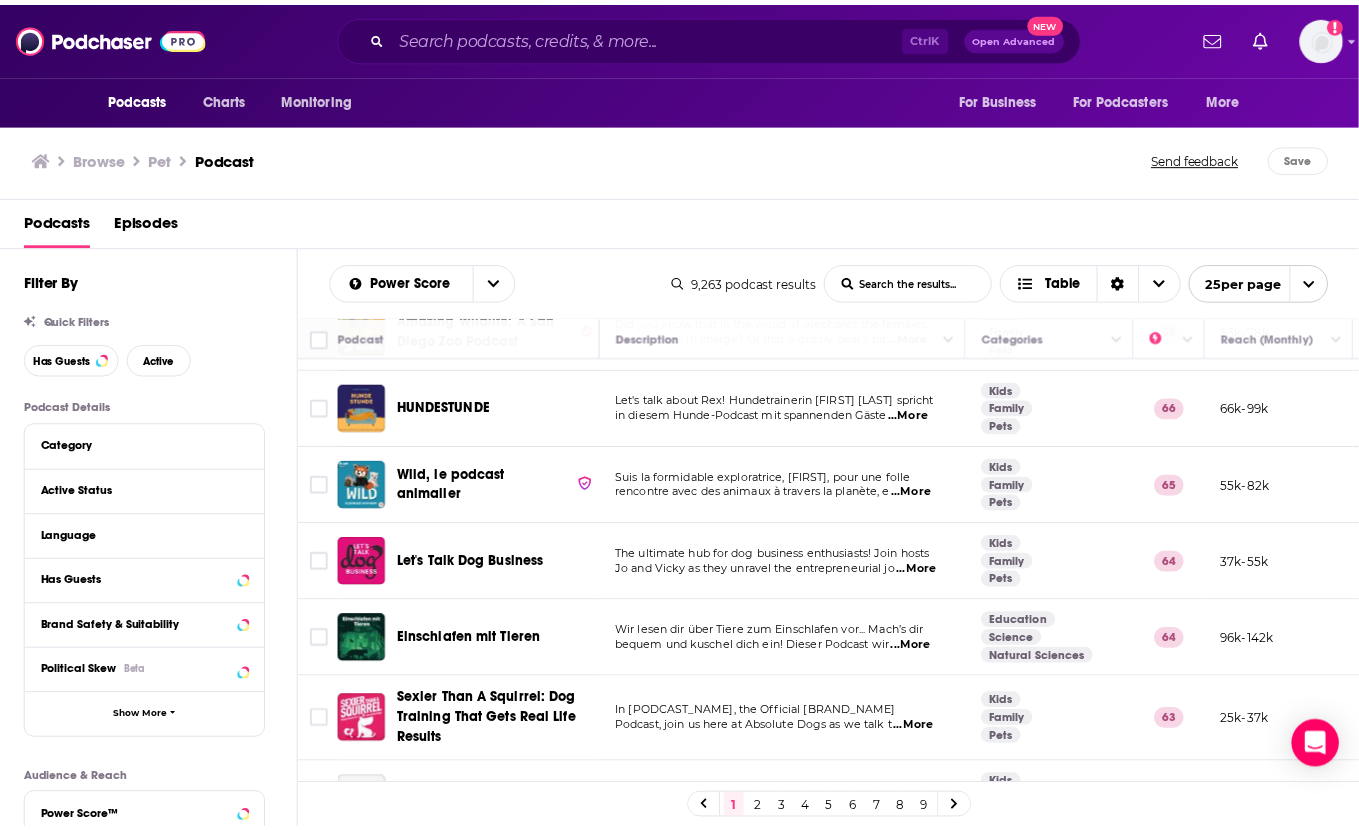 scroll, scrollTop: 944, scrollLeft: 0, axis: vertical 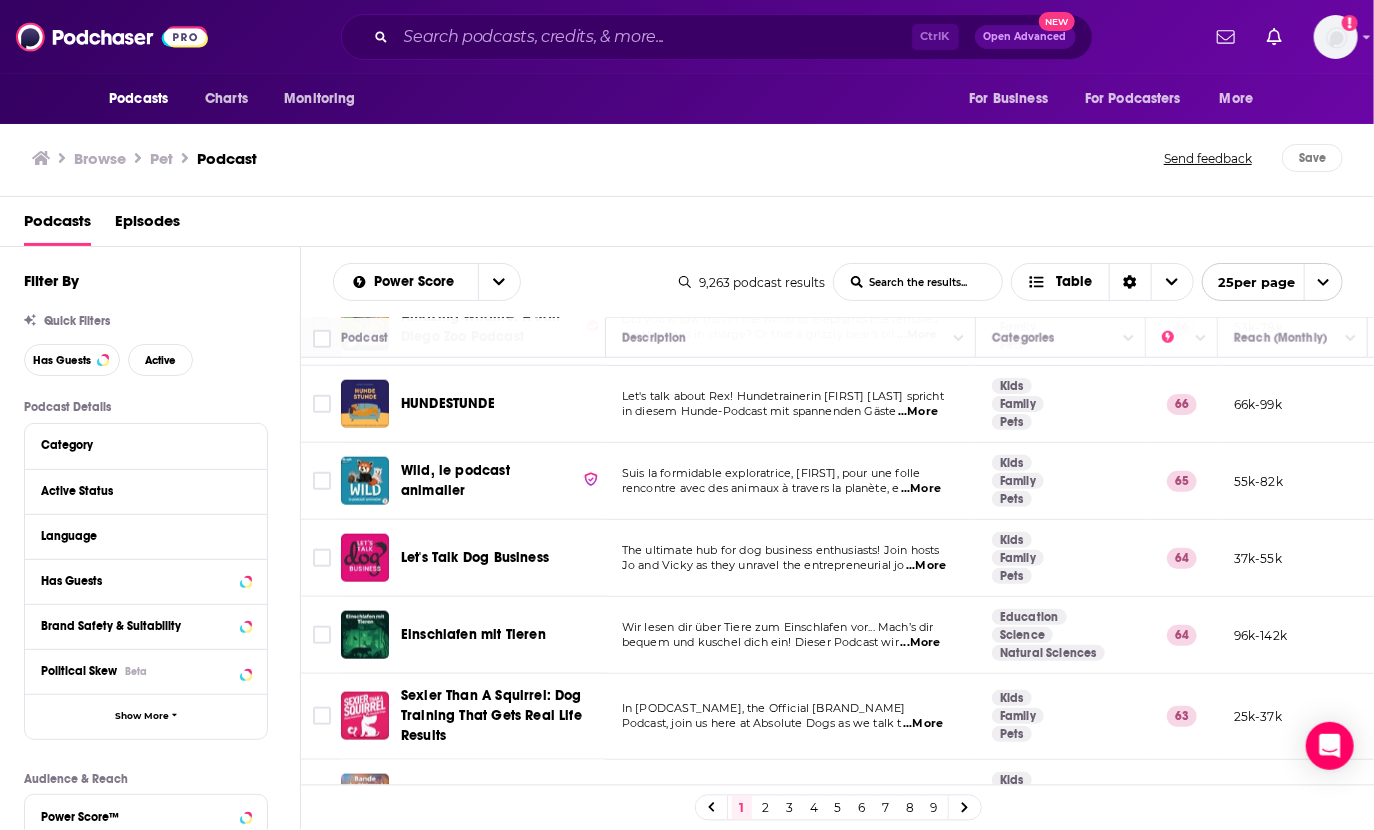 click on "...More" at bounding box center (926, 566) 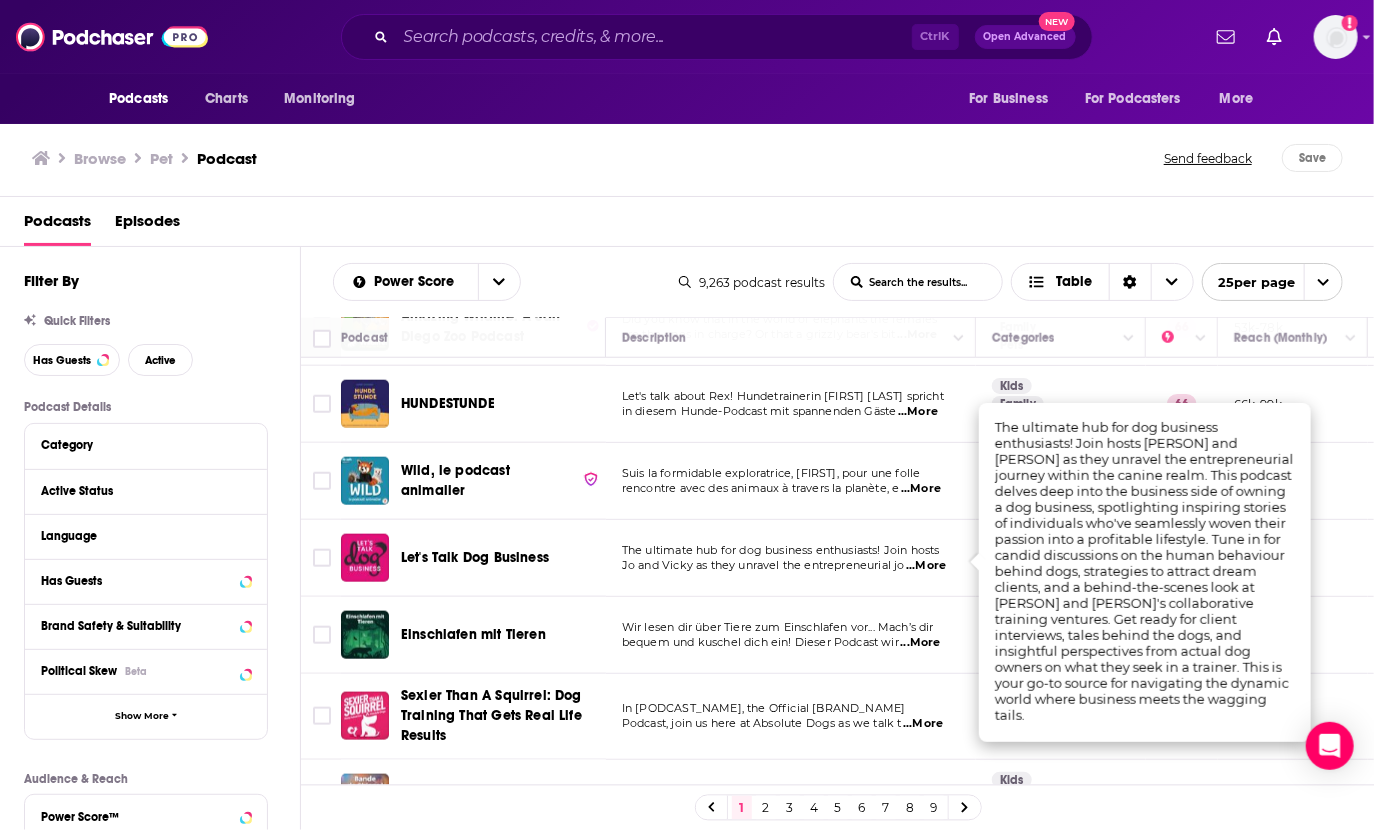 click on "...More" at bounding box center (926, 566) 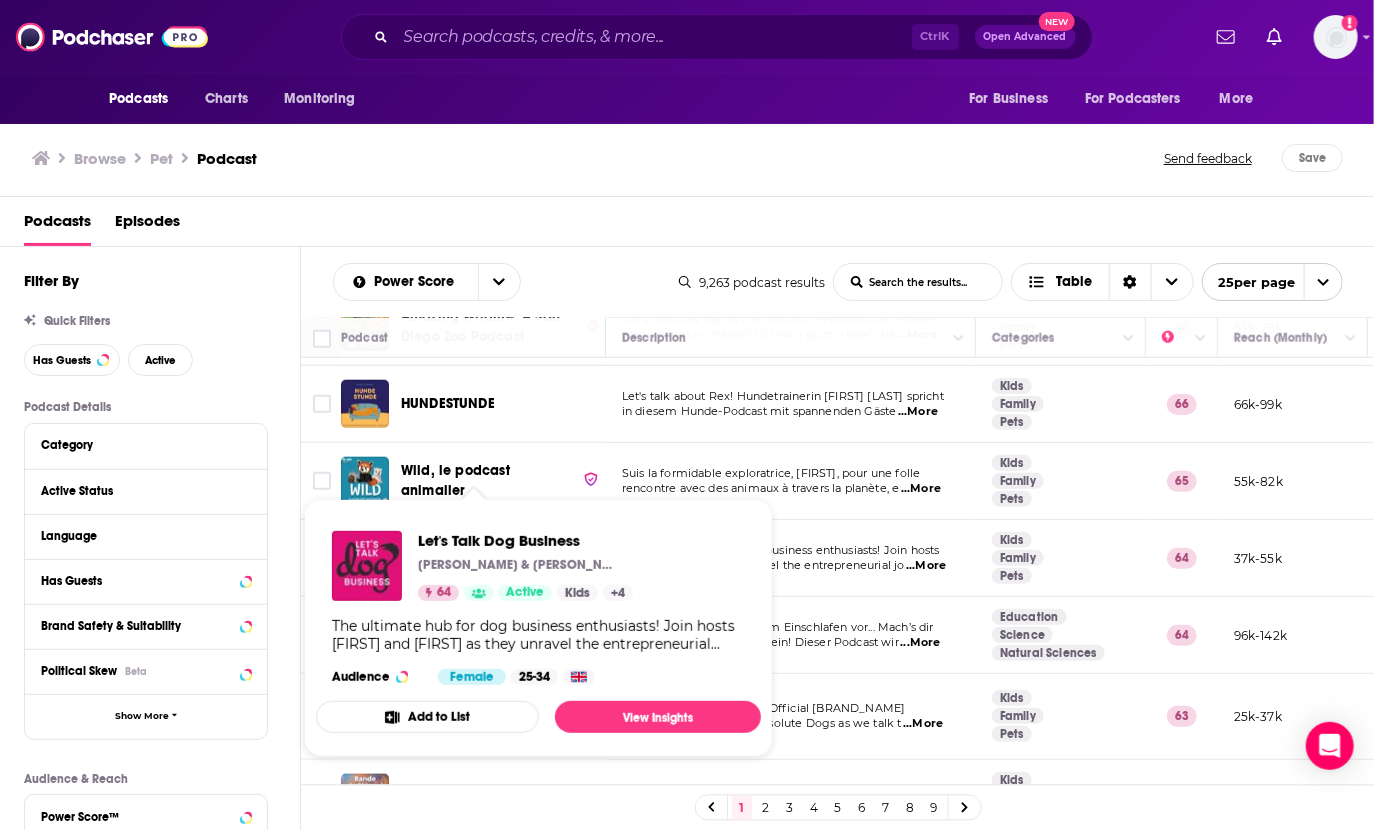 click on "[PERSON_NAME] & [PERSON_NAME]" at bounding box center [525, 565] 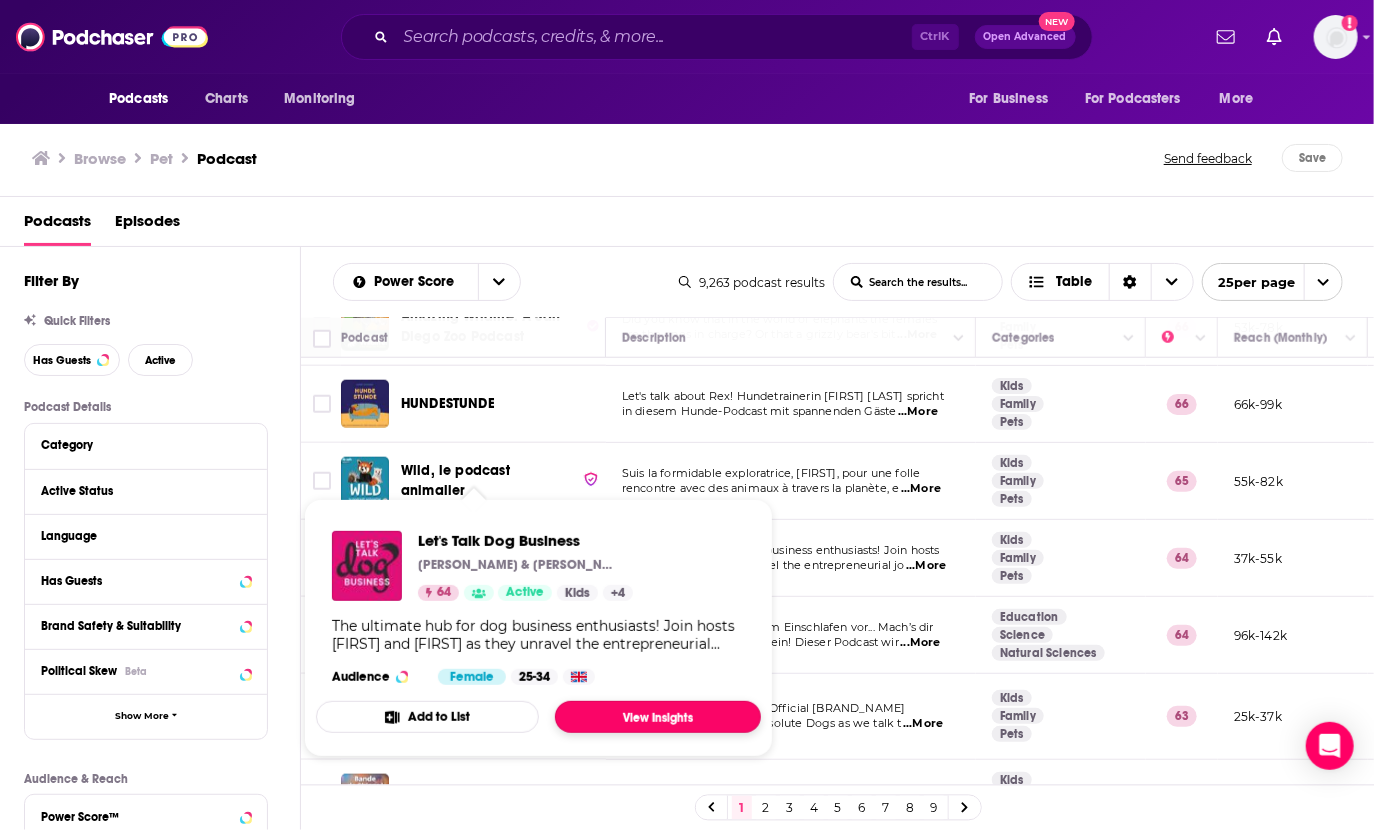 click on "View Insights" at bounding box center (658, 717) 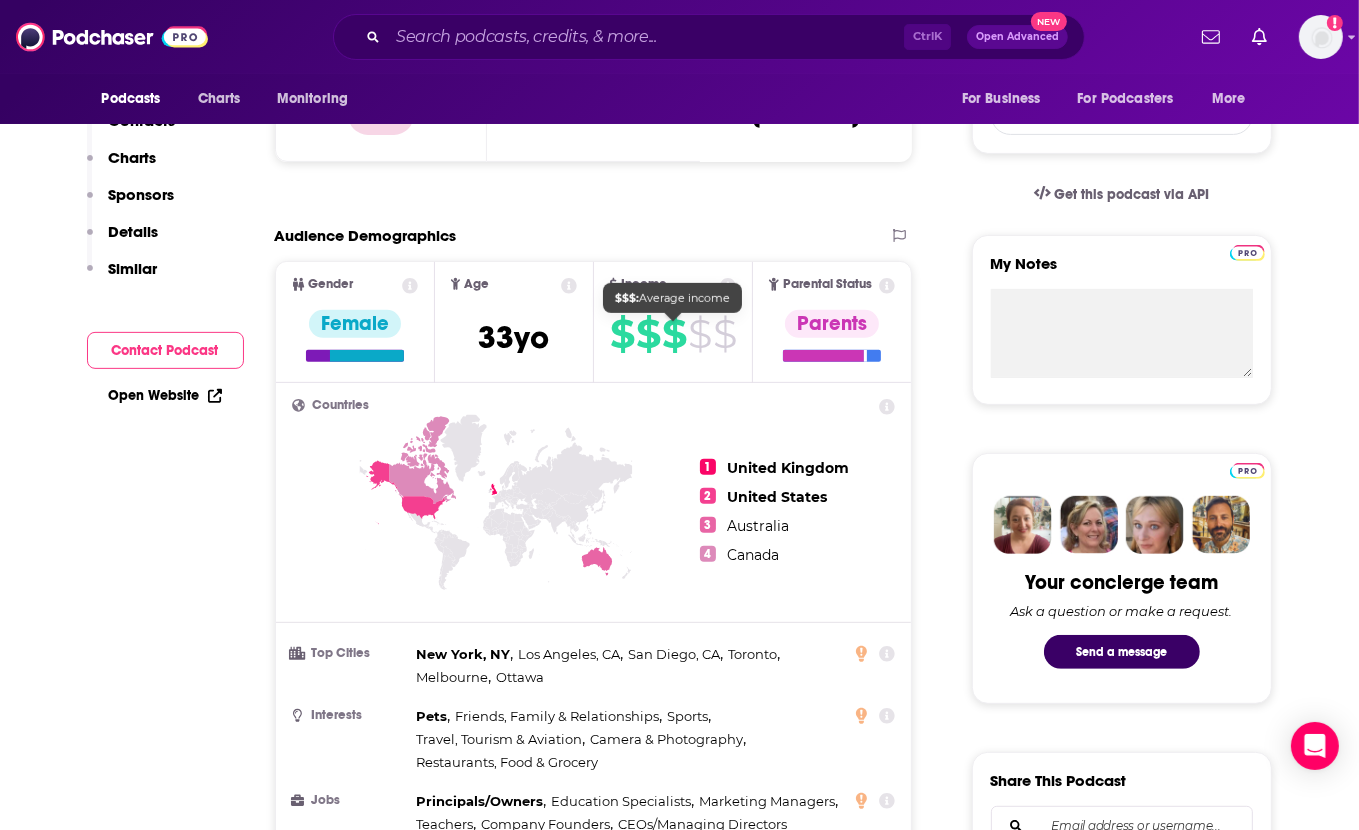 scroll, scrollTop: 0, scrollLeft: 0, axis: both 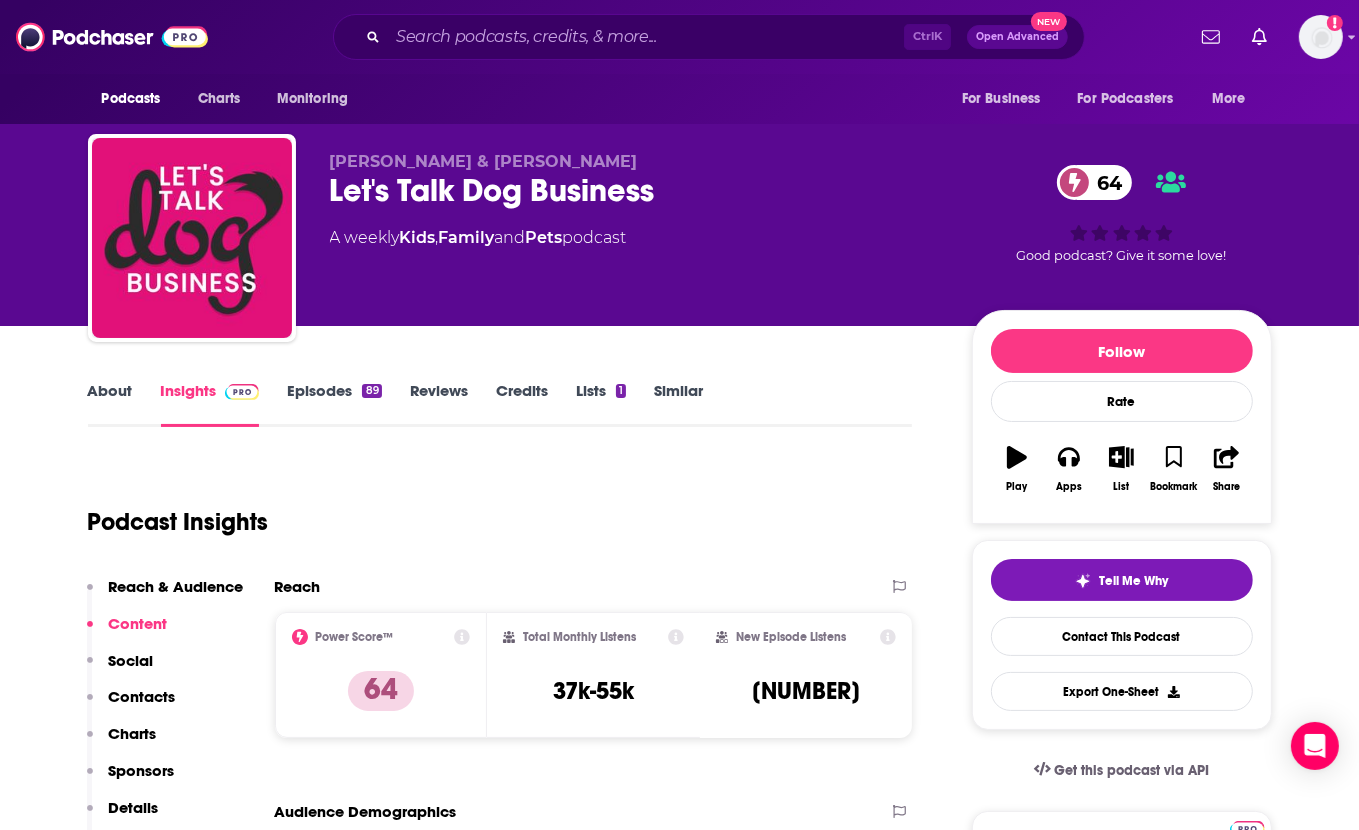 click on "Podcast Insights" at bounding box center (492, 510) 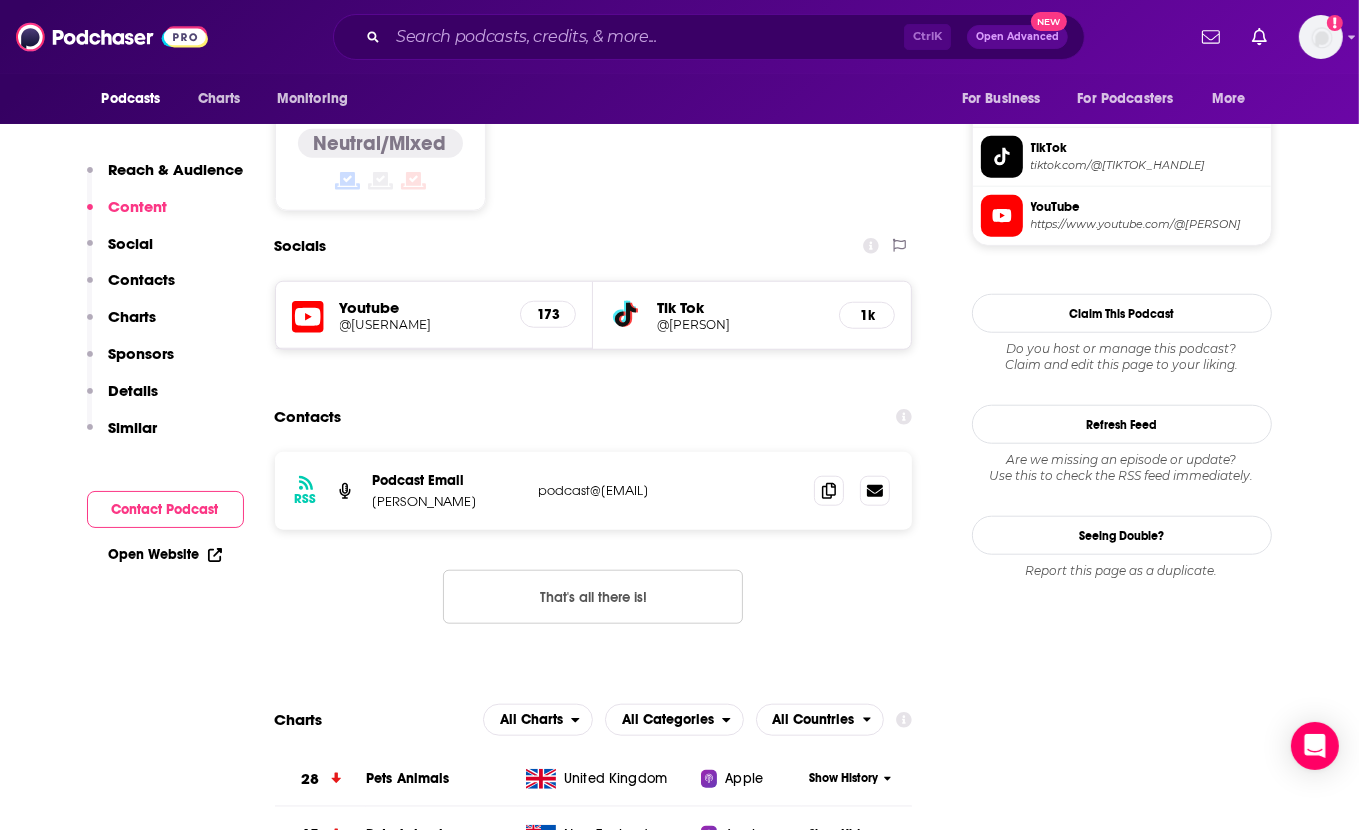 scroll, scrollTop: 1531, scrollLeft: 0, axis: vertical 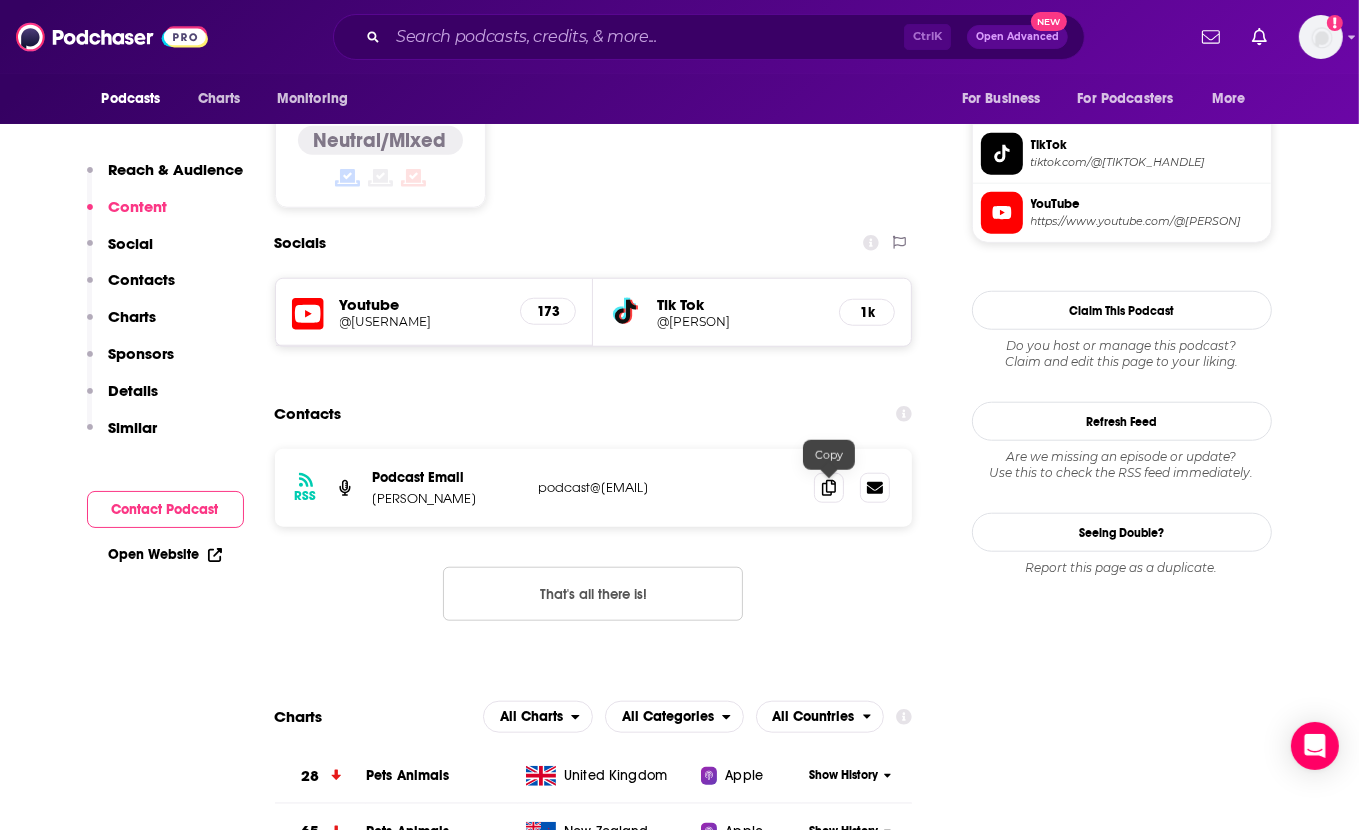 click on "RSS Podcast Email [PERSON] [LAST] [EMAIL] [EMAIL].That's all there is!" at bounding box center [594, 551] 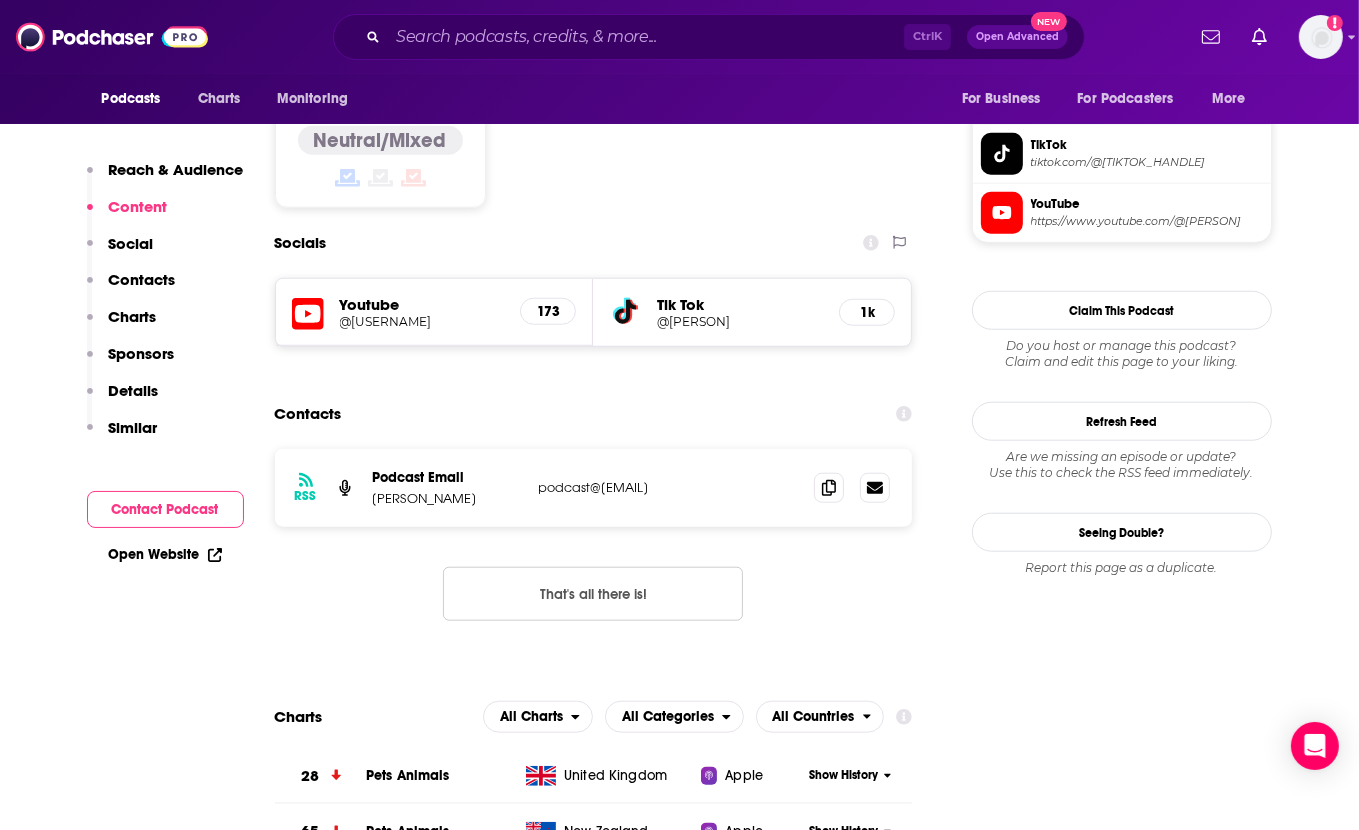 drag, startPoint x: 772, startPoint y: 494, endPoint x: 535, endPoint y: 491, distance: 237.01898 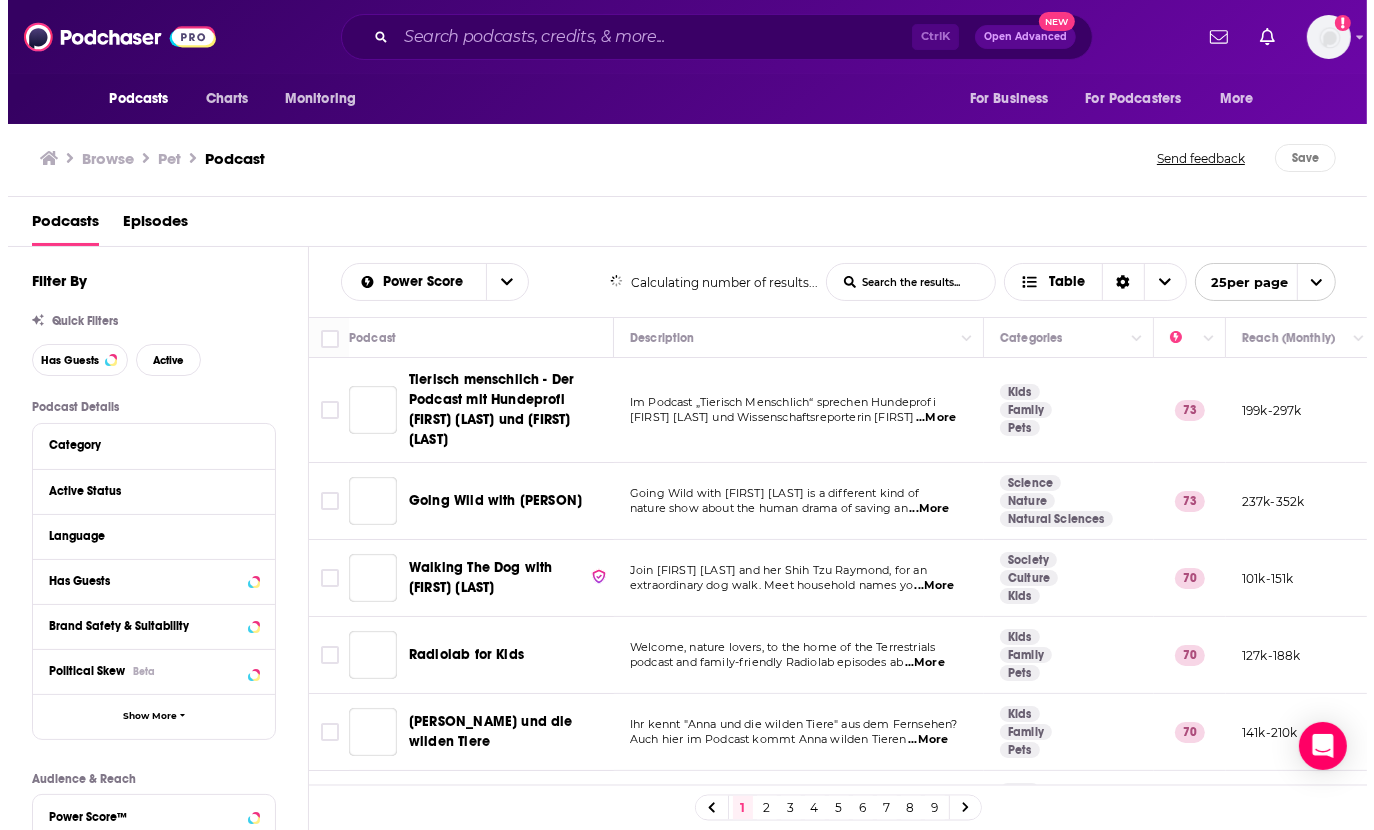 scroll, scrollTop: 0, scrollLeft: 0, axis: both 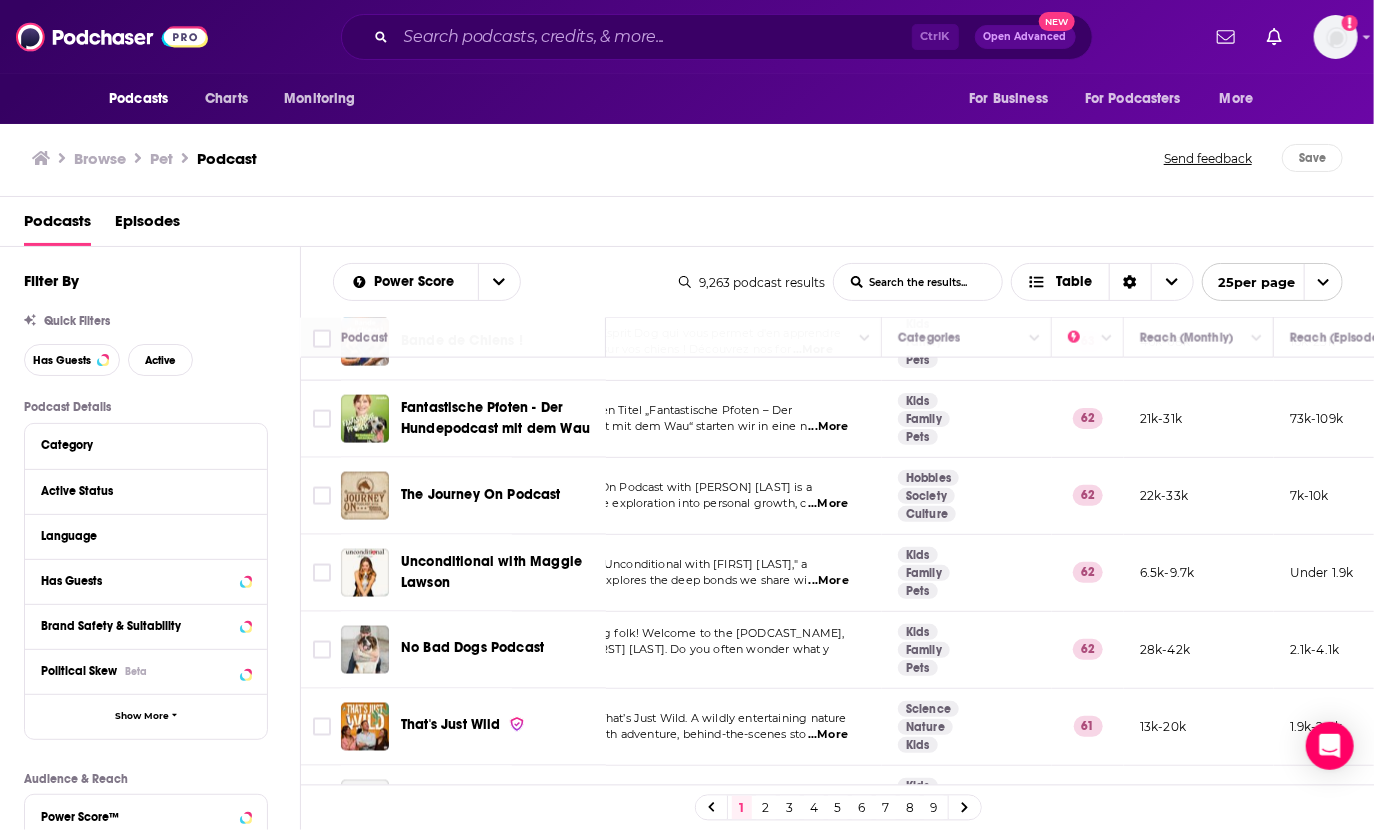 drag, startPoint x: 989, startPoint y: 563, endPoint x: 719, endPoint y: 591, distance: 271.44797 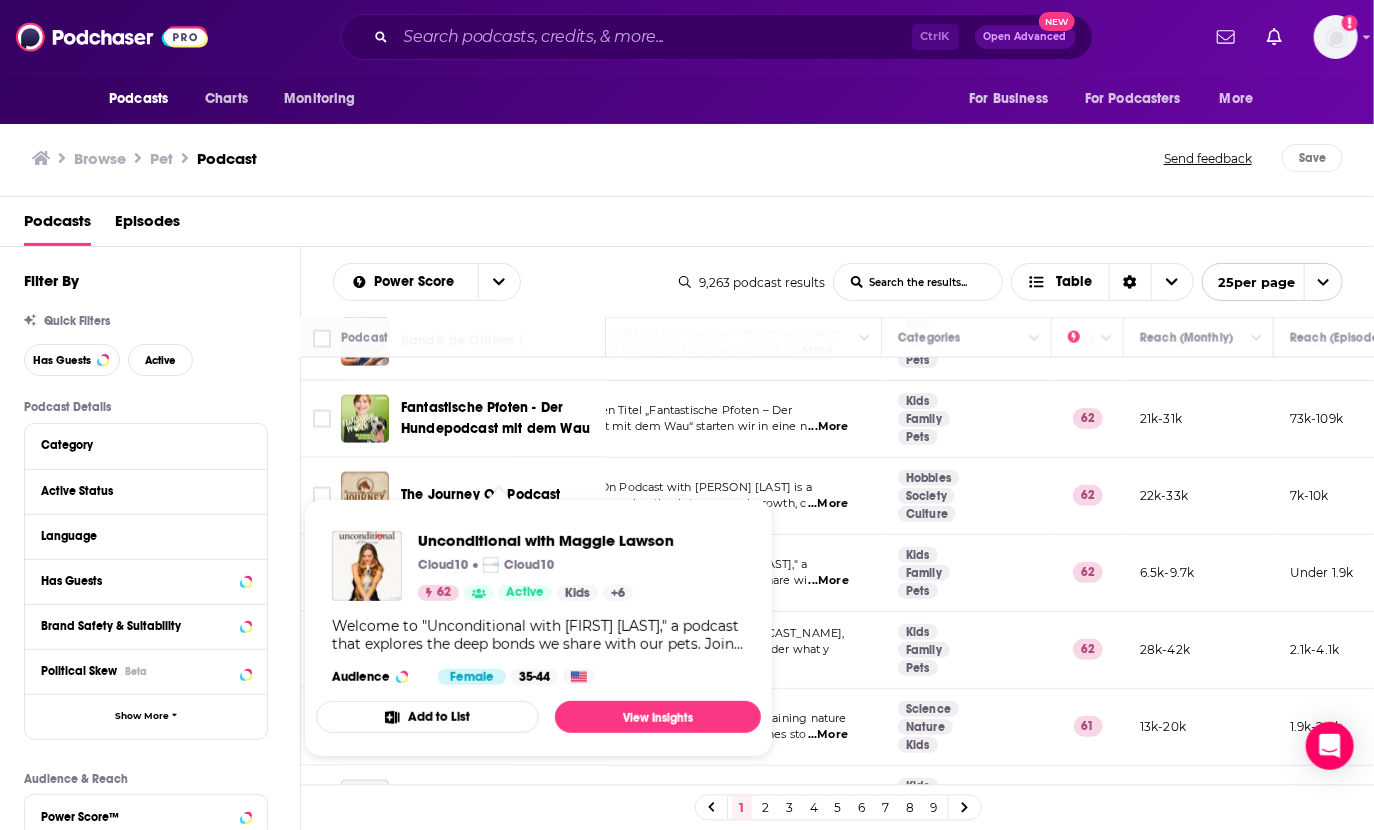 click on "Welcome to "Unconditional with [FIRST] [LAST]," a" at bounding box center [667, 564] 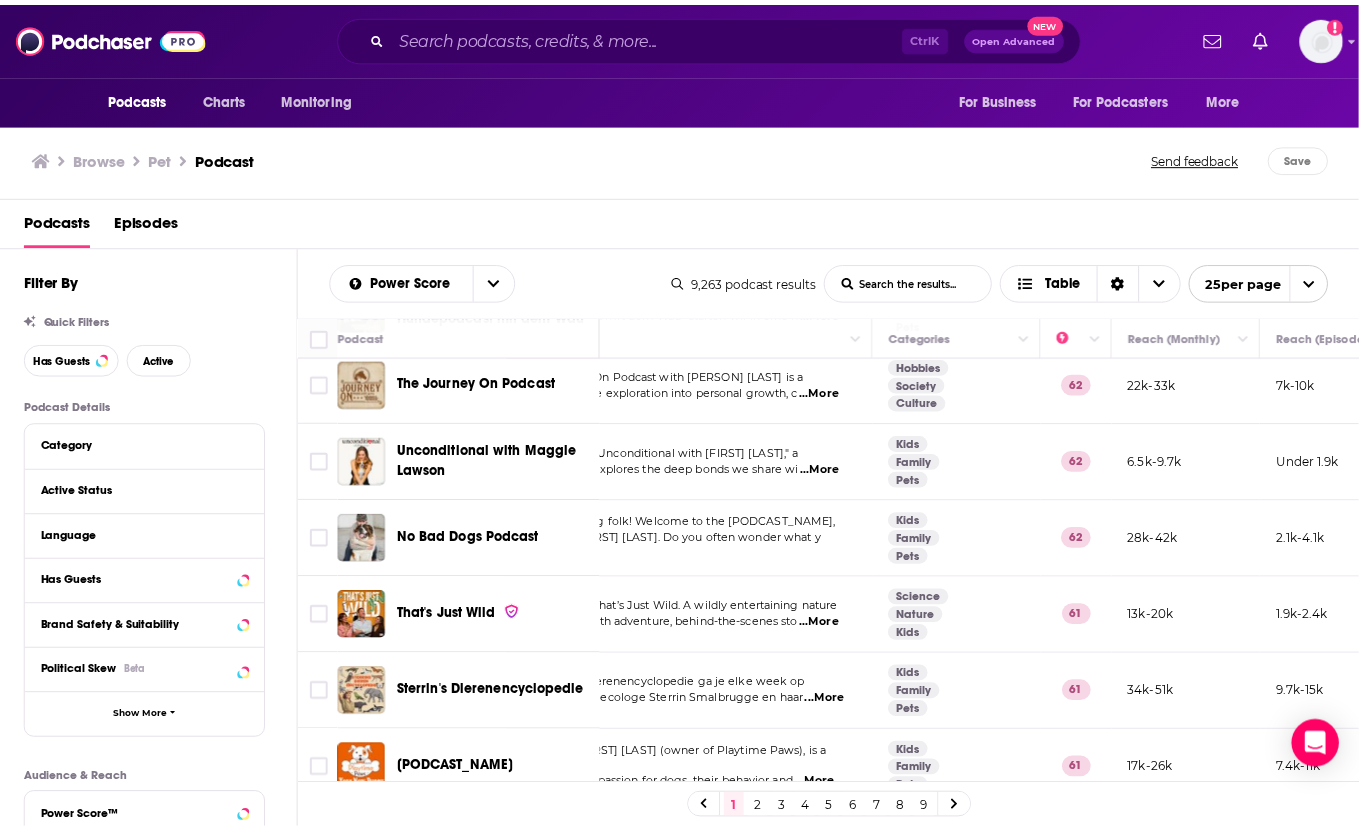 scroll, scrollTop: 1588, scrollLeft: 94, axis: both 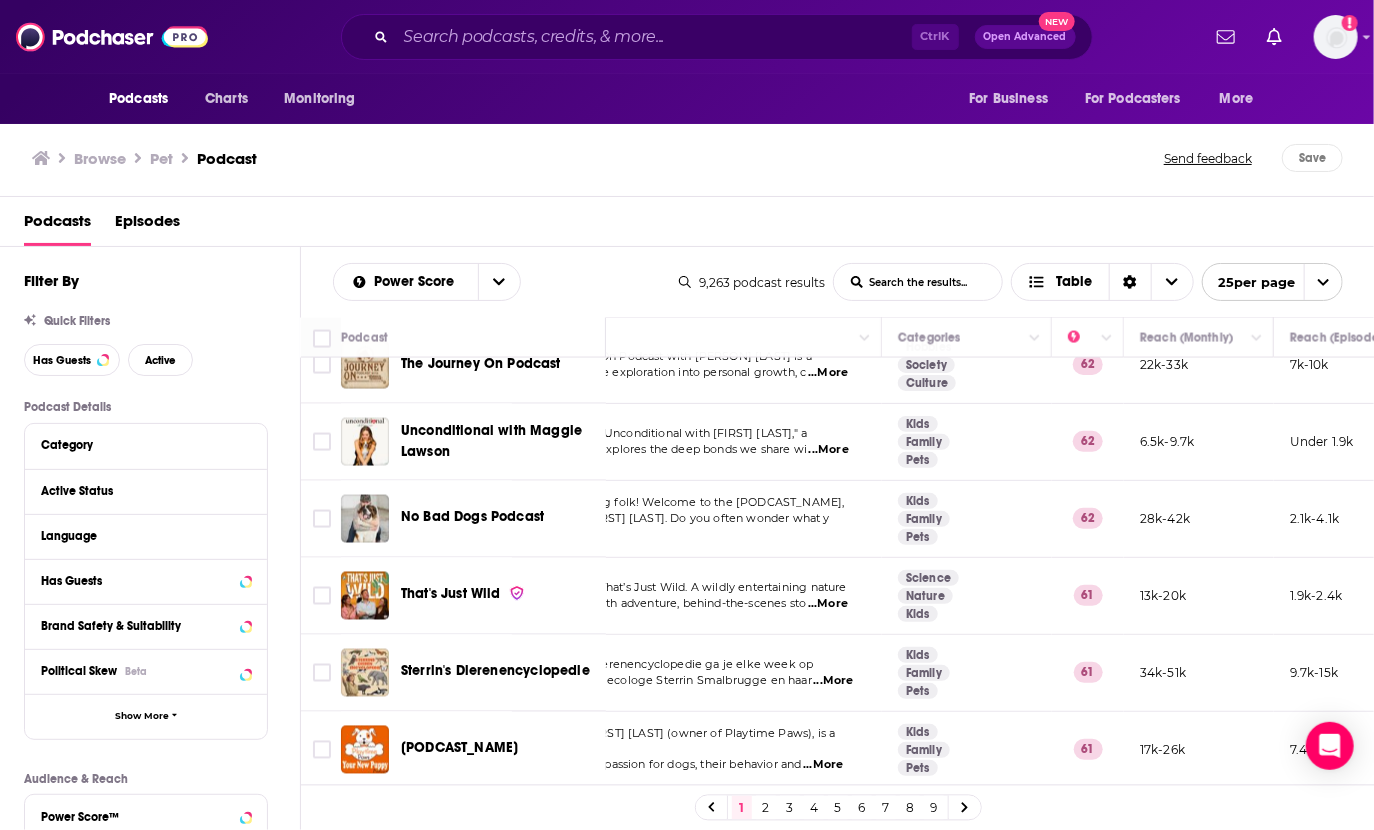 click on "...More" at bounding box center (828, 604) 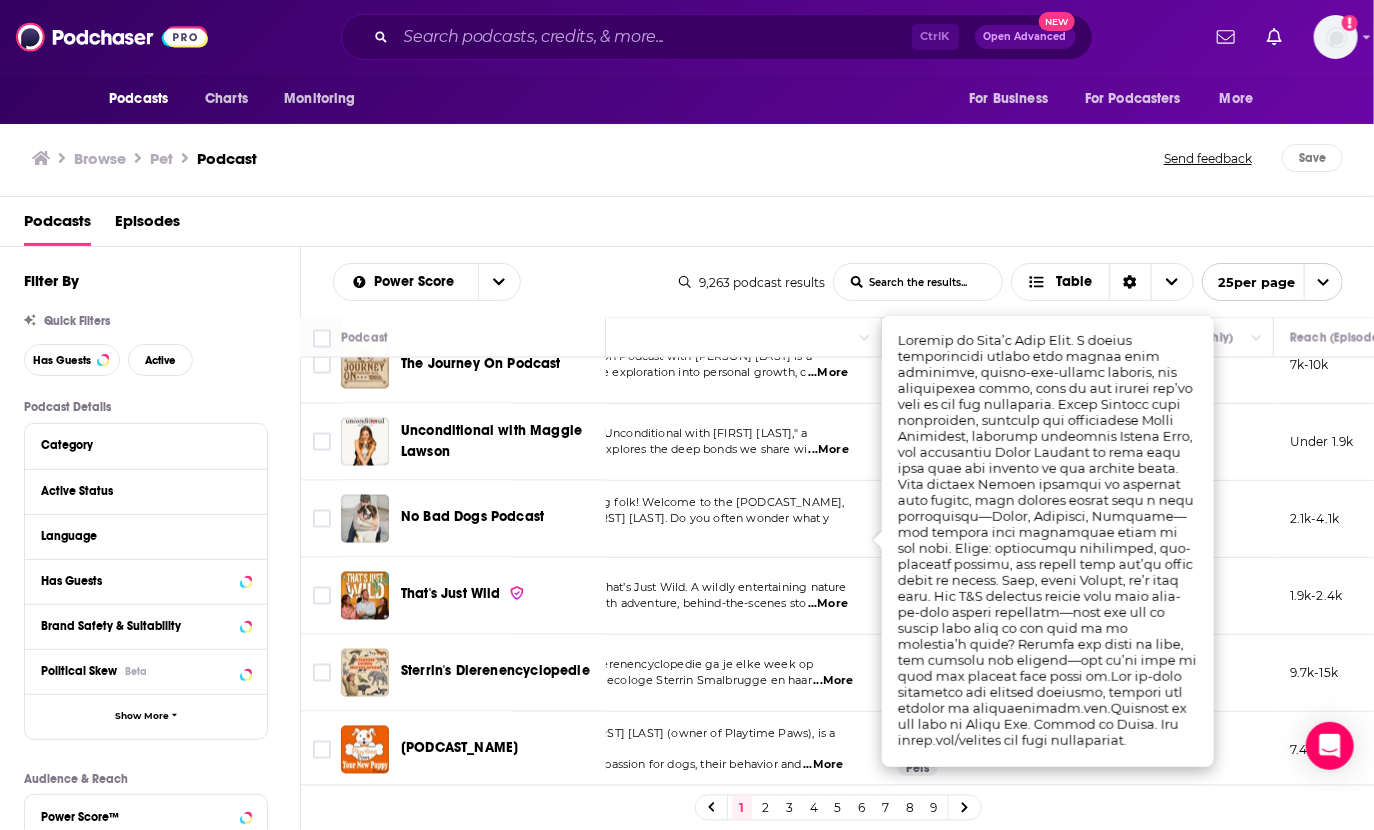 click on "show filled with adventure, behind-the-scenes sto" at bounding box center (667, 603) 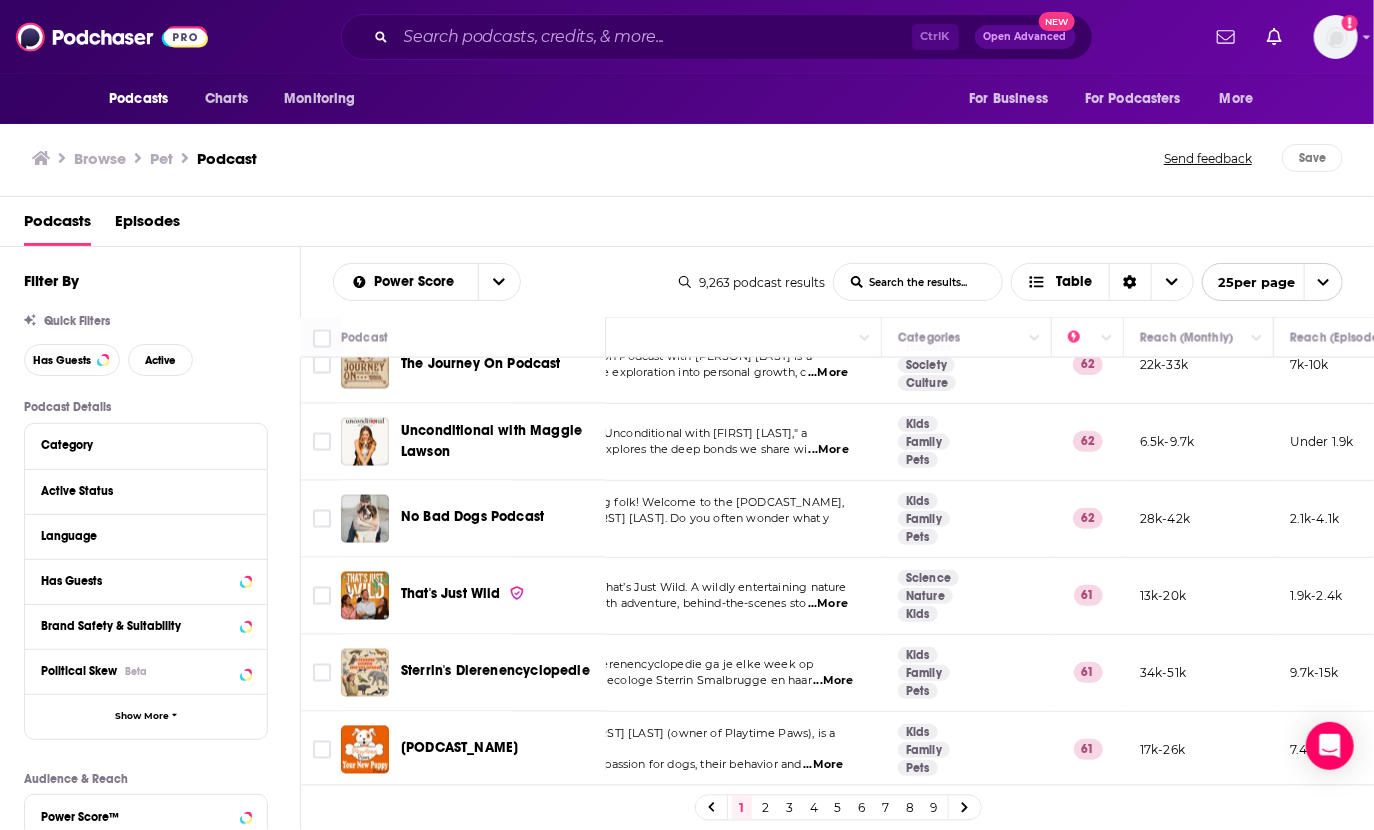 click on "...More" at bounding box center [823, 765] 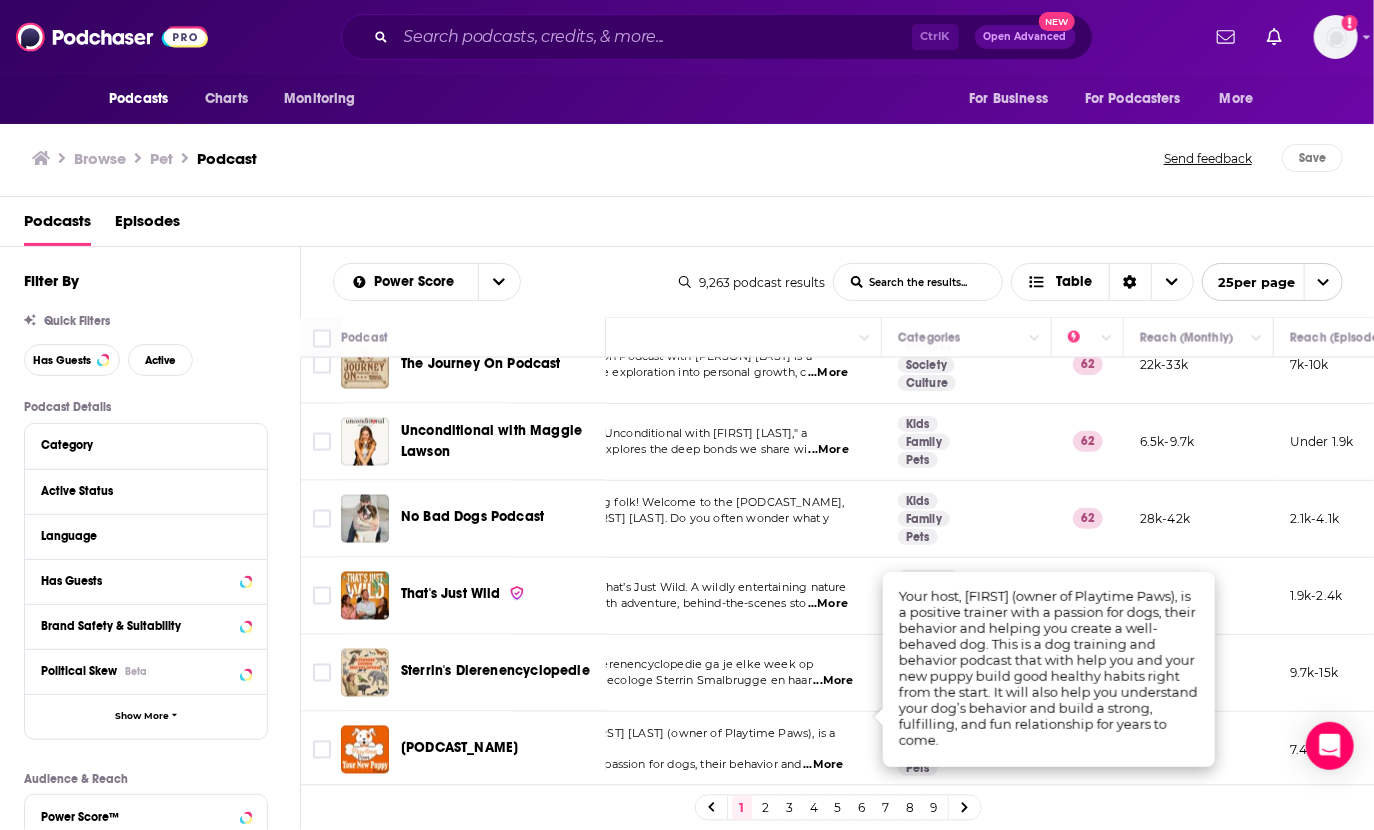 click on "Your host, [FIRST] [LAST] (owner of Playtime Paws), is a positive" at bounding box center (682, 741) 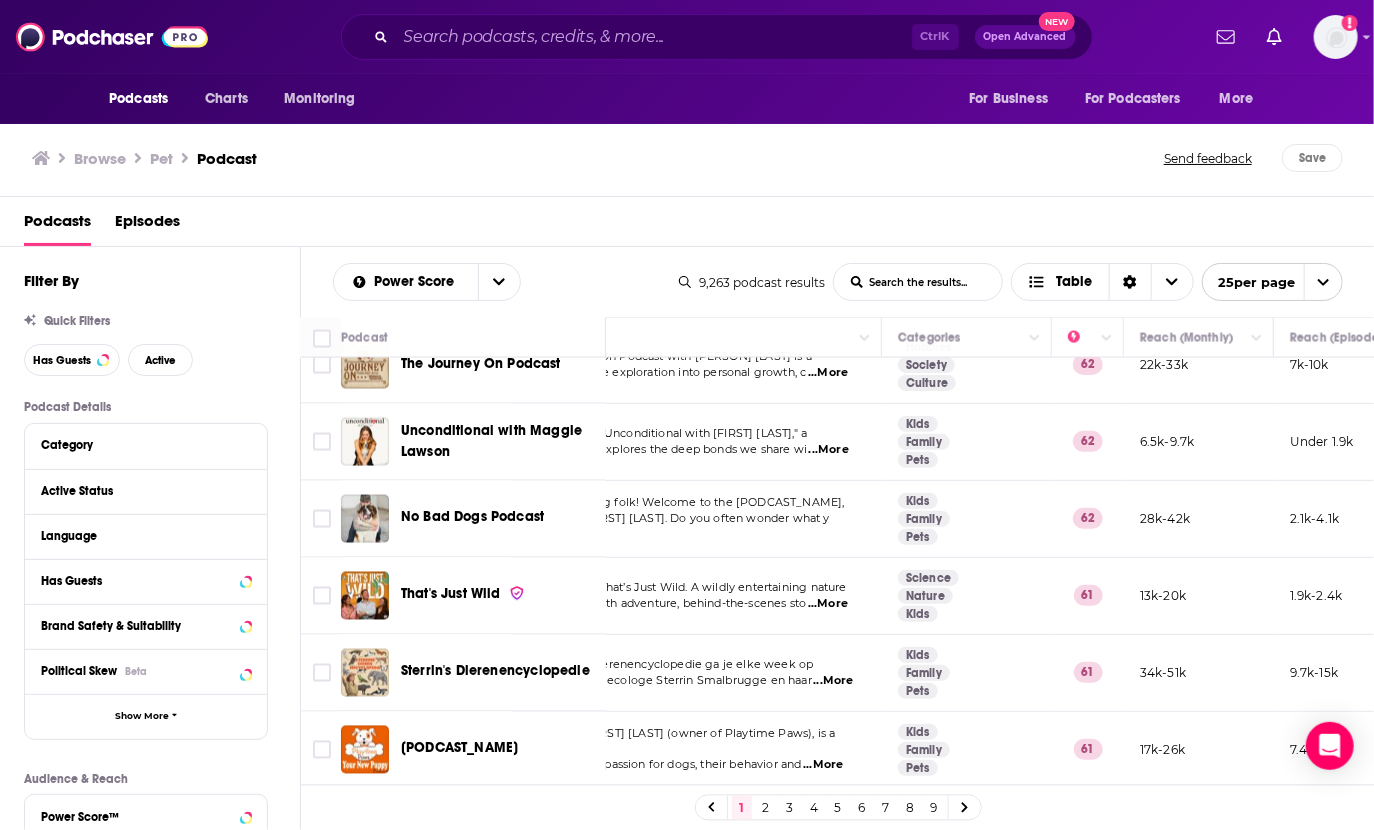 click on "Your host, [FIRST] [LAST] (owner of Playtime Paws), is a positive trainer with a passion for dogs, their behavior and   ...More" at bounding box center [697, 750] 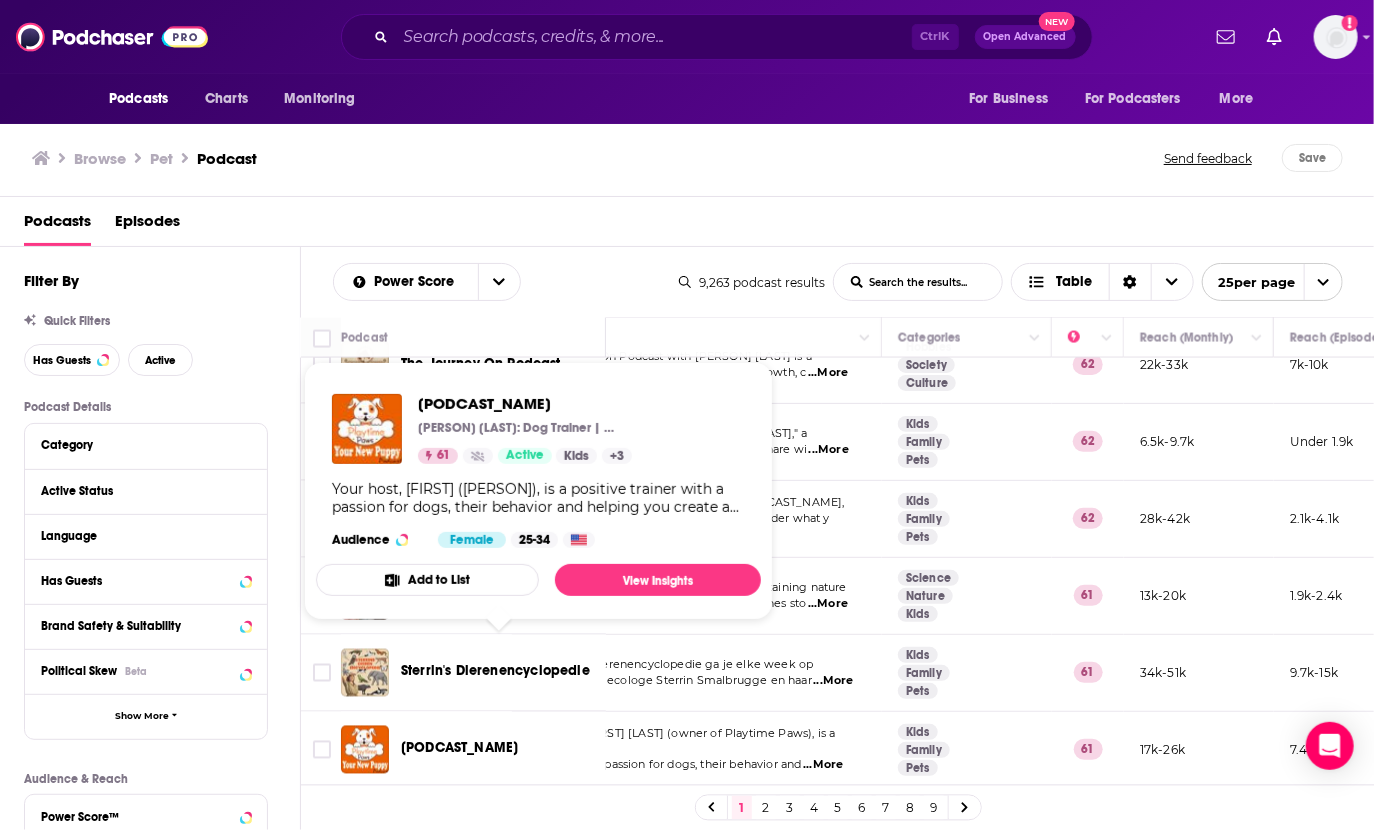 click on "[PODCAST_NAME]" at bounding box center (459, 748) 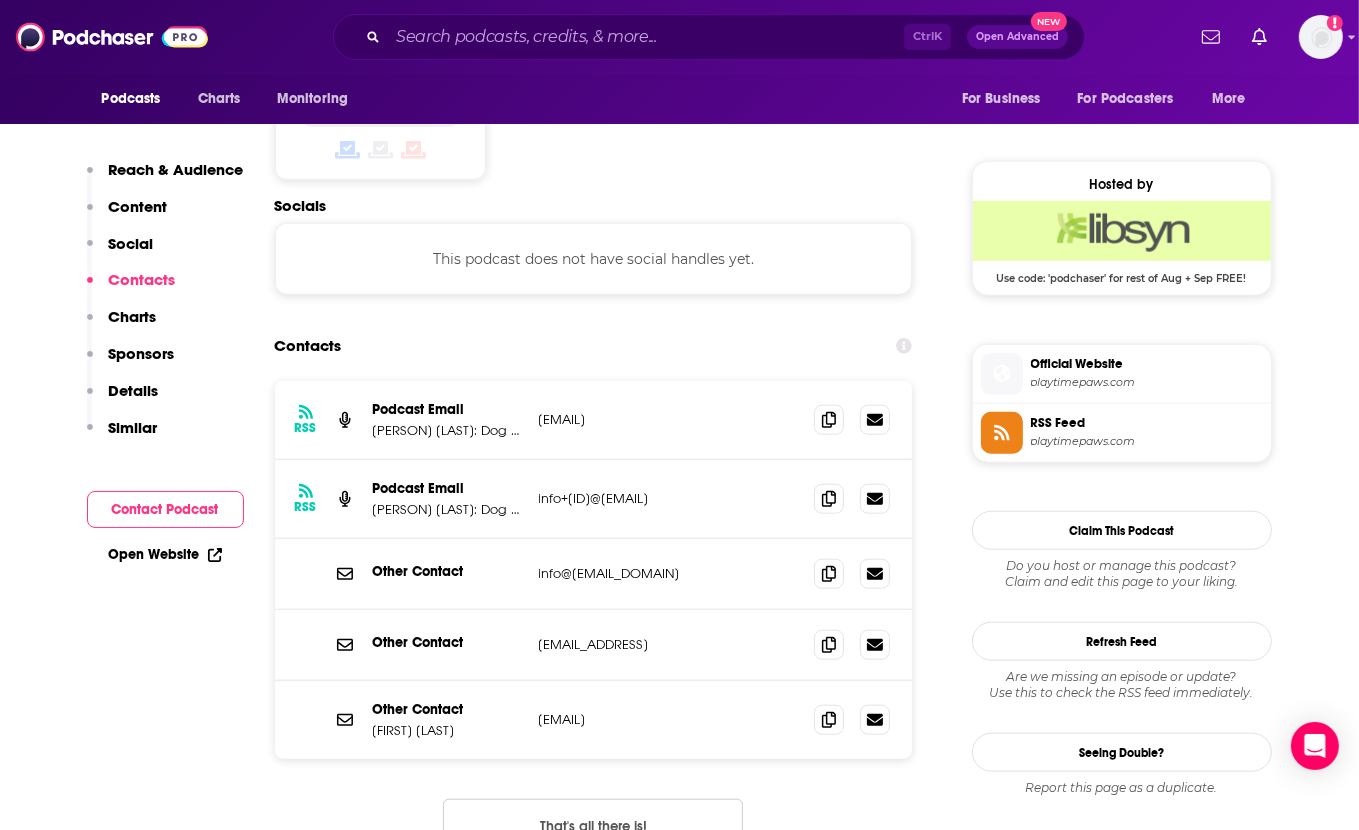 scroll, scrollTop: 1535, scrollLeft: 0, axis: vertical 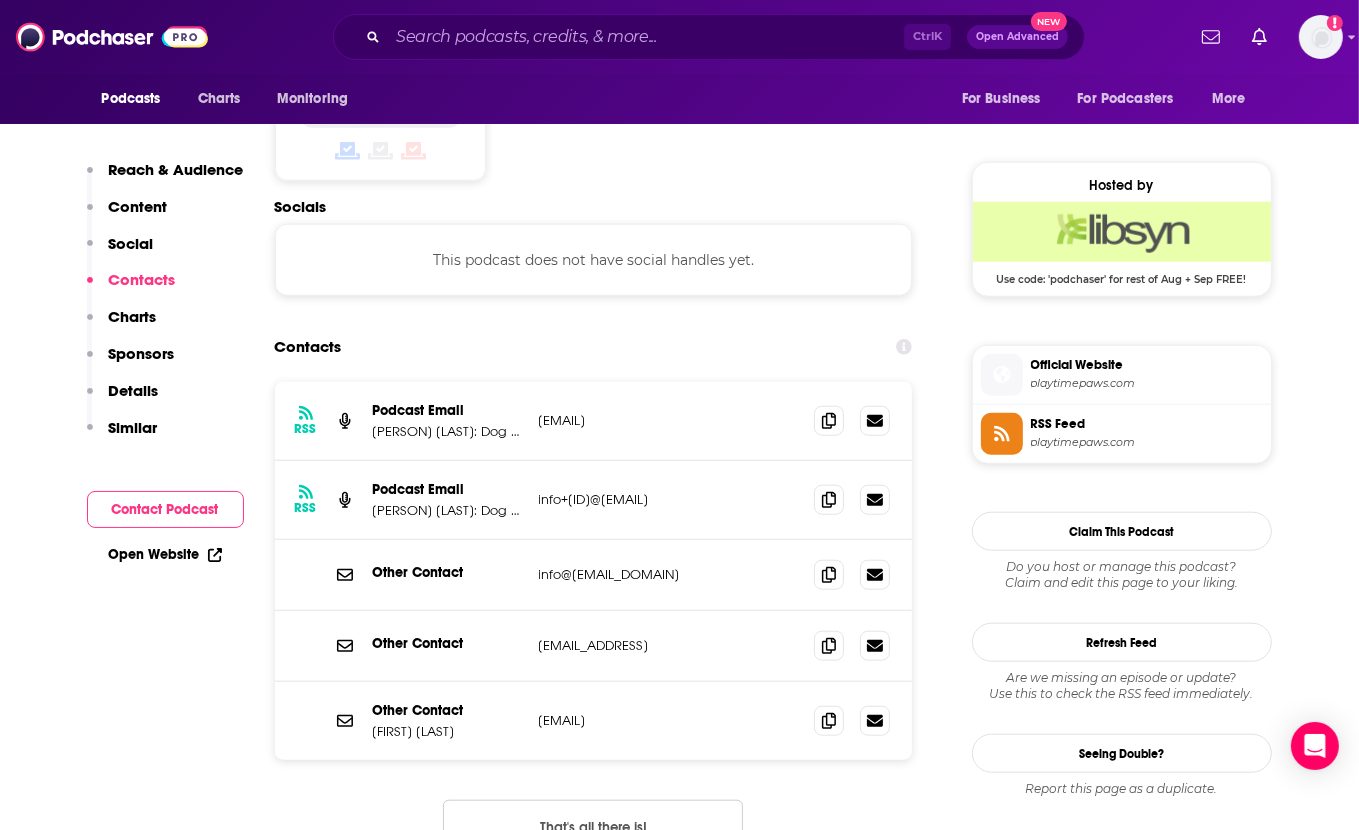 click on "Contacts" at bounding box center [594, 347] 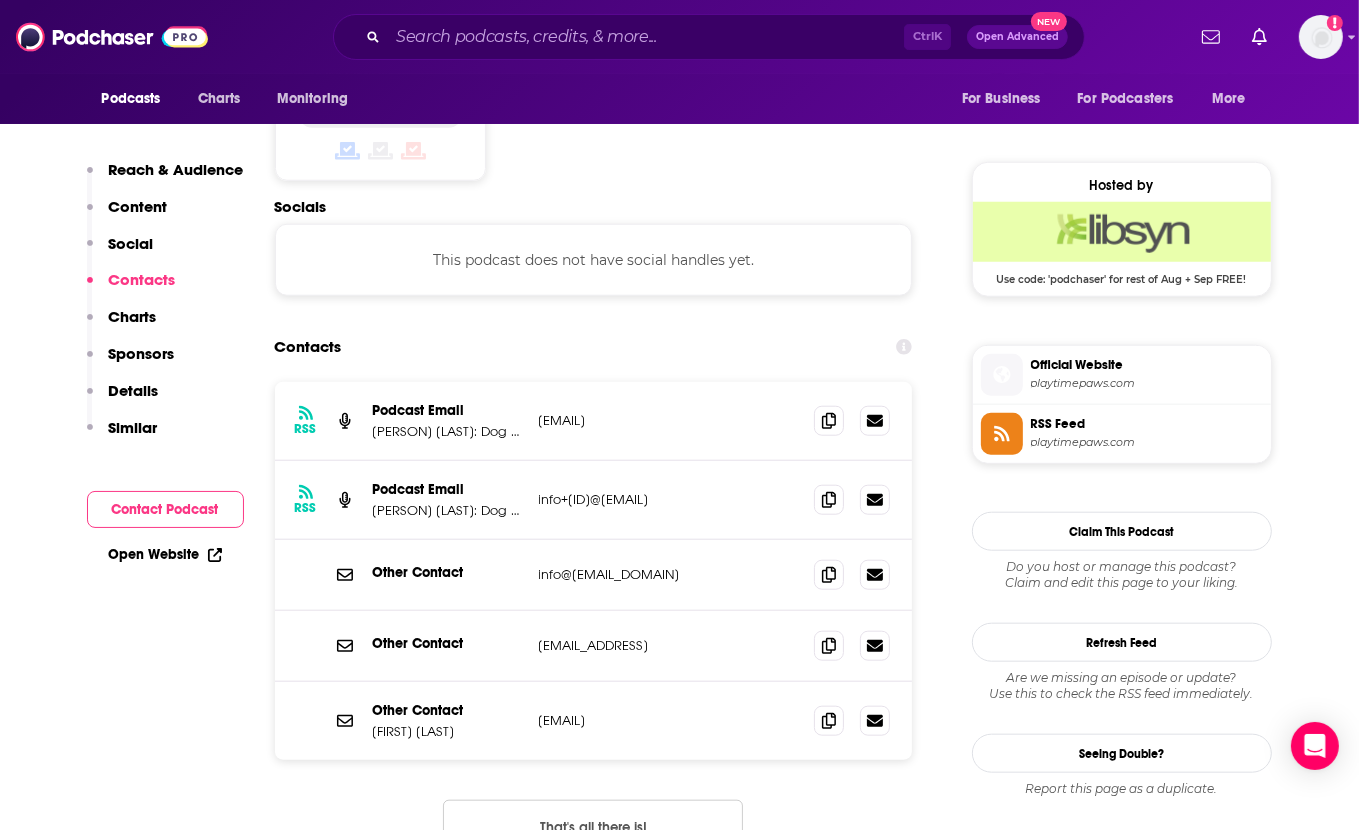 drag, startPoint x: 678, startPoint y: 420, endPoint x: 540, endPoint y: 427, distance: 138.17743 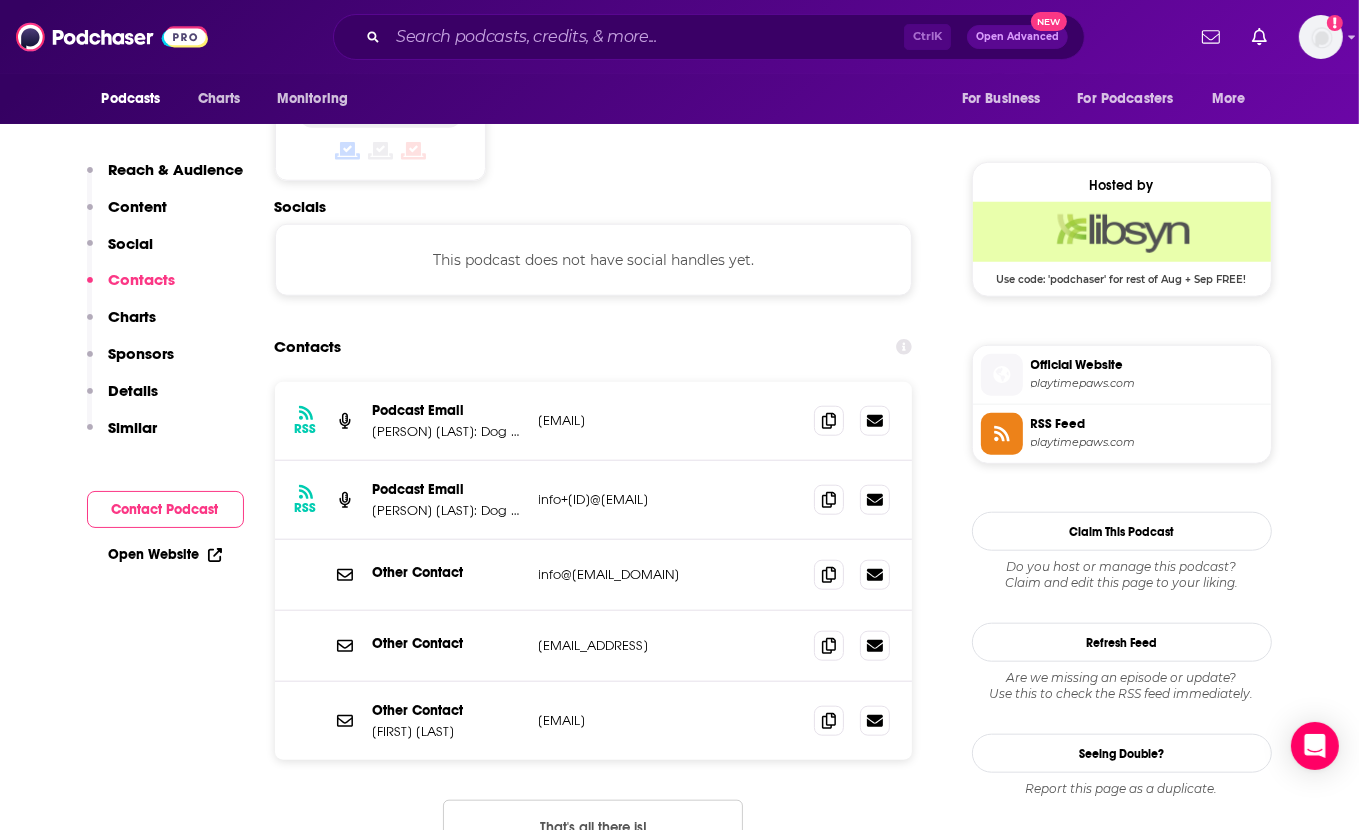 copy on "[EMAIL]" 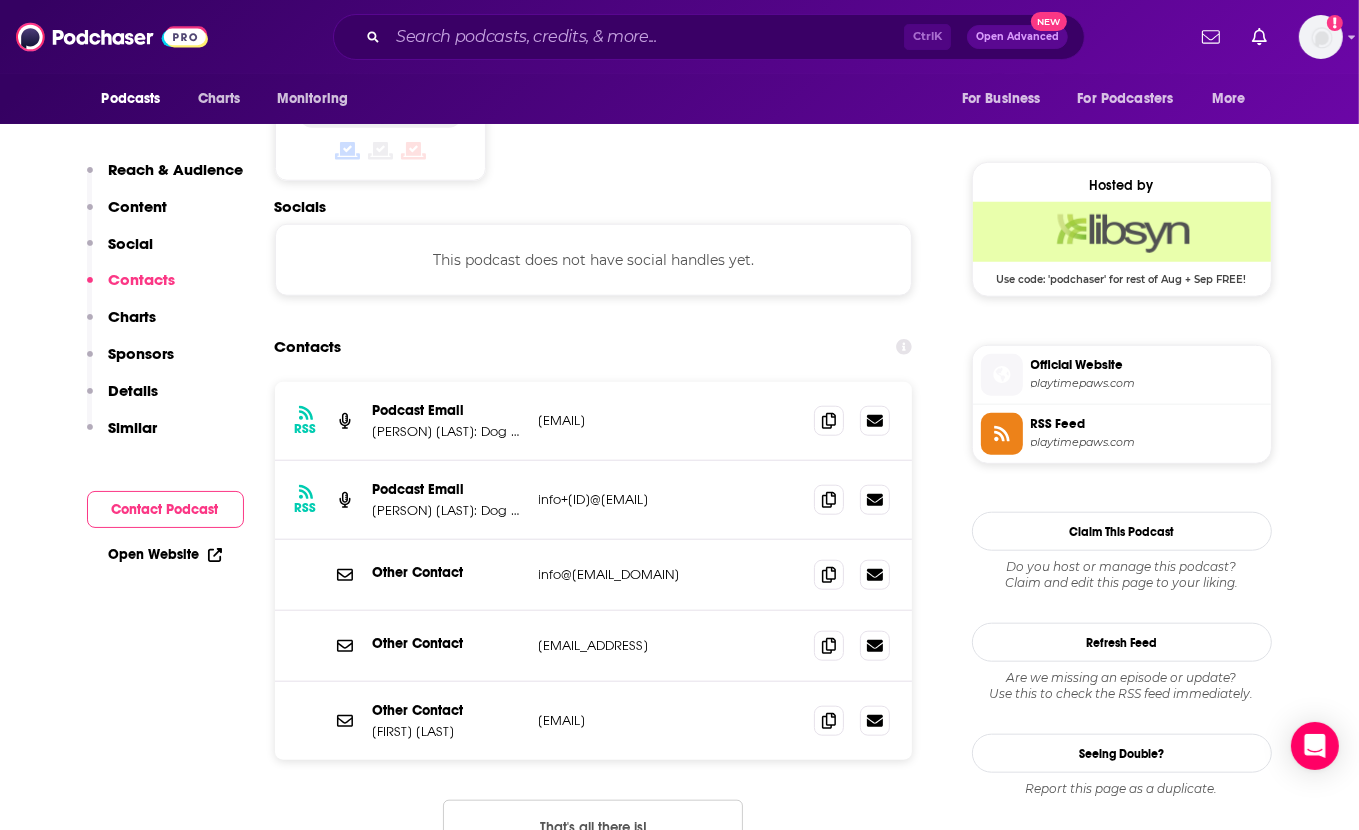 click on "Contacts" at bounding box center [594, 347] 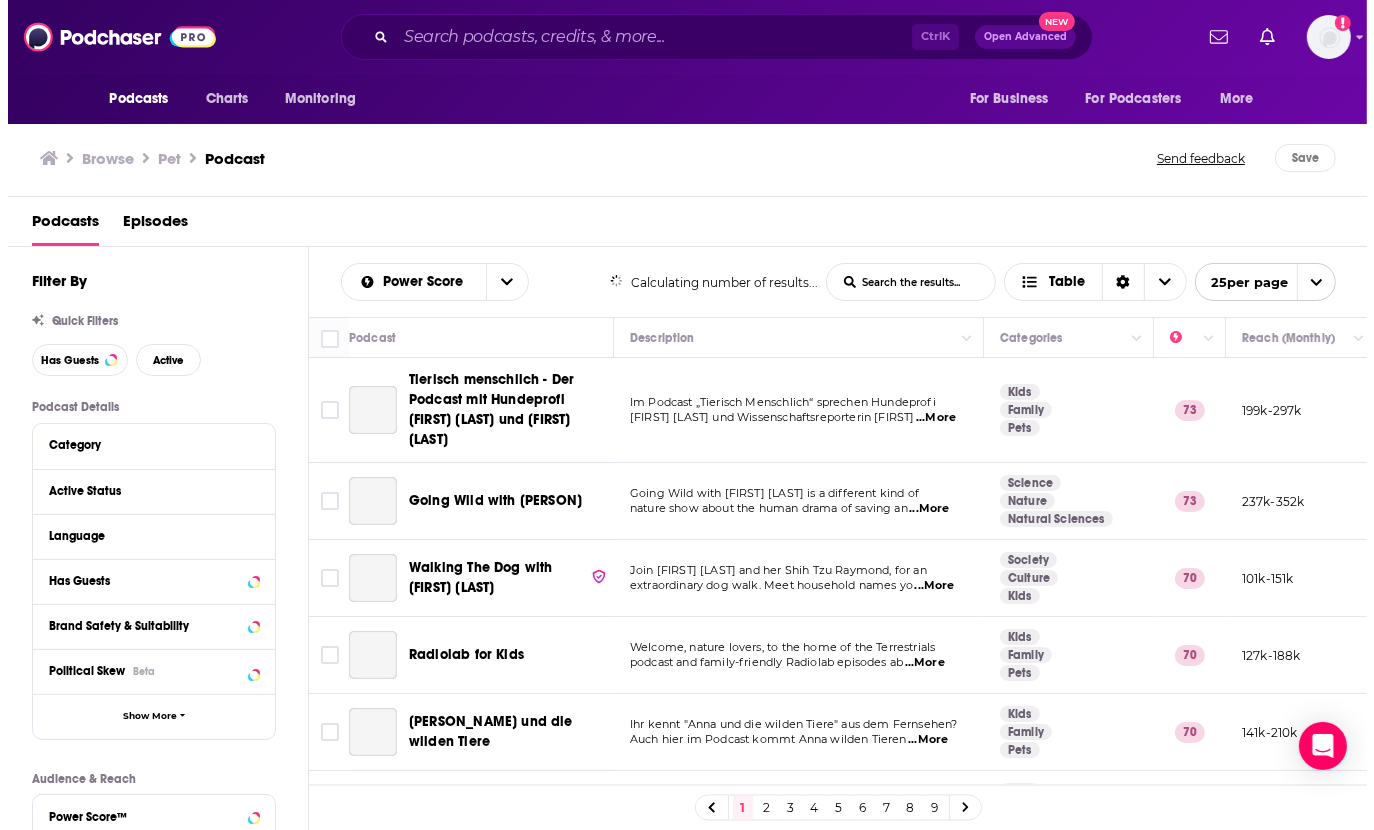 scroll, scrollTop: 0, scrollLeft: 0, axis: both 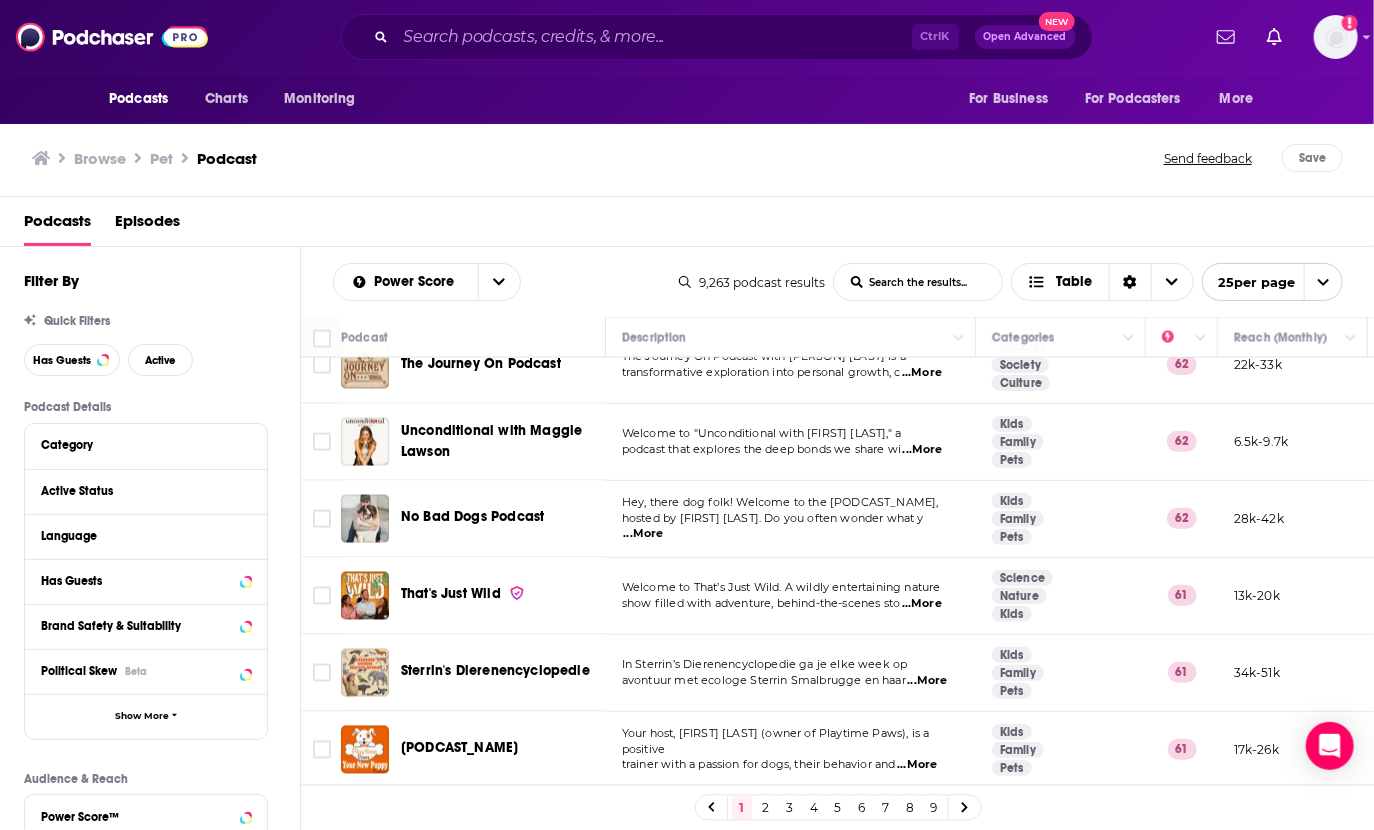click on "2" at bounding box center [766, 808] 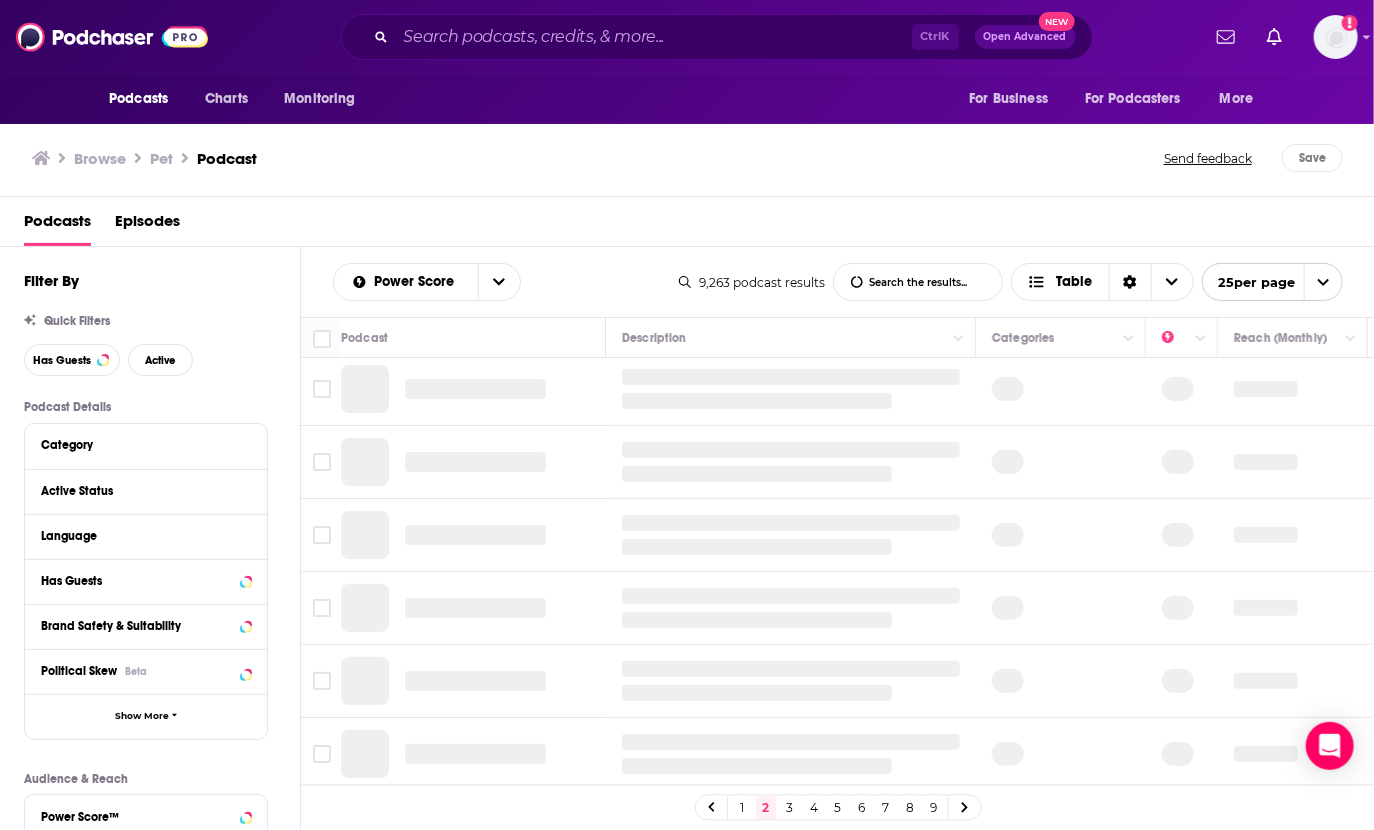 scroll, scrollTop: 0, scrollLeft: 0, axis: both 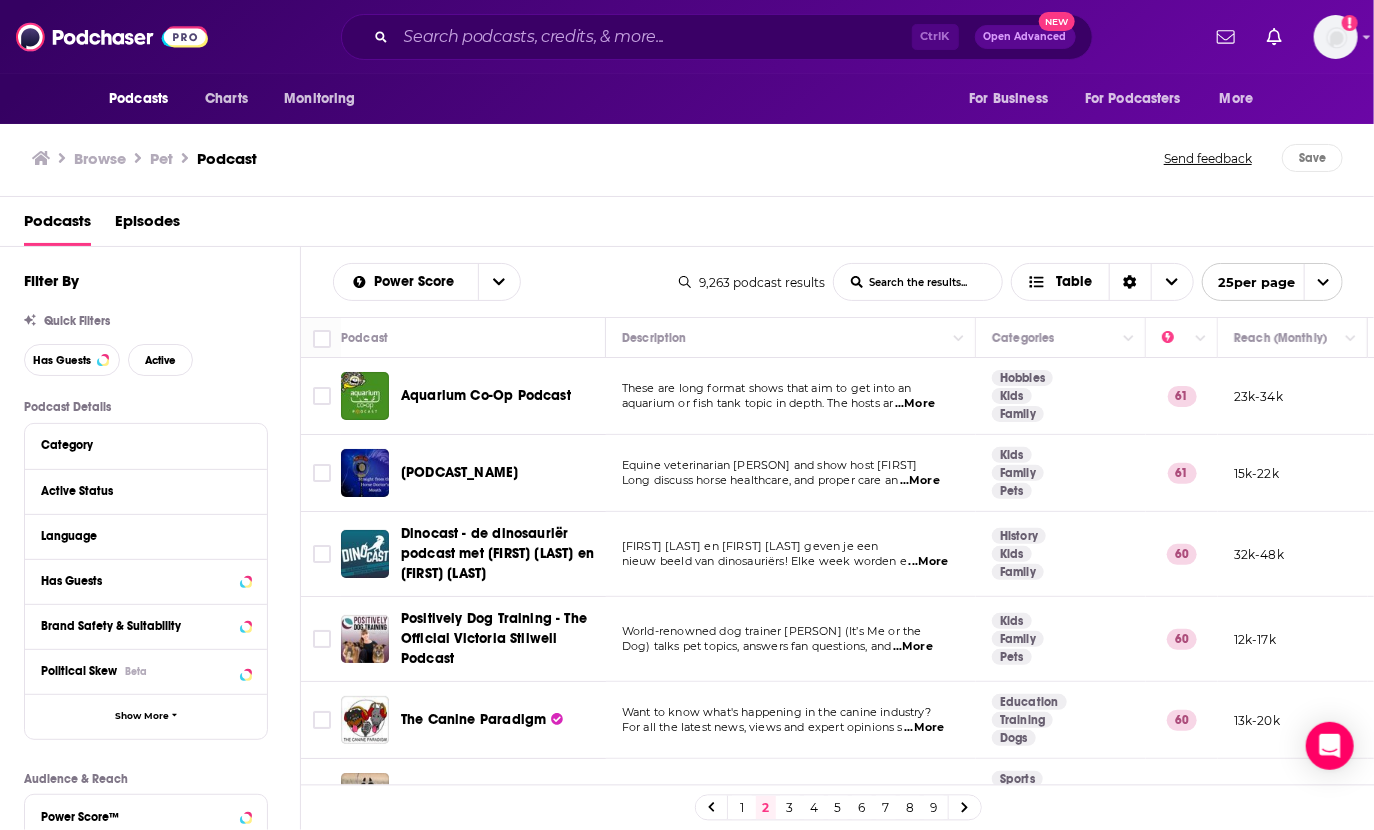 click on "...More" at bounding box center (915, 404) 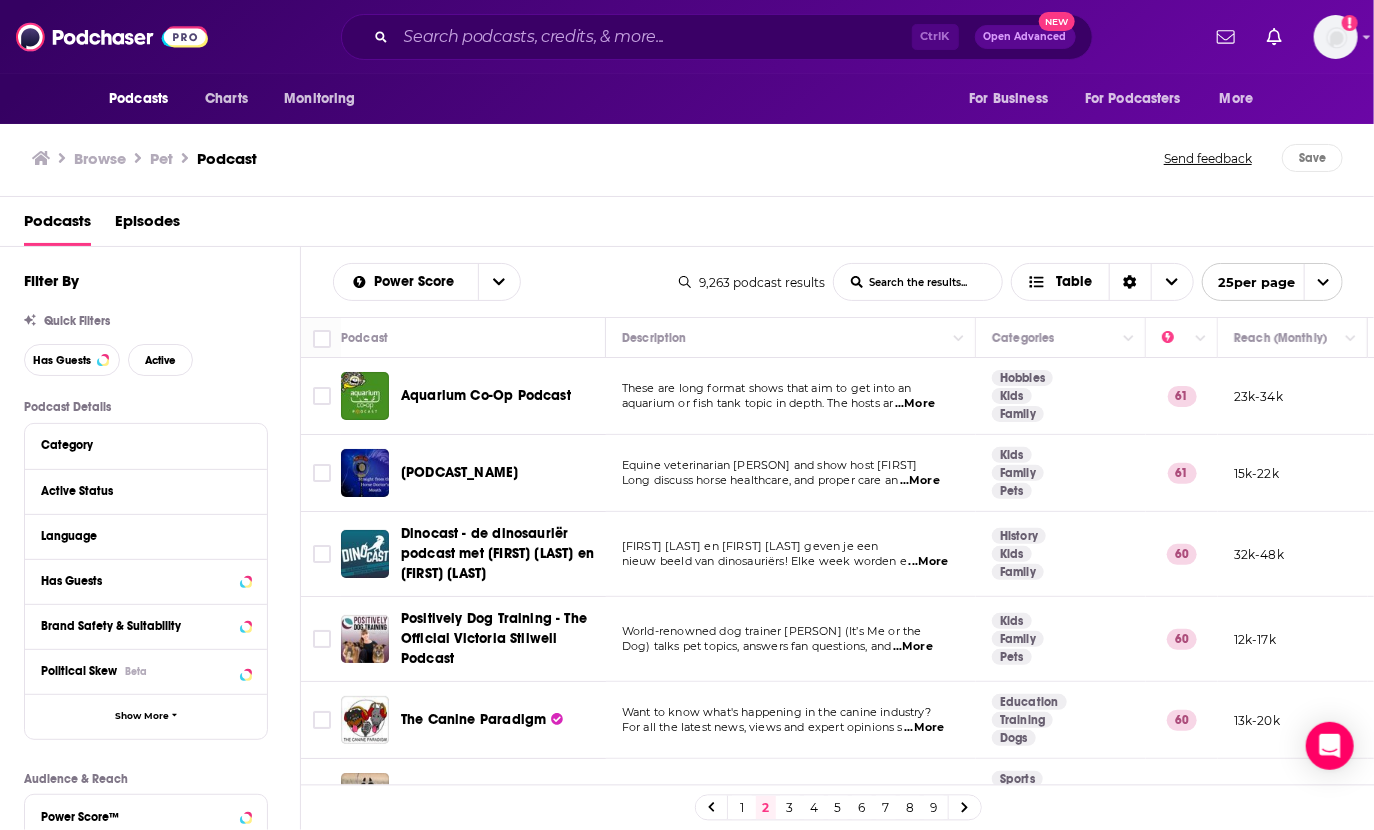 click on "Equine veterinarian [PERSON] and show host [FIRST]" at bounding box center [770, 465] 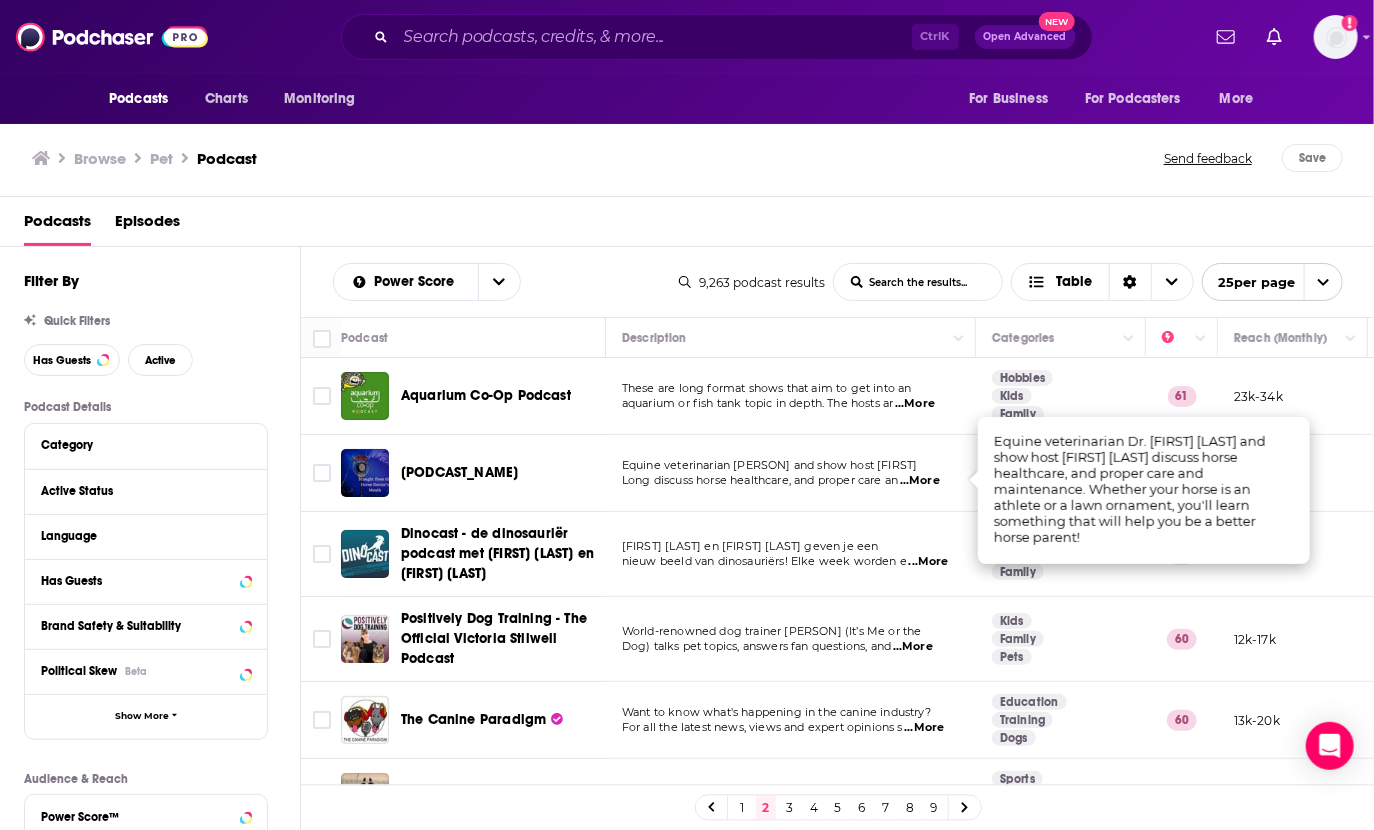 click on "...More" at bounding box center [920, 481] 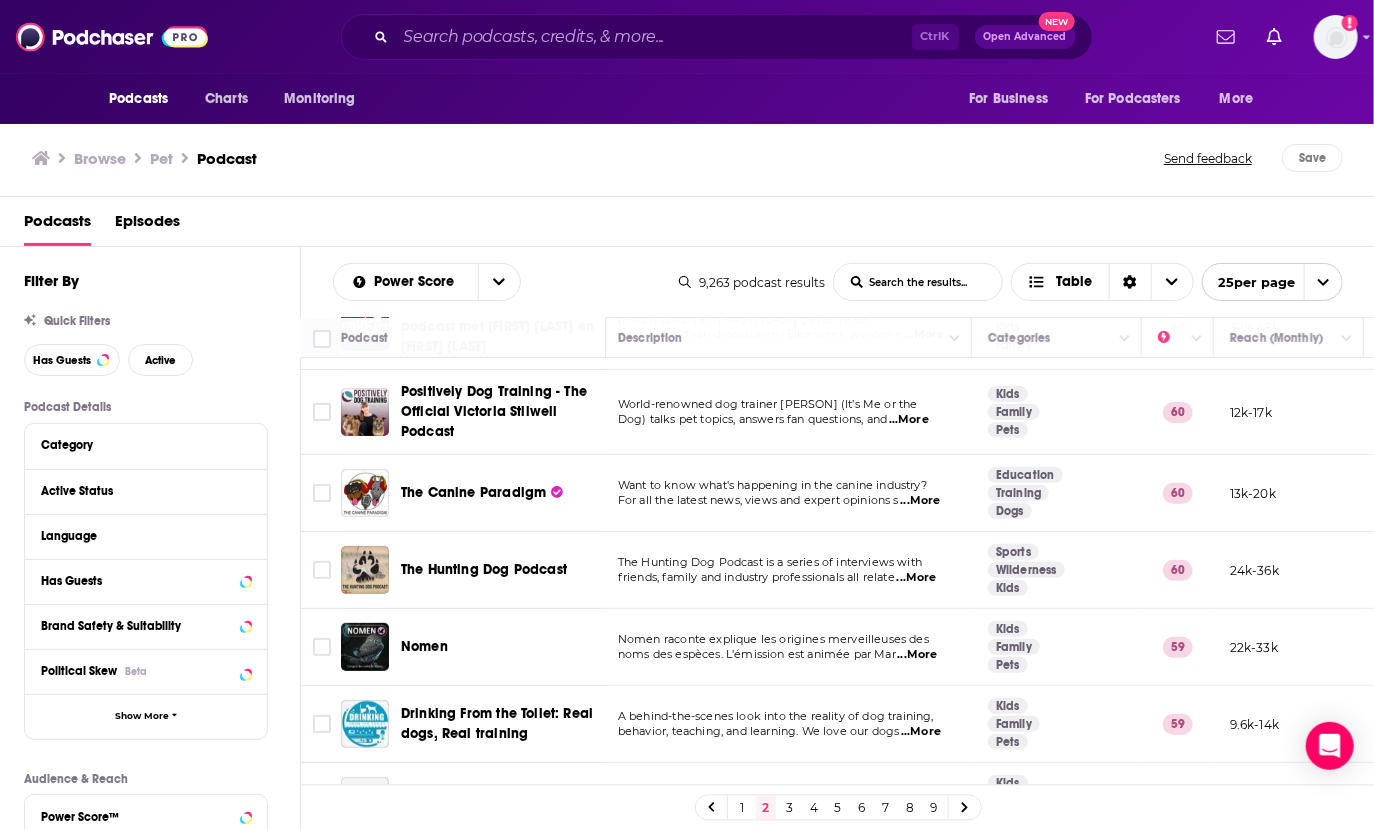 scroll, scrollTop: 228, scrollLeft: 4, axis: both 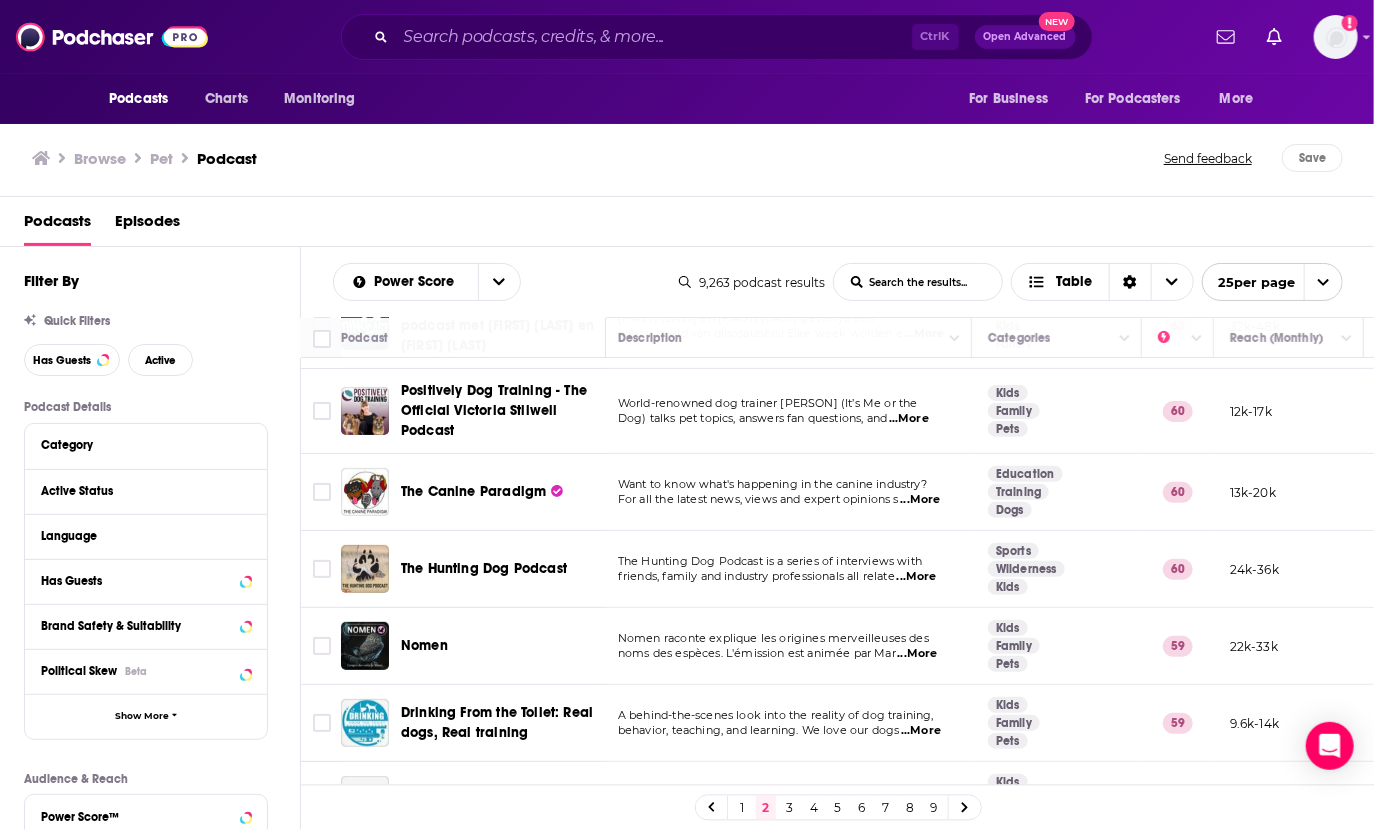 click on "...More" at bounding box center (917, 577) 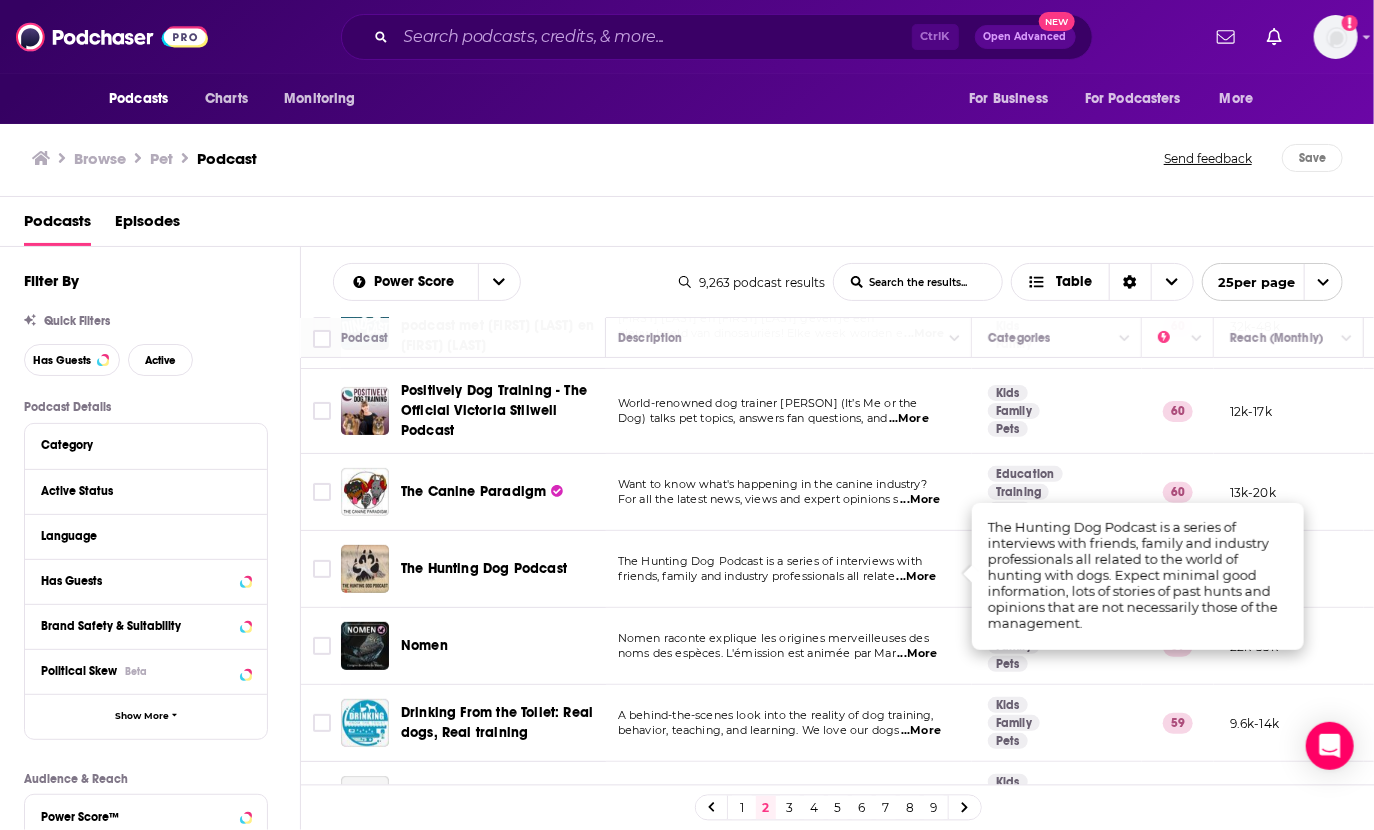 click on "...More" at bounding box center [917, 577] 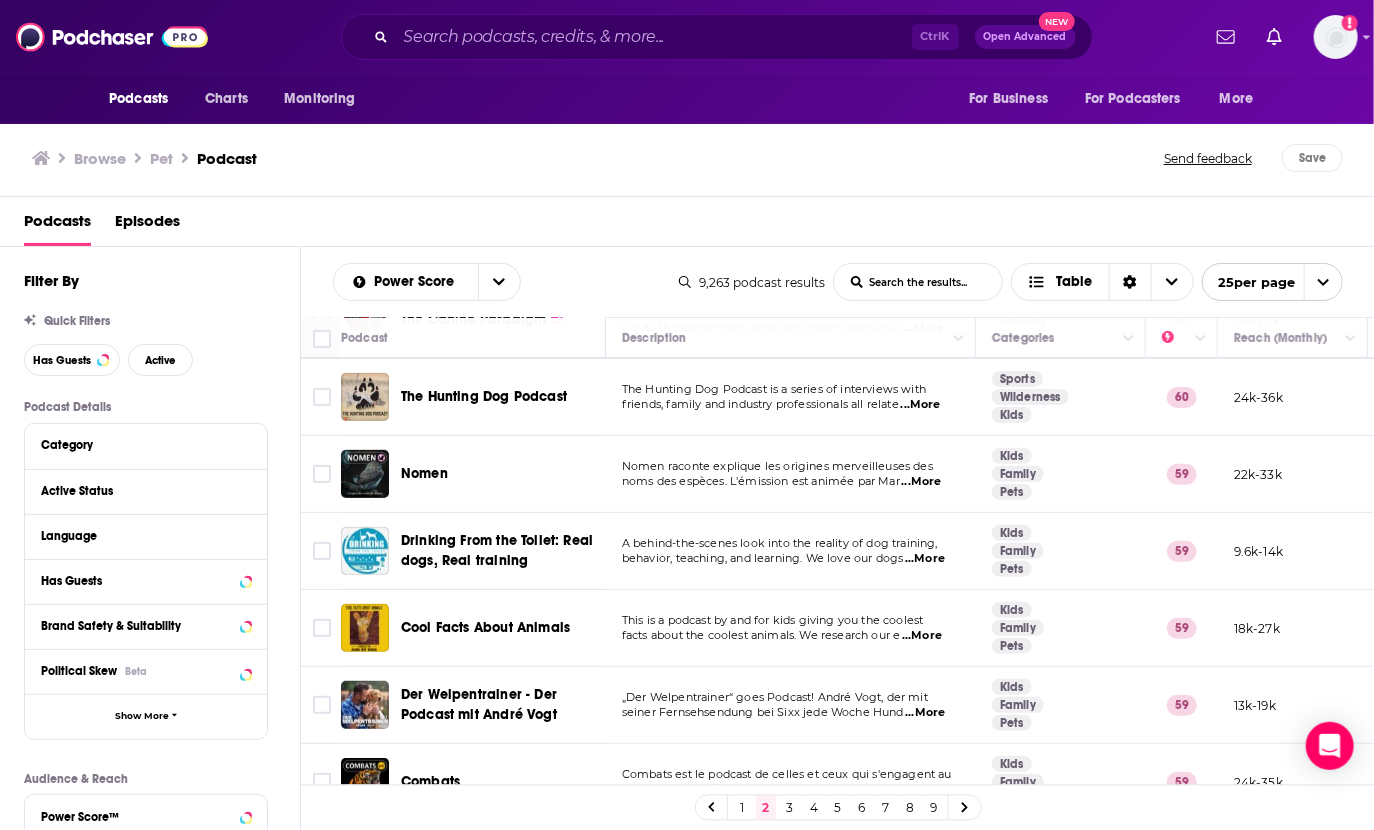 scroll, scrollTop: 404, scrollLeft: 0, axis: vertical 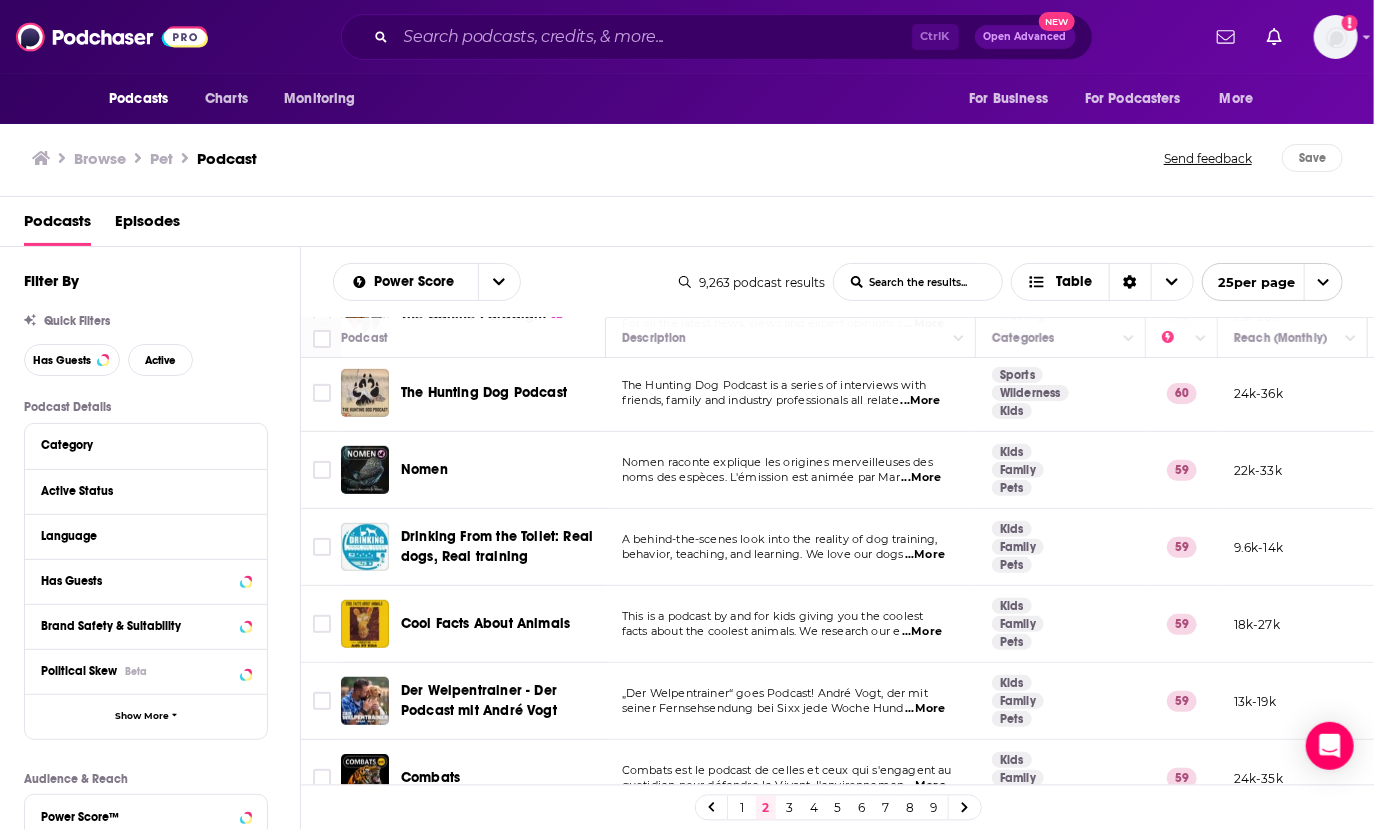 click on "...More" at bounding box center [922, 632] 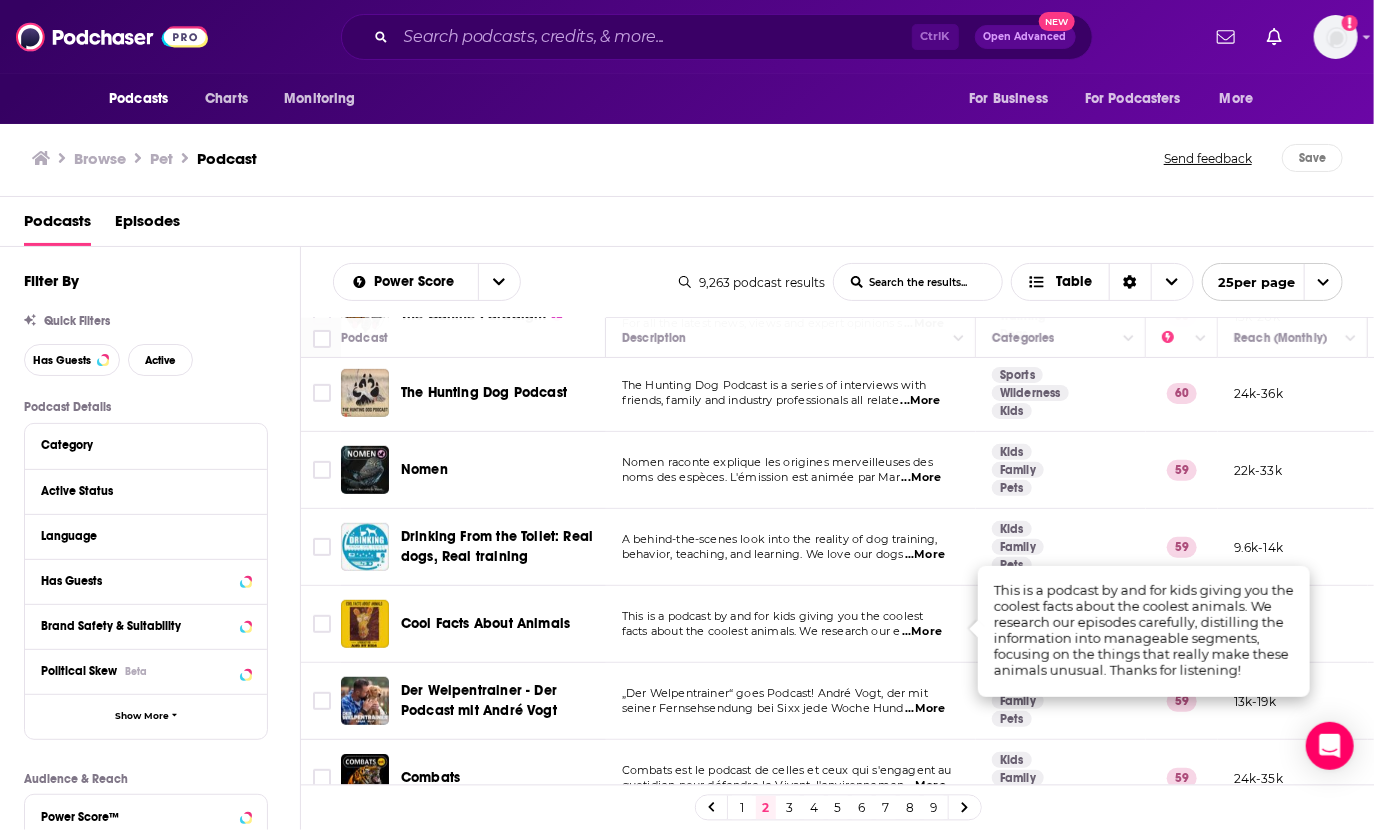 click on "...More" at bounding box center [922, 632] 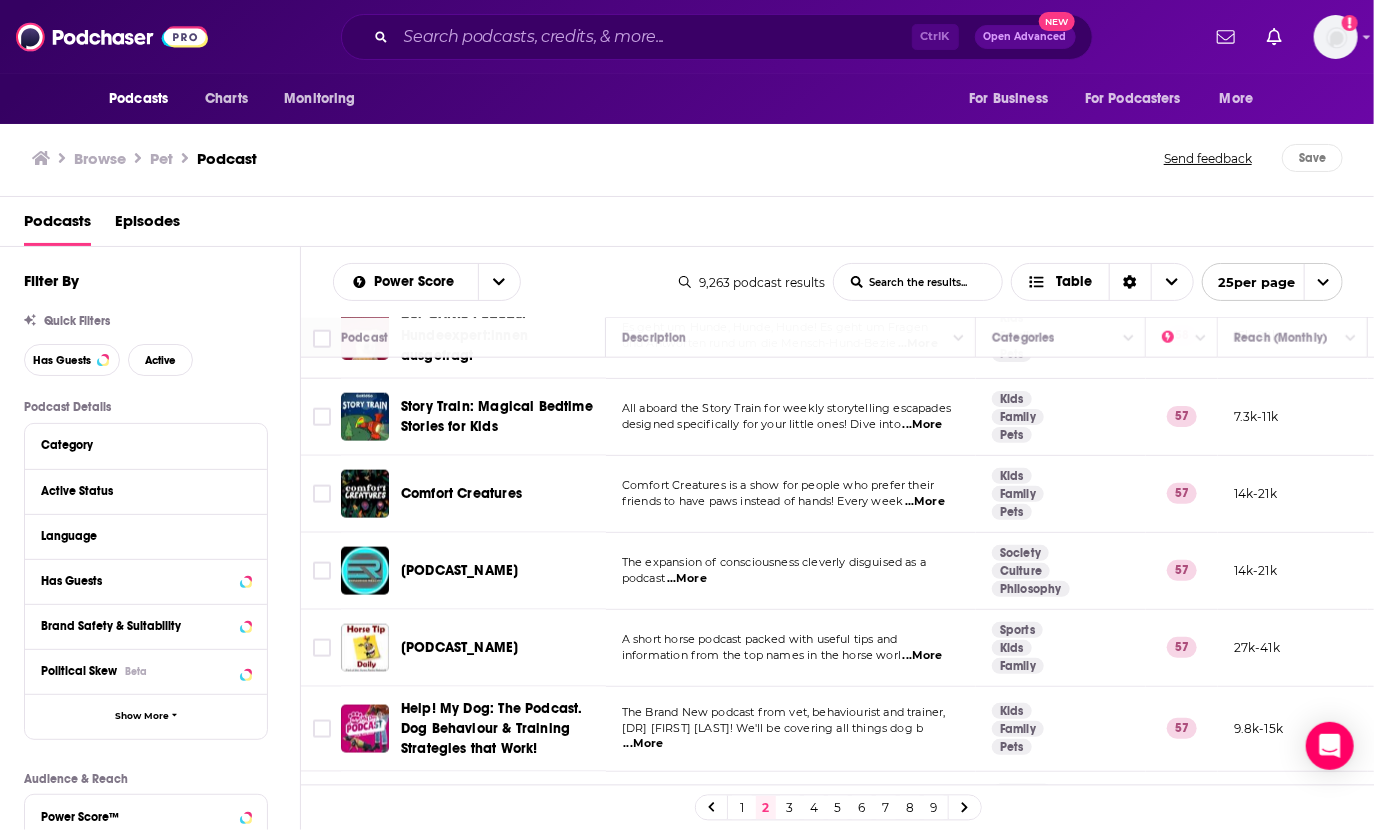 scroll, scrollTop: 1160, scrollLeft: 0, axis: vertical 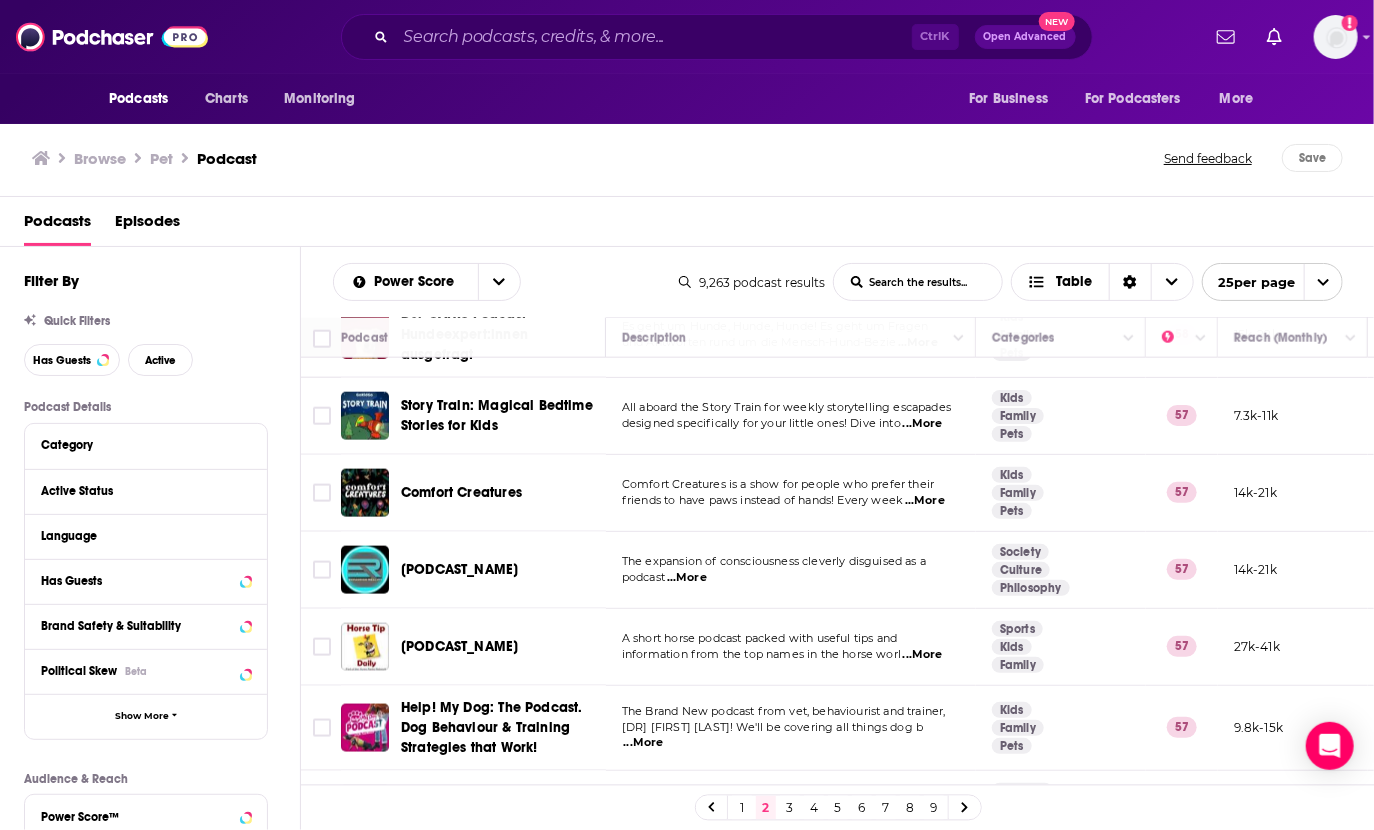 click on "...More" at bounding box center (925, 501) 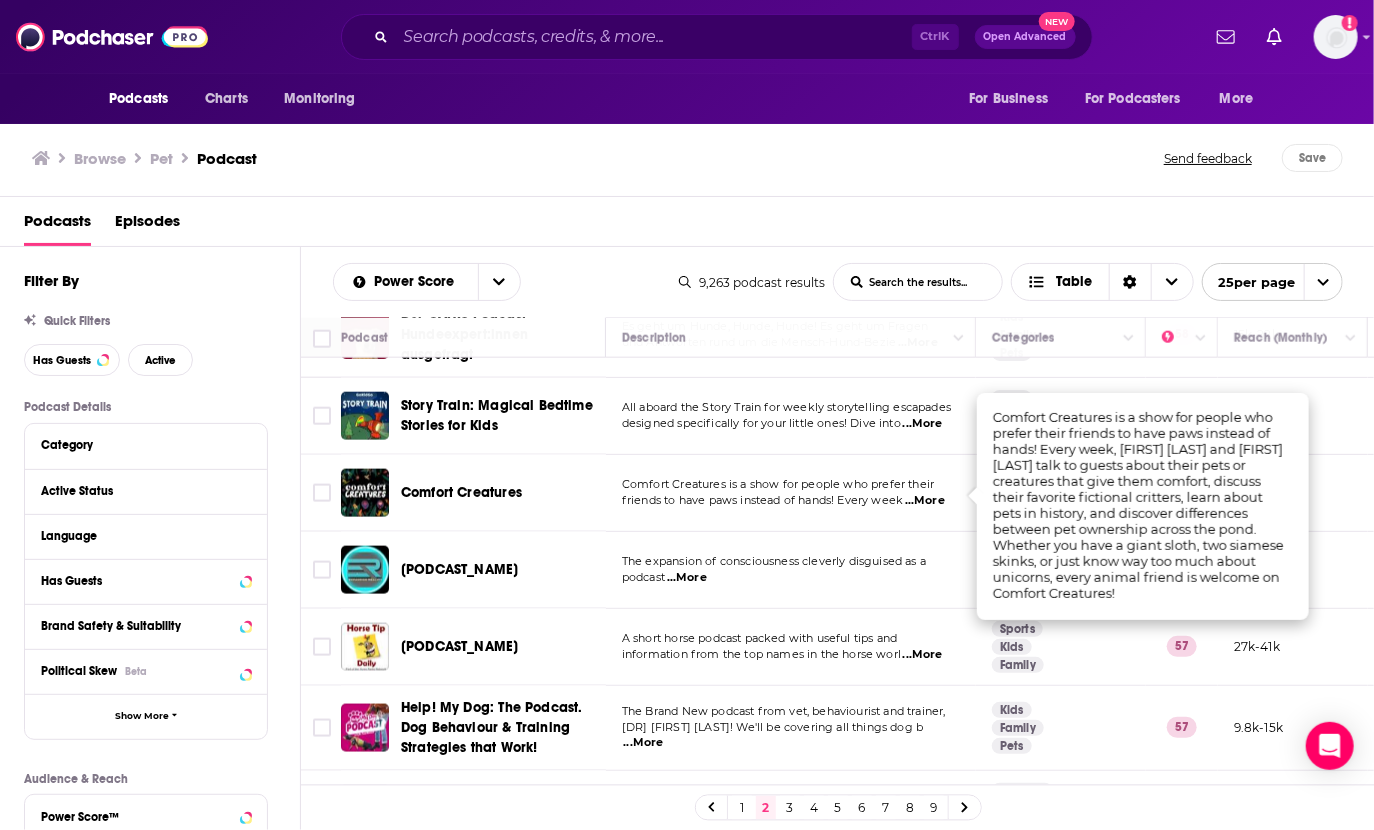 click on "friends to have paws instead of hands! Every week" at bounding box center (762, 500) 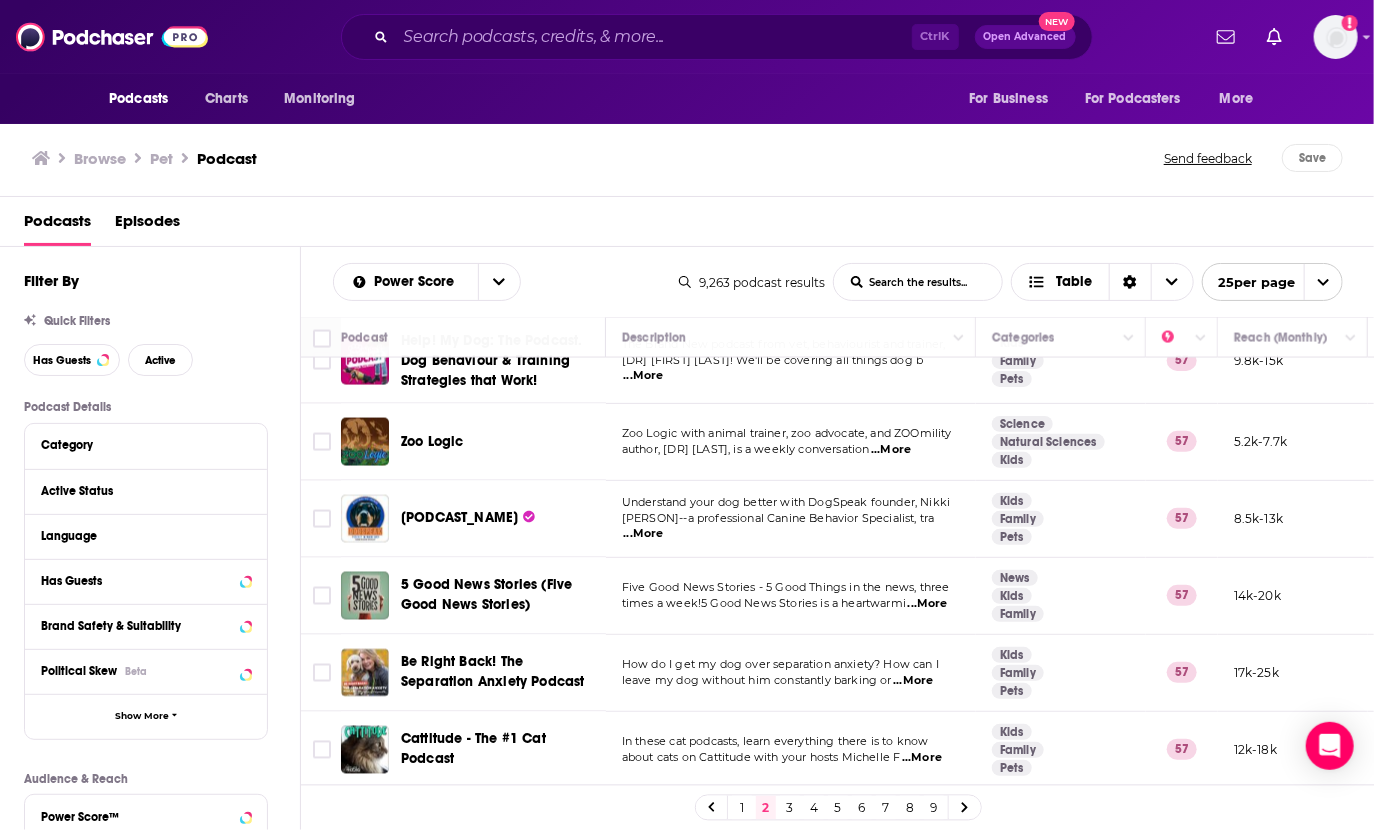 scroll, scrollTop: 1536, scrollLeft: 0, axis: vertical 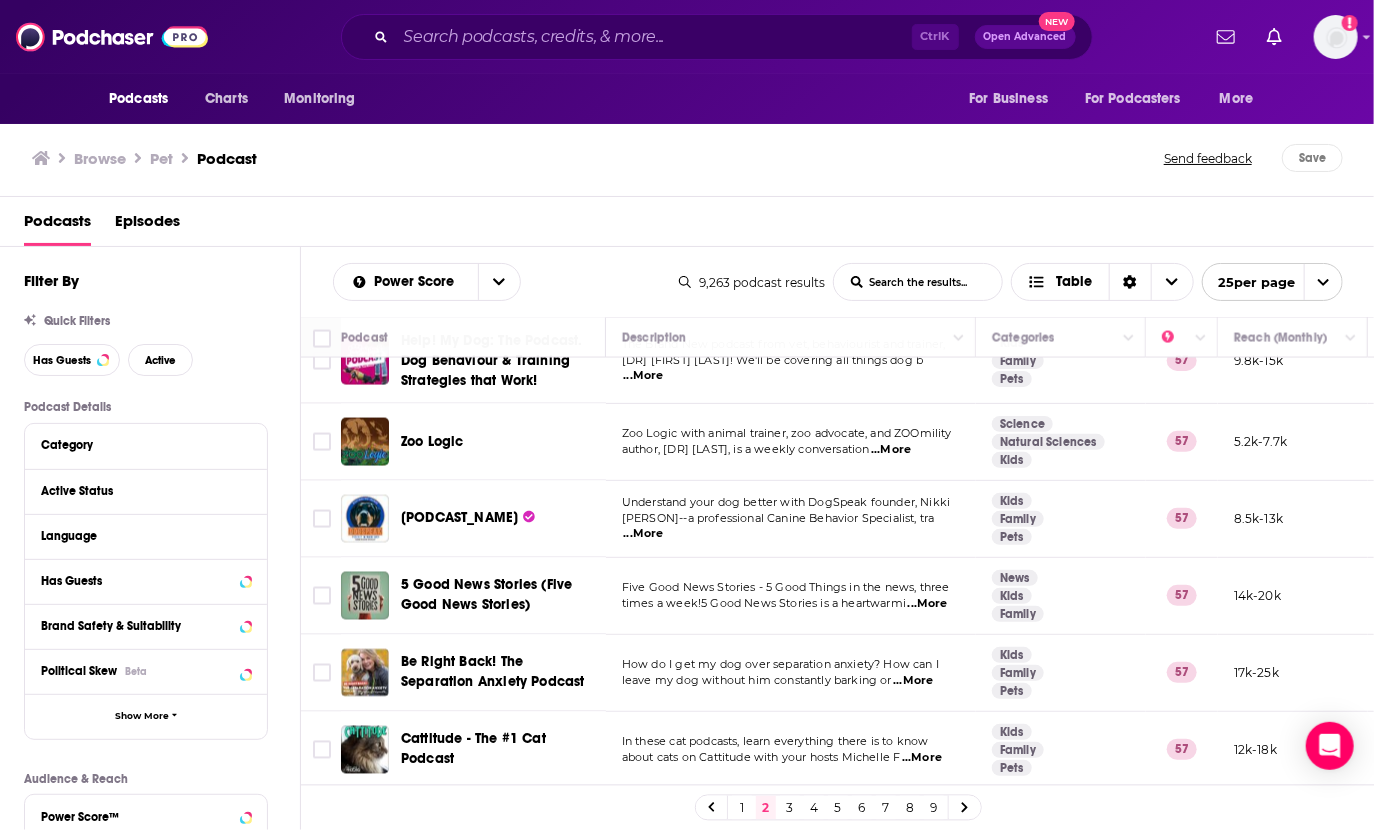 click on "Understand your dog better with DogSpeak founder, Nikki" at bounding box center [786, 502] 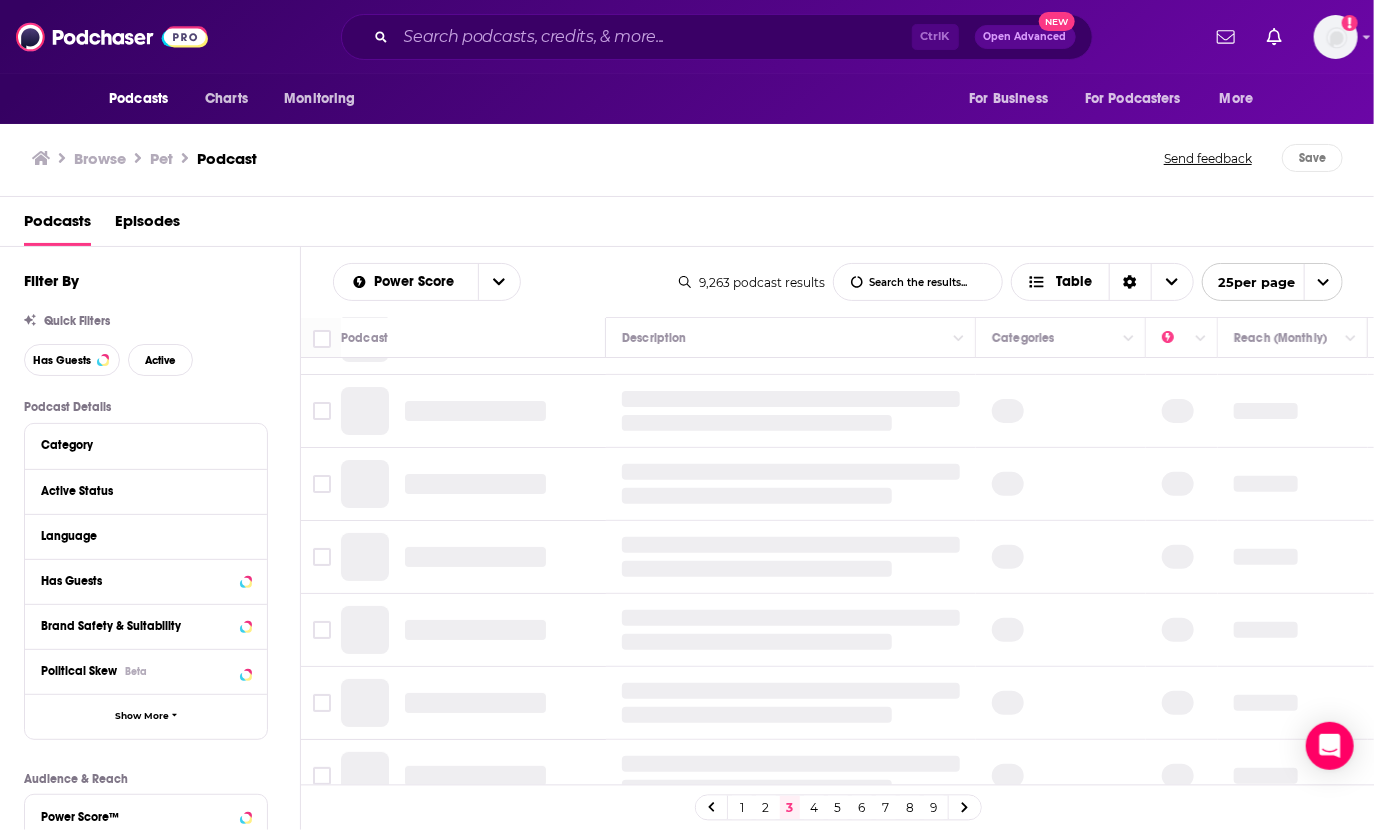 scroll, scrollTop: 0, scrollLeft: 0, axis: both 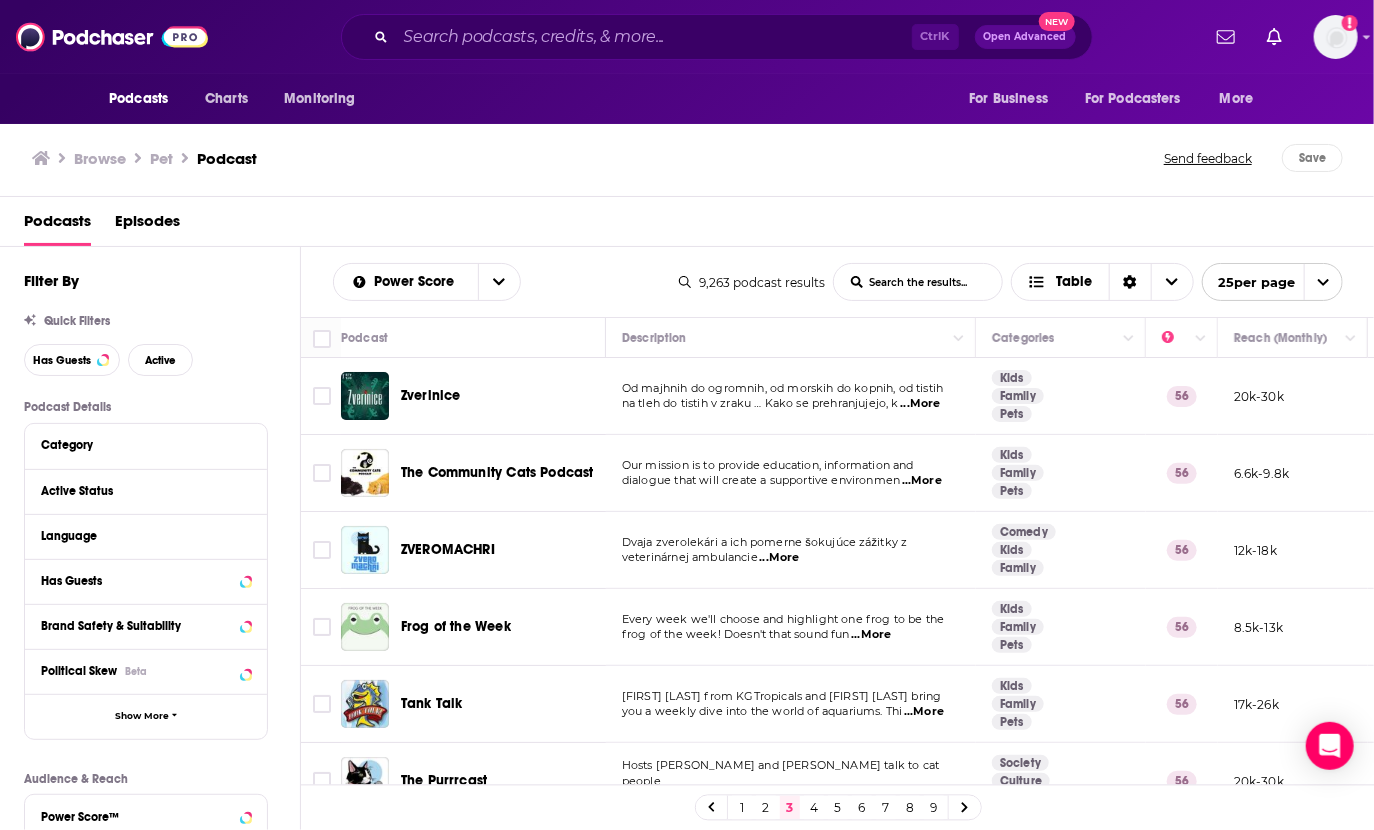 click on "Browse Pet Podcast Send feedback Save" at bounding box center [687, 158] 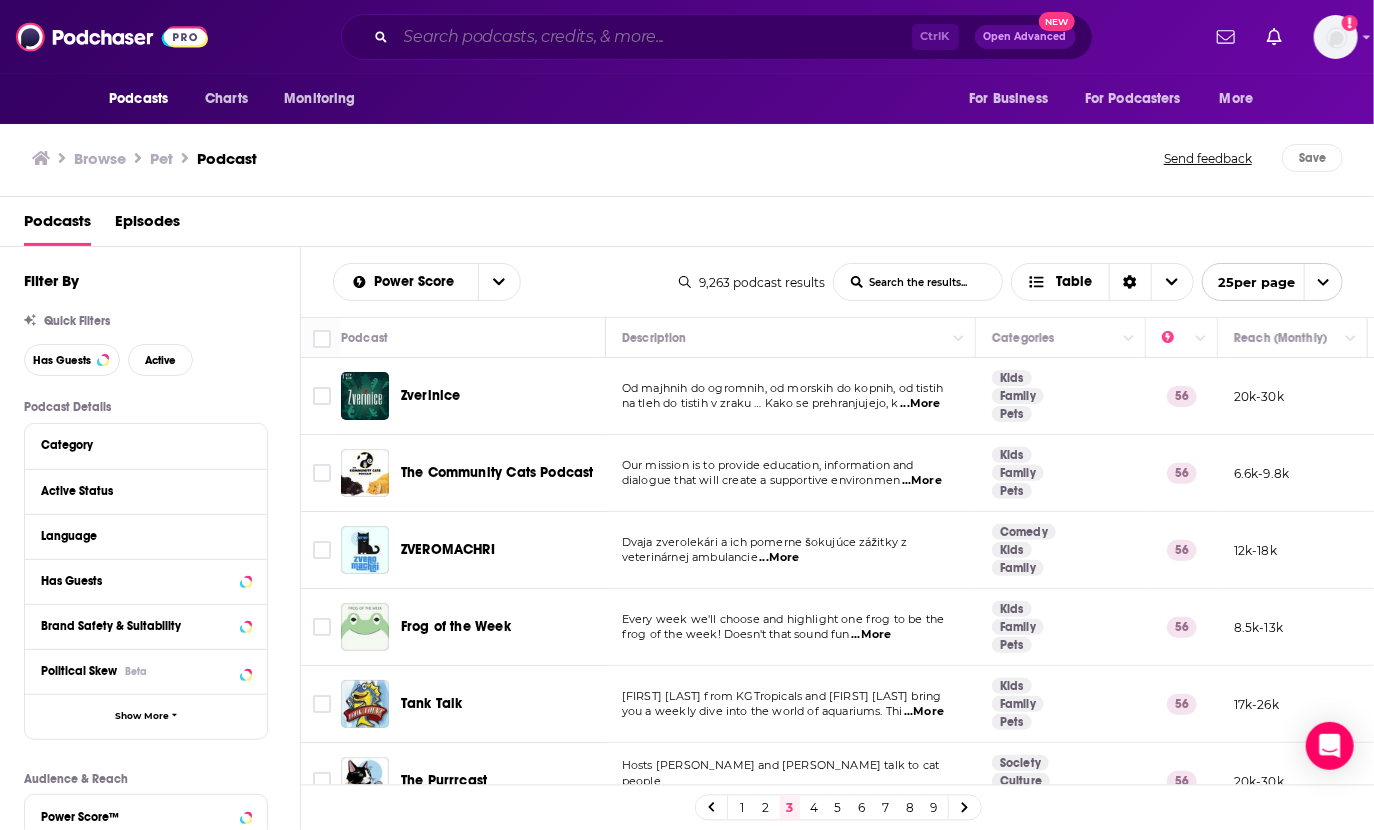 click at bounding box center (654, 37) 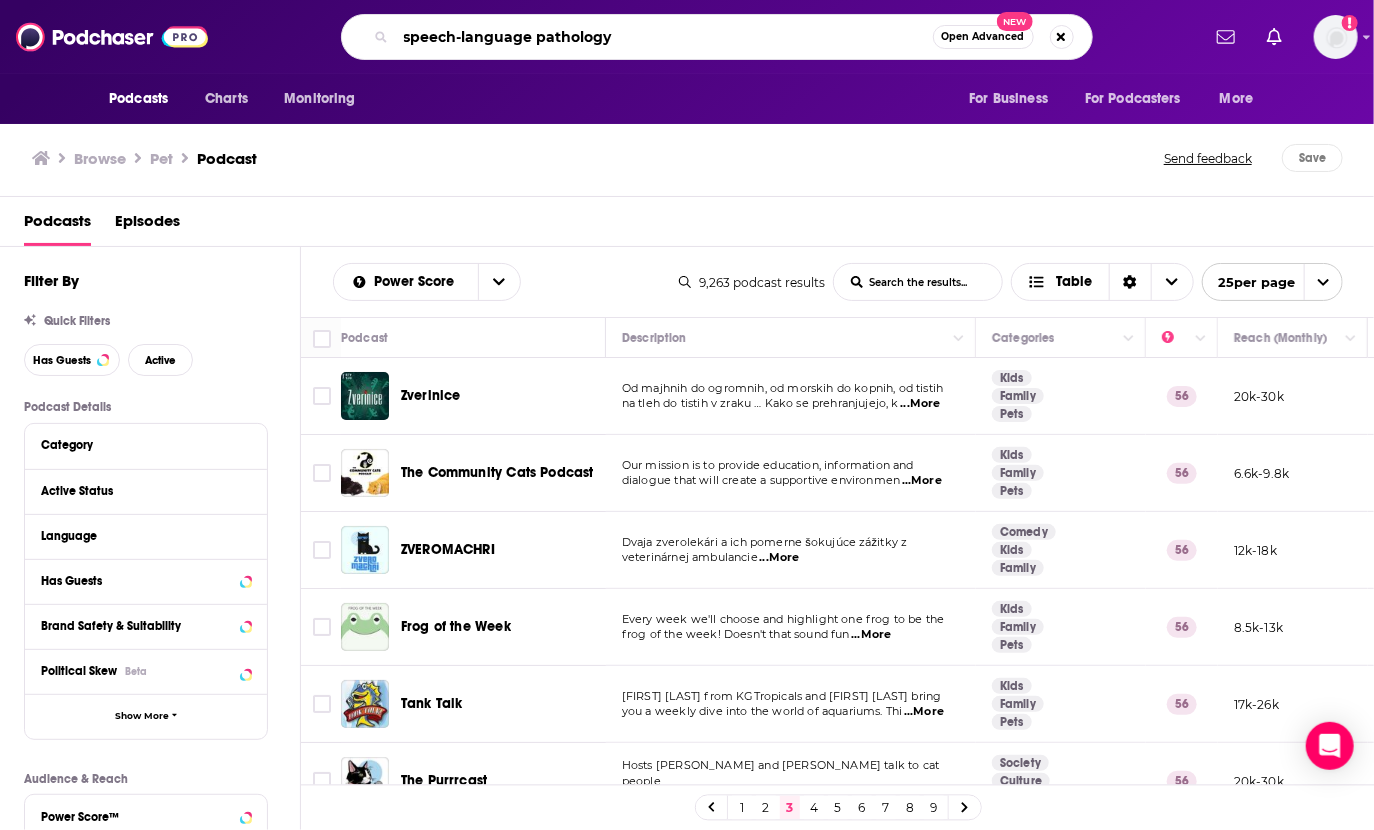 type on "speech-language pathology" 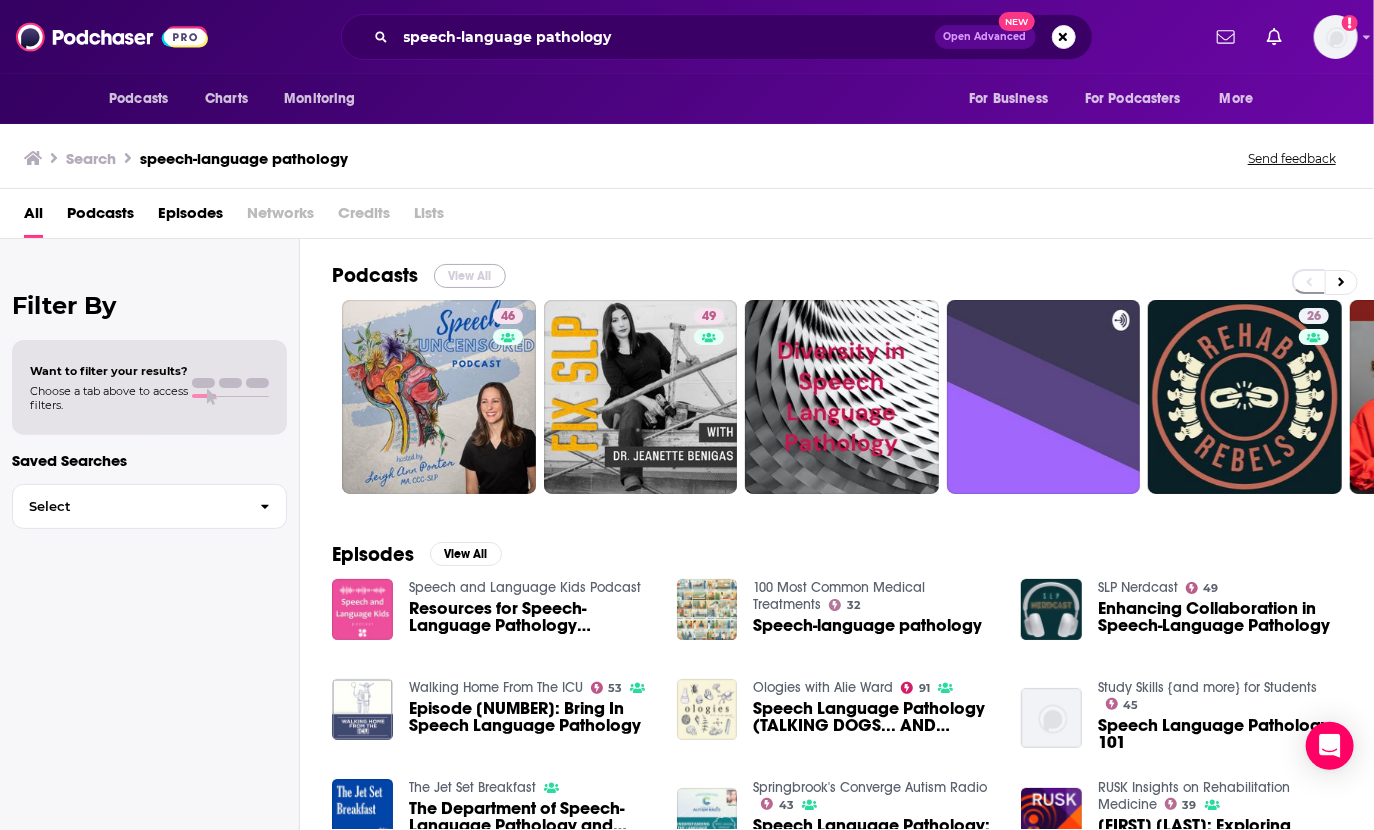 click on "View All" at bounding box center [470, 276] 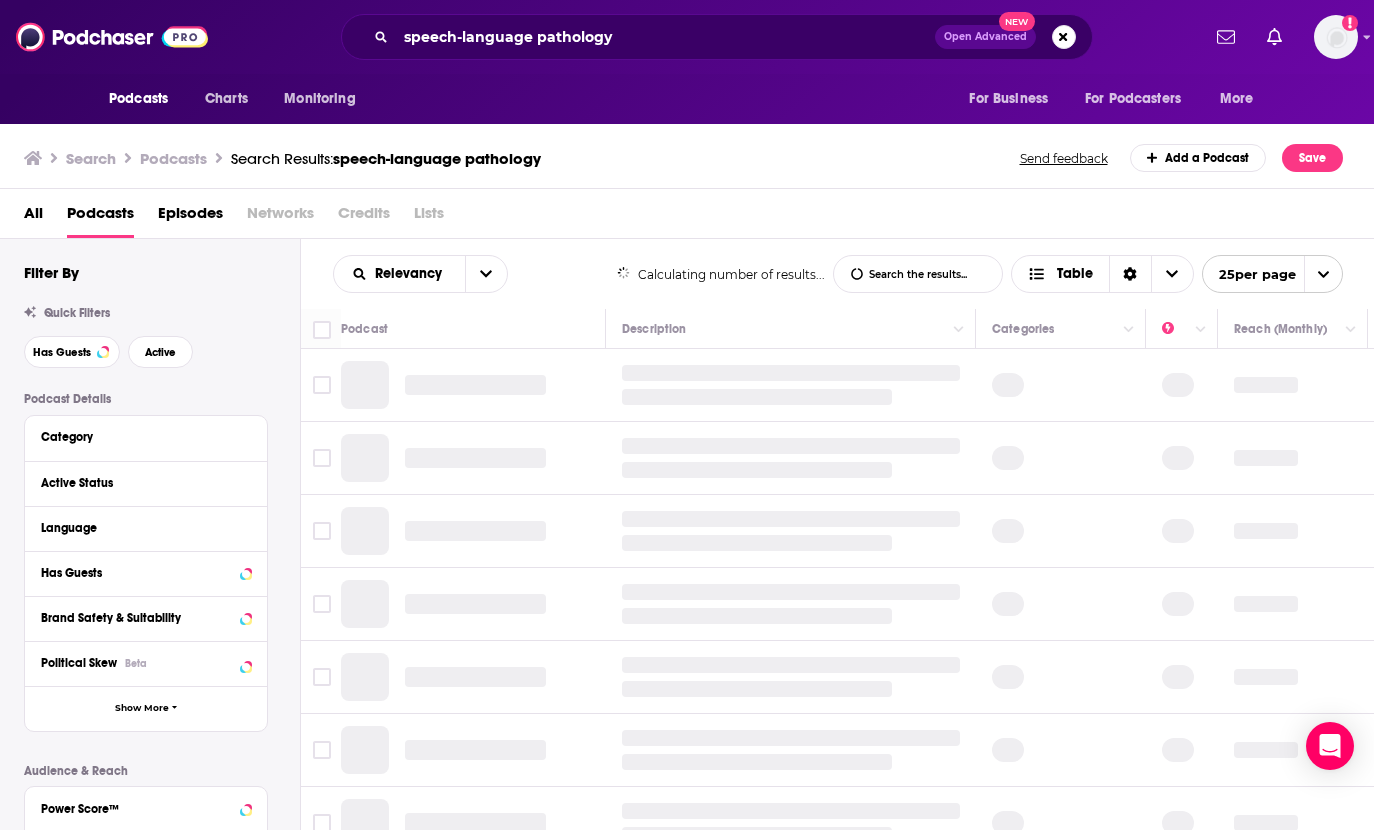 scroll, scrollTop: 0, scrollLeft: 0, axis: both 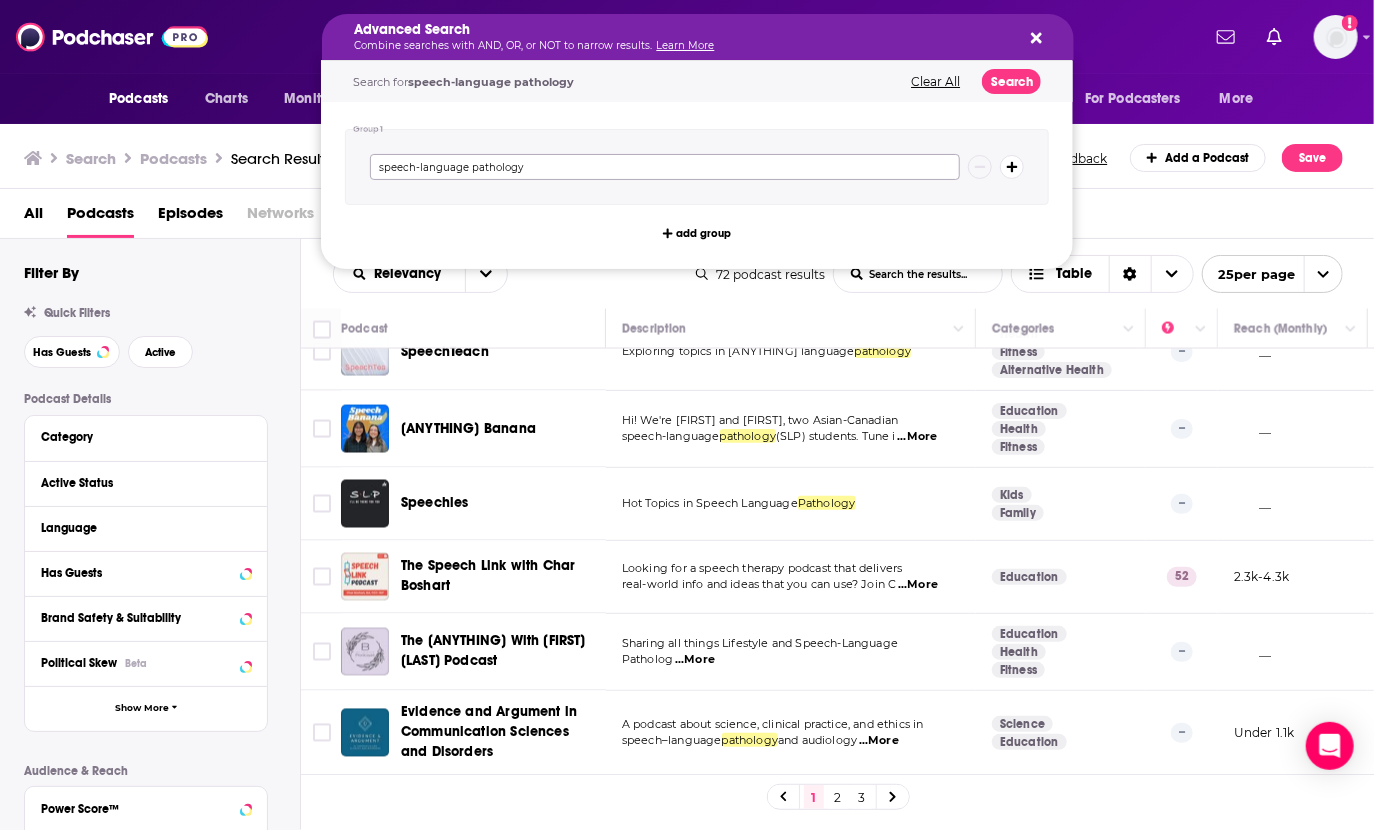 click on "speech-language pathology" at bounding box center [665, 167] 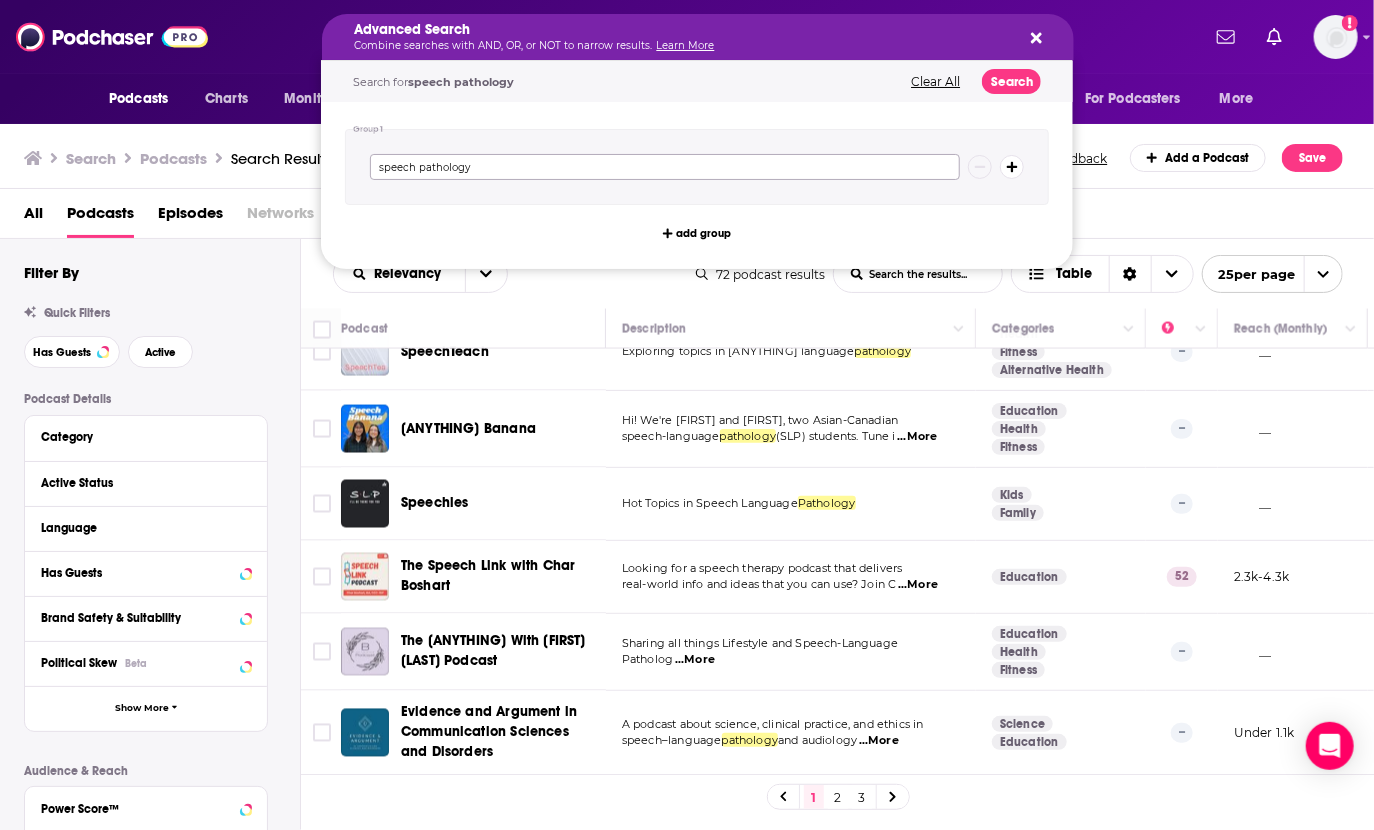 type on "speech pathology" 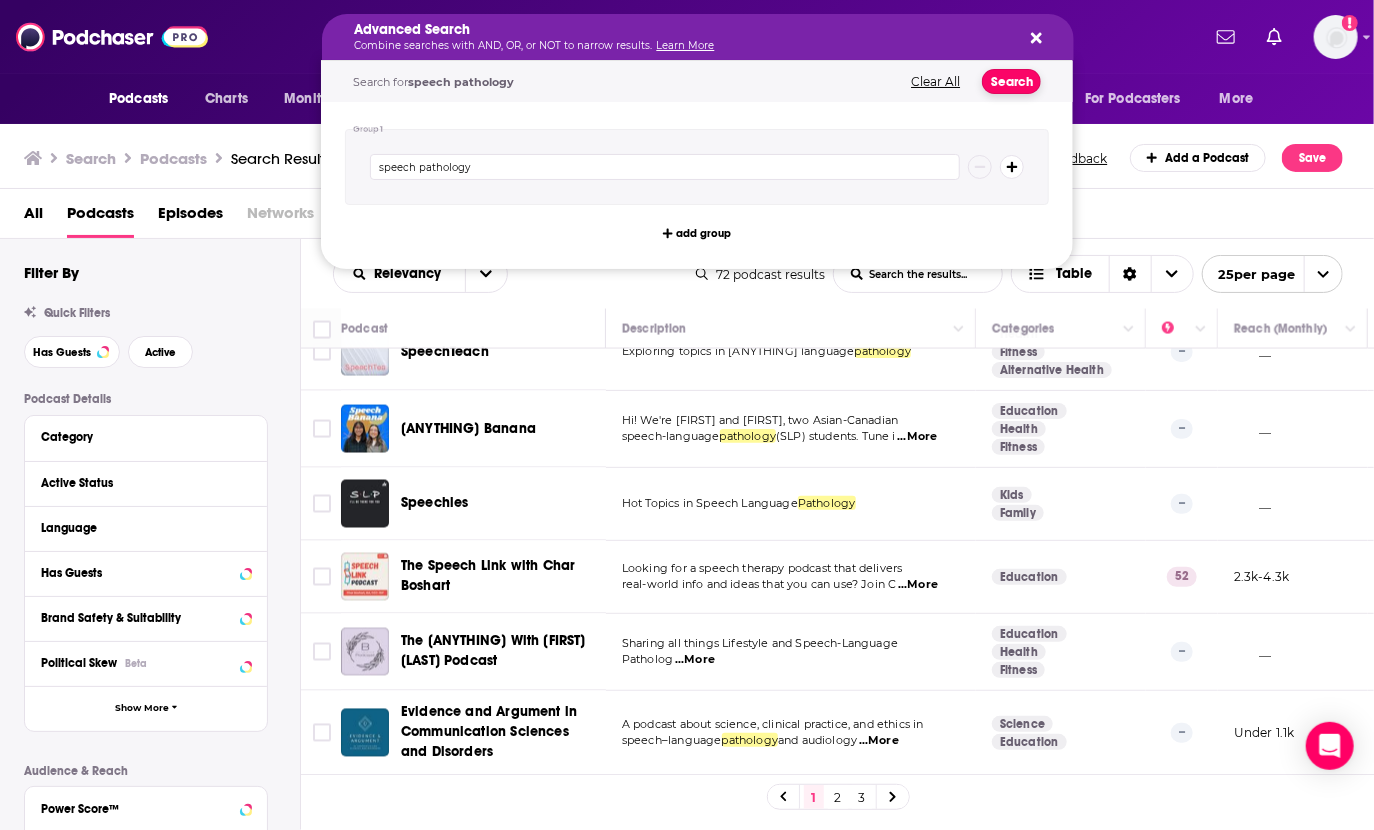 click on "Search" at bounding box center [1011, 81] 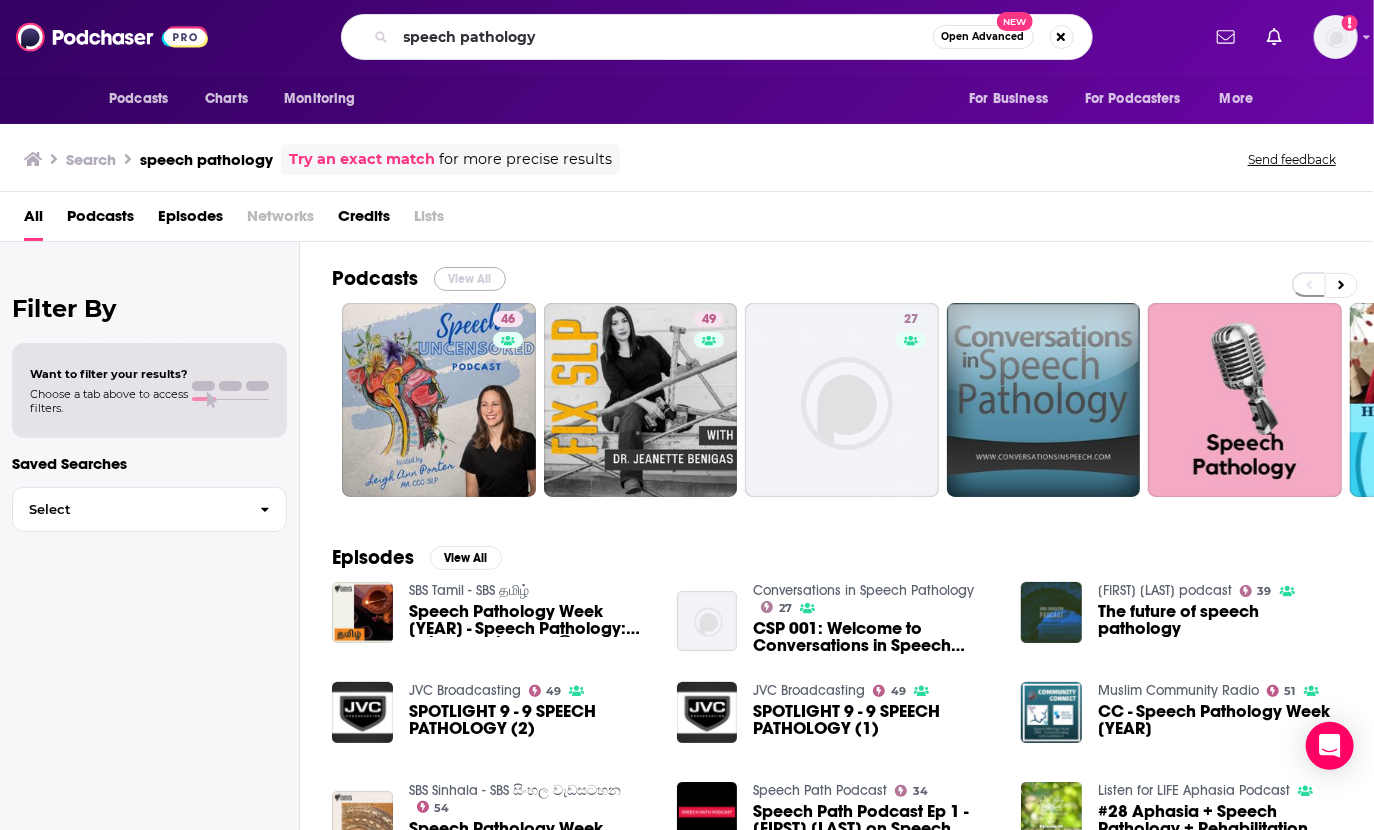 click on "View All" at bounding box center [470, 279] 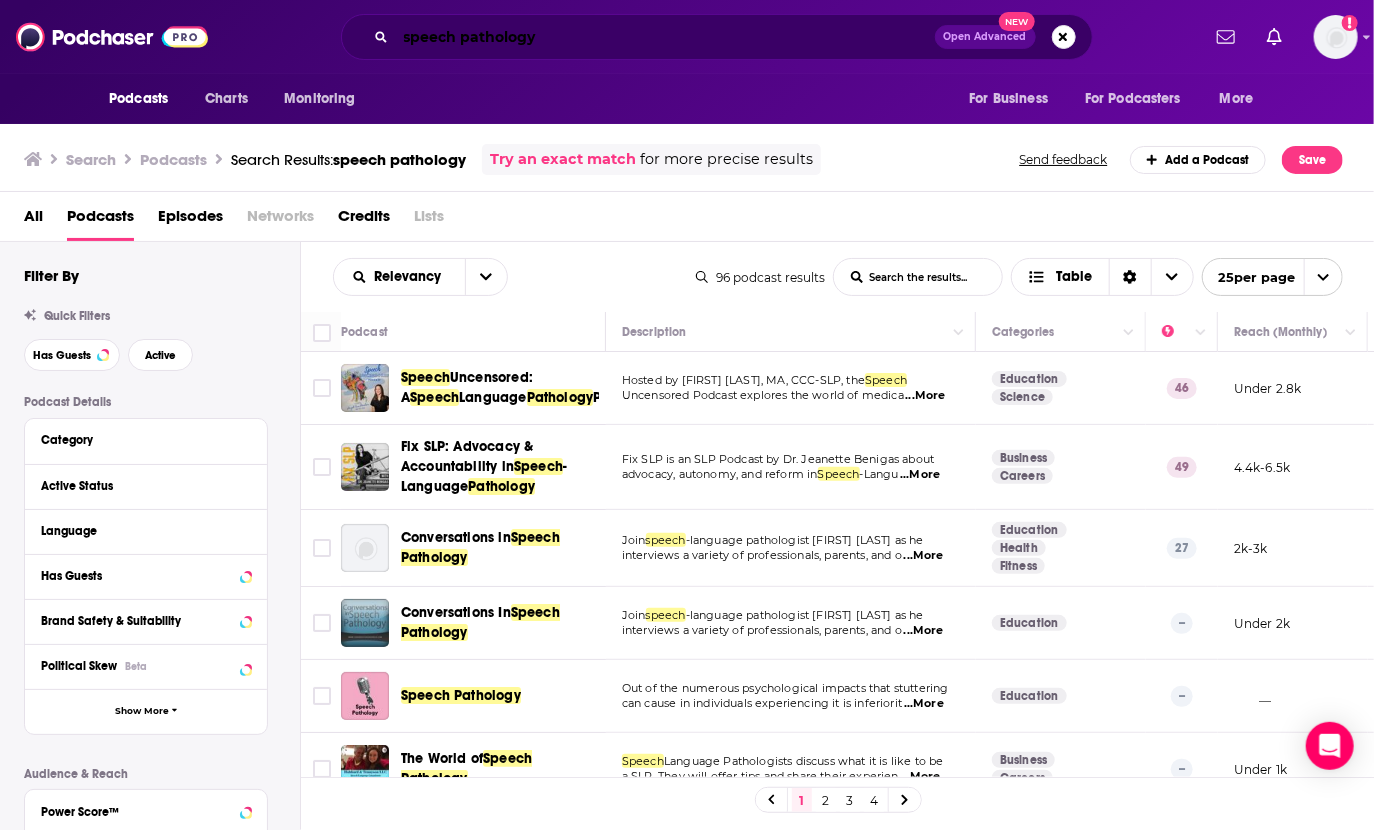 click on "speech pathology" at bounding box center (665, 37) 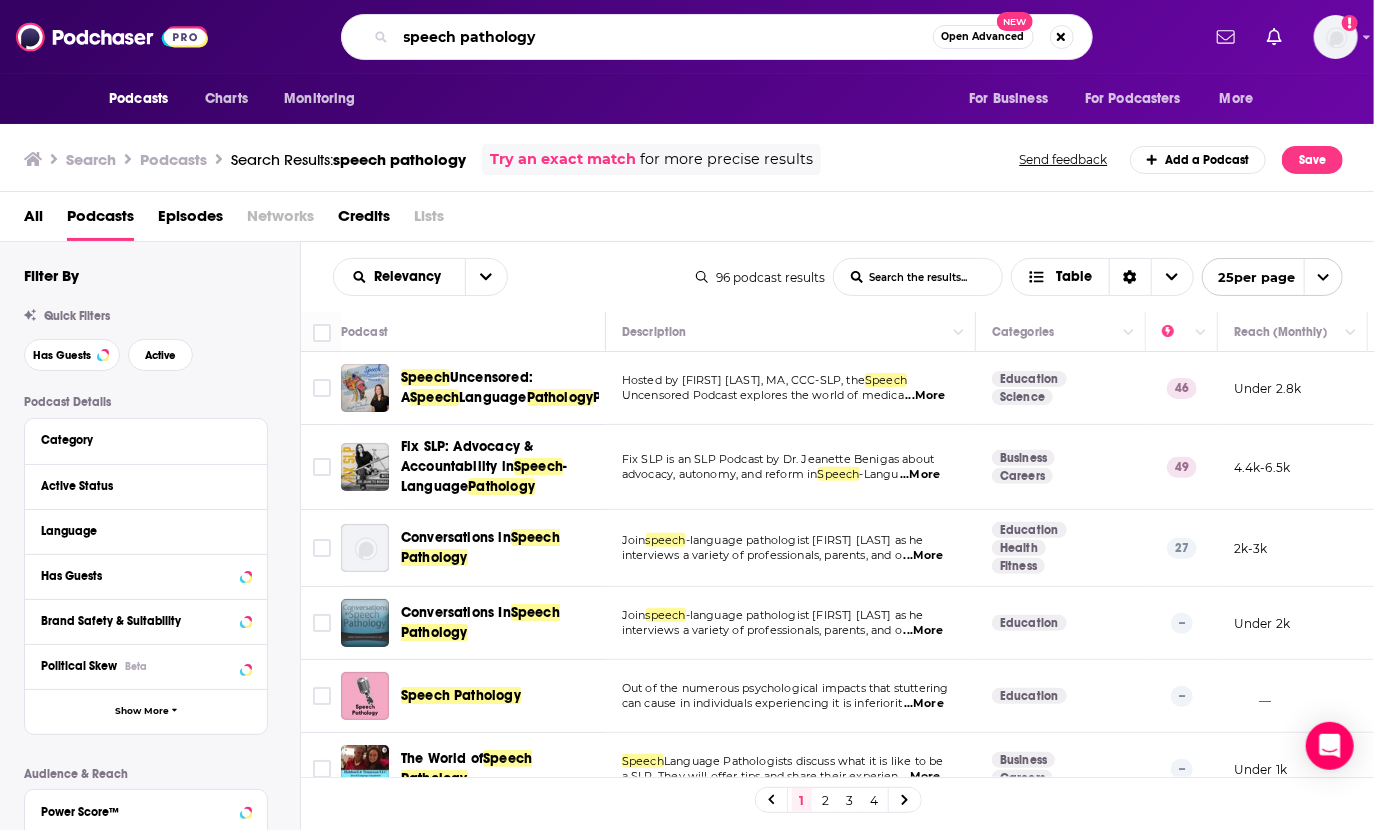 click on "speech pathology" at bounding box center [664, 37] 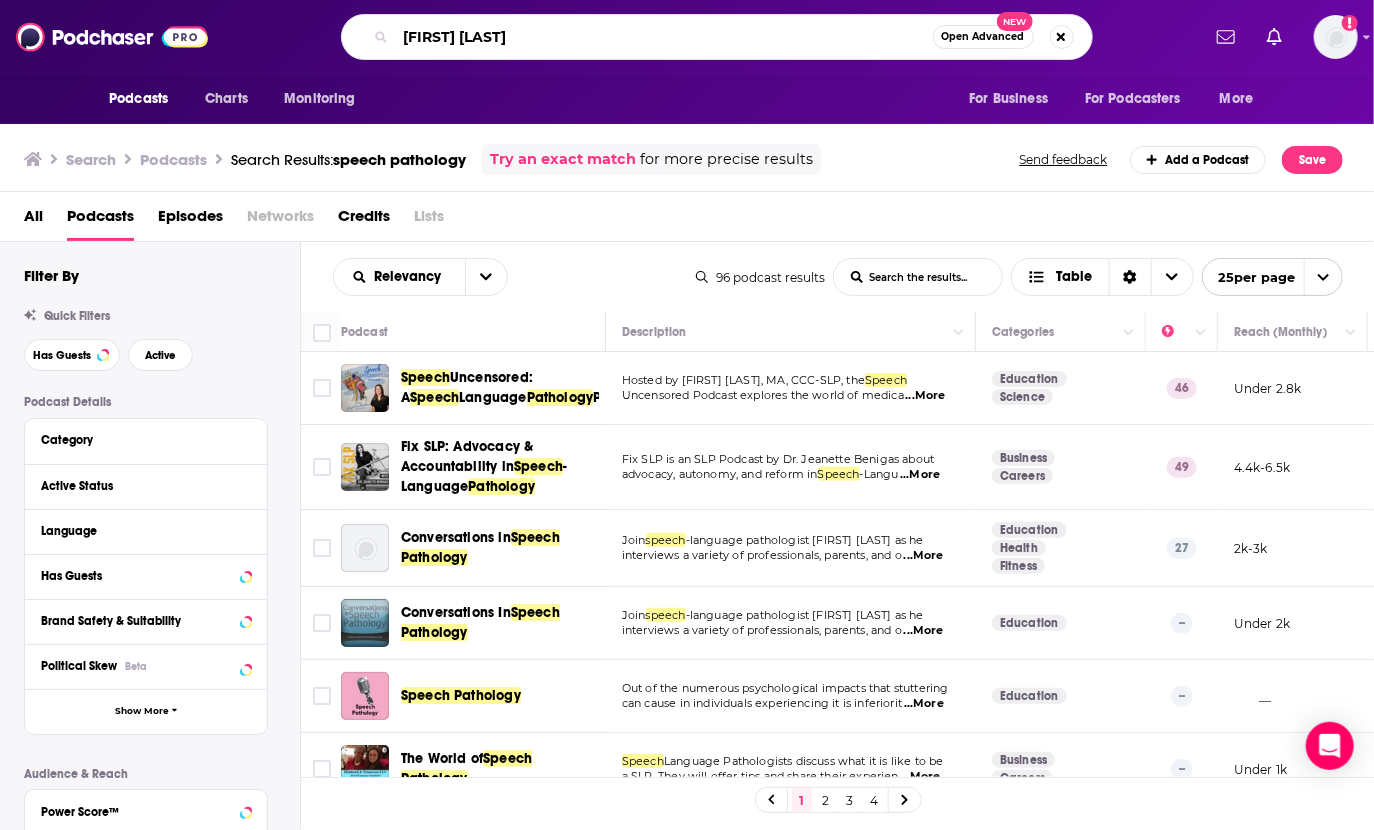 type on "christina hunger" 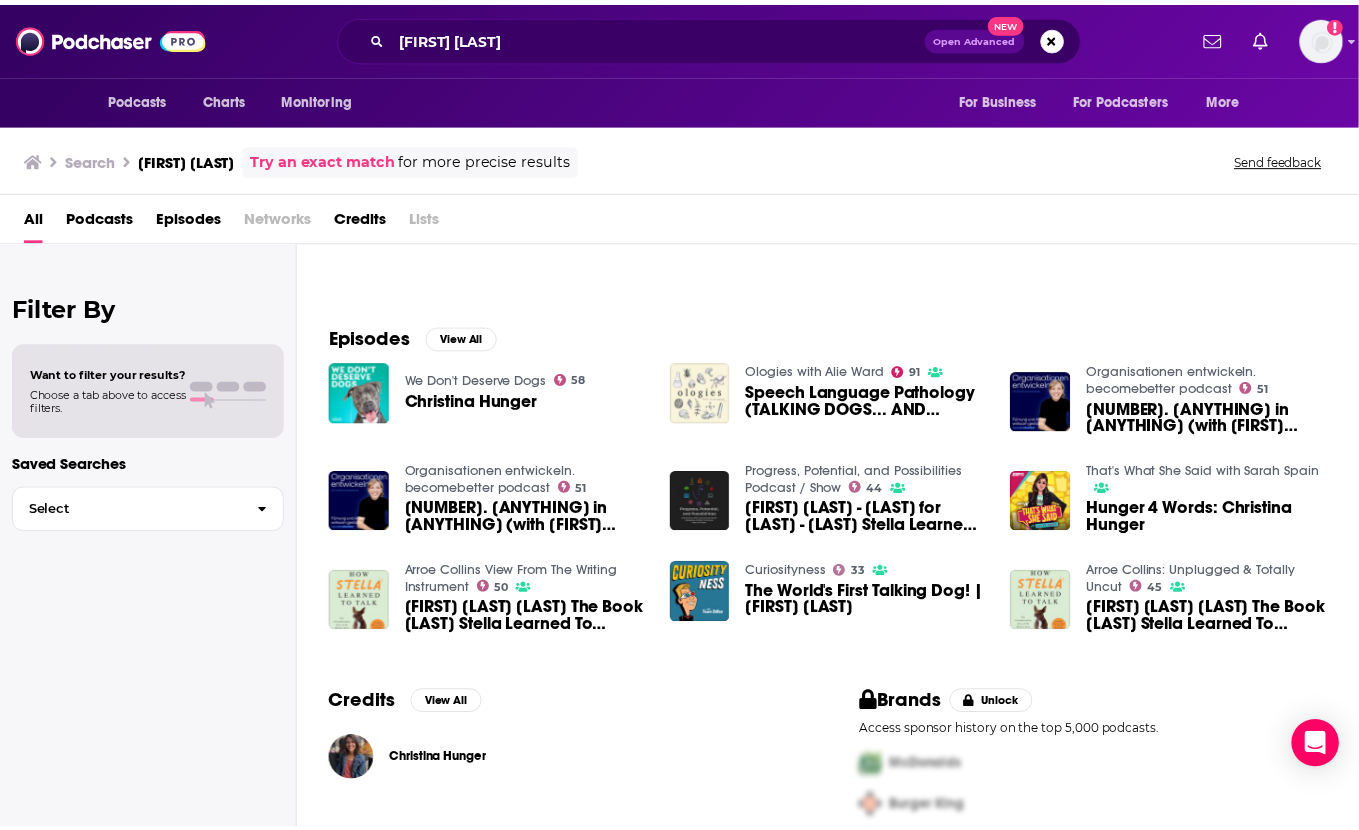 scroll, scrollTop: 235, scrollLeft: 0, axis: vertical 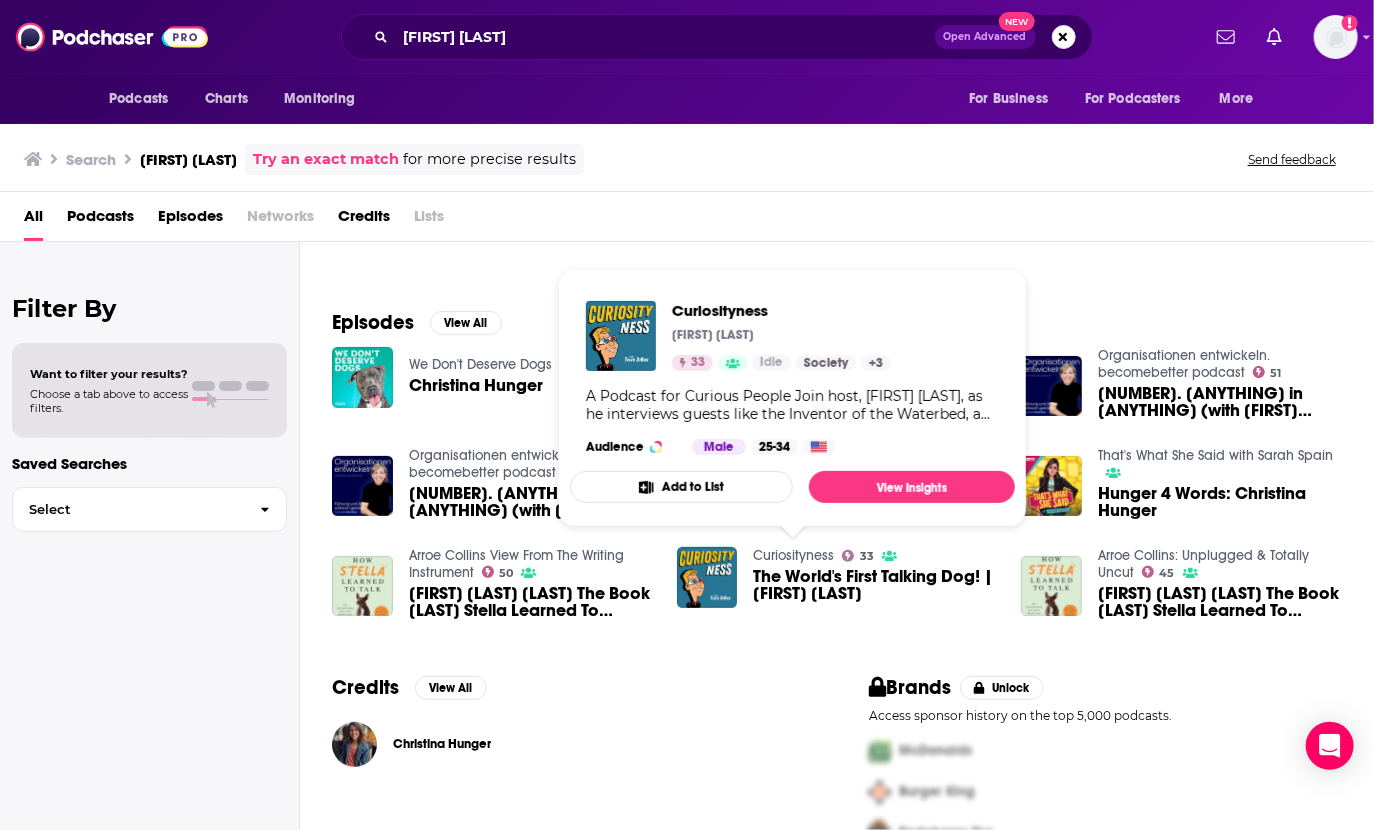 click on "Curiosityness" at bounding box center (793, 555) 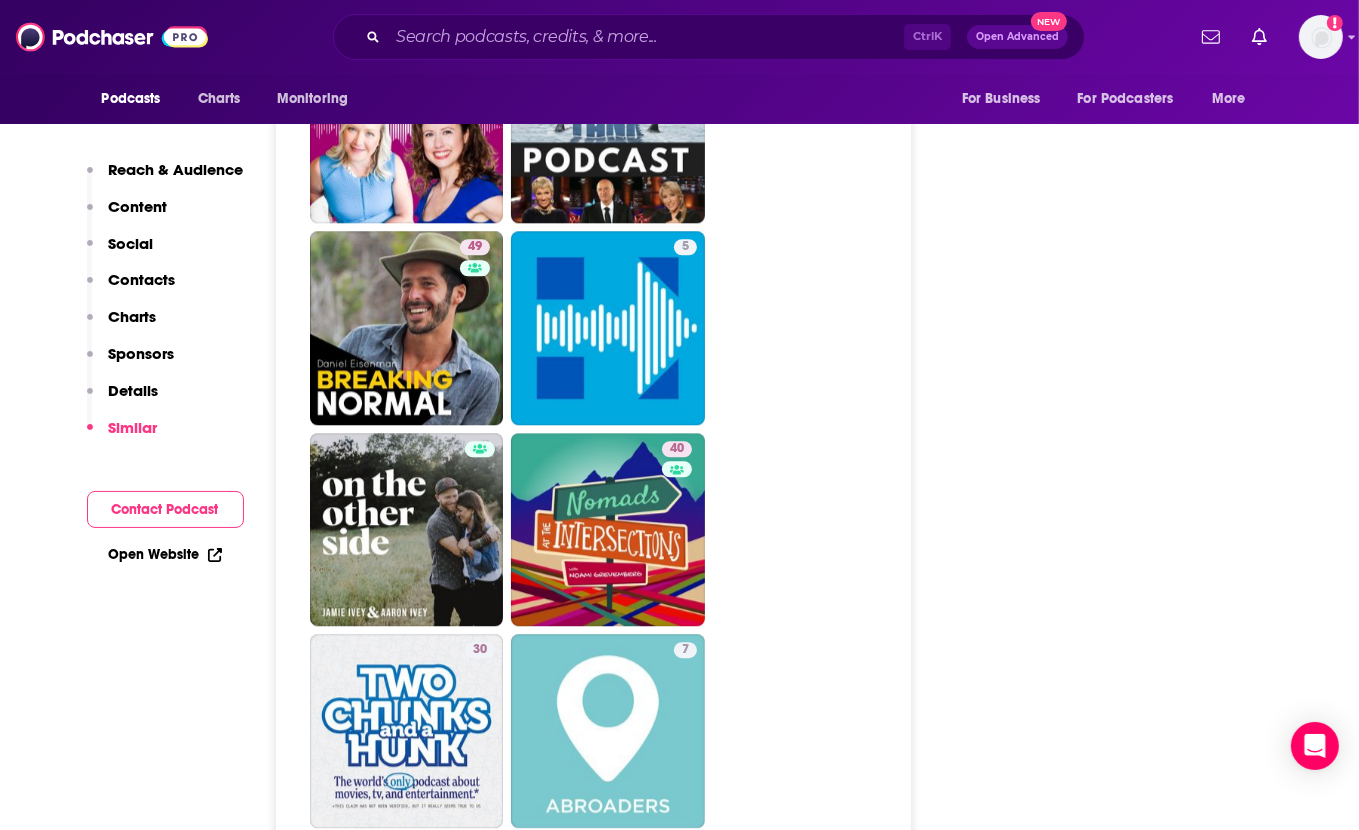 scroll, scrollTop: 4668, scrollLeft: 0, axis: vertical 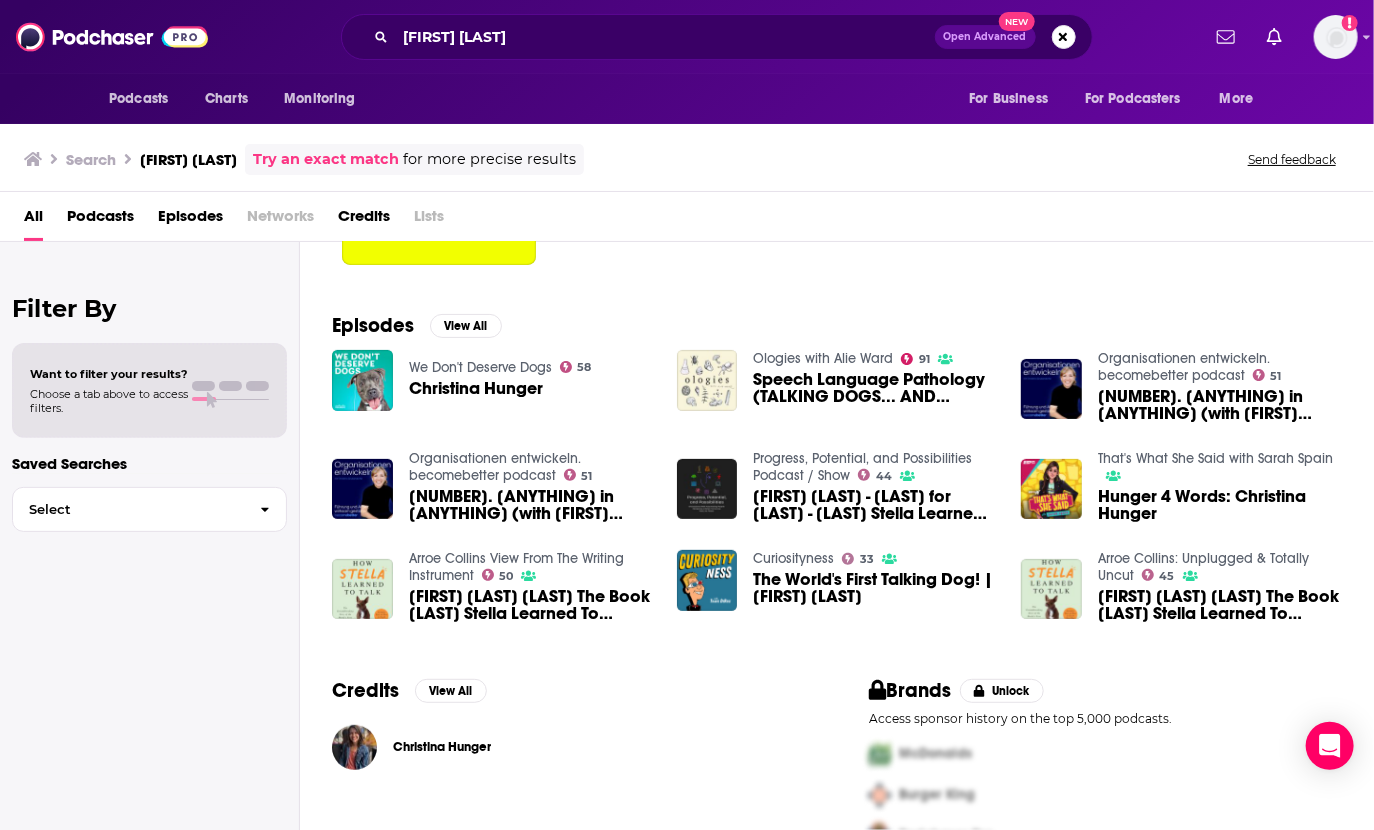click on "Christina Hunger" at bounding box center (500, 391) 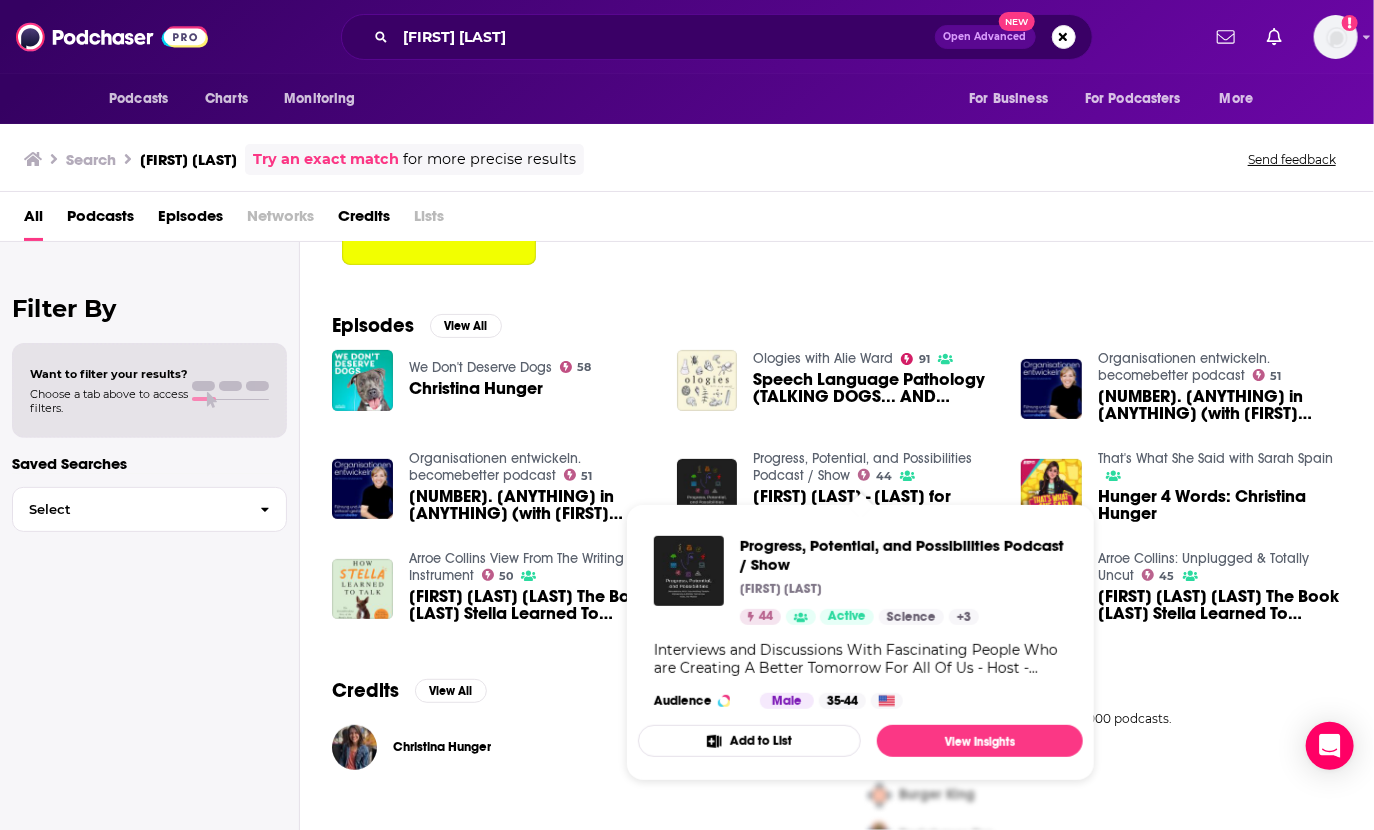 click on "Progress, Potential, and Possibilities Podcast / Show" at bounding box center (862, 467) 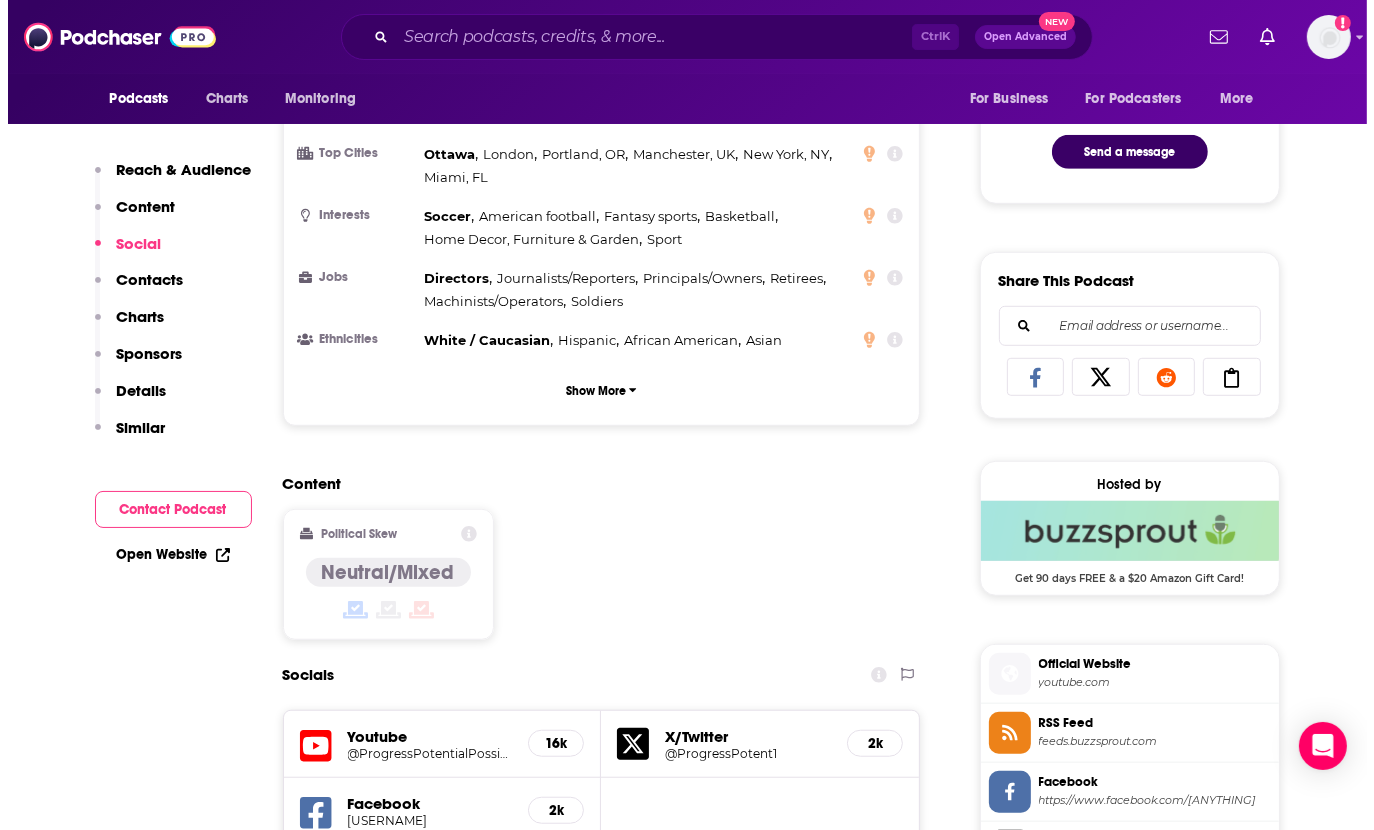 scroll, scrollTop: 0, scrollLeft: 0, axis: both 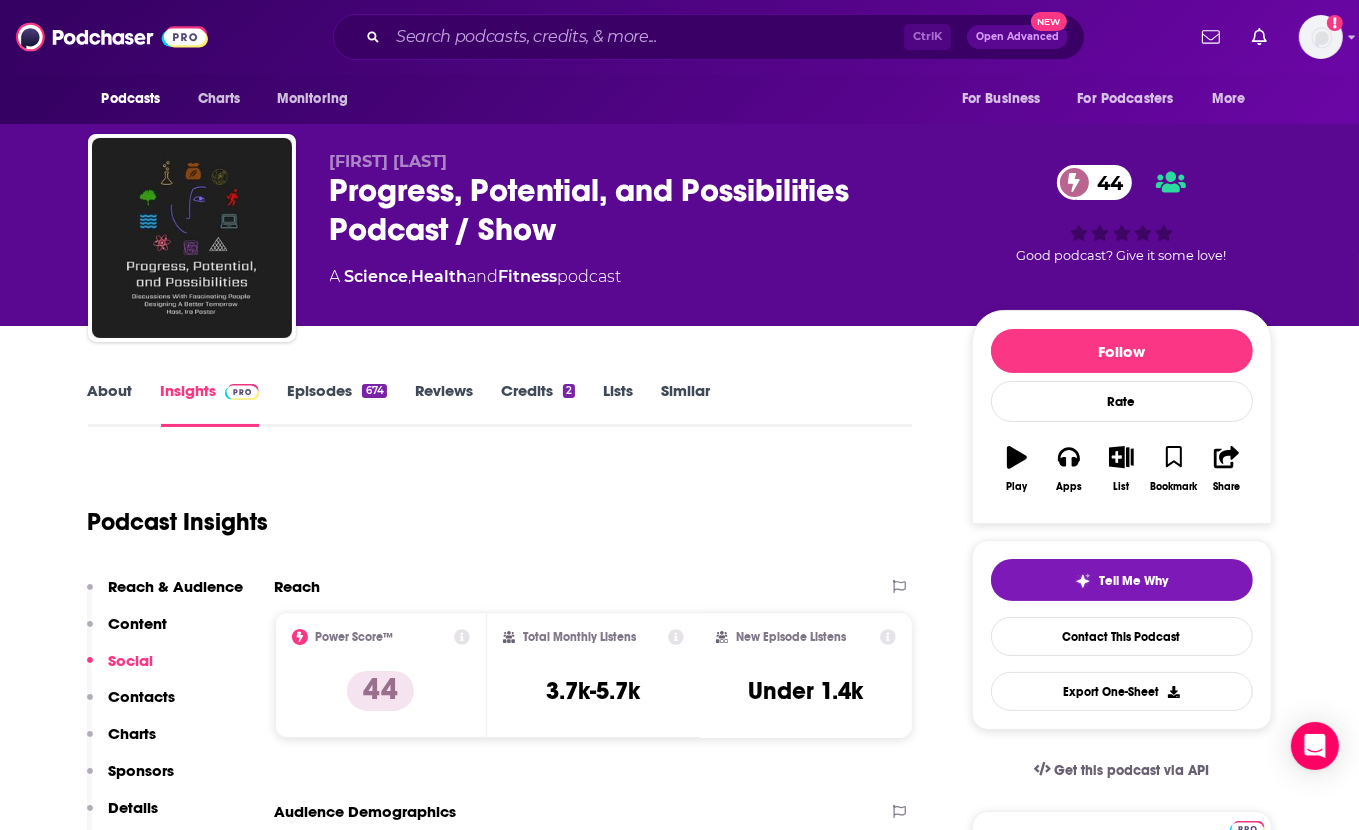 click on "Science" 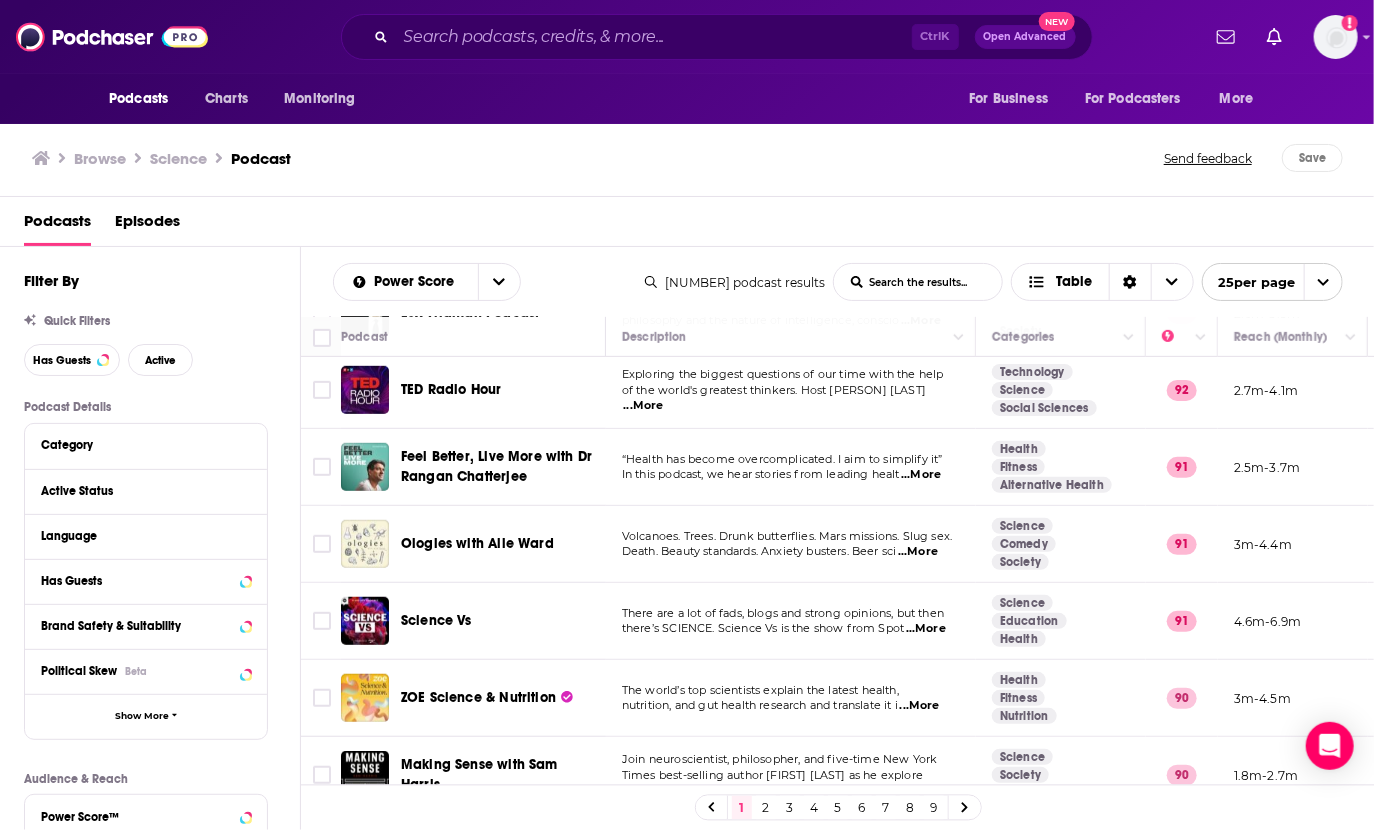 scroll, scrollTop: 548, scrollLeft: 0, axis: vertical 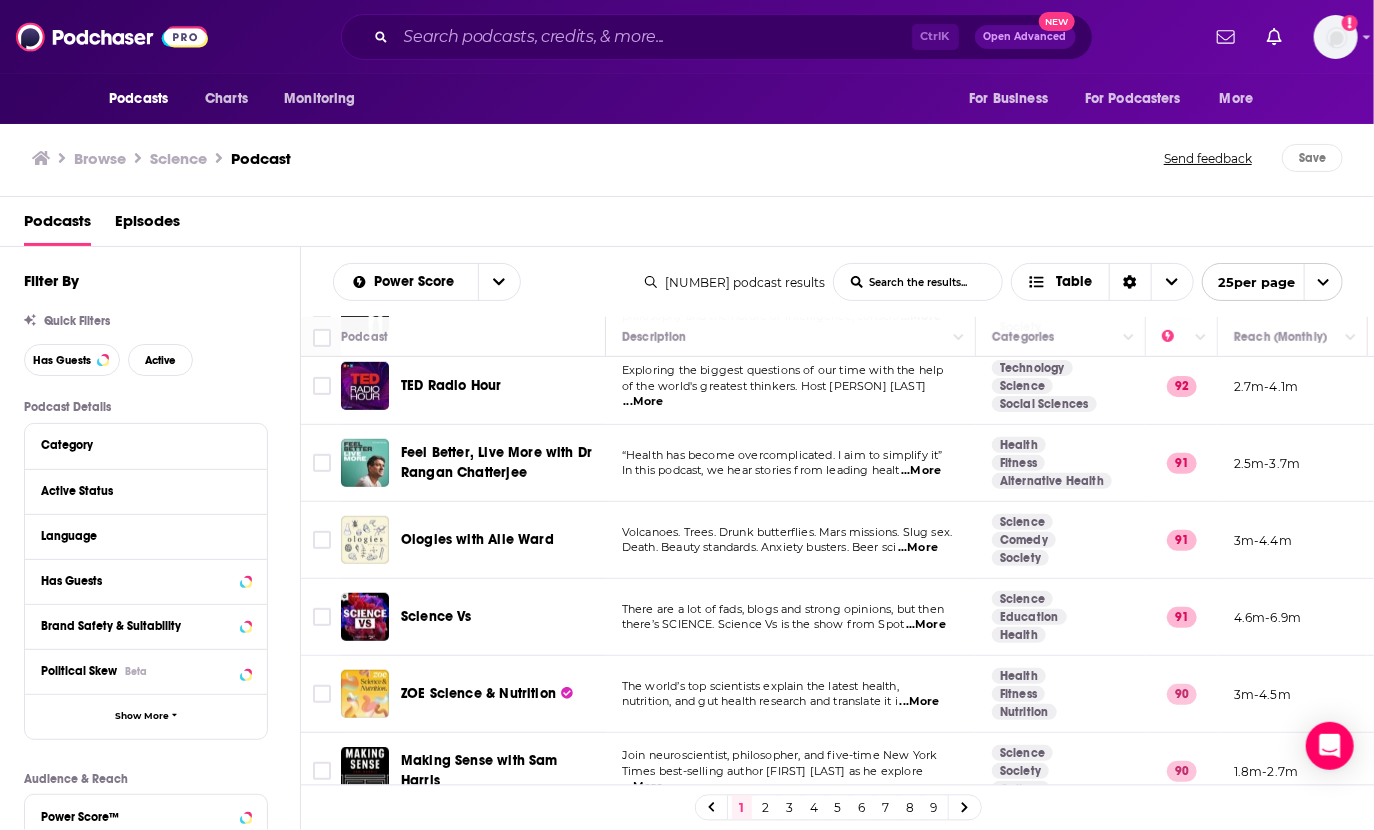 click on "Volcanoes. Trees. Drunk butterflies. Mars missions. Slug sex." at bounding box center (787, 532) 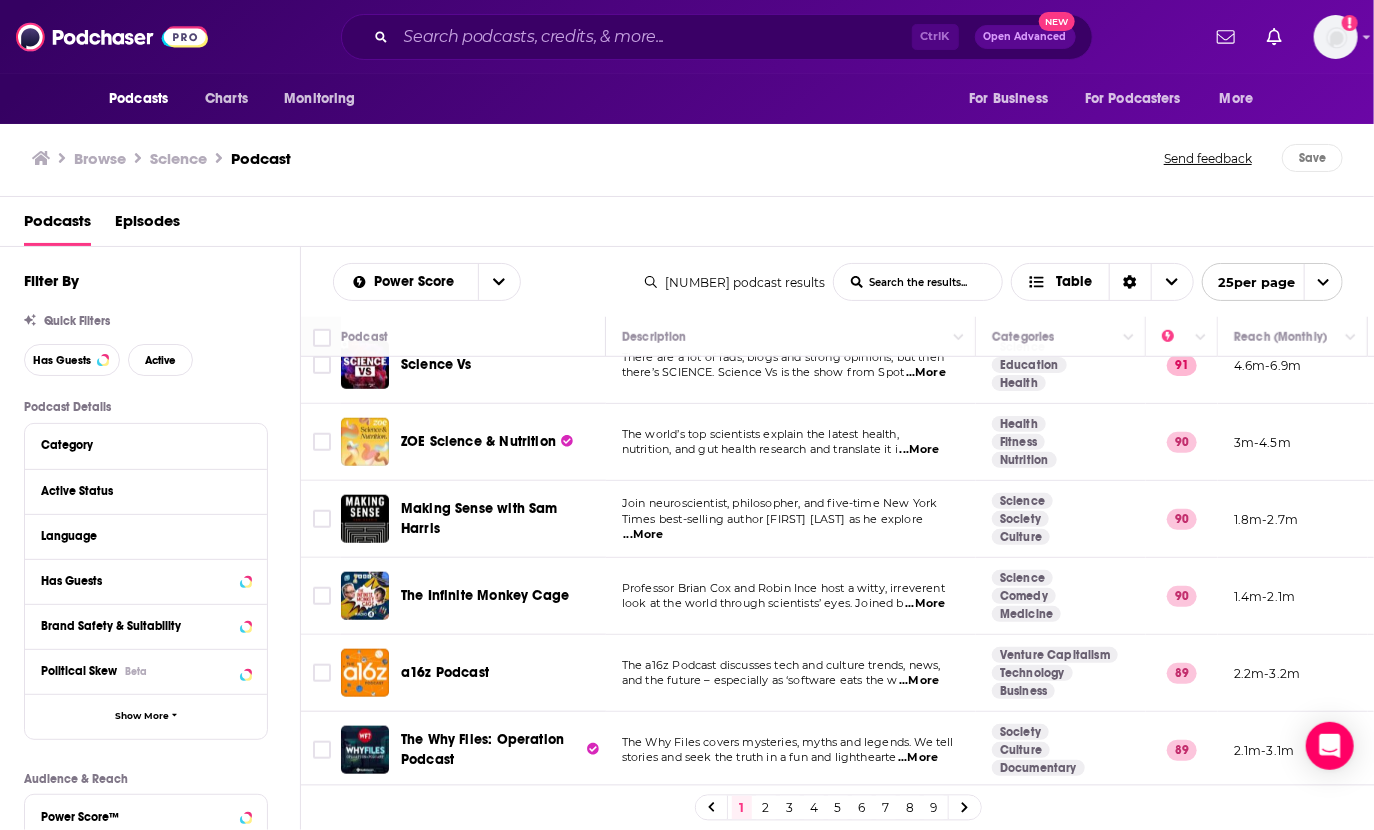 scroll, scrollTop: 802, scrollLeft: 0, axis: vertical 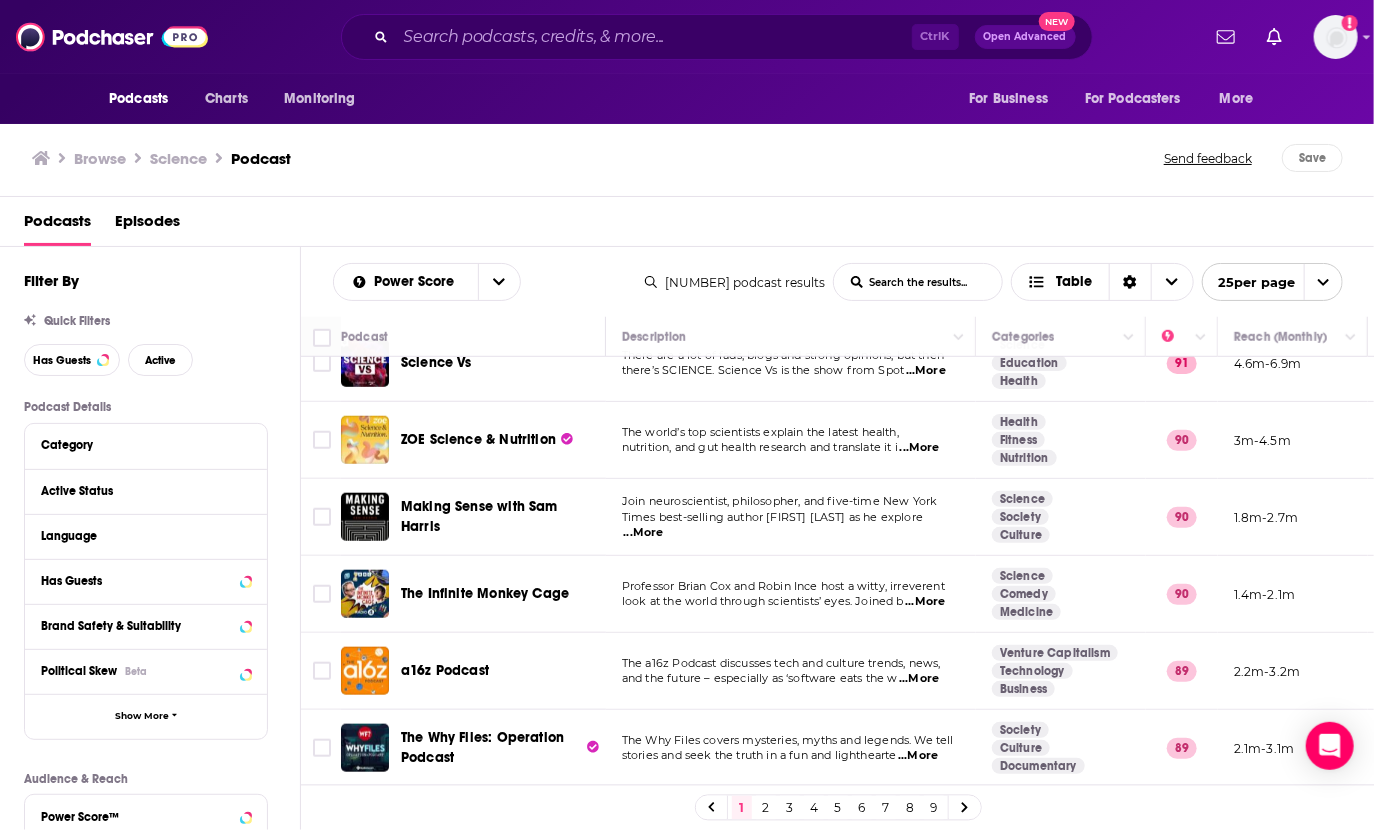 click on "...More" at bounding box center [925, 602] 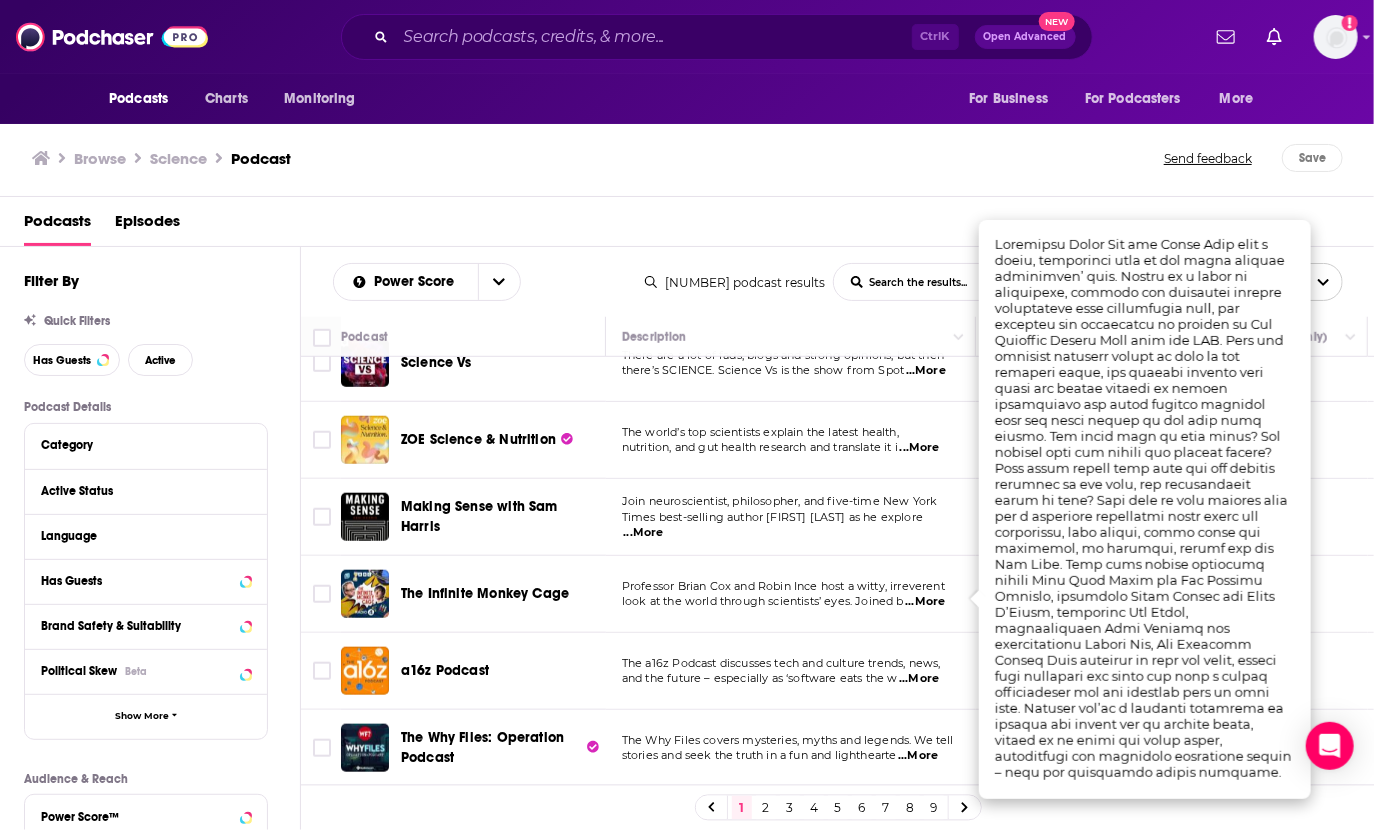 click on "...More" at bounding box center [925, 602] 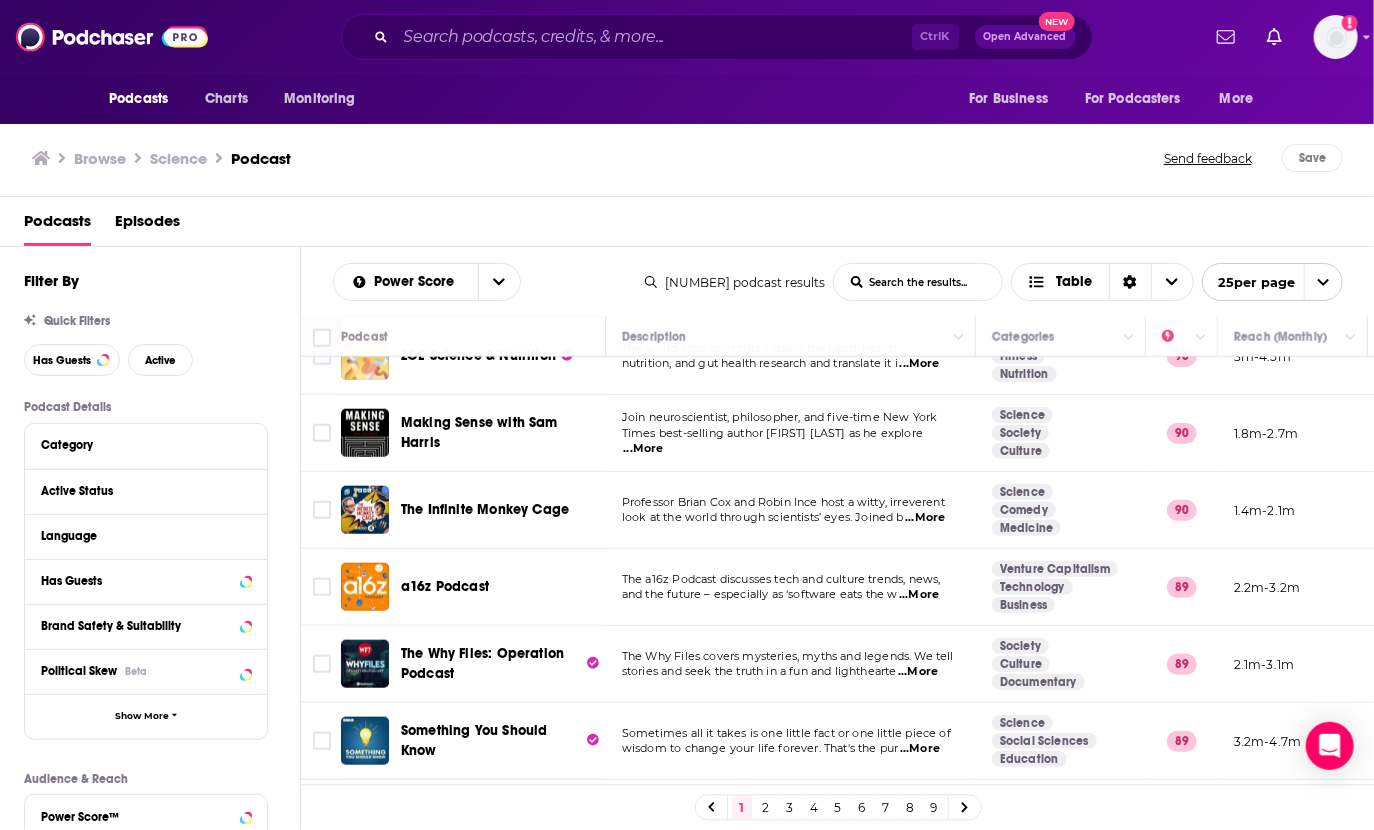 scroll, scrollTop: 887, scrollLeft: 0, axis: vertical 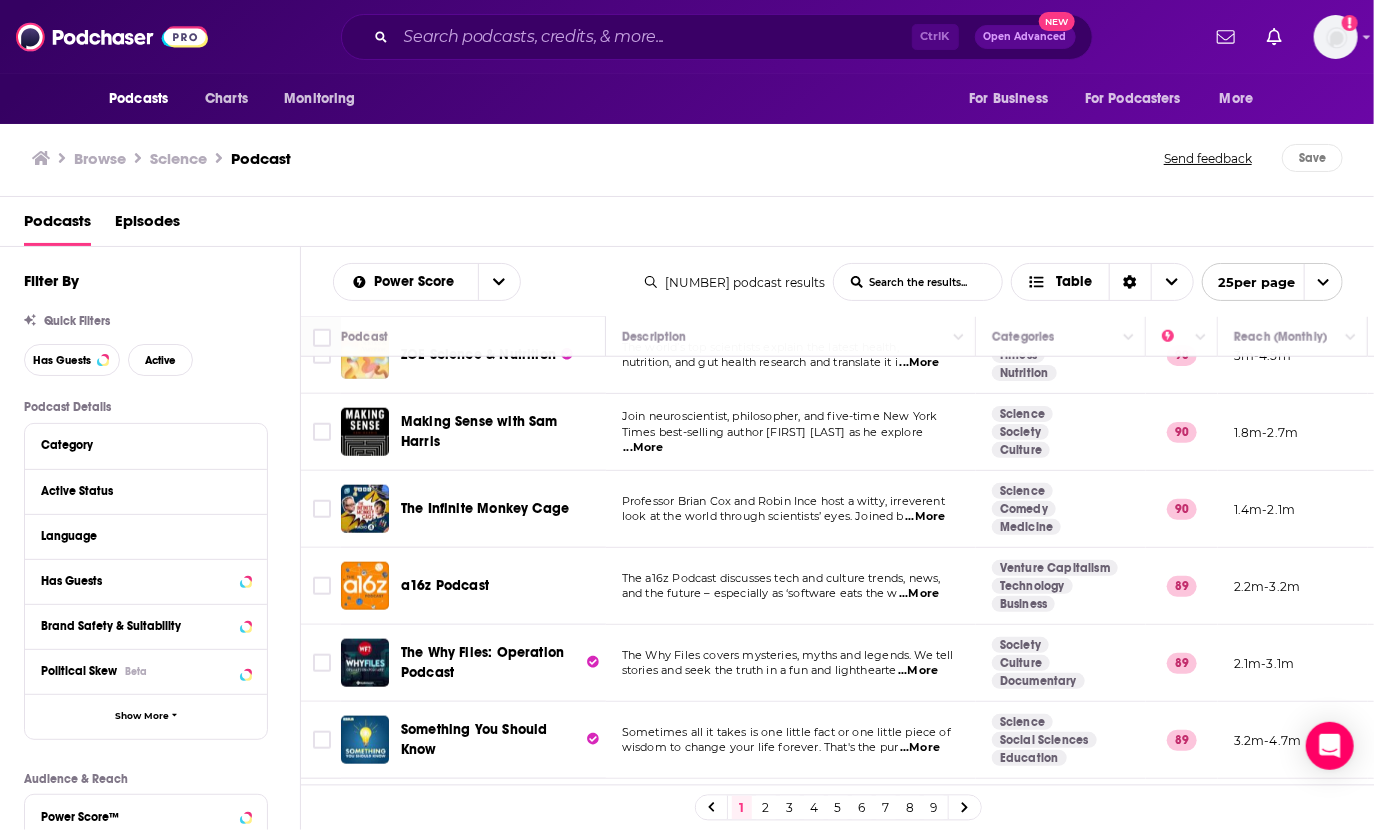 click on "...More" at bounding box center (919, 594) 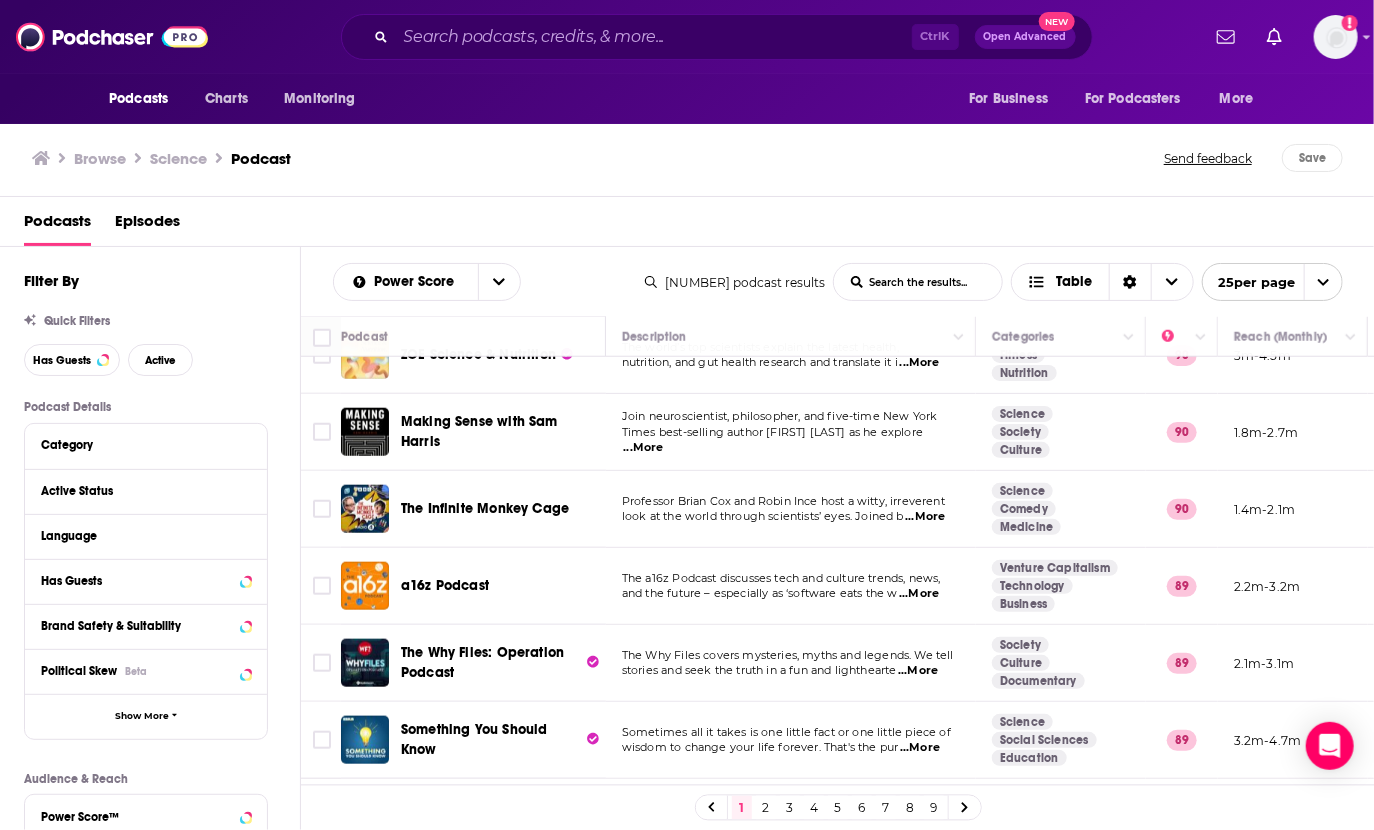 click on "and the future – especially as ‘software eats the w" at bounding box center (760, 593) 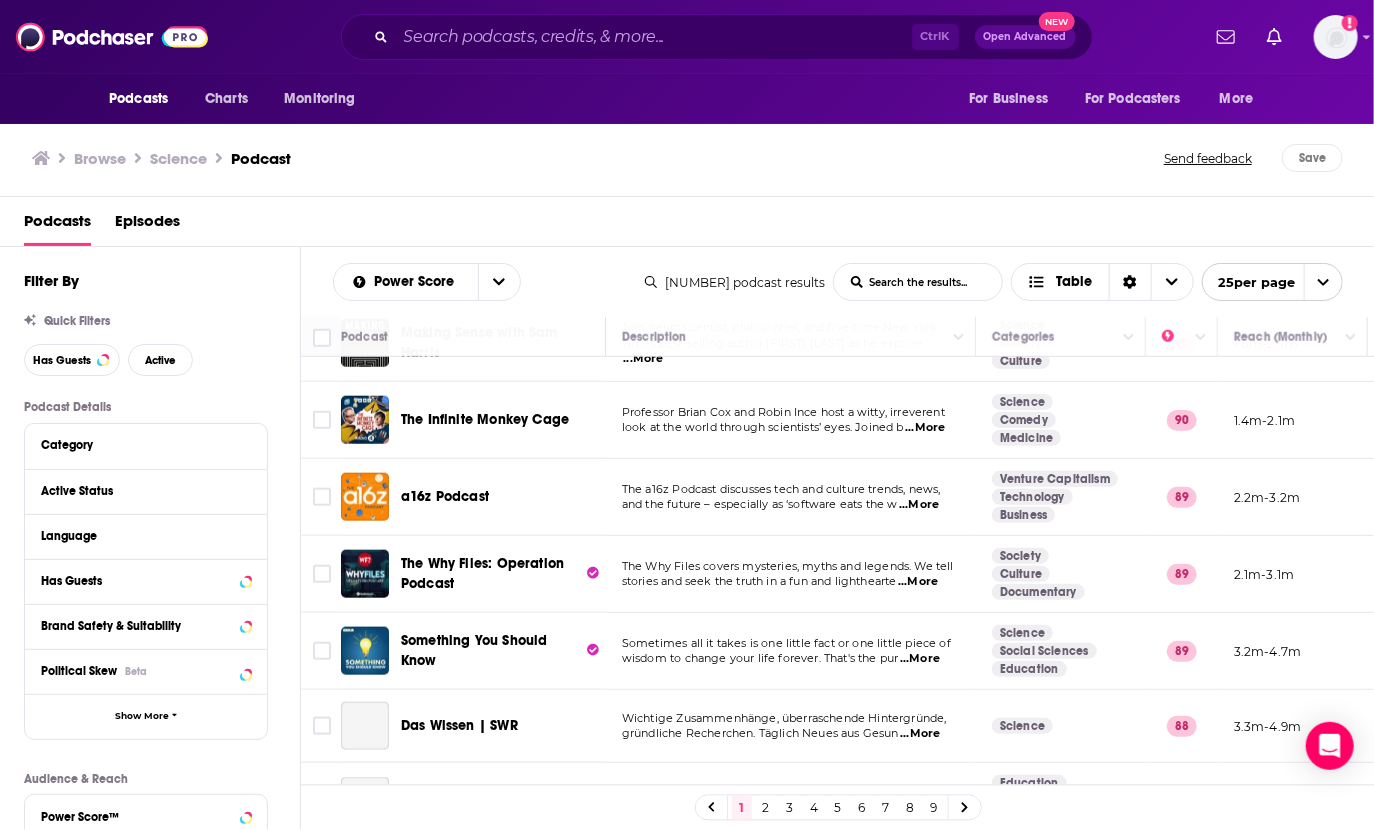 scroll, scrollTop: 976, scrollLeft: 0, axis: vertical 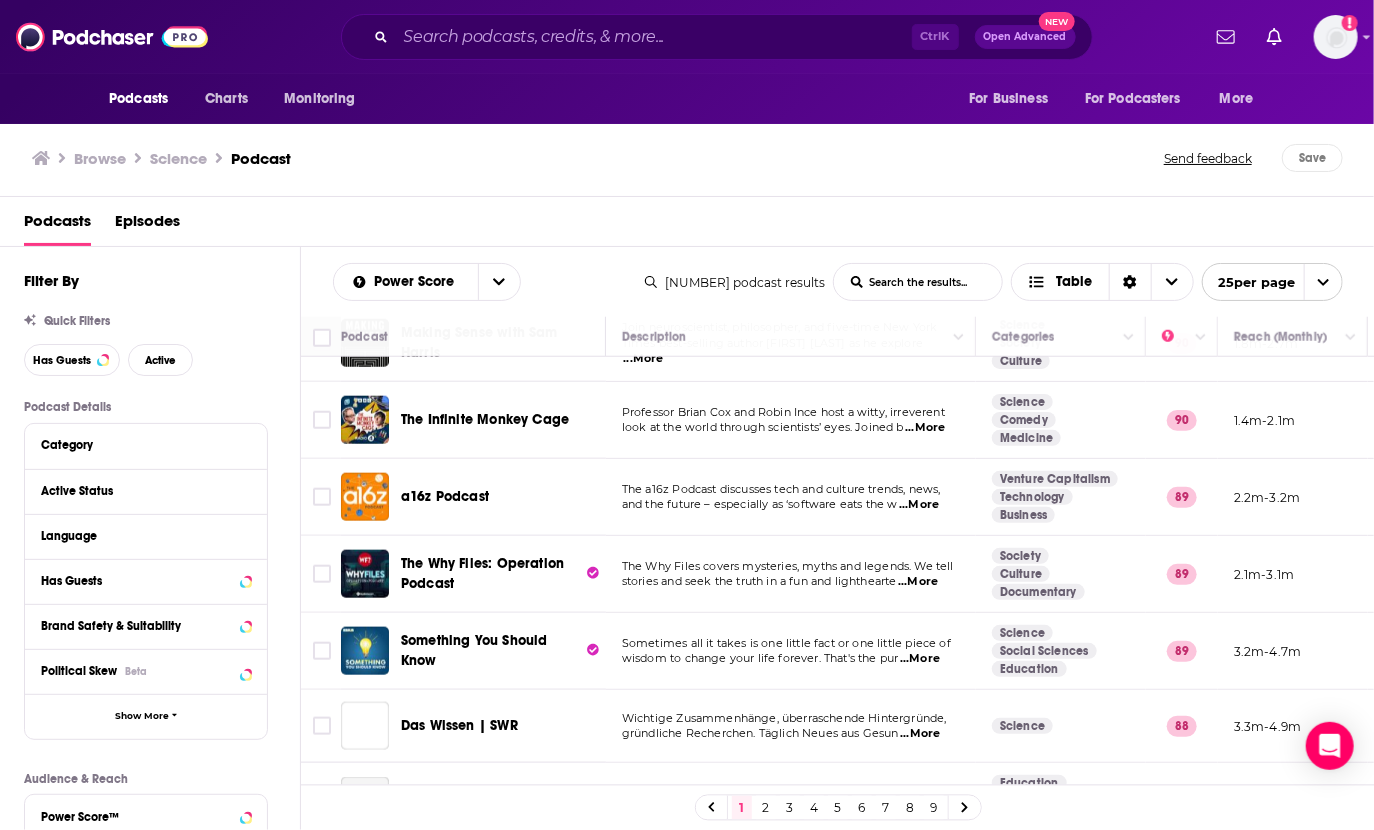 click on "...More" at bounding box center (920, 659) 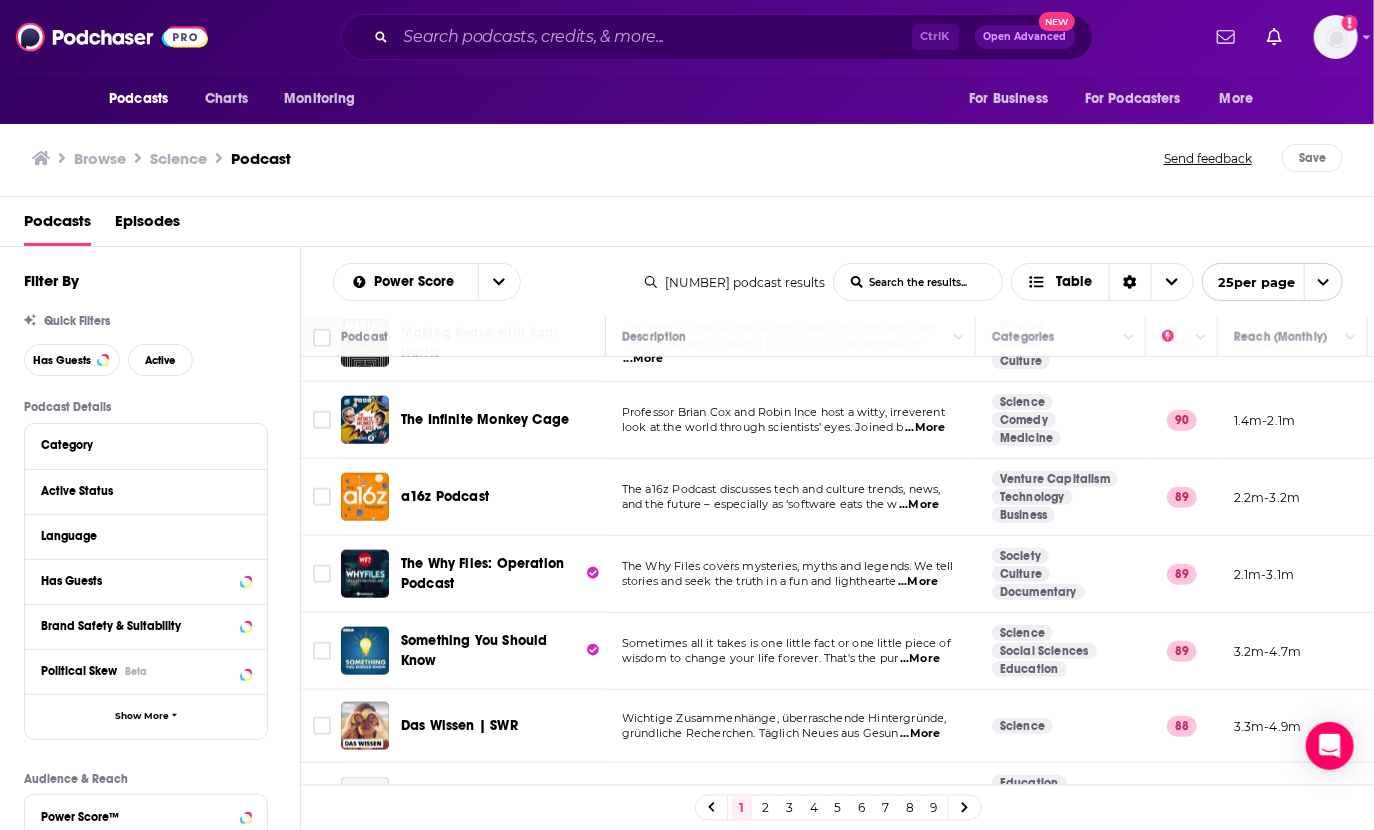 click on "wisdom to change your life forever. That's the pur  ...More" at bounding box center (790, 659) 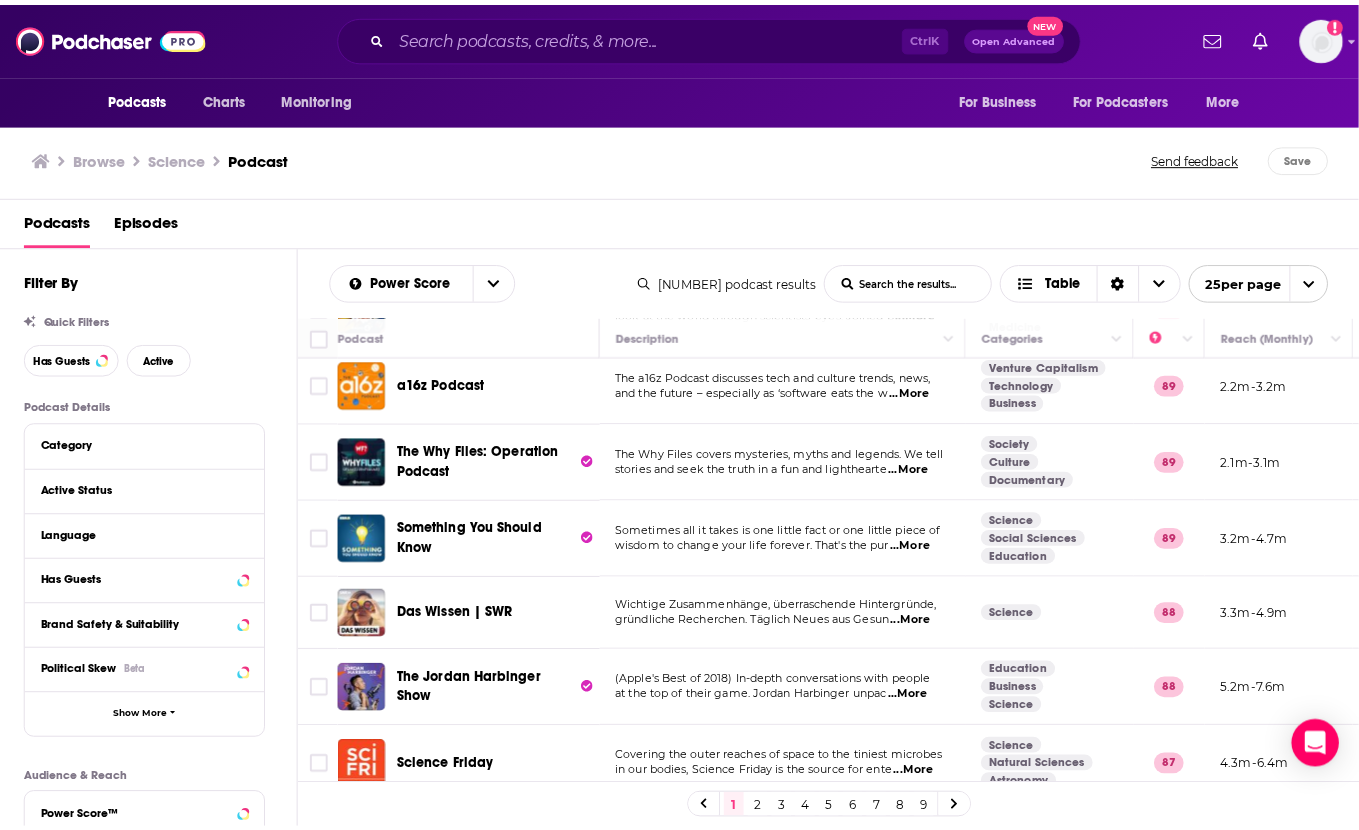 scroll, scrollTop: 870, scrollLeft: 0, axis: vertical 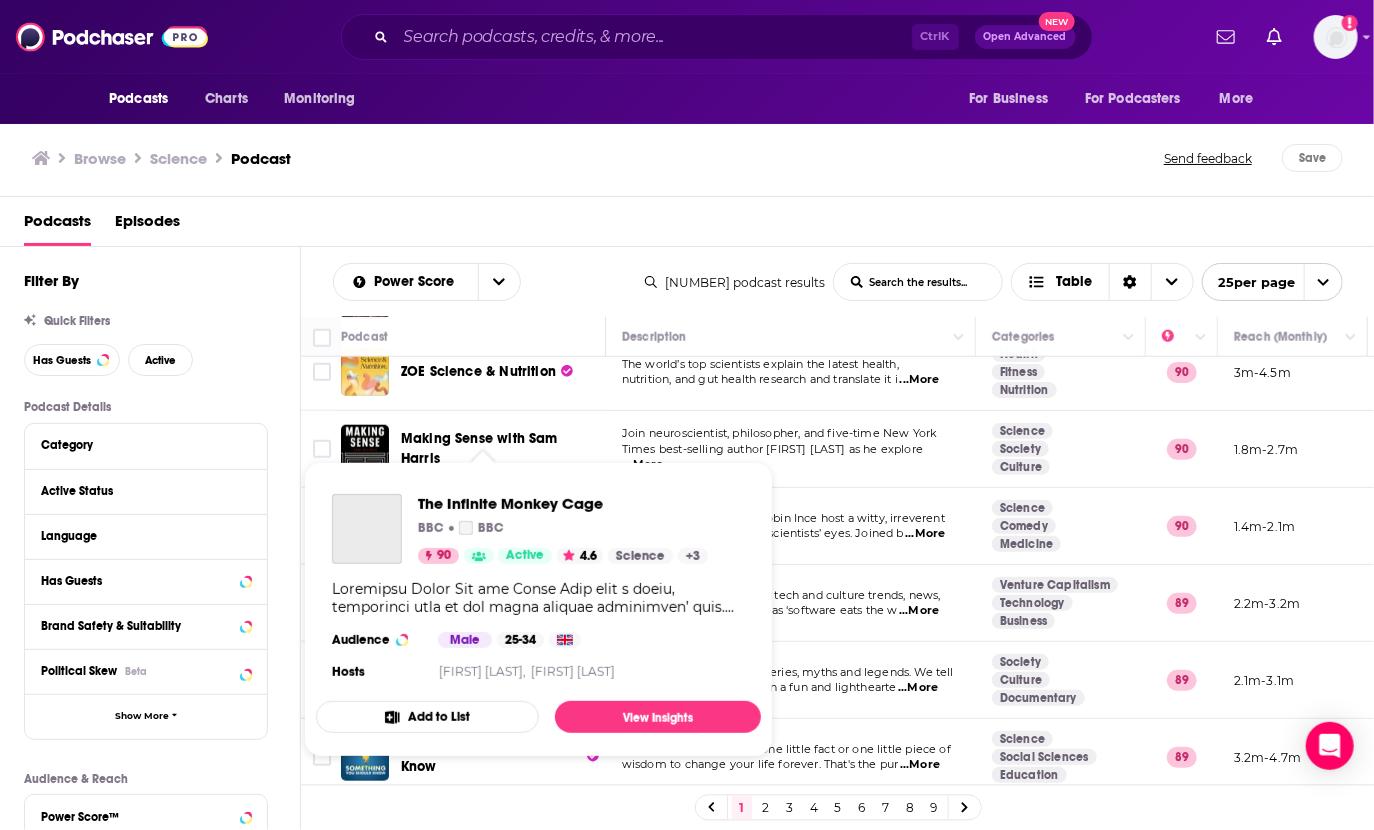 click on "The Infinite Monkey Cage BBC BBC 90 Active 4.6 Science + 3" at bounding box center (563, 529) 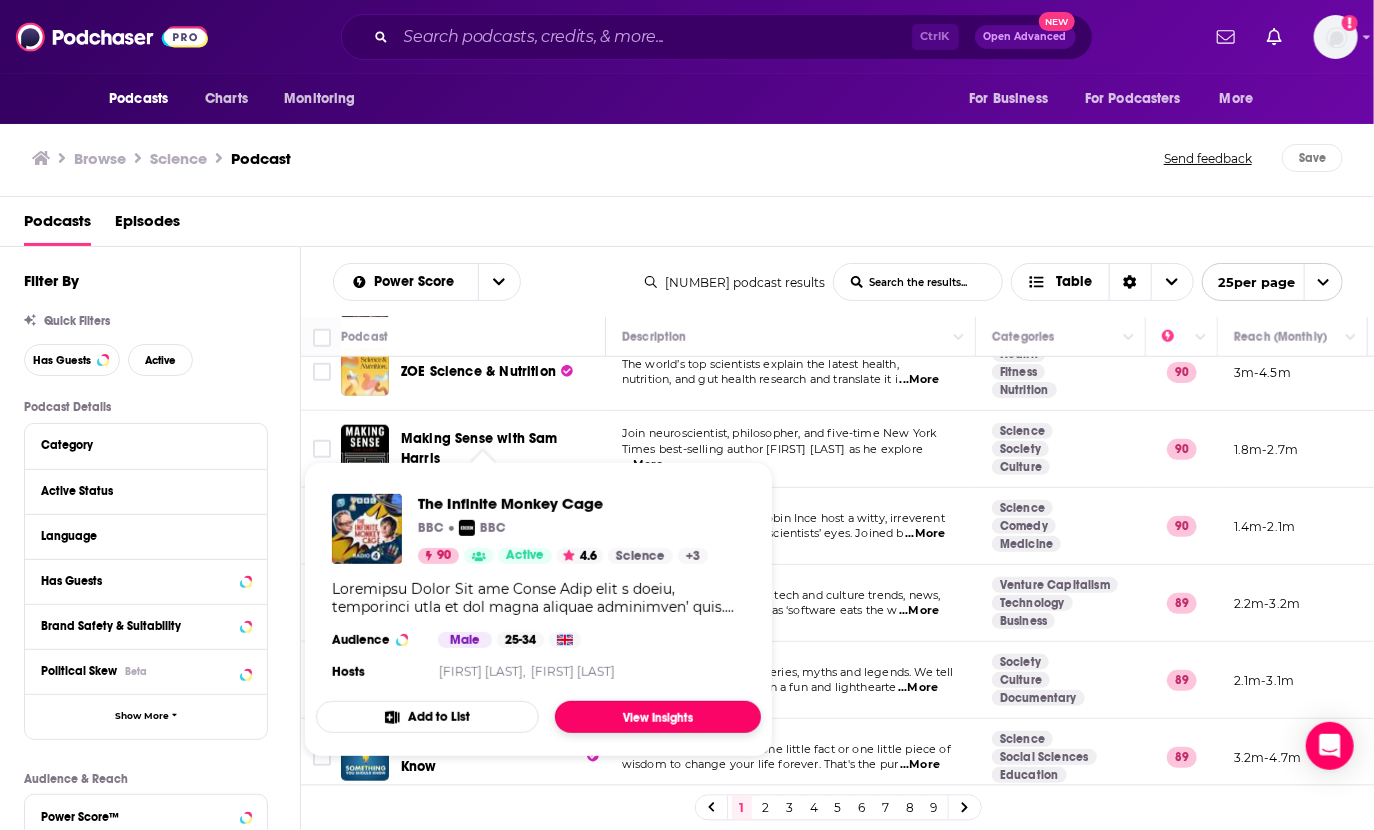 click on "View Insights" at bounding box center (658, 717) 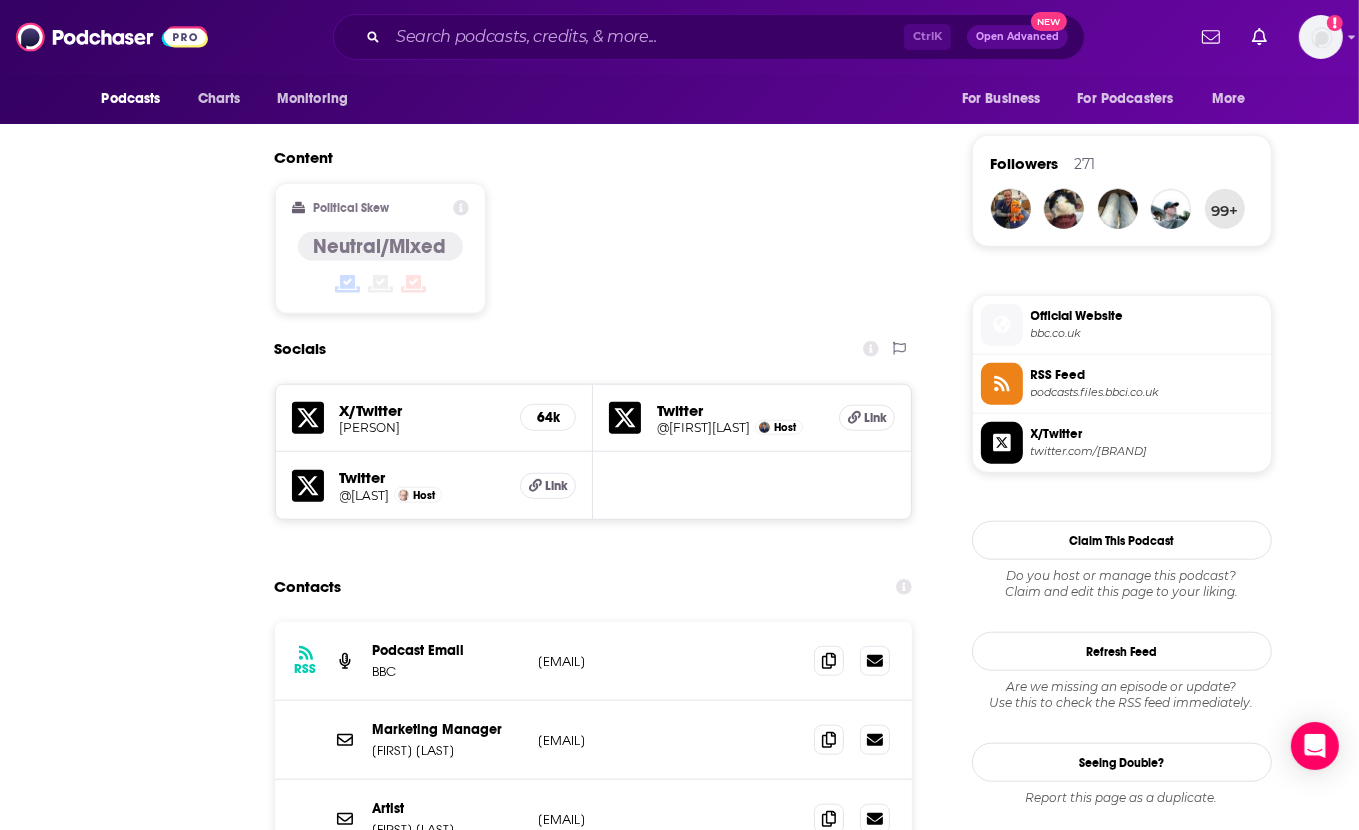 scroll, scrollTop: 0, scrollLeft: 0, axis: both 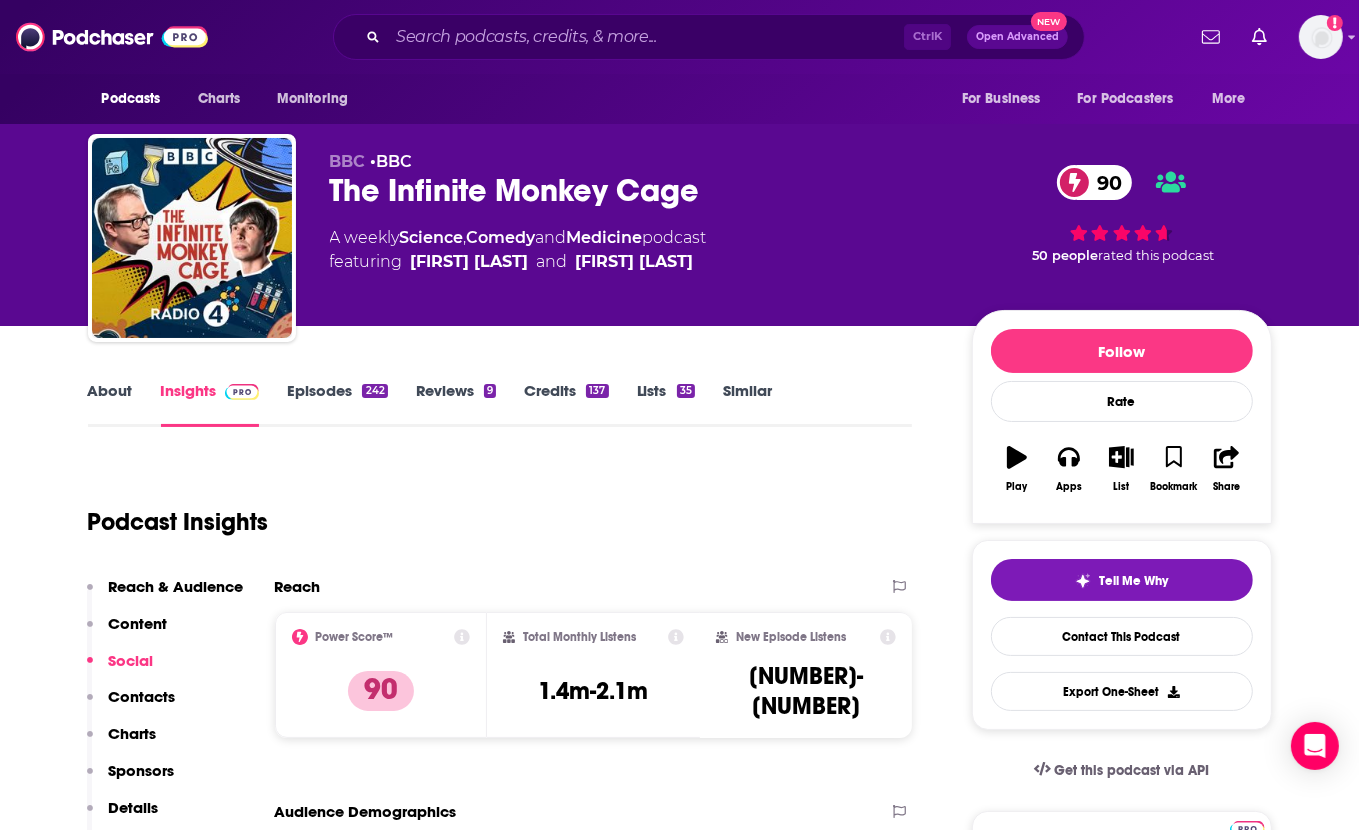 click on "Podcast Insights" at bounding box center [492, 510] 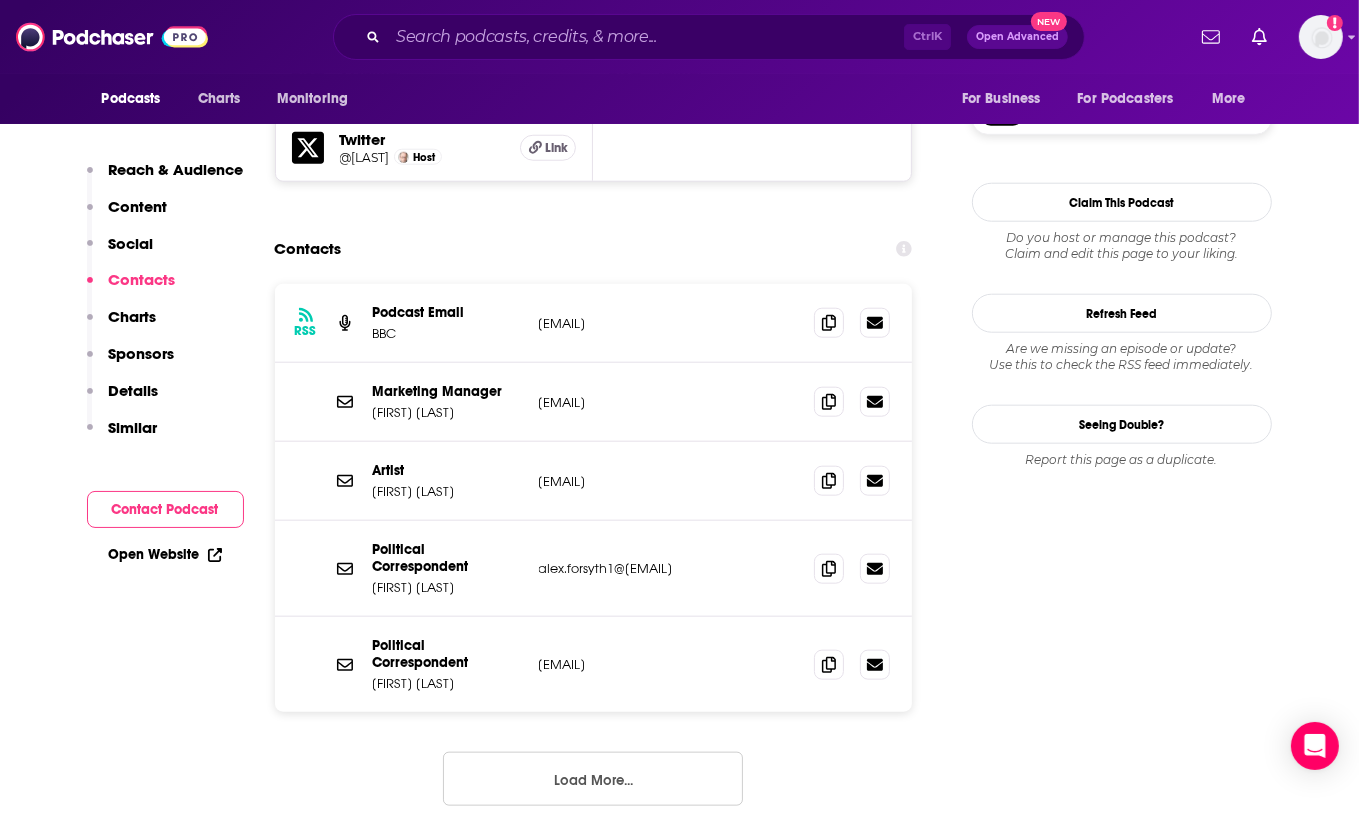 scroll, scrollTop: 1740, scrollLeft: 0, axis: vertical 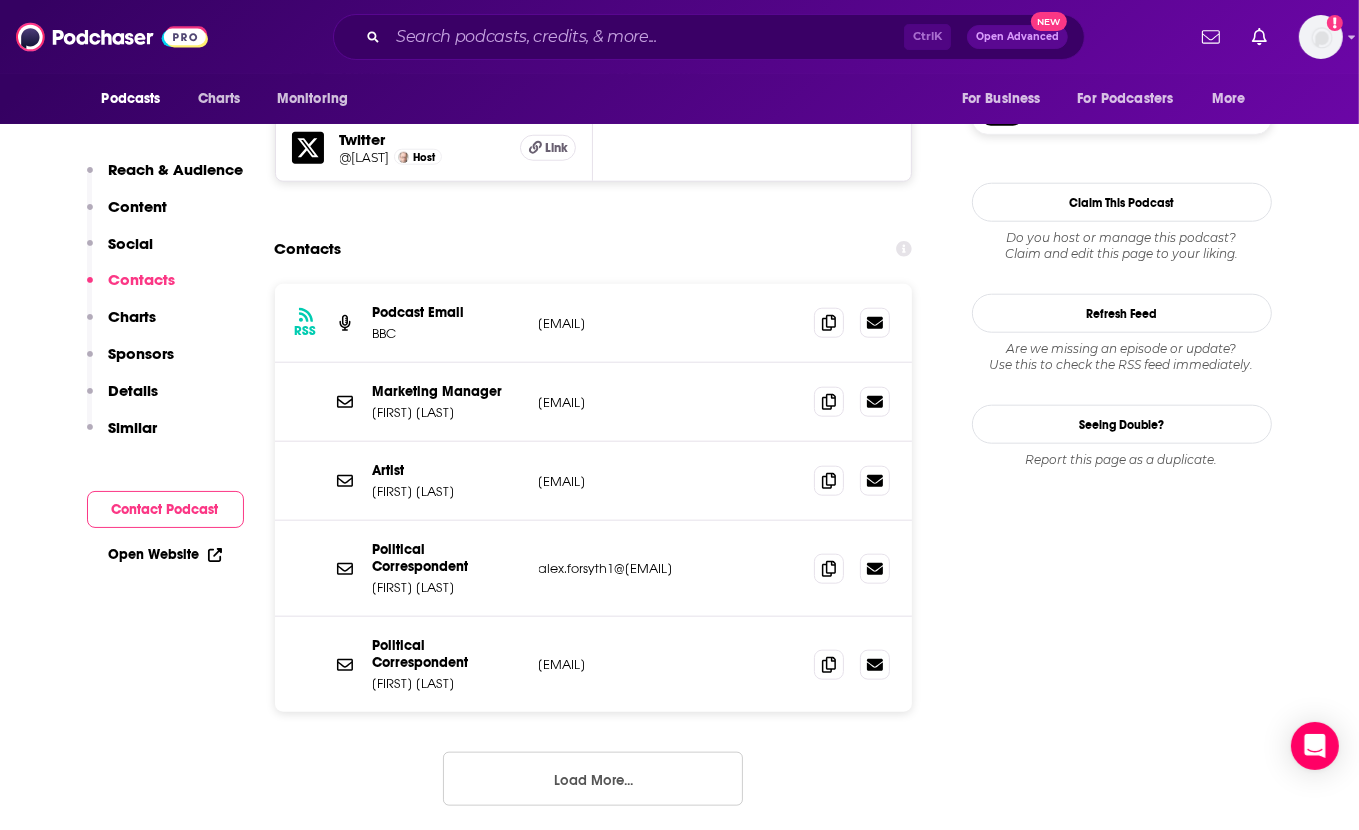 click on "About Insights Episodes 242 Reviews 9 Credits 137 Lists 35 Similar Podcast Insights Reach & Audience Content Social Contacts Charts Sponsors Details Similar Contact Podcast Open Website  Reach Power Score™ 90 Total Monthly Listens 1.4m-2.1m New Episode Listens 858k-1.3m Export One-Sheet Audience Demographics Gender Male Age 26 yo Income $ $ $ $ $ Parental Status Mixed Countries 1 United Kingdom 2 United States 3 Australia 4 Ireland 5 Canada Top Cities London , Manchester , Bristol, CT , Edinburgh , Glasgow, DE , Yorkshire Interests Science , Humor , Pets , Sports , Travel , Movies and Tv Jobs Journalists/Reporters , Directors , Fellows , Software Engineers , Managers , Historians Ethnicities White / Caucasian , White / Caucasian , African American , Hispanic , Asian Show More Content Political Skew Neutral/Mixed Socials X/Twitter @themonkeycage 64k Twitter @ProfBrianCox Host Link Twitter @robinince Host Link Contacts   RSS   Podcast Email BBC podcast.support@bbc.co.uk podcast.support@bbc.co.uk" at bounding box center [514, 4363] 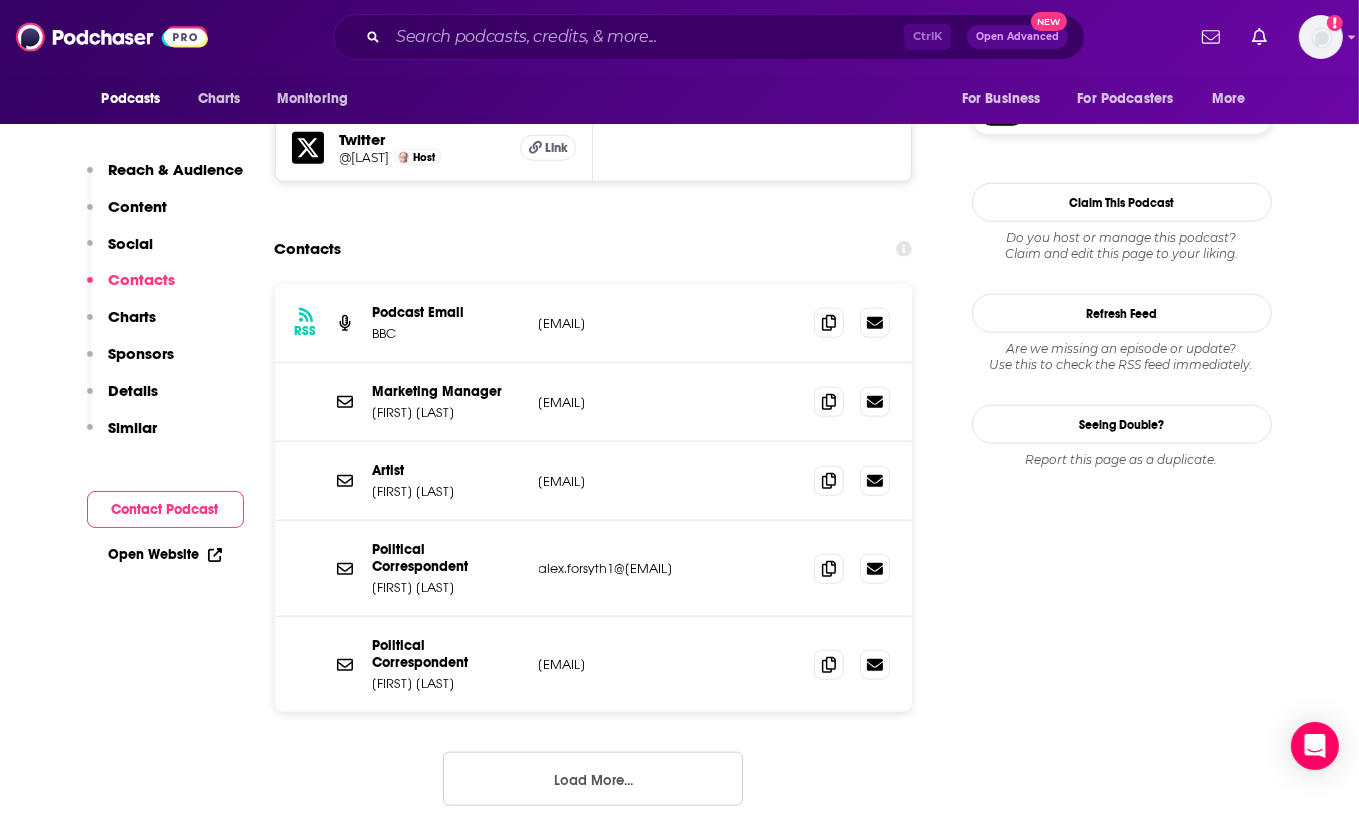 click on "Follow Rate Play Apps List Bookmark Share Tell Me Why Contact This Podcast Export One-Sheet Get this podcast via API My Notes Your concierge team Ask a question or make a request. Send a message Share This Podcast Recommendation sent https://www.podchaser.com/podcasts/the-infinite-monkey-cage-42134 Copy Link Followers 271 99+ Official Website bbc.co.uk RSS Feed podcasts.files.bbci.co.uk X/Twitter twitter.com/themonkeycage Claim This Podcast Do you host or manage this podcast? Claim and edit this page to your liking. Refresh Feed Are we missing an episode or update? Use this to check the RSS feed immediately. Seeing Double? Report this page as a duplicate." at bounding box center (1122, 4321) 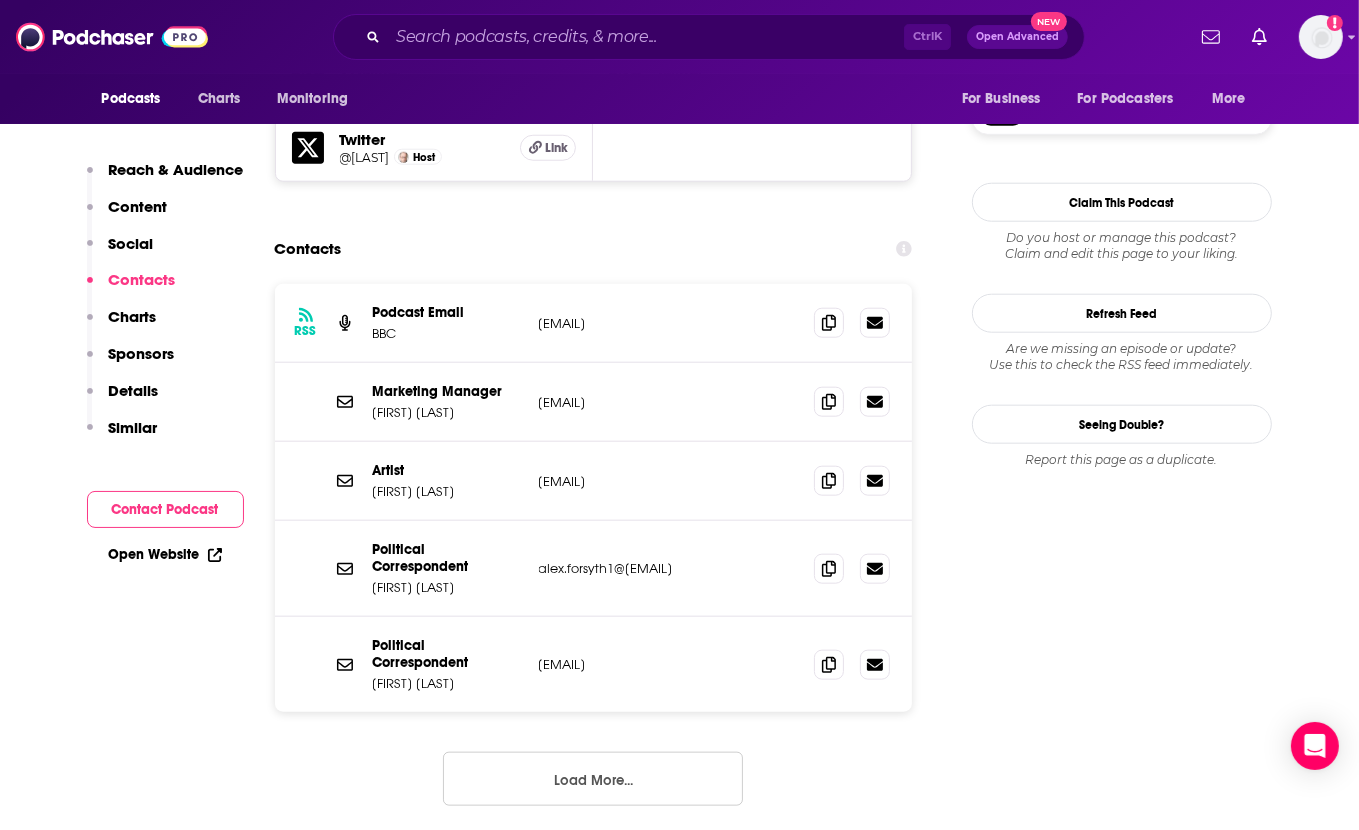 click on "About Insights Episodes 242 Reviews 9 Credits 137 Lists 35 Similar Podcast Insights Reach & Audience Content Social Contacts Charts Sponsors Details Similar Contact Podcast Open Website  Reach Power Score™ 90 Total Monthly Listens 1.4m-2.1m New Episode Listens 858k-1.3m Export One-Sheet Audience Demographics Gender Male Age 26 yo Income $ $ $ $ $ Parental Status Mixed Countries 1 United Kingdom 2 United States 3 Australia 4 Ireland 5 Canada Top Cities London , Manchester , Bristol, CT , Edinburgh , Glasgow, DE , Yorkshire Interests Science , Humor , Pets , Sports , Travel , Movies and Tv Jobs Journalists/Reporters , Directors , Fellows , Software Engineers , Managers , Historians Ethnicities White / Caucasian , White / Caucasian , African American , Hispanic , Asian Show More Content Political Skew Neutral/Mixed Socials X/Twitter @themonkeycage 64k Twitter @ProfBrianCox Host Link Twitter @robinince Host Link Contacts   RSS   Podcast Email BBC podcast.support@bbc.co.uk podcast.support@bbc.co.uk" at bounding box center [514, 4363] 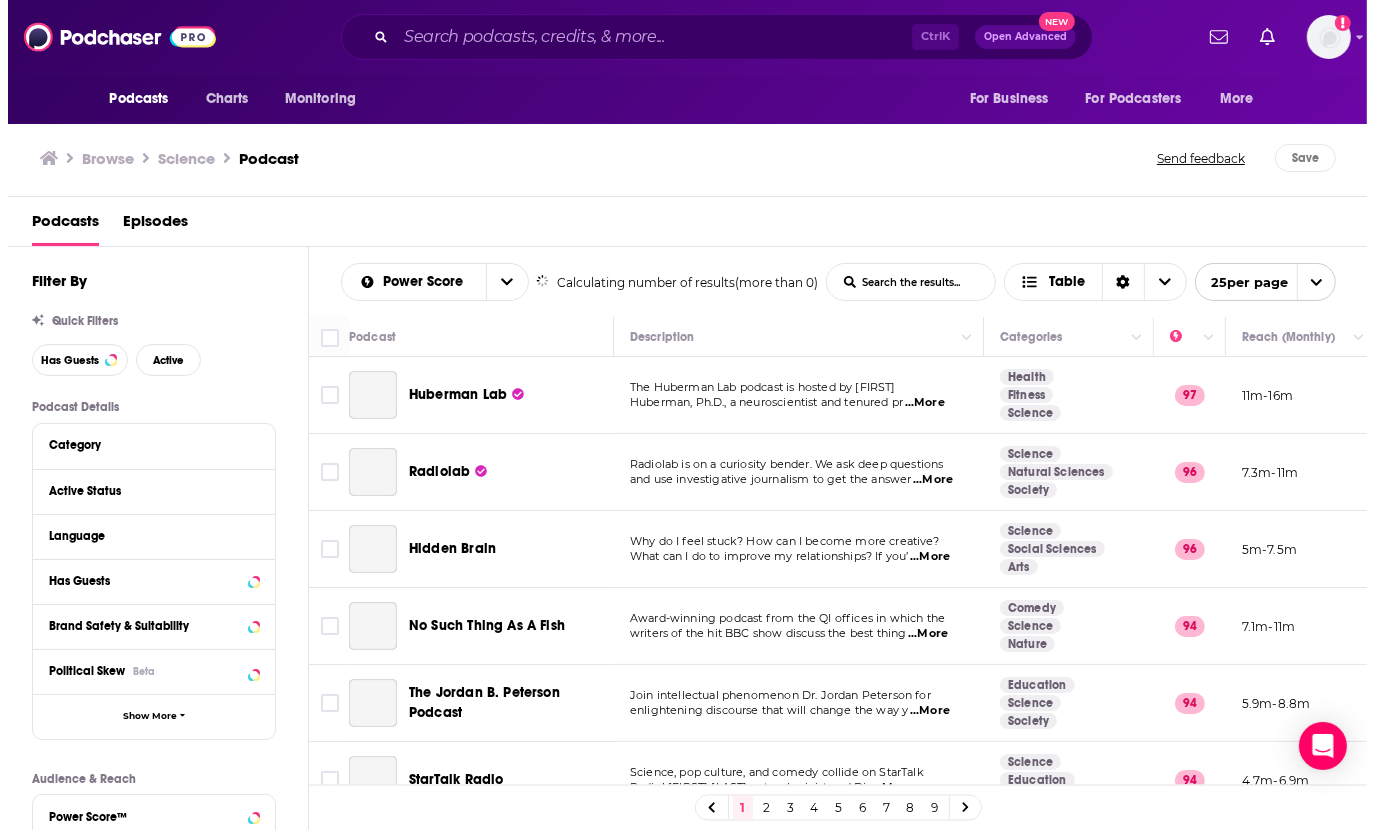 scroll, scrollTop: 0, scrollLeft: 0, axis: both 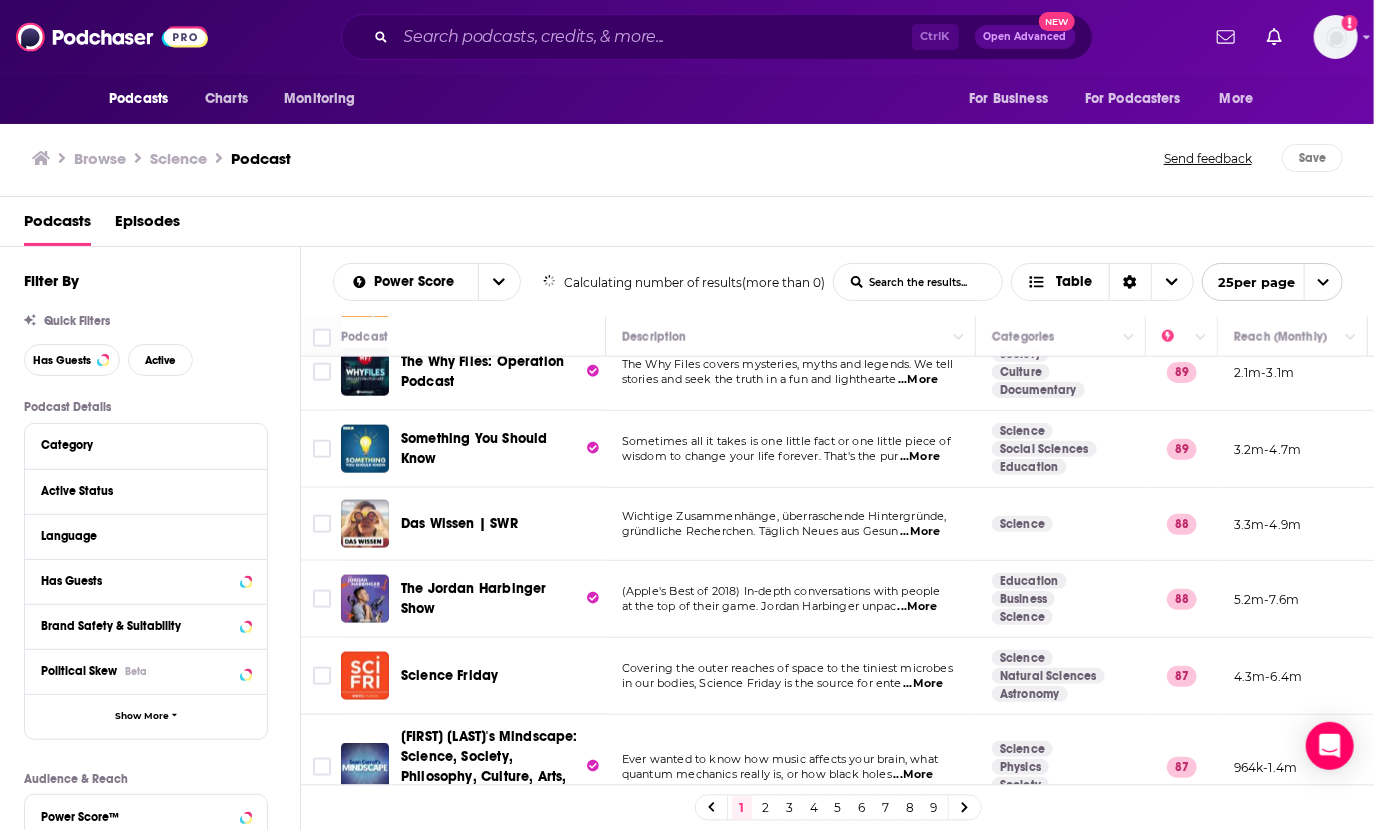 click on "Wichtige Zusammenhänge, überraschende Hintergründe, gründliche Recherchen. Täglich Neues aus Gesun  ...More" at bounding box center (791, 524) 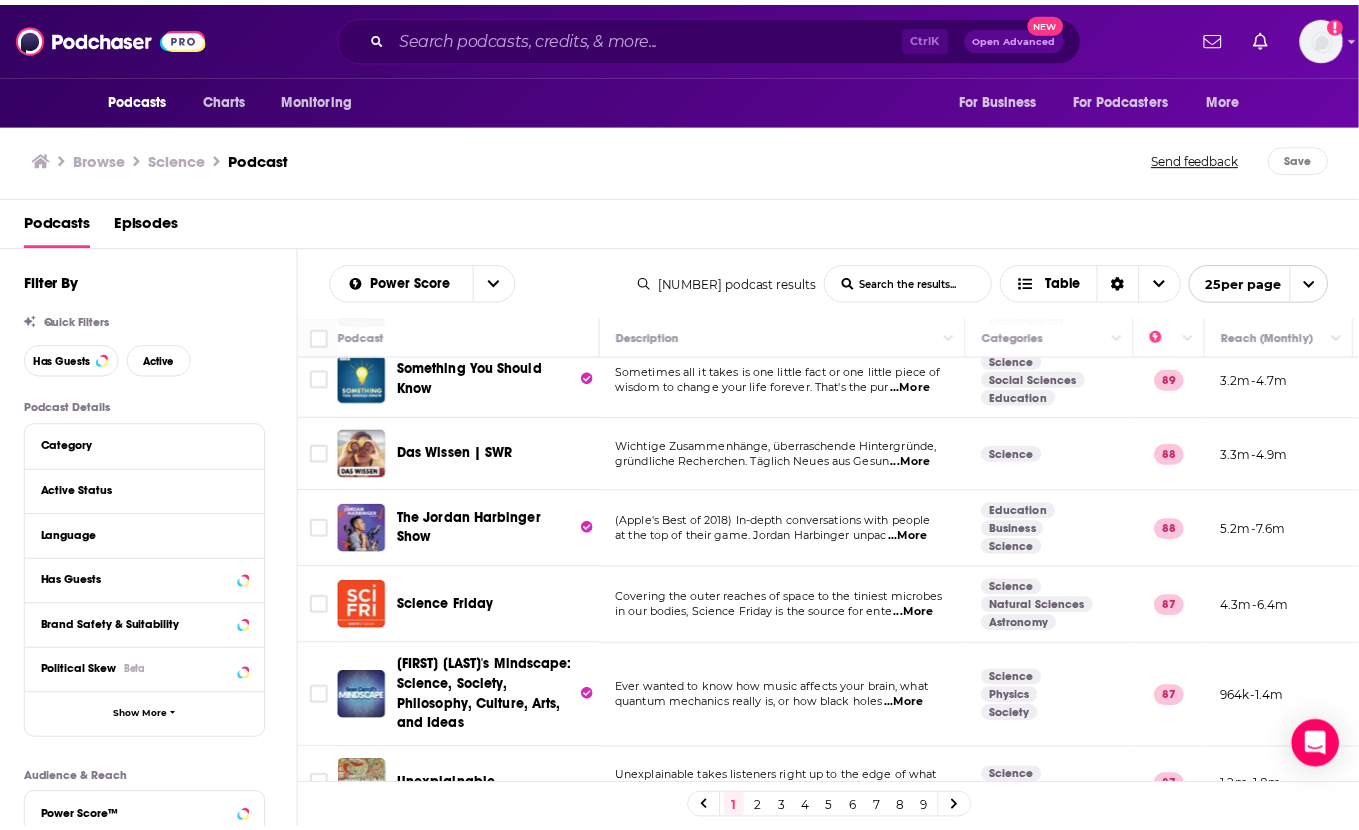 scroll, scrollTop: 1260, scrollLeft: 0, axis: vertical 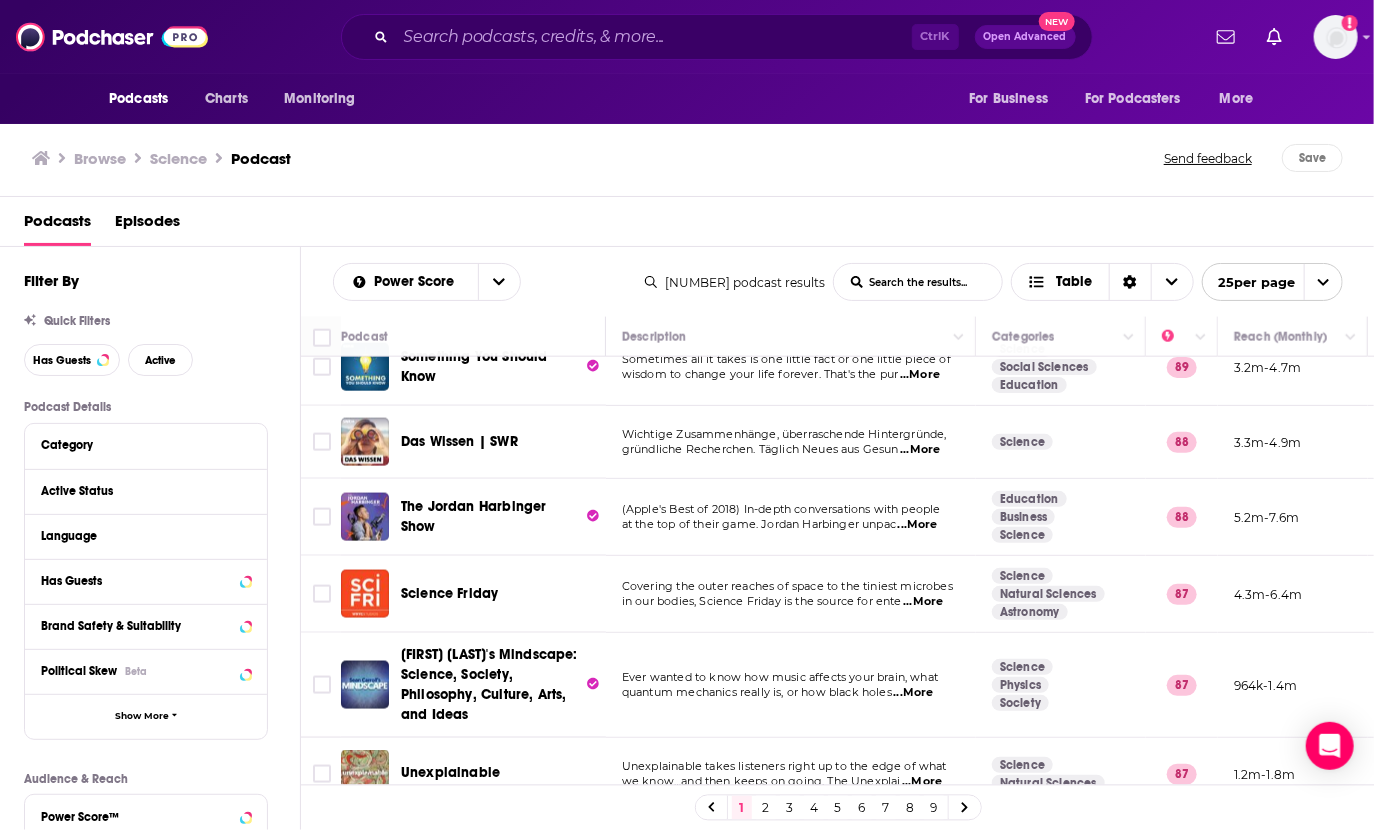 click on "...More" at bounding box center [923, 602] 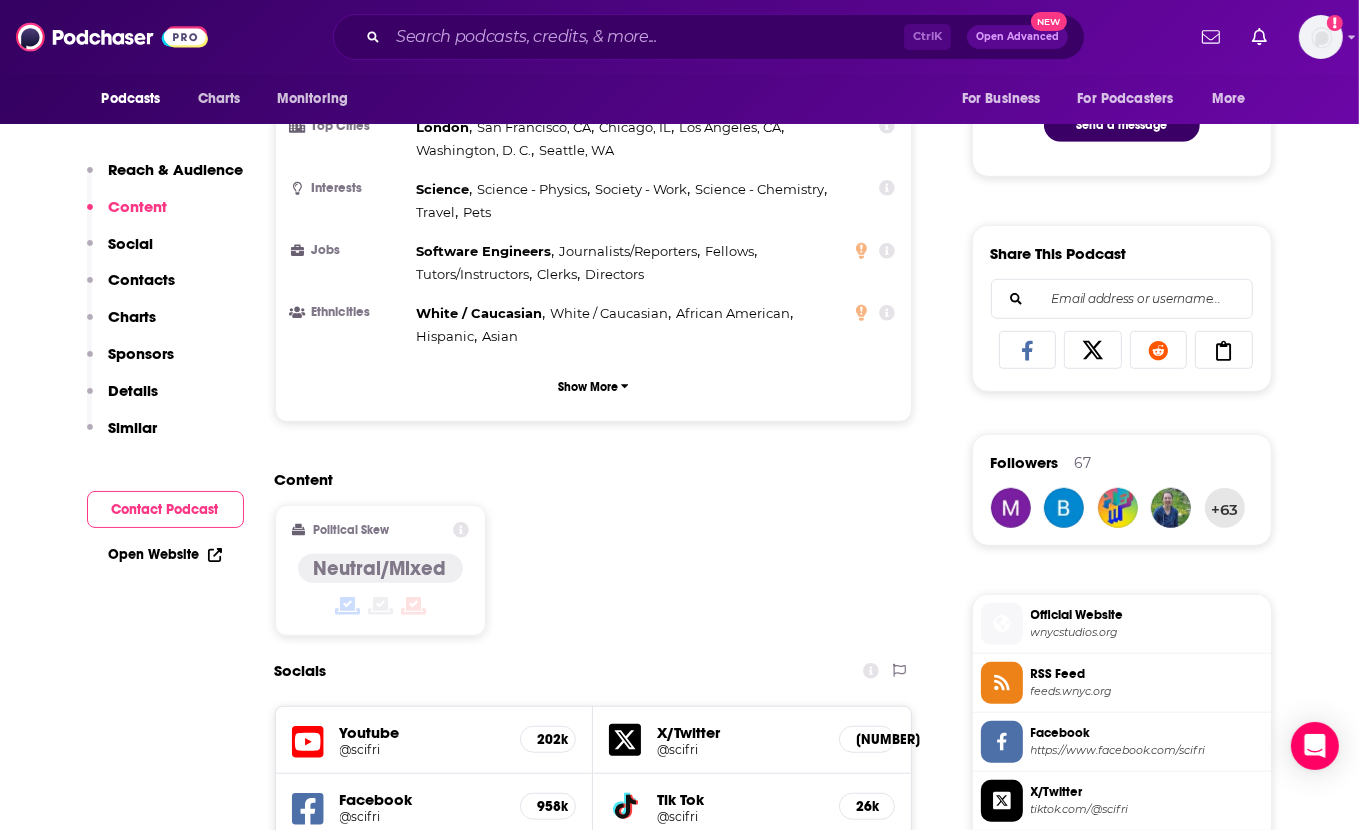 scroll, scrollTop: 1068, scrollLeft: 0, axis: vertical 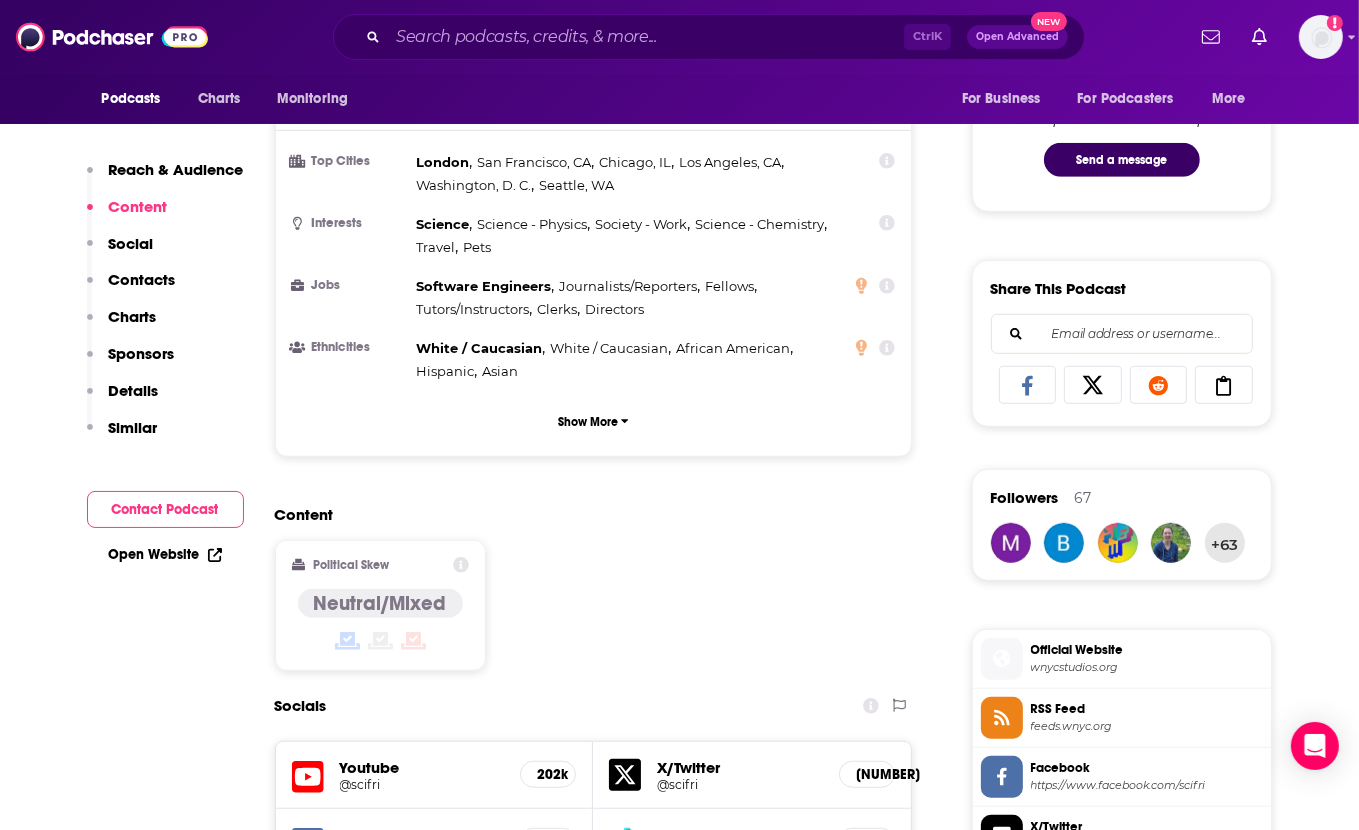 click on "Neutral/Mixed" at bounding box center [380, 603] 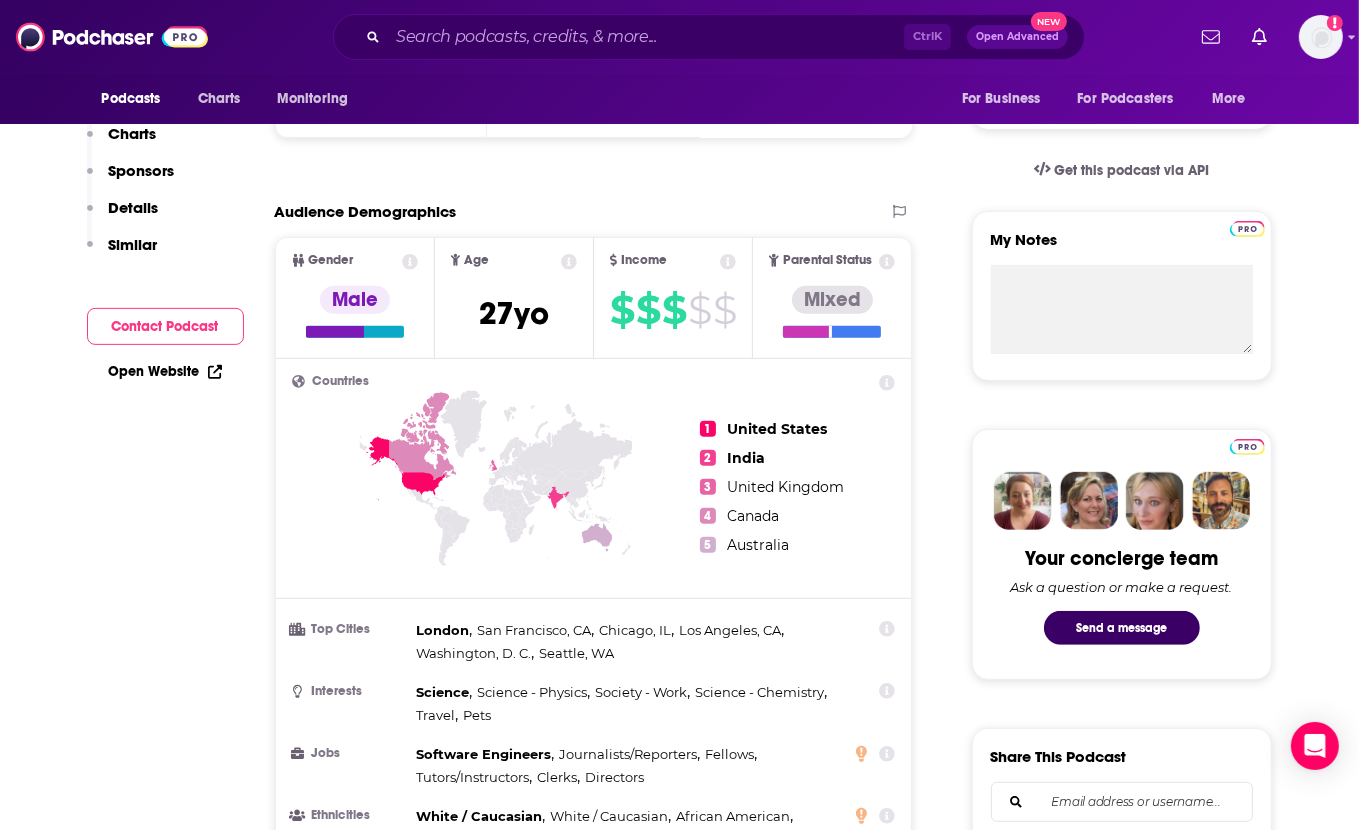 scroll, scrollTop: 0, scrollLeft: 0, axis: both 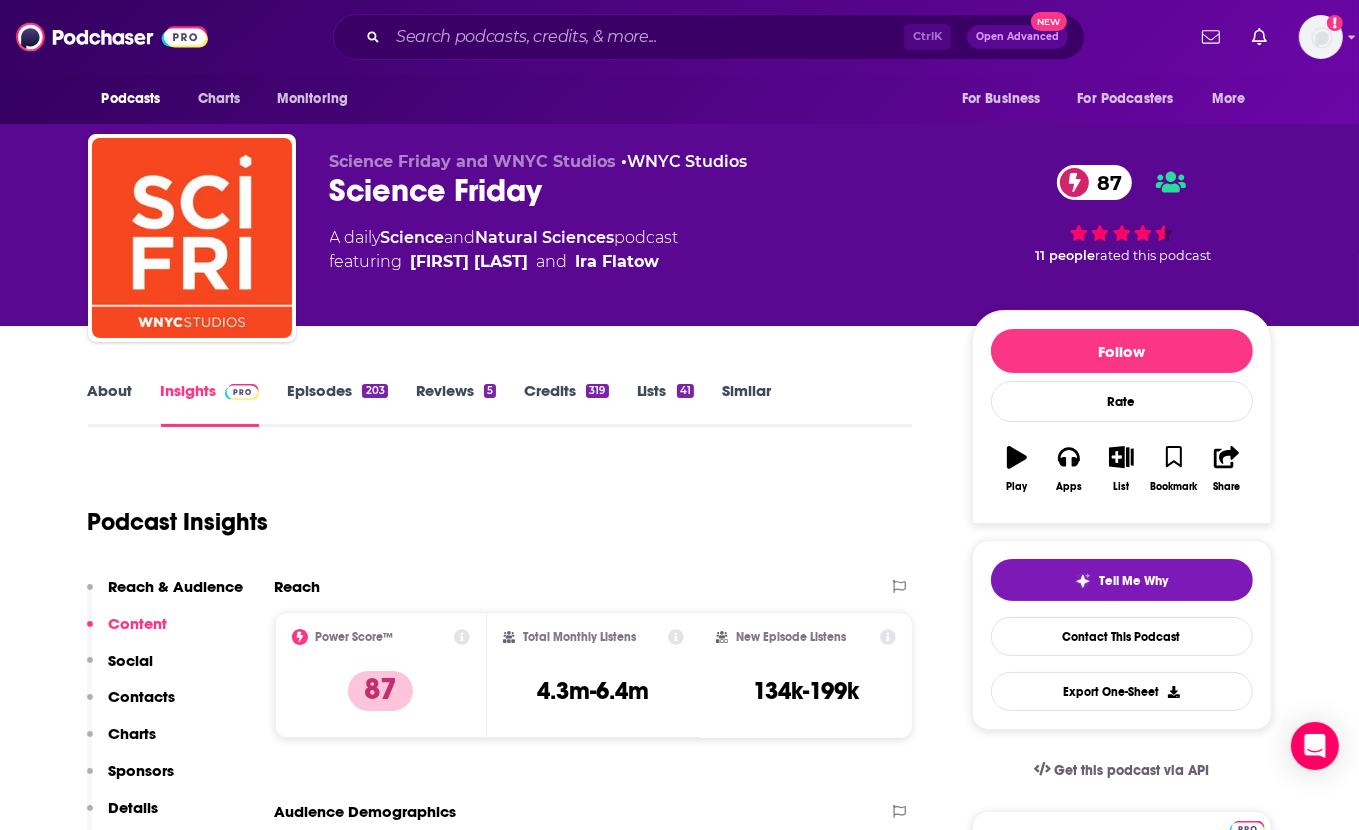 click on "Podcast Insights" at bounding box center [492, 510] 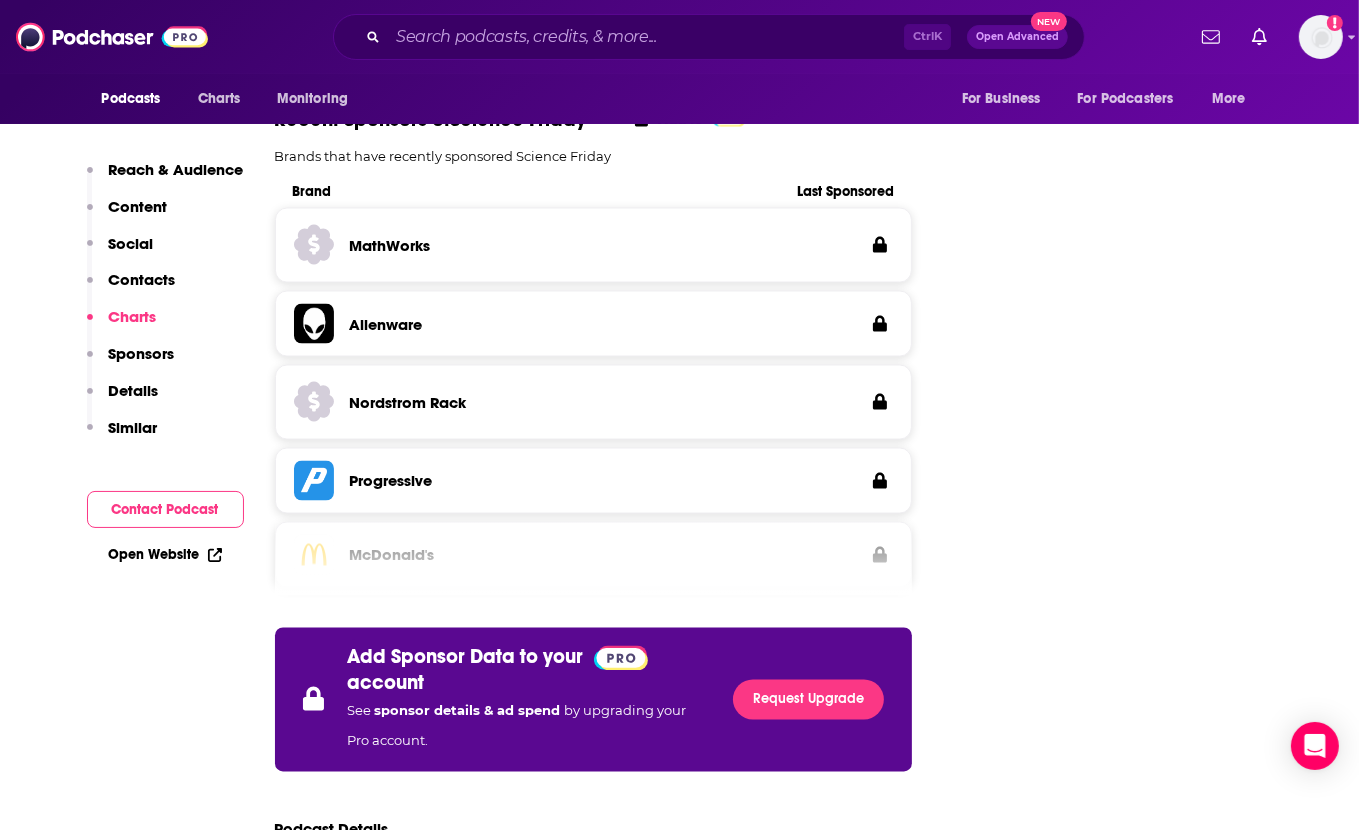 scroll, scrollTop: 3356, scrollLeft: 0, axis: vertical 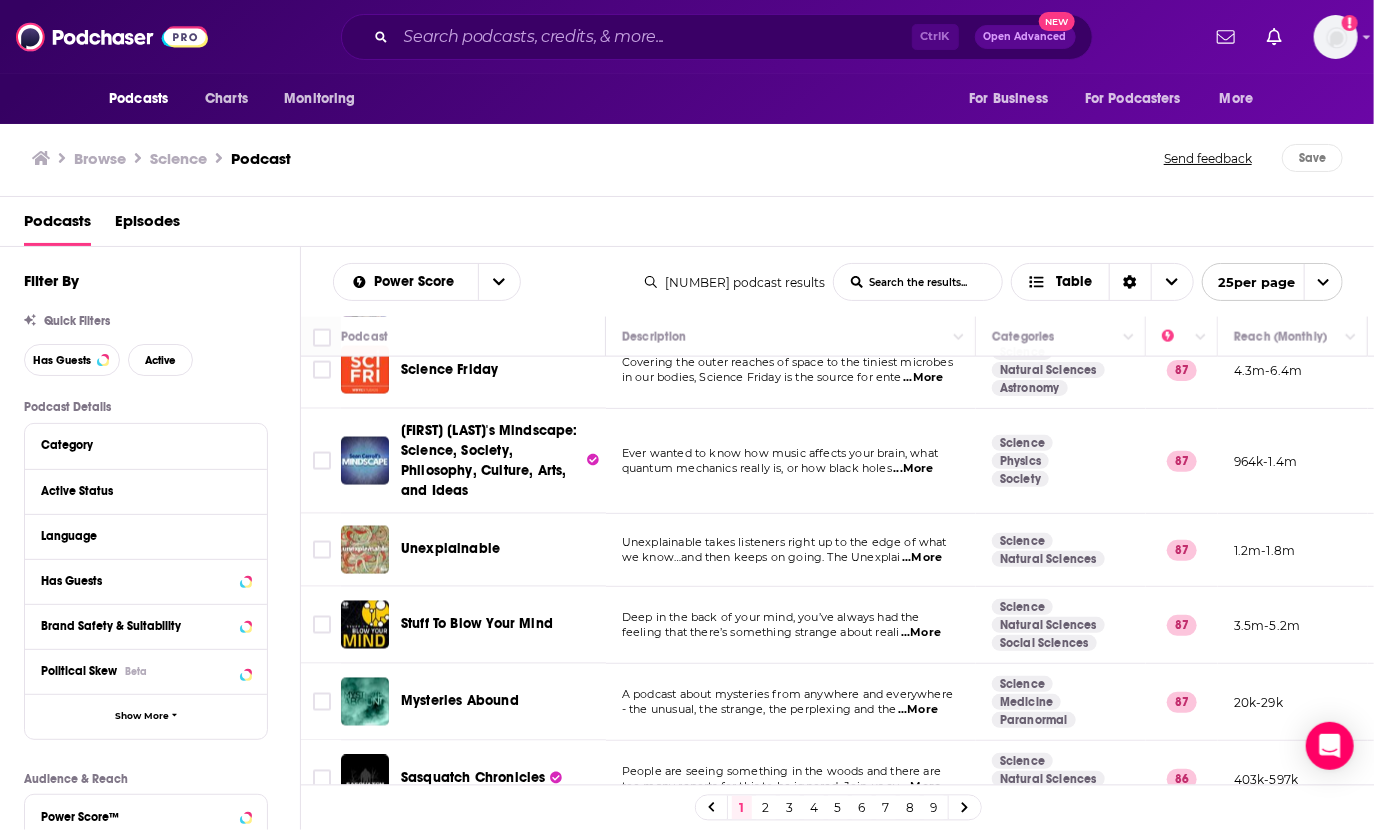 click on "...More" at bounding box center [921, 633] 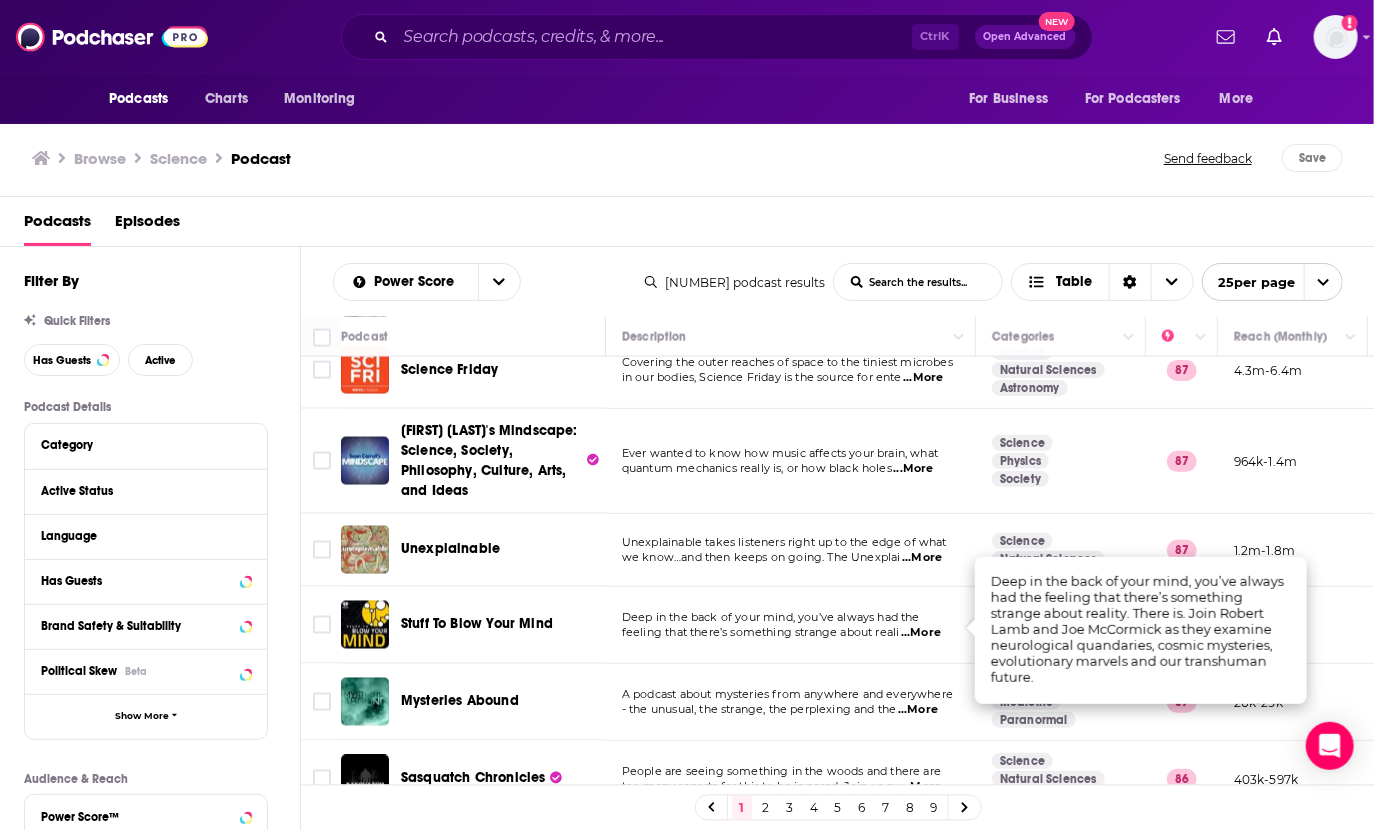 scroll, scrollTop: 1524, scrollLeft: 0, axis: vertical 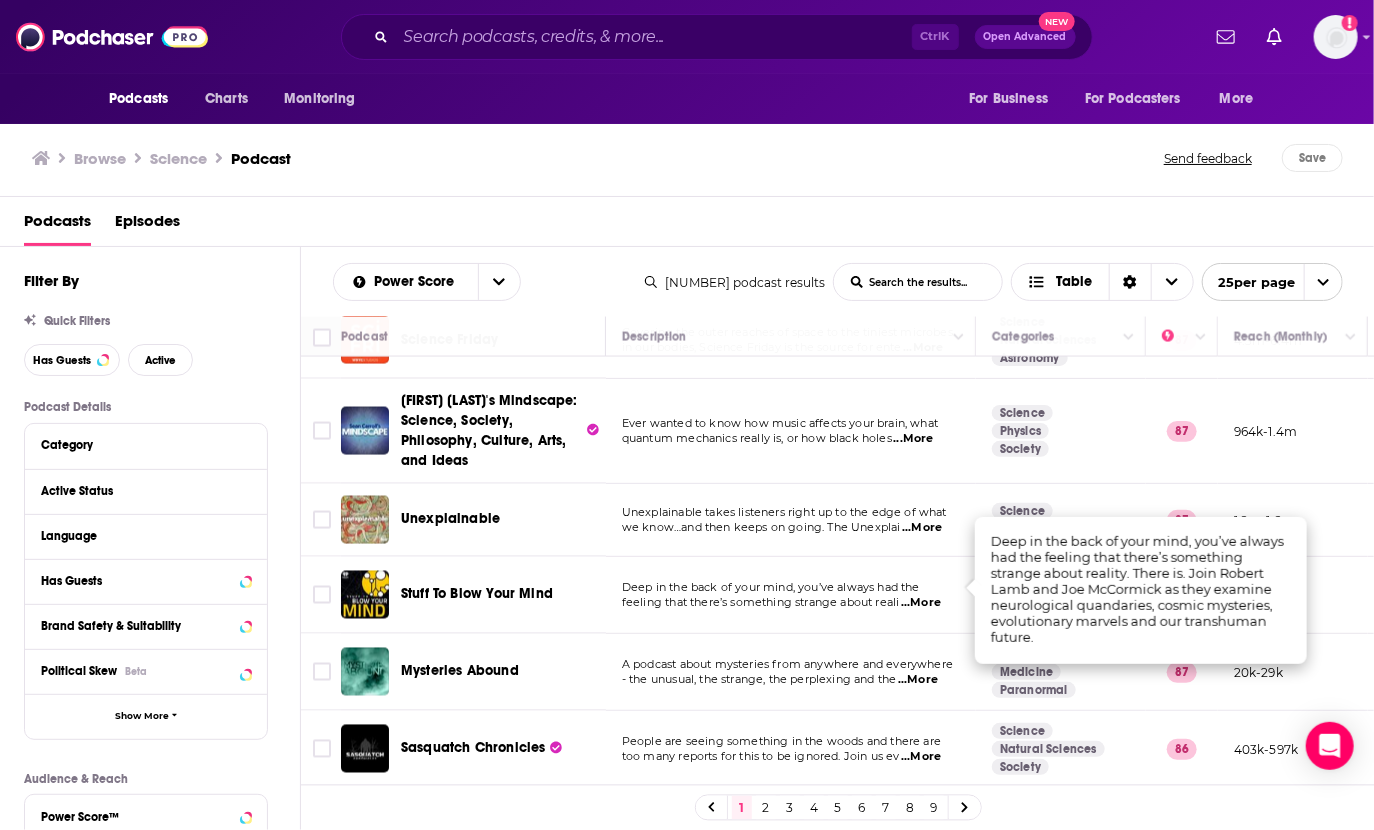 click on "2" at bounding box center [766, 808] 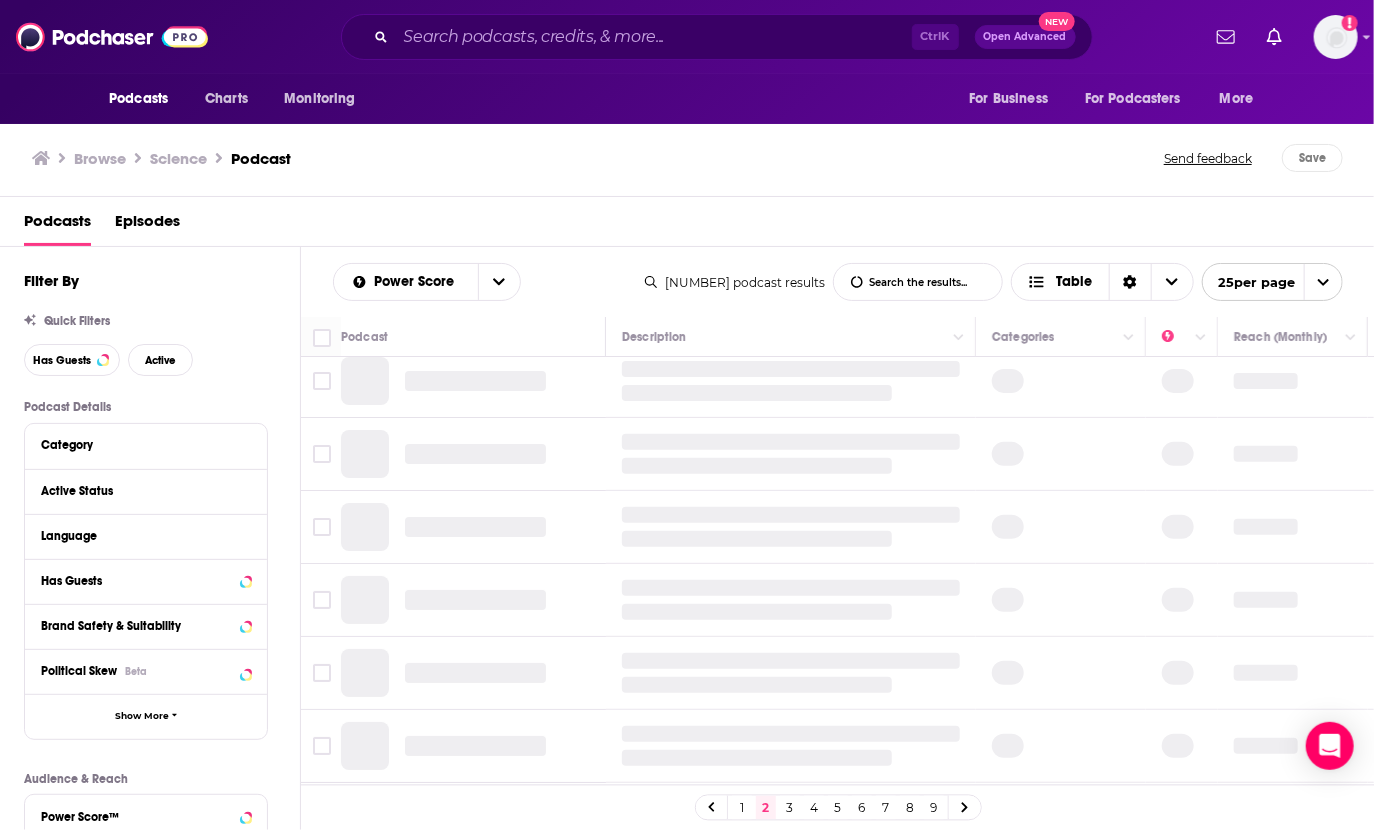 scroll, scrollTop: 0, scrollLeft: 0, axis: both 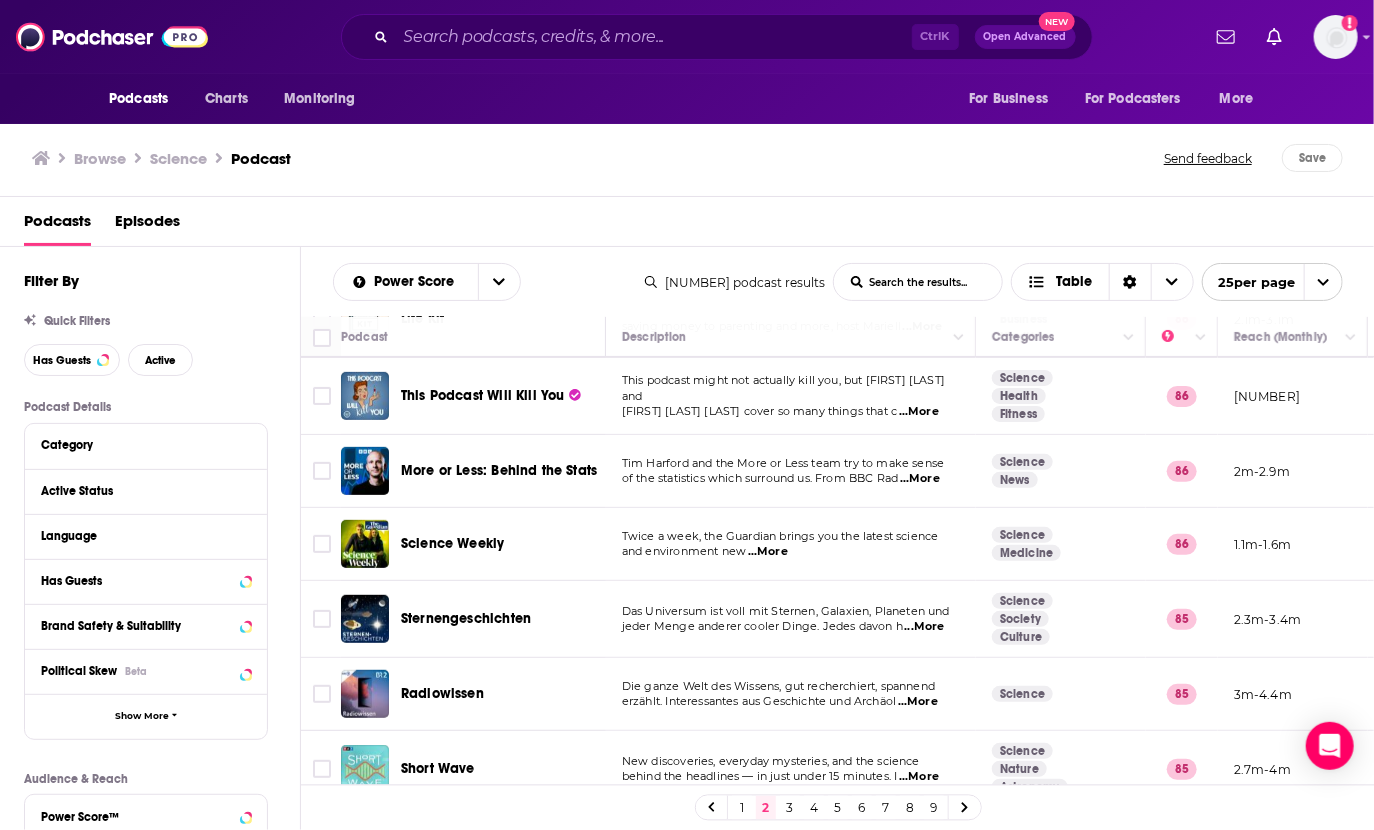 click on "Das Universum ist voll mit Sternen, Galaxien, Planeten und" at bounding box center [786, 611] 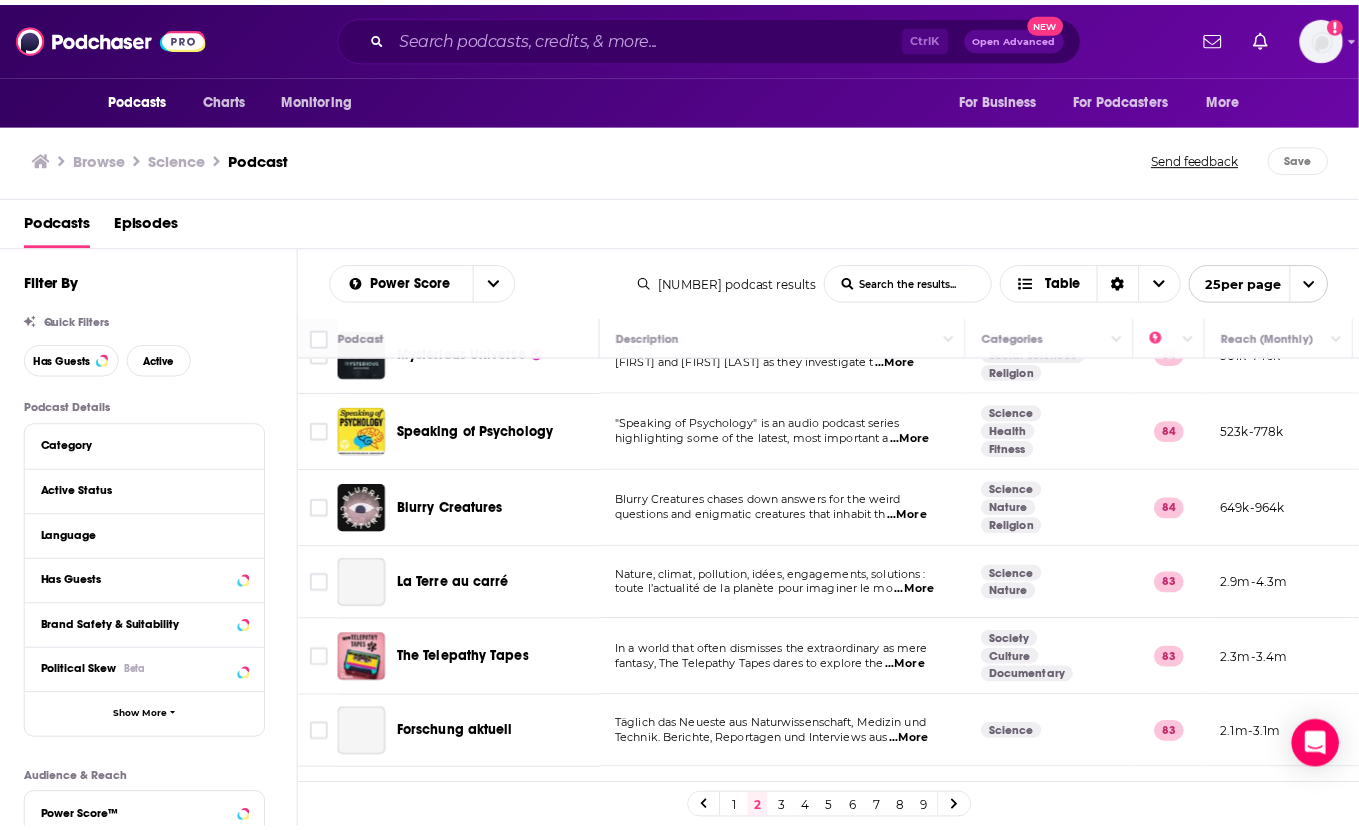 scroll, scrollTop: 1178, scrollLeft: 0, axis: vertical 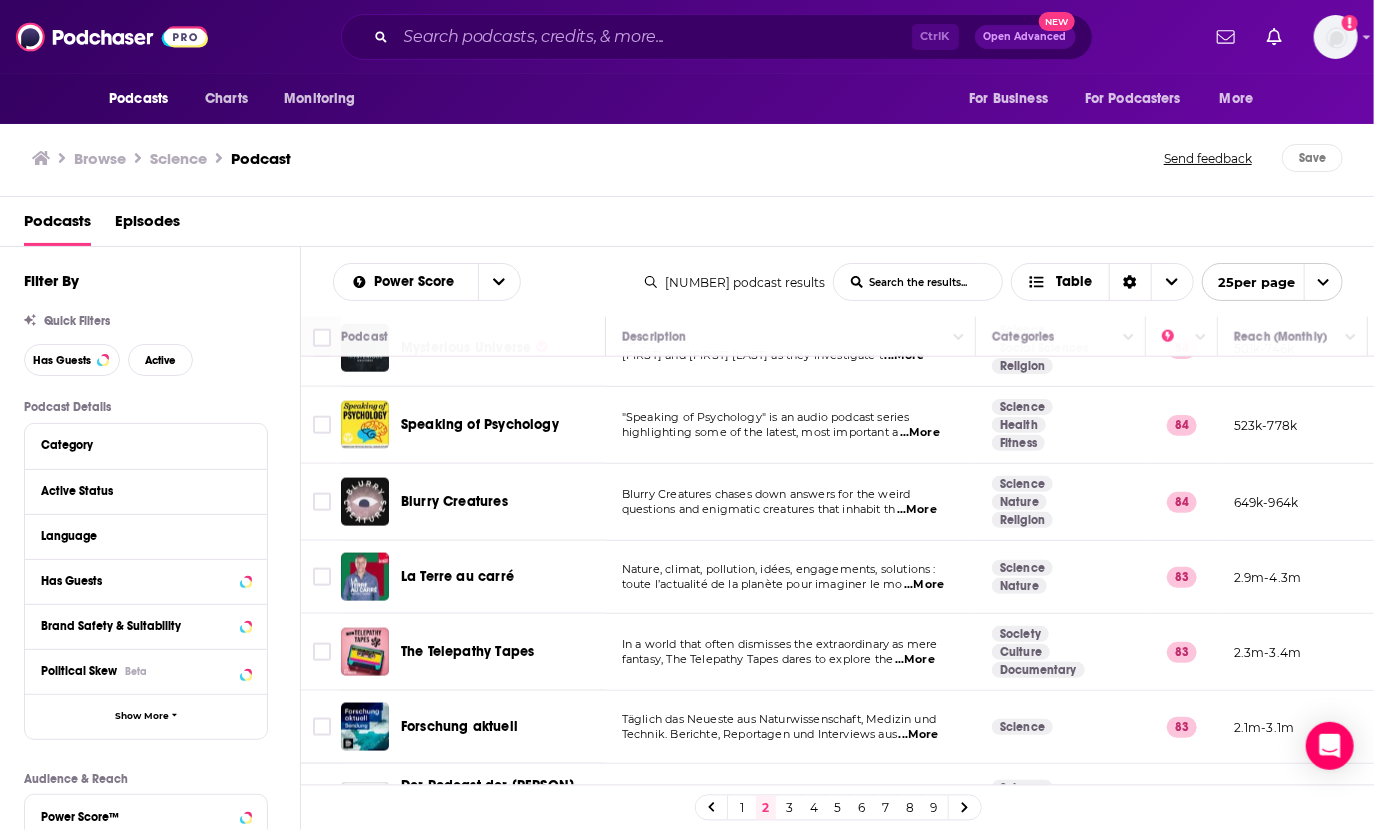 click on "...More" at bounding box center [920, 433] 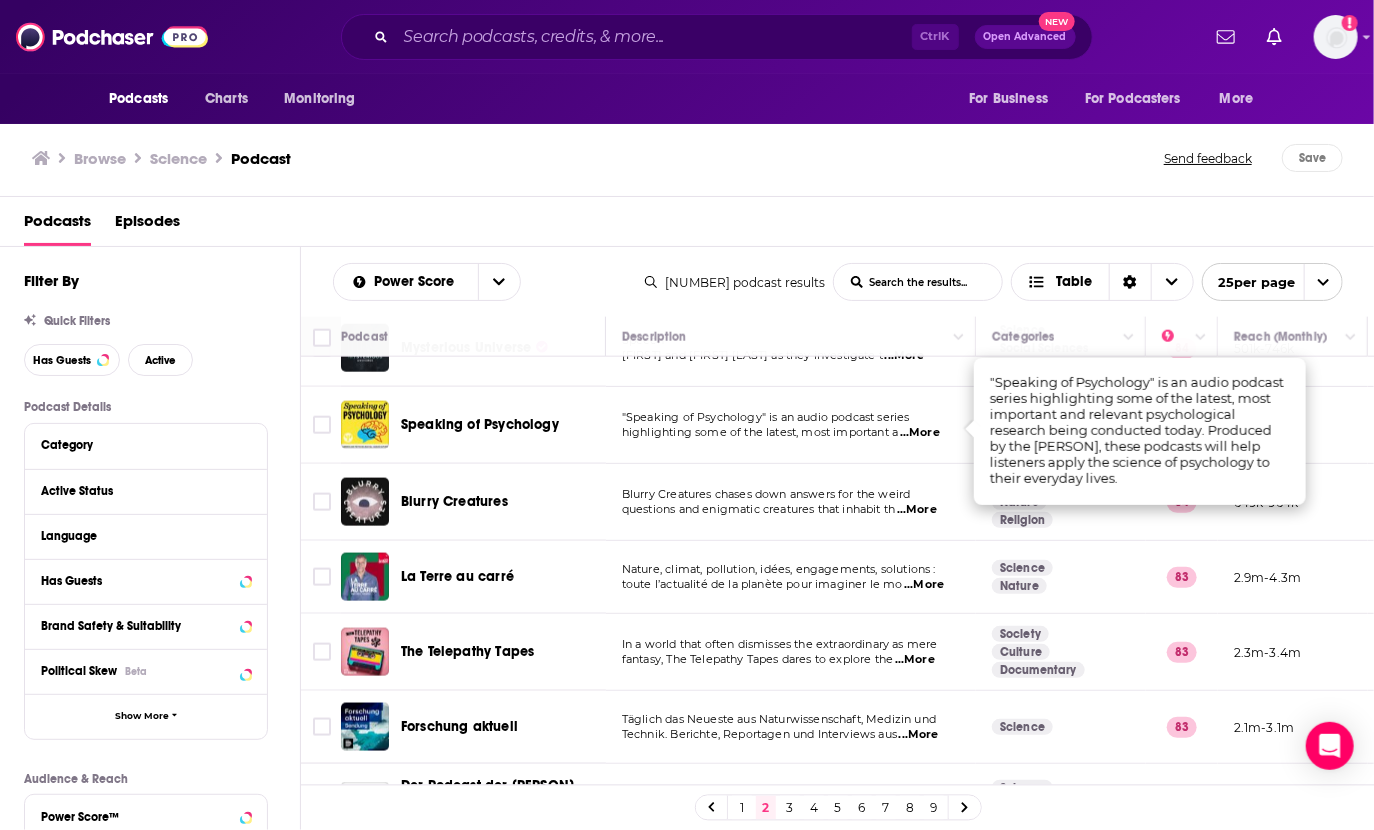 click on "...More" at bounding box center (917, 510) 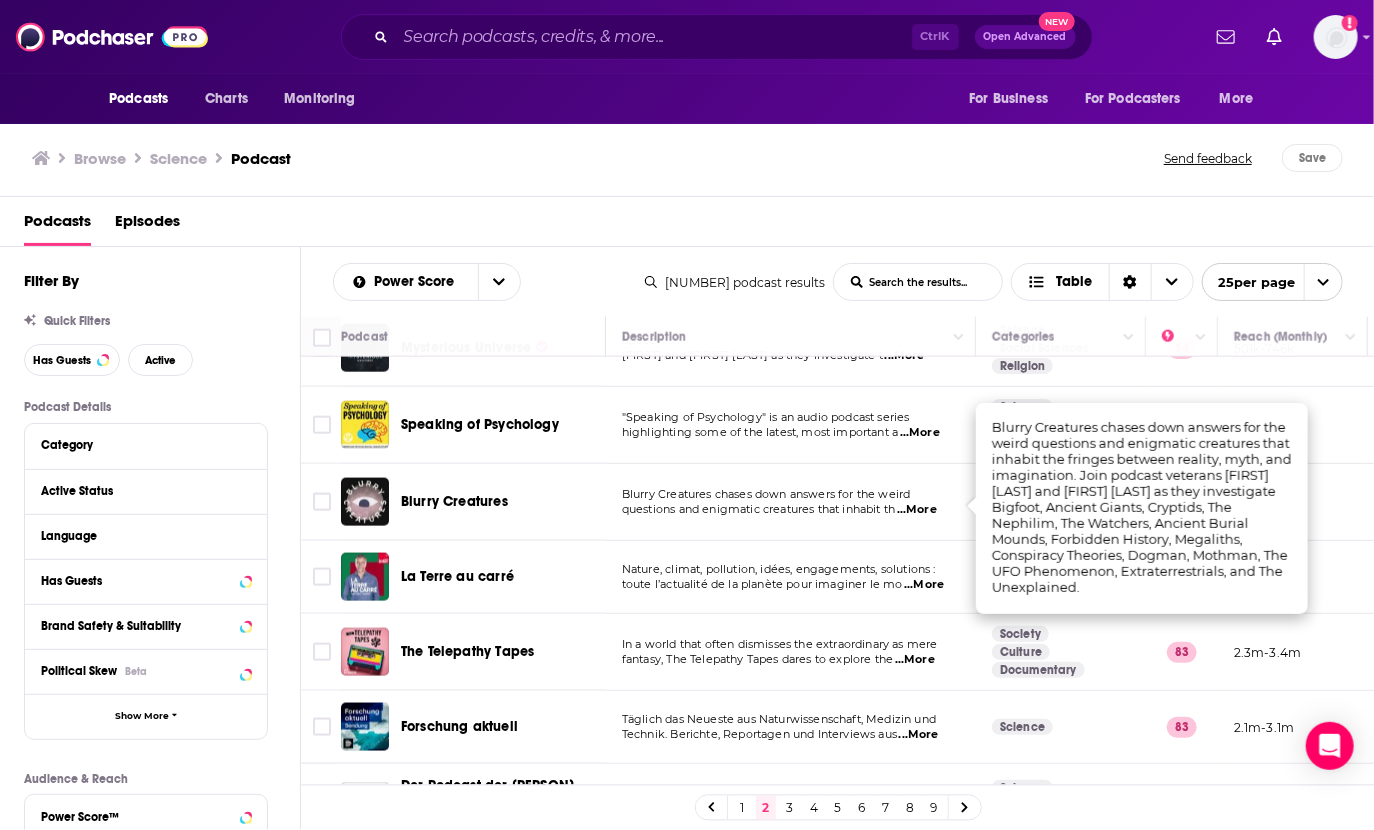 click on "...More" at bounding box center (920, 433) 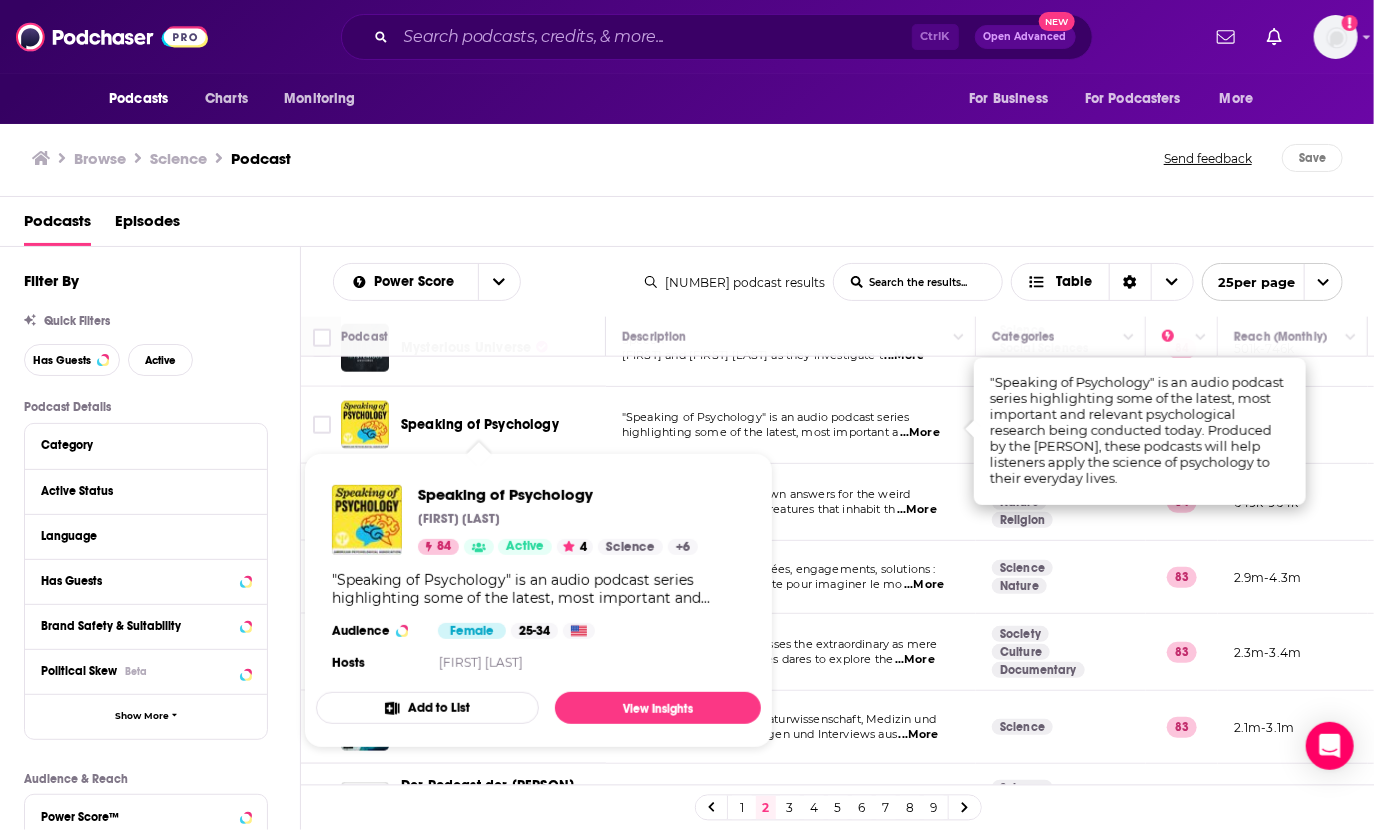 click on "Speaking of Psychology" at bounding box center (480, 424) 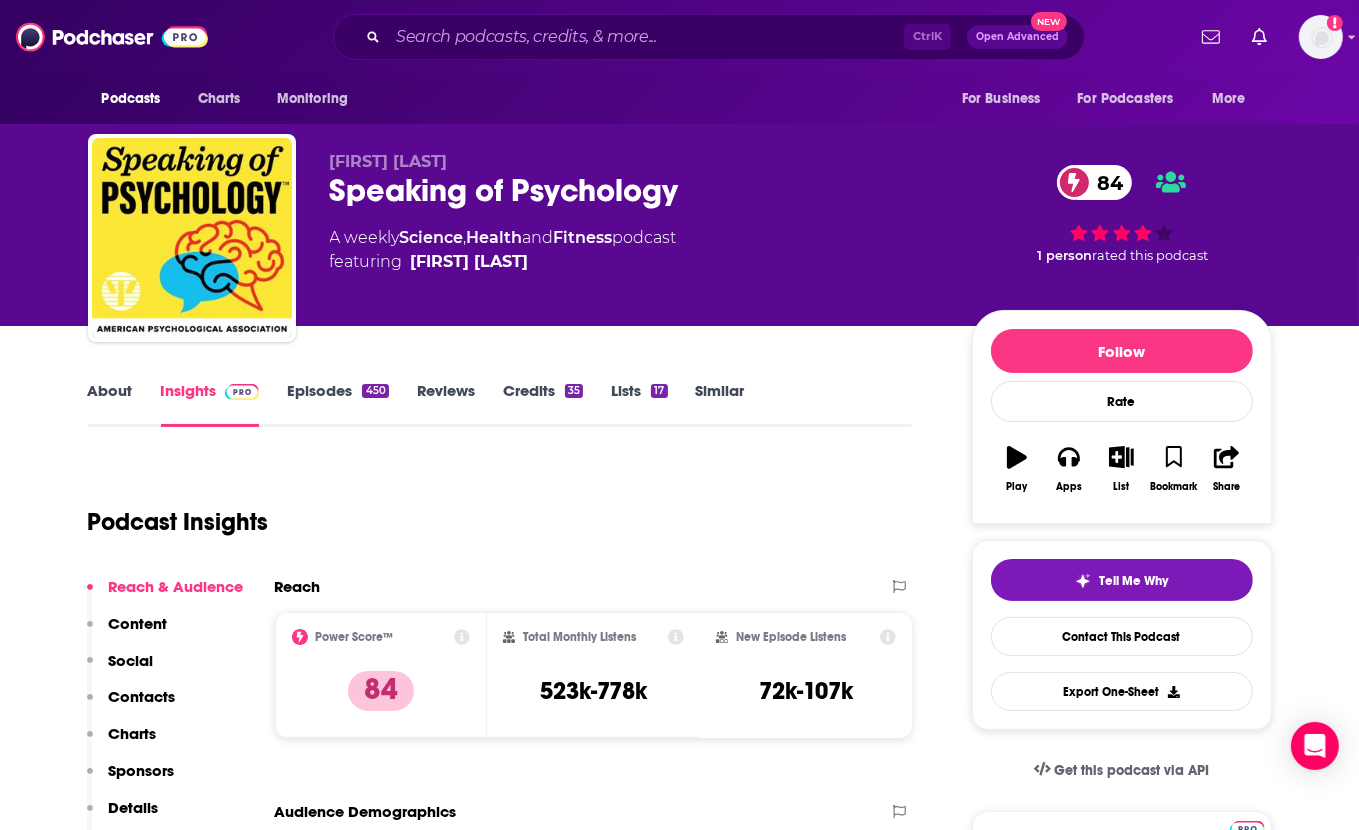 click on "Podcast Insights" at bounding box center (492, 510) 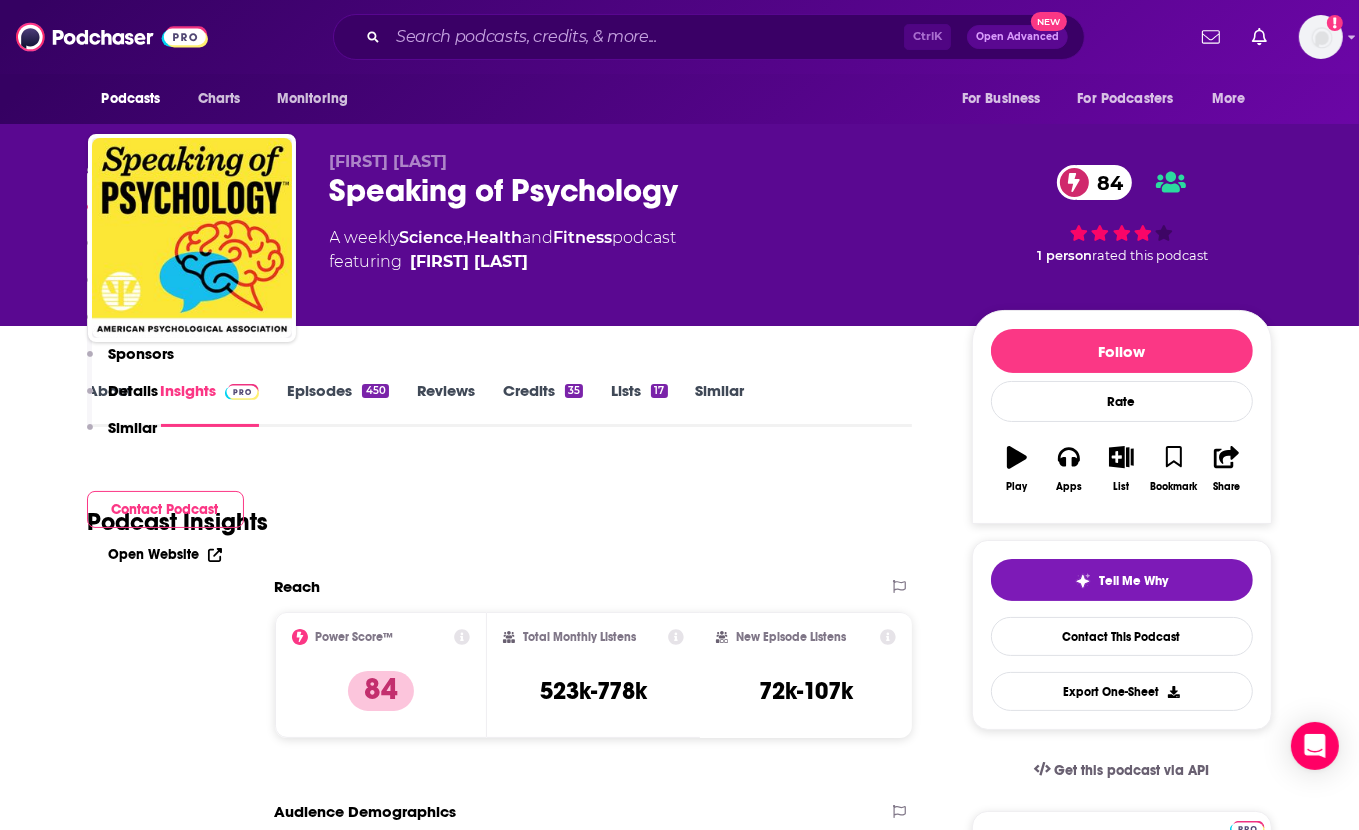 scroll, scrollTop: 1504, scrollLeft: 0, axis: vertical 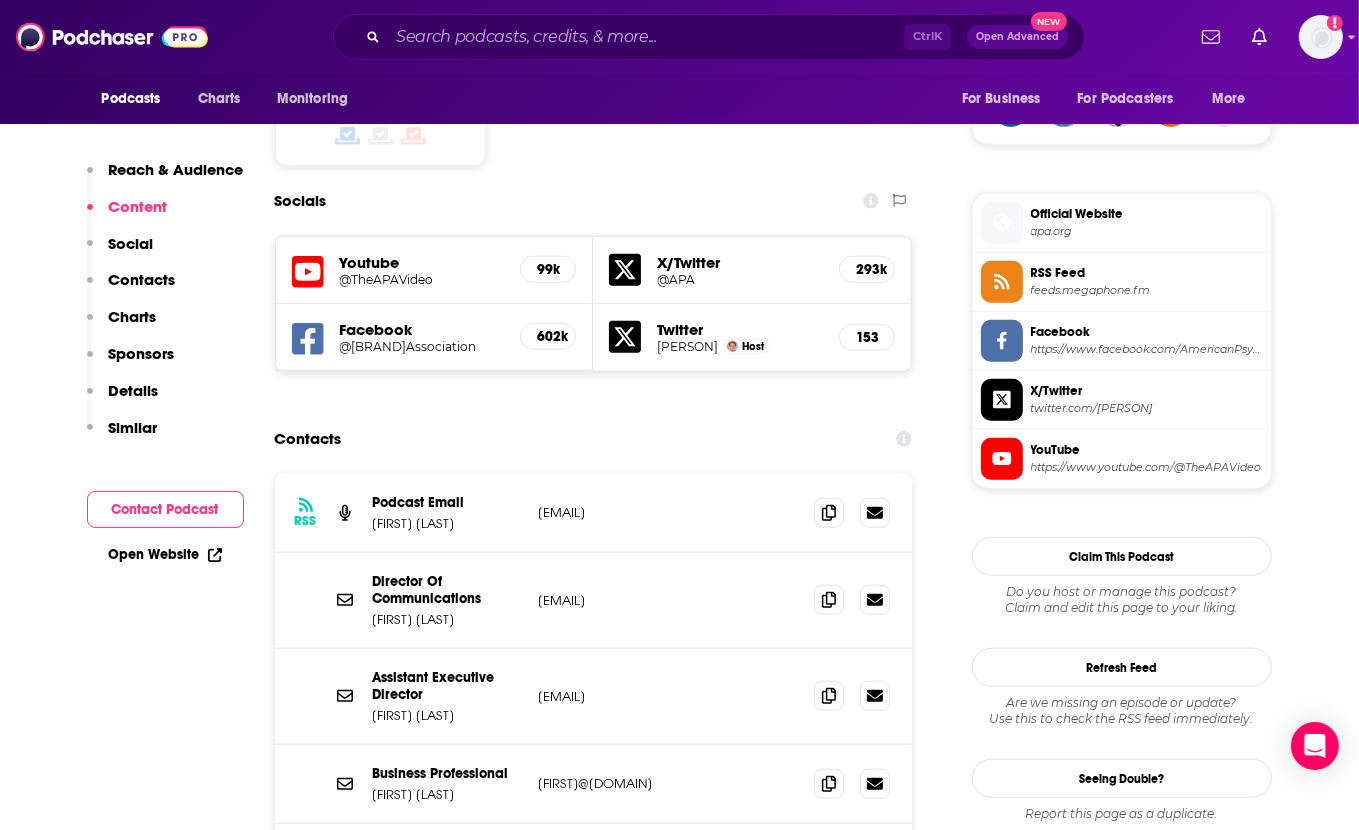 click on "RSS   Podcast Email Kim Mills public.affairs@apa.org public.affairs@apa.org" at bounding box center [594, 513] 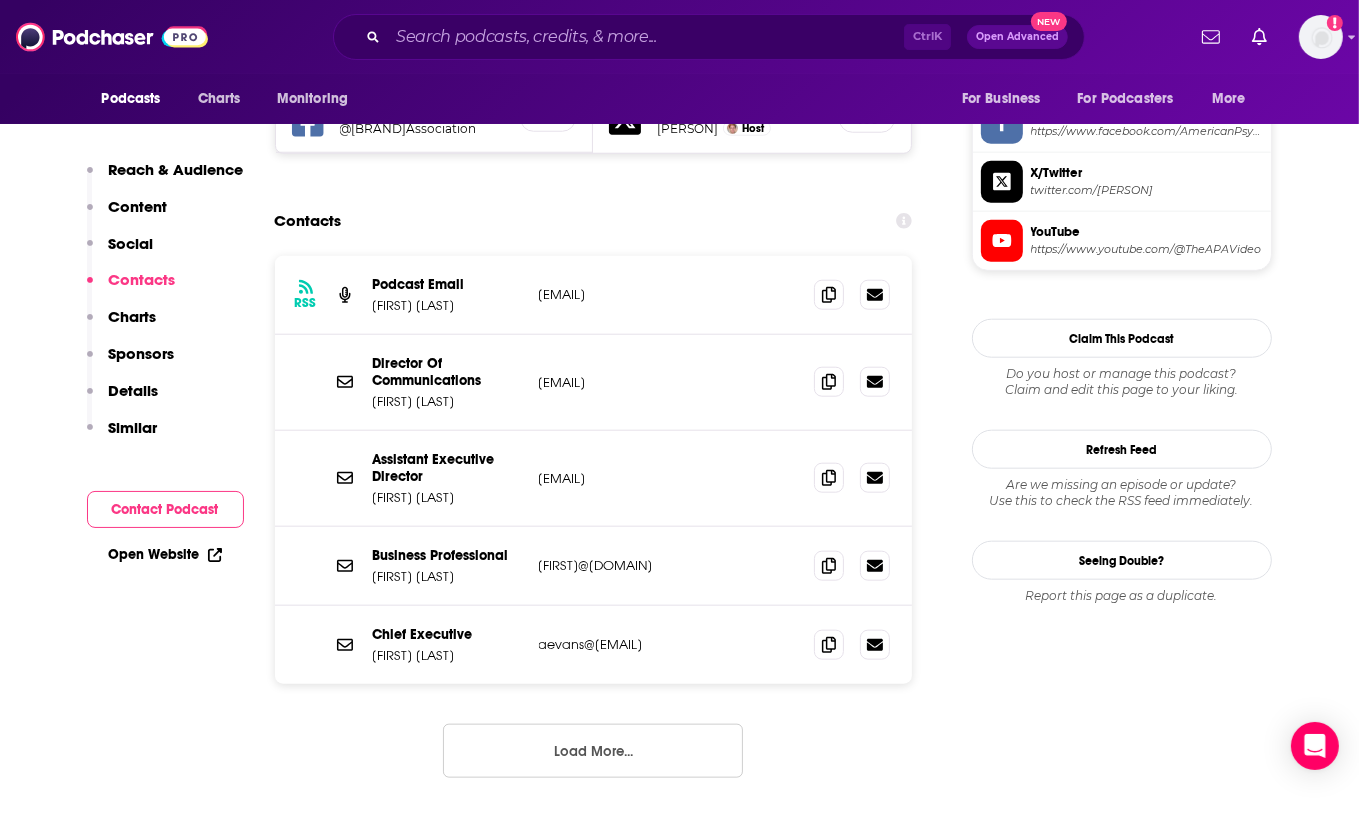 scroll, scrollTop: 1720, scrollLeft: 0, axis: vertical 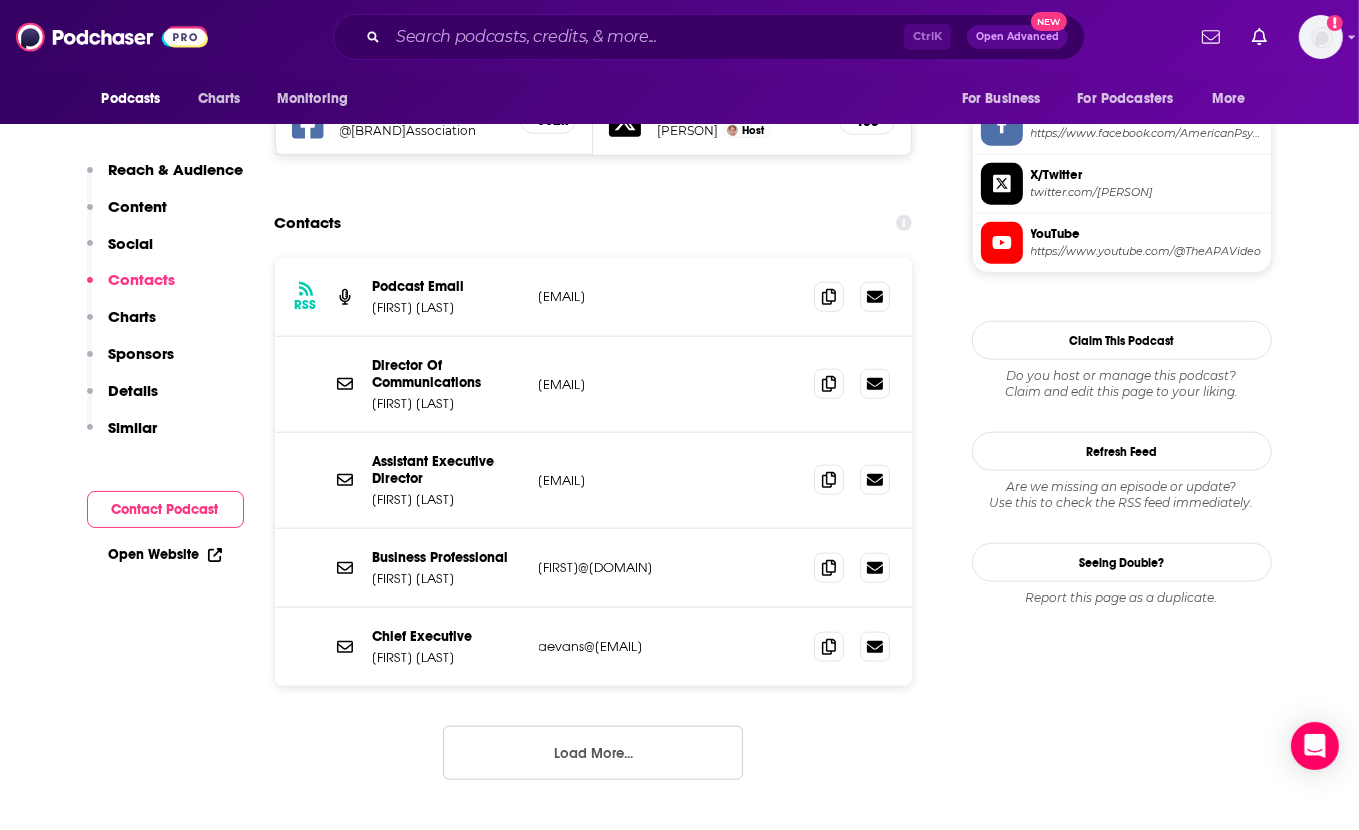 click on "Load More..." at bounding box center (593, 753) 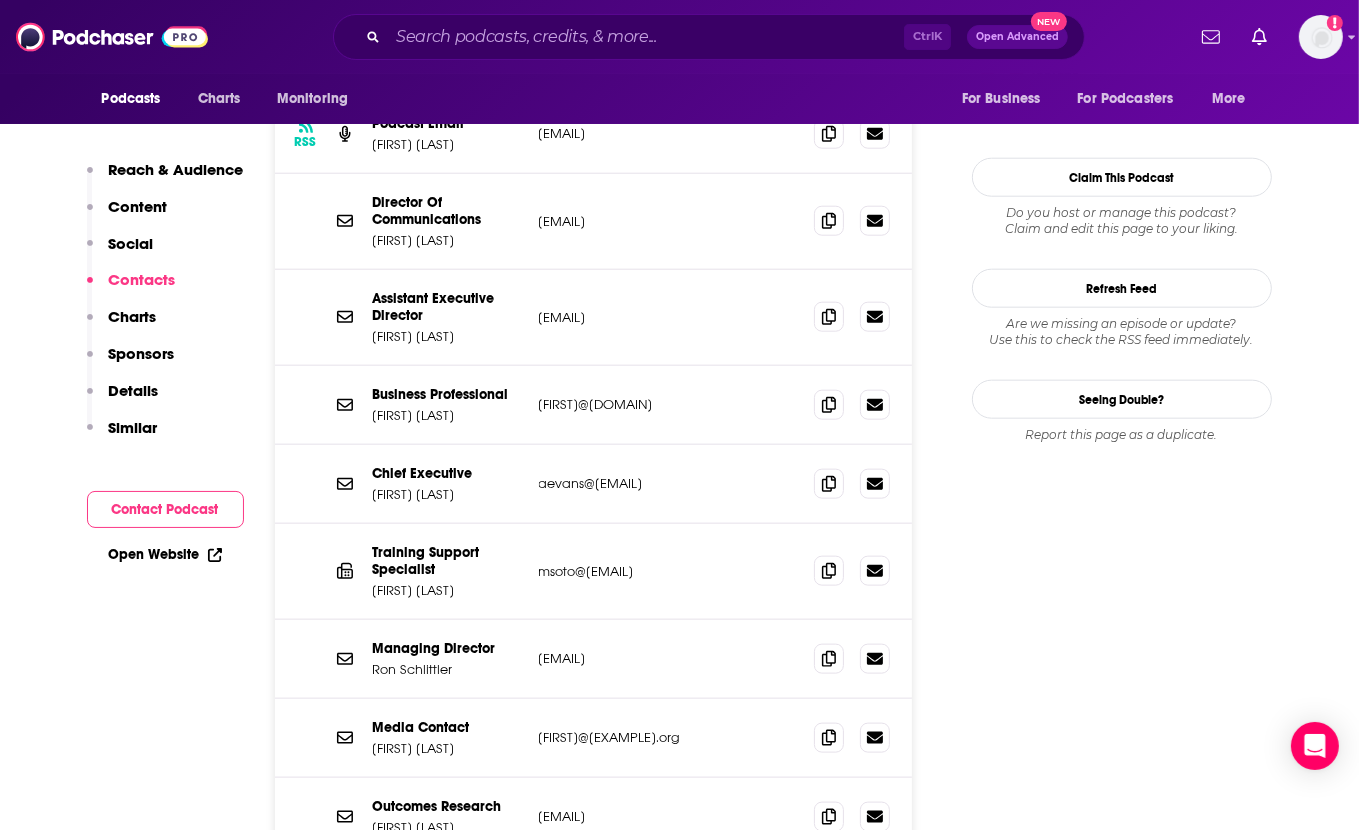 scroll, scrollTop: 2180, scrollLeft: 0, axis: vertical 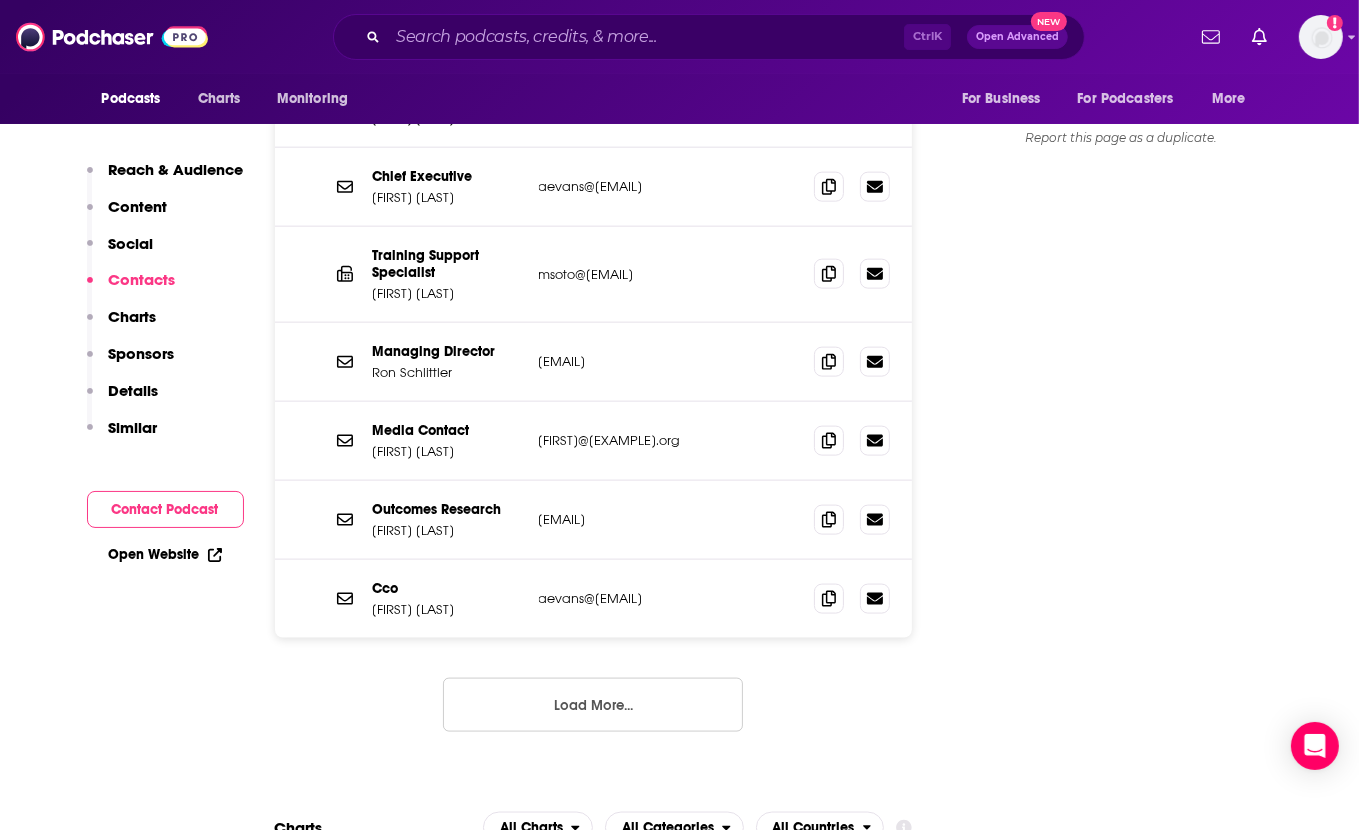 click on "asharpe@apa.org" at bounding box center [669, 519] 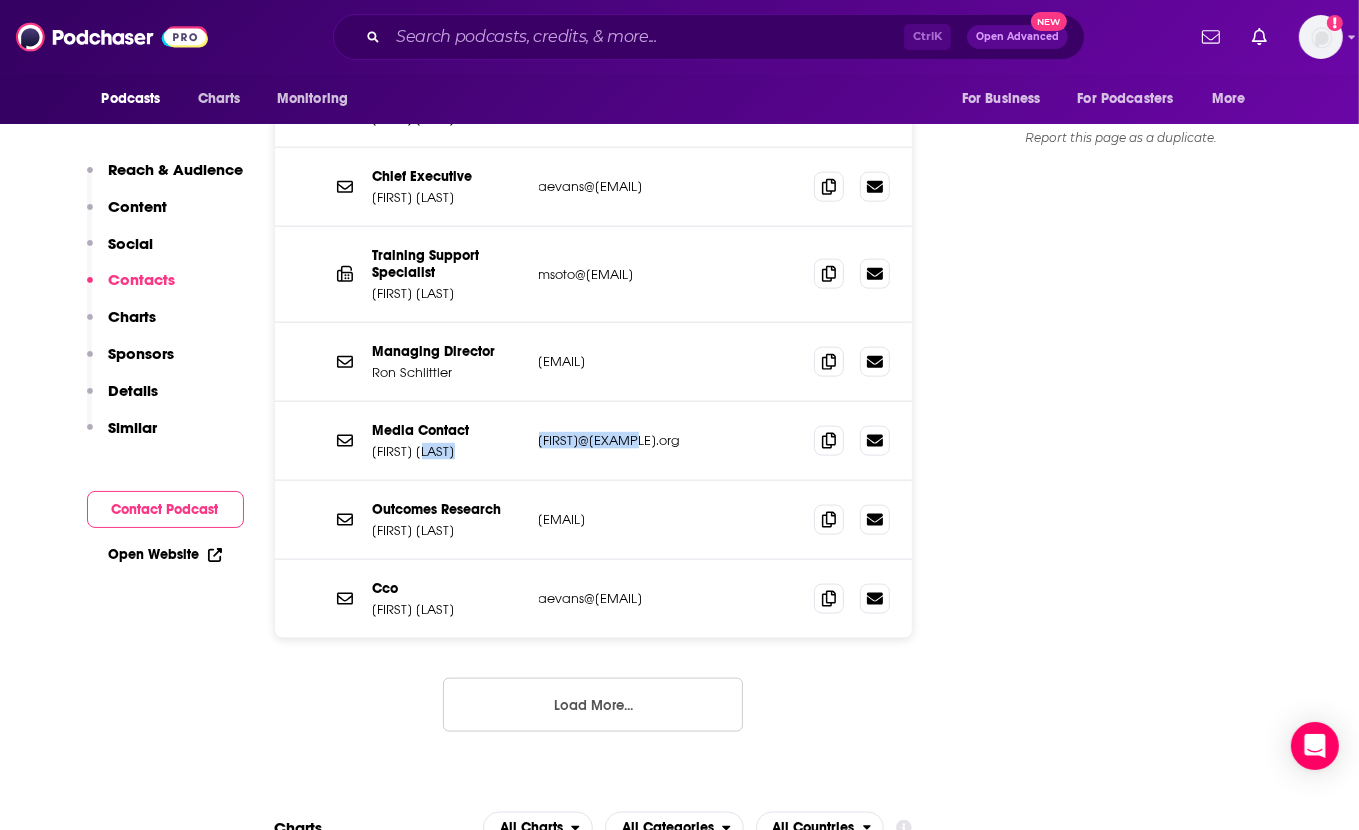 drag, startPoint x: 674, startPoint y: 482, endPoint x: 508, endPoint y: 476, distance: 166.1084 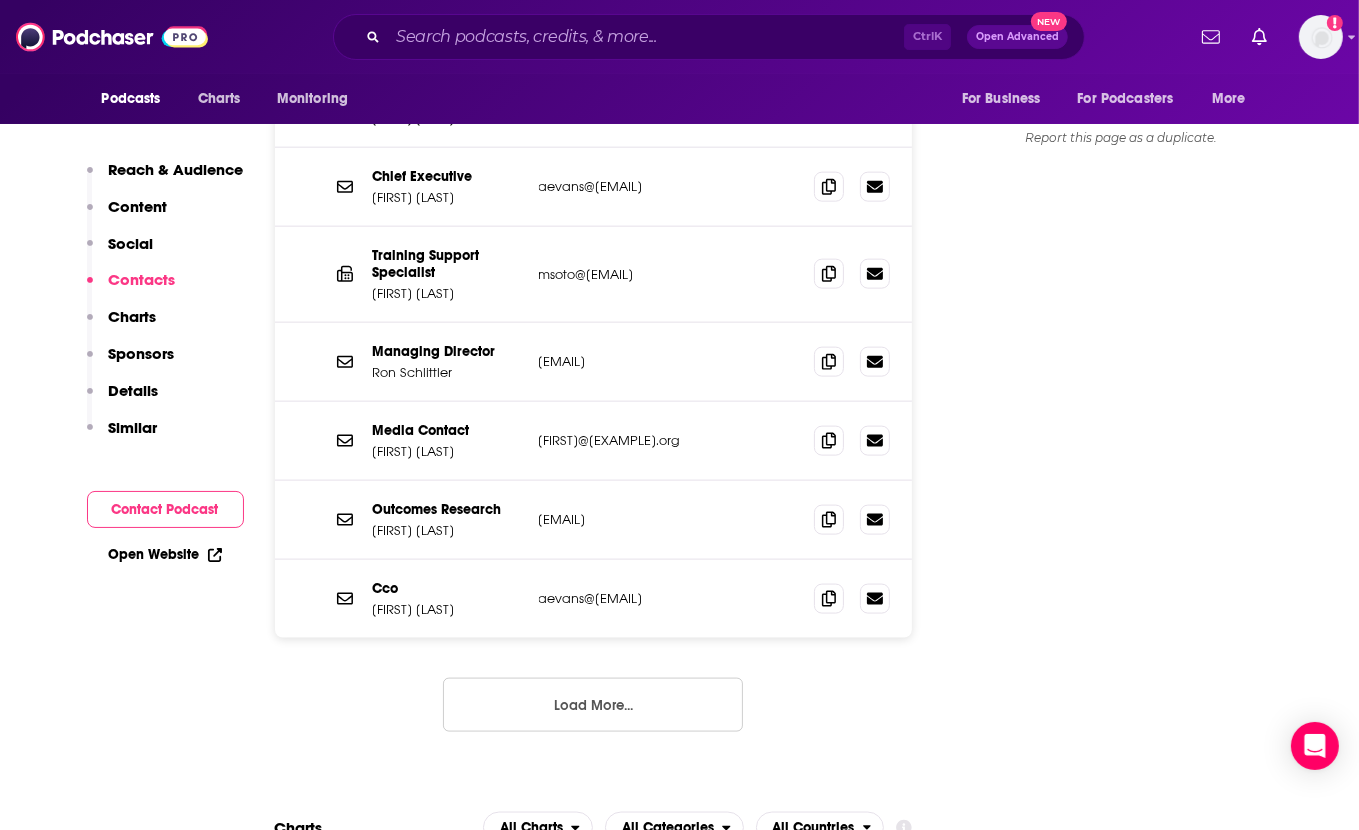 click on "Follow Rate Play Apps List Bookmark Share Tell Me Why Contact This Podcast Export One-Sheet Get this podcast via API My Notes Your concierge team Ask a question or make a request. Send a message Share This Podcast Recommendation sent https://www.podchaser.com/podcasts/speaking-of-psychology-36802 Copy Link Followers 36 +32 Official Website apa.org RSS Feed feeds.megaphone.fm Facebook https://www.facebook.com/AmericanPsychologicalAssociation X/Twitter twitter.com/APA YouTube https://www.youtube.com/@TheAPAVideo Claim This Podcast Do you host or manage this podcast? Claim and edit this page to your liking. Refresh Feed Are we missing an episode or update? Use this to check the RSS feed immediately. Seeing Double? Report this page as a duplicate." at bounding box center (1122, 3911) 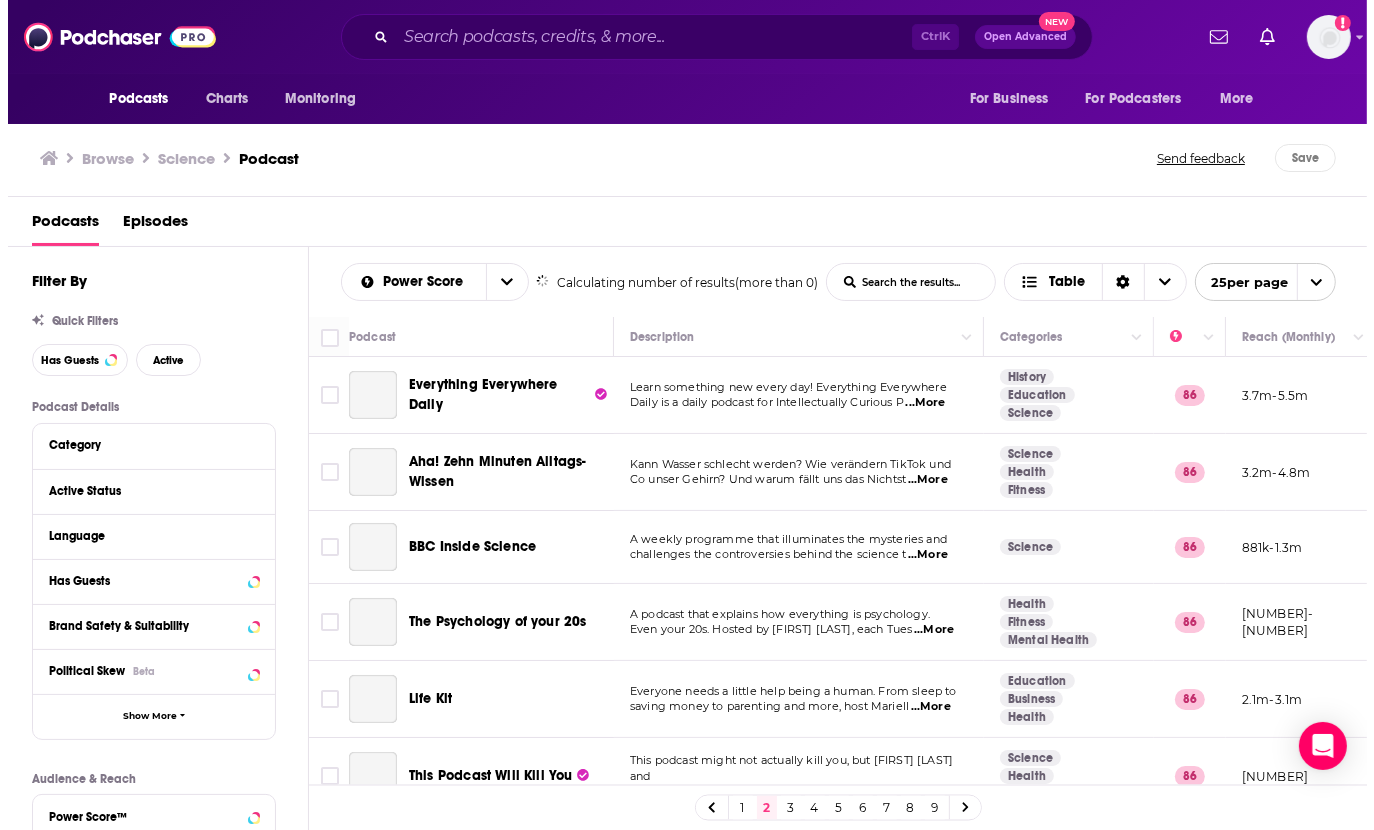 scroll, scrollTop: 0, scrollLeft: 0, axis: both 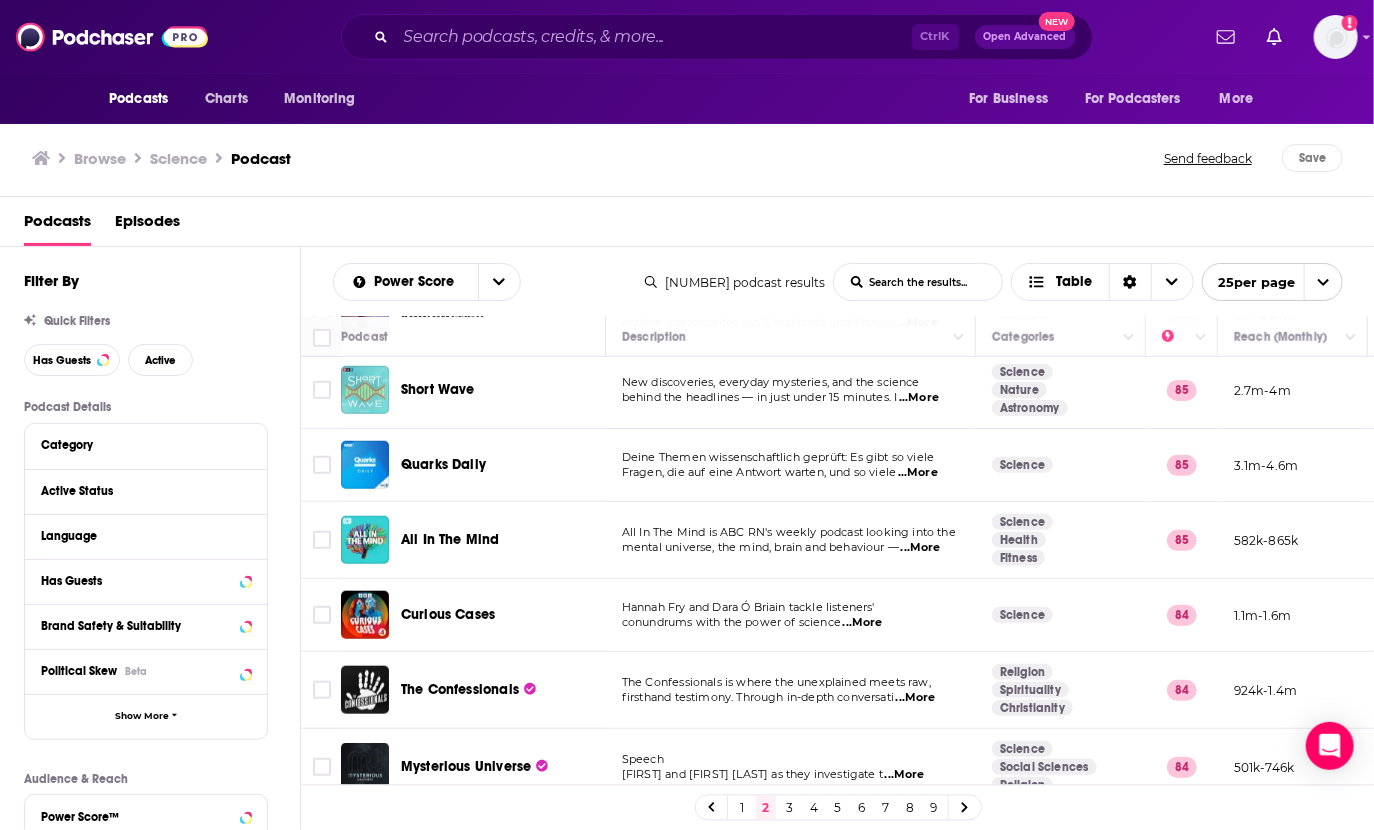 click on "All In The Mind is ABC RN's weekly podcast looking into the mental universe, the mind, brain and behaviour —  ...More" at bounding box center [791, 540] 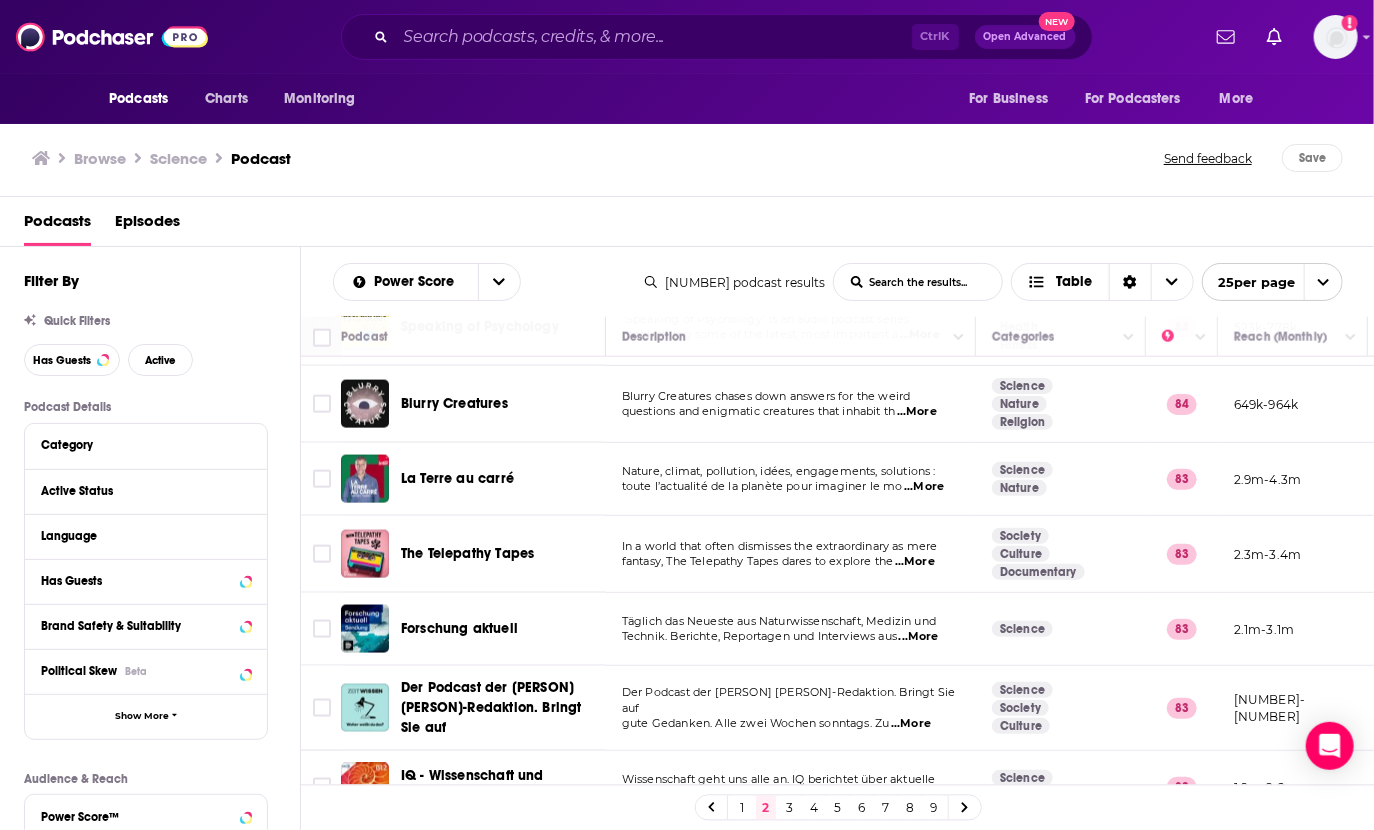 scroll, scrollTop: 1476, scrollLeft: 0, axis: vertical 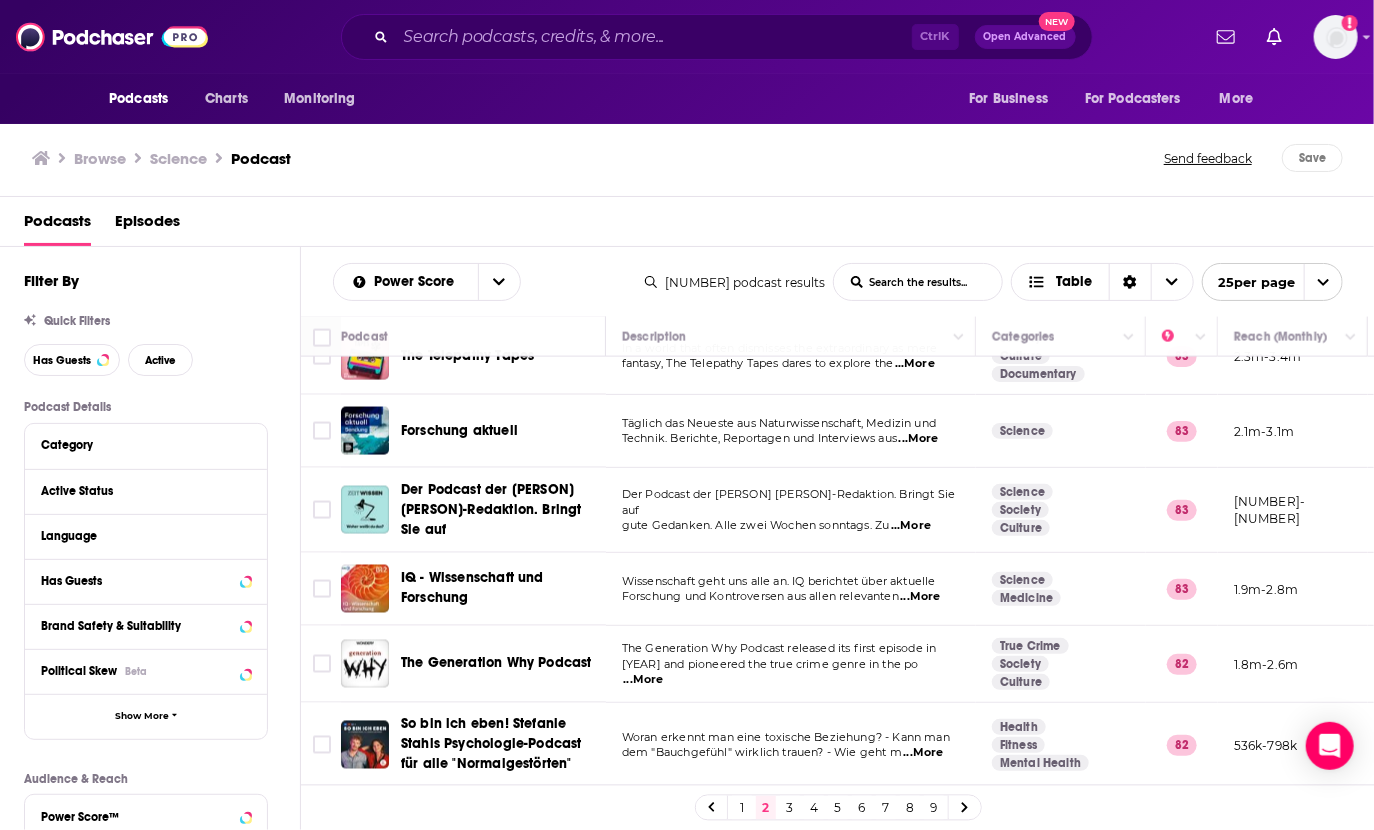 click on "3" at bounding box center [790, 808] 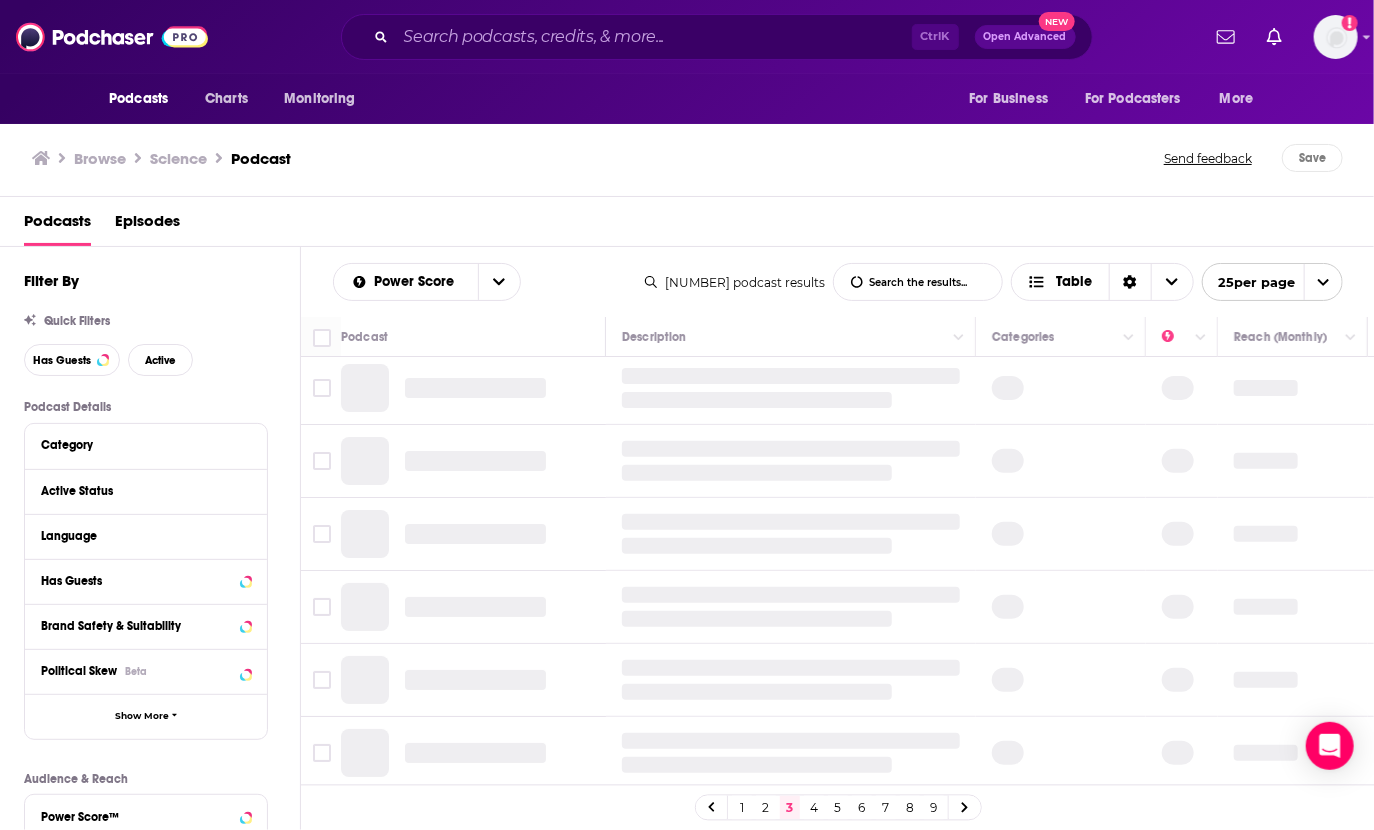 scroll, scrollTop: 0, scrollLeft: 0, axis: both 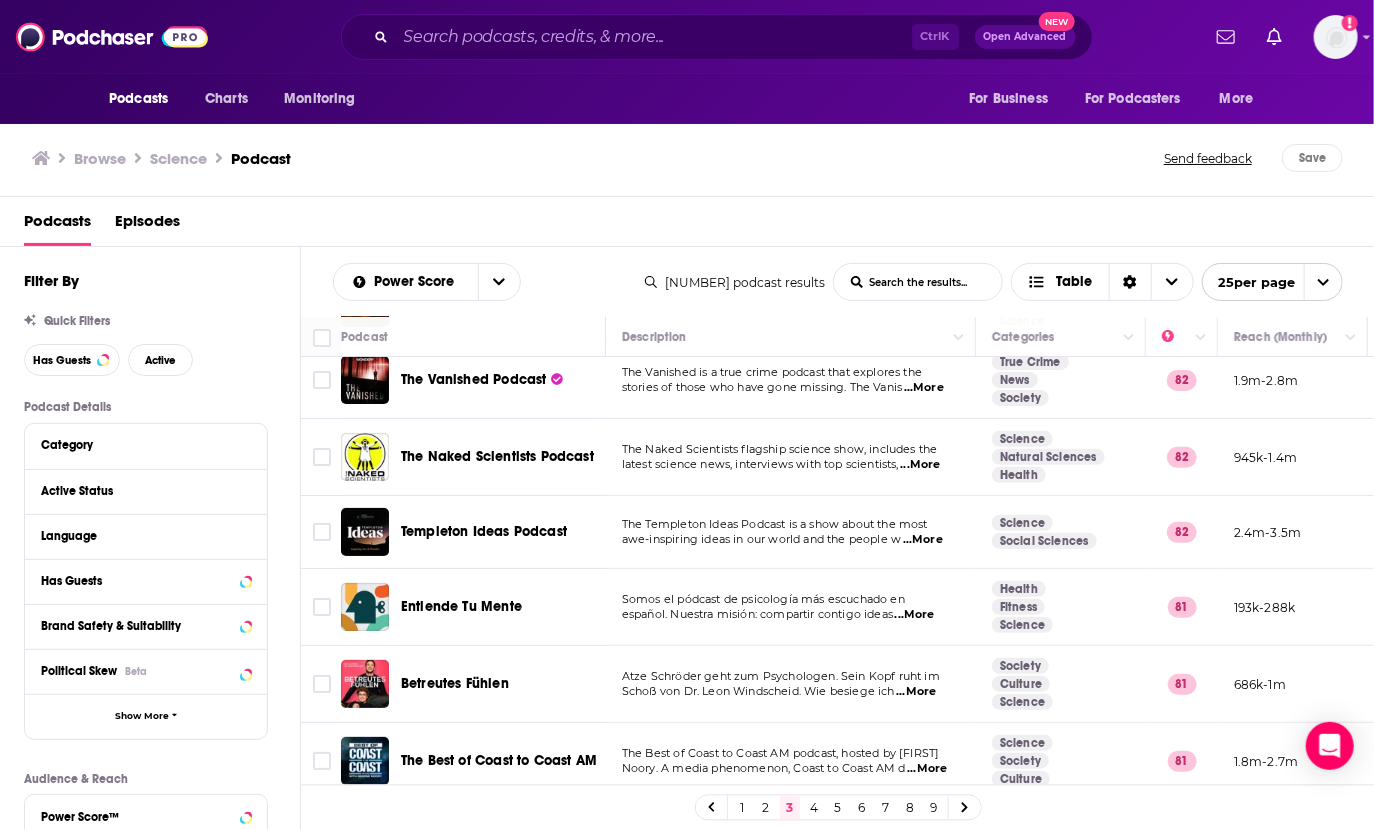 click on "...More" at bounding box center [920, 465] 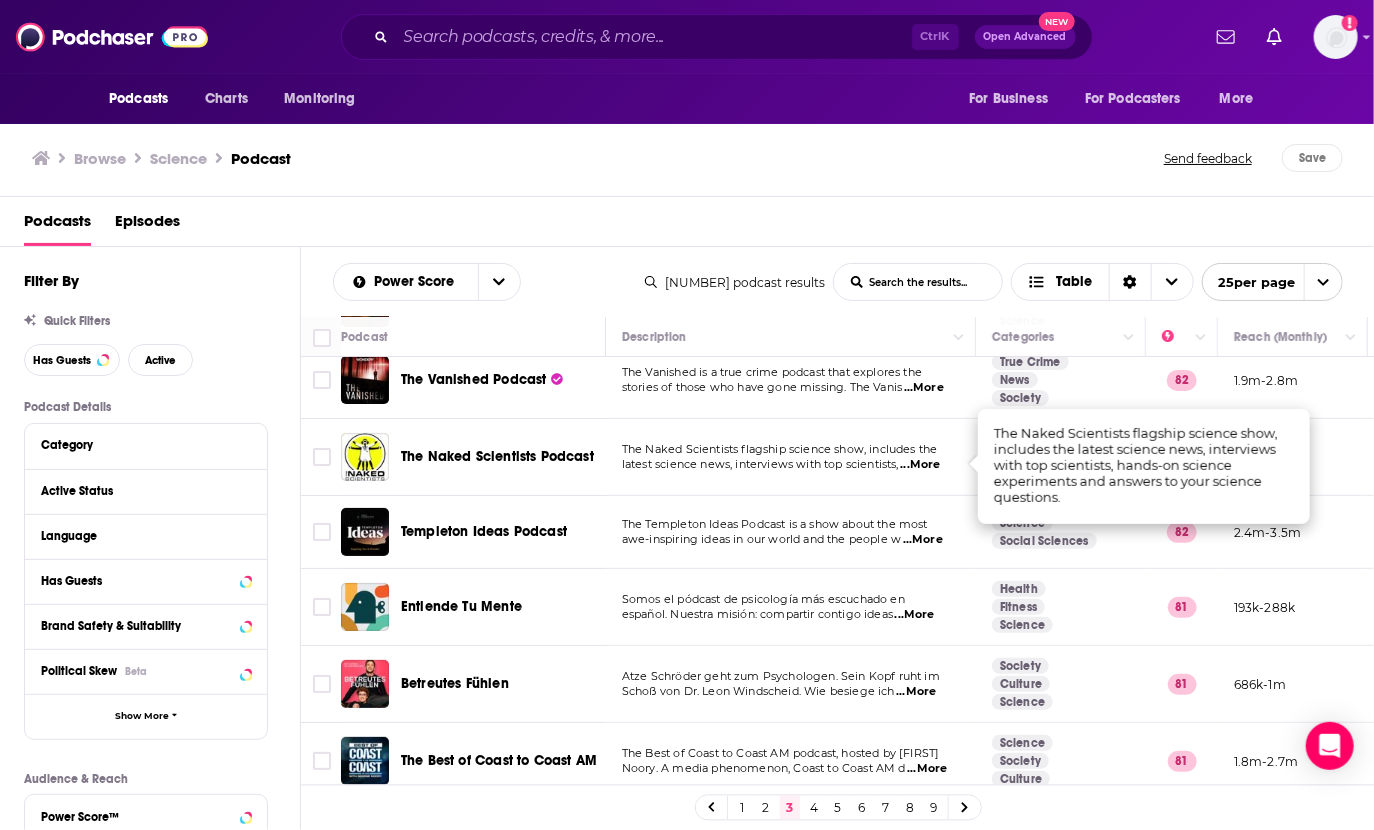 click on "...More" at bounding box center (923, 540) 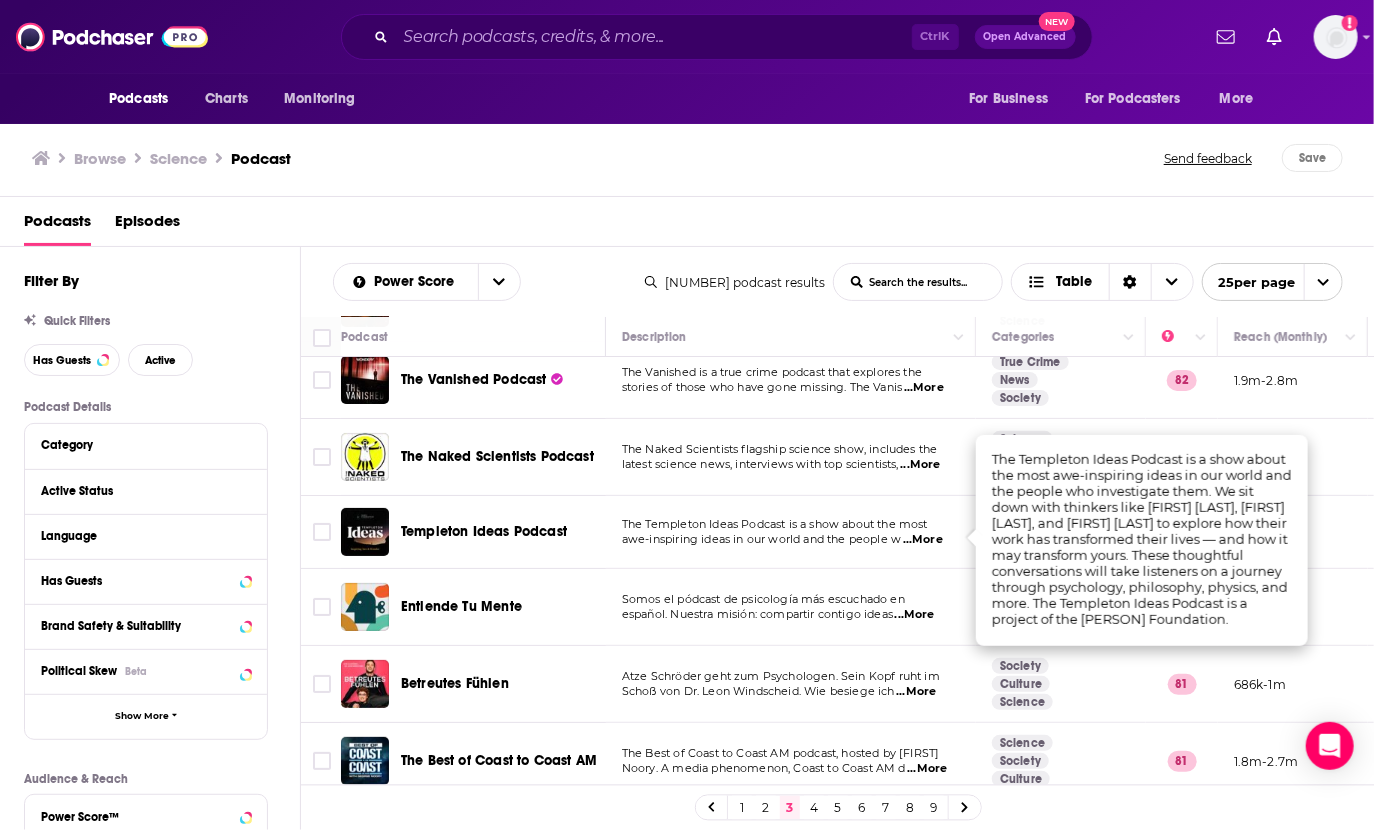 click on "Somos el pódcast de psicología más escuchado en español. Nuestra misión: compartir contigo ideas  ...More" at bounding box center (791, 607) 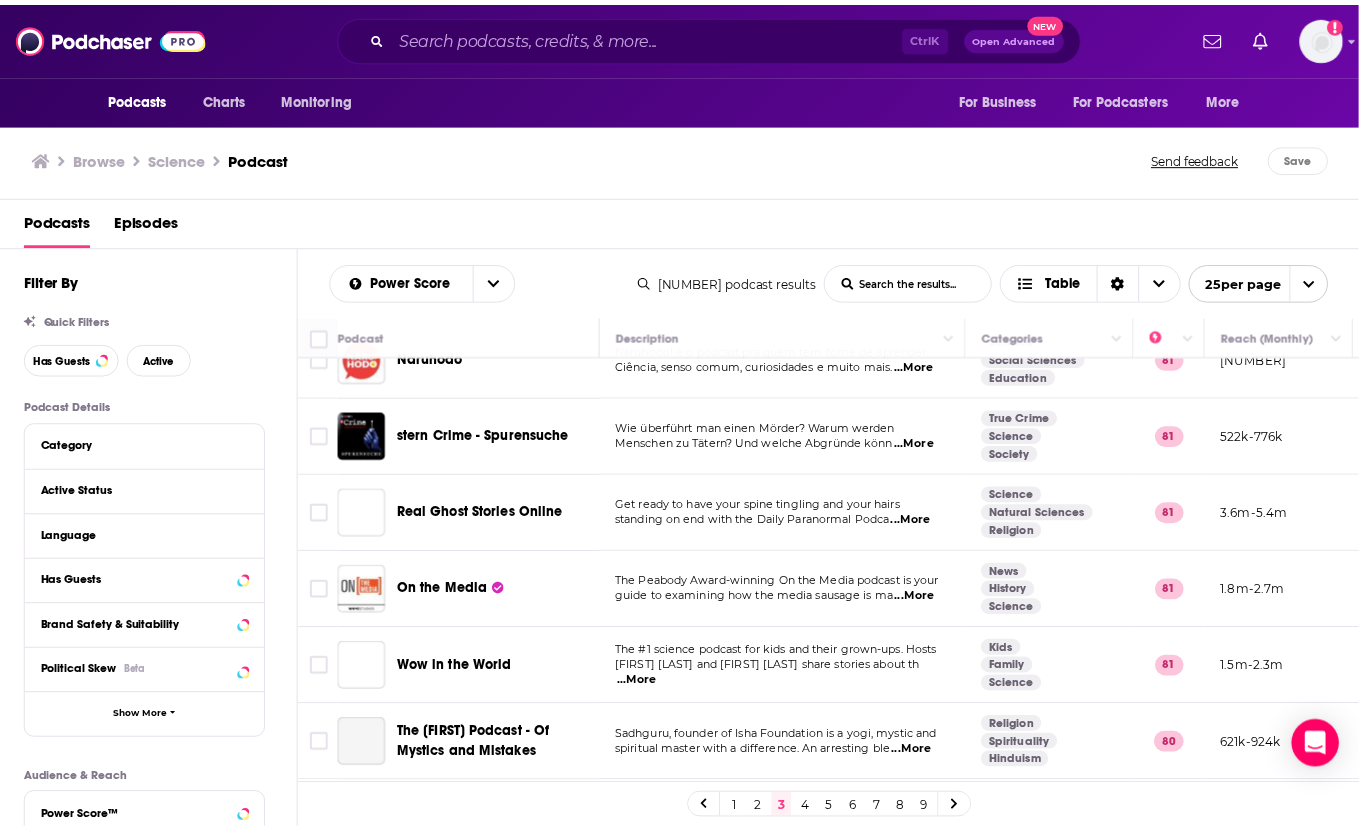 scroll, scrollTop: 576, scrollLeft: 0, axis: vertical 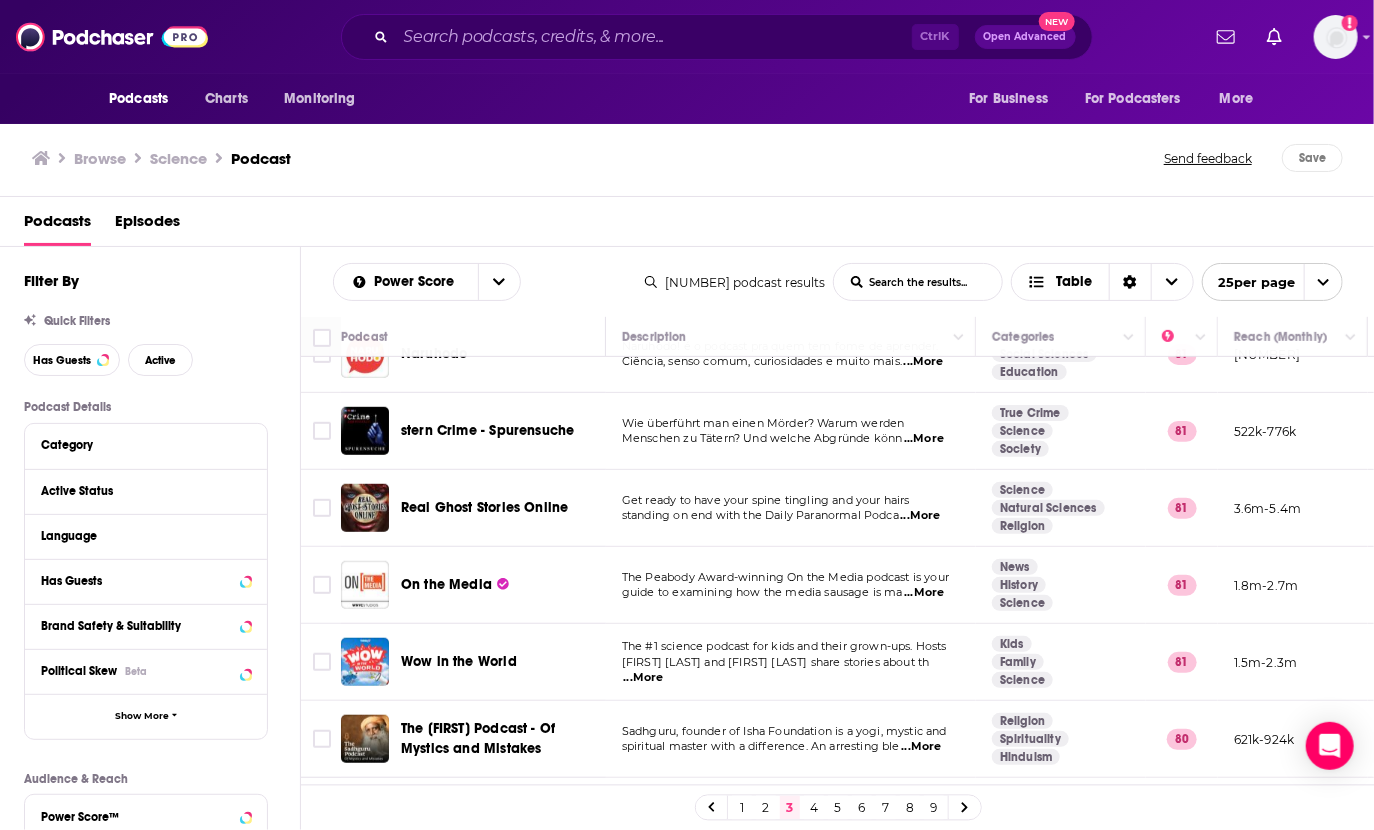click on "...More" at bounding box center [644, 678] 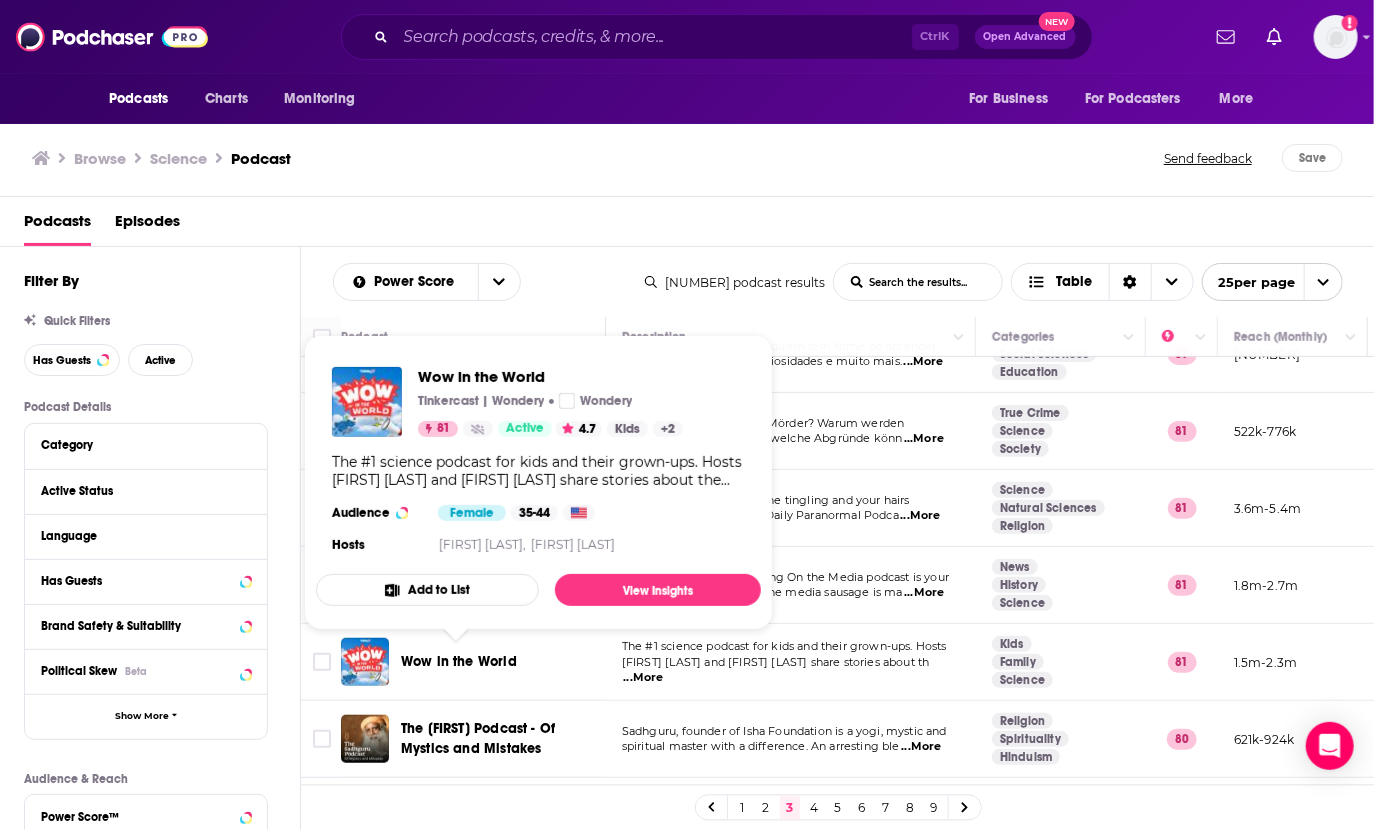 click on "Wow in the World" at bounding box center (459, 661) 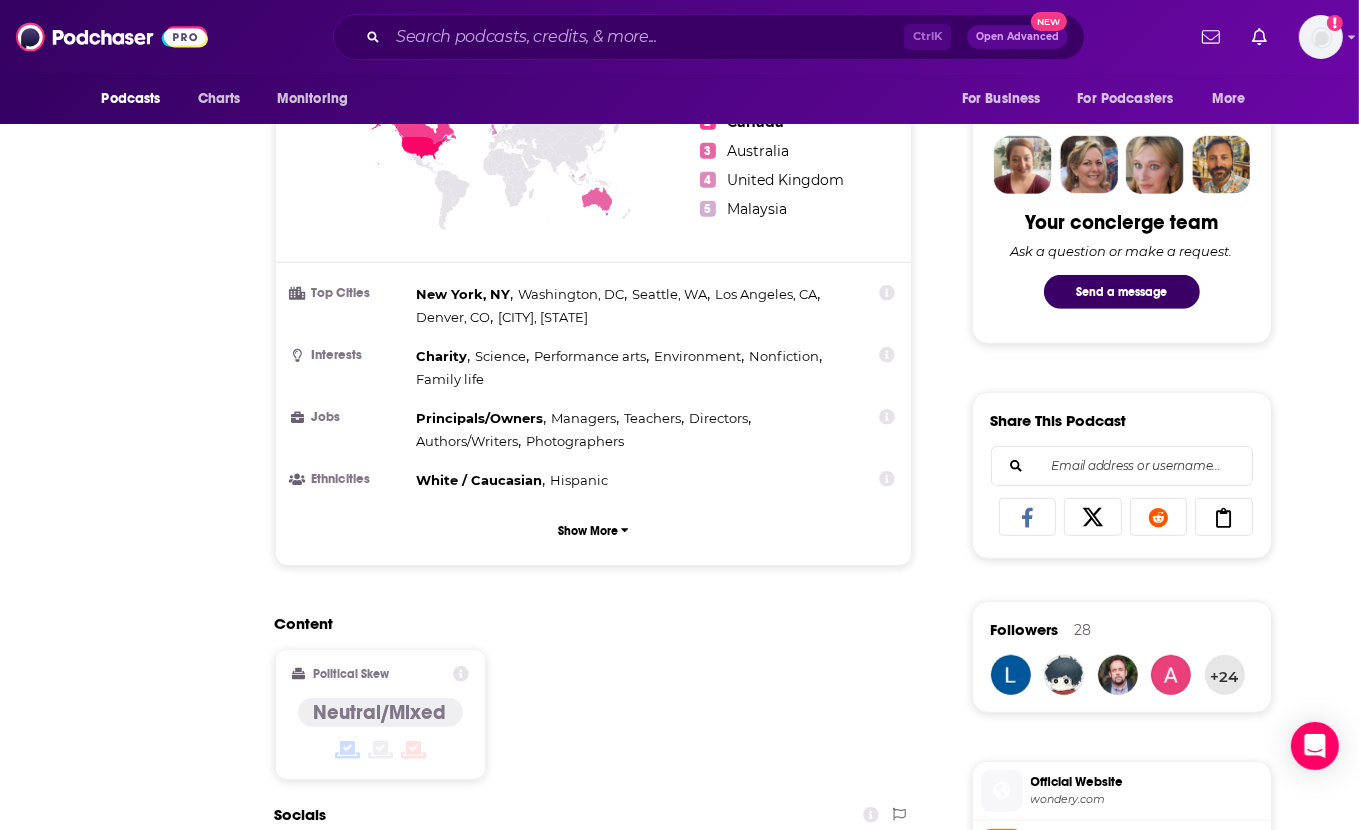 scroll, scrollTop: 0, scrollLeft: 0, axis: both 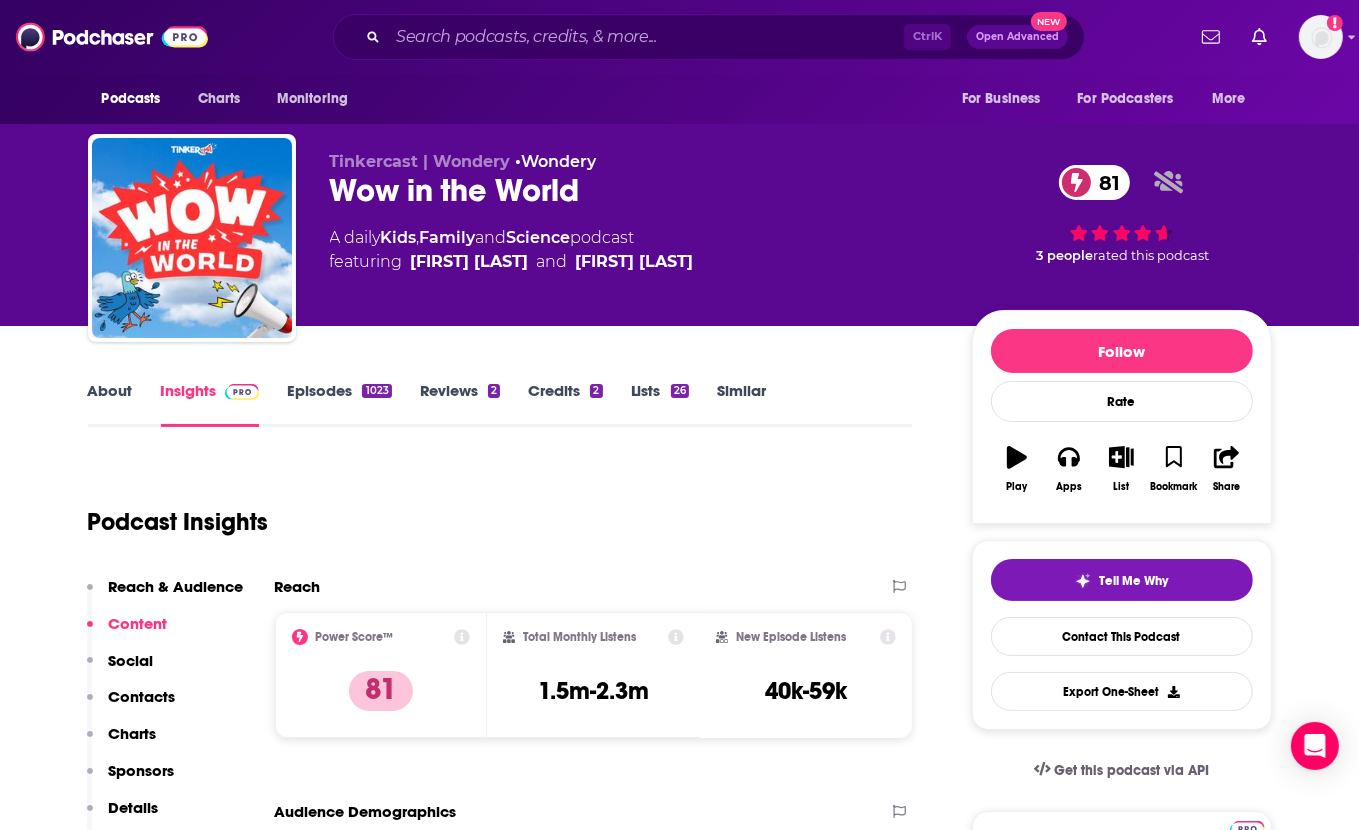 click on "Podcast Insights" at bounding box center [492, 510] 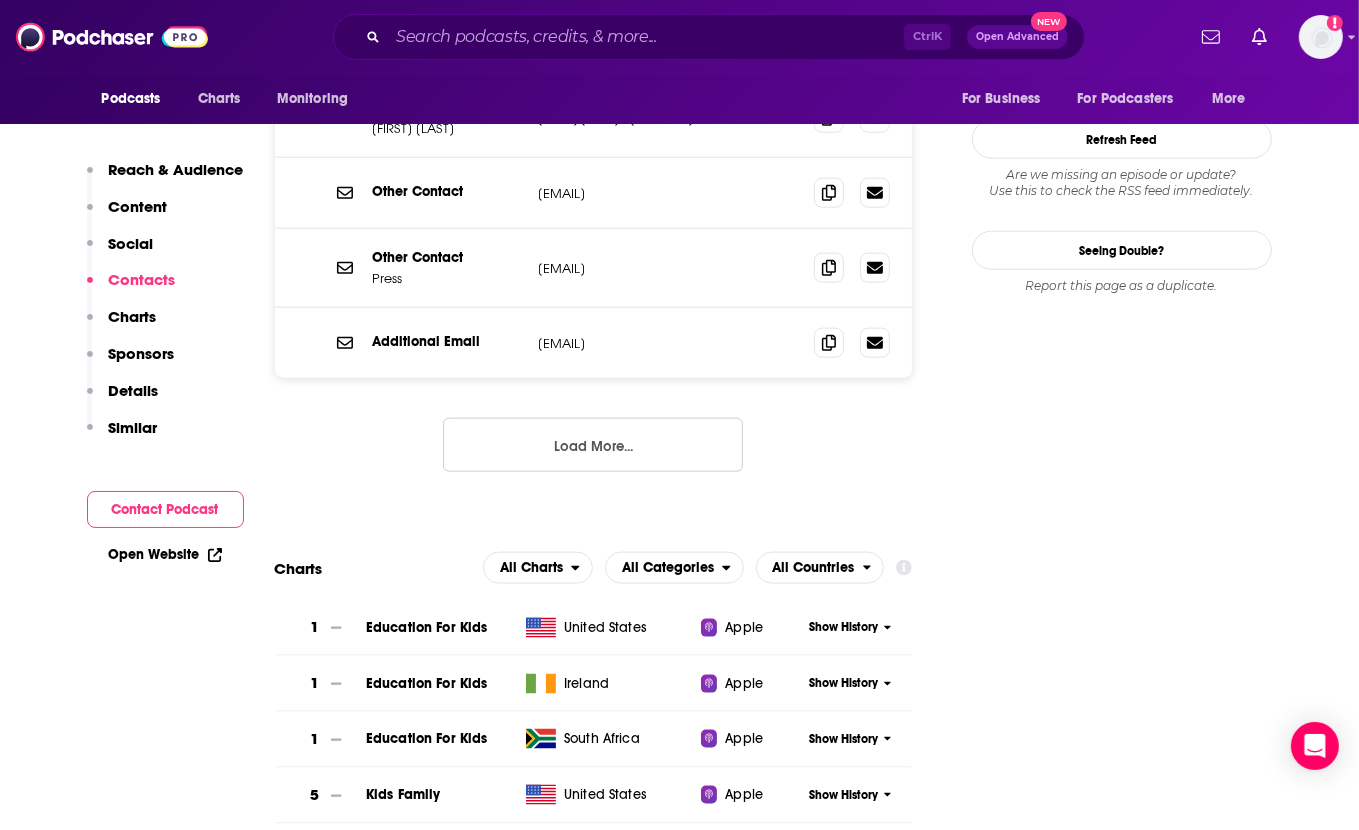 scroll, scrollTop: 1807, scrollLeft: 0, axis: vertical 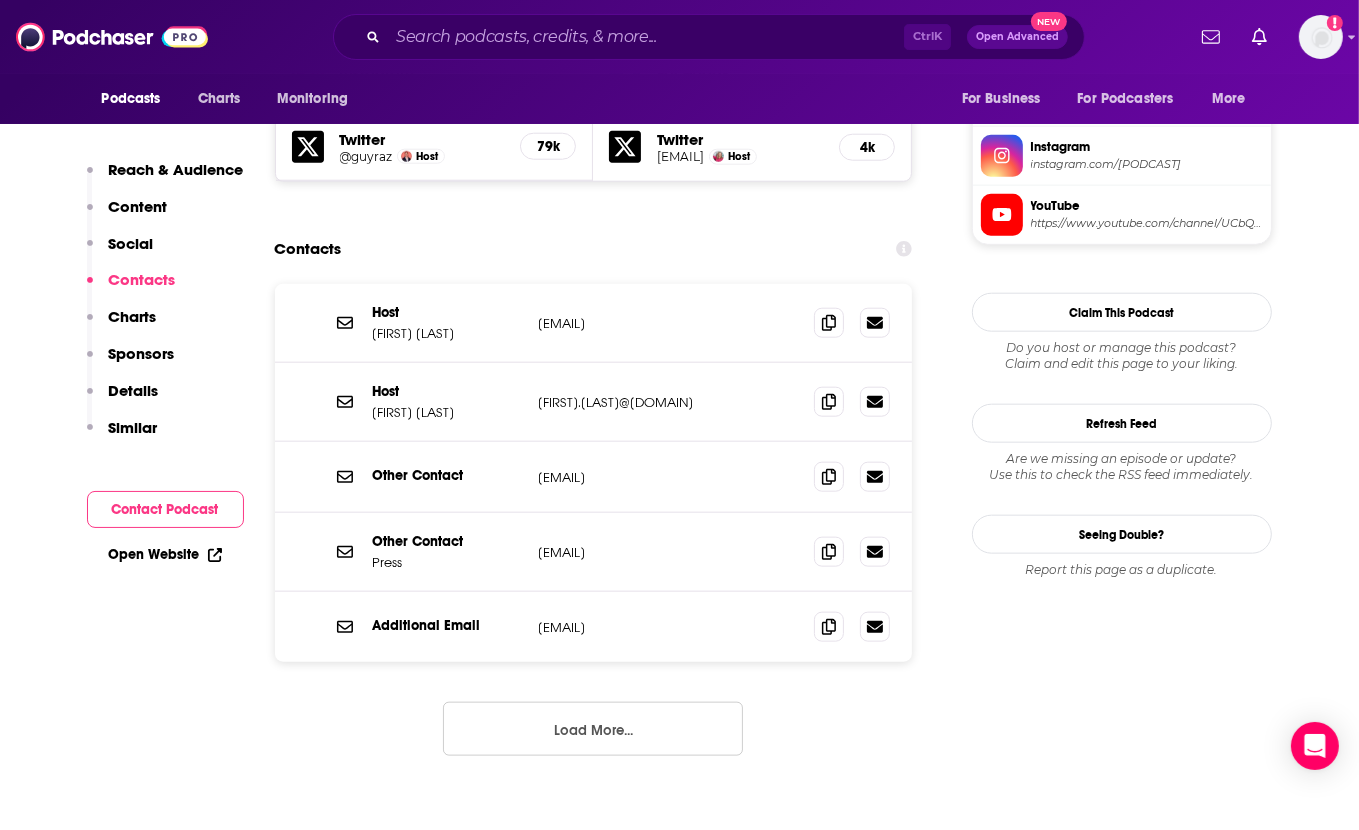 click on "Load More..." at bounding box center [593, 729] 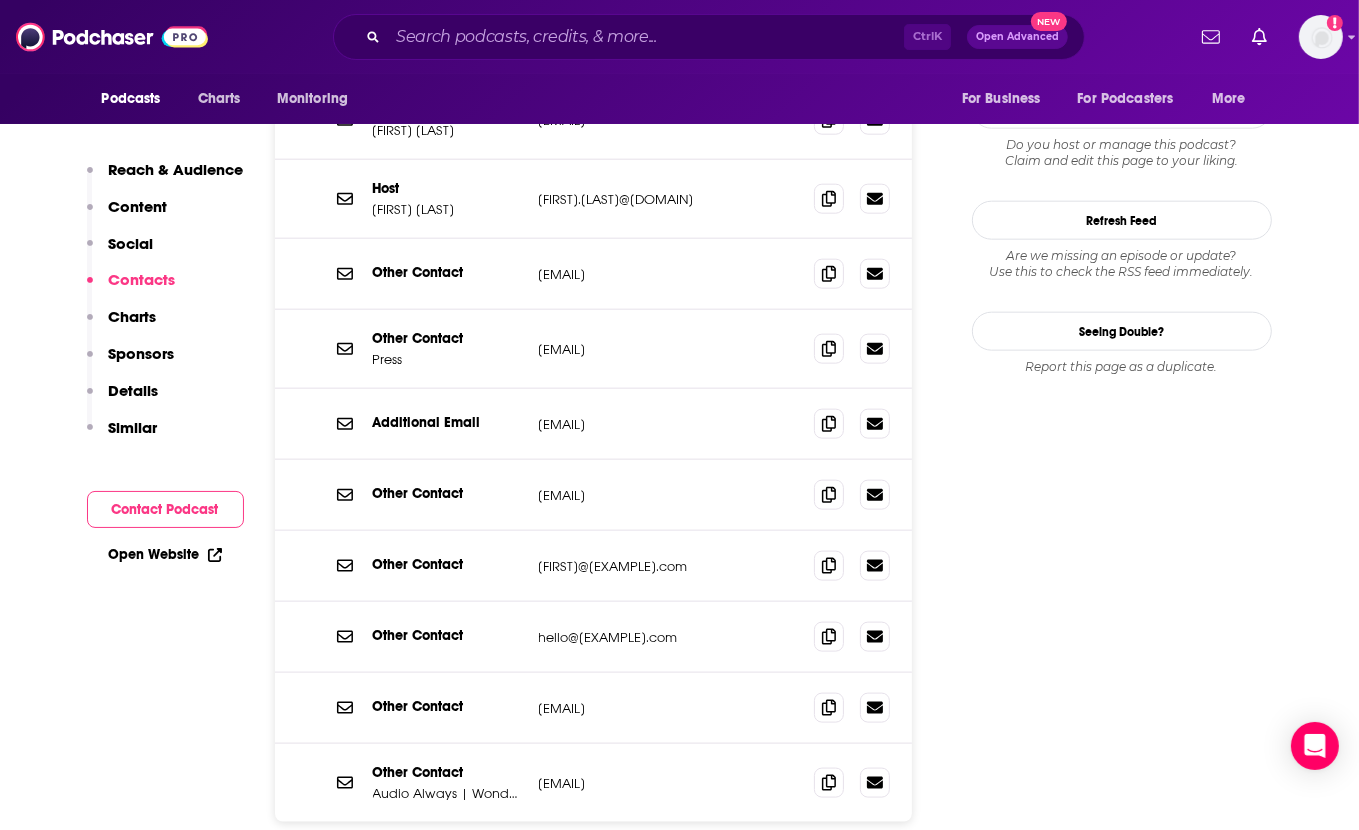 scroll, scrollTop: 2008, scrollLeft: 0, axis: vertical 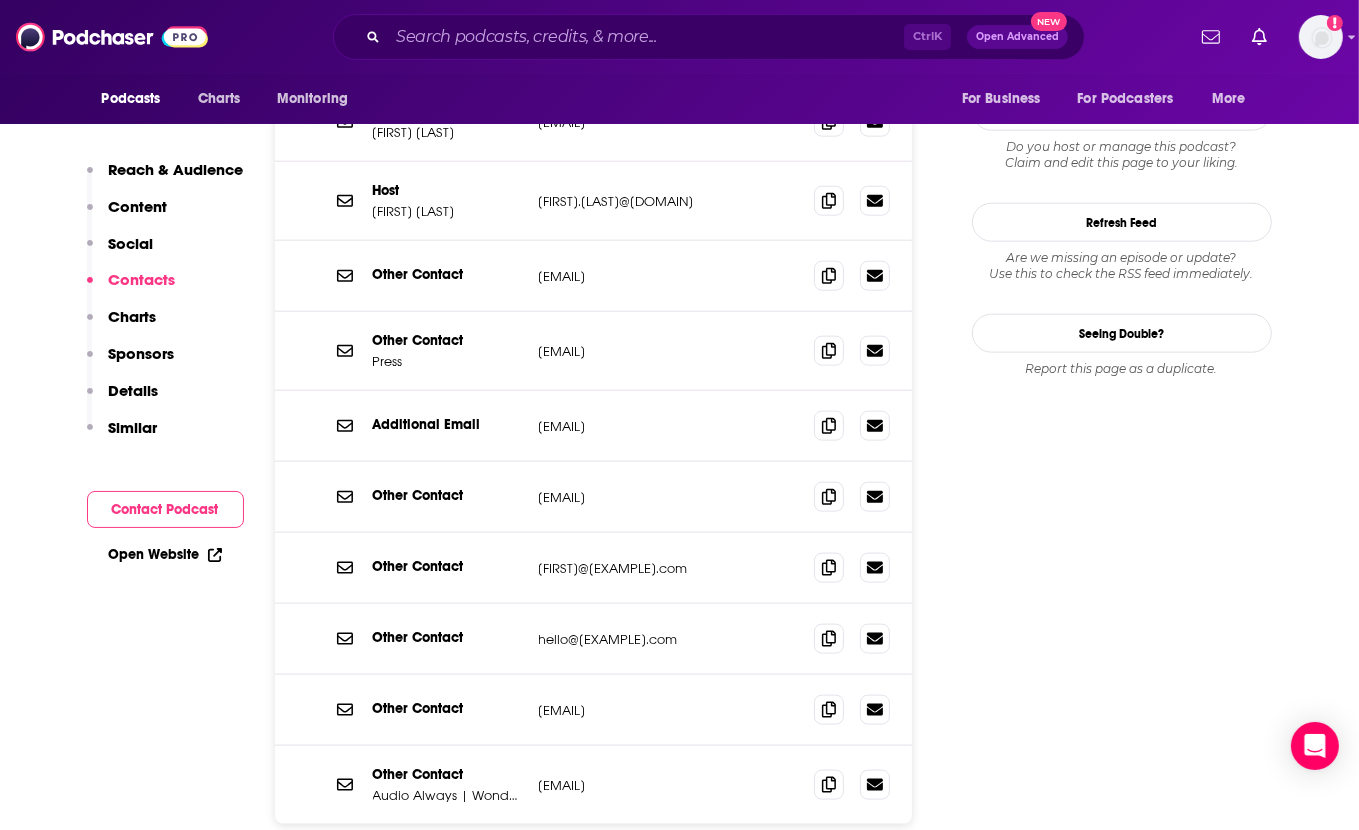 click on "Follow Rate Play Apps List Bookmark Share Tell Me Why Contact This Podcast Export One-Sheet Get this podcast via API My Notes Your concierge team Ask a question or make a request. Send a message Share This Podcast Recommendation sent https://www.podchaser.com/podcasts/wow-in-the-world-522275 Copy Link Followers 28 +24 Official Website wondery.com RSS Feed rss.art19.com Facebook https://www.facebook.com/wowintheworld X/Twitter twitter.com/wowintheworld Instagram instagram.com/wowintheworld YouTube https://www.youtube.com/channel/UCbQKEbFpuq4wQqi27AvkC6g Claim This Podcast Do you host or manage this podcast? Claim and edit this page to your liking. Refresh Feed Are we missing an episode or update? Use this to check the RSS feed immediately. Seeing Double? Report this page as a duplicate." at bounding box center [1122, 4244] 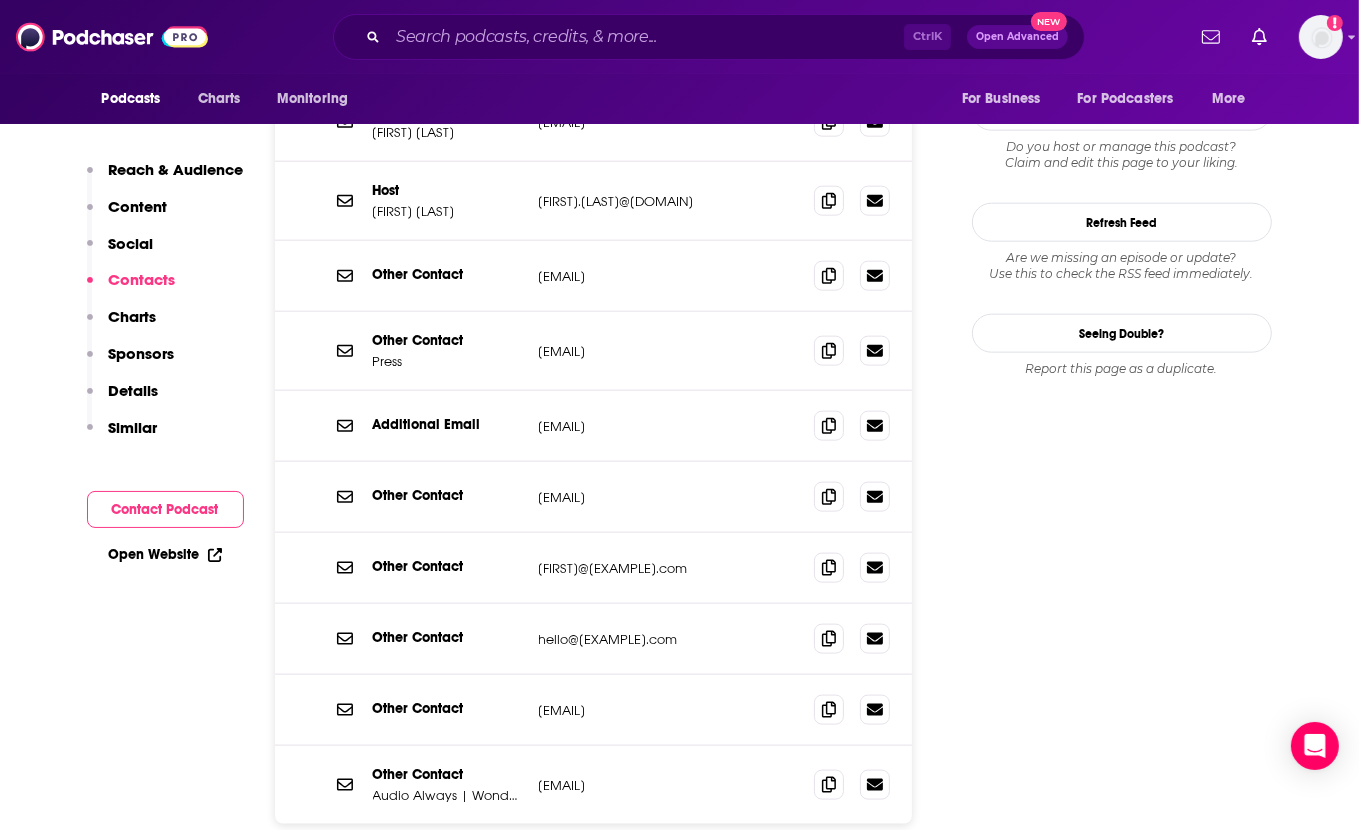 click on "Follow Rate Play Apps List Bookmark Share Tell Me Why Contact This Podcast Export One-Sheet Get this podcast via API My Notes Your concierge team Ask a question or make a request. Send a message Share This Podcast Recommendation sent https://www.podchaser.com/podcasts/wow-in-the-world-522275 Copy Link Followers 28 +24 Official Website wondery.com RSS Feed rss.art19.com Facebook https://www.facebook.com/wowintheworld X/Twitter twitter.com/wowintheworld Instagram instagram.com/wowintheworld YouTube https://www.youtube.com/channel/UCbQKEbFpuq4wQqi27AvkC6g Claim This Podcast Do you host or manage this podcast? Claim and edit this page to your liking. Refresh Feed Are we missing an episode or update? Use this to check the RSS feed immediately. Seeing Double? Report this page as a duplicate." at bounding box center [1122, 4244] 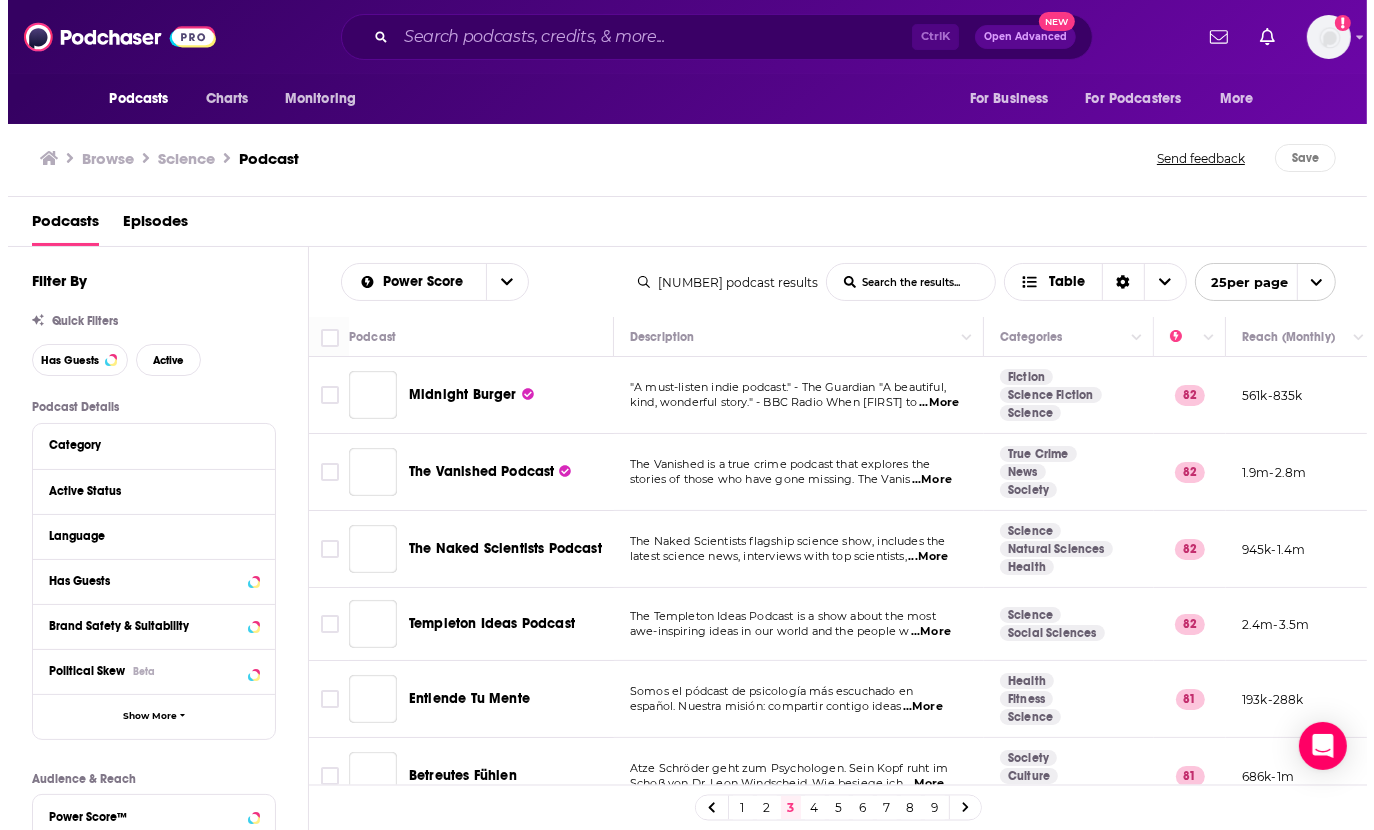 scroll, scrollTop: 0, scrollLeft: 0, axis: both 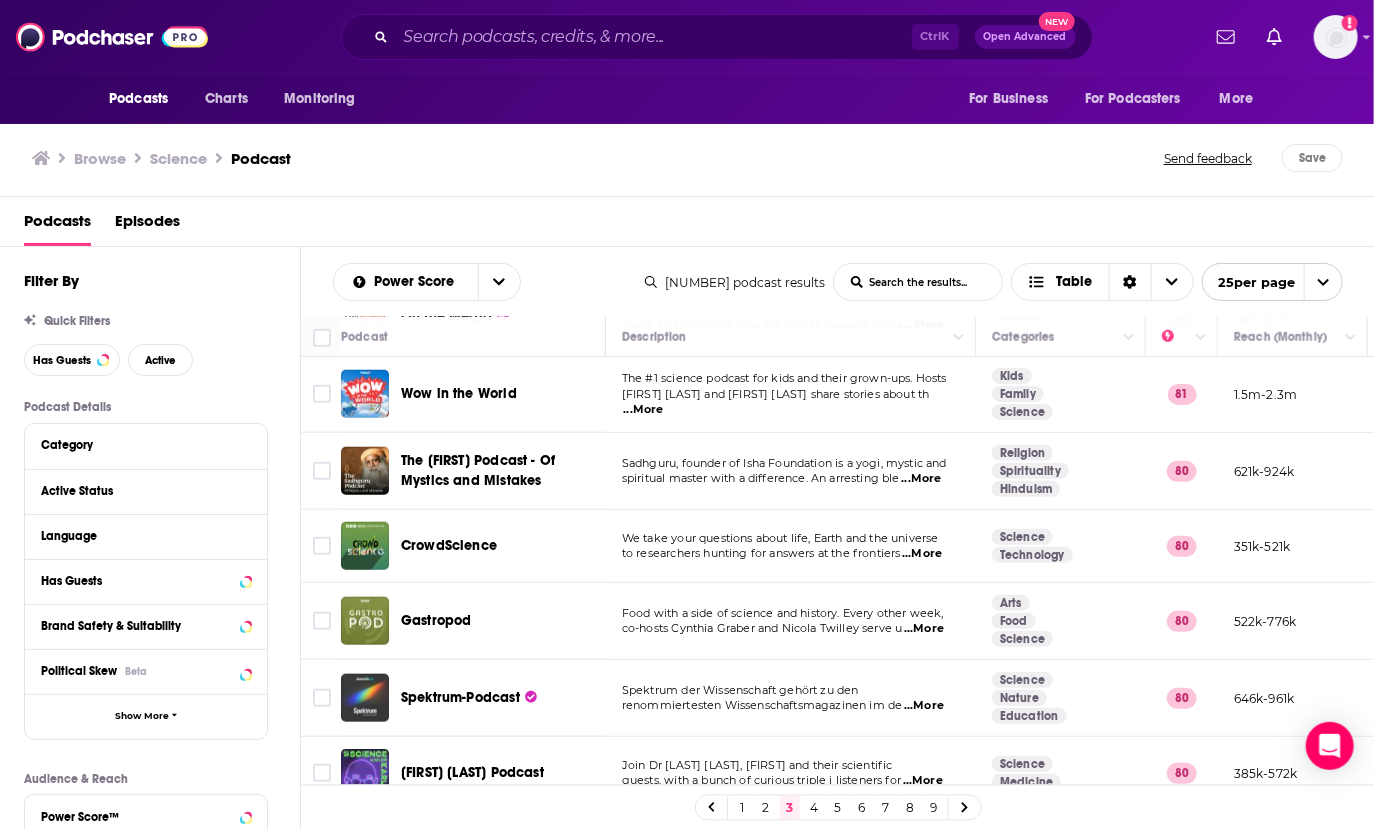 click on "Sadhguru, founder of Isha Foundation is a yogi, mystic and spiritual master with a difference. An arresting ble  ...More" at bounding box center (791, 471) 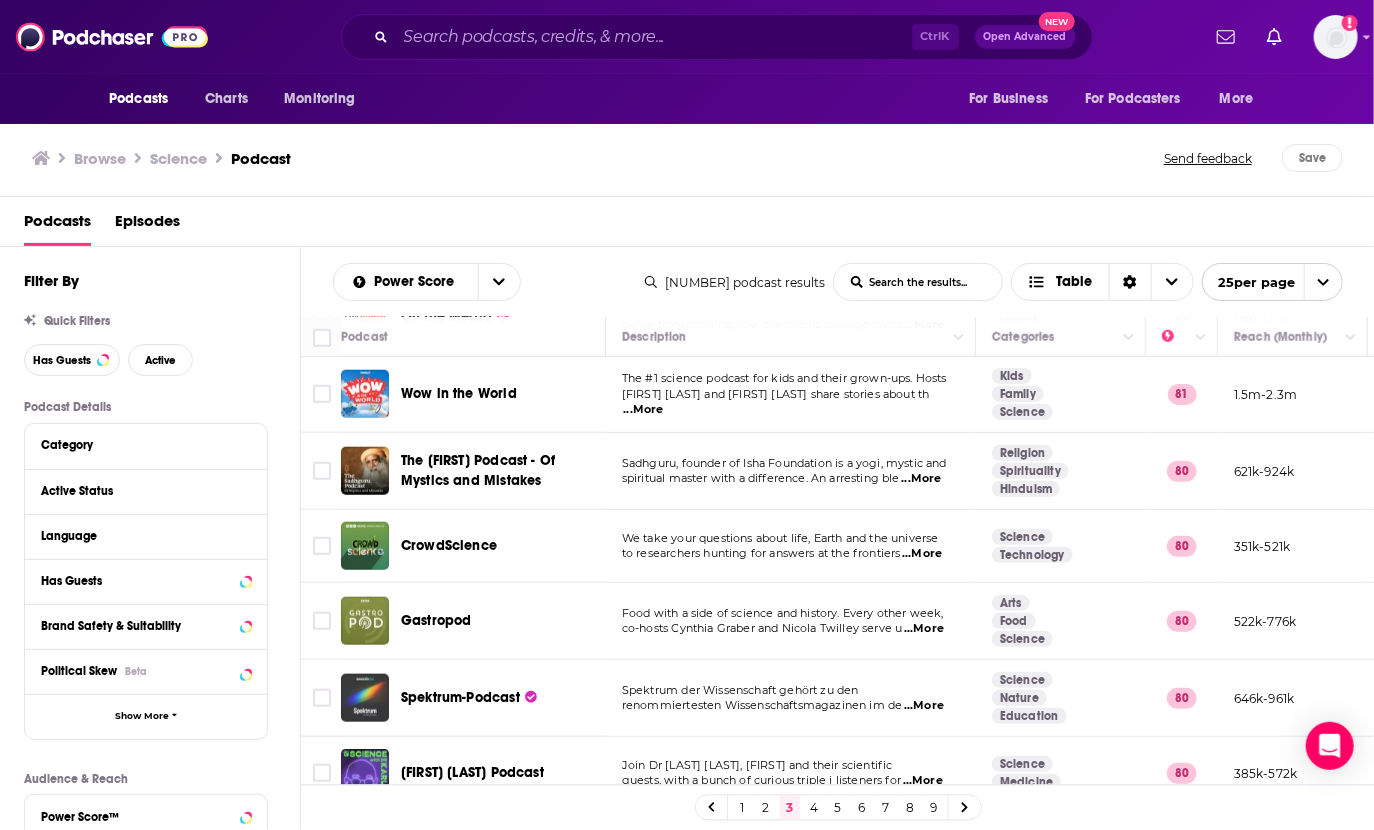 click on "We take your questions about life, Earth and the universe" at bounding box center [780, 538] 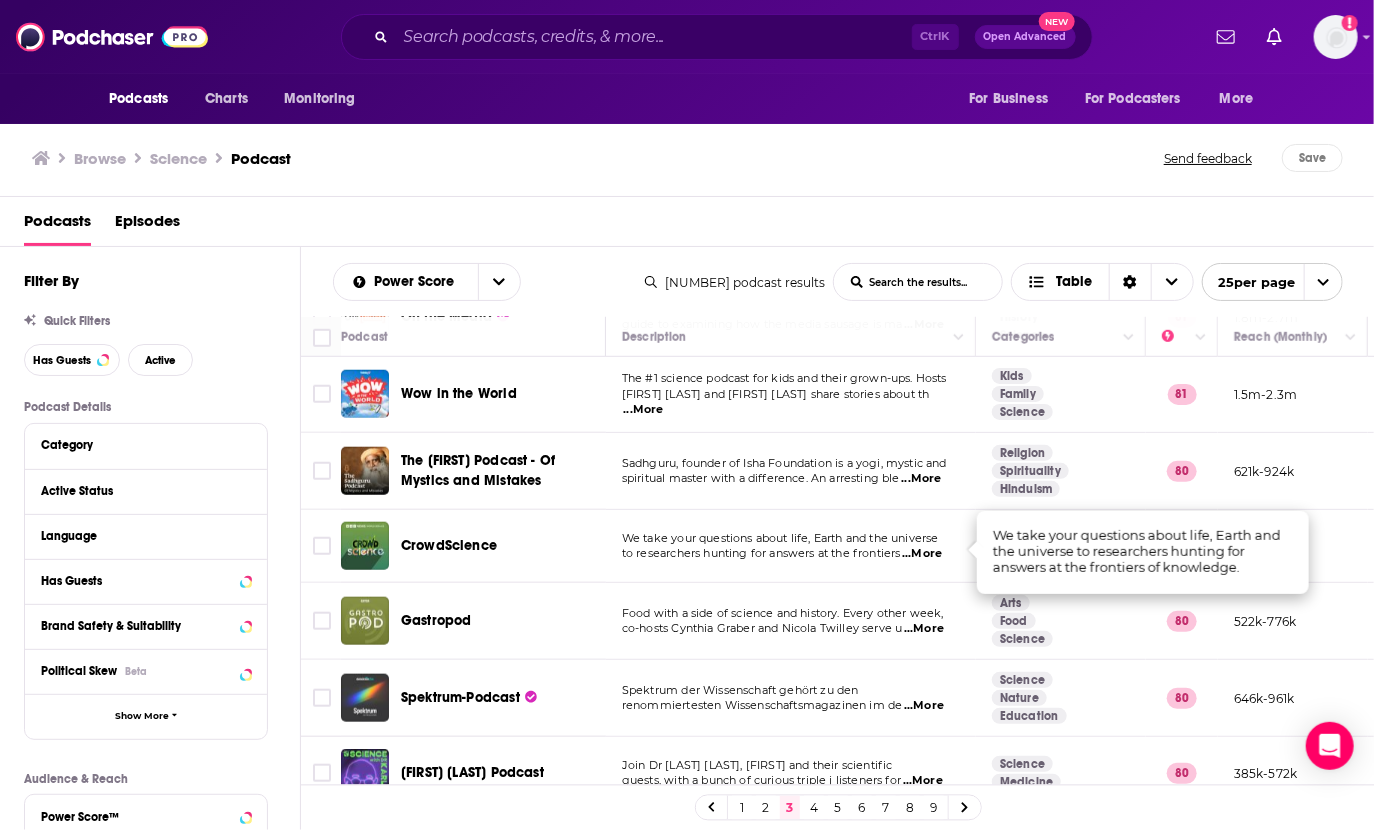 click on "Podcasts Charts Monitoring Ctrl  K Open Advanced New For Business For Podcasters More Add a profile image Podcasts Charts Monitoring For Business For Podcasters More Browse Science Podcast Send feedback Save Podcasts Episodes Filter By Quick Filters Has Guests Active Podcast Details Category Active Status Language Has Guests Brand Safety & Suitability Political Skew Beta Show More Audience & Reach Power Score™ Reach (Monthly) Reach (Episode Average) Gender Age Income Show More Saved Searches Select Power Score List Search Input Search the results... Table 111,460   podcast   results List Search Input Search the results... Table 25  per page Podcast Description Categories Reach (Monthly) Reach (Episode) Top Country Midnight Burger "A must-listen indie podcast." - The Guardian "A beautiful, kind, wonderful story." - BBC Radio When Gloria to  ...More Fiction Science Fiction Science 82 561k-835k 138k-206k   US The Vanished Podcast The Vanished is a true crime podcast that explores the  ...More True Crime News" at bounding box center [687, 415] 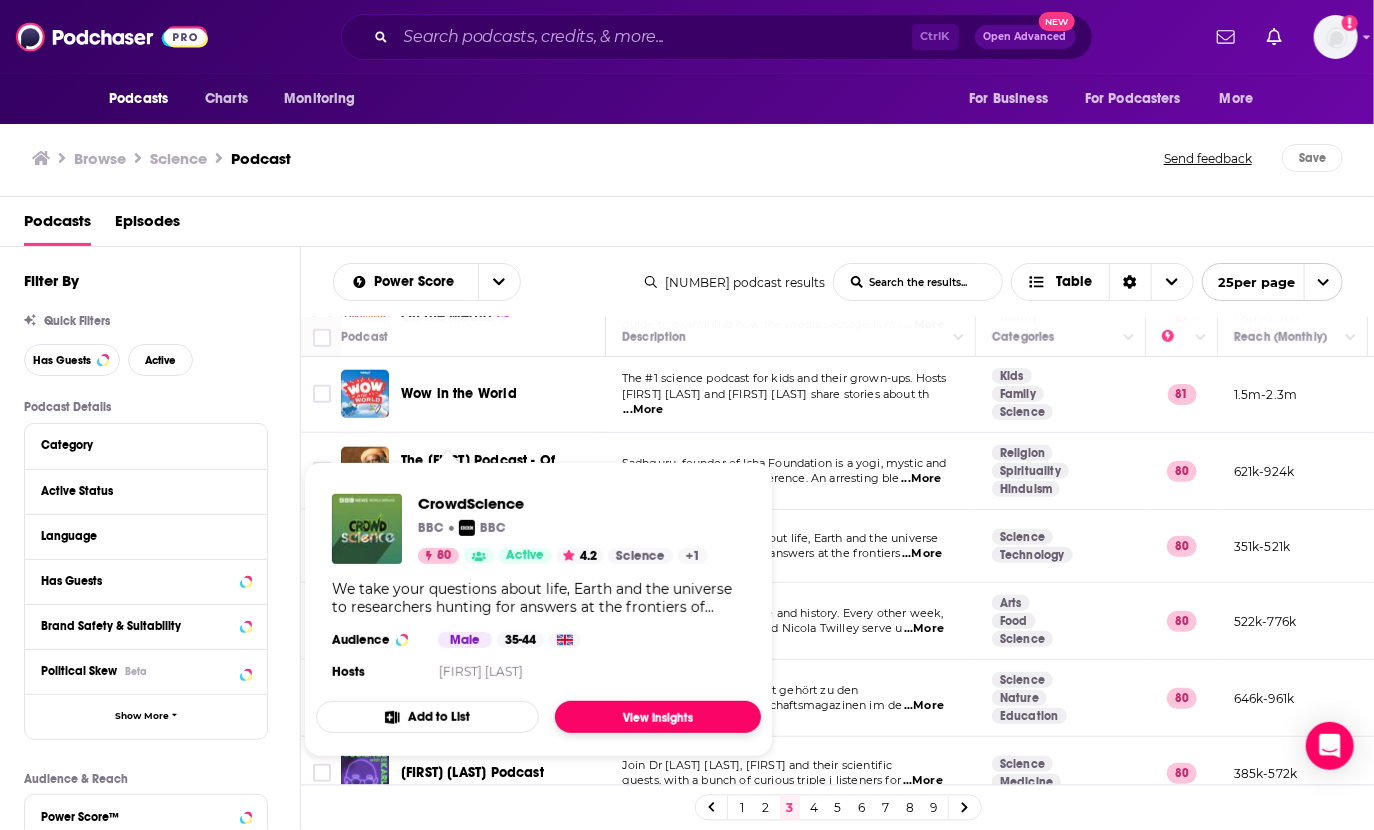 click on "View Insights" at bounding box center (658, 717) 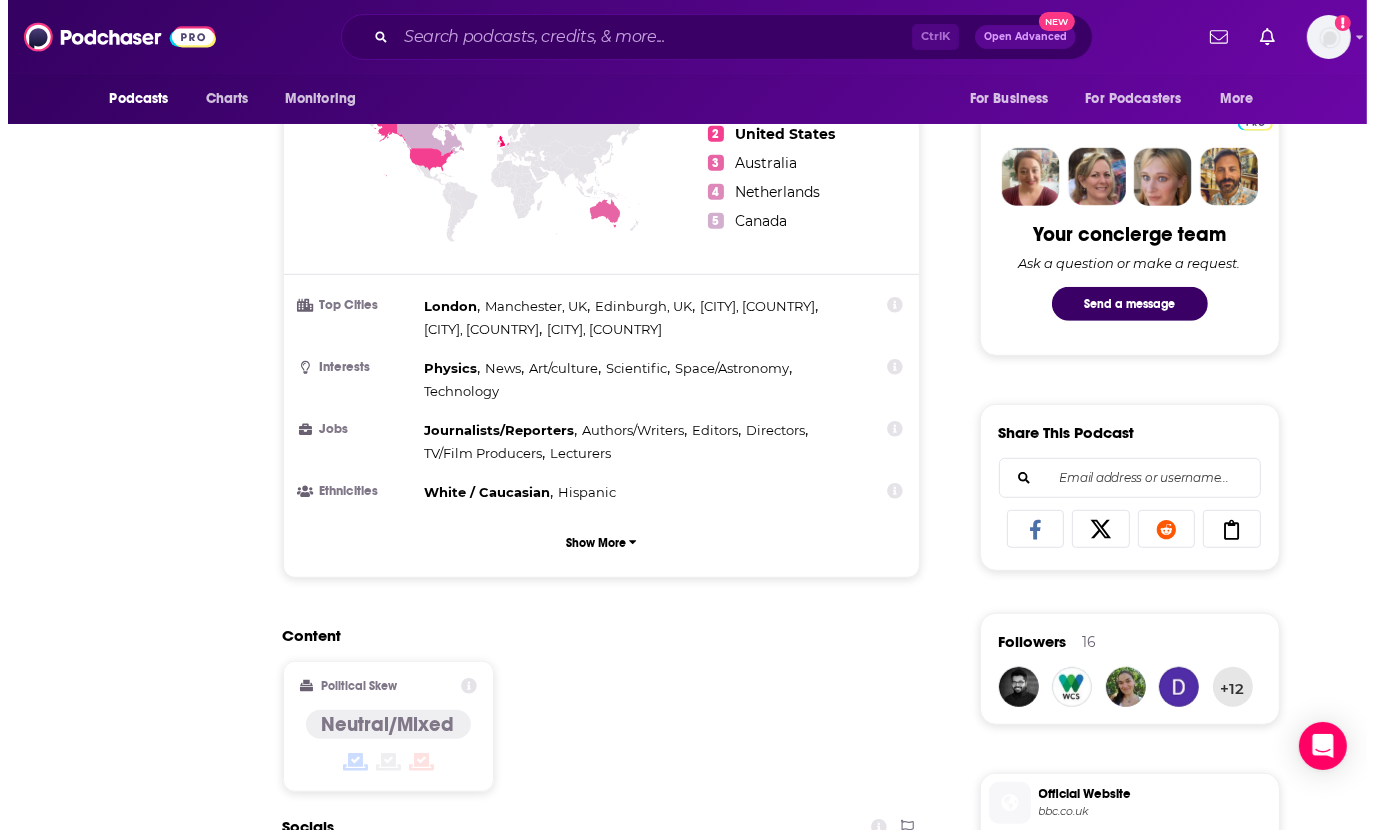 scroll, scrollTop: 0, scrollLeft: 0, axis: both 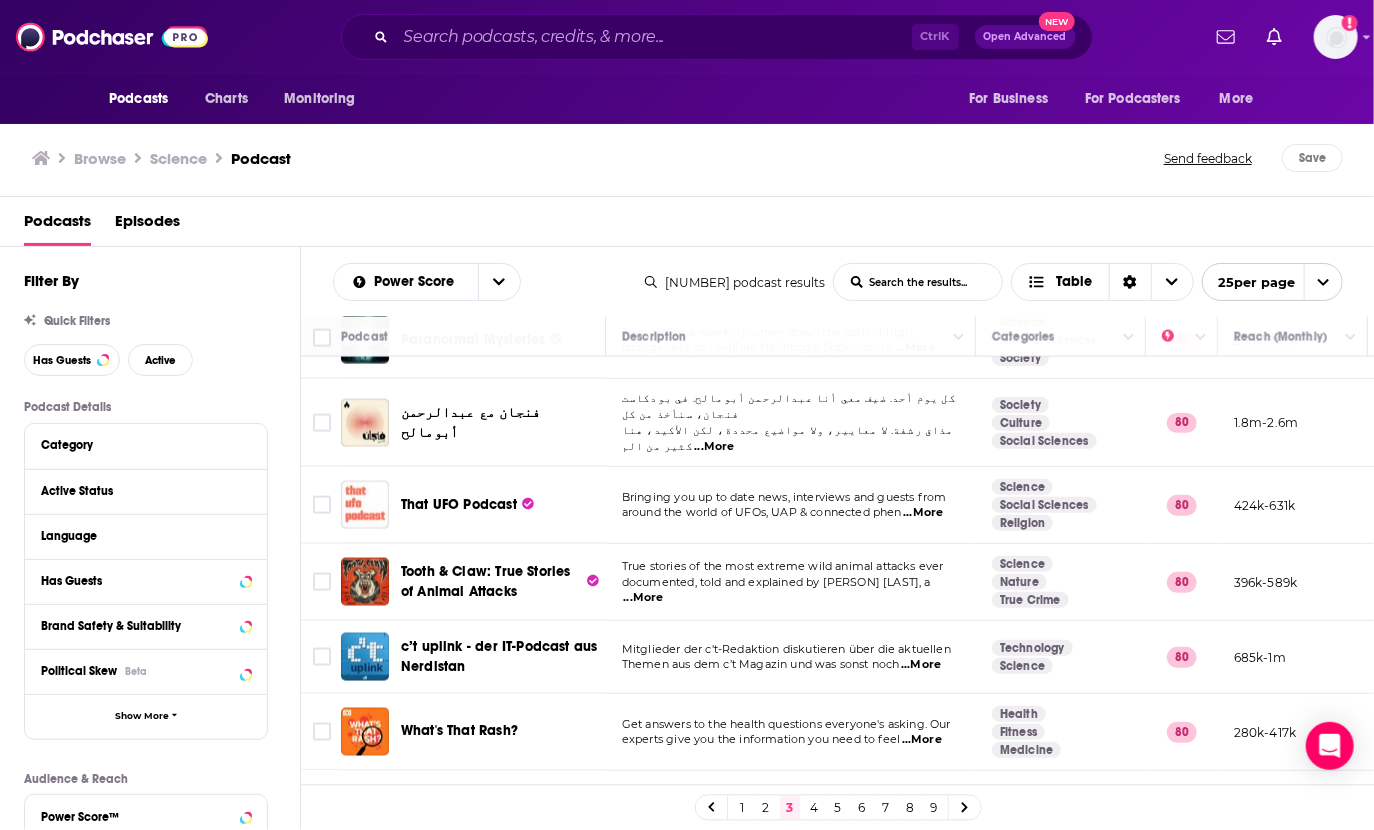 click on "...More" at bounding box center [644, 598] 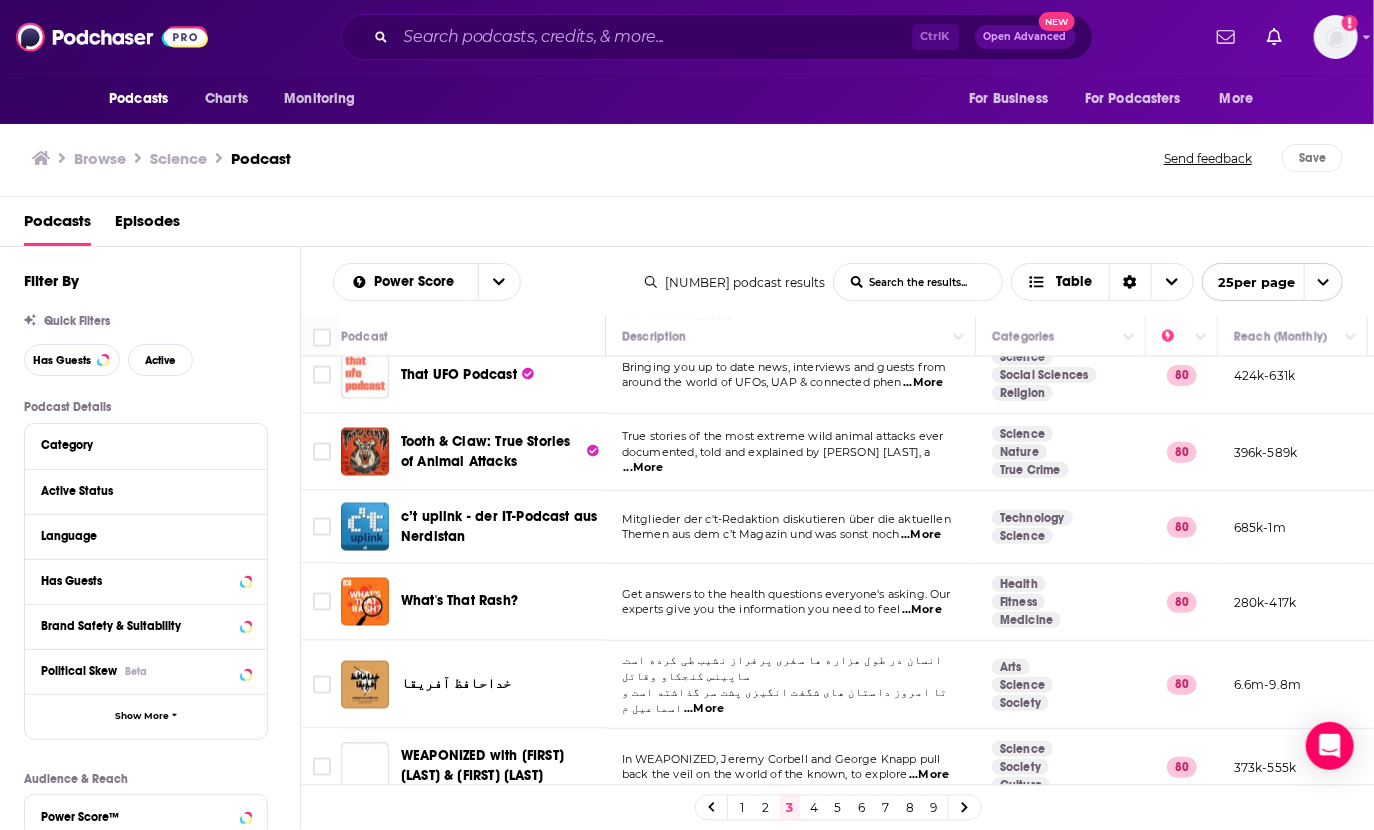 scroll, scrollTop: 1488, scrollLeft: 0, axis: vertical 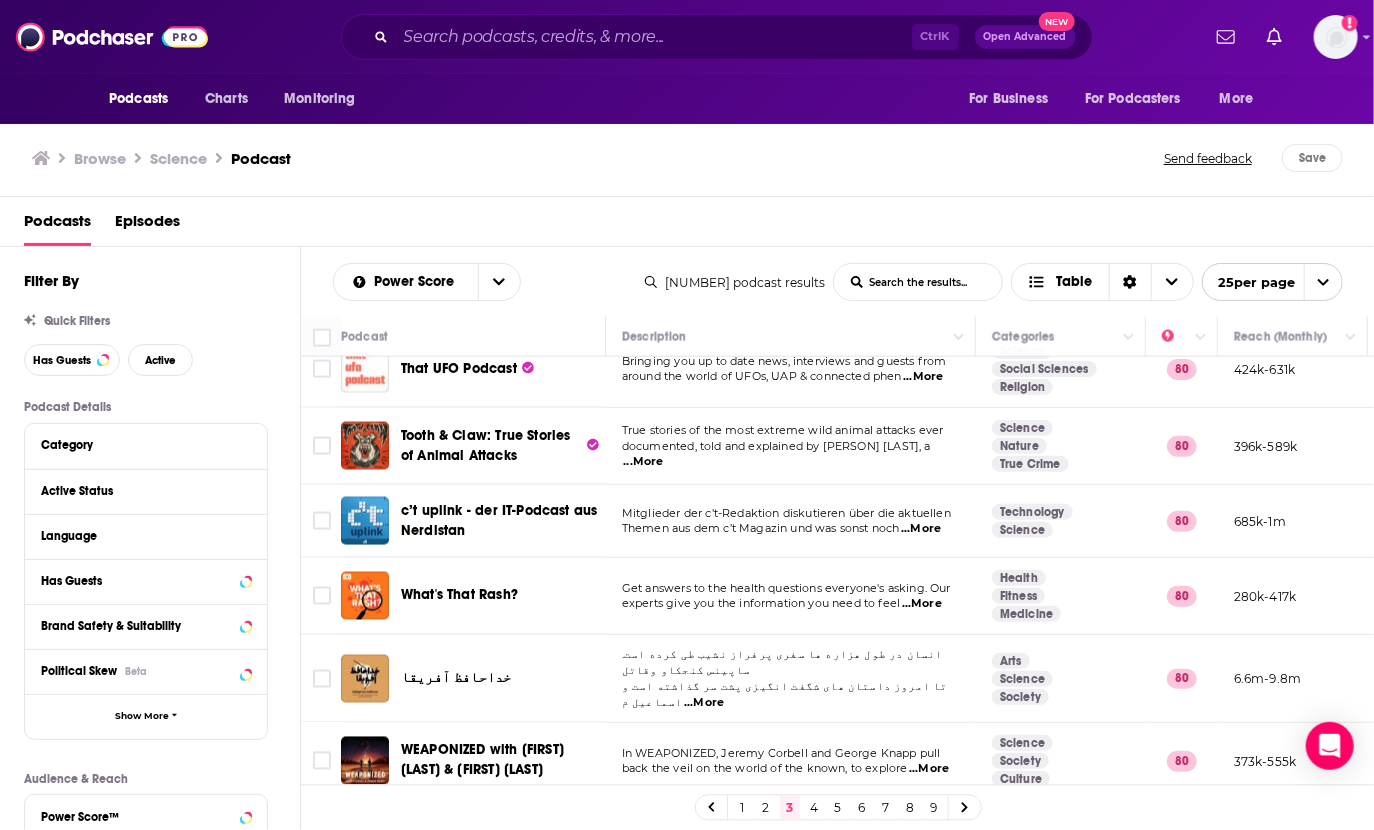 click on "4" at bounding box center [814, 808] 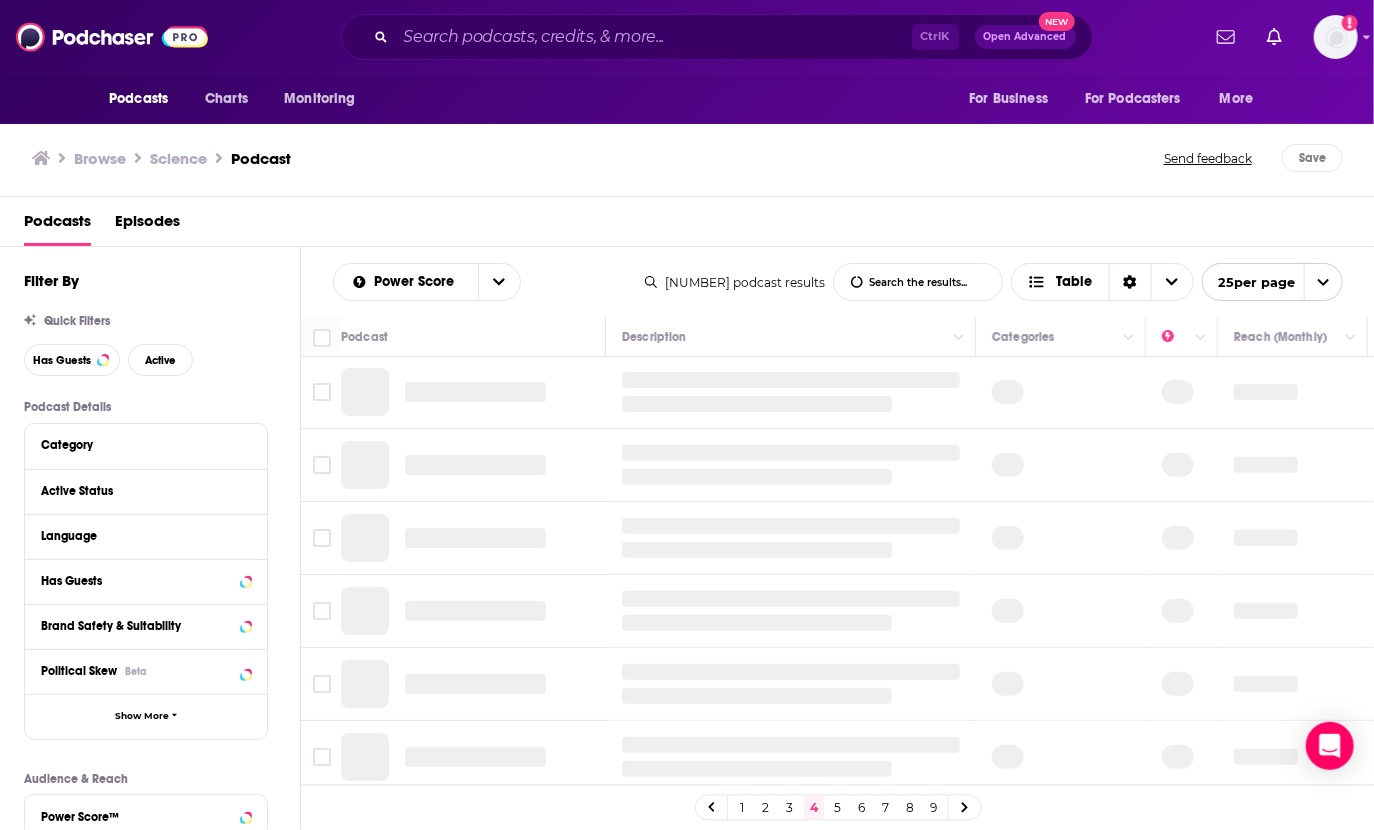 scroll, scrollTop: 0, scrollLeft: 0, axis: both 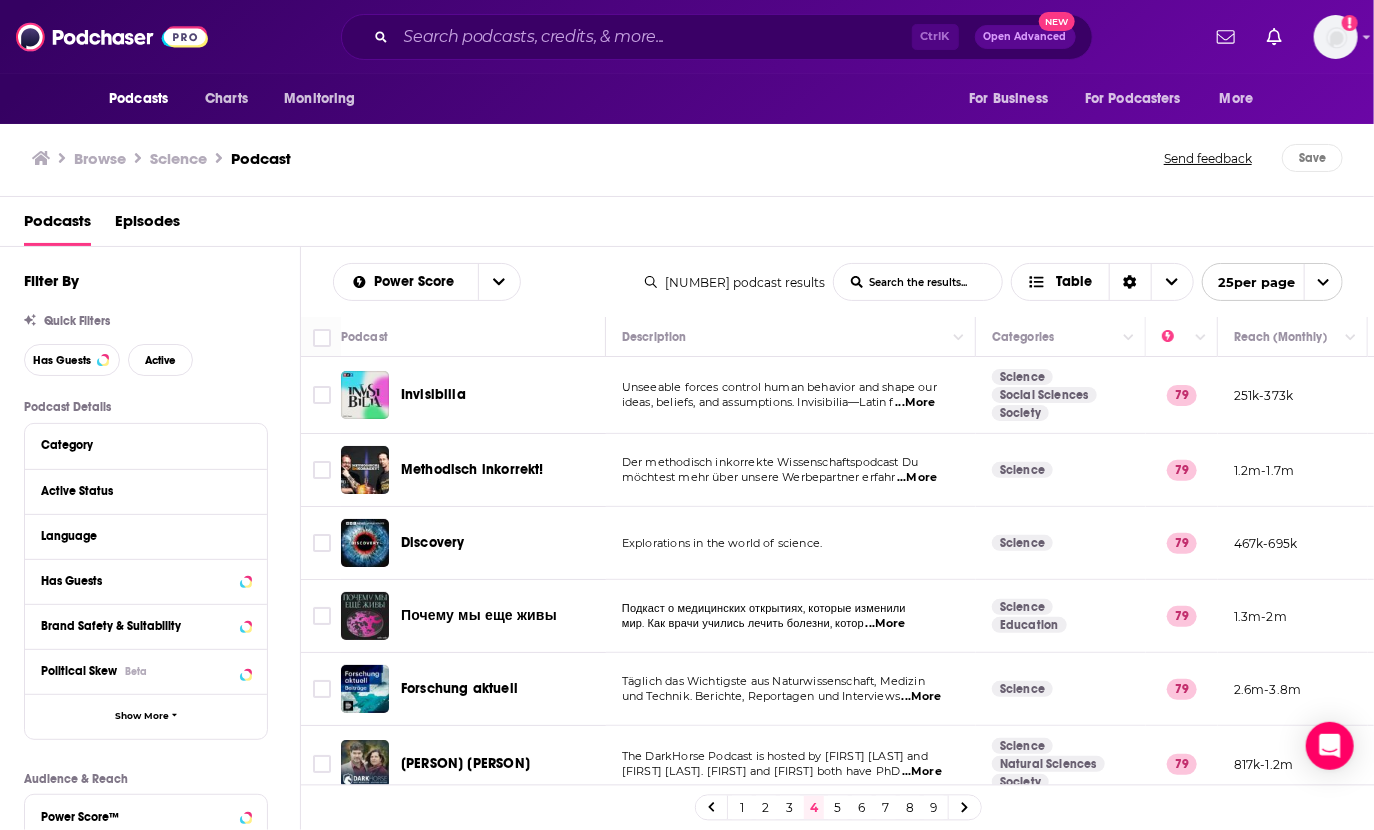 click on "...More" at bounding box center (915, 403) 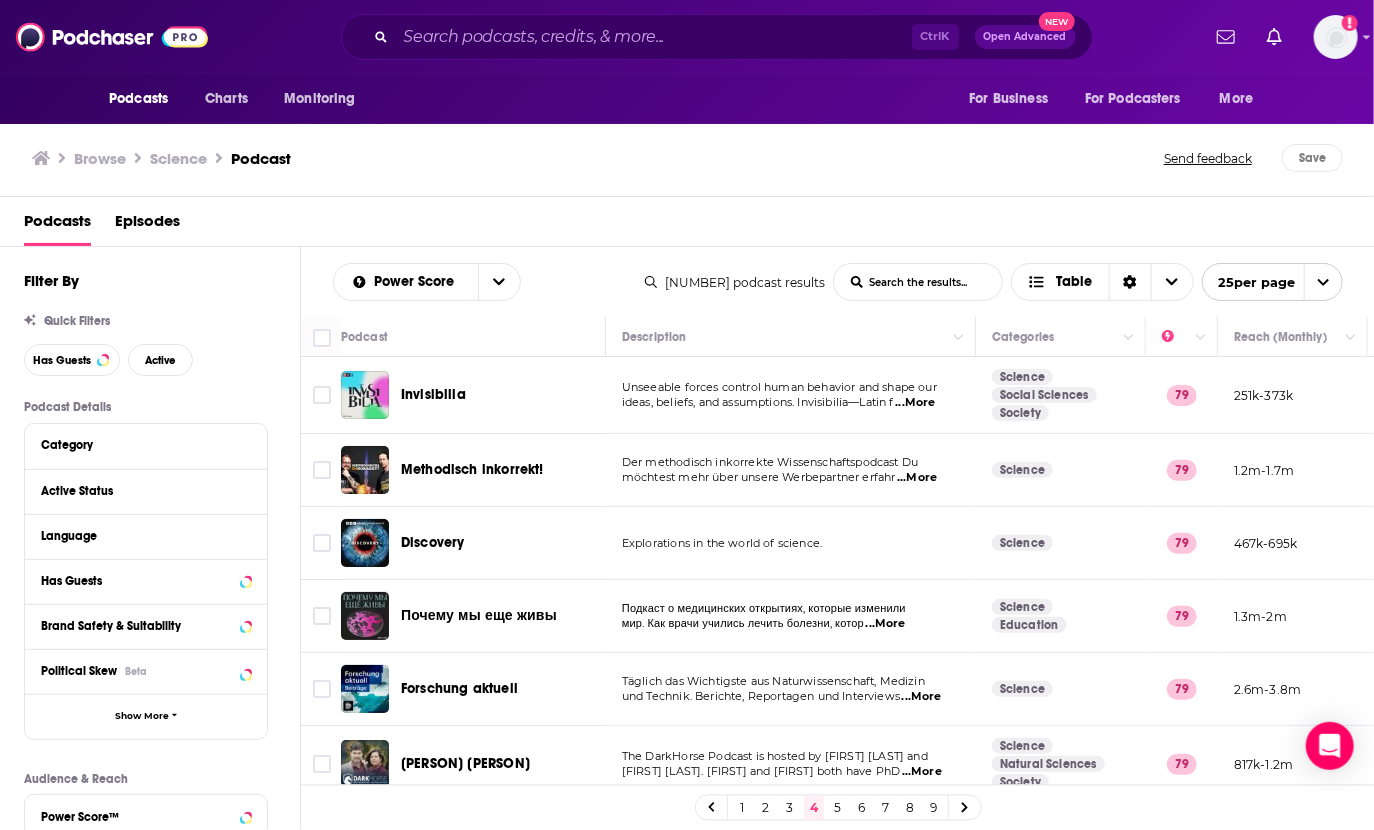 click on "ideas, beliefs, and assumptions. Invisibilia—Latin f" at bounding box center (758, 402) 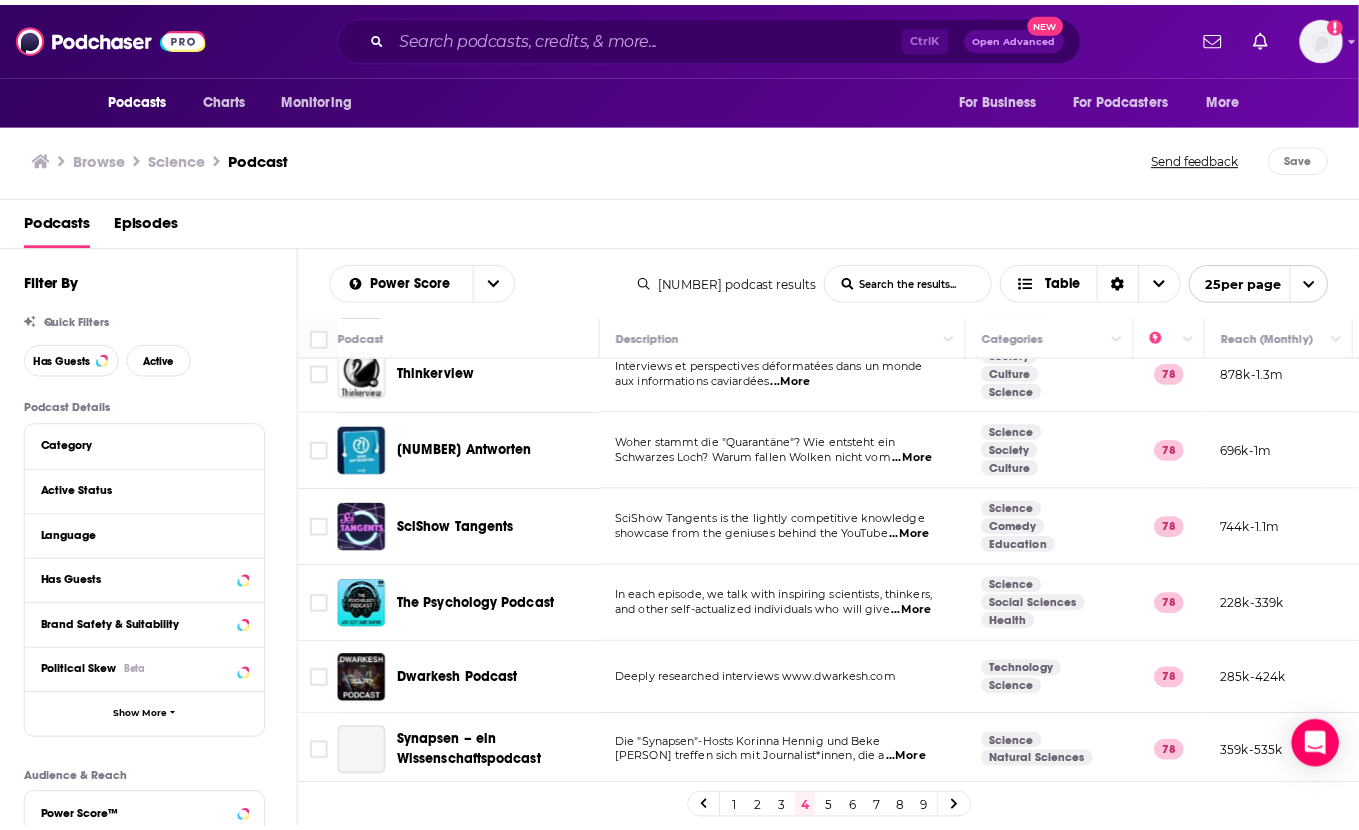 scroll, scrollTop: 636, scrollLeft: 0, axis: vertical 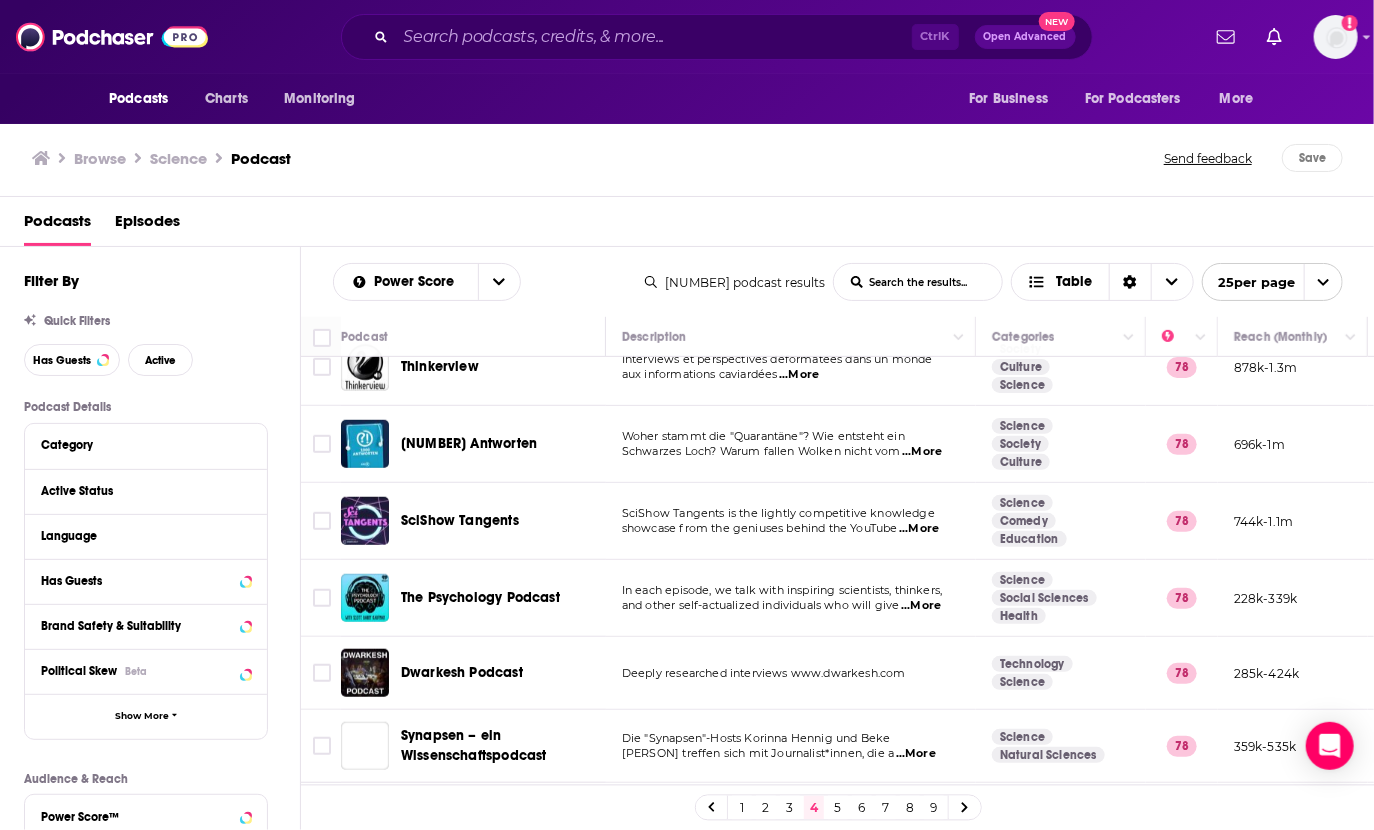 click on "...More" at bounding box center [921, 606] 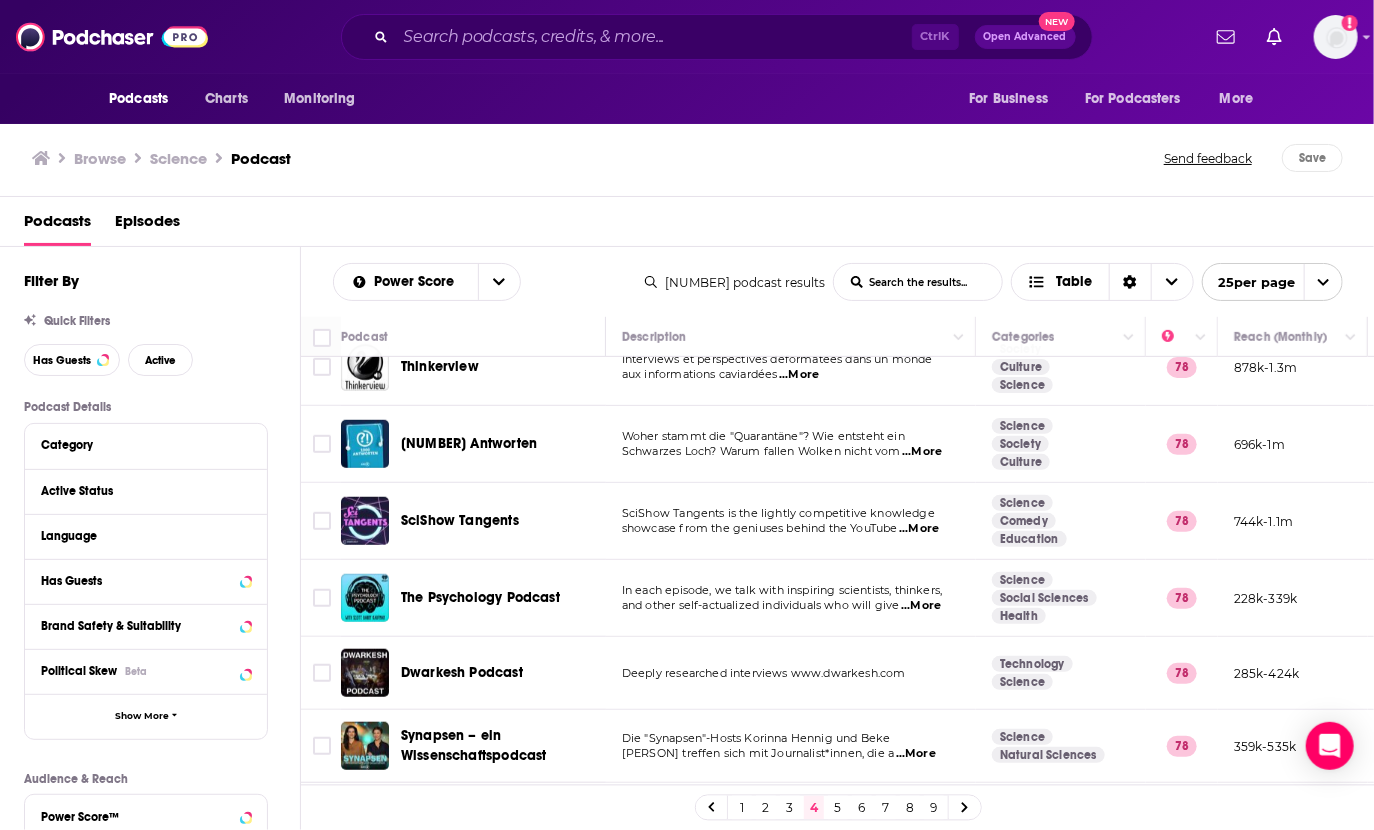 click on "and other self-actualized individuals who will give" at bounding box center (761, 605) 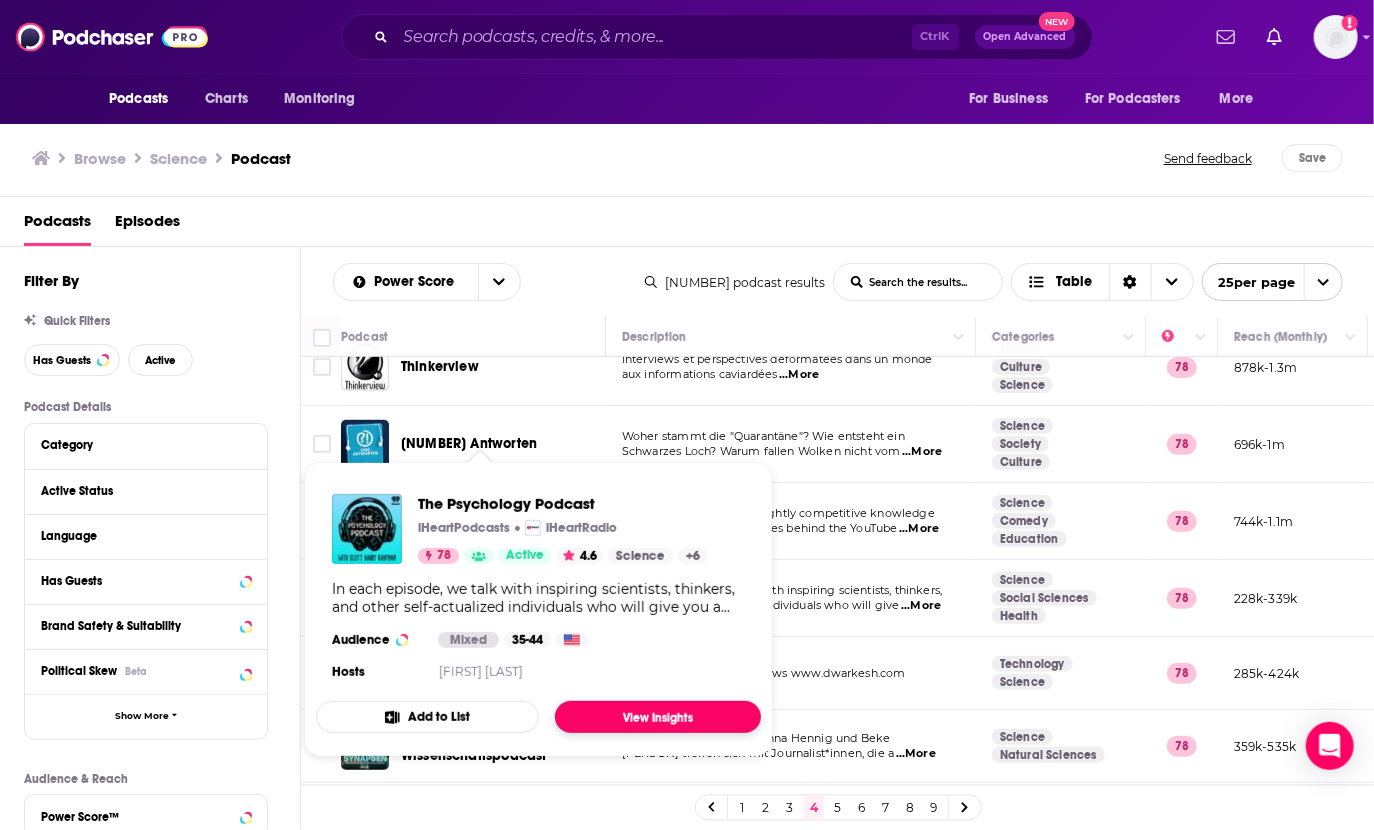 click on "View Insights" at bounding box center [658, 717] 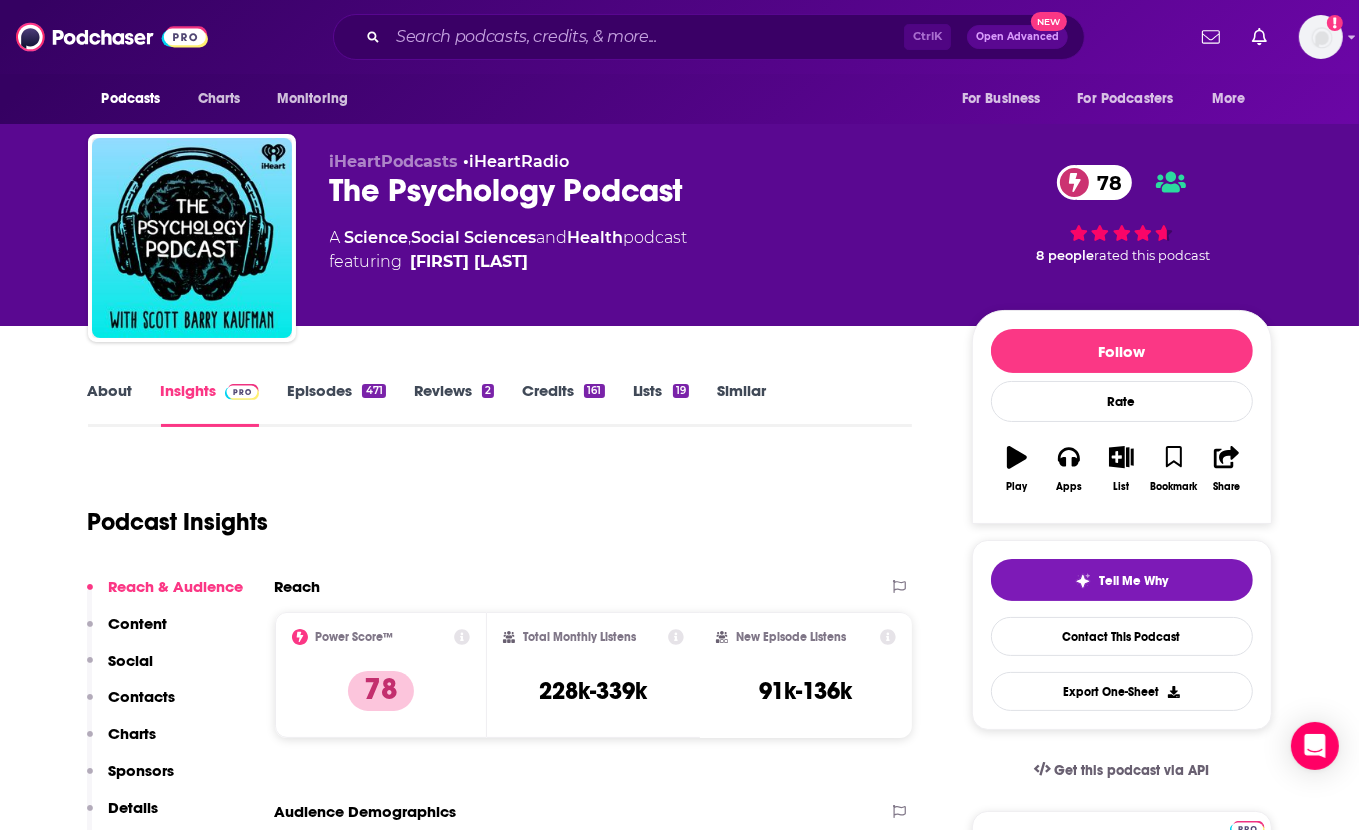 click on "Podcast Insights" at bounding box center [492, 510] 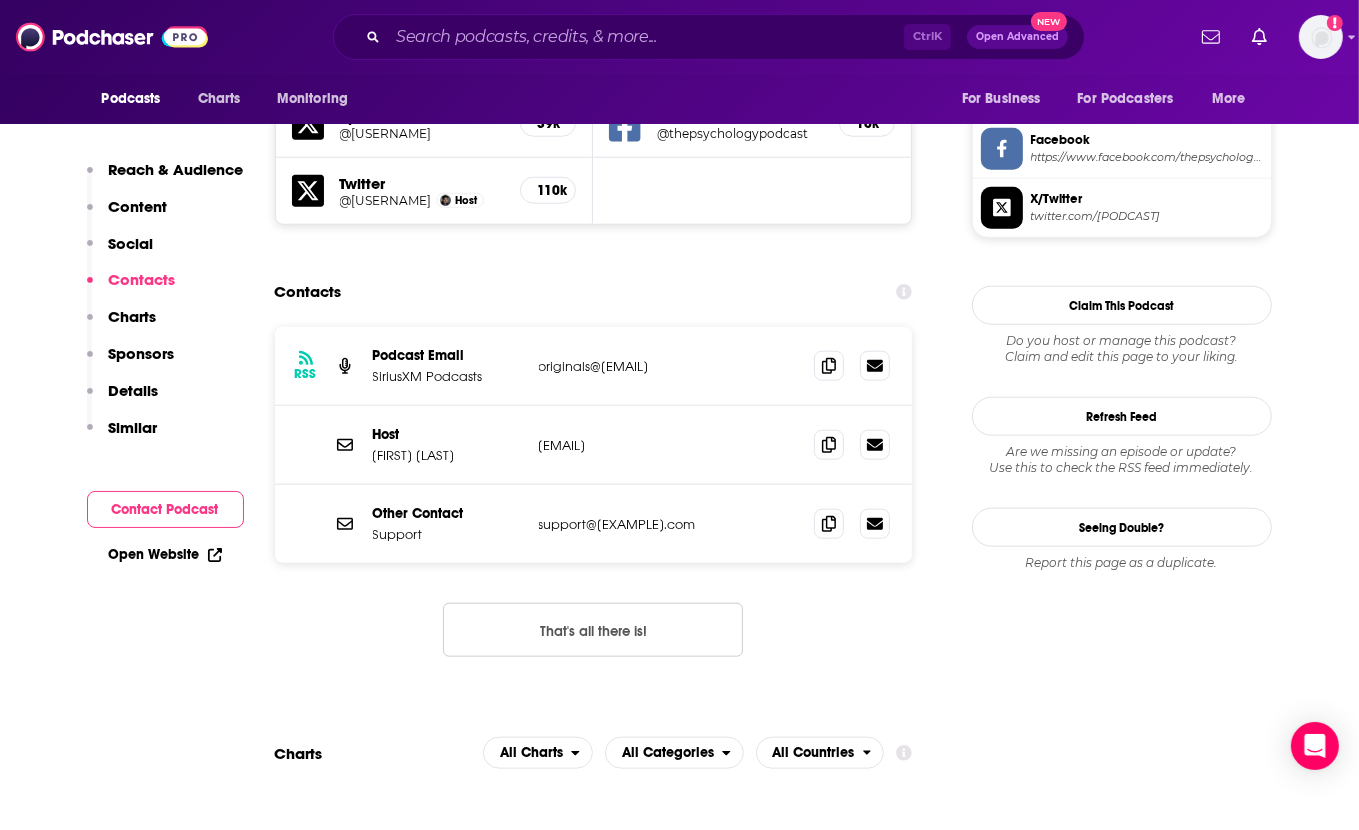 scroll, scrollTop: 1703, scrollLeft: 0, axis: vertical 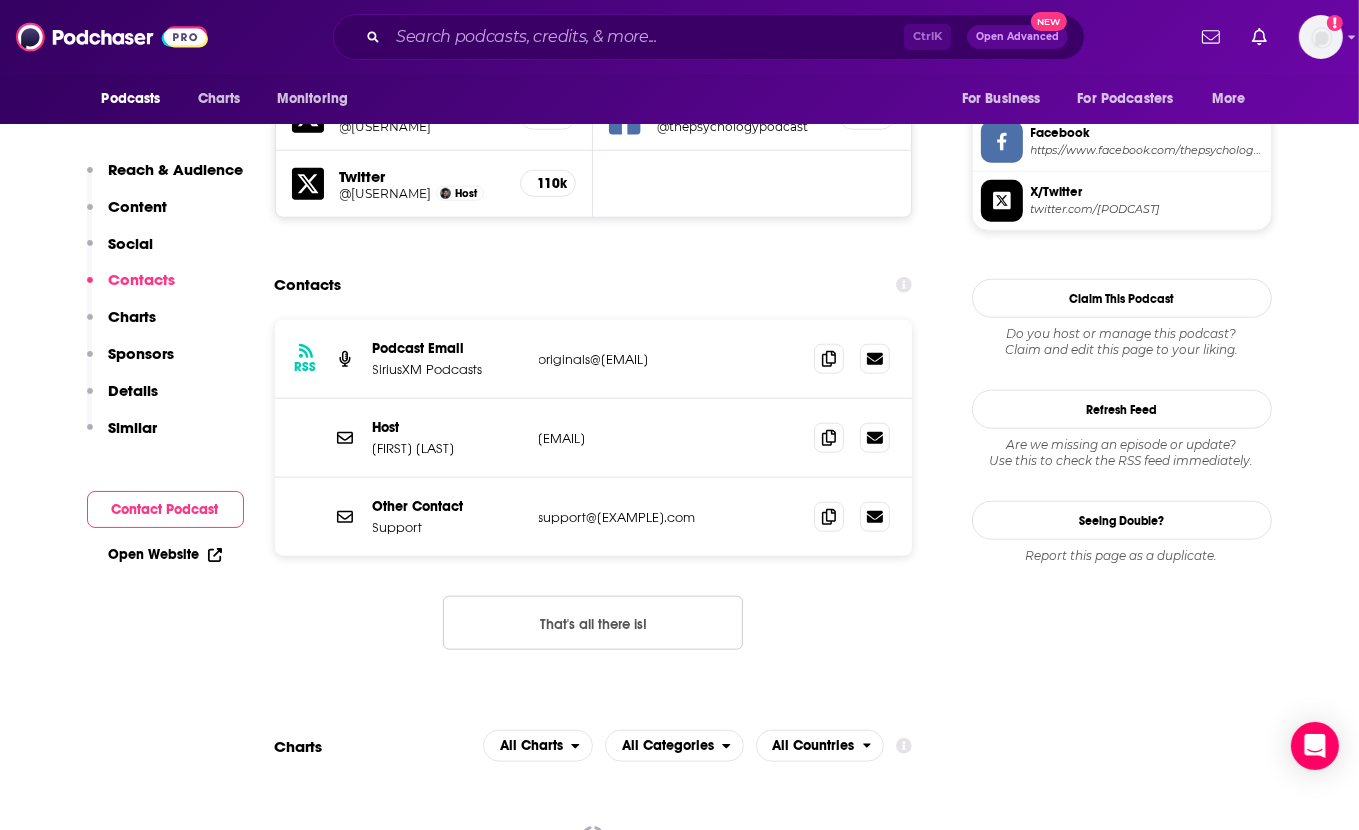click on "That's all there is!" at bounding box center (593, 623) 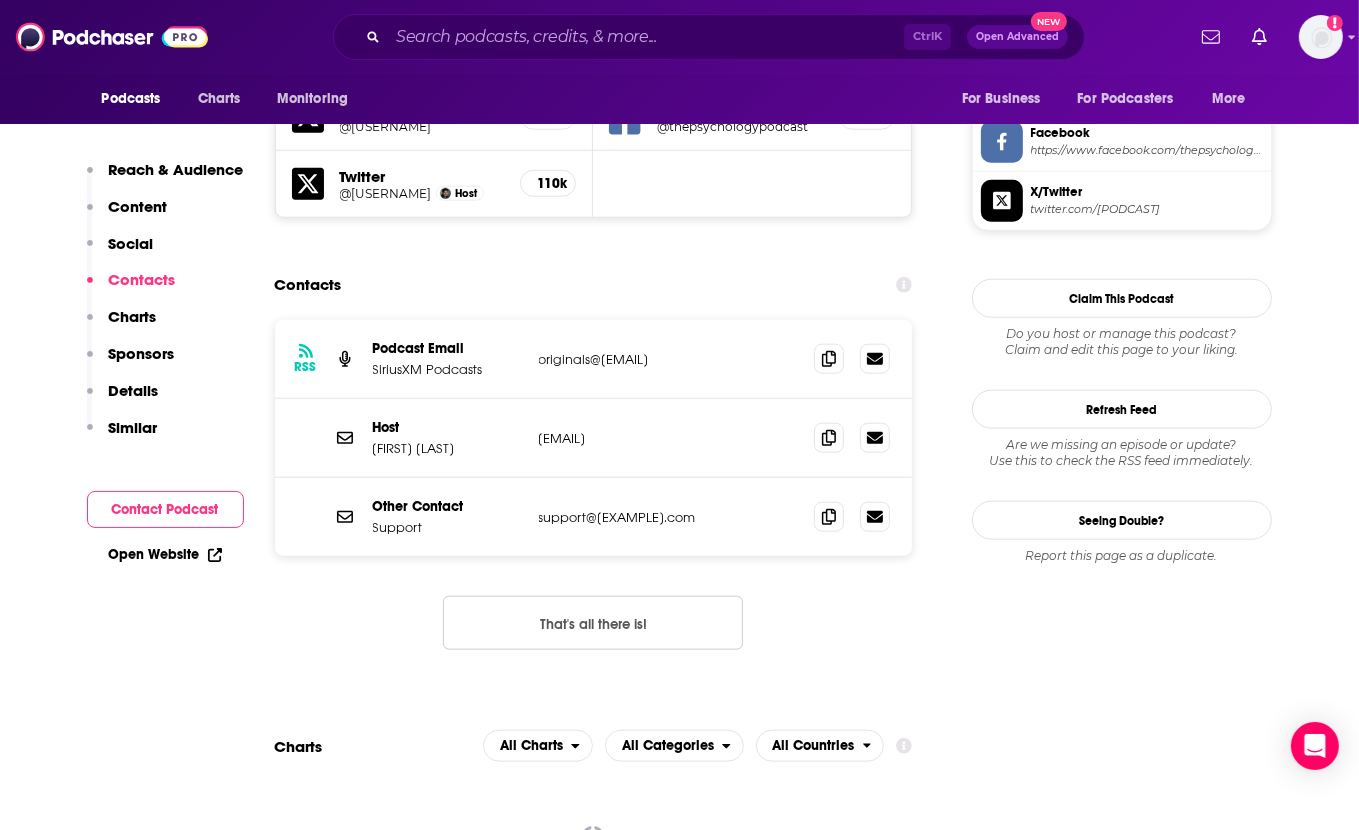 drag, startPoint x: 680, startPoint y: 362, endPoint x: 536, endPoint y: 367, distance: 144.08678 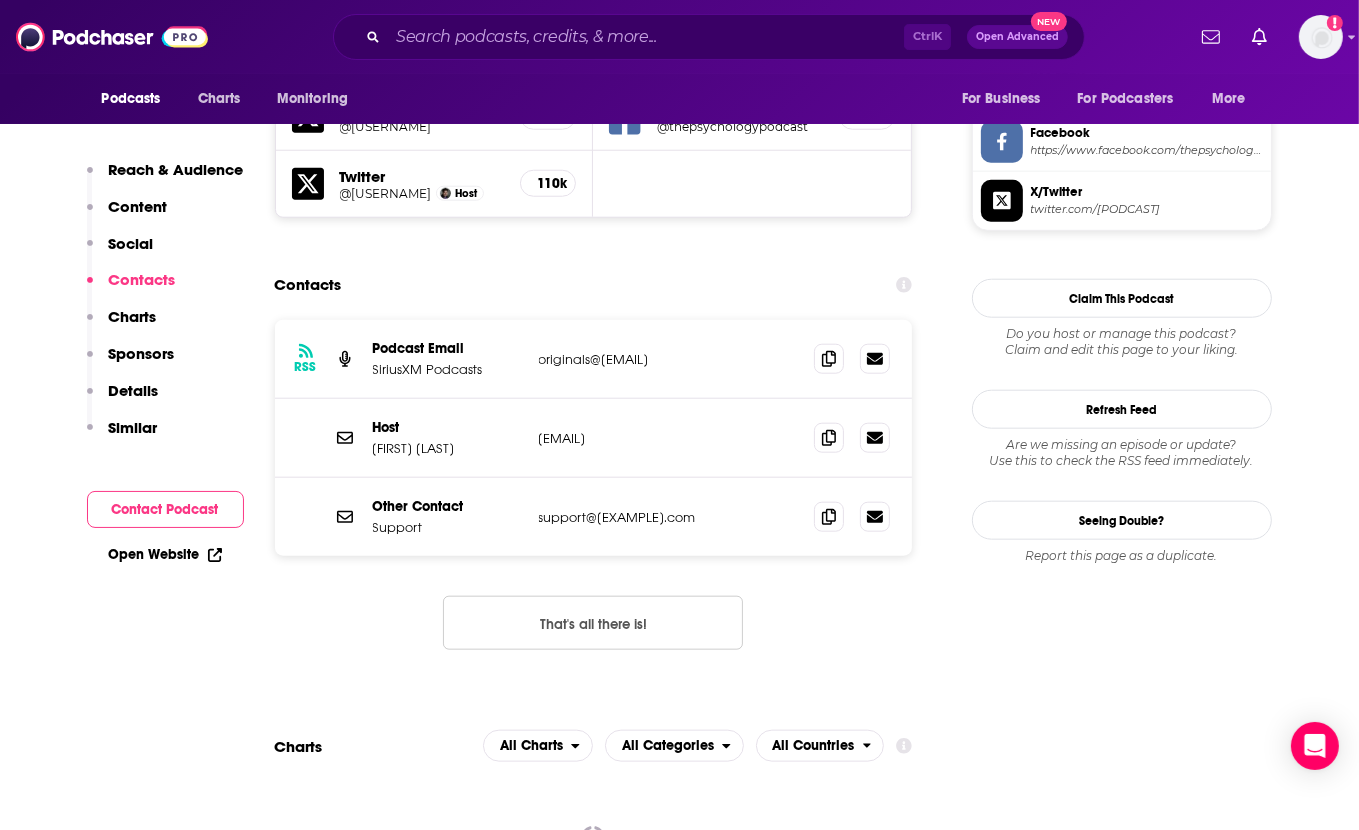 copy on "originals@stitcher.com" 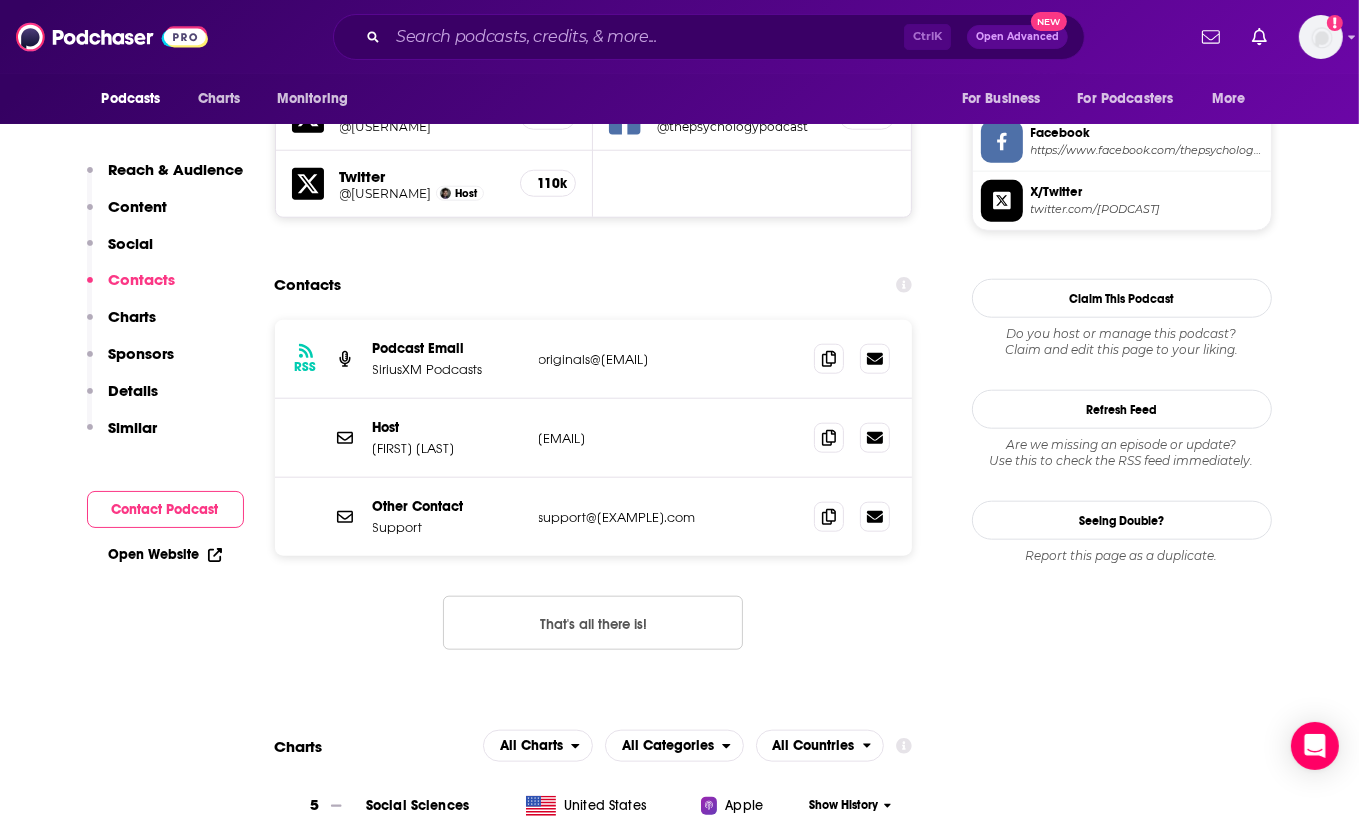 click on "RSS   Podcast Email SiriusXM Podcasts originals@stitcher.com originals@stitcher.com     Host Scott Barry Kaufman info@scottbarrykaufman.com info@scottbarrykaufman.com     Other Contact Support support@iheart.com support@iheart.com That's all there is!" at bounding box center [594, 501] 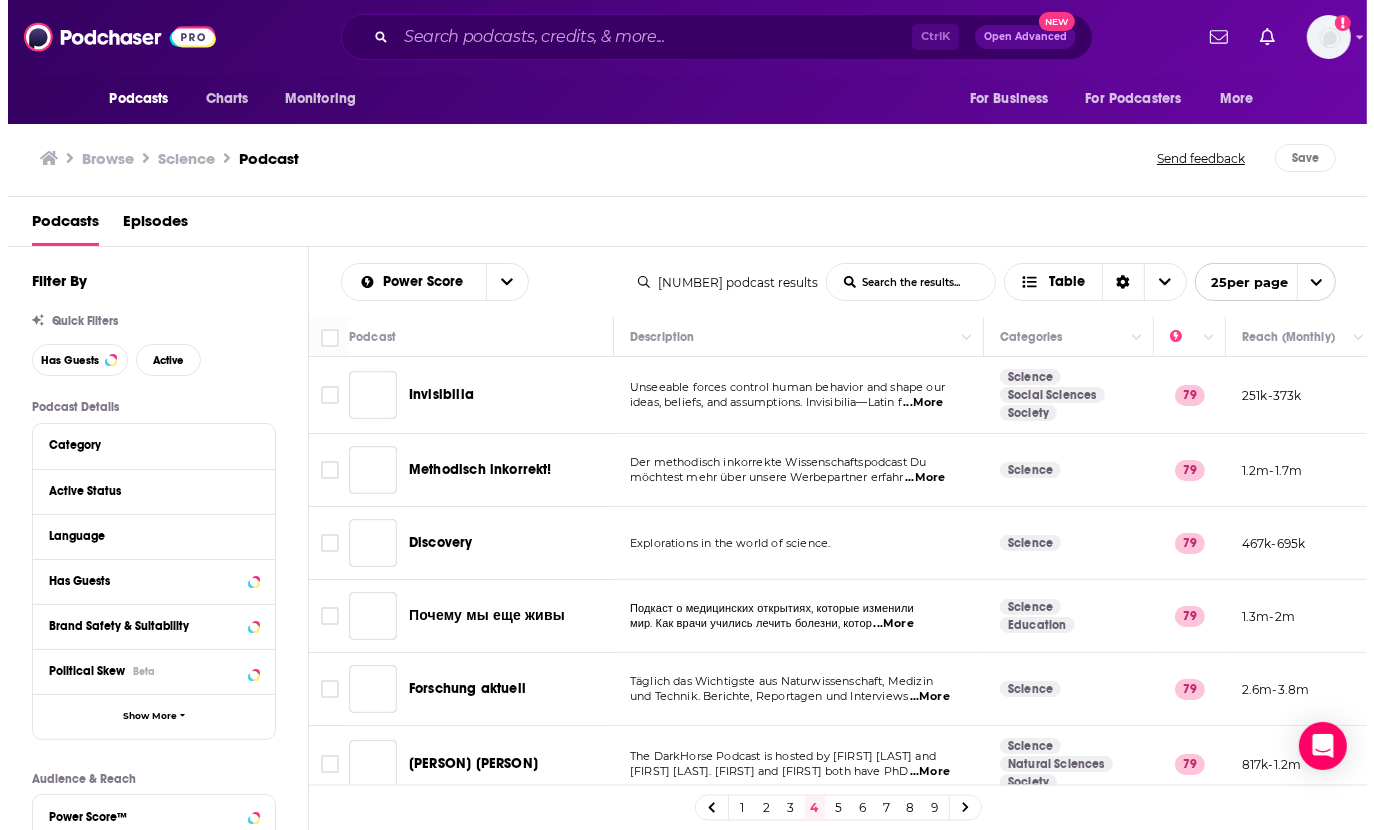 scroll, scrollTop: 0, scrollLeft: 0, axis: both 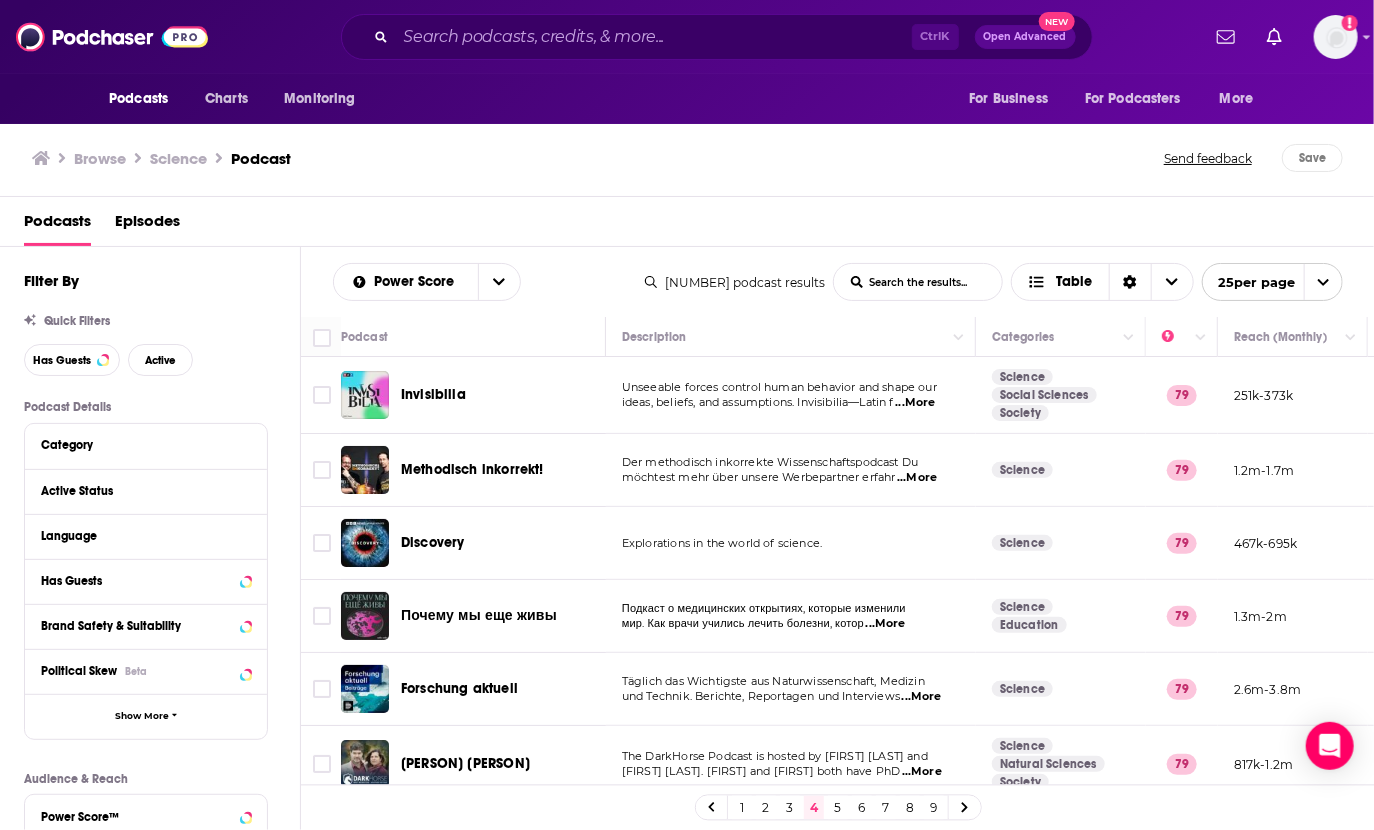 click on "5" at bounding box center (838, 808) 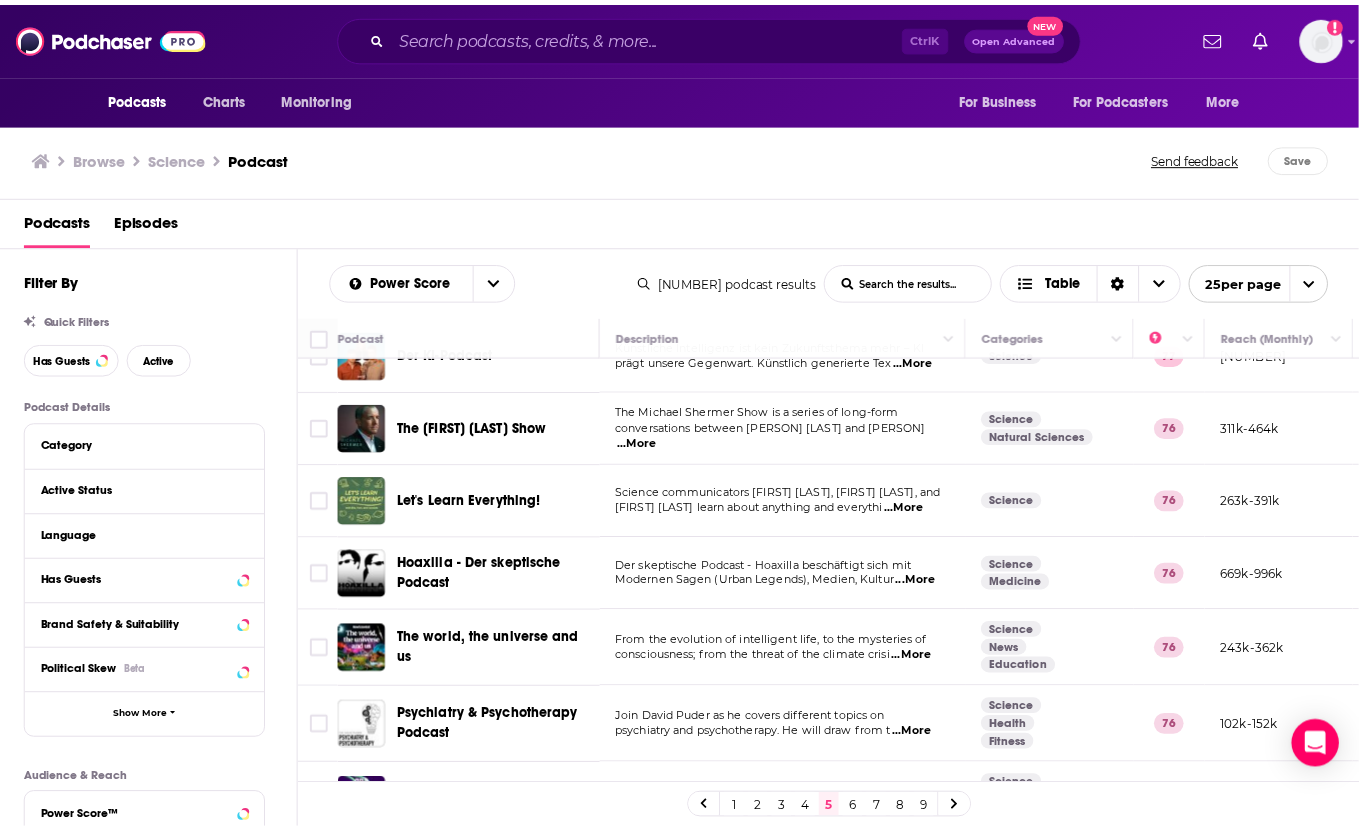 scroll, scrollTop: 722, scrollLeft: 0, axis: vertical 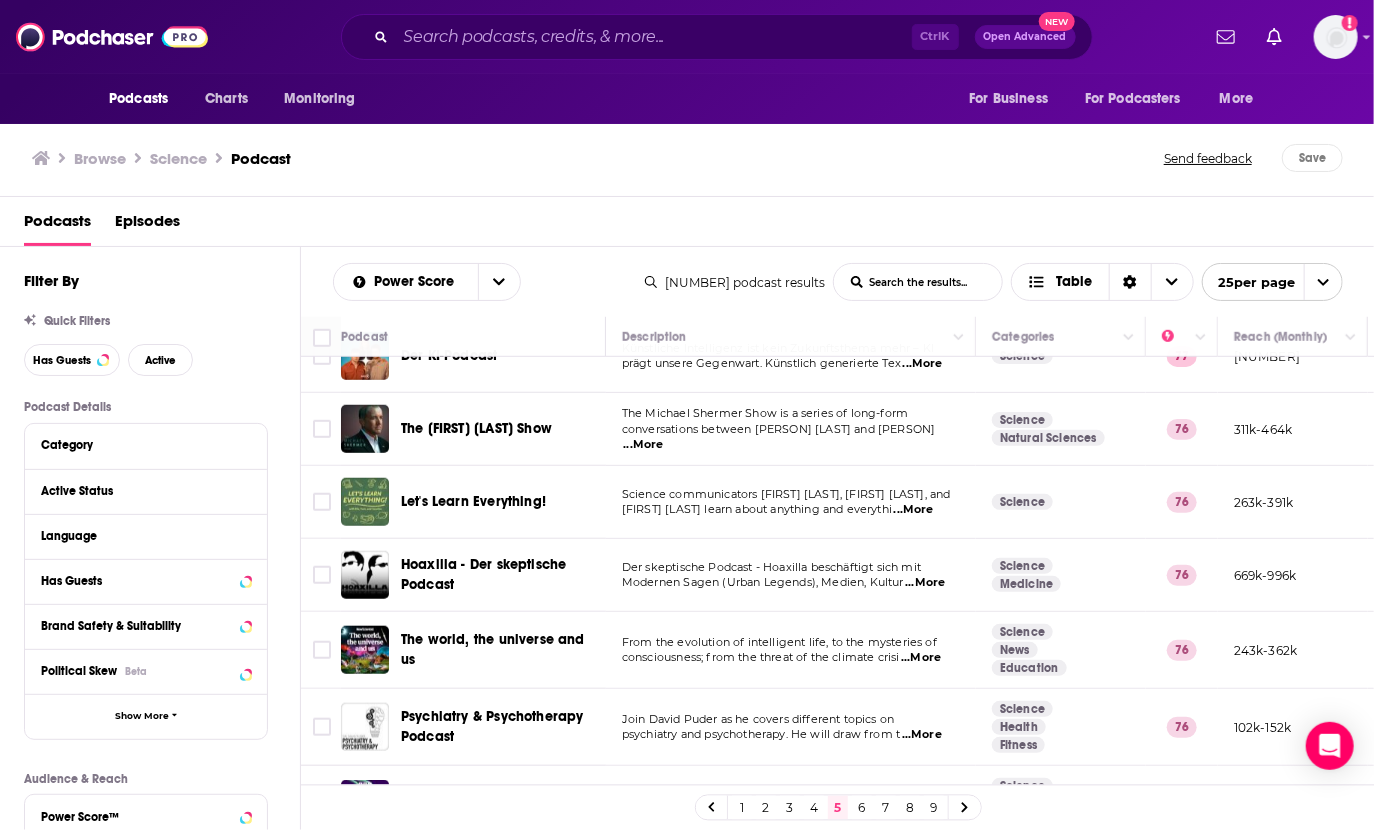 click on "...More" at bounding box center (914, 510) 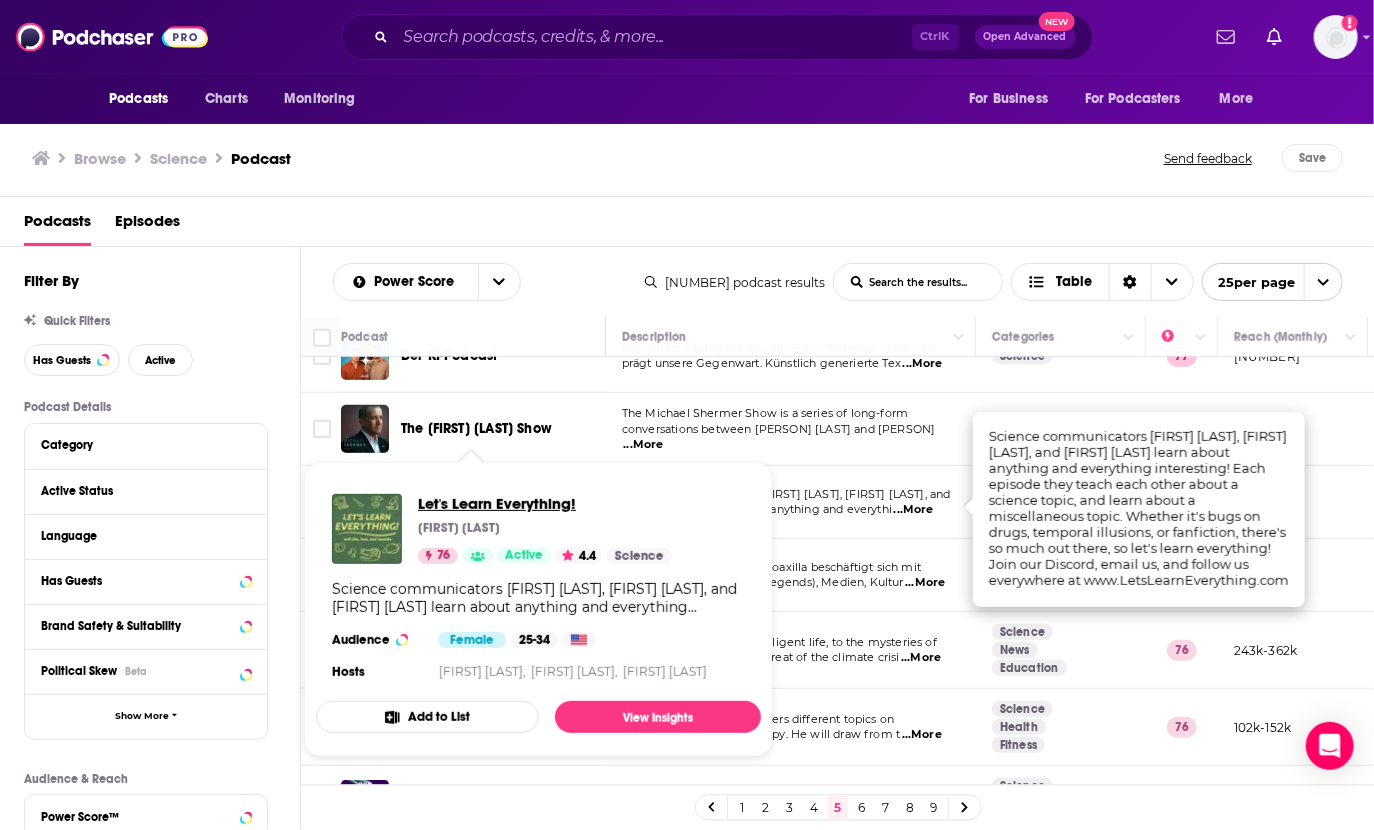 click on "Let's Learn Everything!" at bounding box center [545, 503] 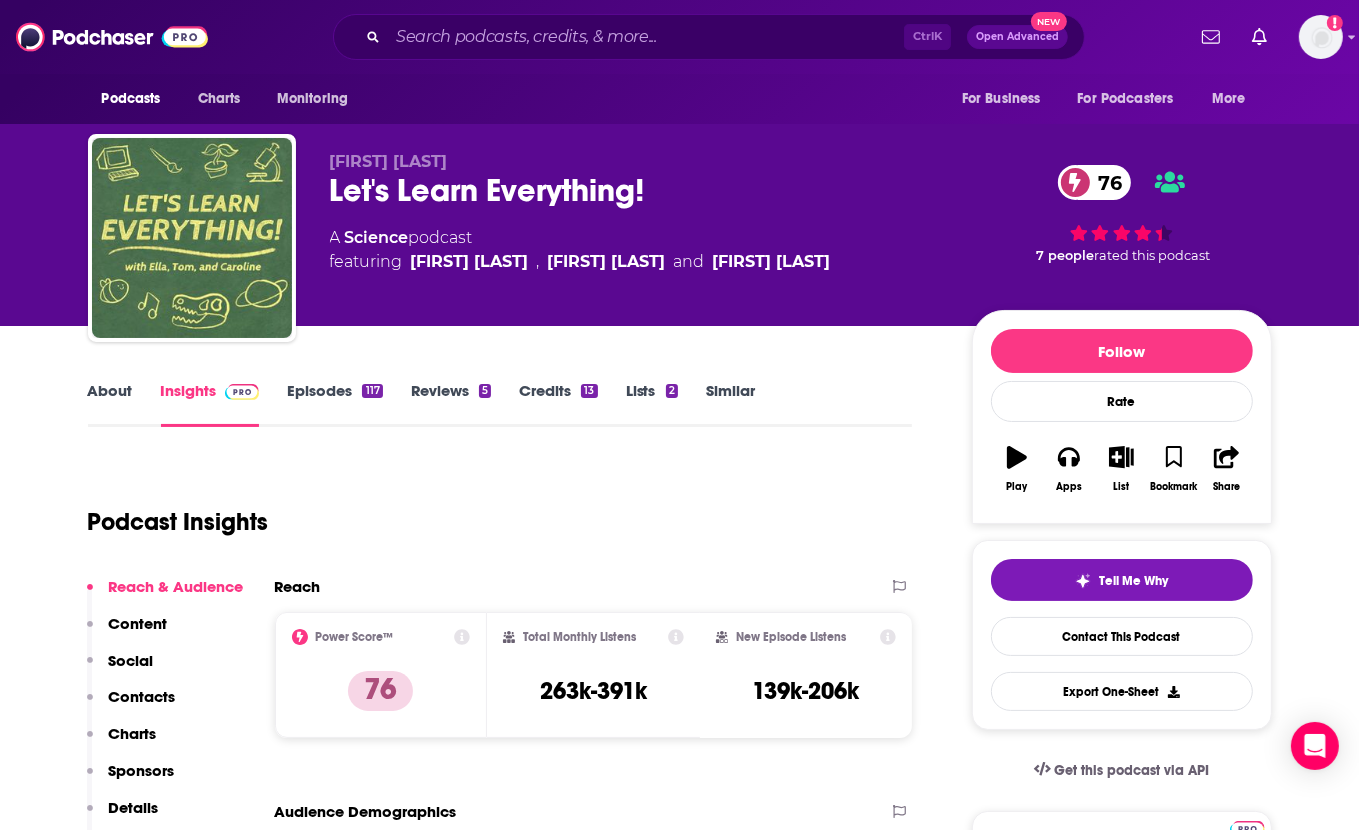 click on "About Insights Episodes 117 Reviews 5 Credits 13 Lists 2 Similar Podcast Insights Reach & Audience Content Social Contacts Charts Sponsors Details Similar Contact Podcast Open Website  Reach Power Score™ 76 Total Monthly Listens 263k-391k New Episode Listens 139k-206k Export One-Sheet Audience Demographics Gender Female Age 27 yo Income $ $ $ $ $ Parental Status Mixed Countries 1 United States 2 United Kingdom 3 Canada 4 Australia Top Cities Auckland, New Zealand , Trinidad, Cuba , Baile Átha Cliath , Pune , New Delhi , Birmingham, AL Interests Business , Fishing , Charity , Society - Work , Science , Comedy Jobs Business Analysts , Performers/Entertainers , Pastors/Ministers , Software Engineers , Retirees , Principals/Owners Ethnicities White / Caucasian , African American , Asian , Hispanic Show More Content Political Skew Neutral/Mixed Socials X/Twitter @CarolineTheBug 1k Instagram @letslearneverythingpod 5k Tik Tok @letslearneverything 2k Contacts     Podcast email Tom Lum That's all there is! Charts" at bounding box center [679, 3400] 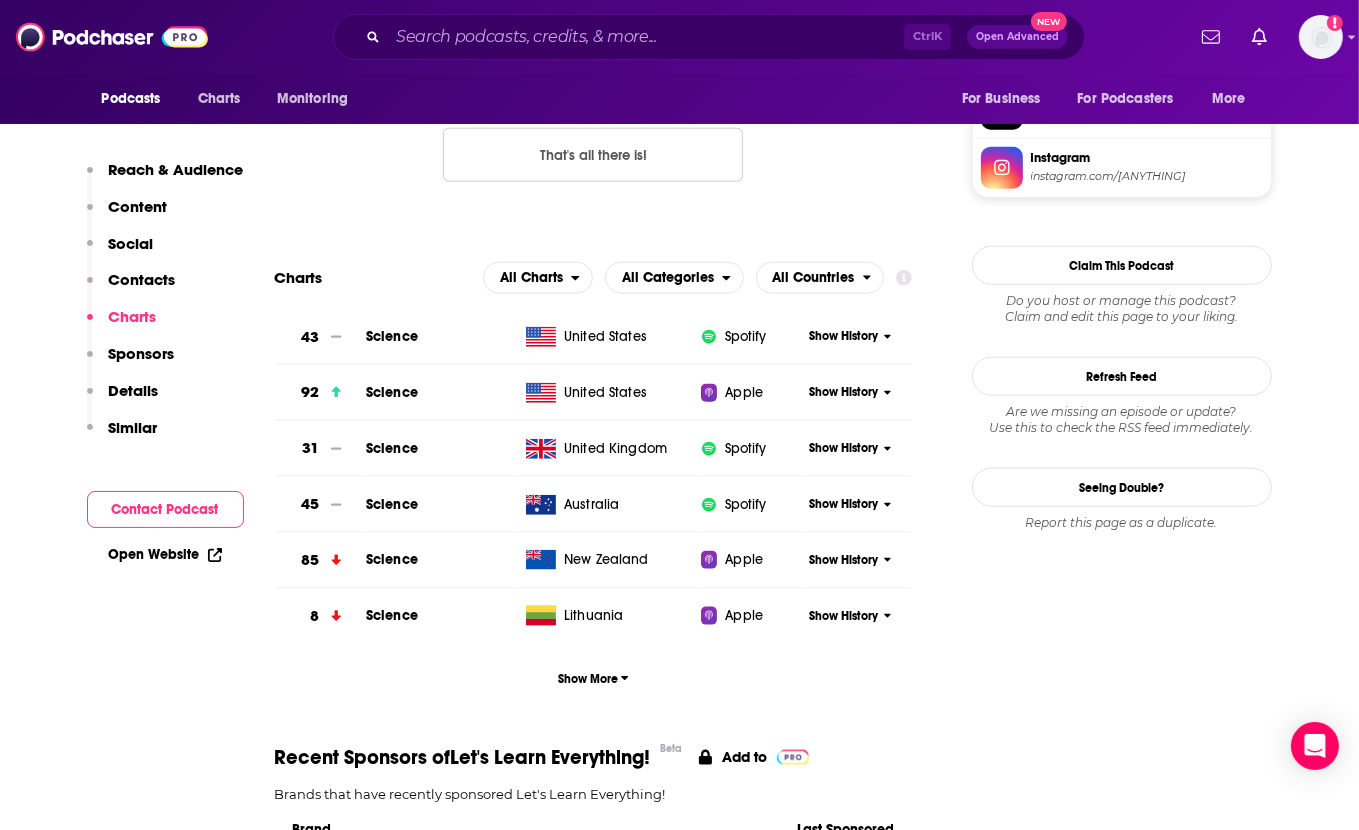 scroll, scrollTop: 1632, scrollLeft: 0, axis: vertical 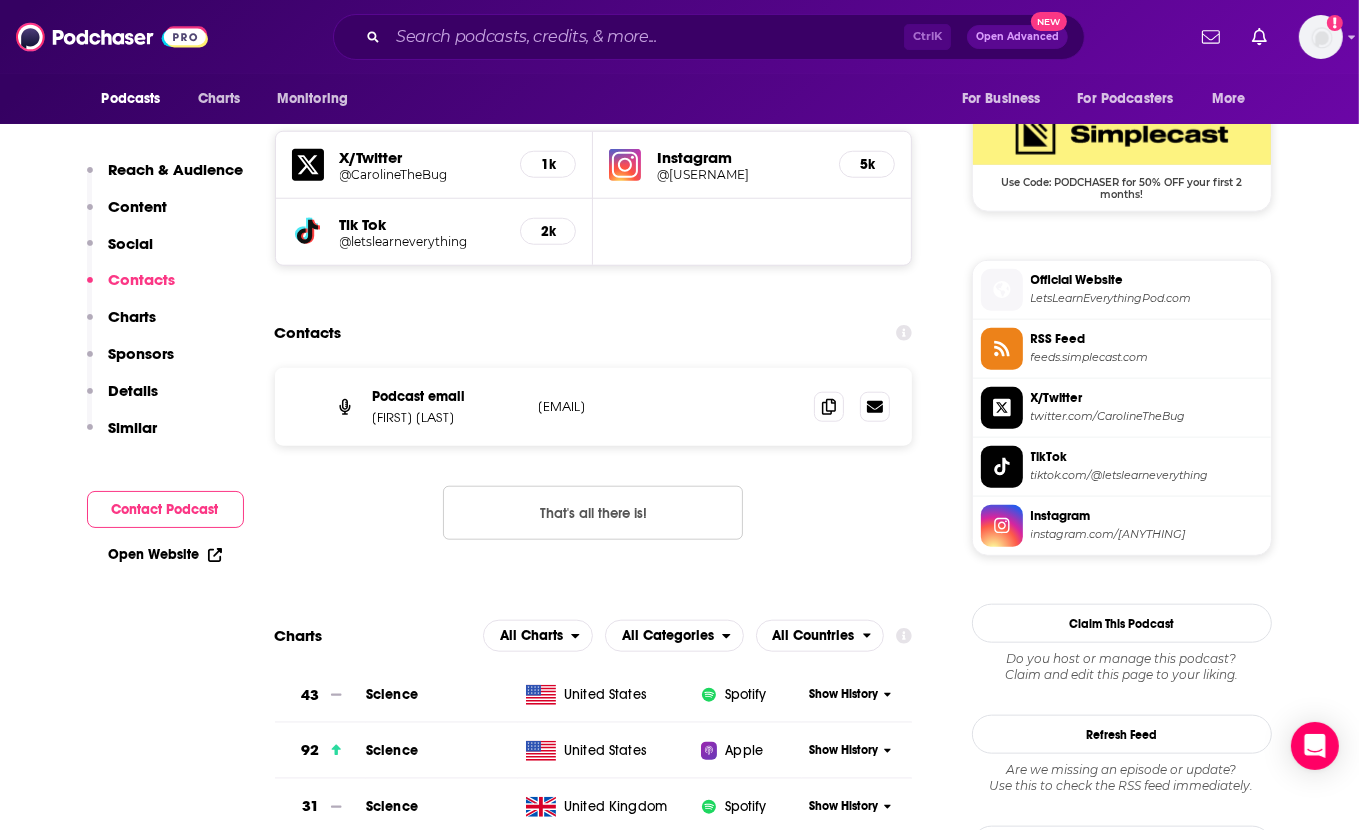 click on "Podcast email Tom Lum LetsLearnEverythingPod@gmail.com LetsLearnEverythingPod@gmail.com That's all there is!" at bounding box center [594, 470] 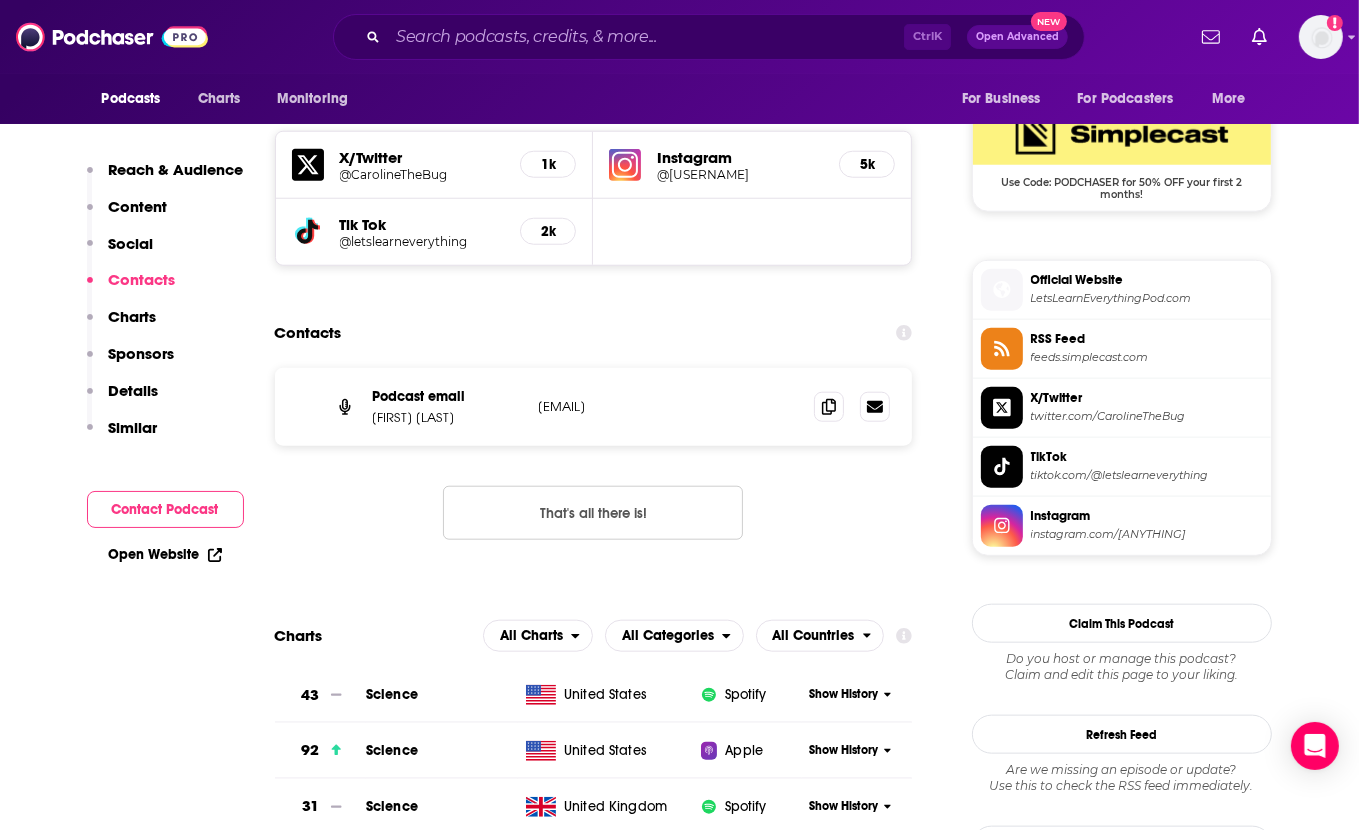 drag, startPoint x: 764, startPoint y: 409, endPoint x: 538, endPoint y: 410, distance: 226.00221 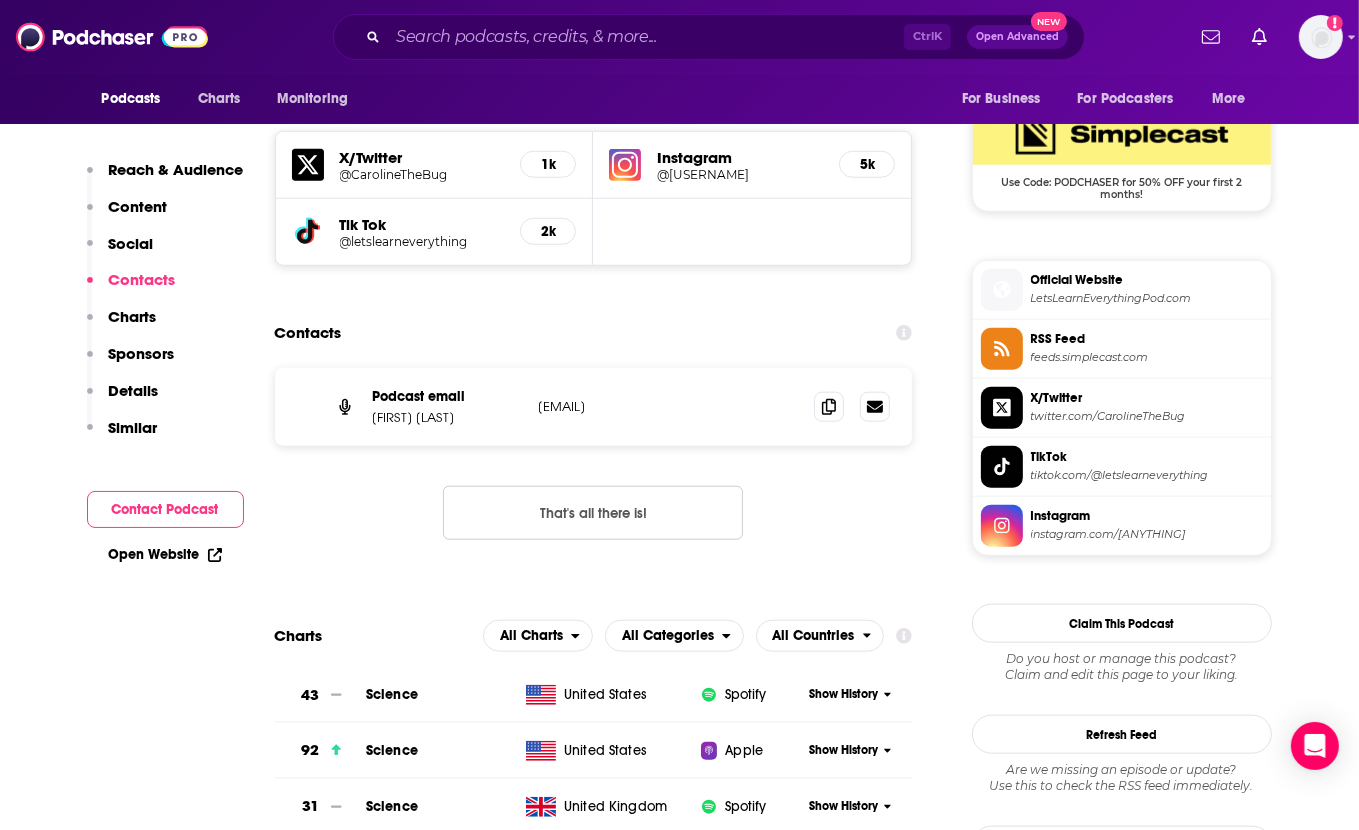 copy on "LetsLearnEverythingPod@gmail.com" 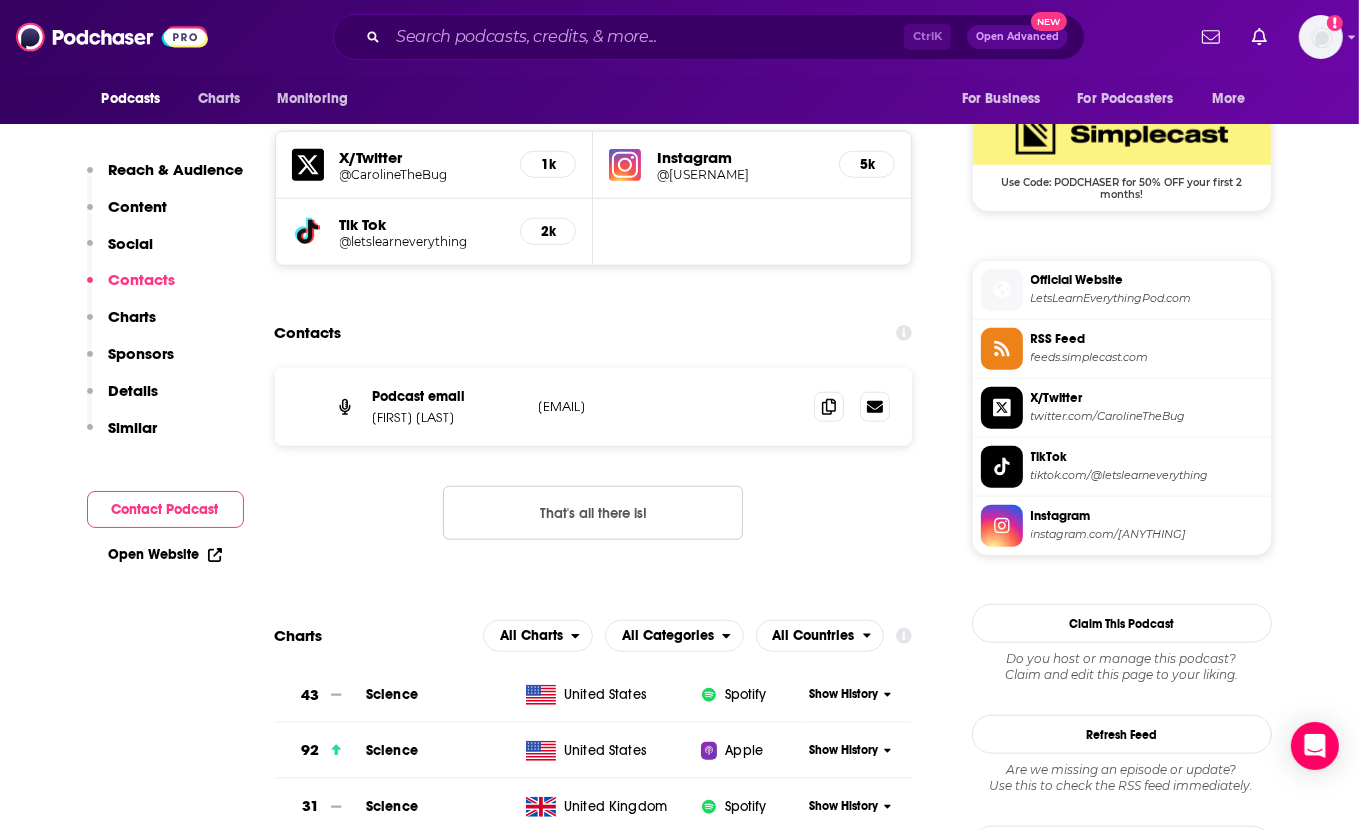 click on "Podcast email Tom Lum LetsLearnEverythingPod@gmail.com LetsLearnEverythingPod@gmail.com That's all there is!" at bounding box center (594, 470) 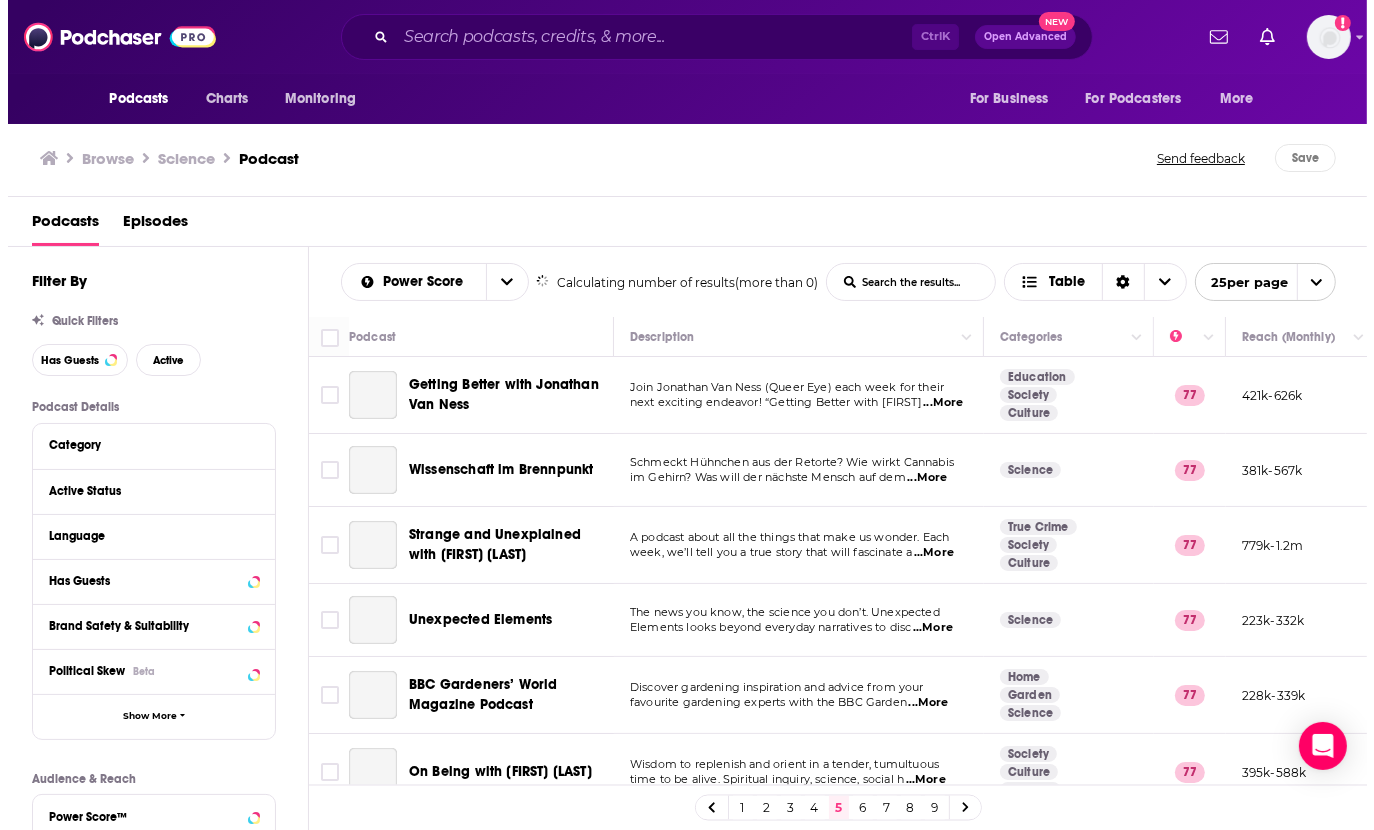 scroll, scrollTop: 0, scrollLeft: 0, axis: both 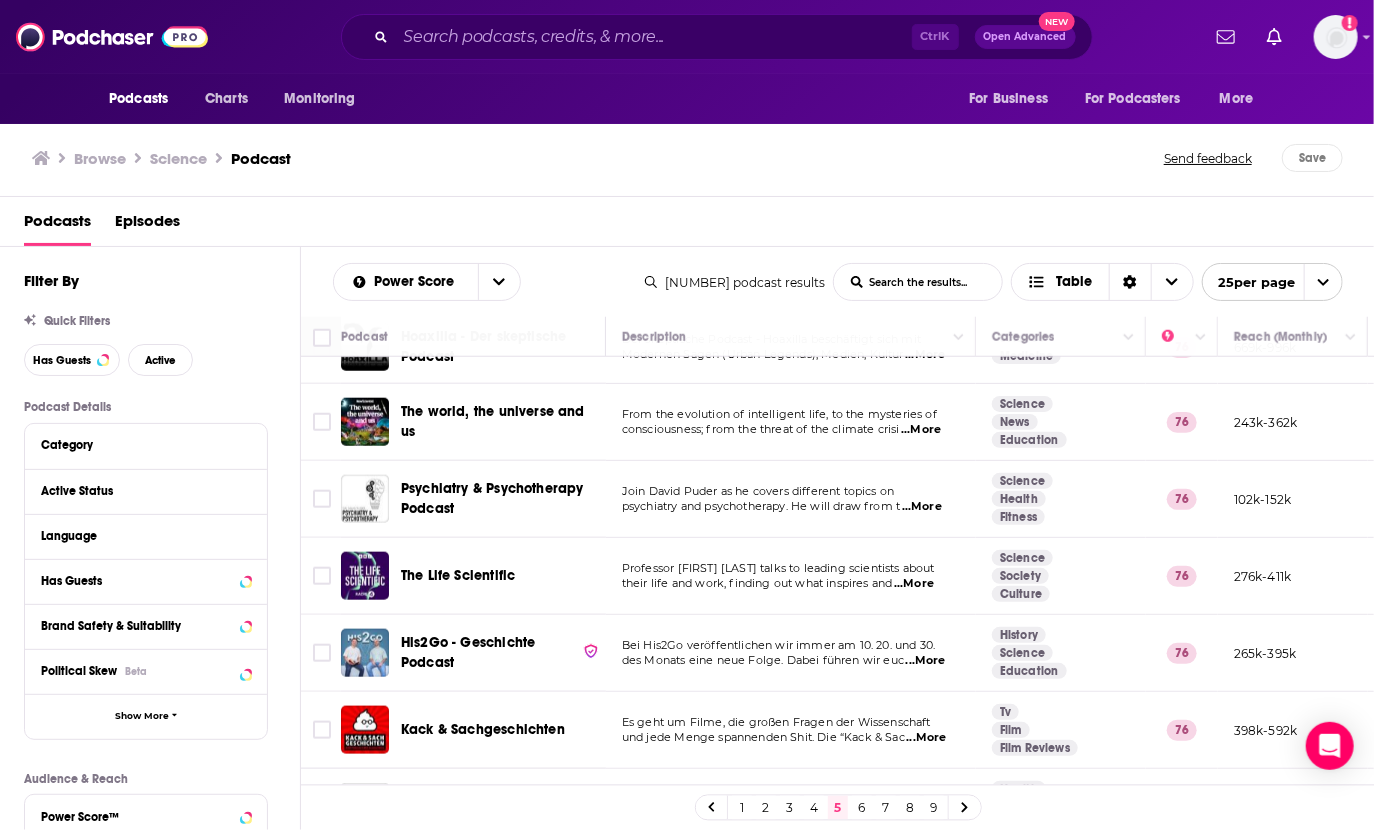 click on "...More" at bounding box center [914, 584] 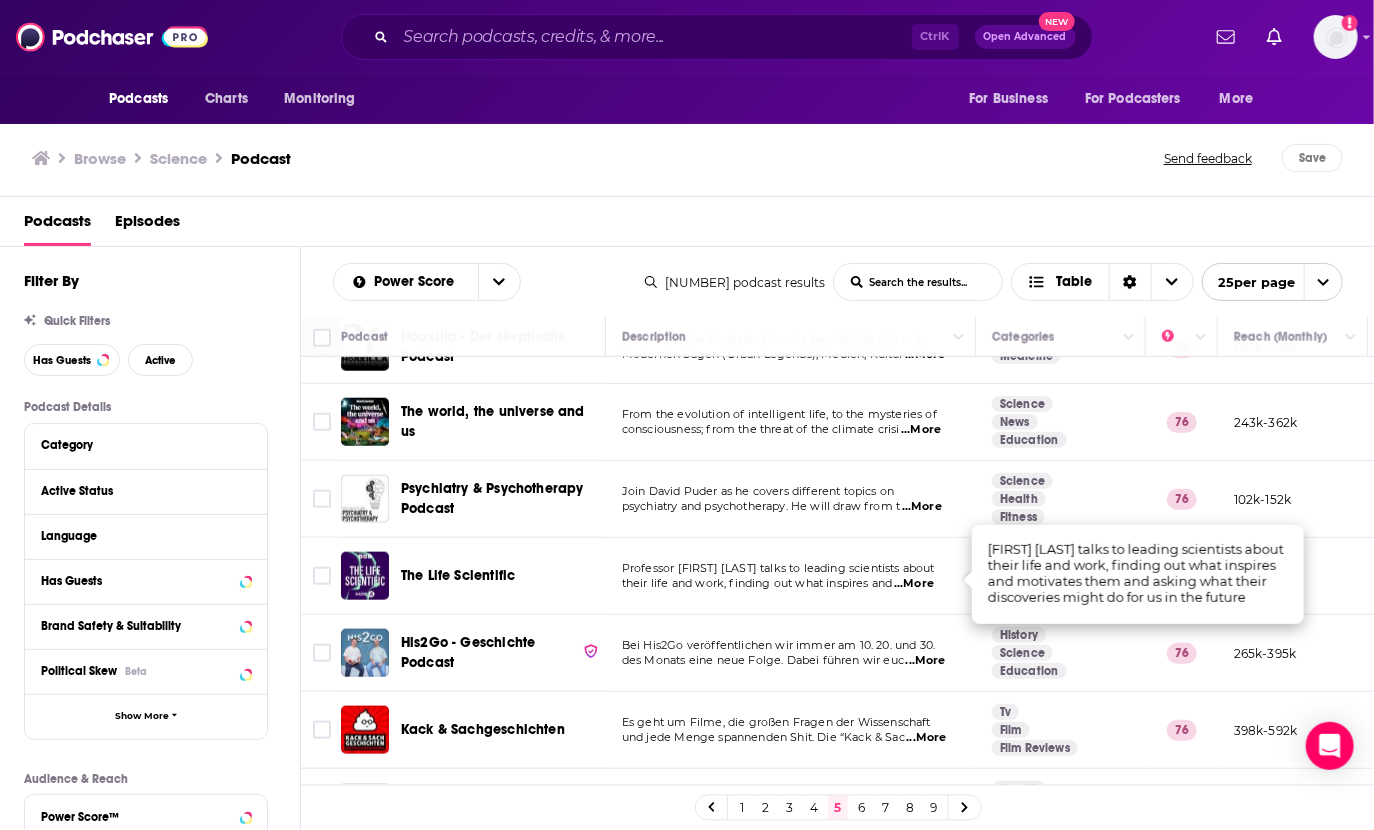 click on "...More" at bounding box center [914, 584] 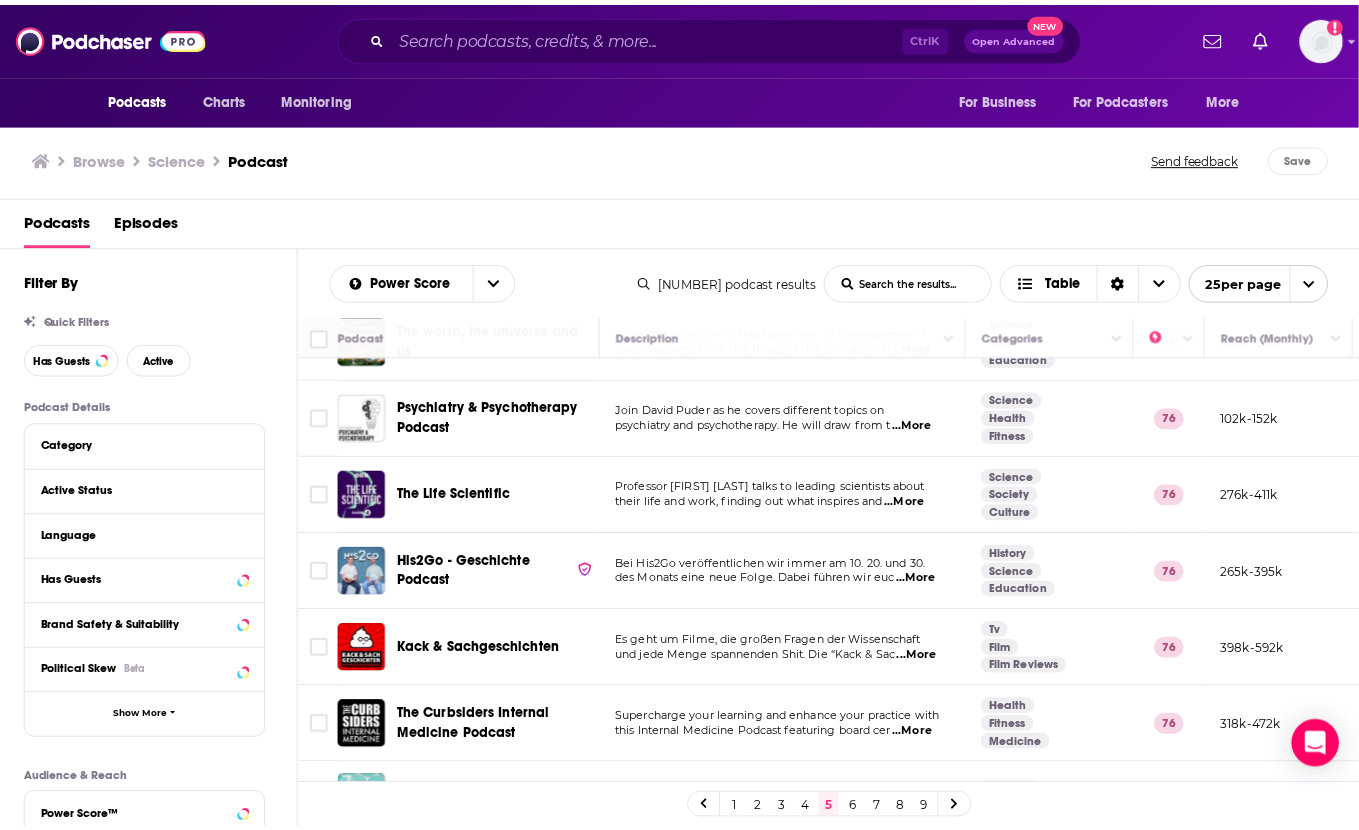 scroll, scrollTop: 1024, scrollLeft: 0, axis: vertical 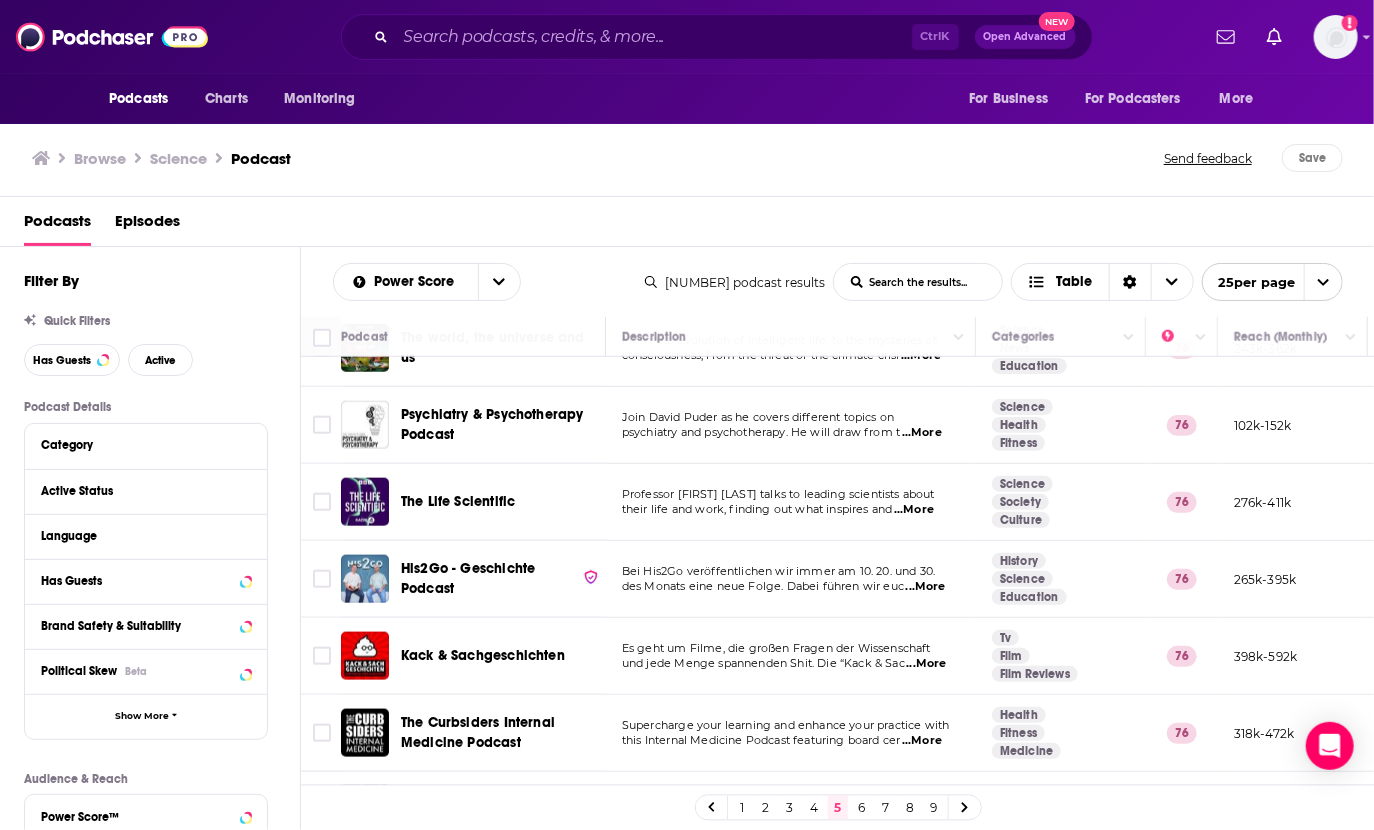 click on "The Life Scientific" at bounding box center [458, 501] 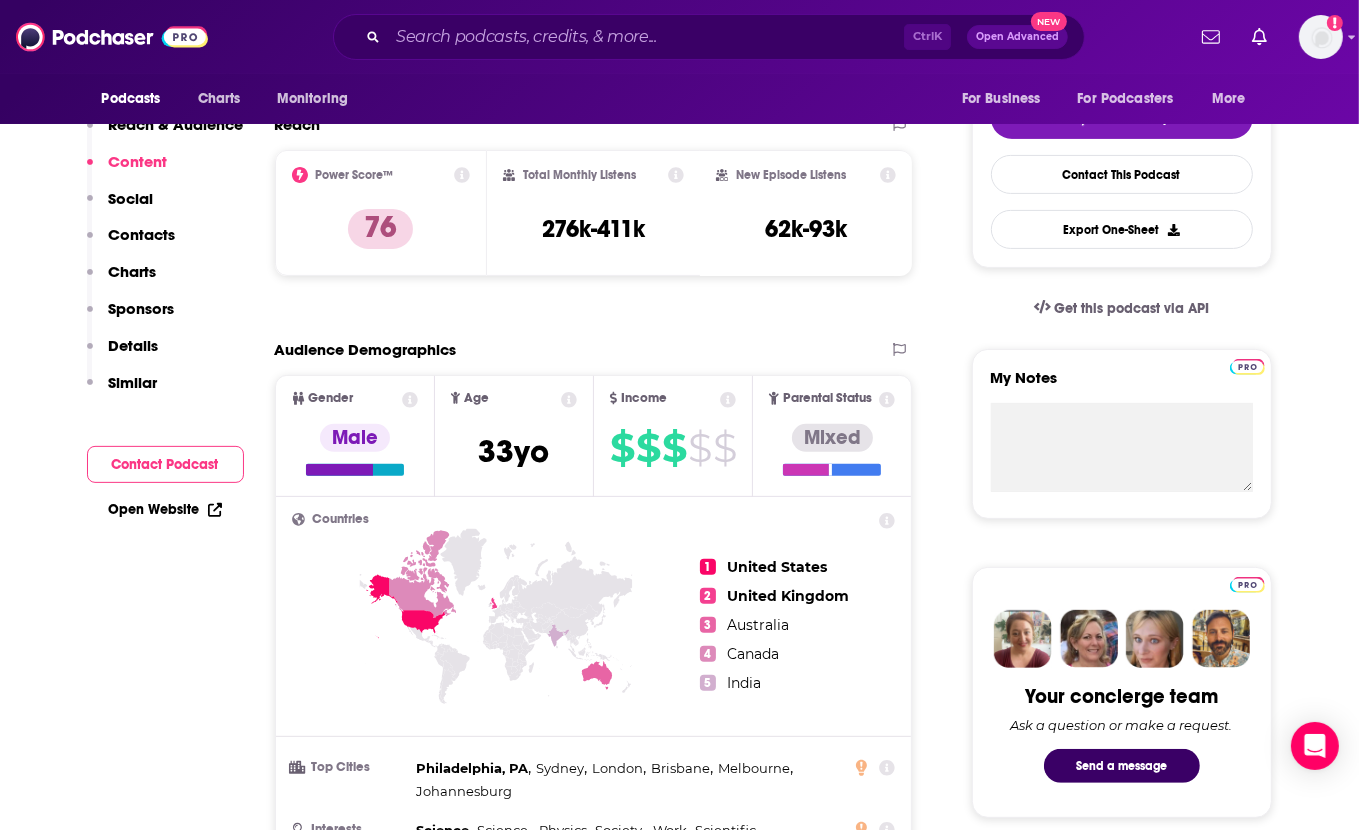 scroll, scrollTop: 0, scrollLeft: 0, axis: both 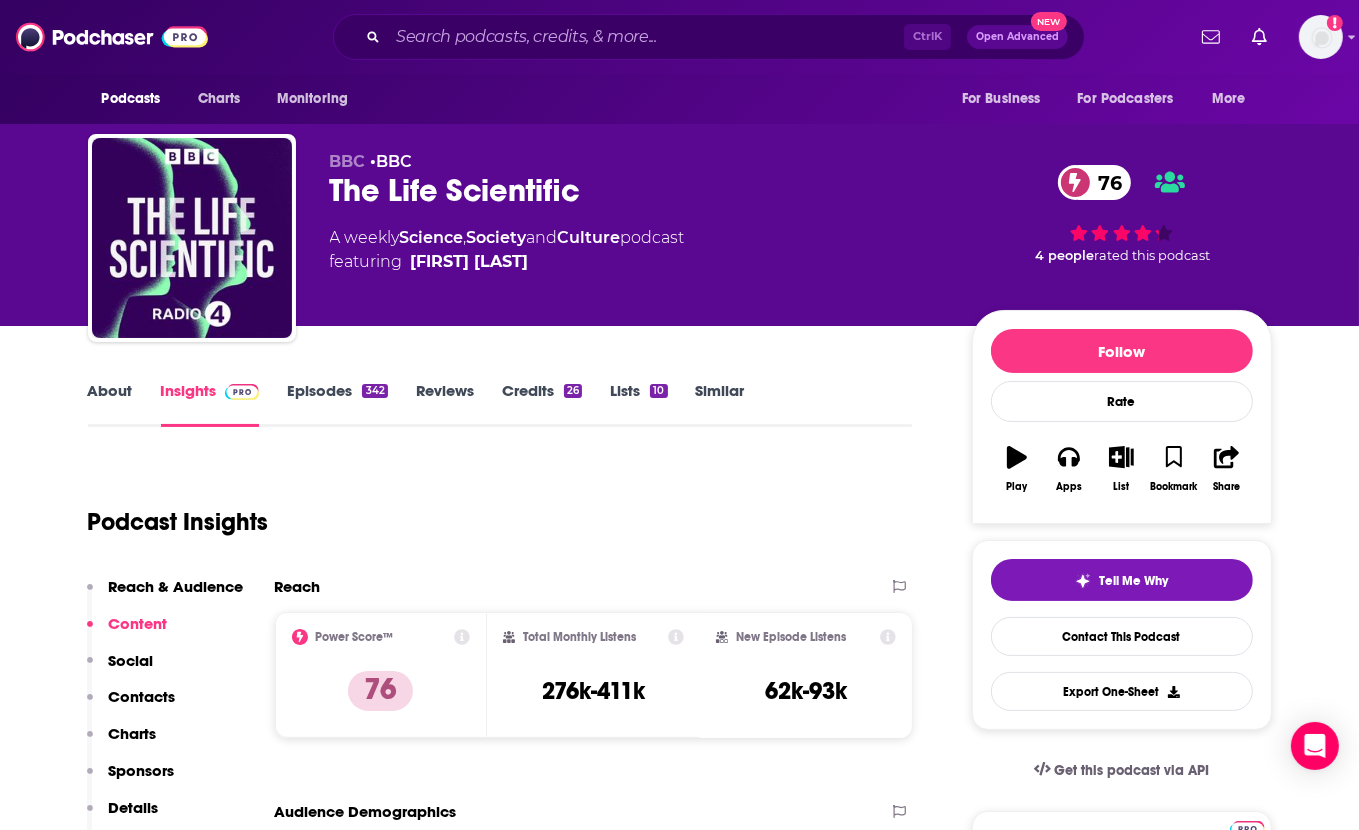 click on "Podcast Insights" at bounding box center [492, 510] 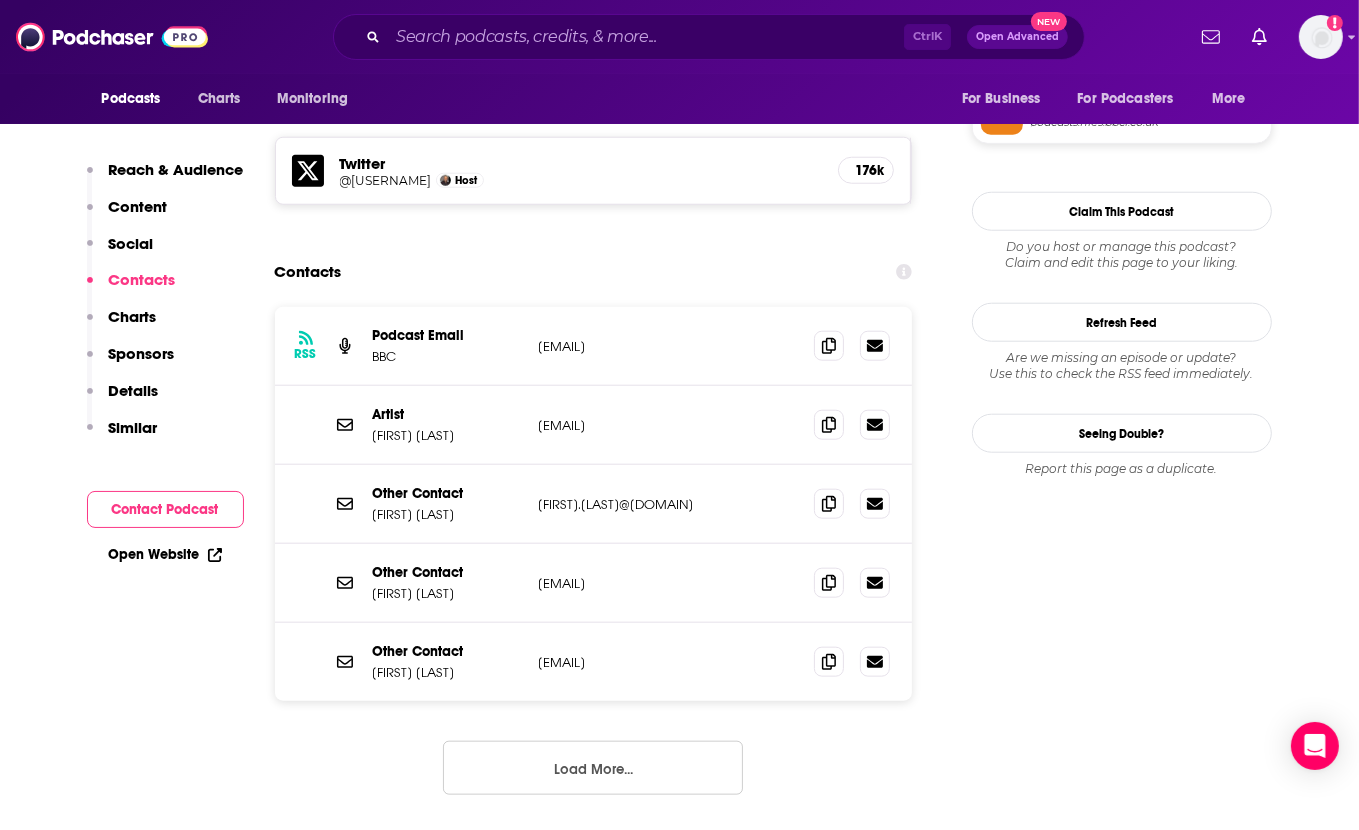 scroll, scrollTop: 1672, scrollLeft: 0, axis: vertical 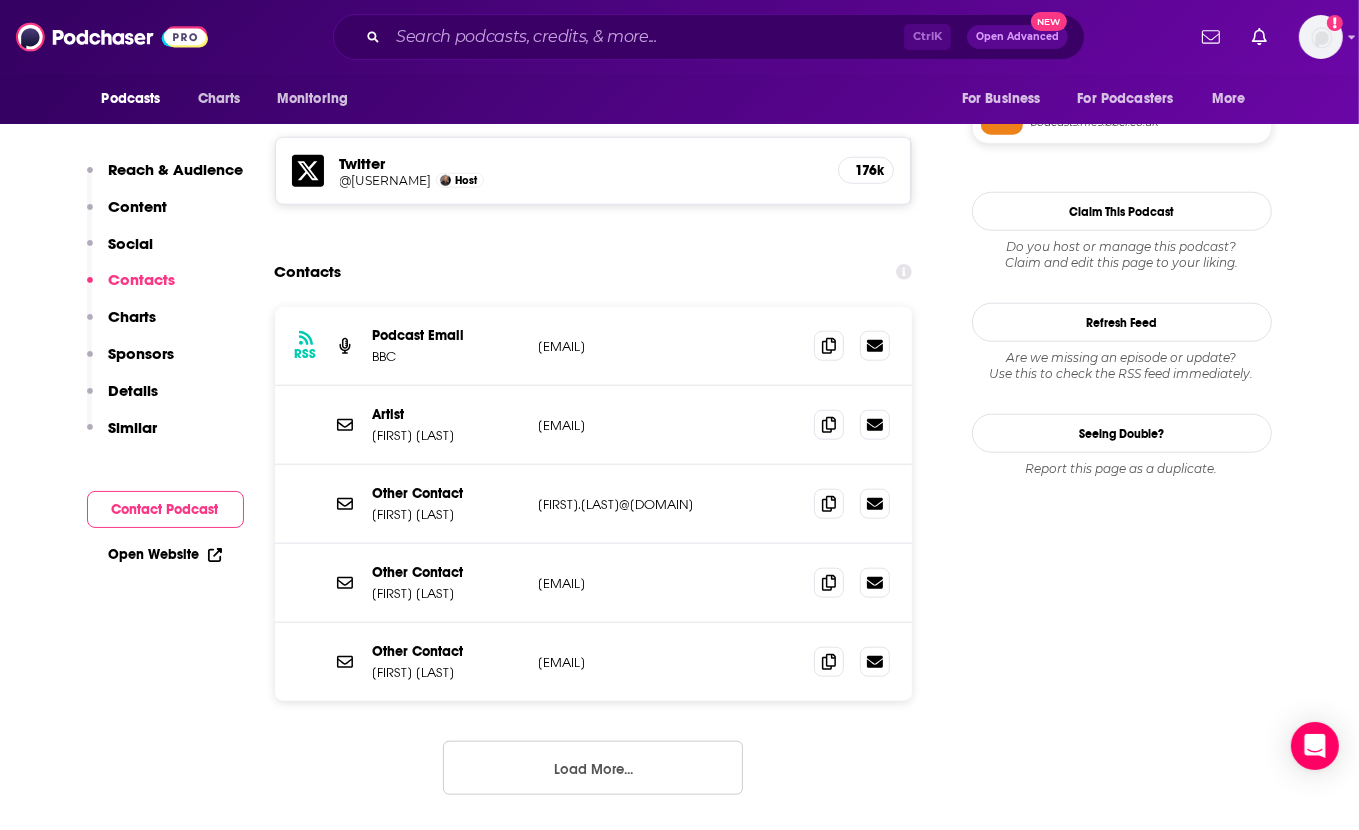 click on "Load More..." at bounding box center (593, 768) 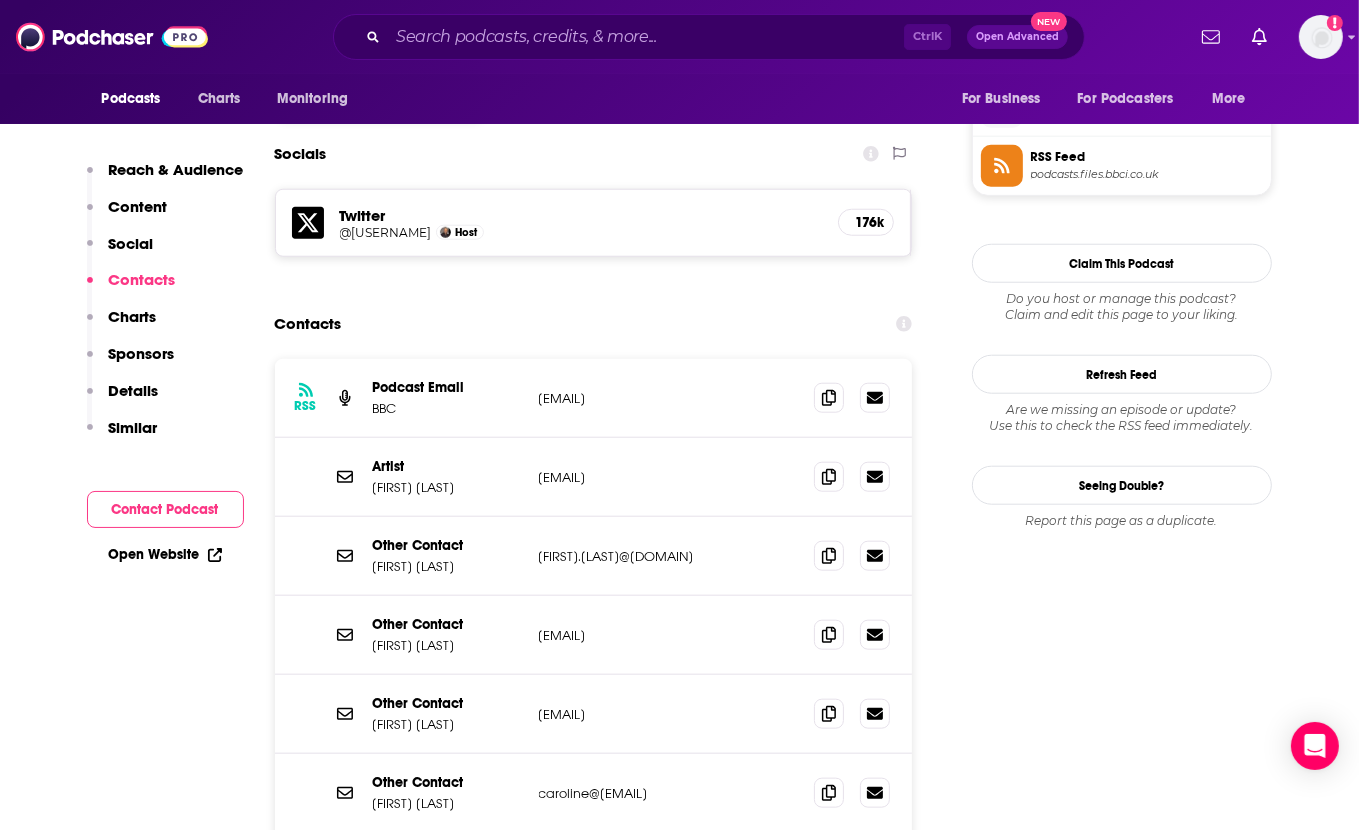scroll, scrollTop: 1616, scrollLeft: 0, axis: vertical 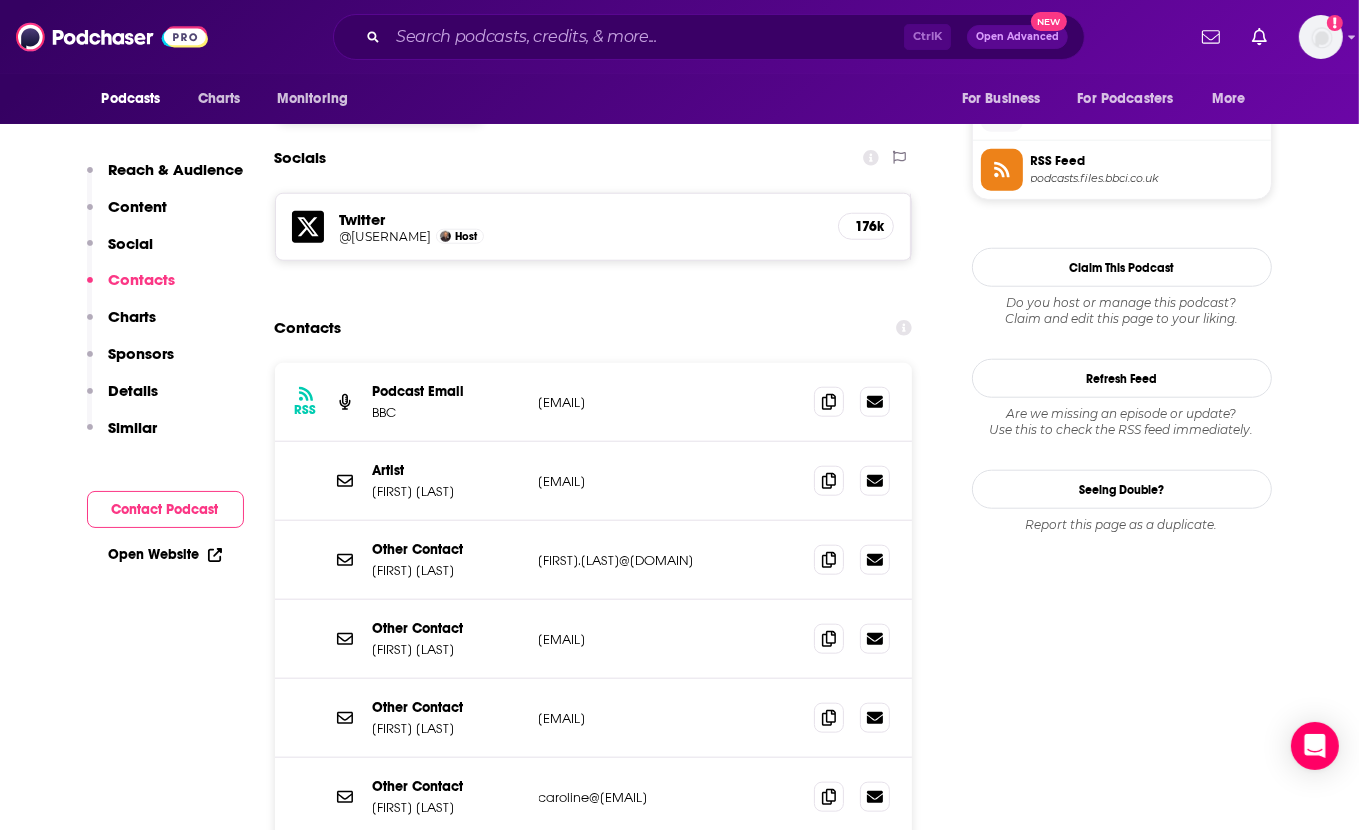click on "Artist Sam Barnett sam@bbc.co.uk sam@bbc.co.uk" at bounding box center [594, 481] 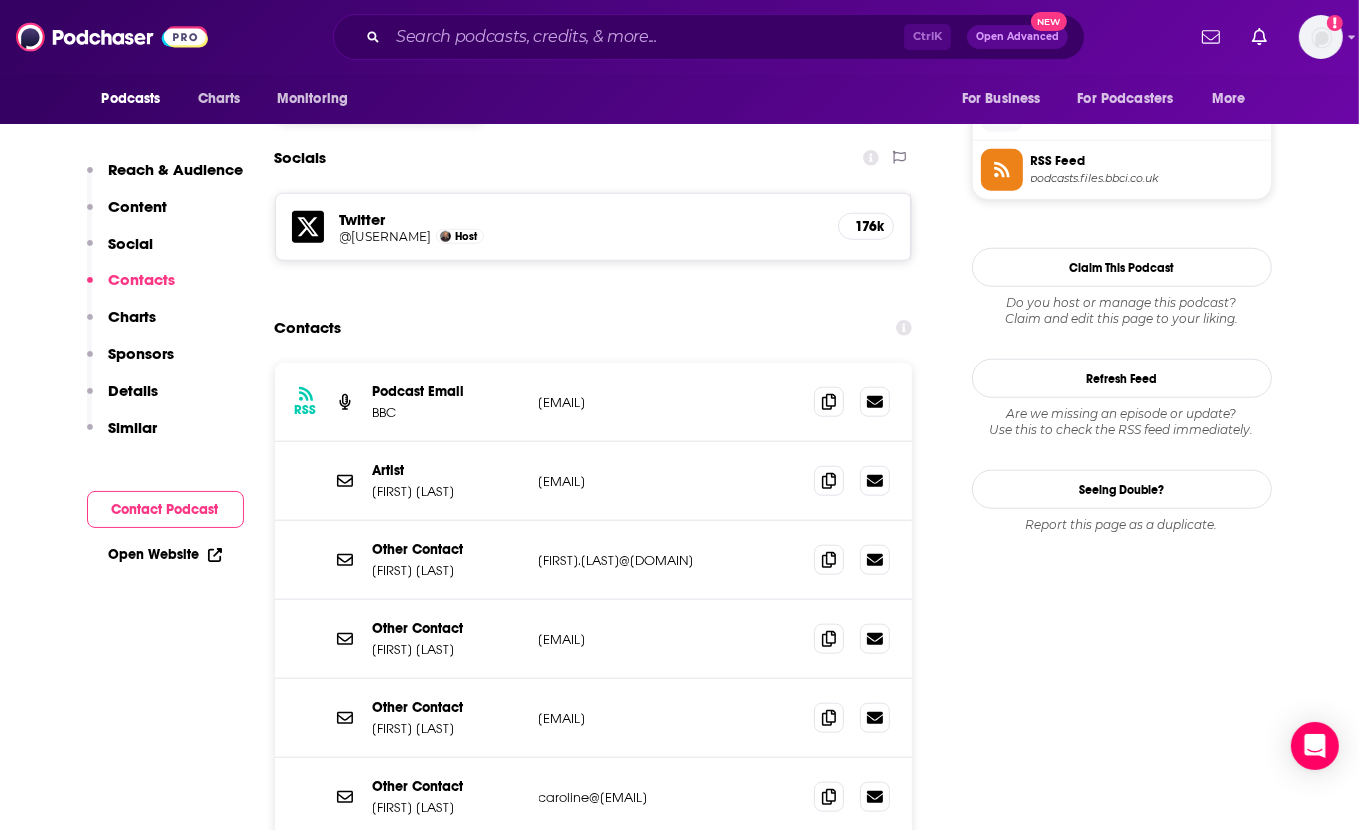copy on "justine.greene@bbc.co.uk" 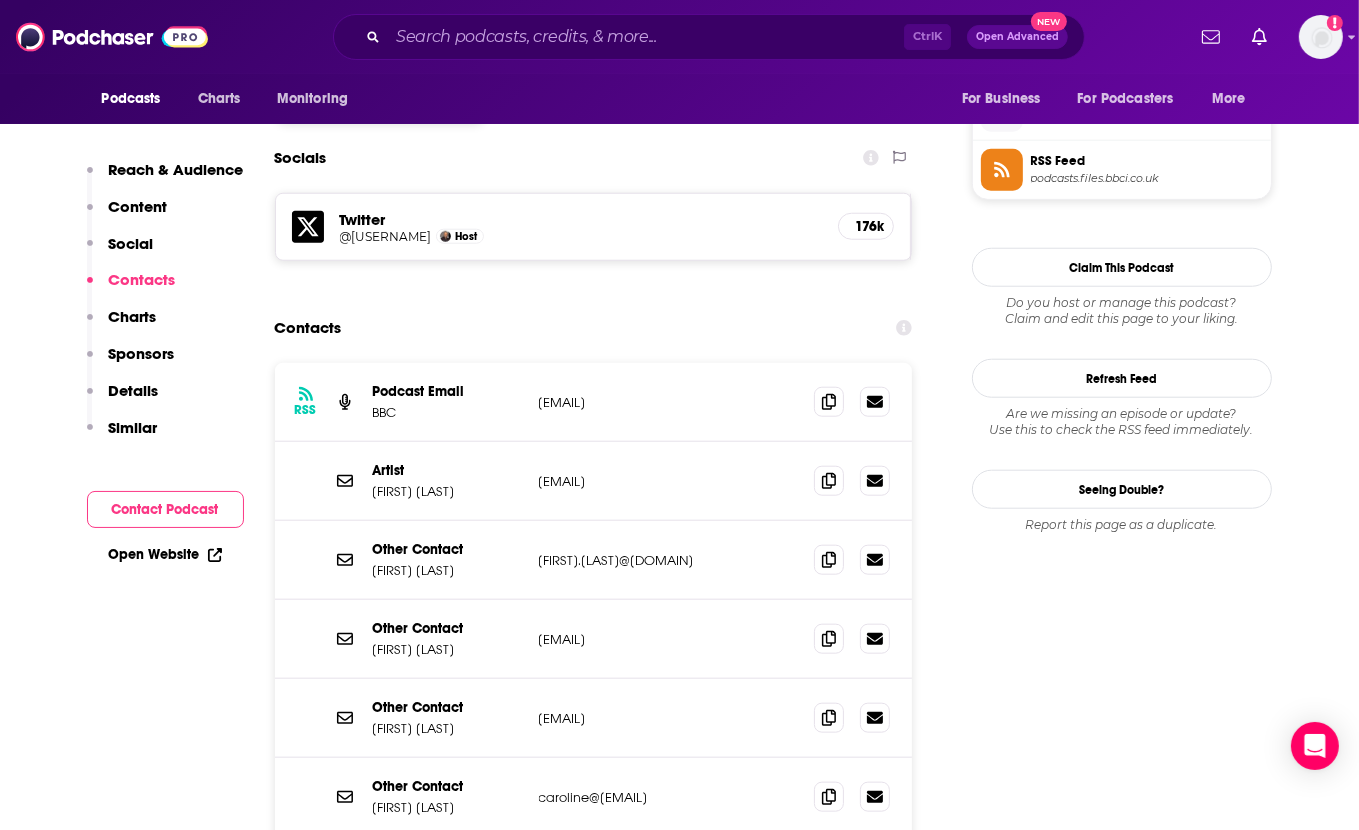 click on "Follow Rate Play Apps List Bookmark Share Tell Me Why Contact This Podcast Export One-Sheet Get this podcast via API My Notes Your concierge team Ask a question or make a request. Send a message Share This Podcast Recommendation sent https://www.podchaser.com/podcasts/the-life-scientific-56074 Copy Link Followers 20 +16 Official Website bbc.co.uk RSS Feed podcasts.files.bbci.co.uk Claim This Podcast Do you host or manage this podcast? Claim and edit this page to your liking. Refresh Feed Are we missing an episode or update? Use this to check the RSS feed immediately. Seeing Double? Report this page as a duplicate." at bounding box center [1122, 4575] 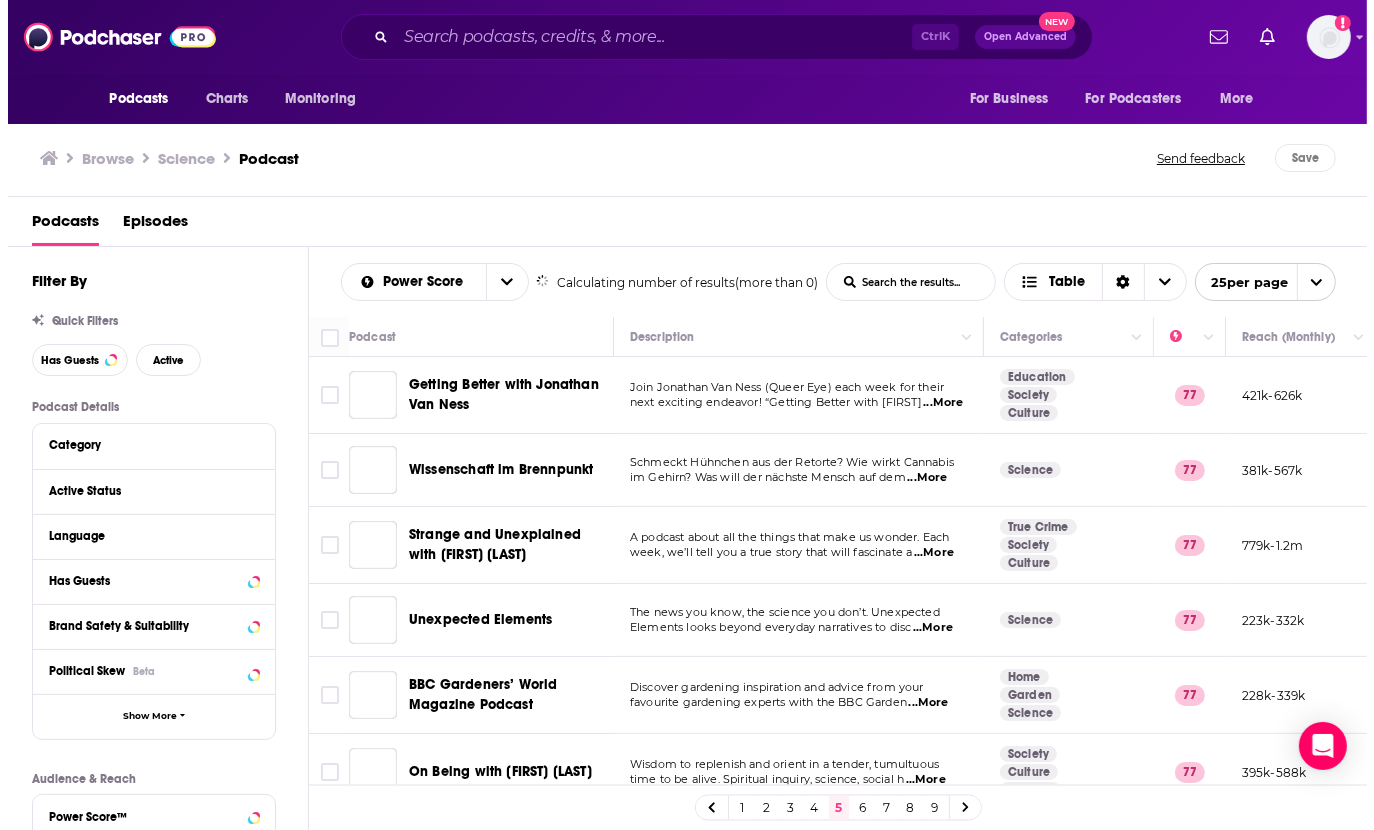 scroll, scrollTop: 0, scrollLeft: 0, axis: both 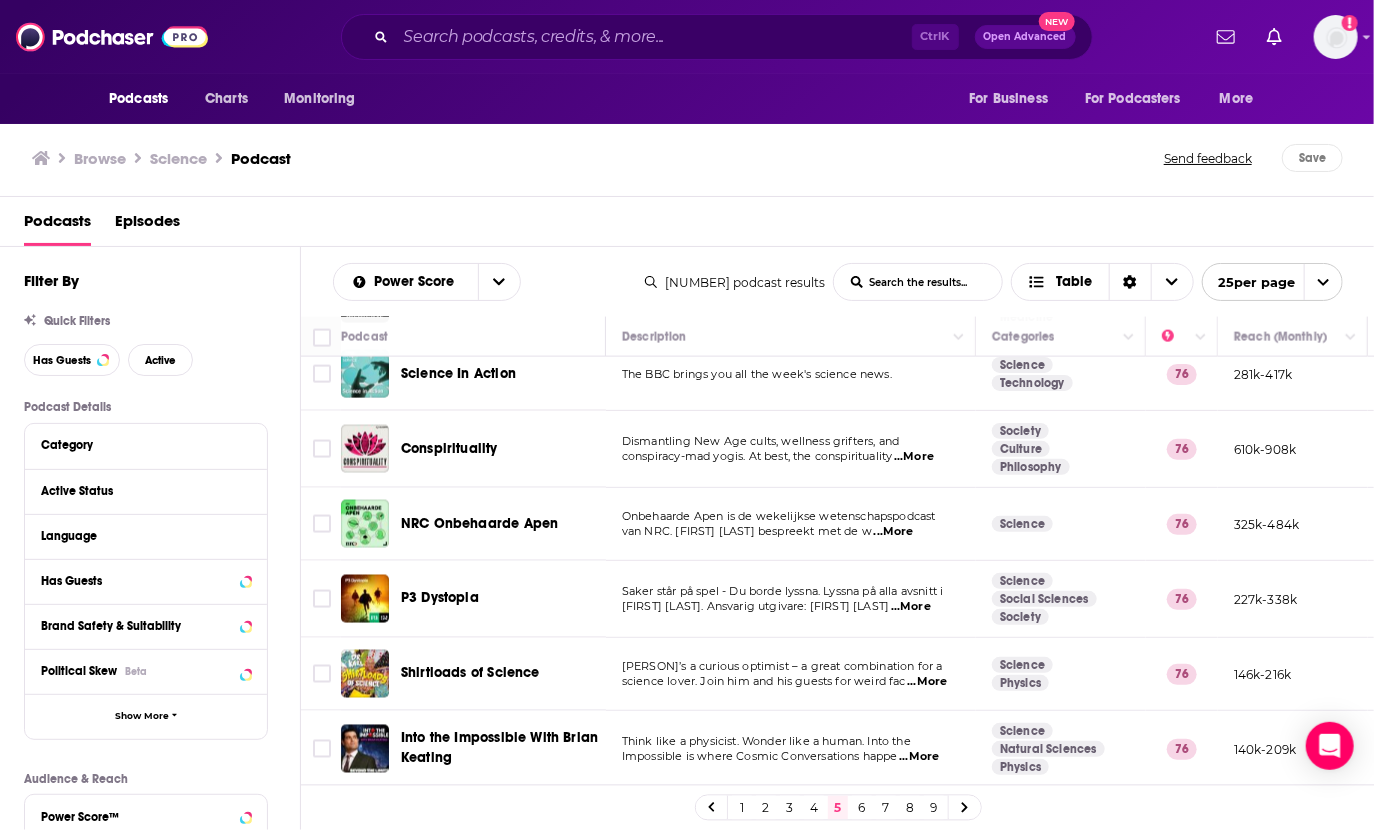 click on "6" at bounding box center [862, 808] 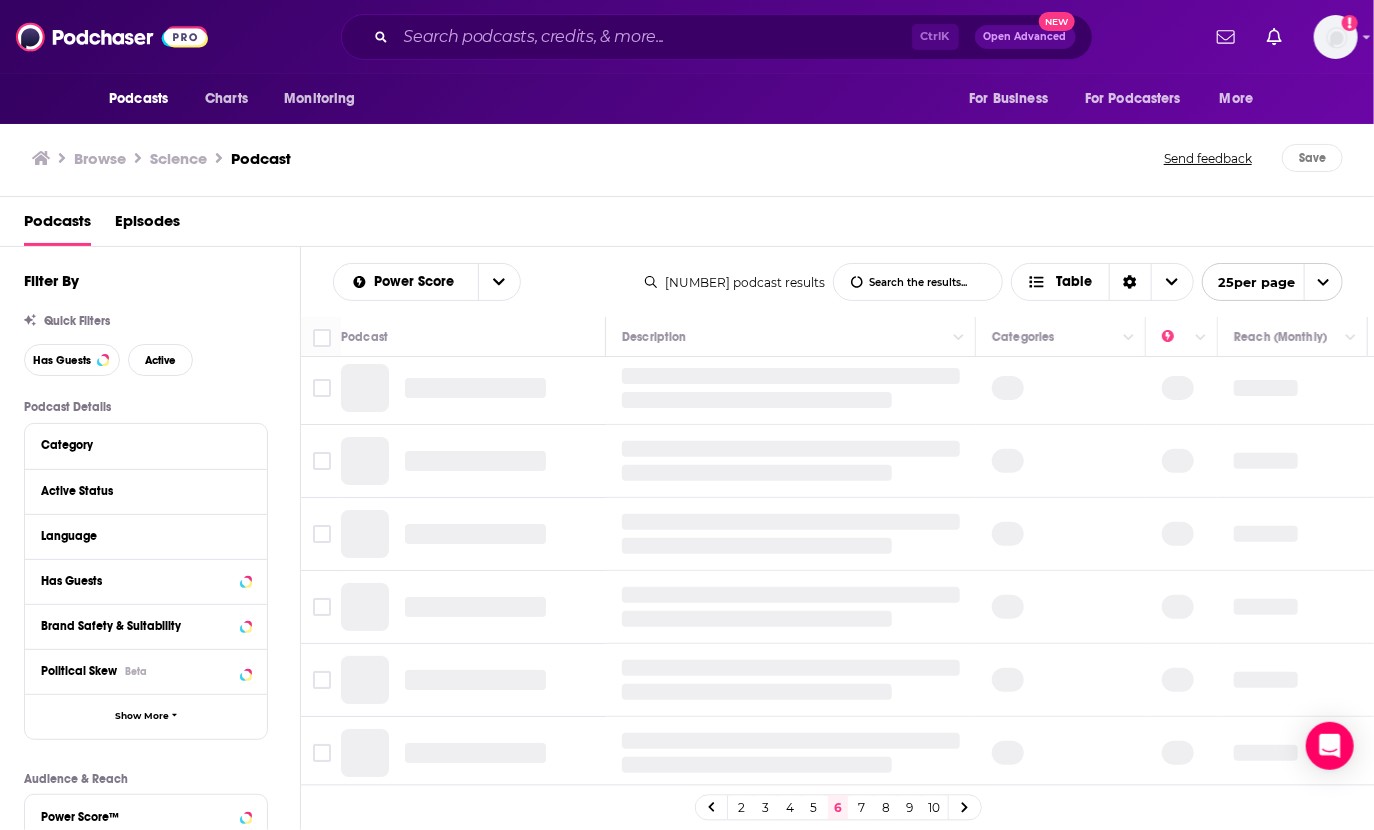 scroll, scrollTop: 0, scrollLeft: 0, axis: both 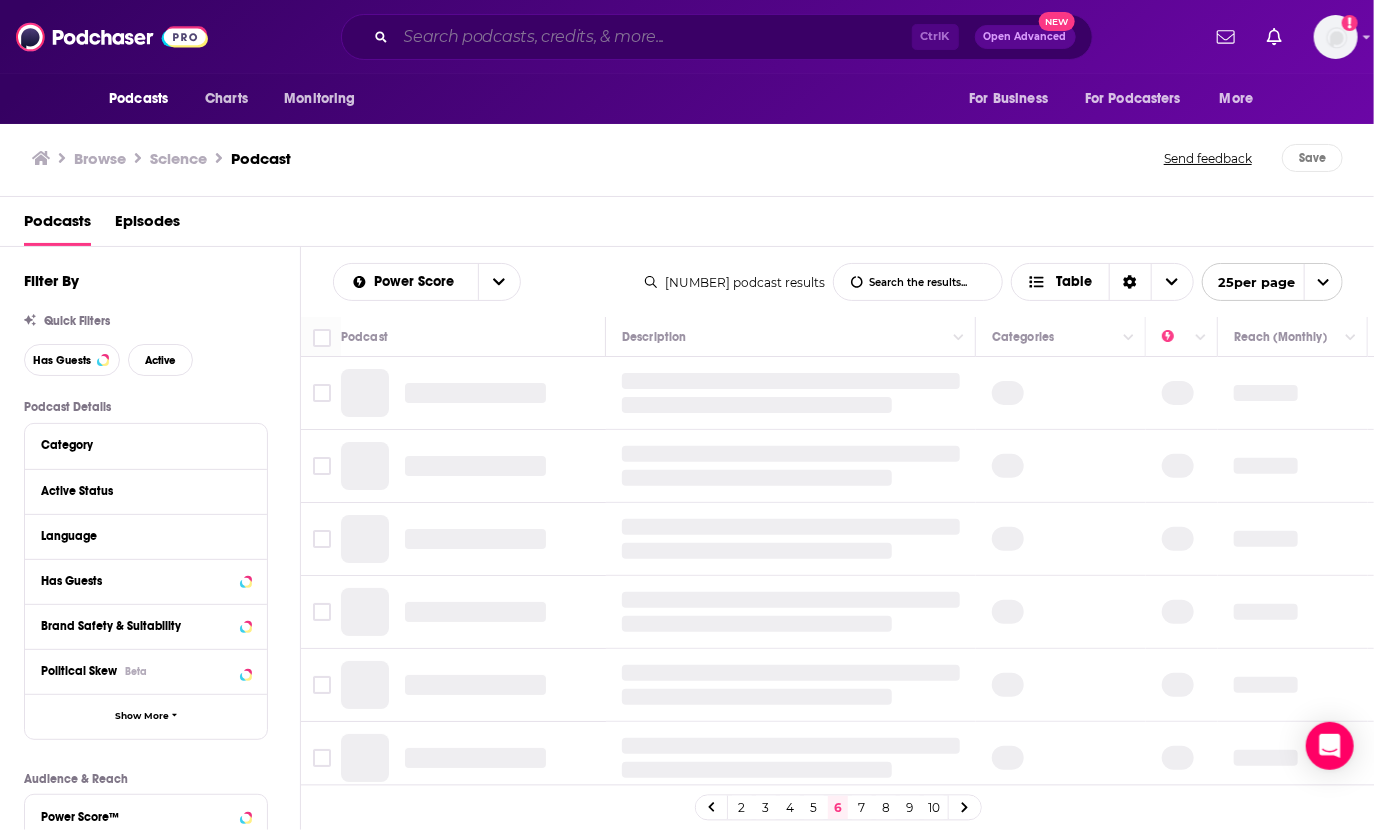 click at bounding box center [654, 37] 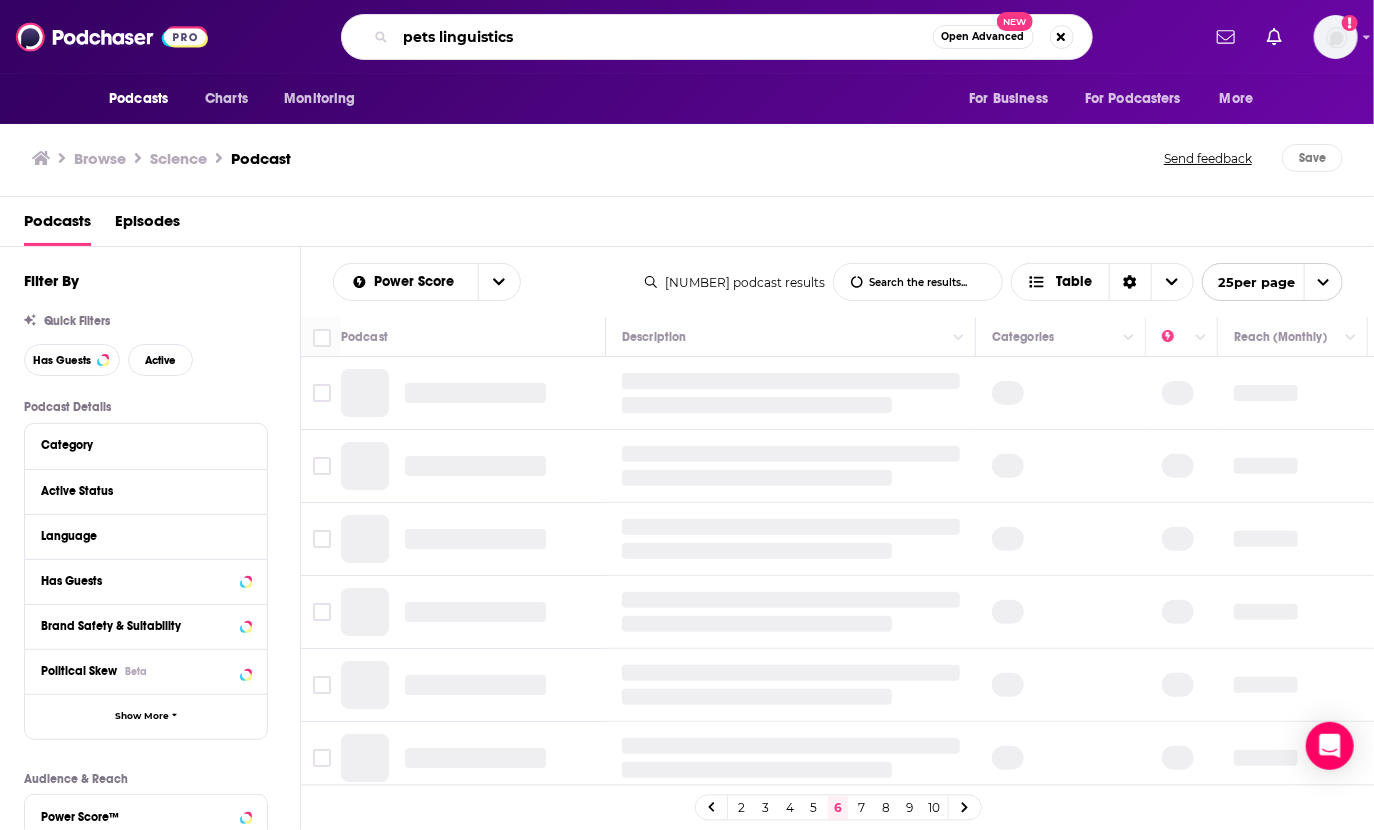 type on "pets linguistics" 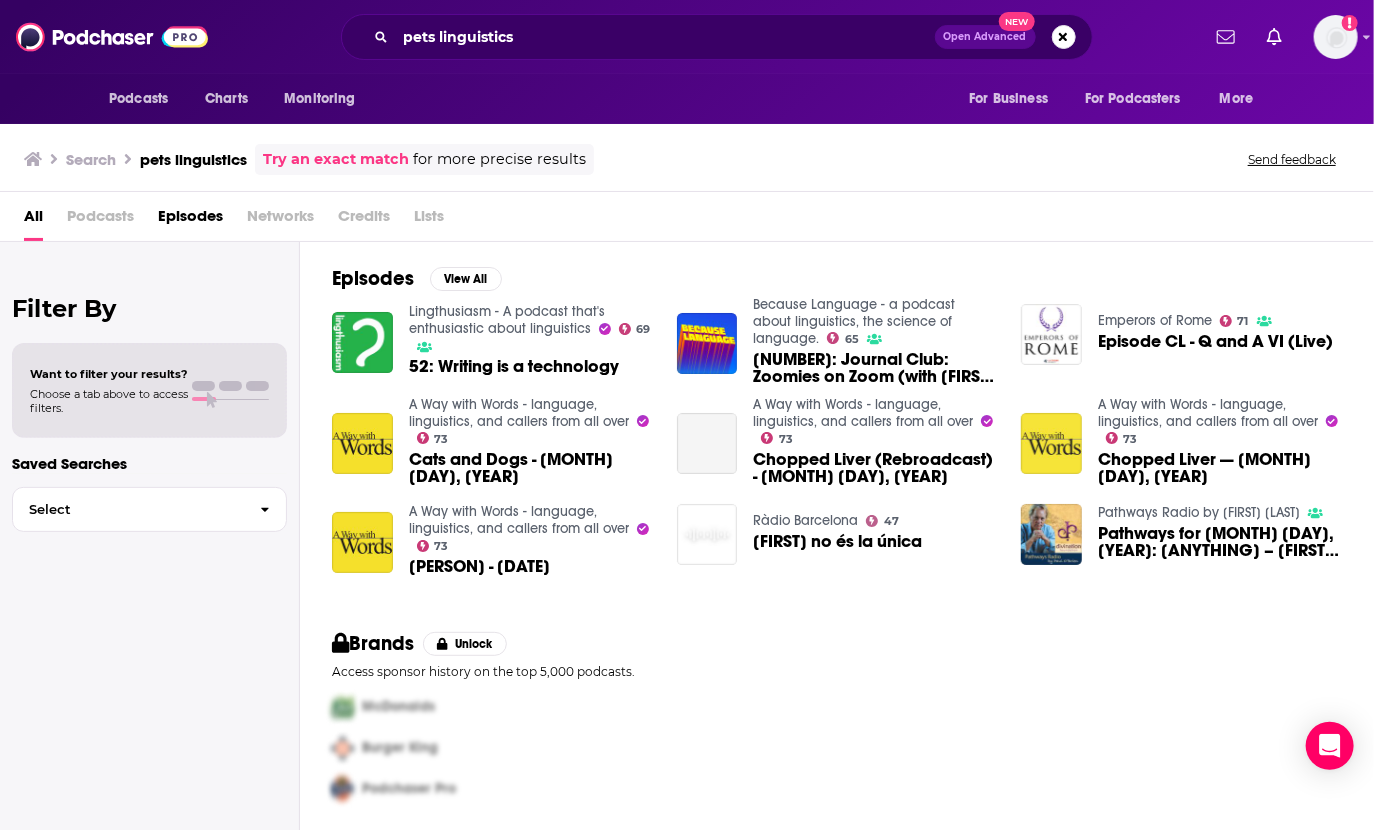 click on "Brands   Unlock Access sponsor history on the top 5,000 podcasts. McDonalds Burger King Podchaser Pro" at bounding box center (837, 720) 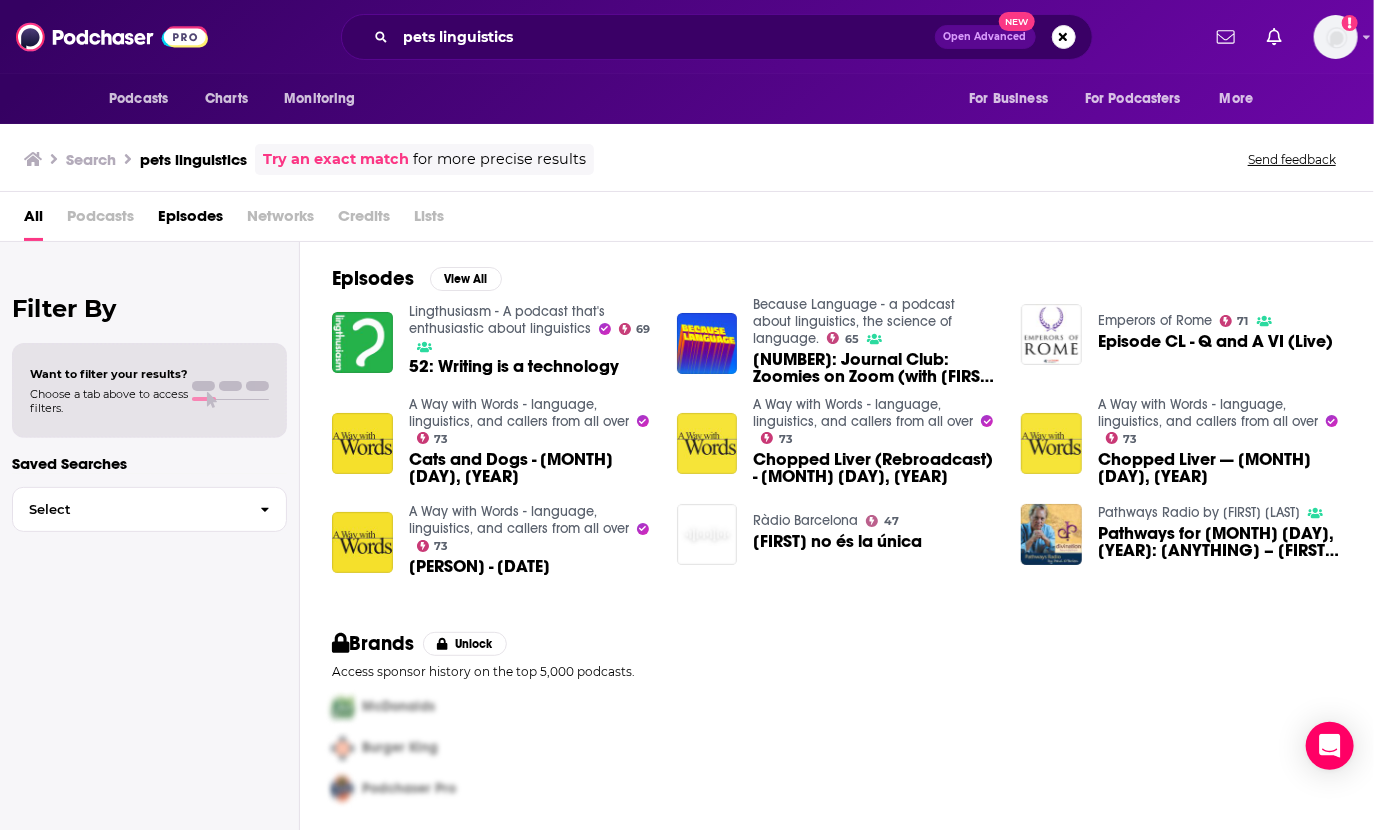 scroll, scrollTop: 4, scrollLeft: 0, axis: vertical 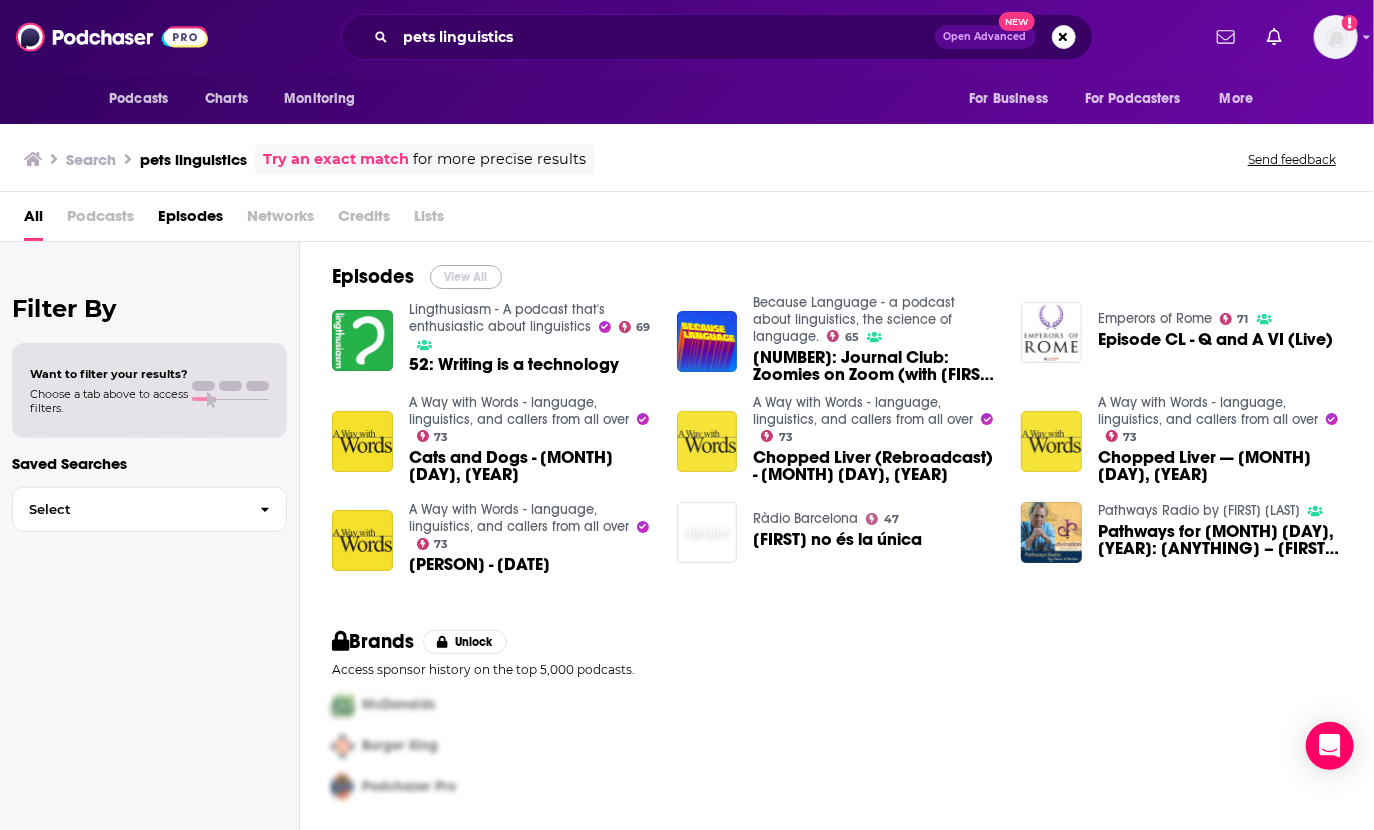click on "View All" at bounding box center (466, 277) 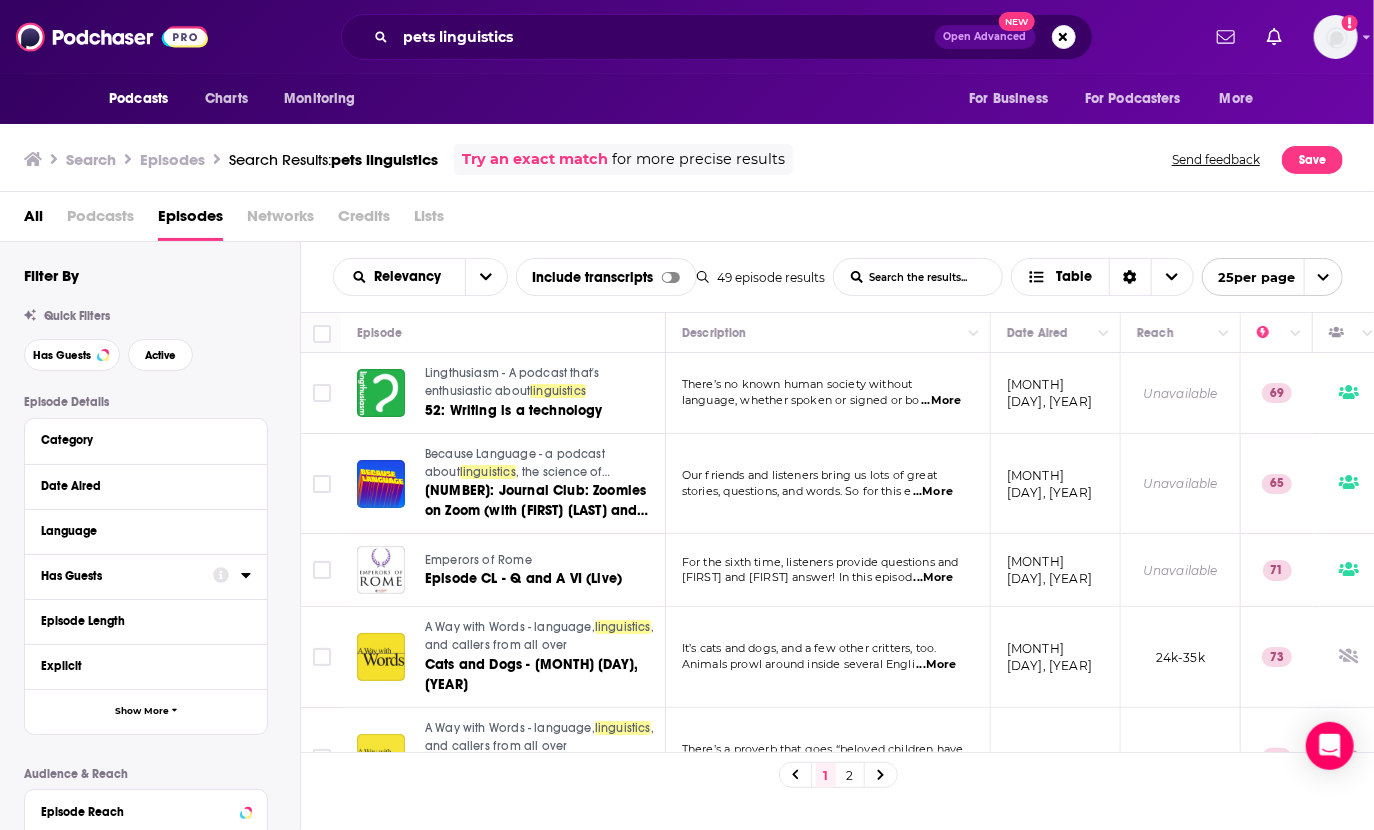 click on "Has Guests" at bounding box center [127, 575] 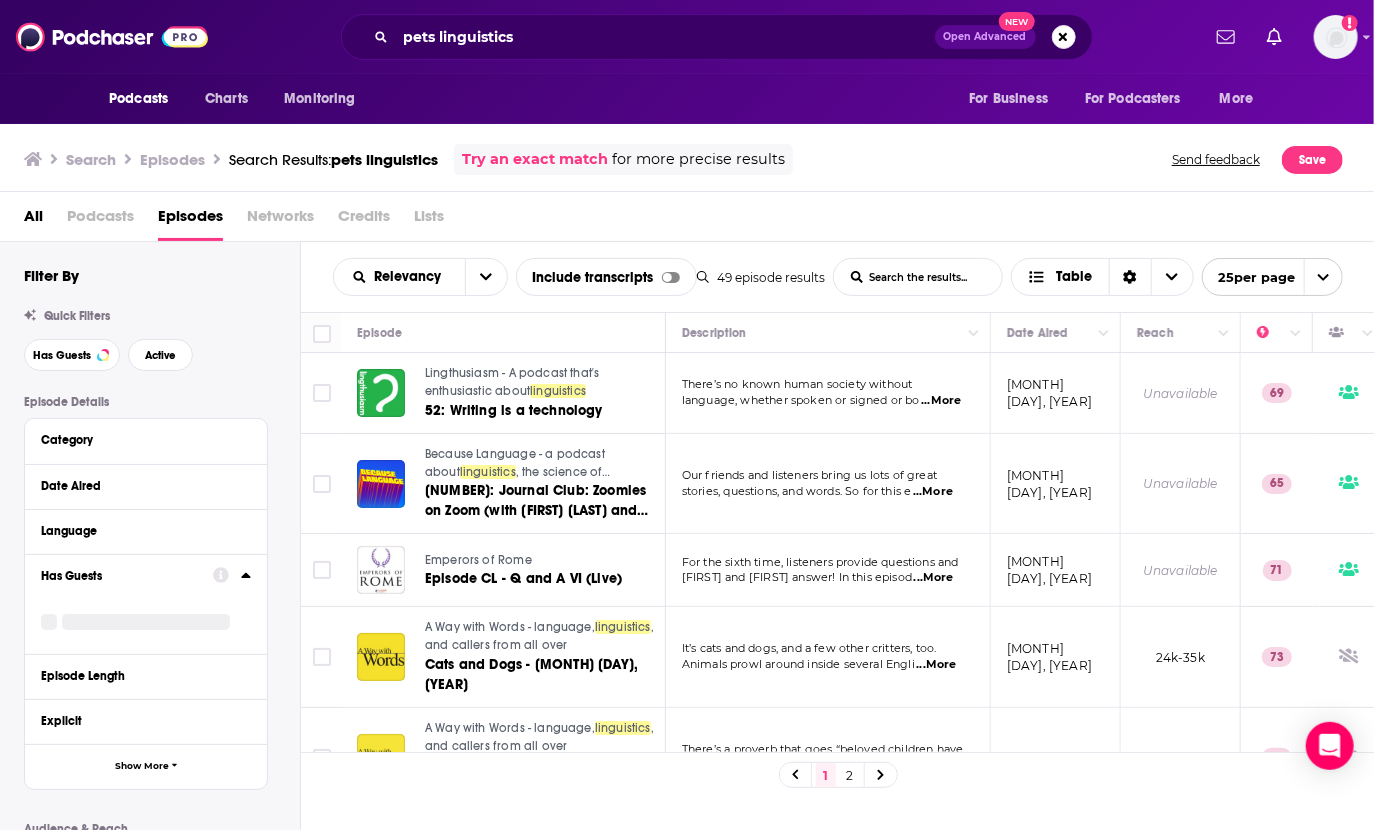 click at bounding box center (49, 622) 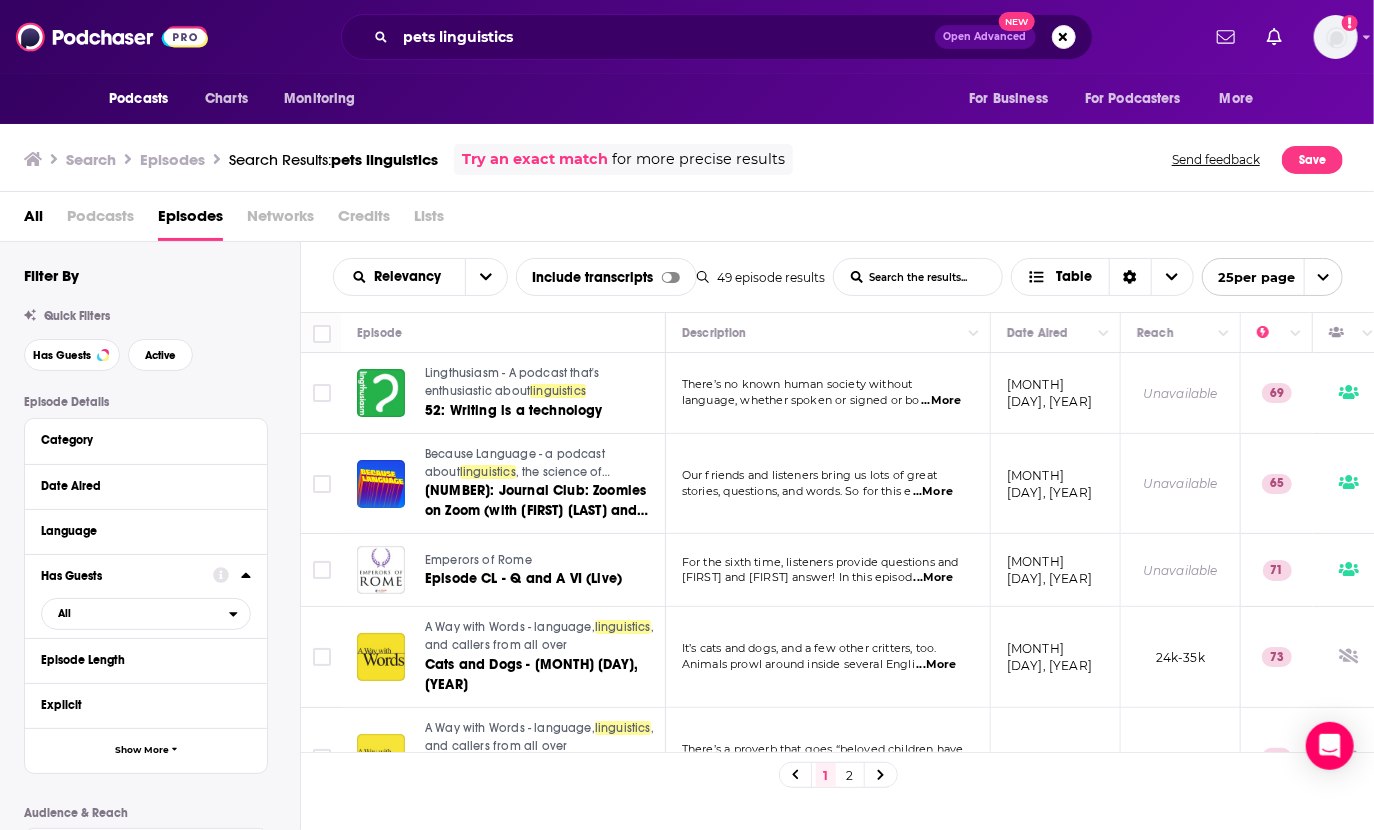 click on "Has Guests Active" at bounding box center (162, 355) 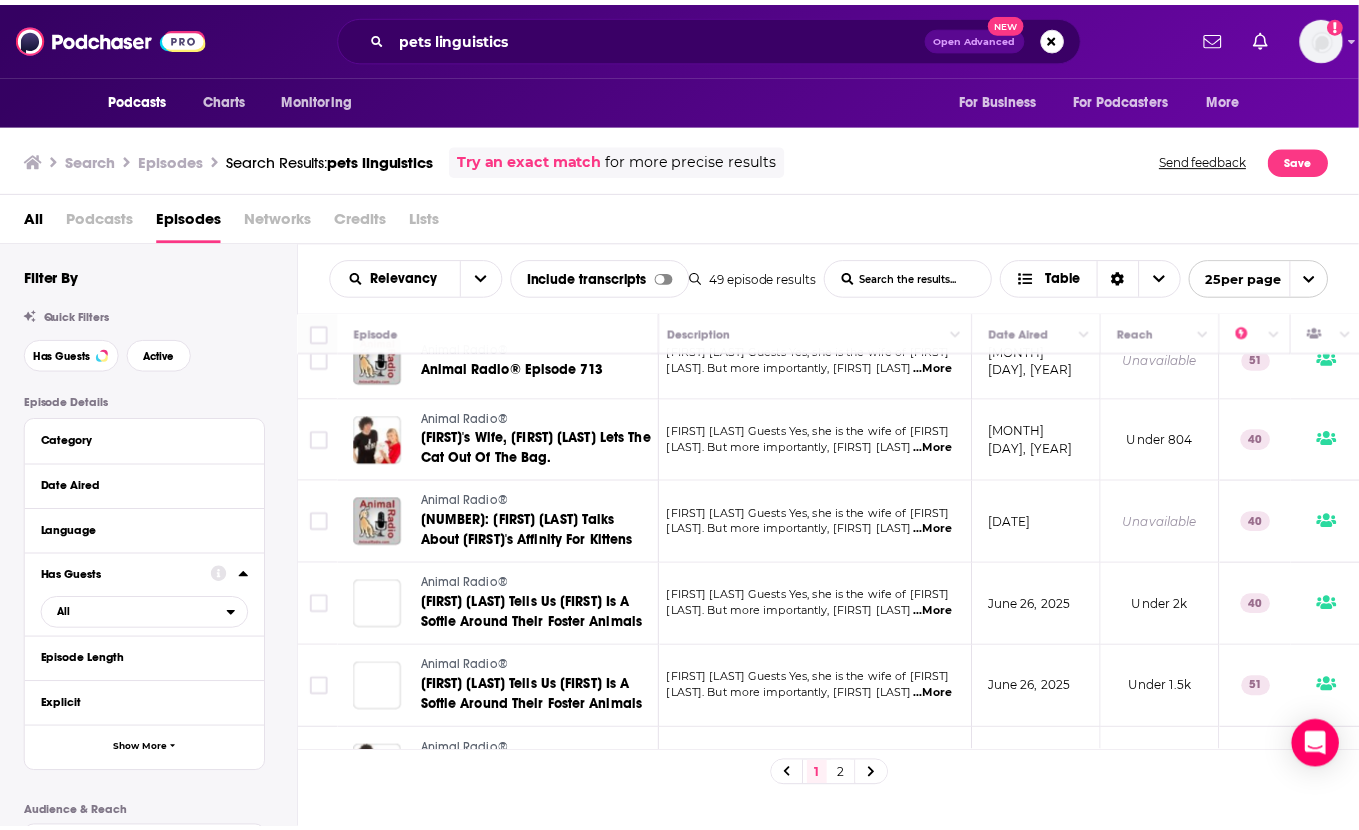scroll, scrollTop: 1655, scrollLeft: 8, axis: both 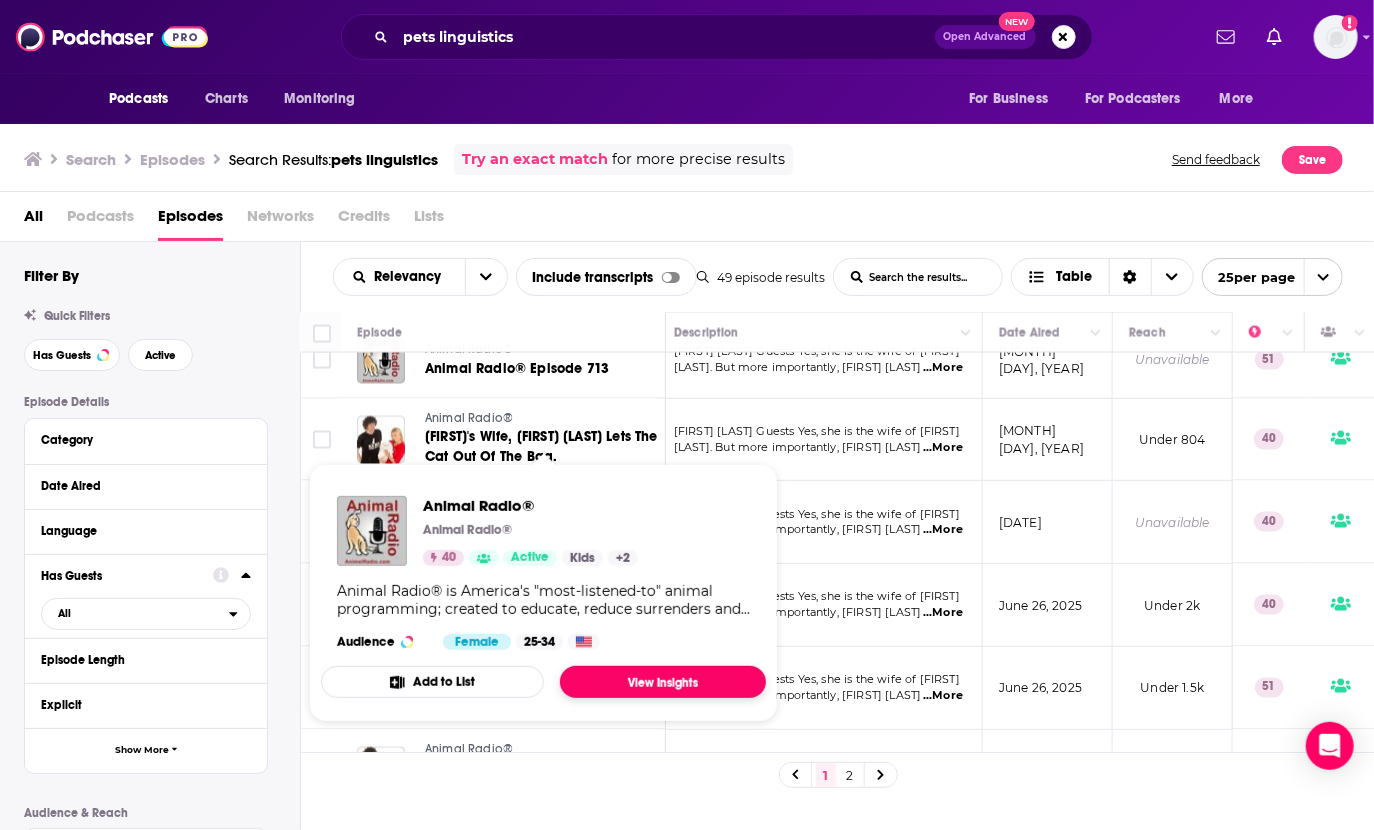 click on "View Insights" at bounding box center [663, 682] 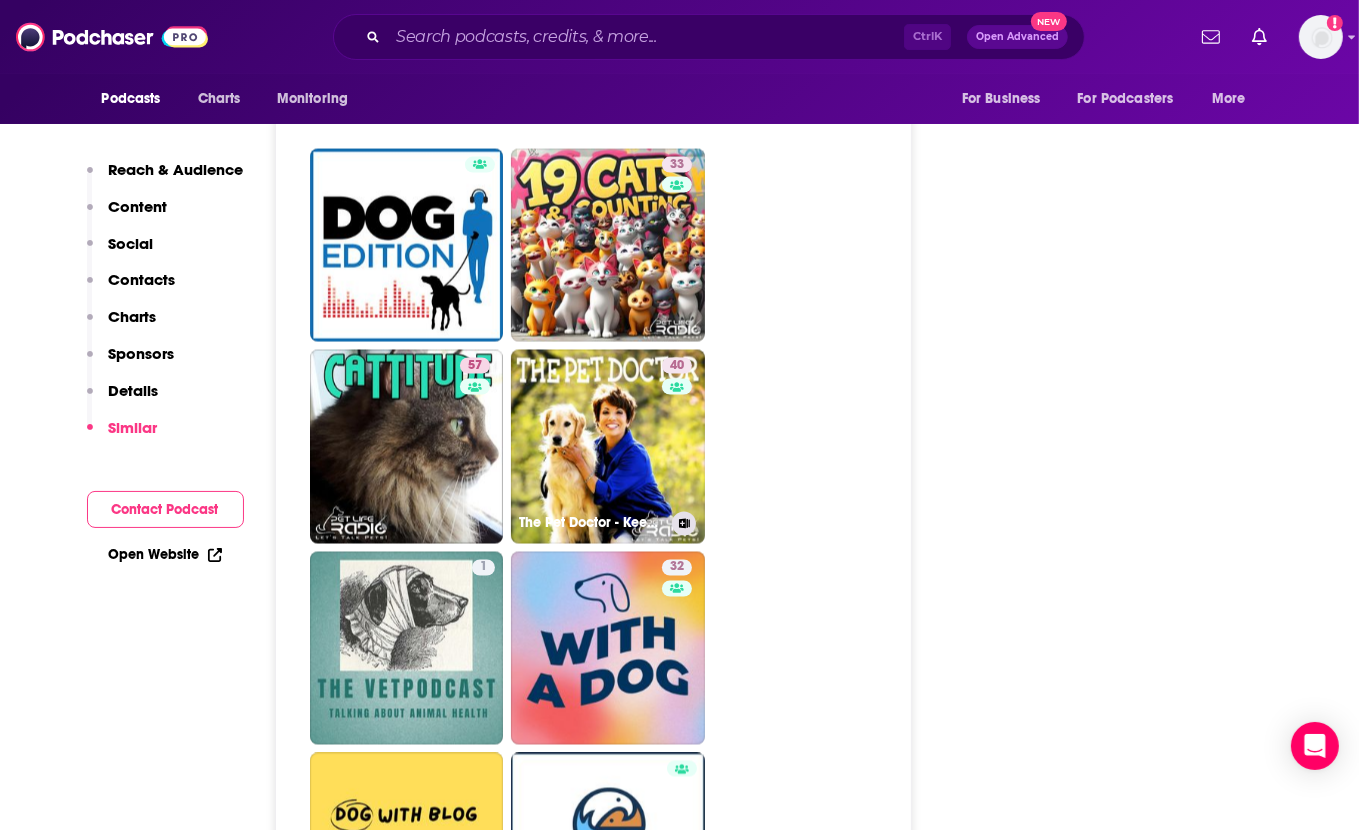 scroll, scrollTop: 2955, scrollLeft: 0, axis: vertical 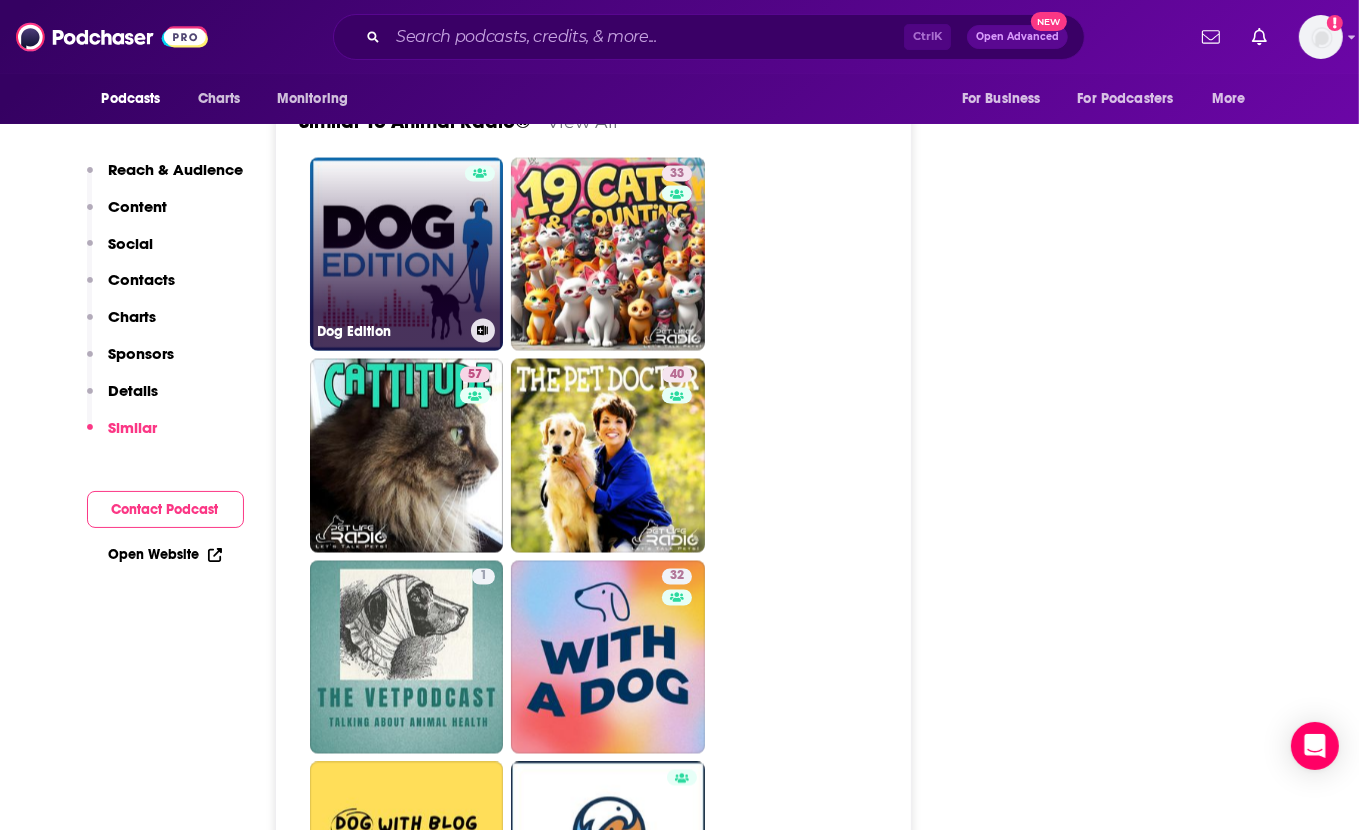 click on "Dog Edition" at bounding box center (407, 255) 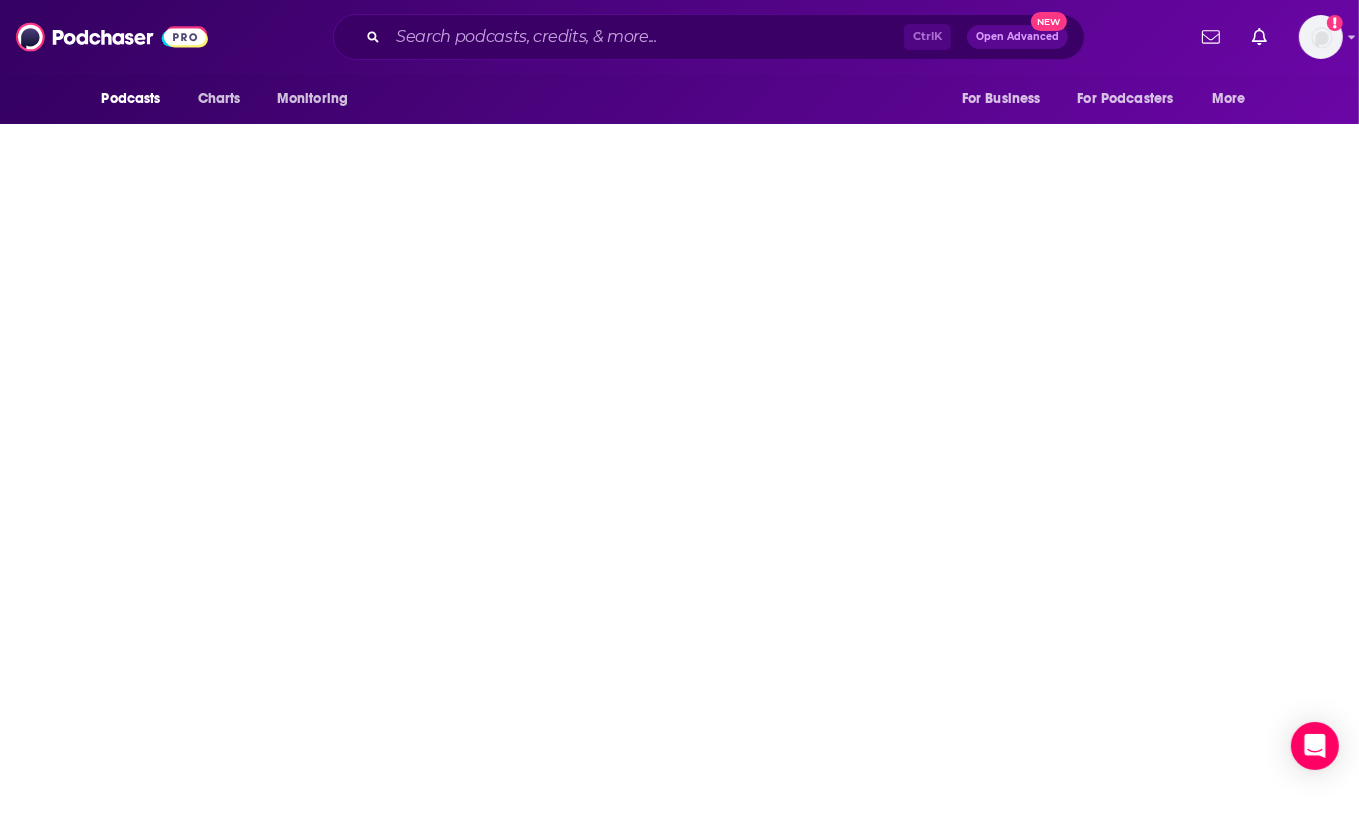 scroll, scrollTop: 0, scrollLeft: 0, axis: both 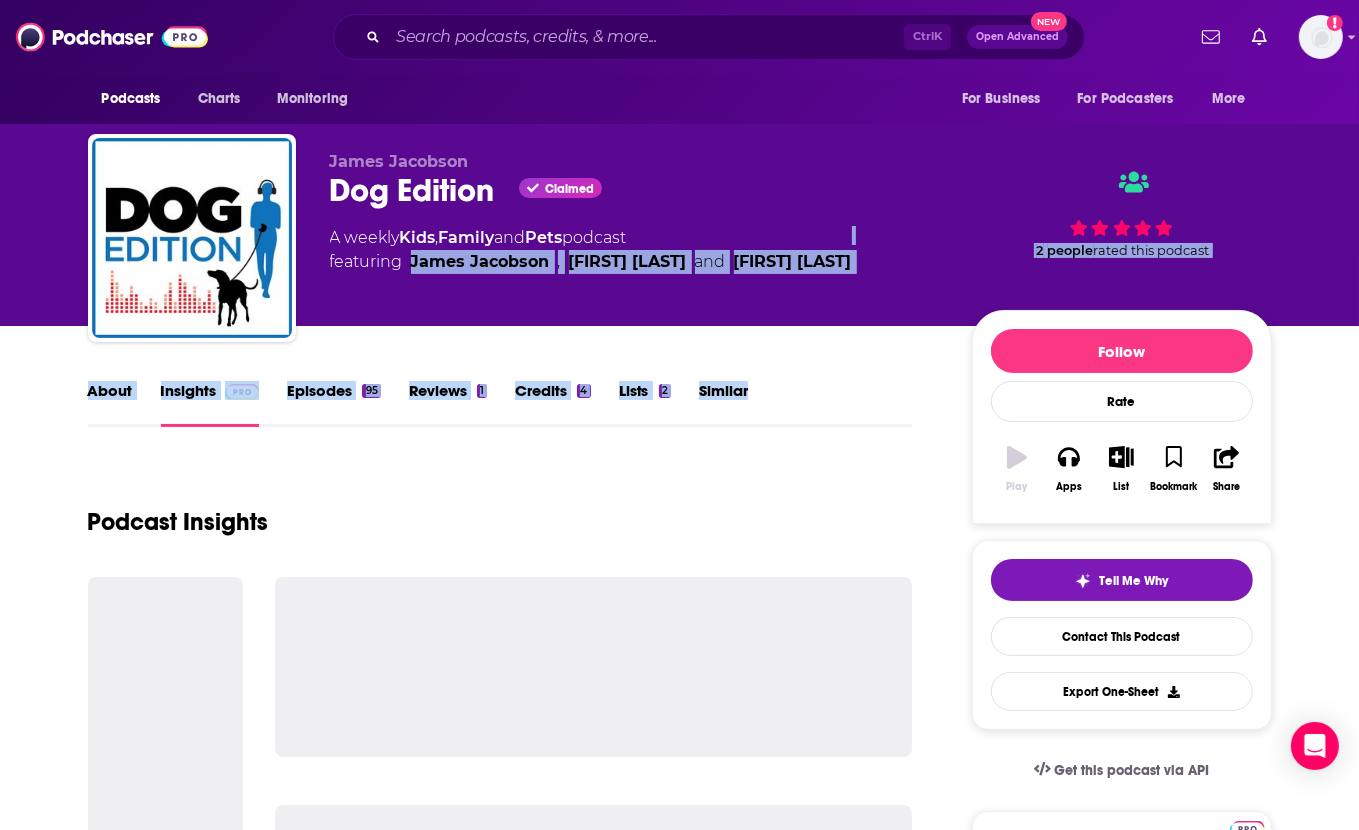 drag, startPoint x: 432, startPoint y: 260, endPoint x: 753, endPoint y: 427, distance: 361.8425 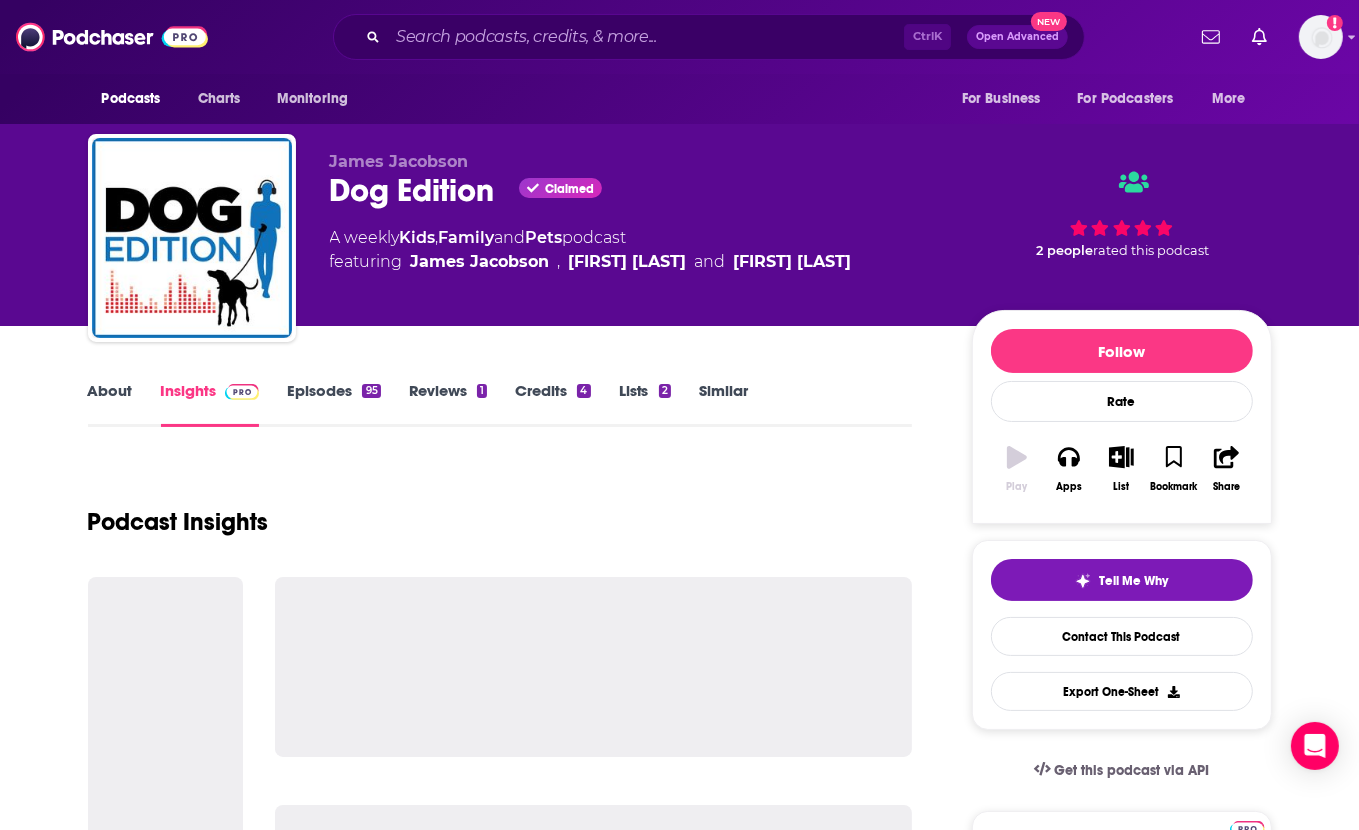 drag, startPoint x: 753, startPoint y: 427, endPoint x: 784, endPoint y: 548, distance: 124.90797 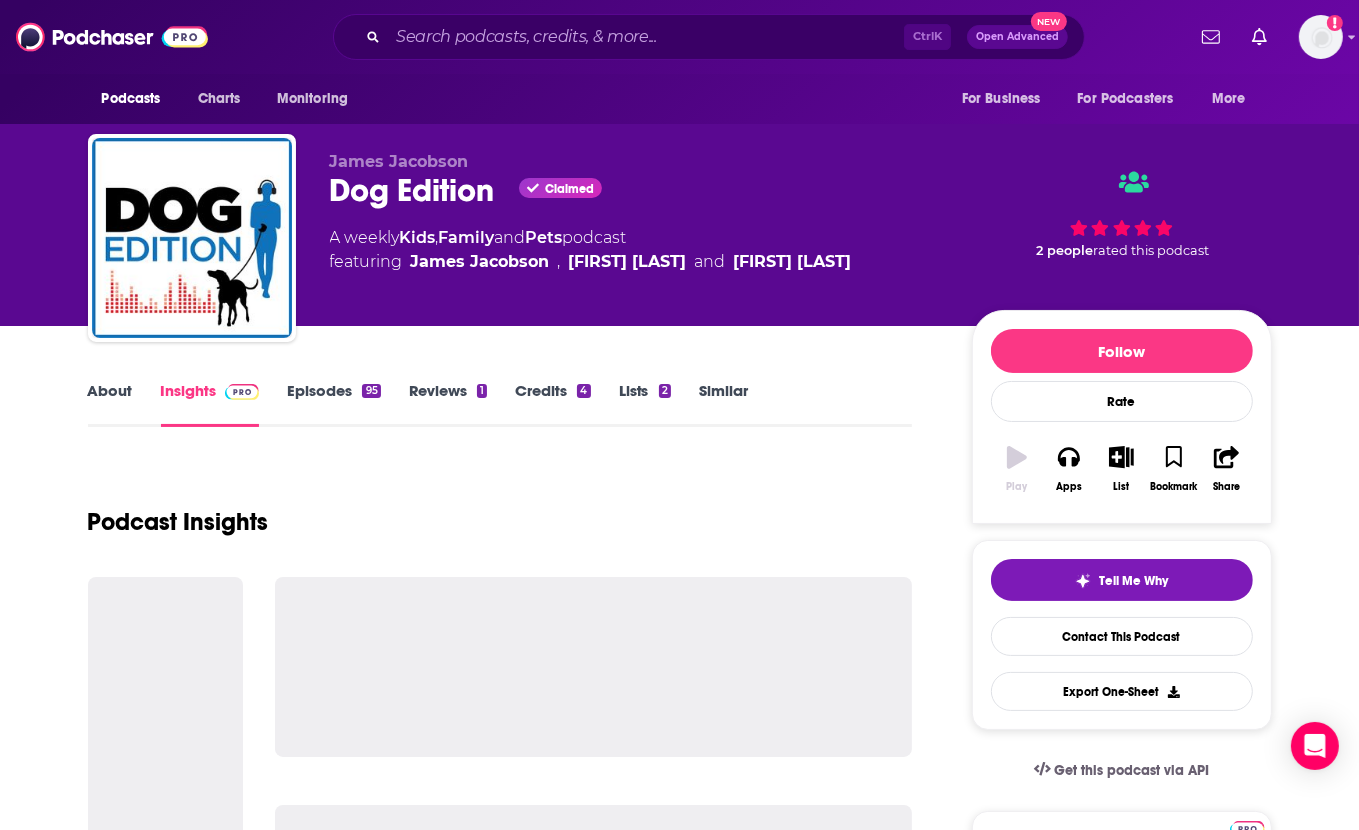 click on "Podcast Insights" at bounding box center (500, 510) 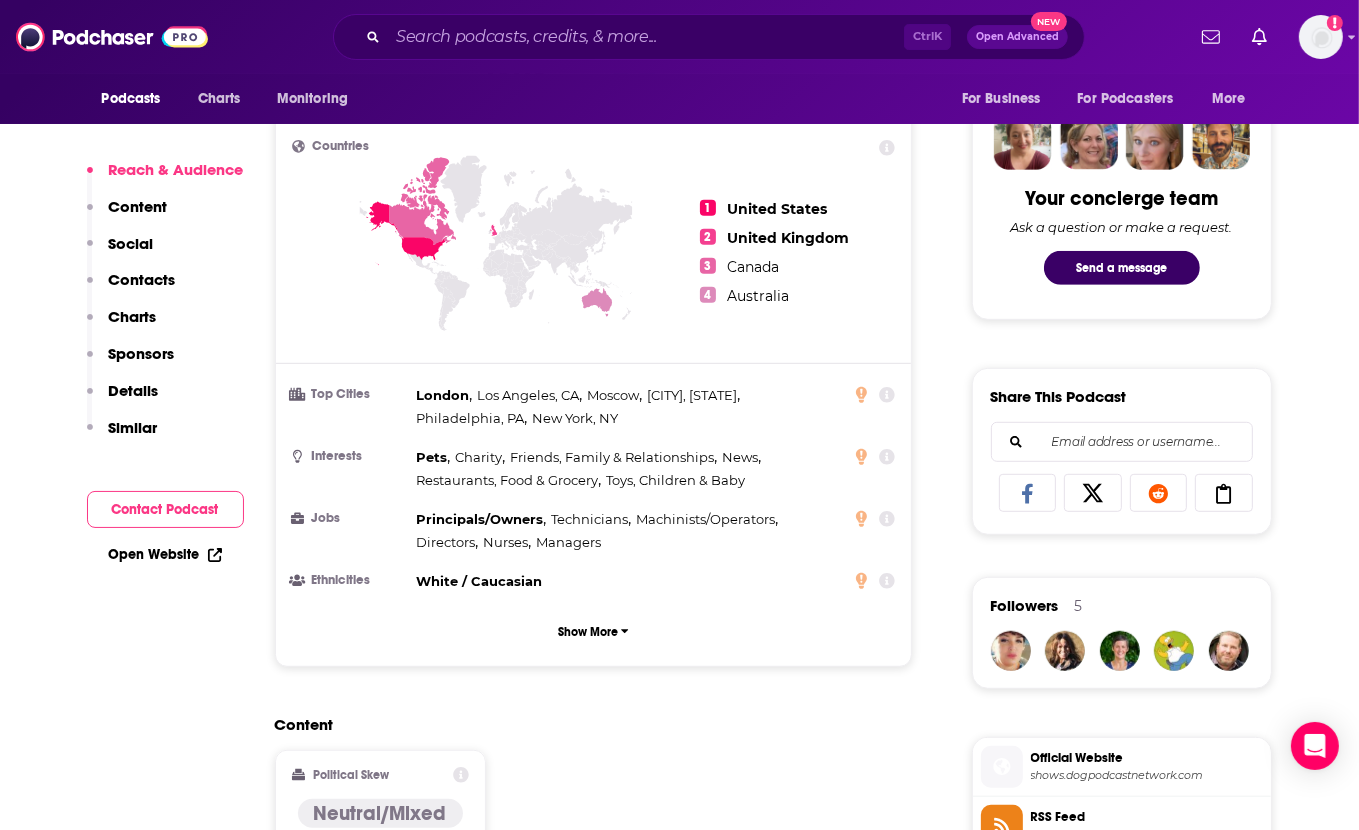 scroll, scrollTop: 952, scrollLeft: 0, axis: vertical 